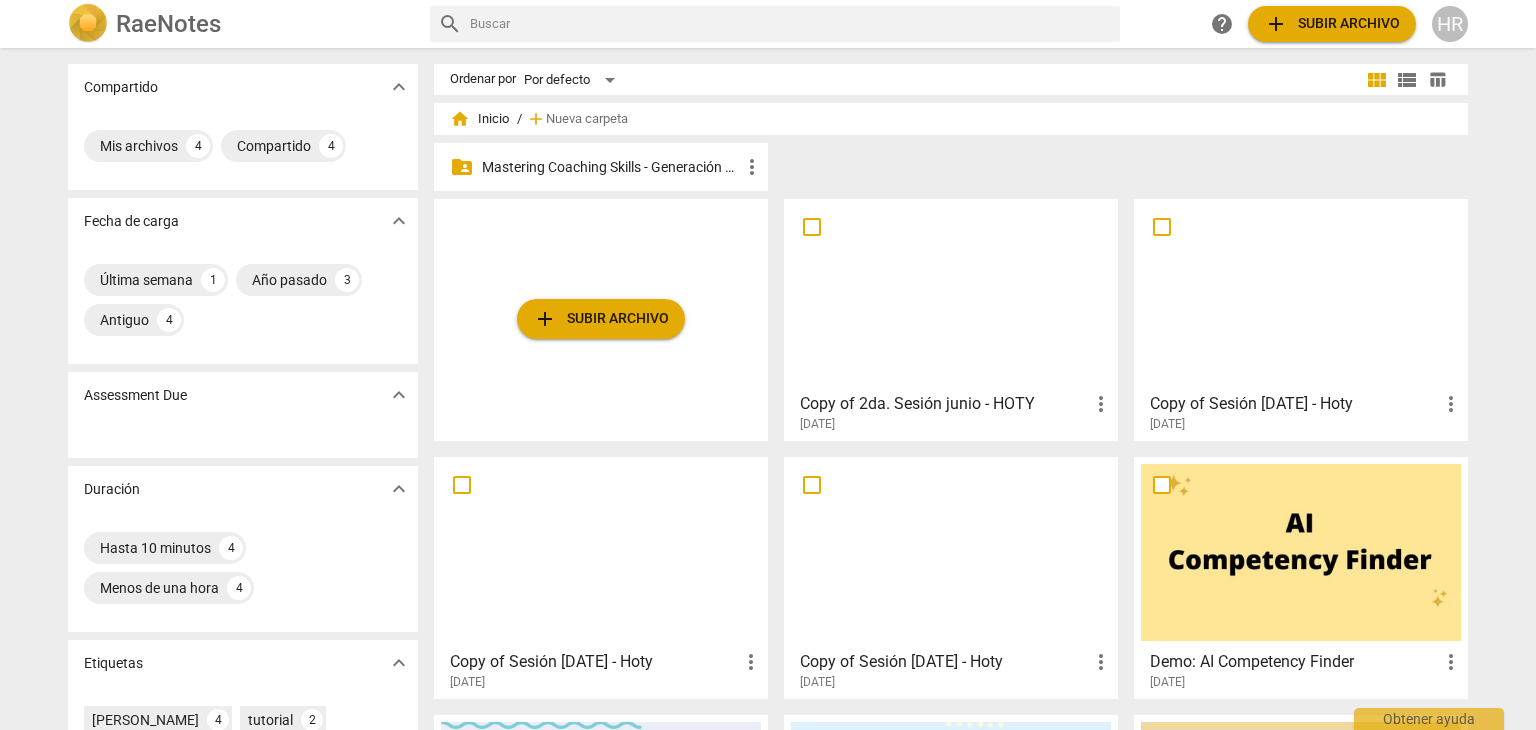 scroll, scrollTop: 0, scrollLeft: 0, axis: both 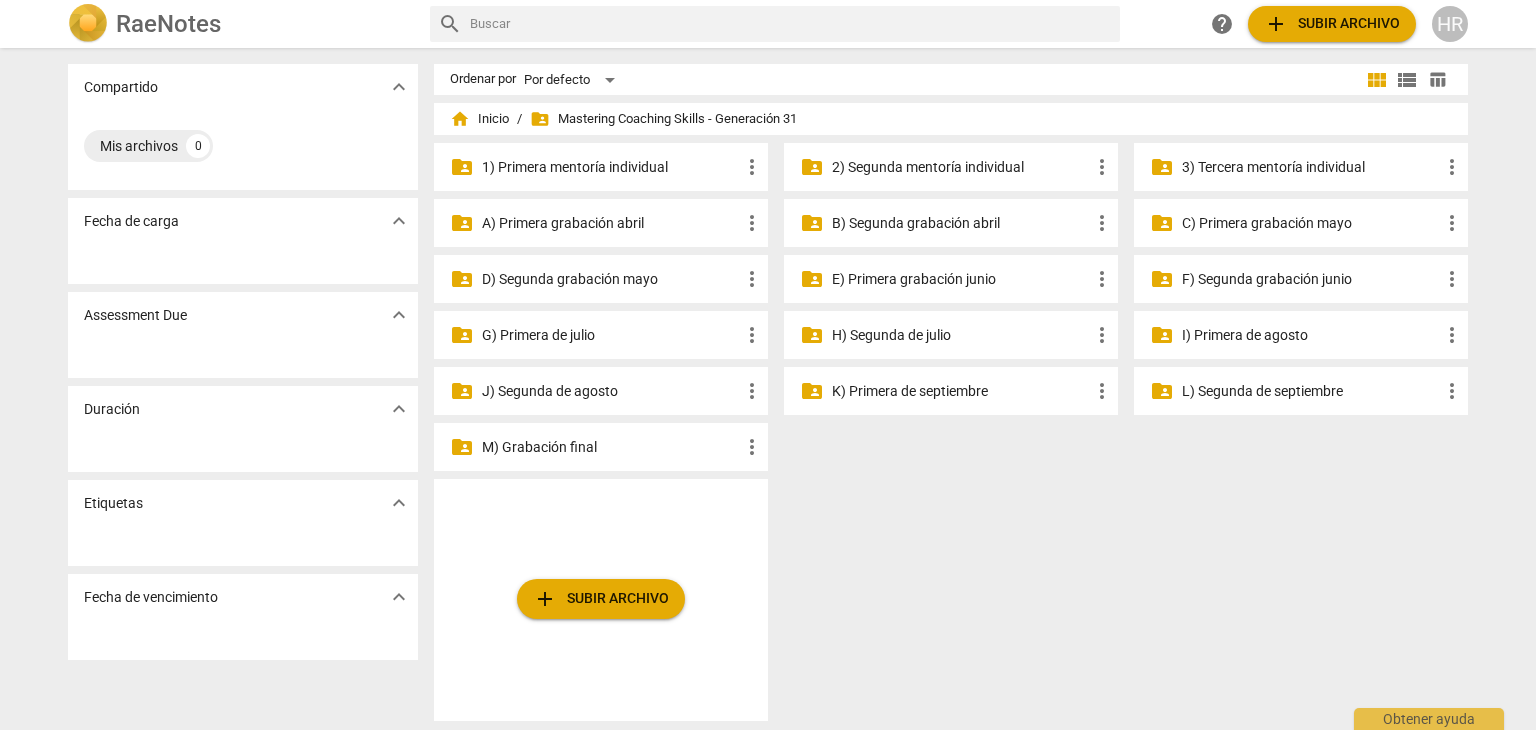 click on "E) Primera grabación junio" at bounding box center (961, 279) 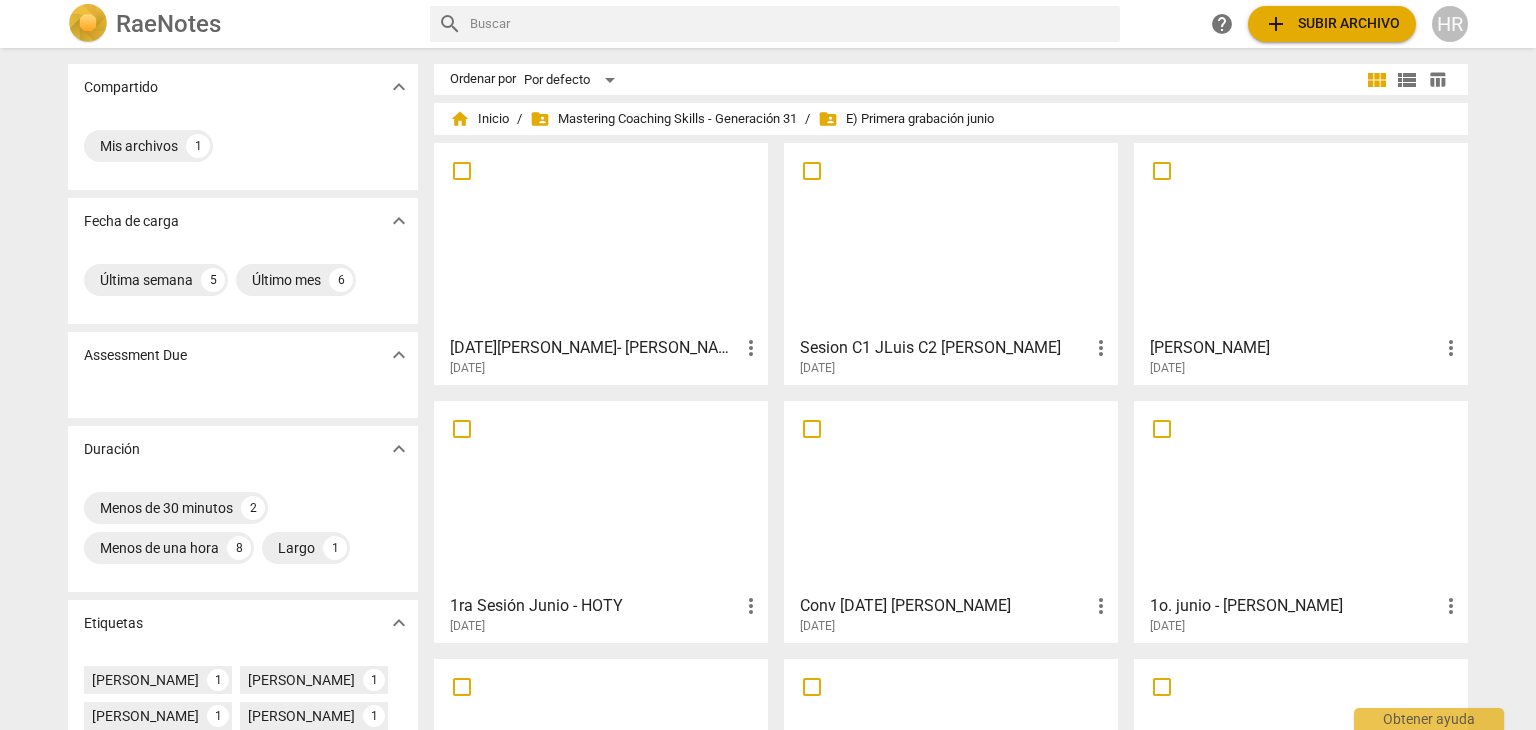 click at bounding box center [601, 238] 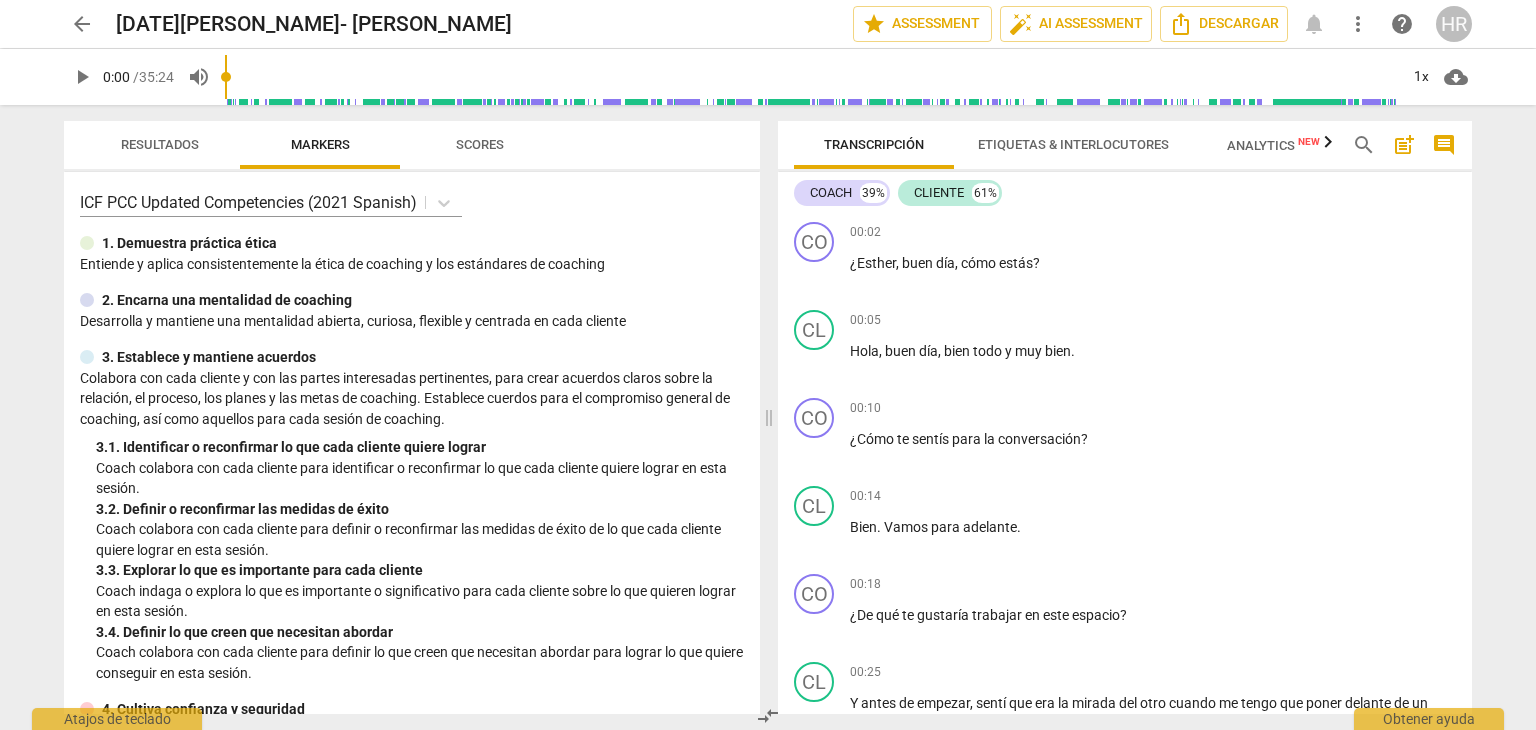 click on "COACH 39% CLIENTE 61% CO play_arrow pause 00:02 + Add competency keyboard_arrow_right ¿[PERSON_NAME] ,   buen   día ,   cómo   estás ? CL play_arrow pause 00:05 + Add competency keyboard_arrow_right Hola ,   buen   día ,   bien   todo   y   muy   bien . CO play_arrow pause 00:10 + Add competency keyboard_arrow_right ¿Cómo   te   sentís   para   la   conversación ? CL play_arrow pause 00:14 + Add competency keyboard_arrow_right Bien .   Vamos   para   adelante . CO play_arrow pause 00:18 + Add competency keyboard_arrow_right ¿De   qué   te   gustaría   trabajar   en   este   espacio ? CL play_arrow pause 00:25 + Add competency keyboard_arrow_right Y   antes   de   empezar ,   sentí   que   era   la   mirada   del   otro   cuando   me   tengo   que   poner   delante   de   un   superior ,   más   que   todo . CO play_arrow pause 00:46 + Add competency keyboard_arrow_right ¿Qué   te   hace   sentir   eso ? CL play_arrow pause 00:51 + Add competency keyboard_arrow_right Me   pone   nerviosa ,   nervio ," at bounding box center [1125, 443] 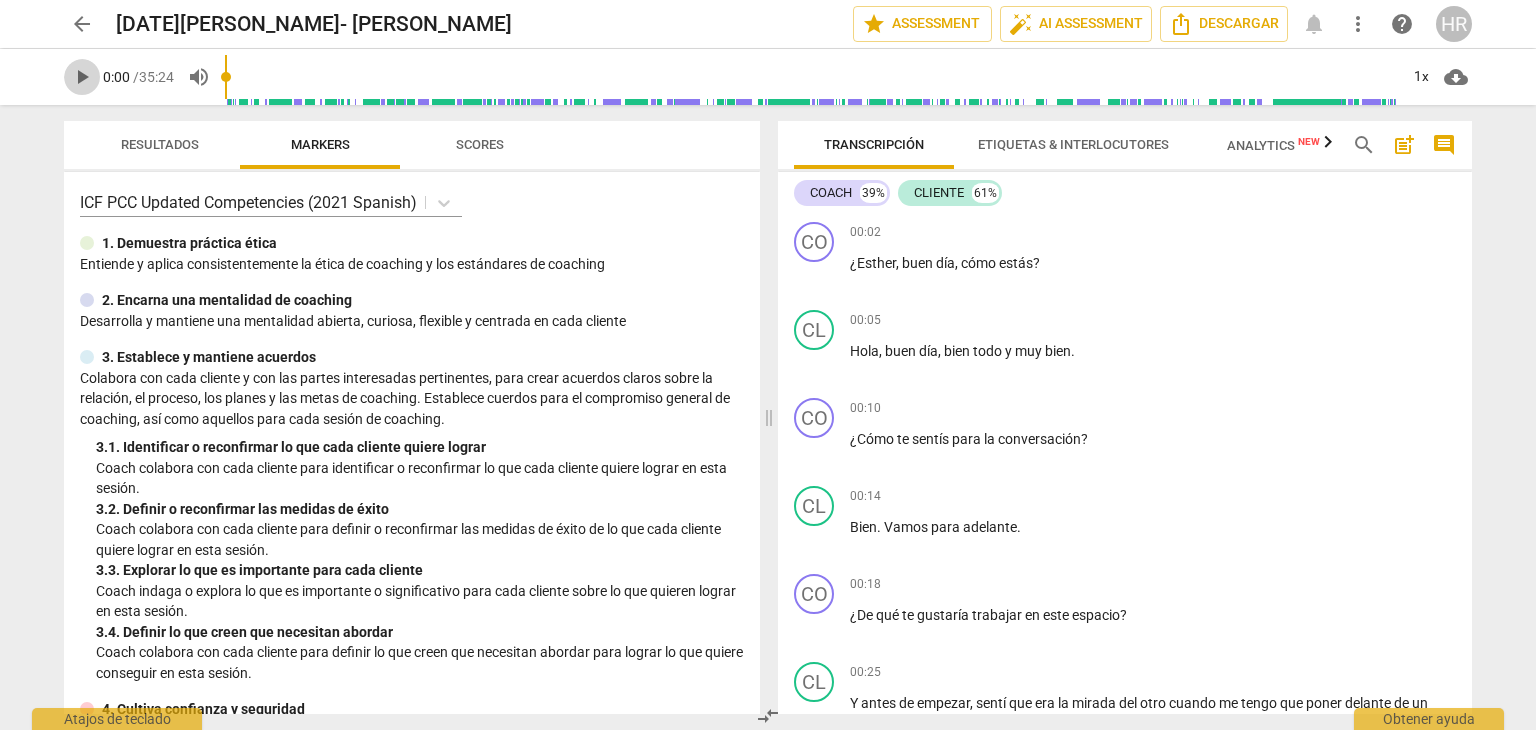 click on "play_arrow" at bounding box center [82, 77] 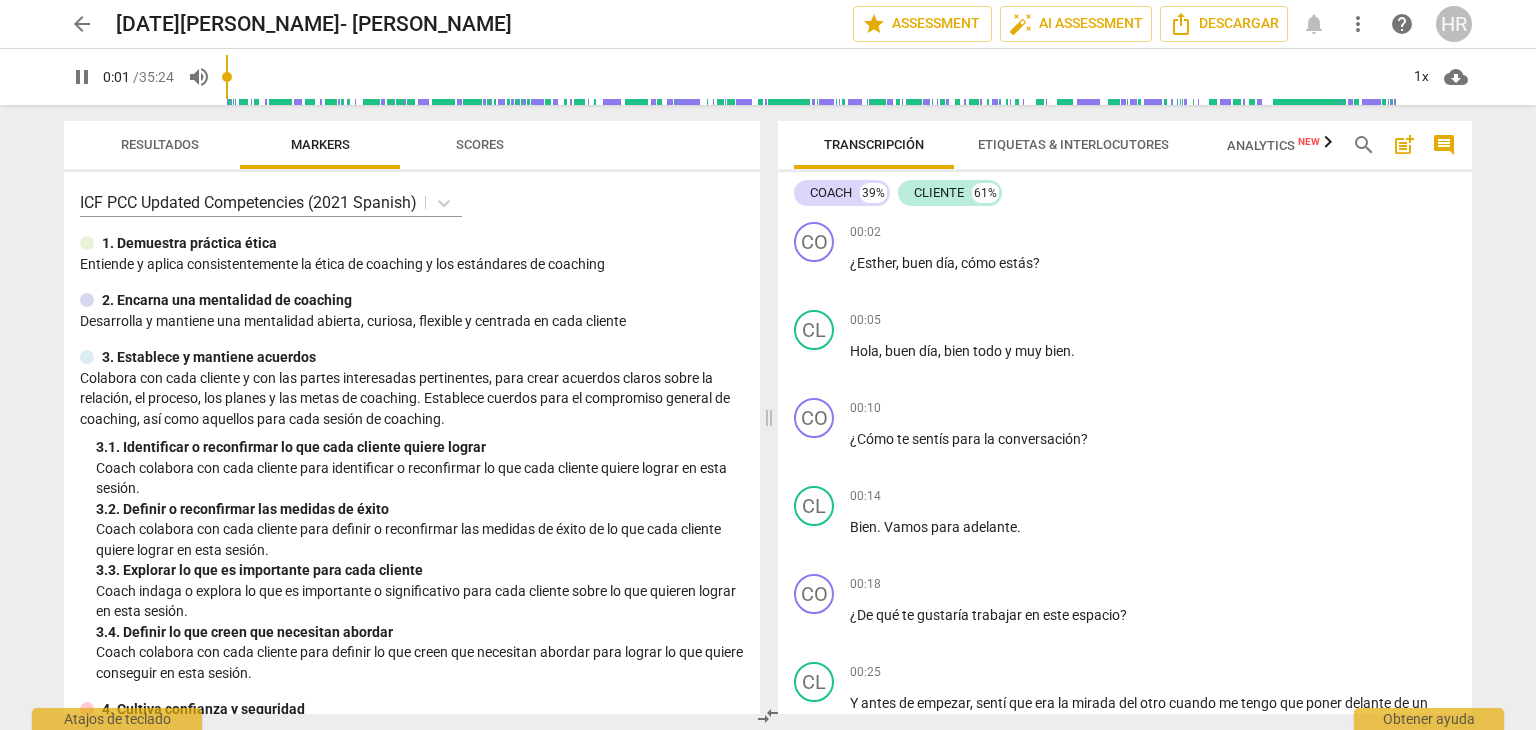 click at bounding box center (811, 77) 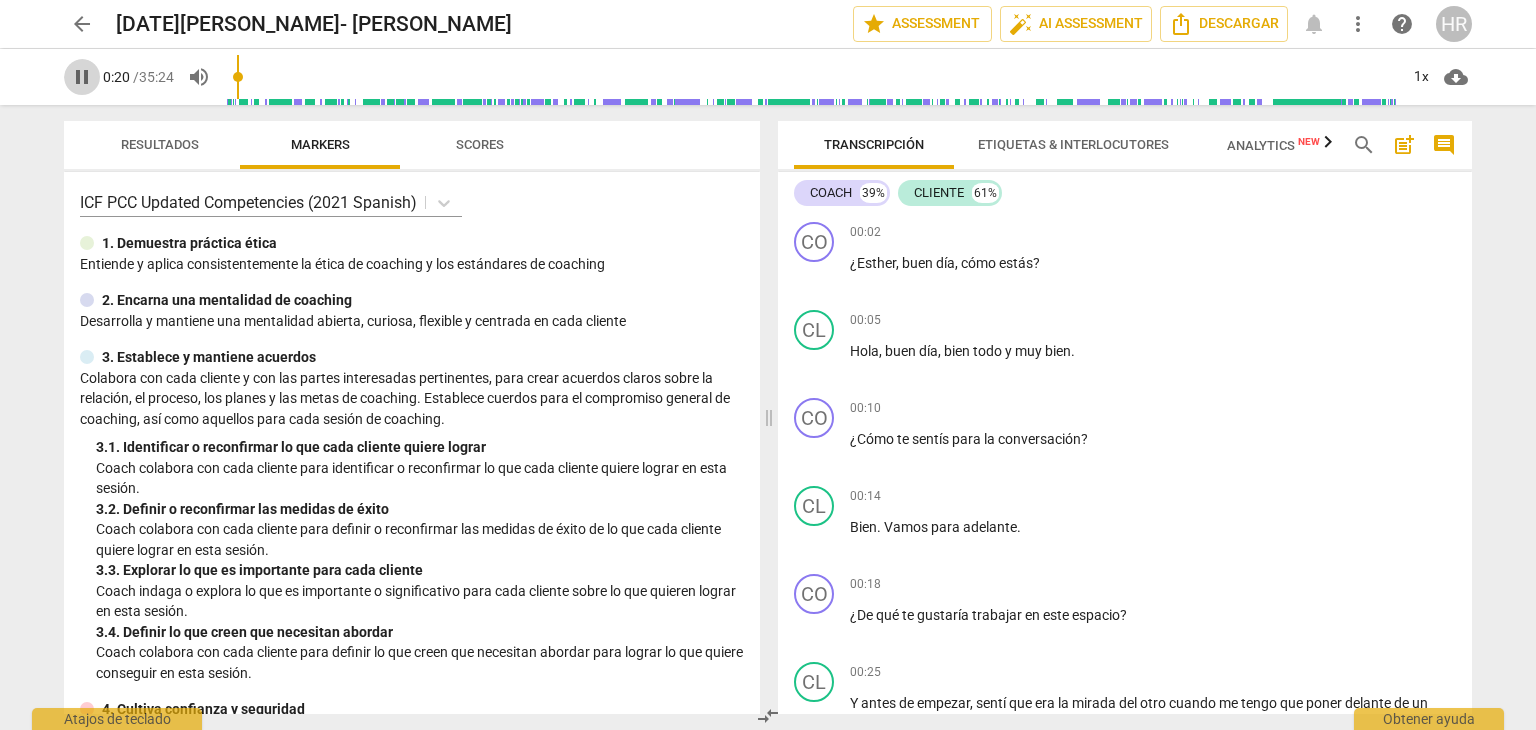 click on "pause" at bounding box center [82, 77] 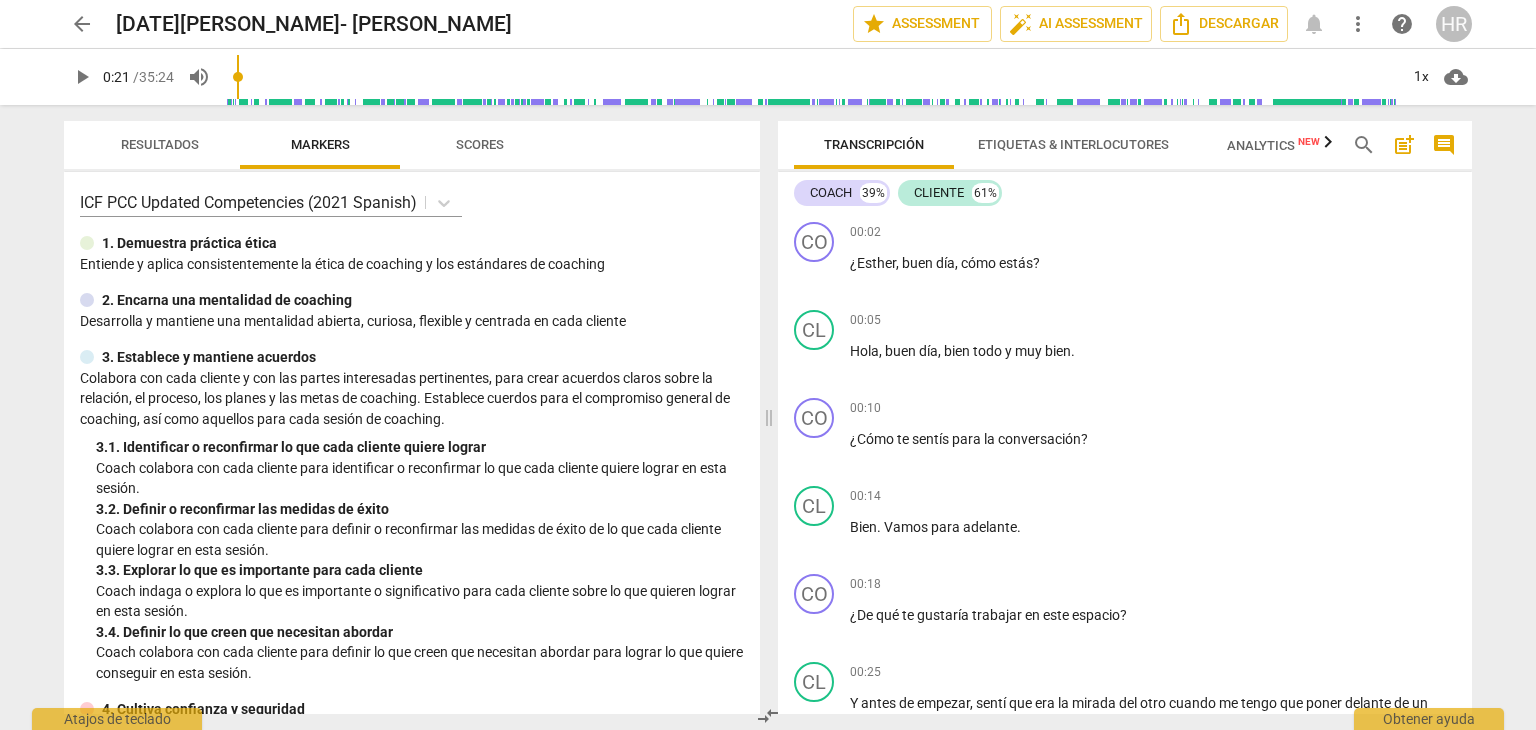 type on "21" 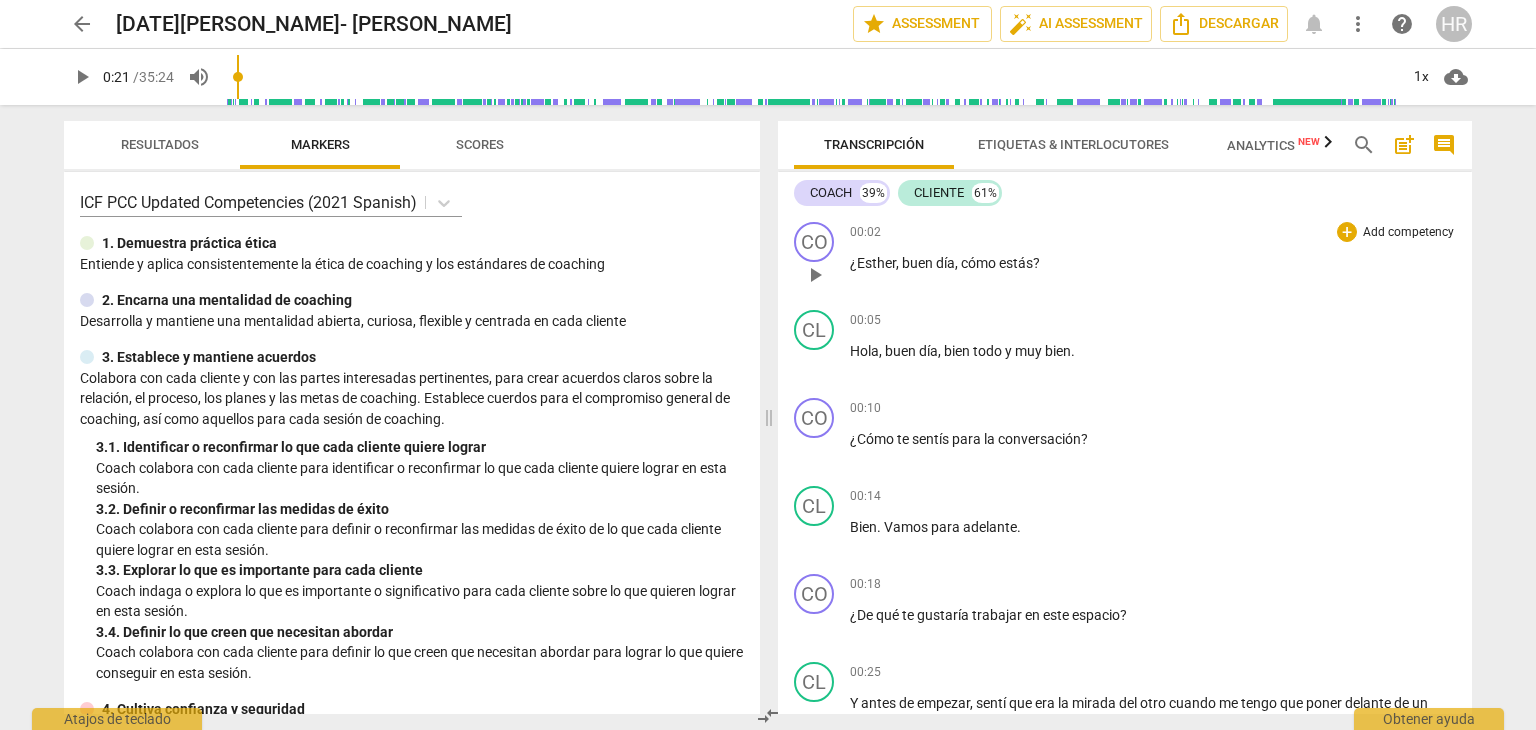 click on "Add competency" at bounding box center [1408, 233] 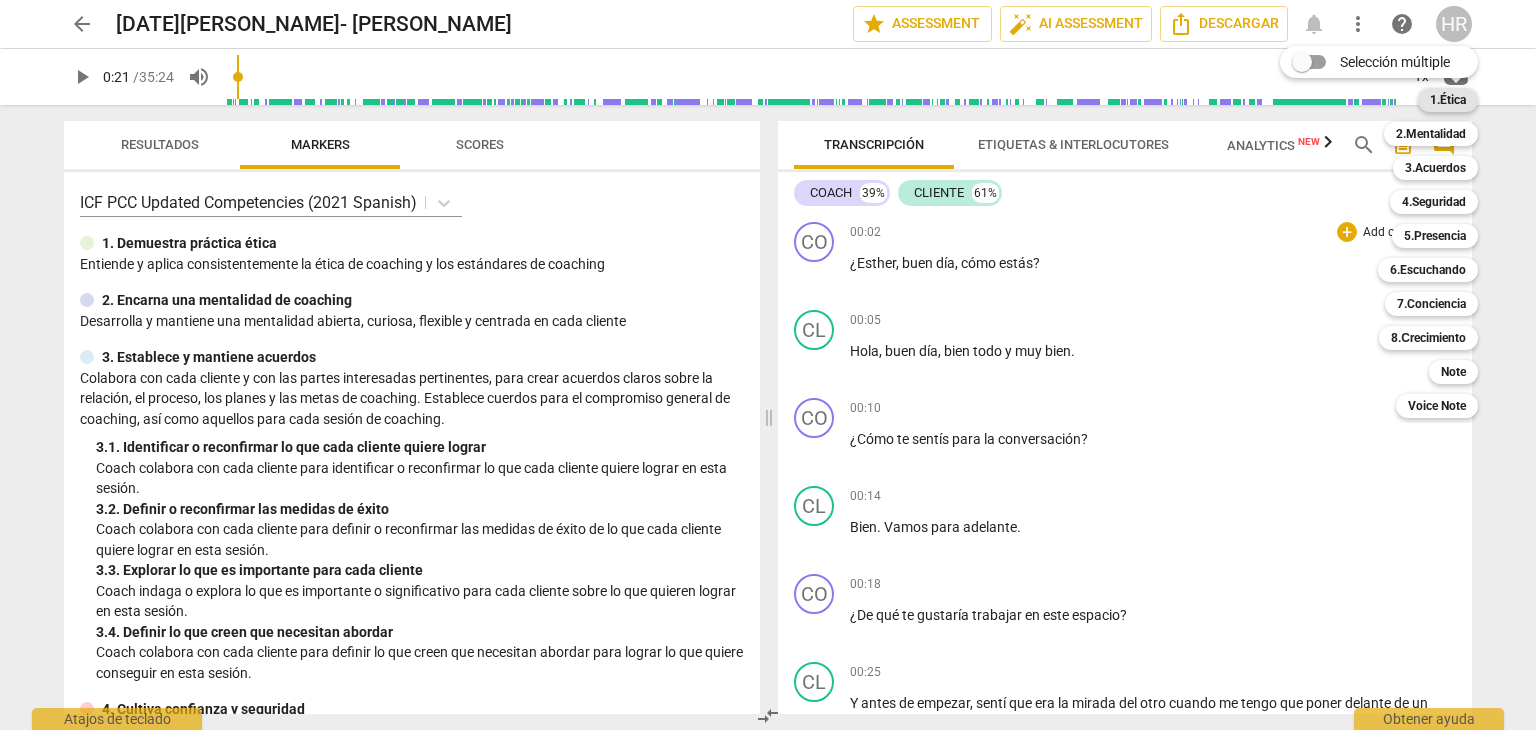click on "1.Ética" at bounding box center (1448, 100) 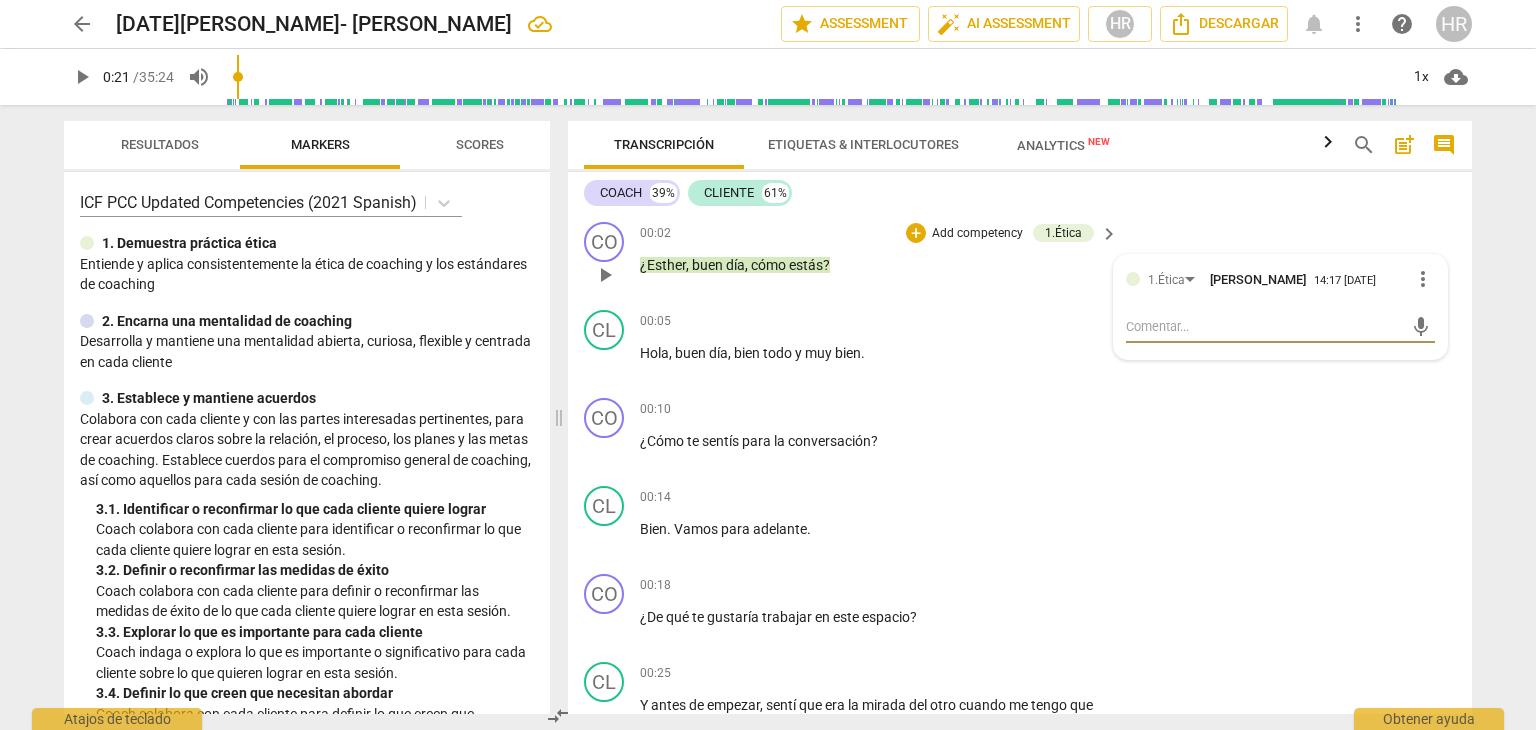 type on "L" 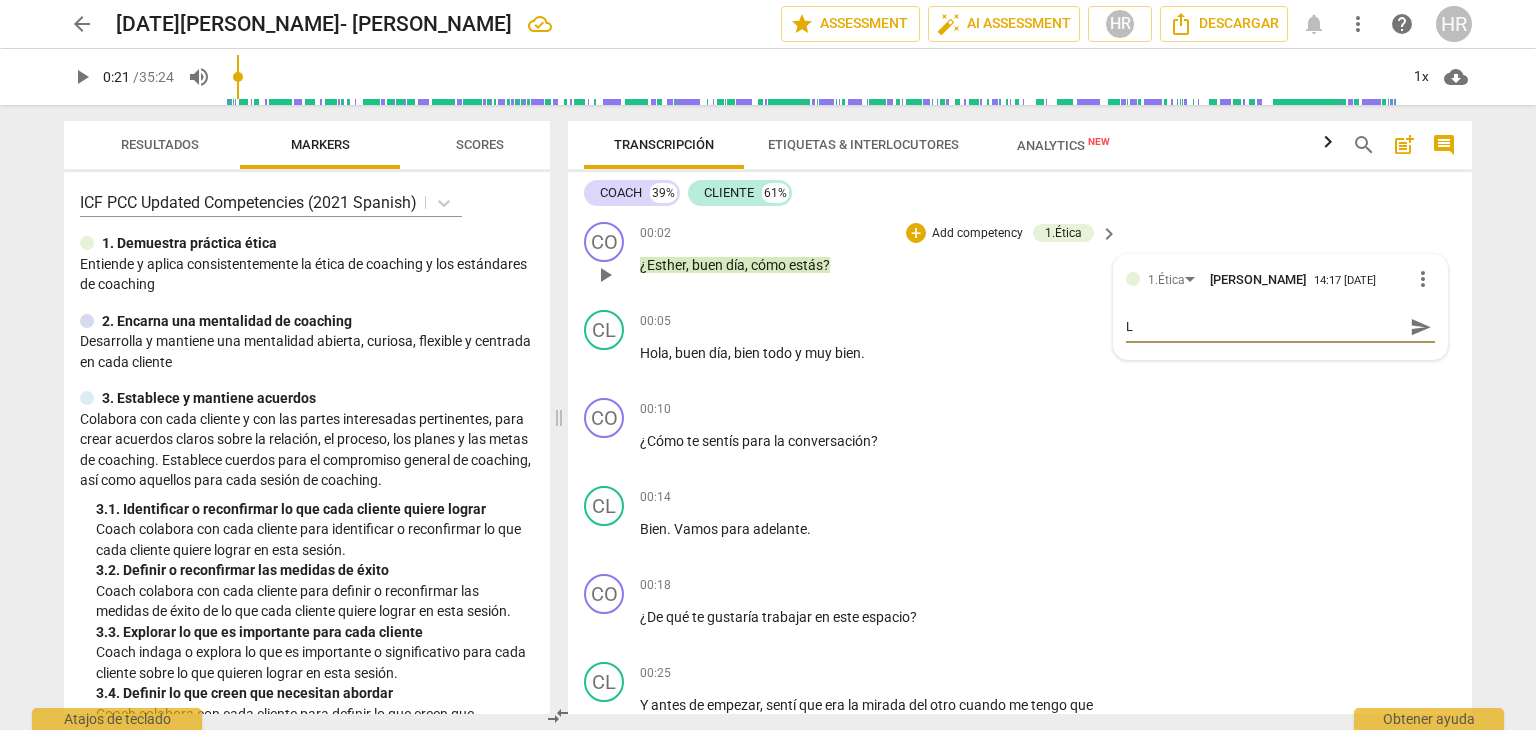 type on "La" 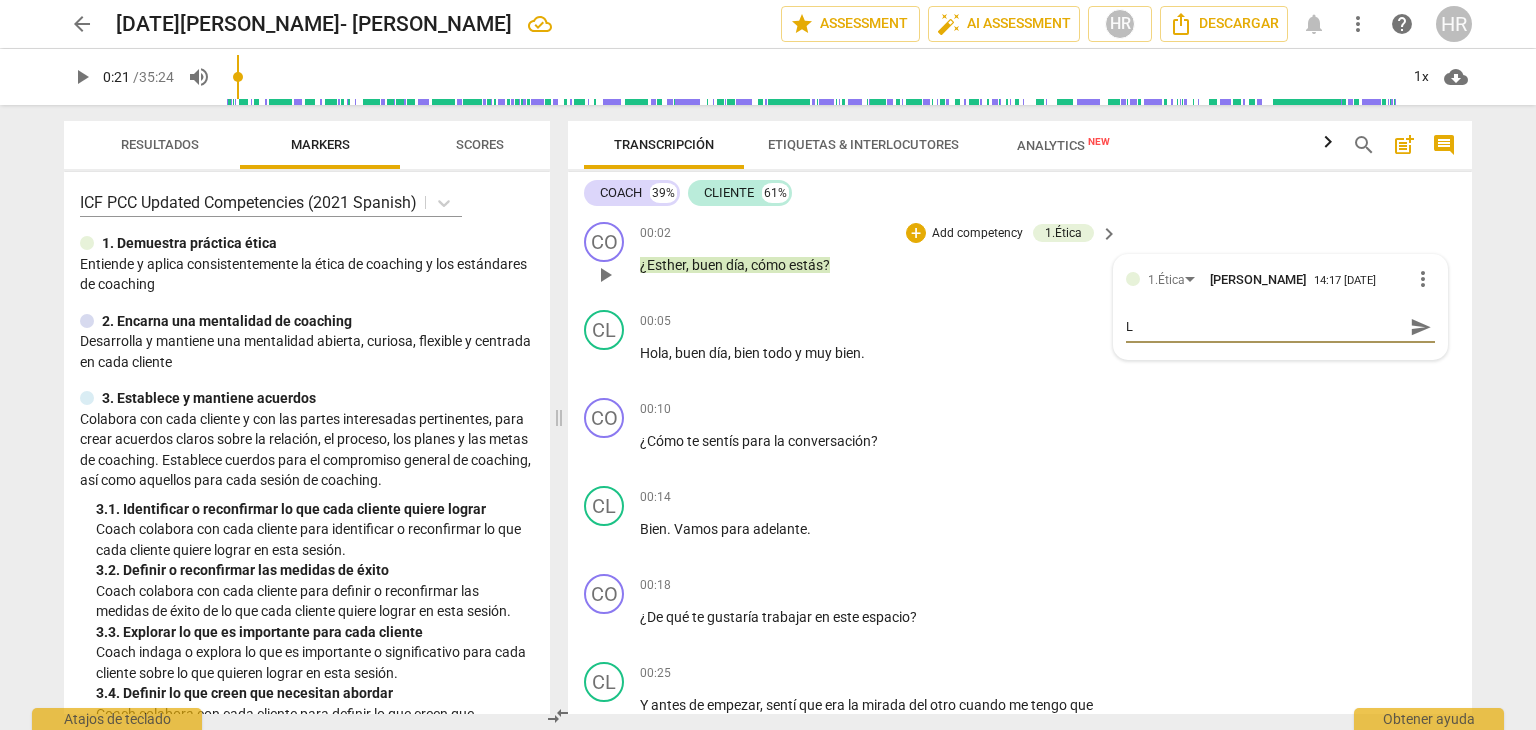 type on "La" 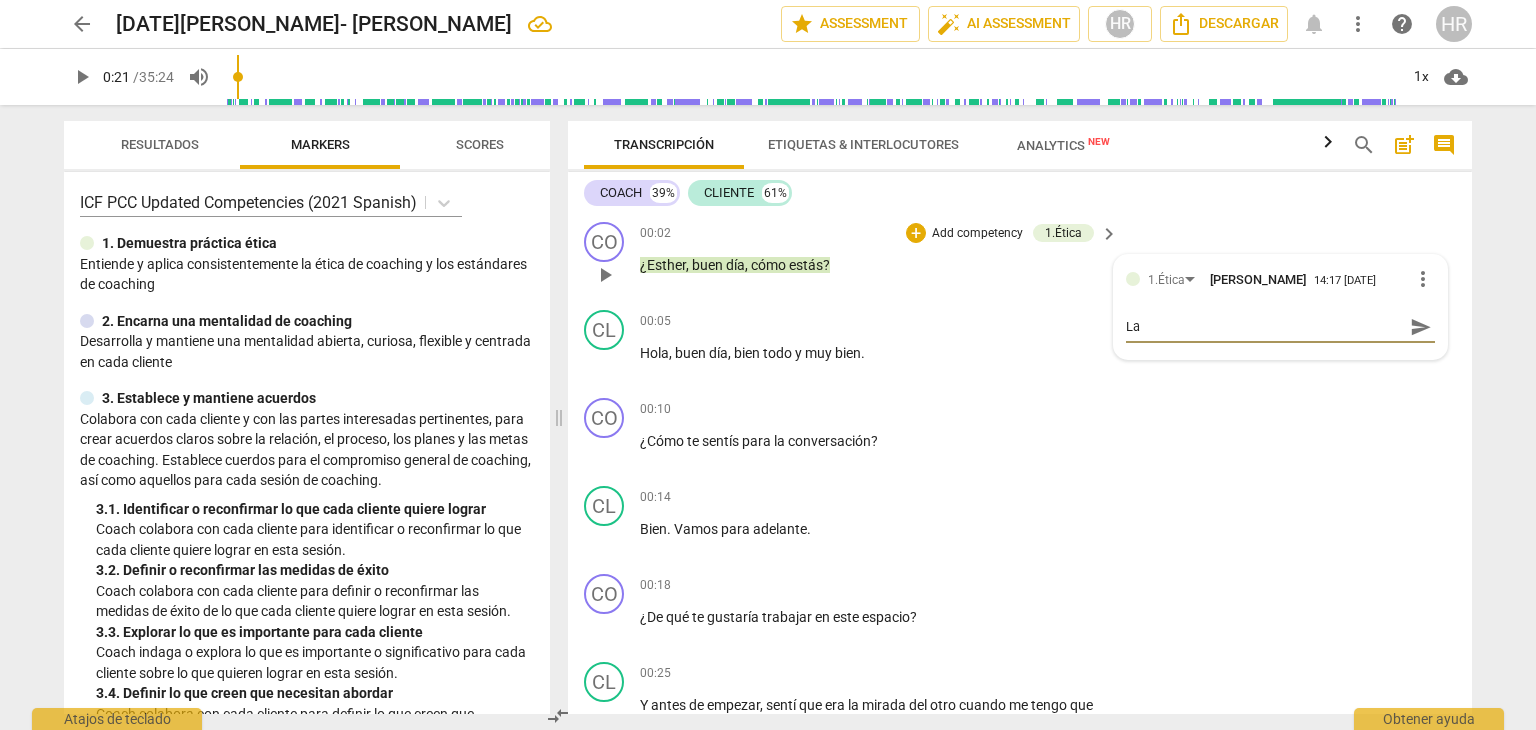 type on "La" 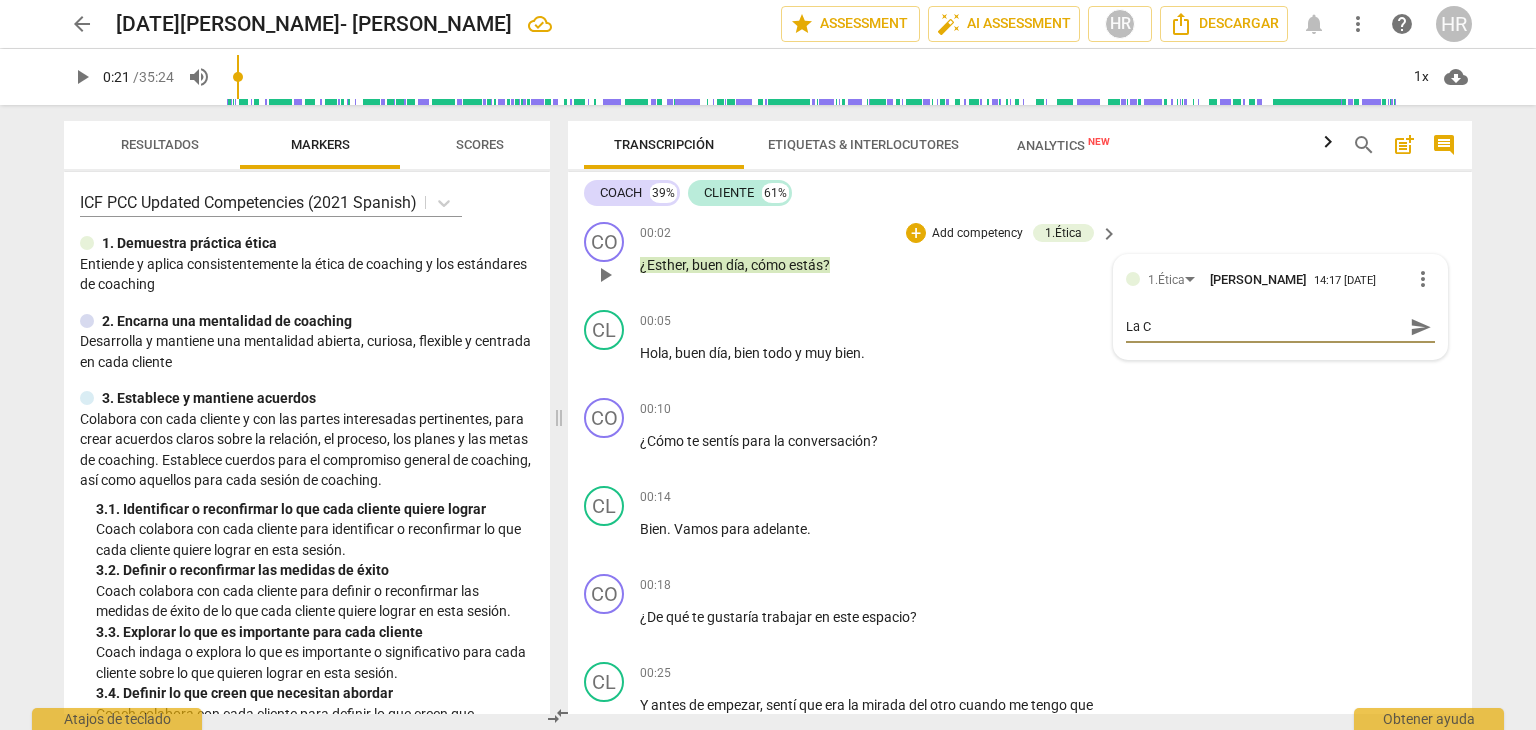 type on "La Co" 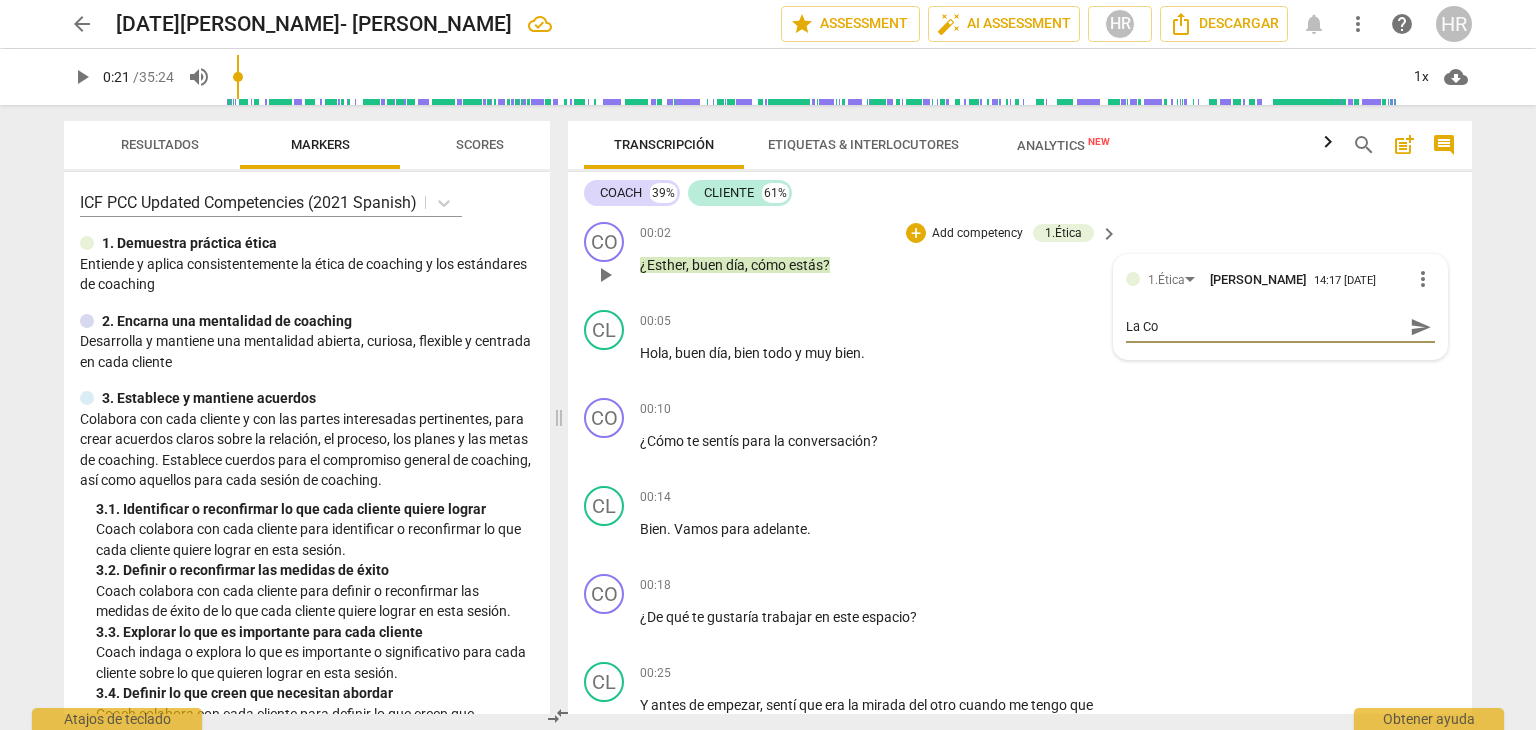 type on "La Coa" 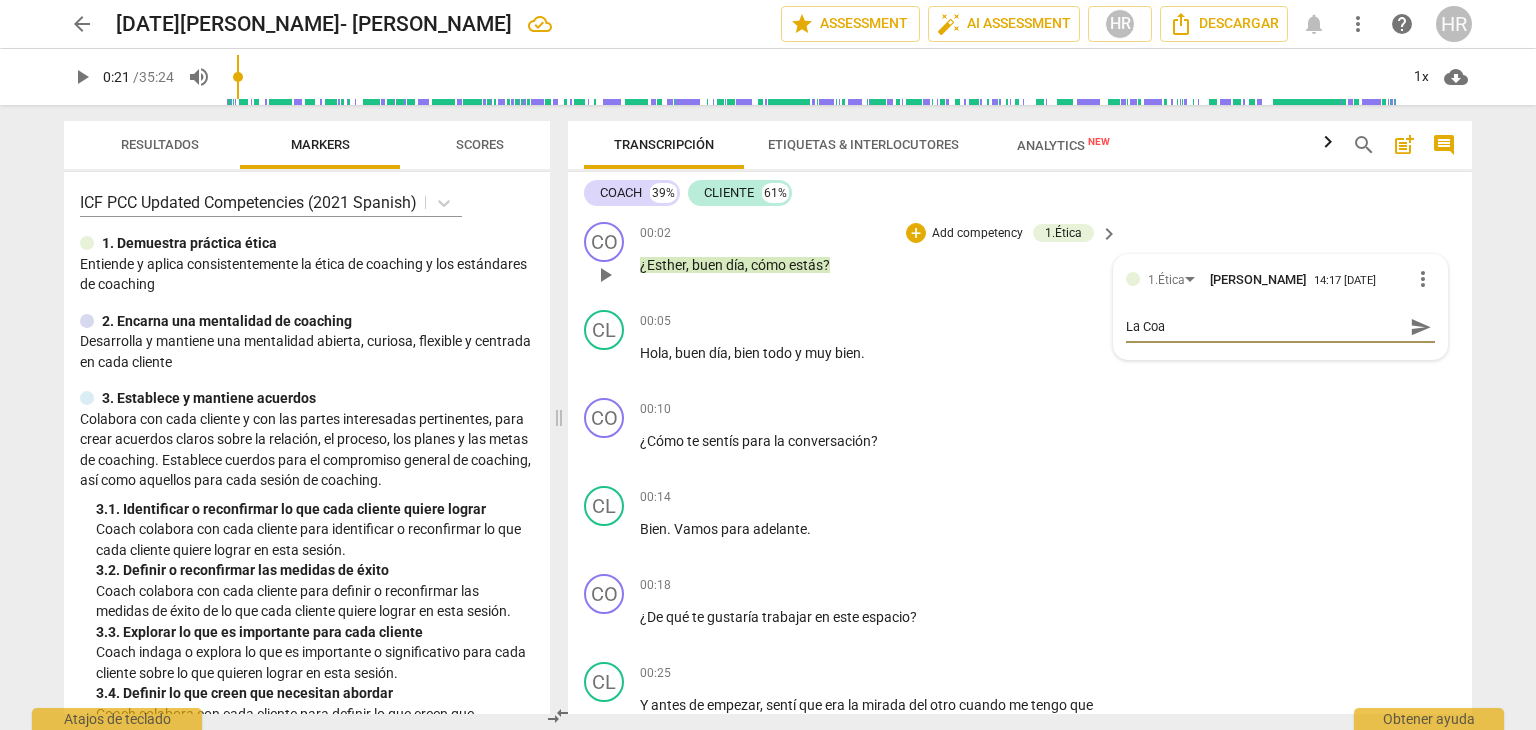 type on "La Coac" 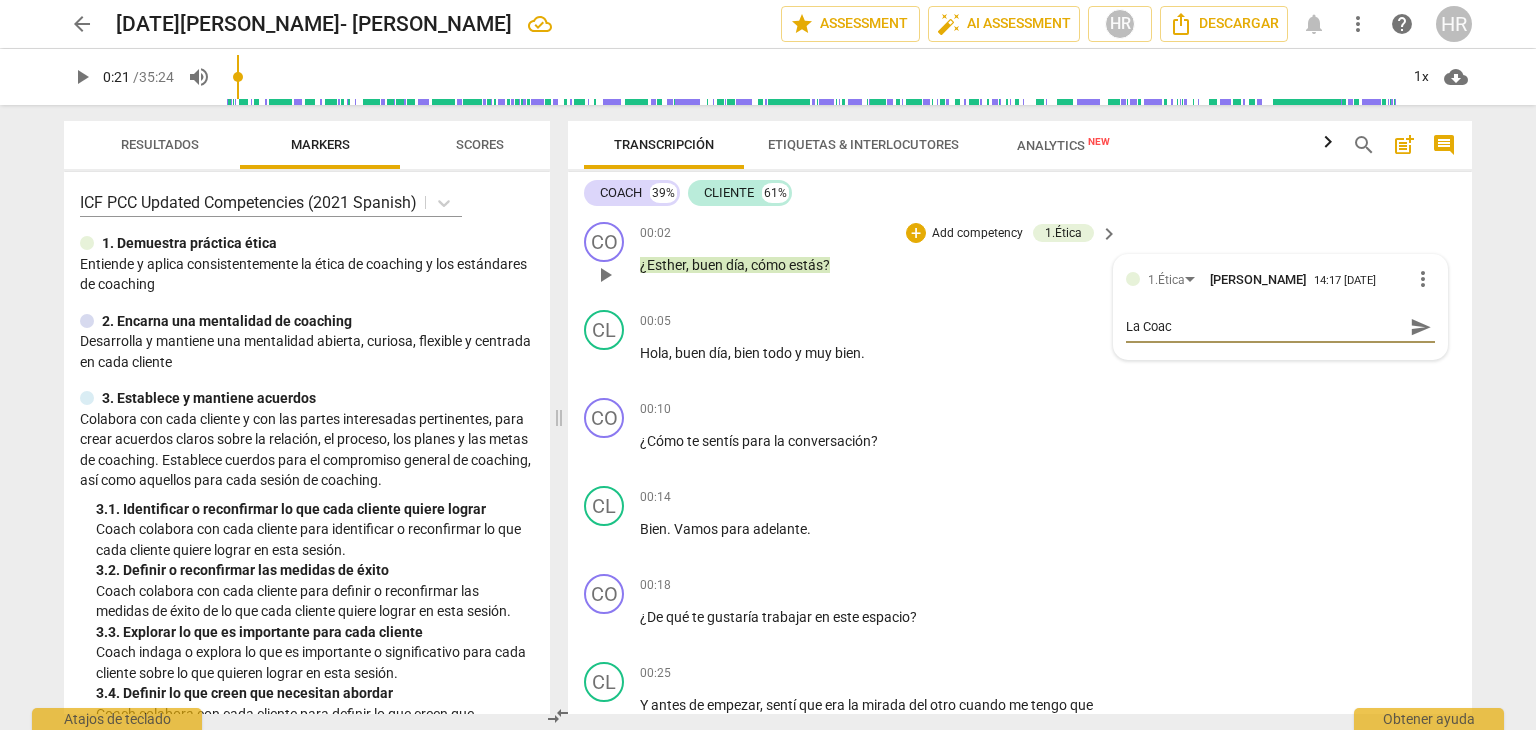 type on "La Coach" 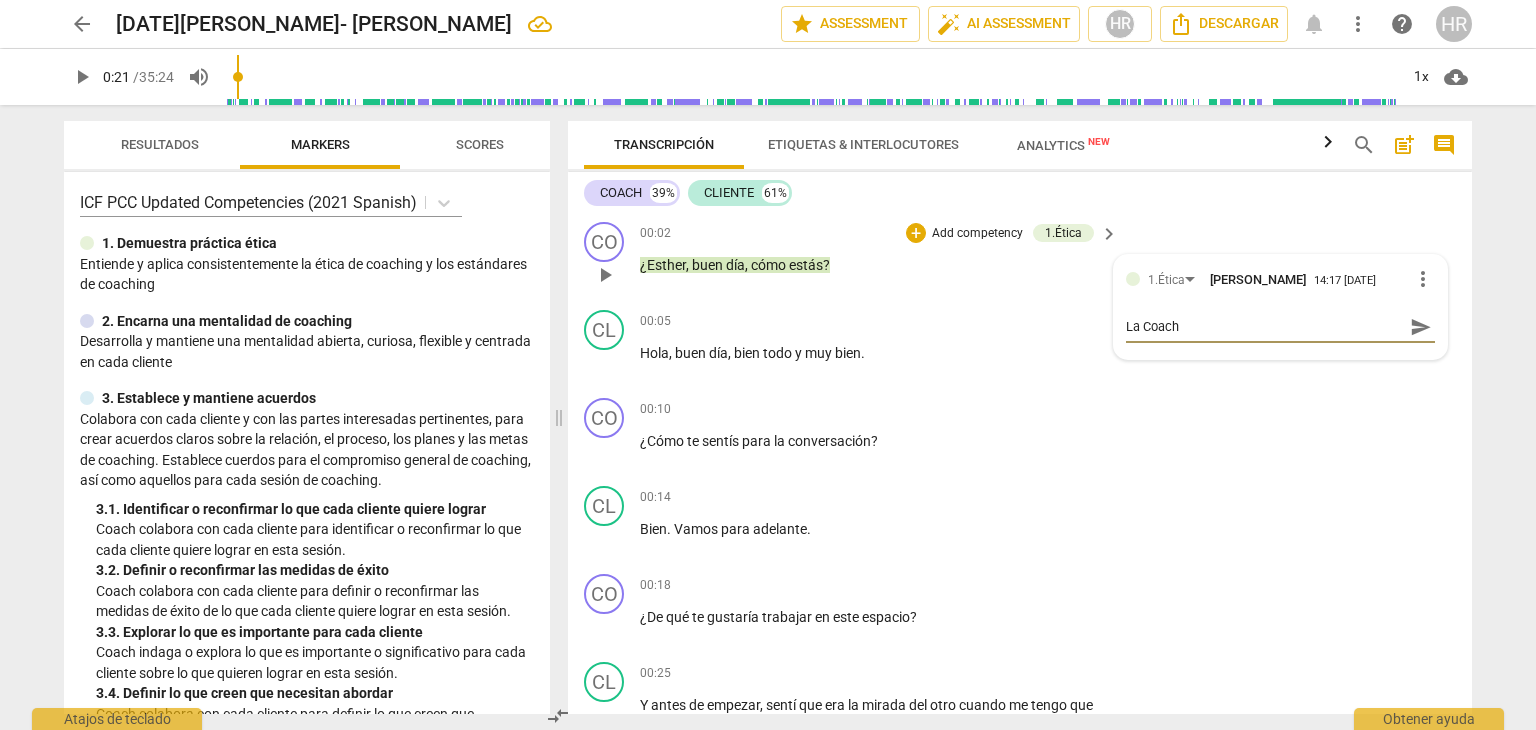 type on "La Coach" 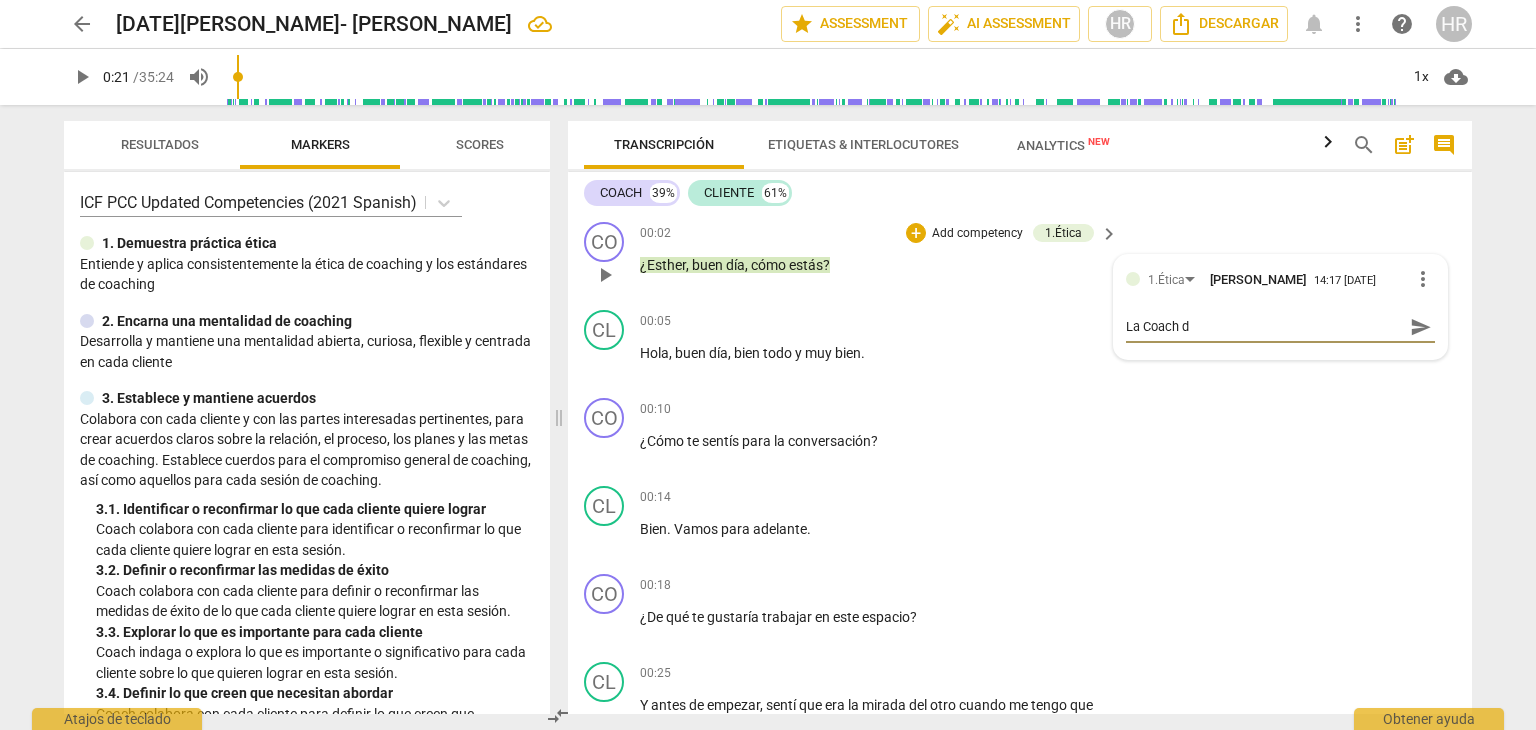 type on "La Coach de" 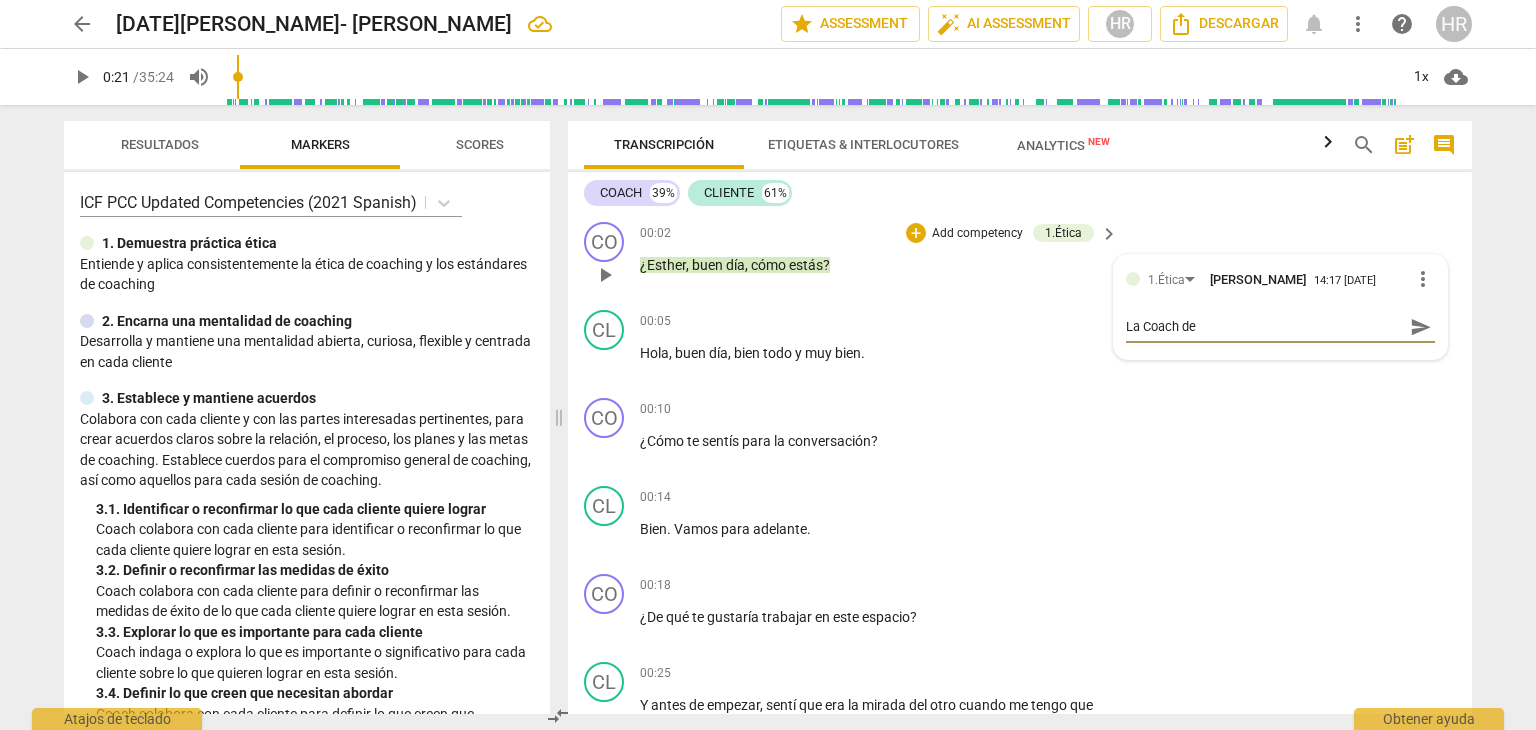 type on "La Coach dem" 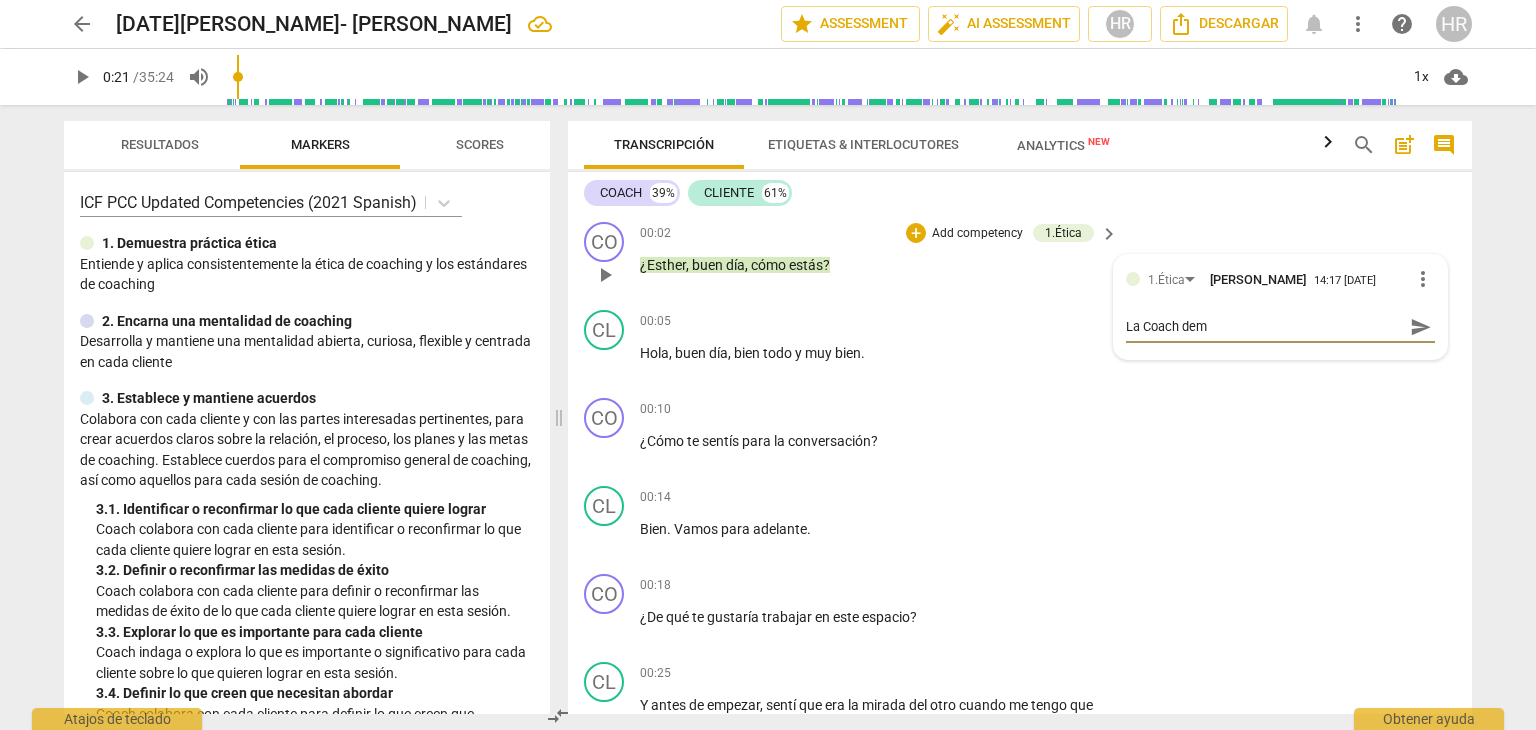 type on "La Coach demu" 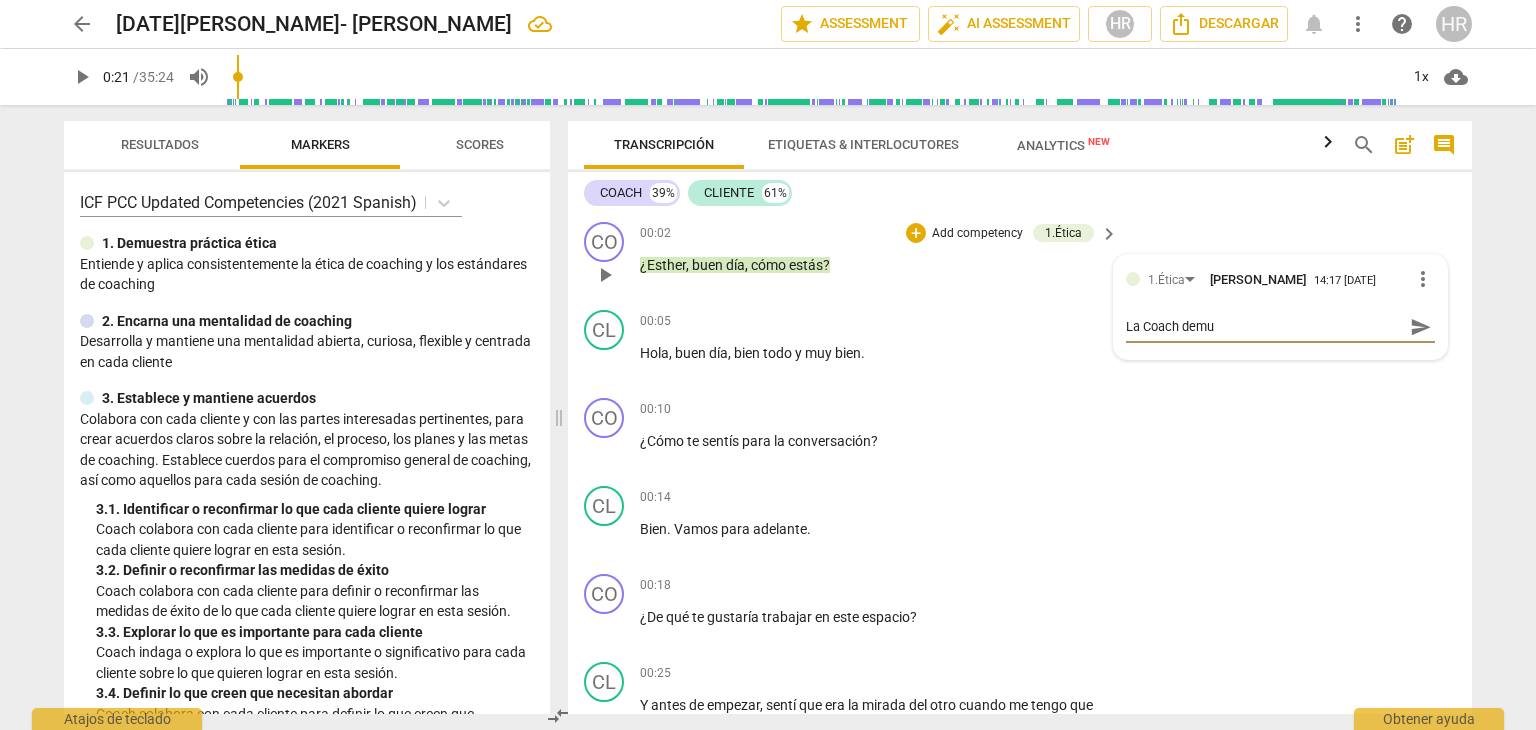 type on "La Coach demue" 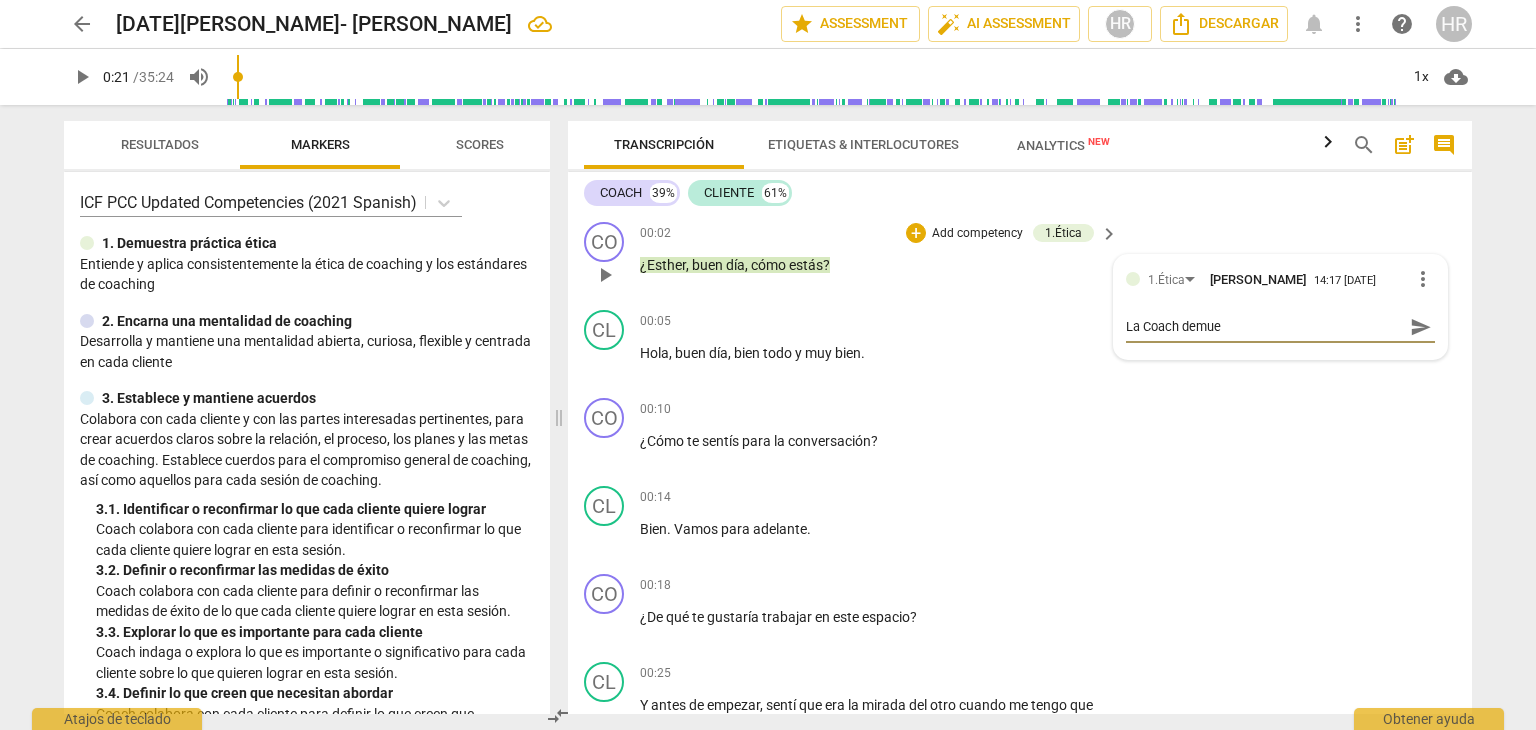 type on "La Coach demues" 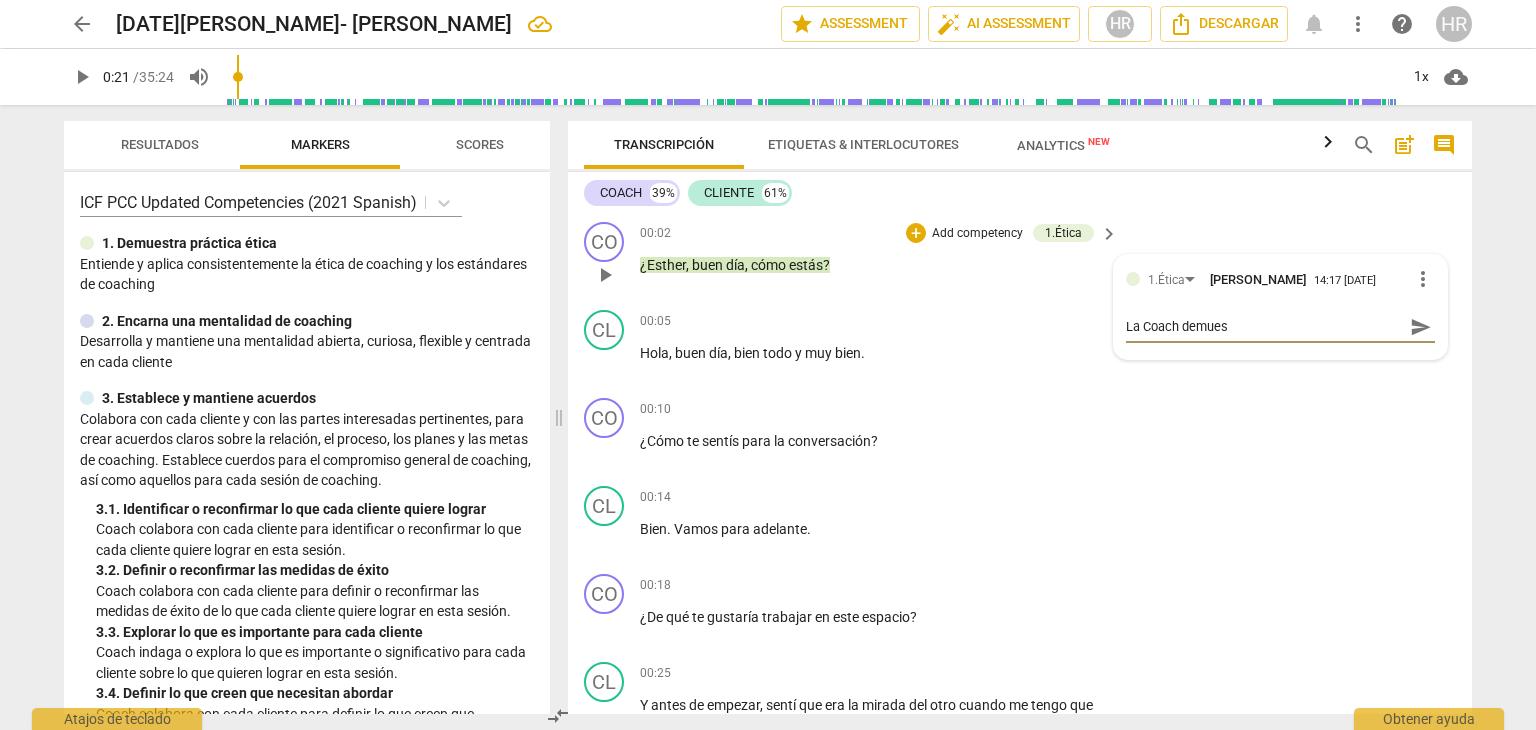 type on "La Coach demuest" 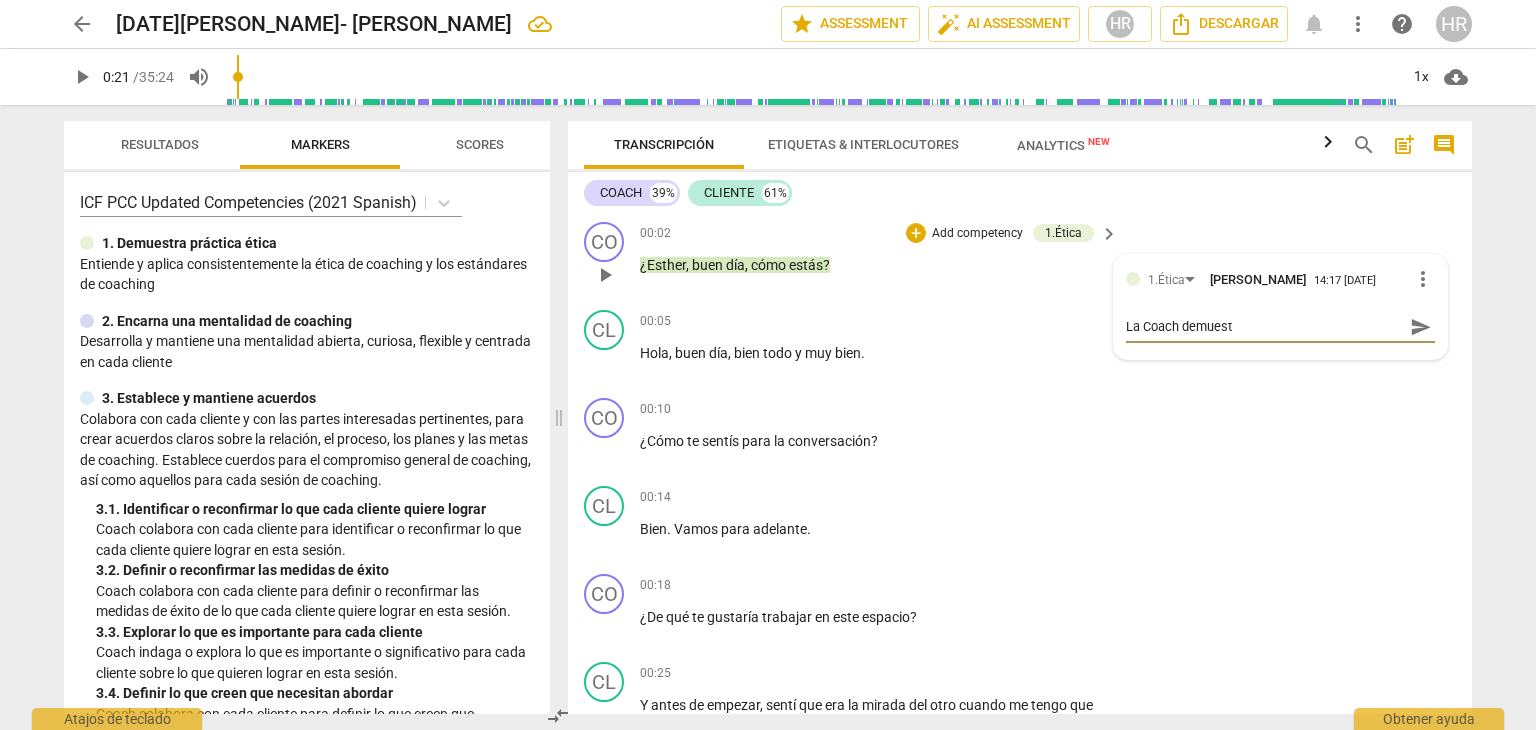 type on "La Coach demuestr" 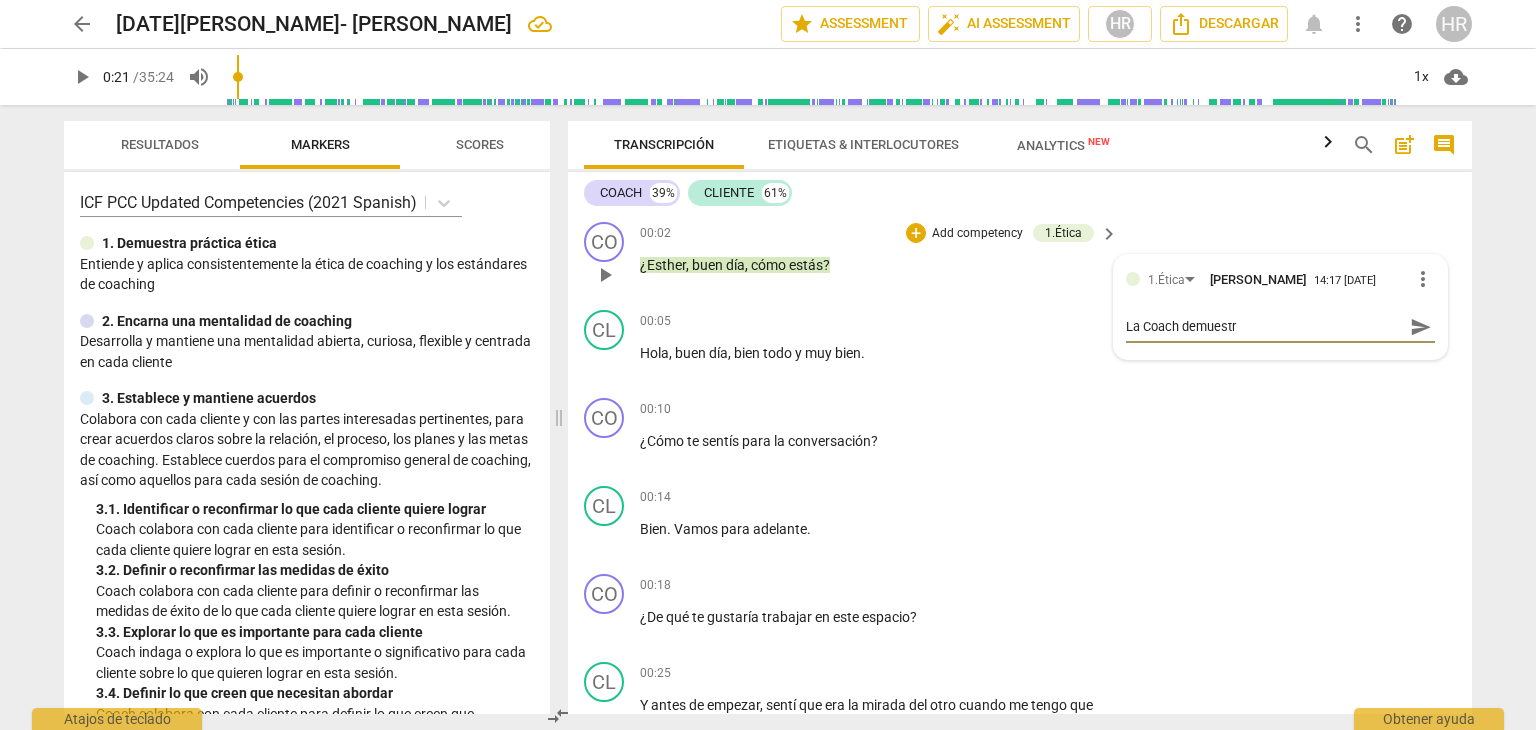 type on "La Coach demuestra" 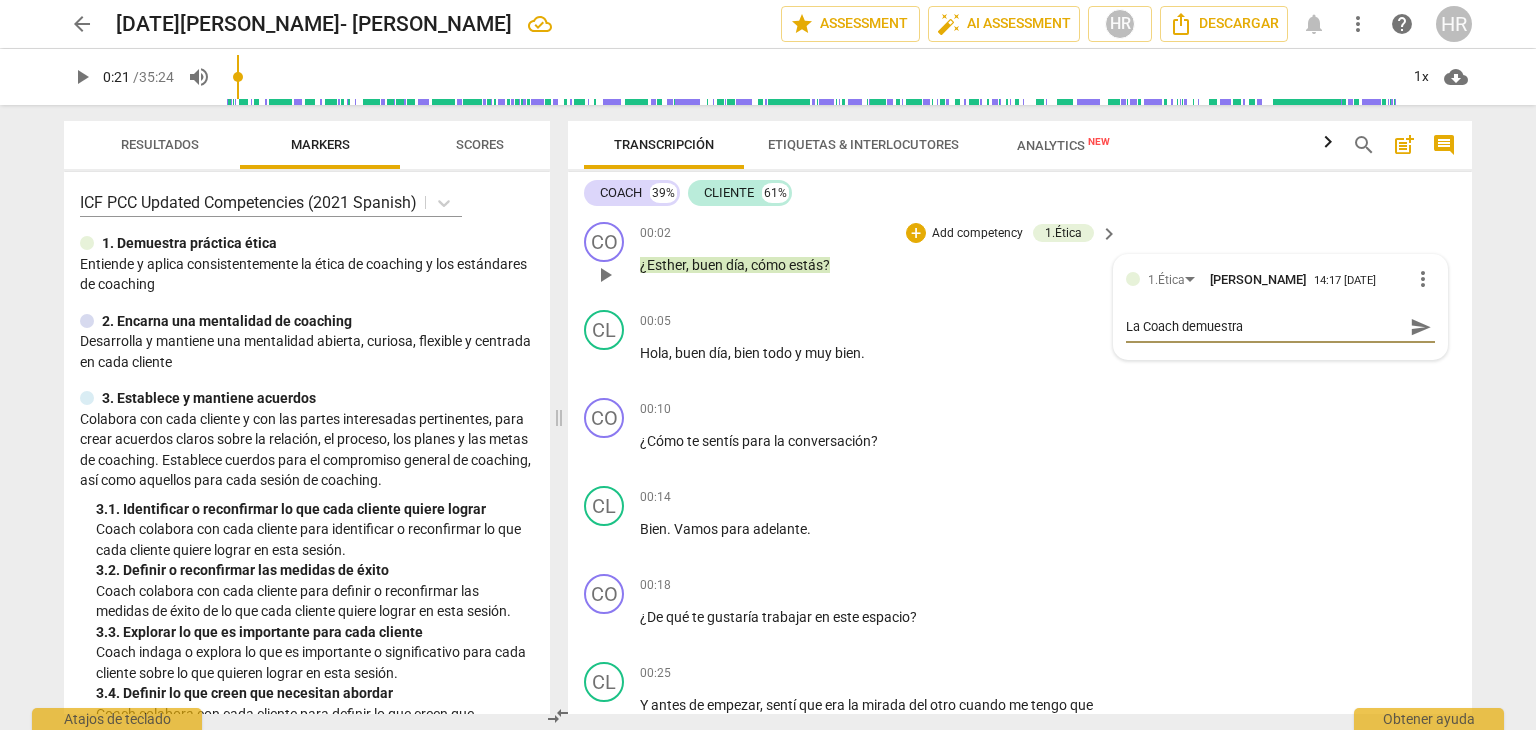 type on "La Coach demuestra" 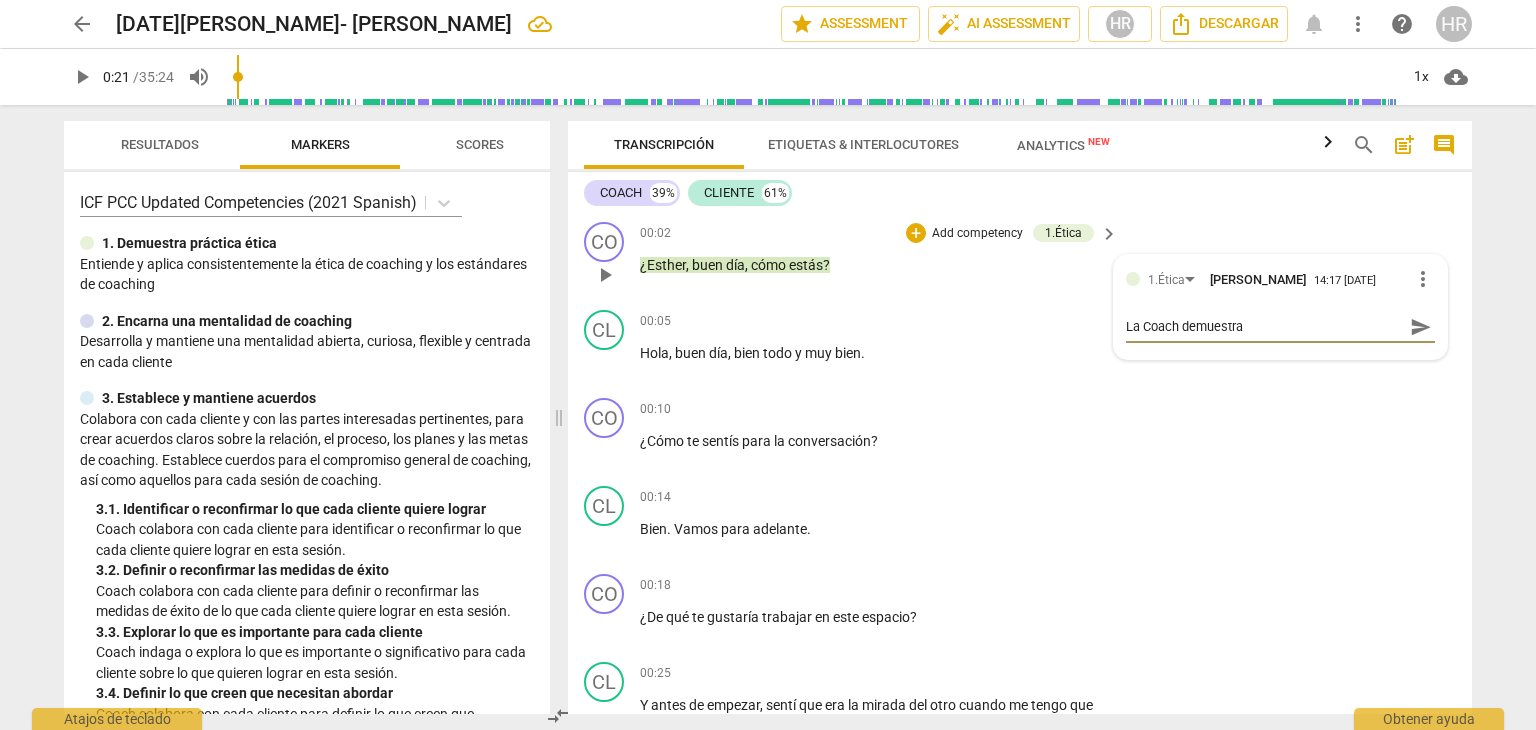 type on "La Coach demuestra V" 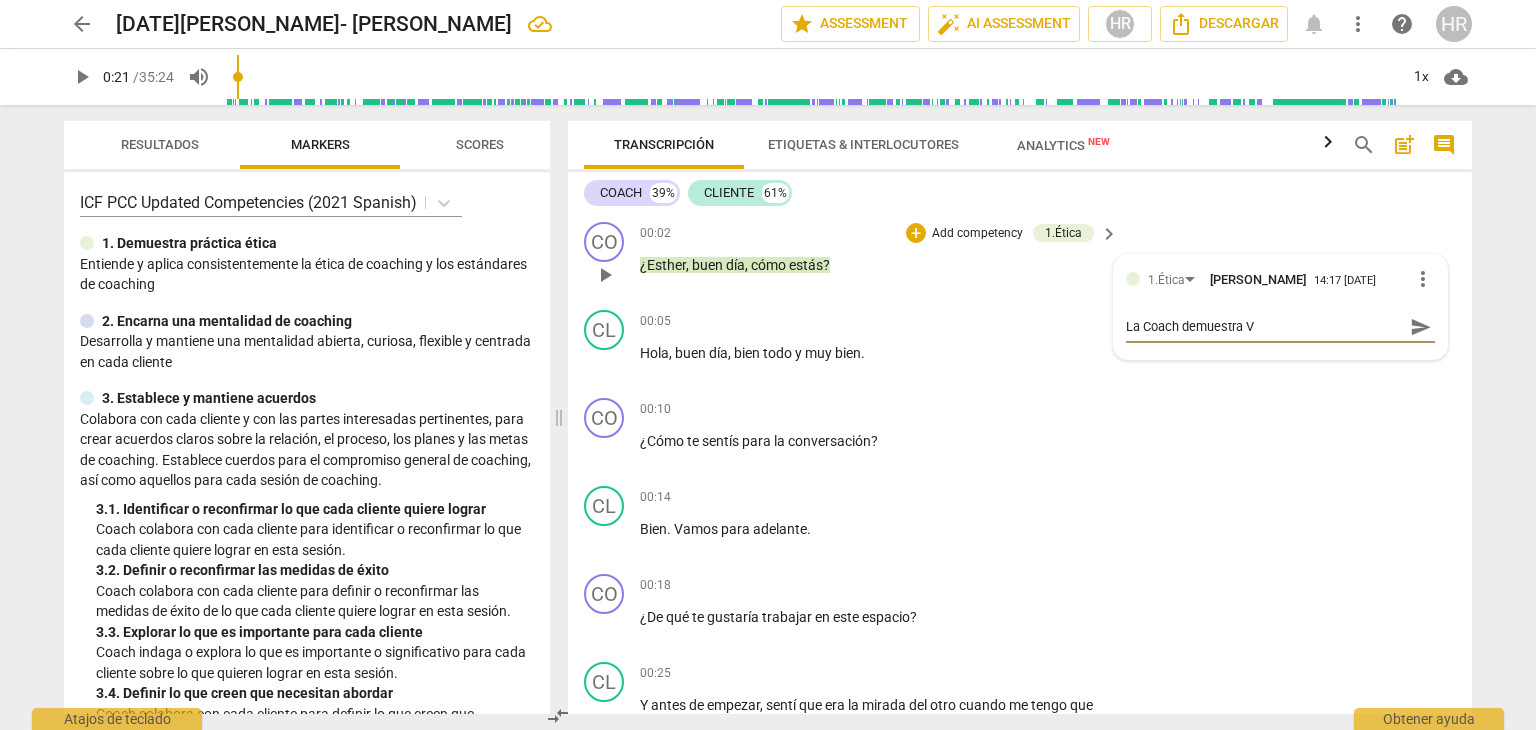 type on "La Coach demuestra Va" 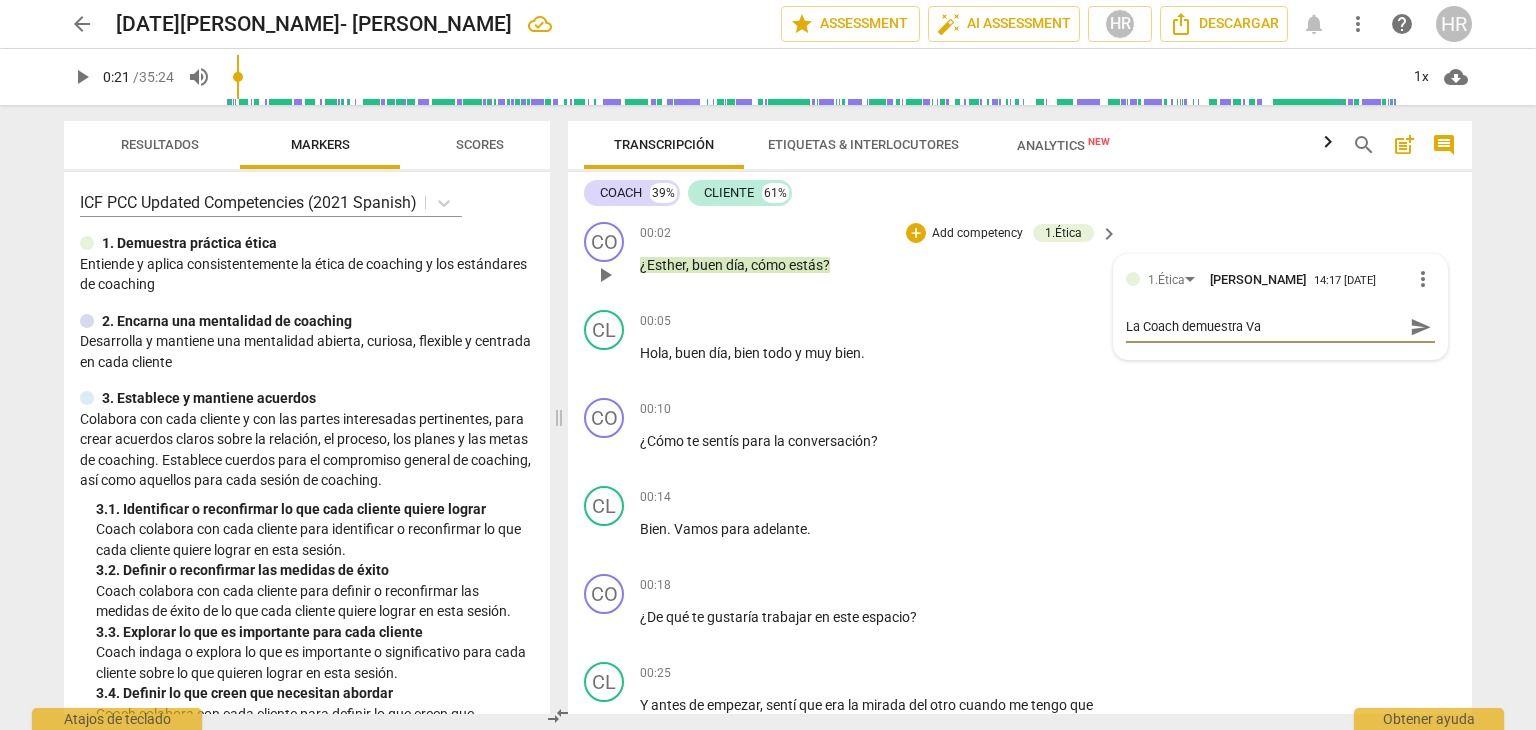 type on "La Coach demuestra [PERSON_NAME]" 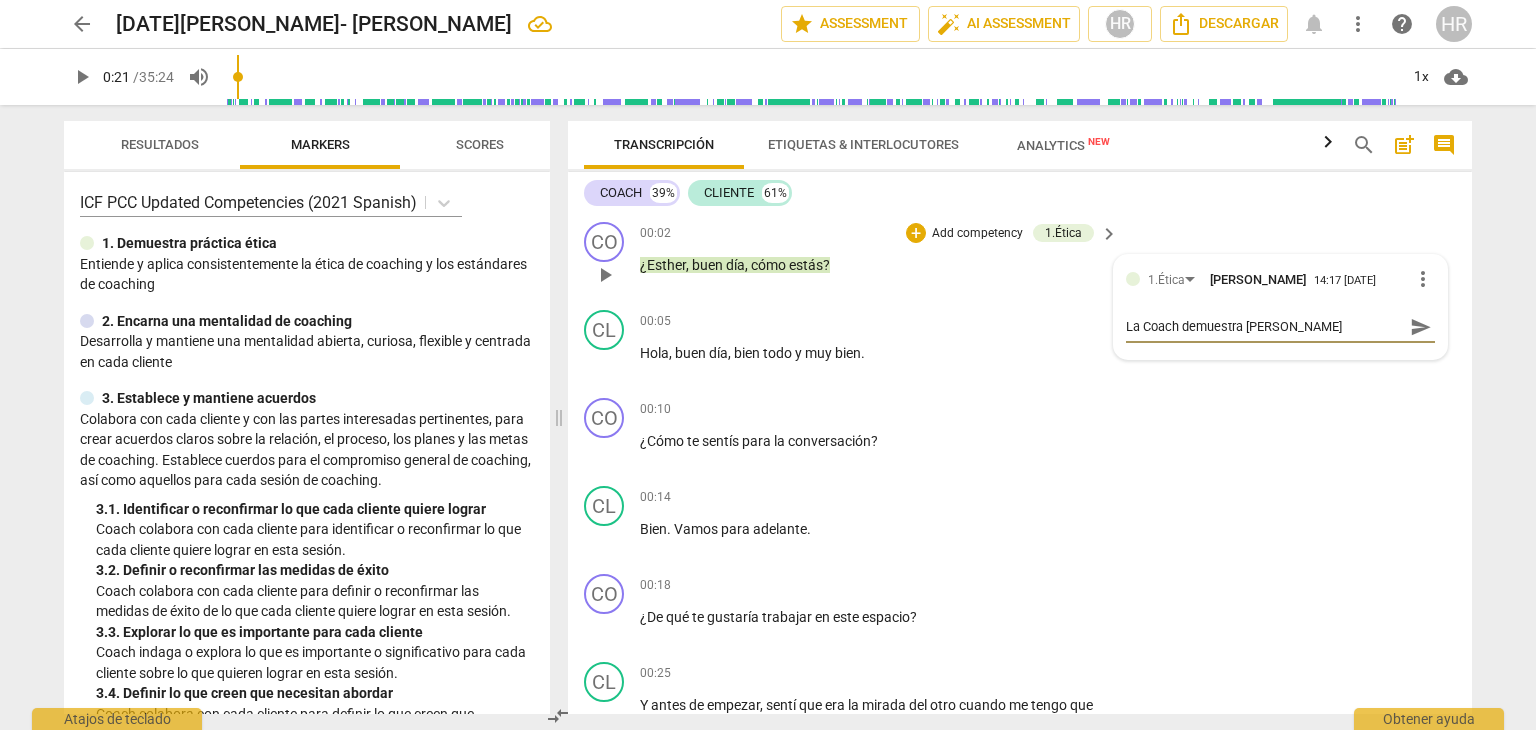 type on "La Coach demuestra Valo" 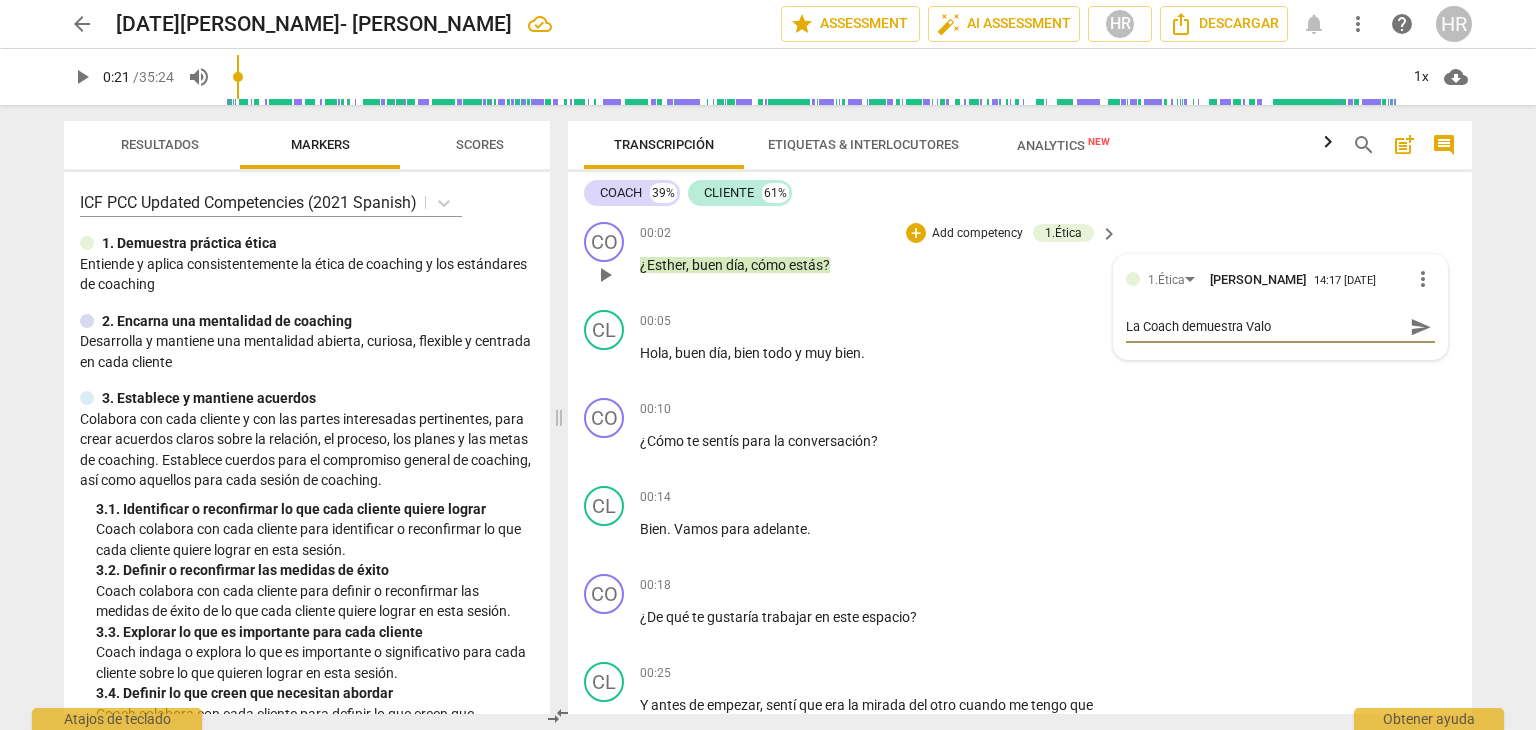 type on "La Coach demuestra Valor" 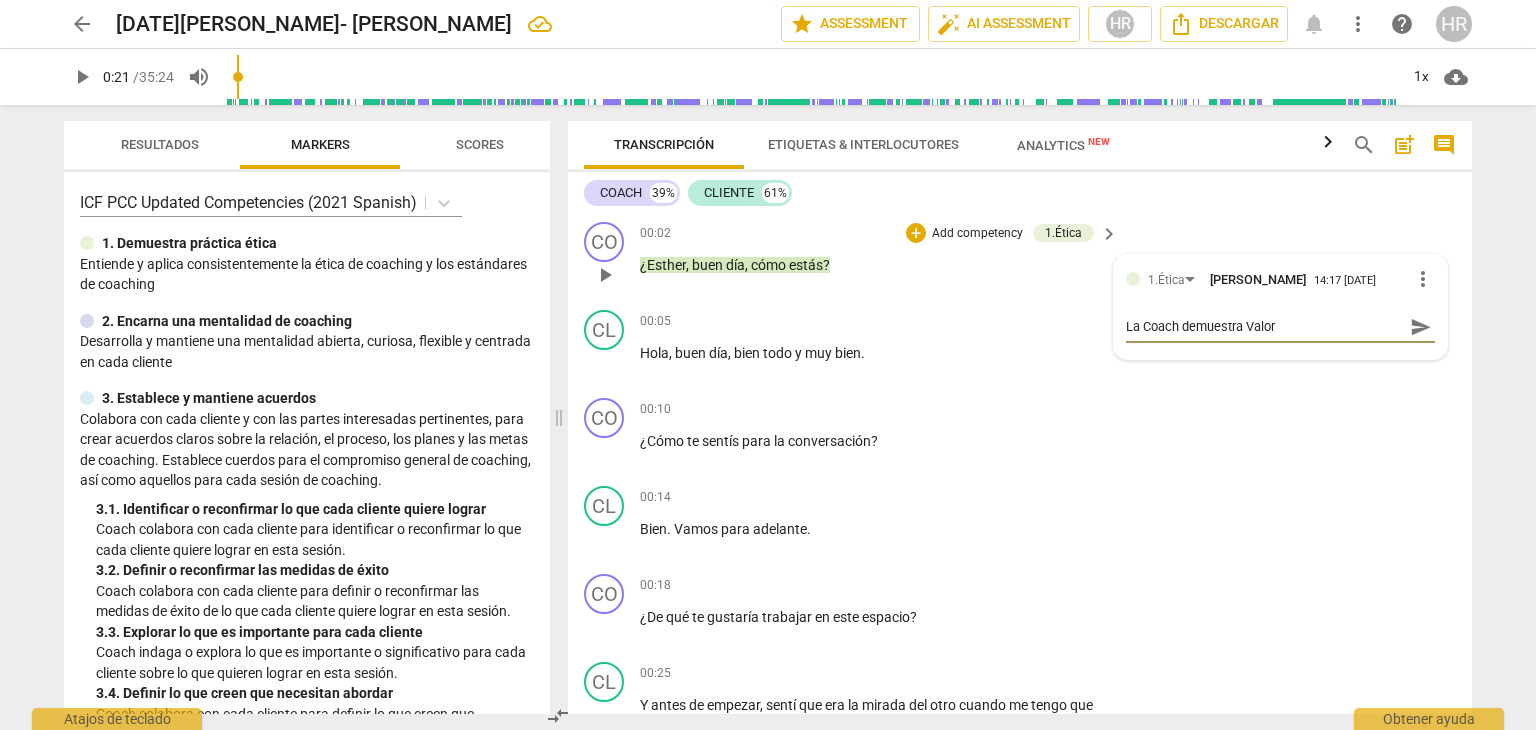 type on "La Coach demuestra [PERSON_NAME]" 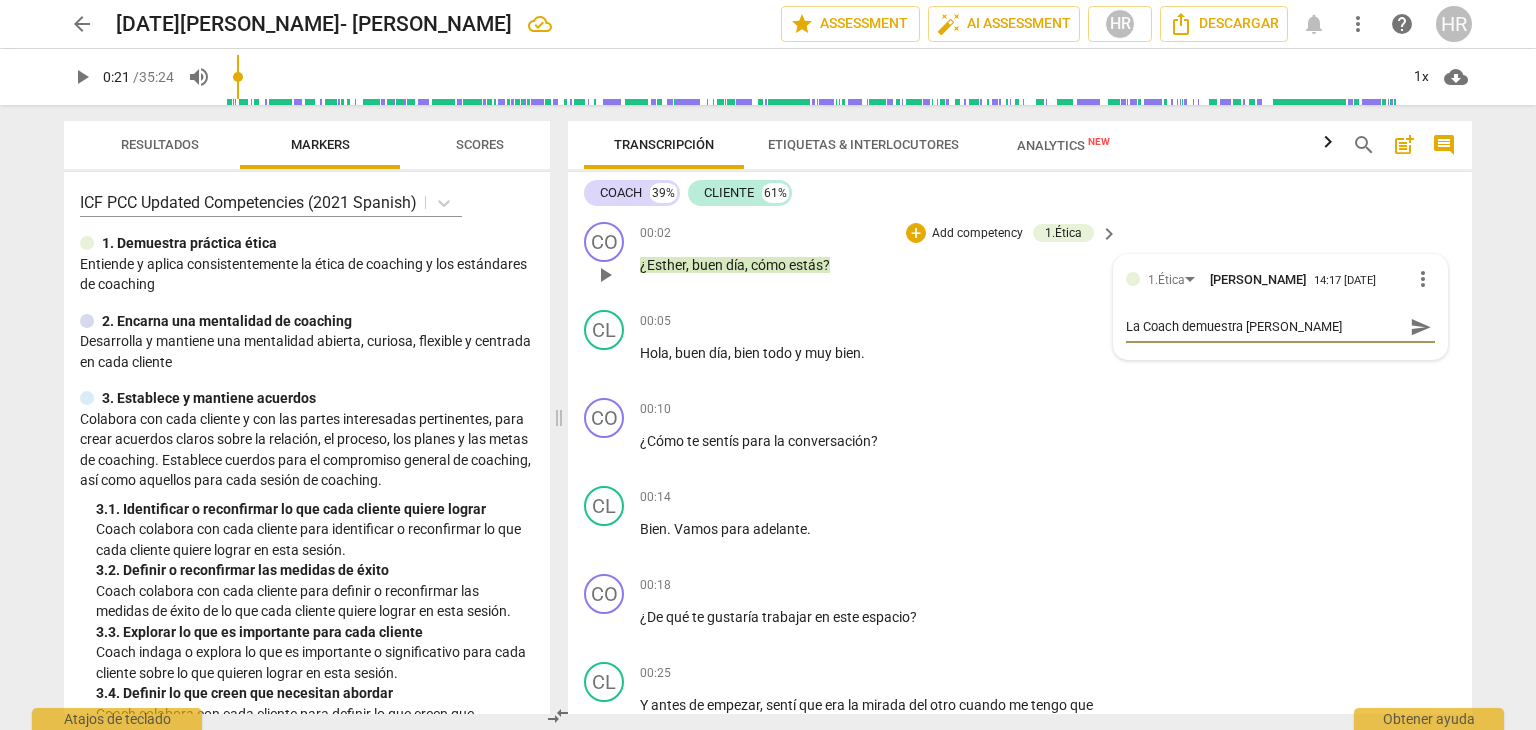 type on "La Coach demuestra Valores" 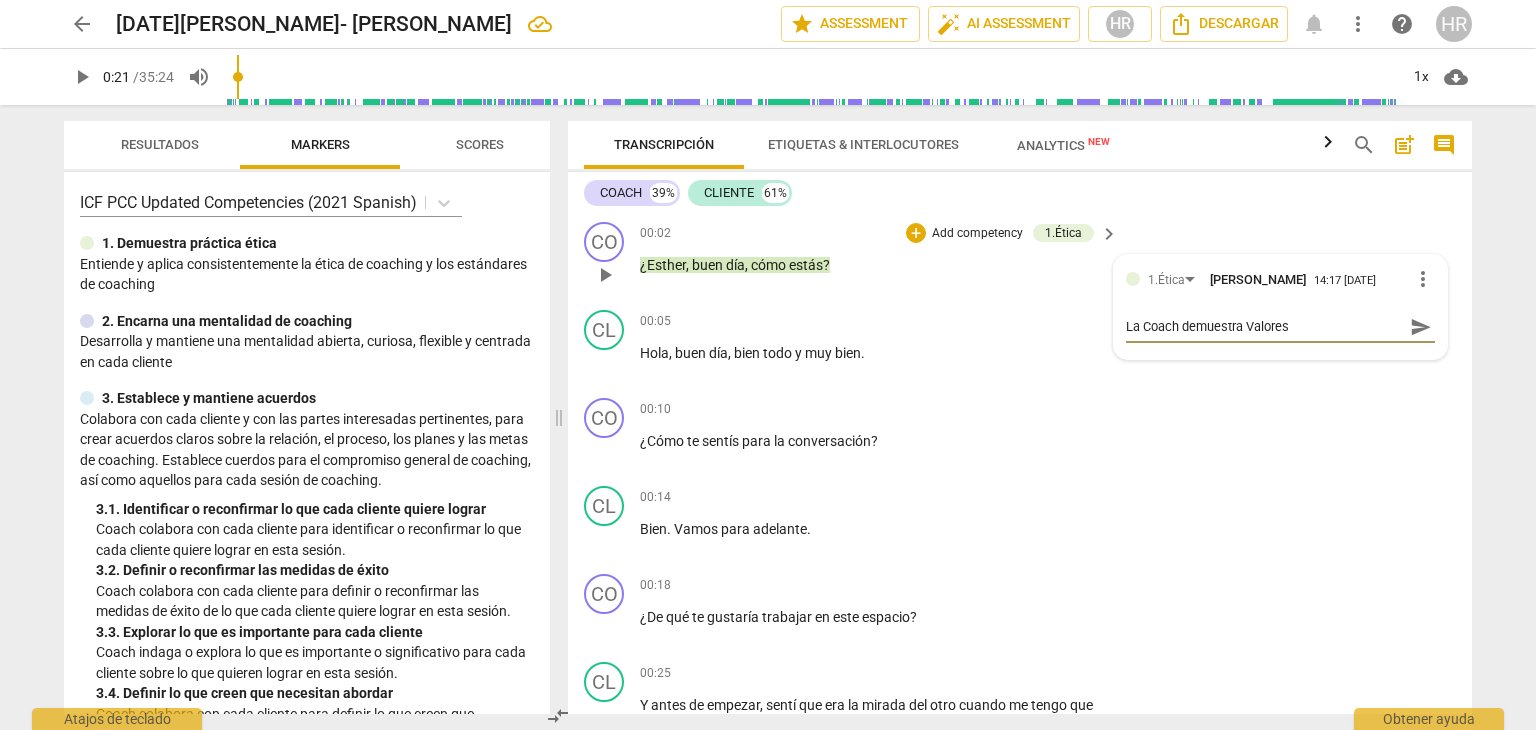 type on "La Coach demuestra Valores" 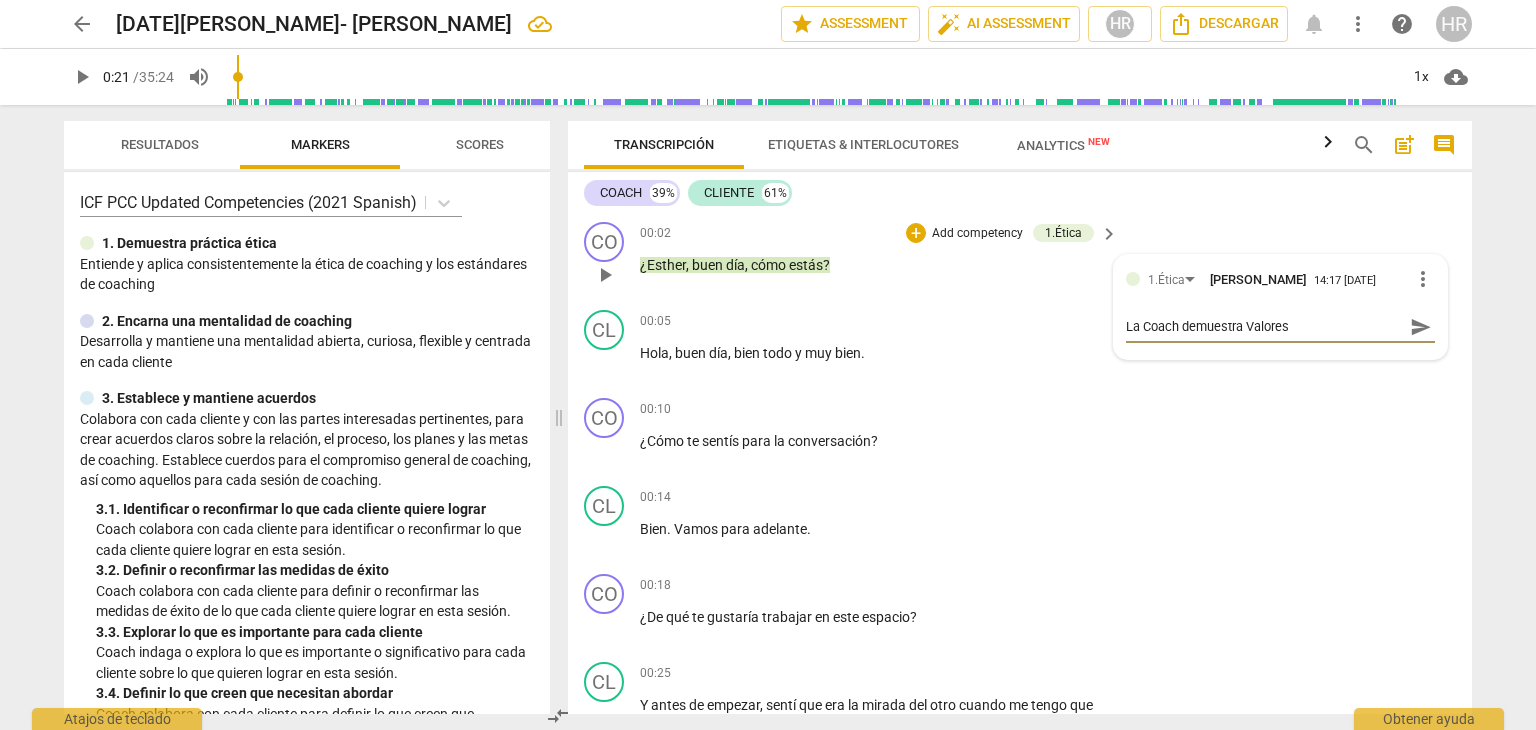 type on "La Coach demuestra Valores y" 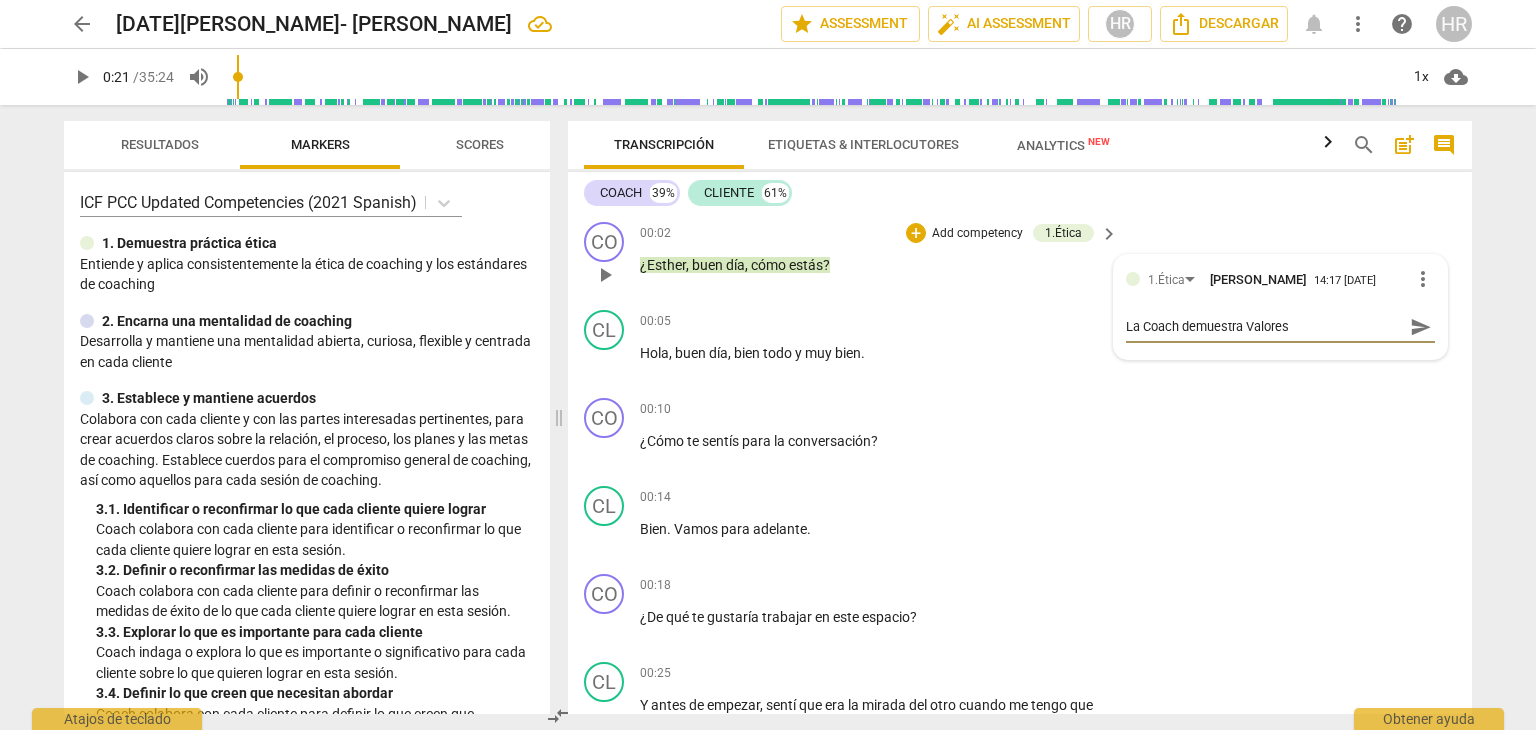 type on "La Coach demuestra Valores y" 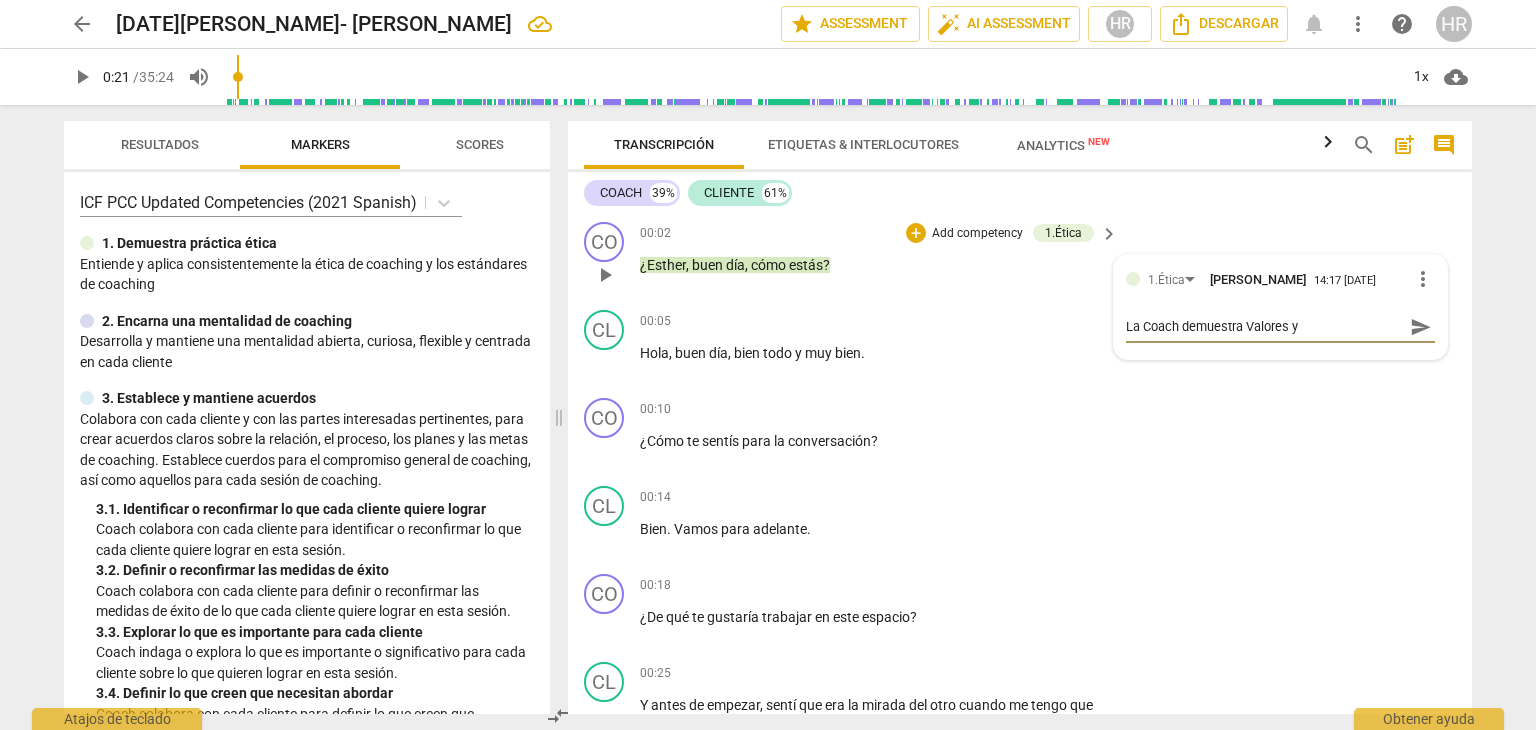 type on "La Coach demuestra Valores y" 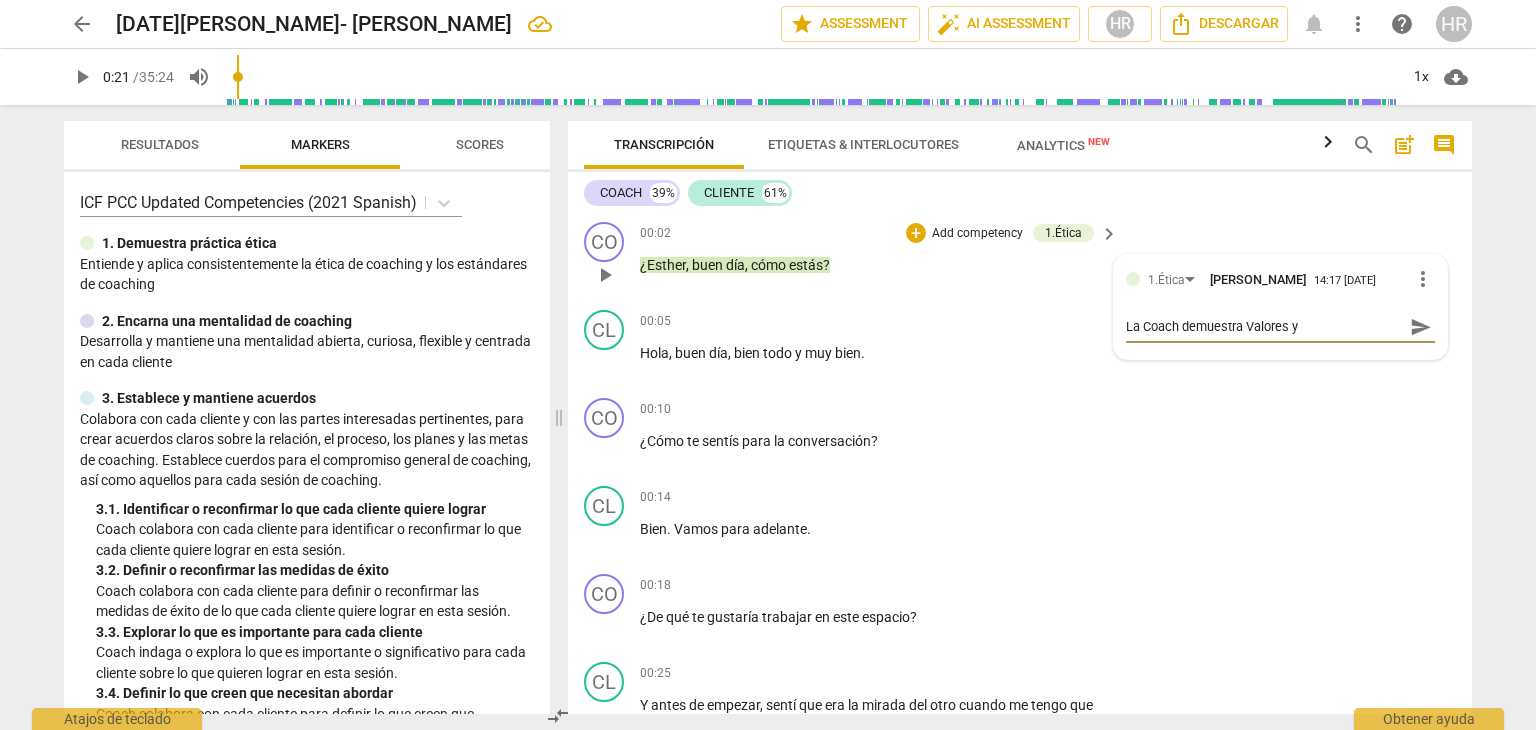type on "La Coach demuestra Valores y P" 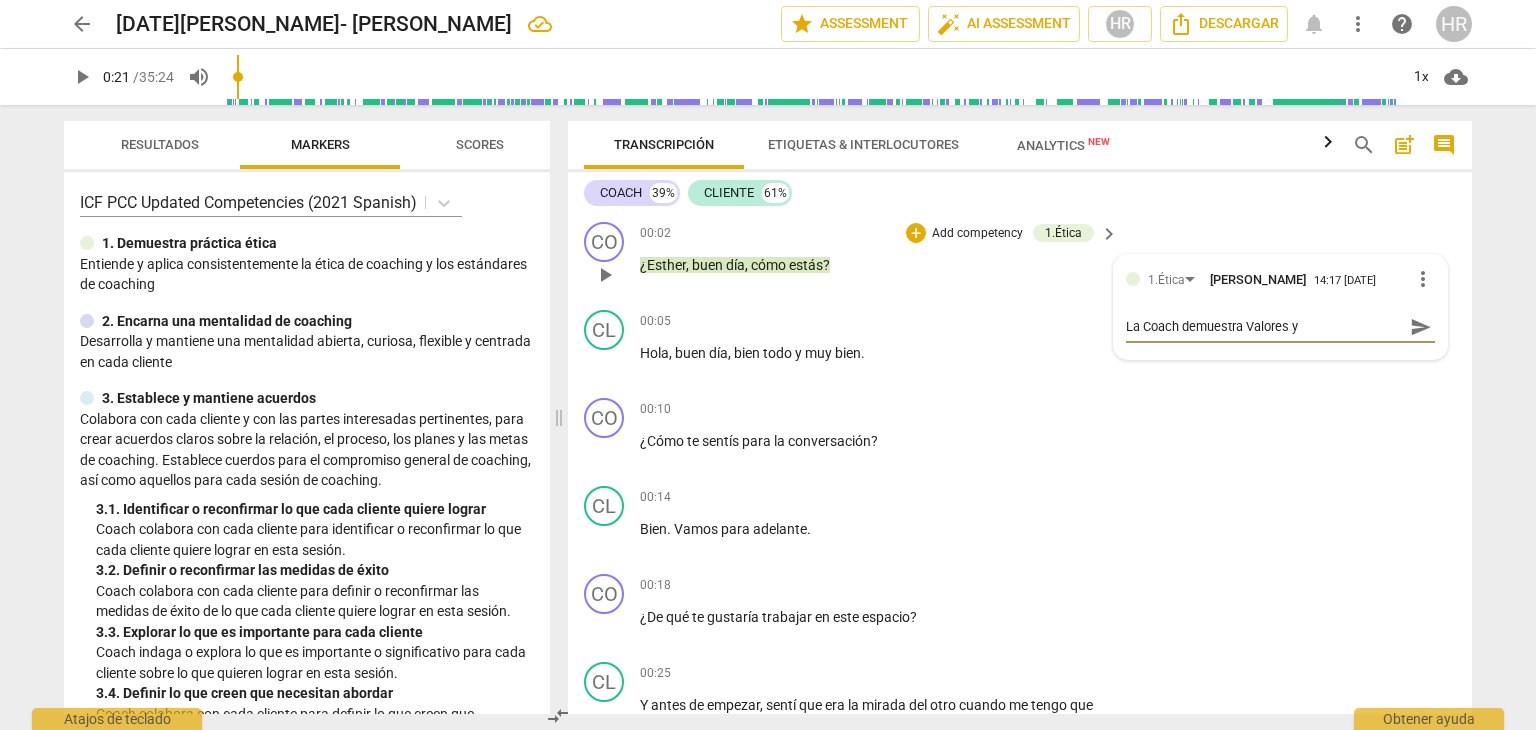 type on "La Coach demuestra Valores y P" 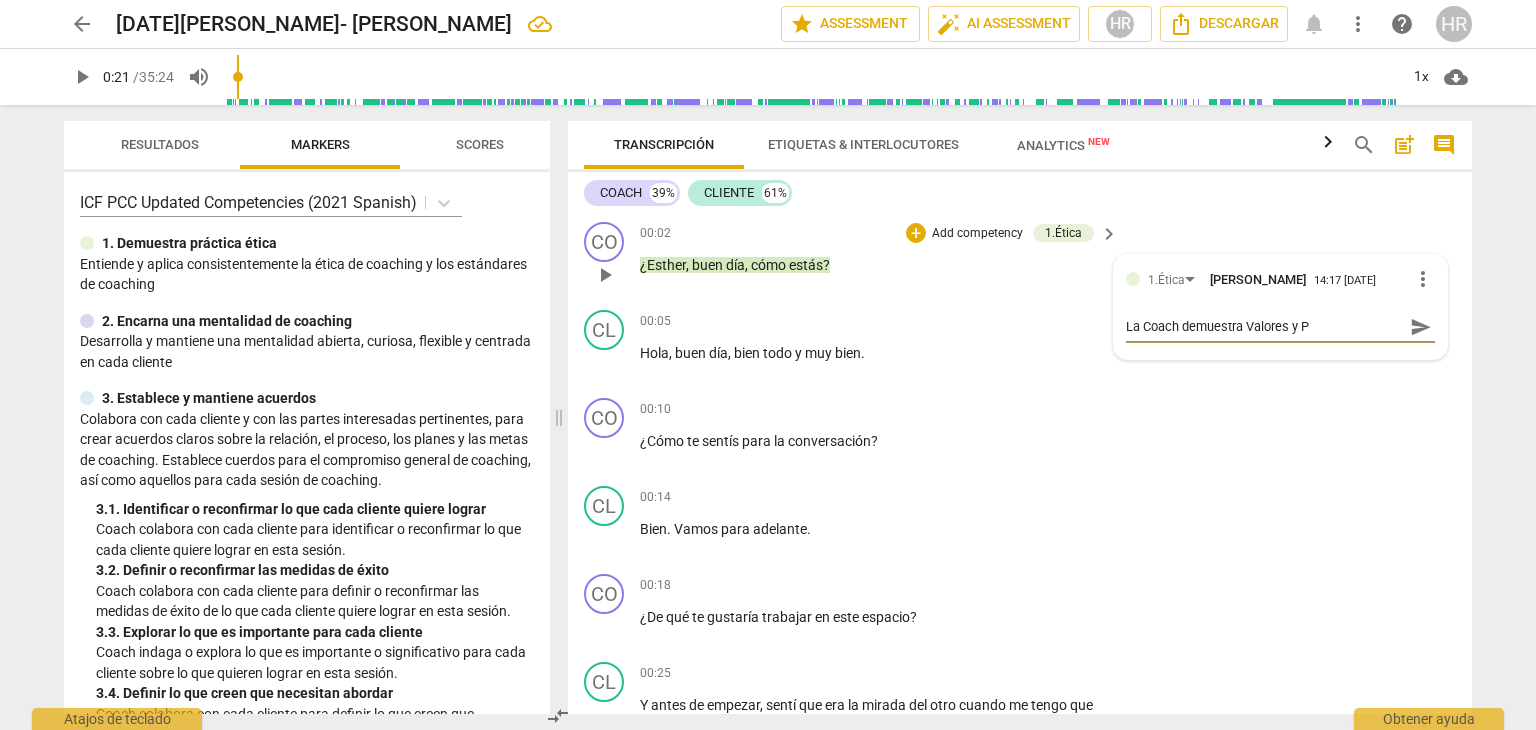 type on "La Coach demuestra Valores y Pr" 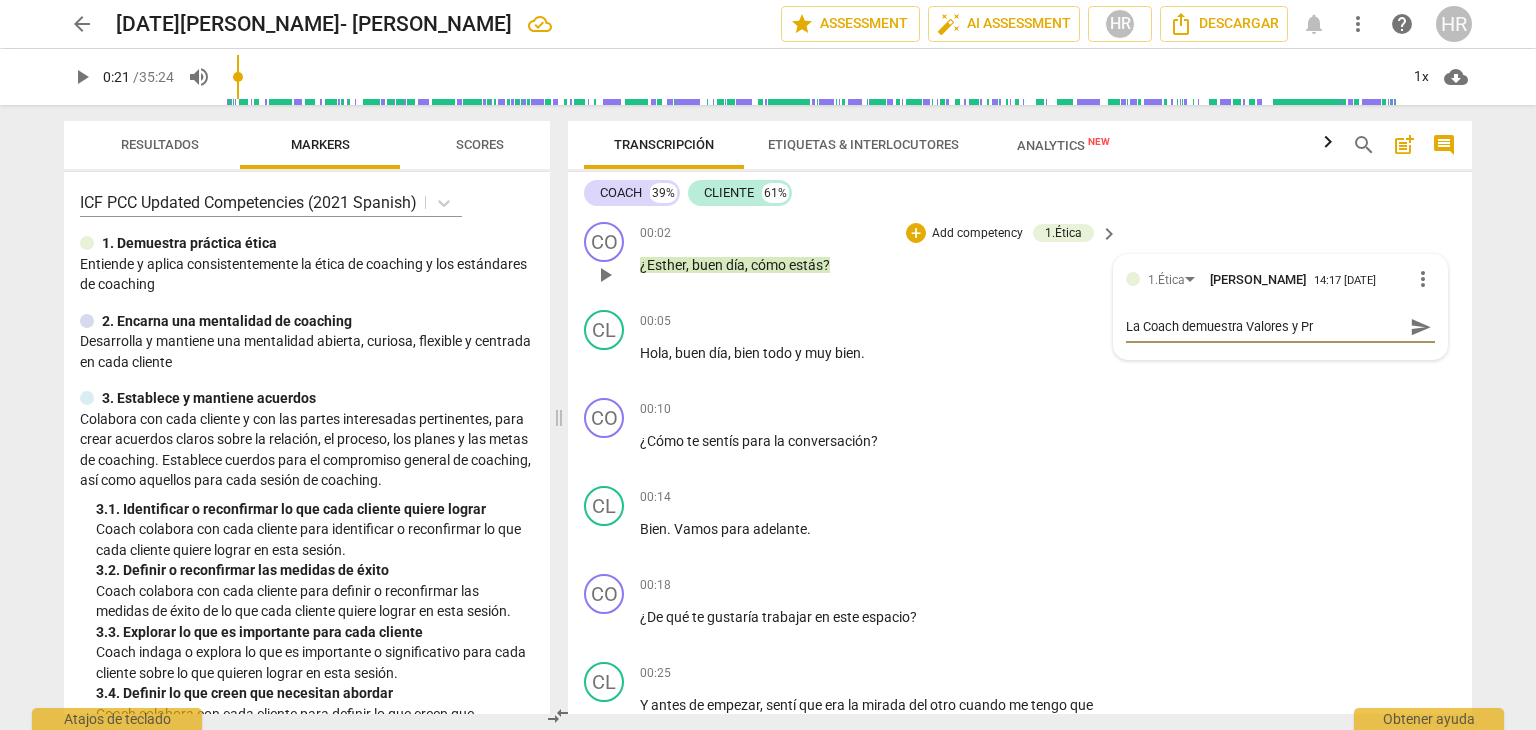 type on "La Coach demuestra Valores y Pri" 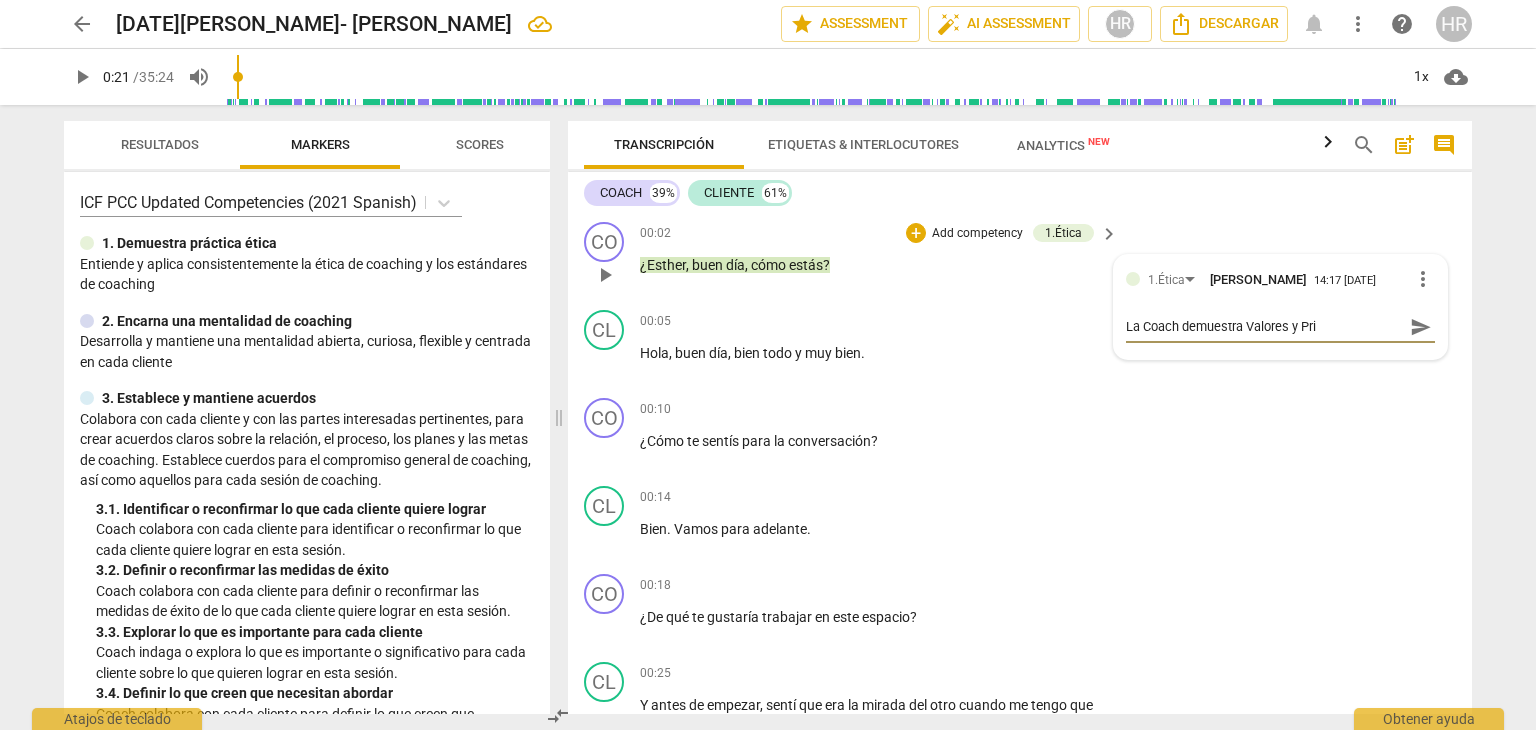 type on "La Coach demuestra Valores y Prin" 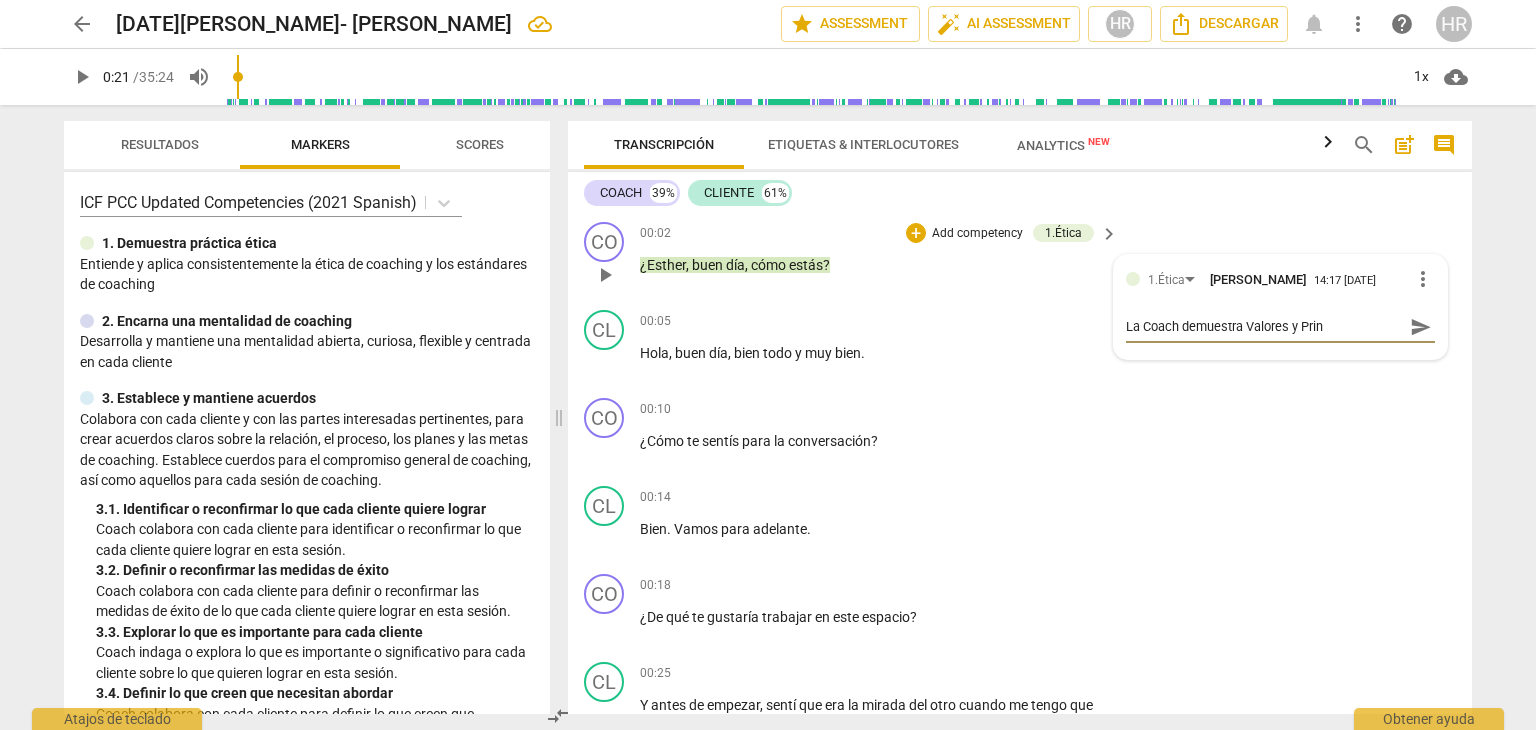 type on "La Coach demuestra [PERSON_NAME] y [PERSON_NAME]" 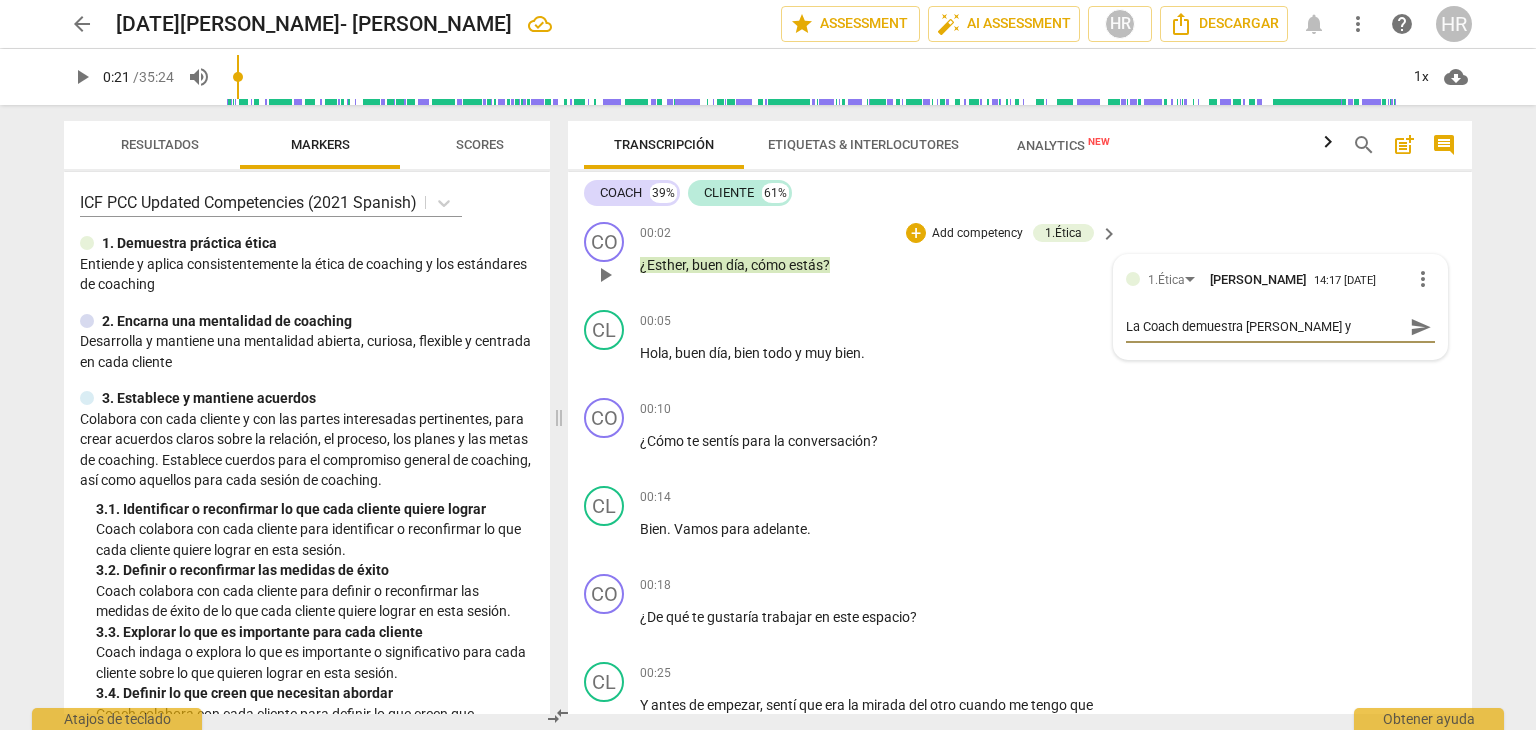 type on "La Coach demuestra Valores y Prinic" 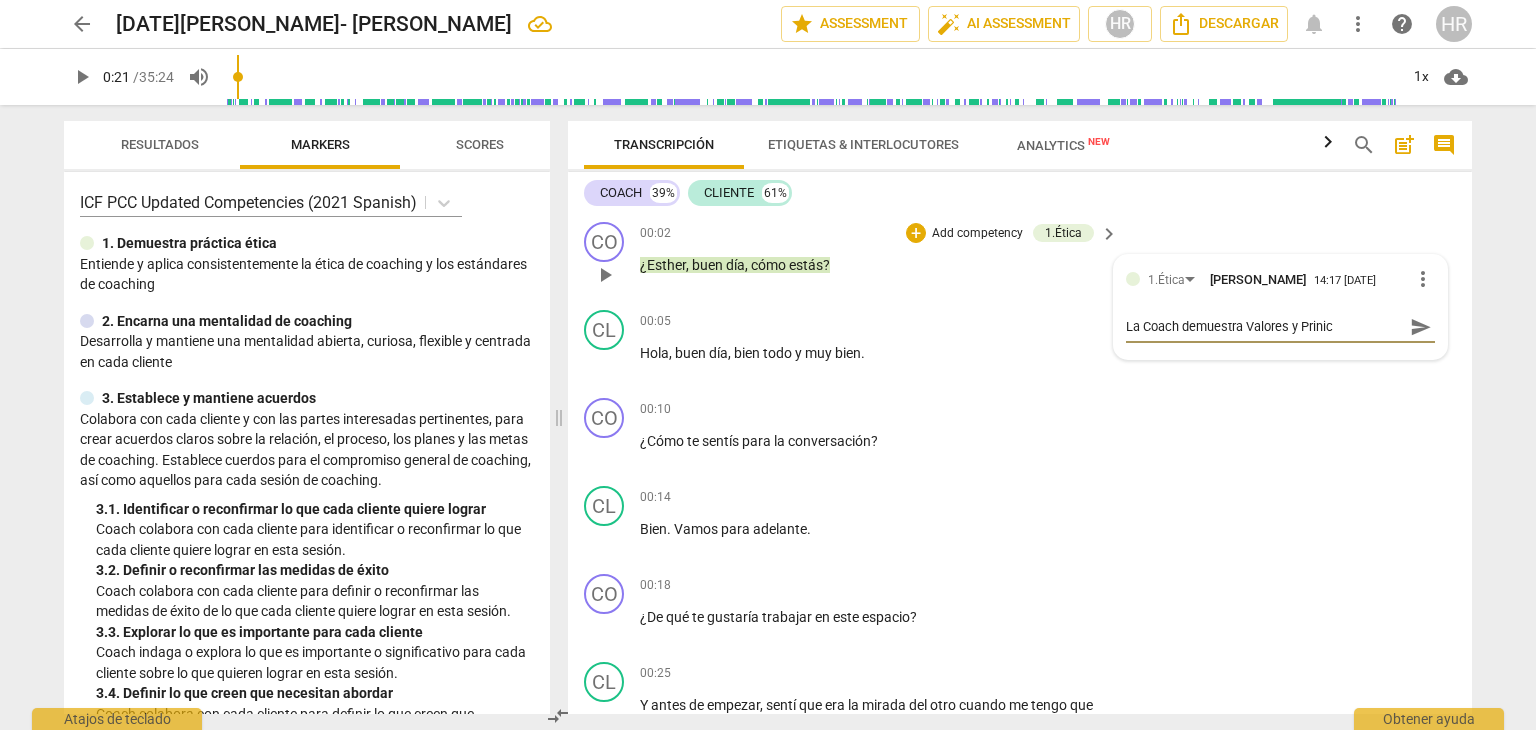 type on "La Coach demuestra [PERSON_NAME] y Prinici" 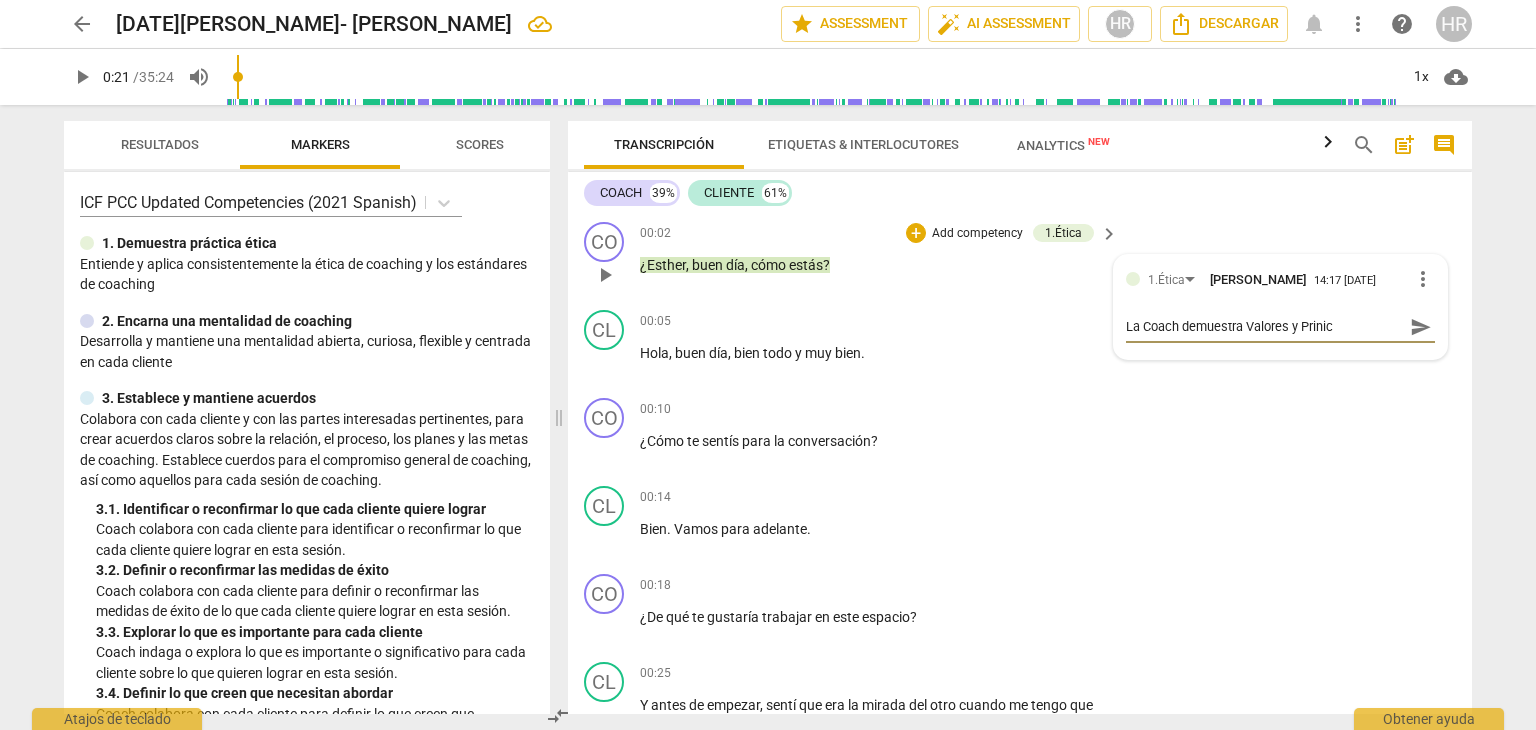 type on "La Coach demuestra [PERSON_NAME] y Prinici" 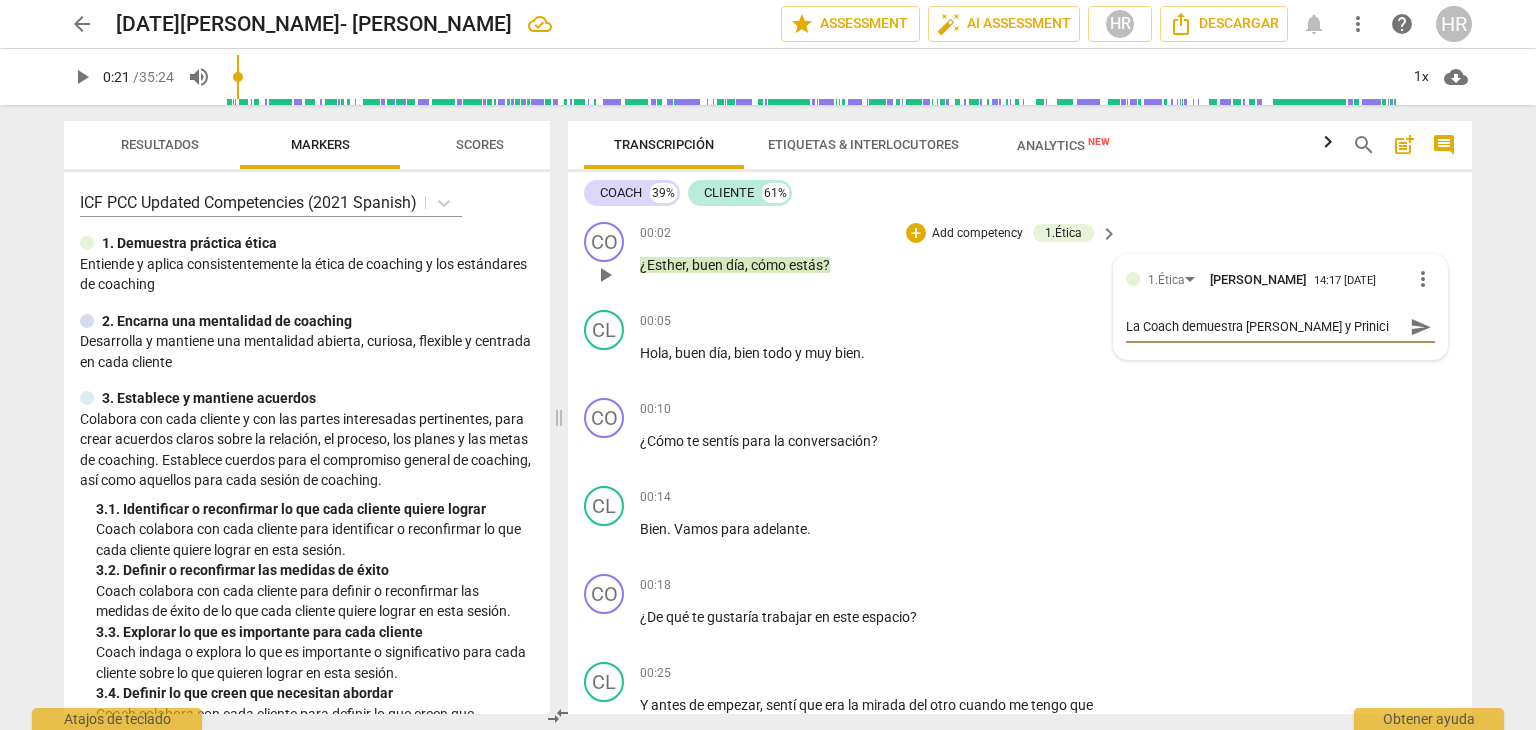 type on "La Coach demuestra Valores y Prinicip" 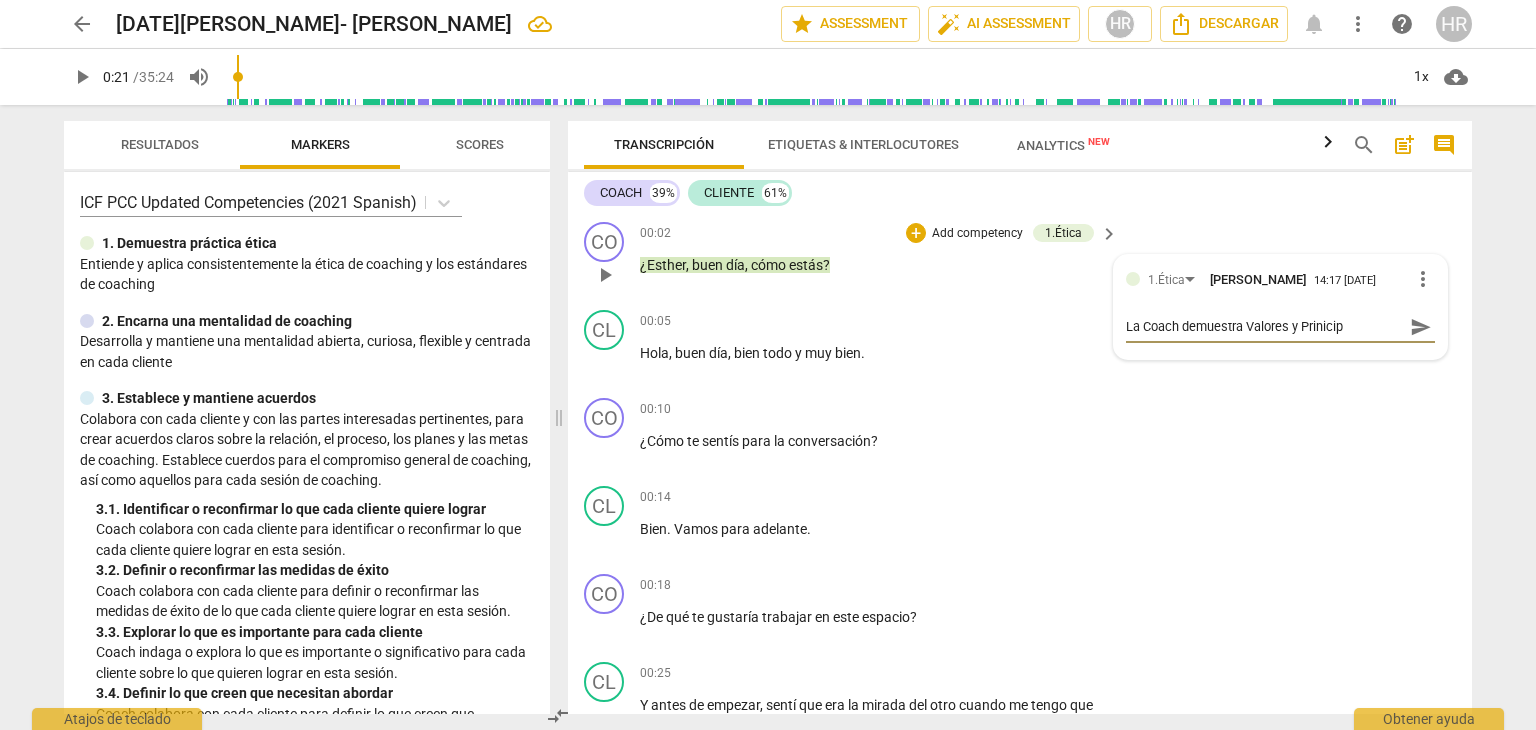 type on "La Coach demuestra Valores y Prinicipi" 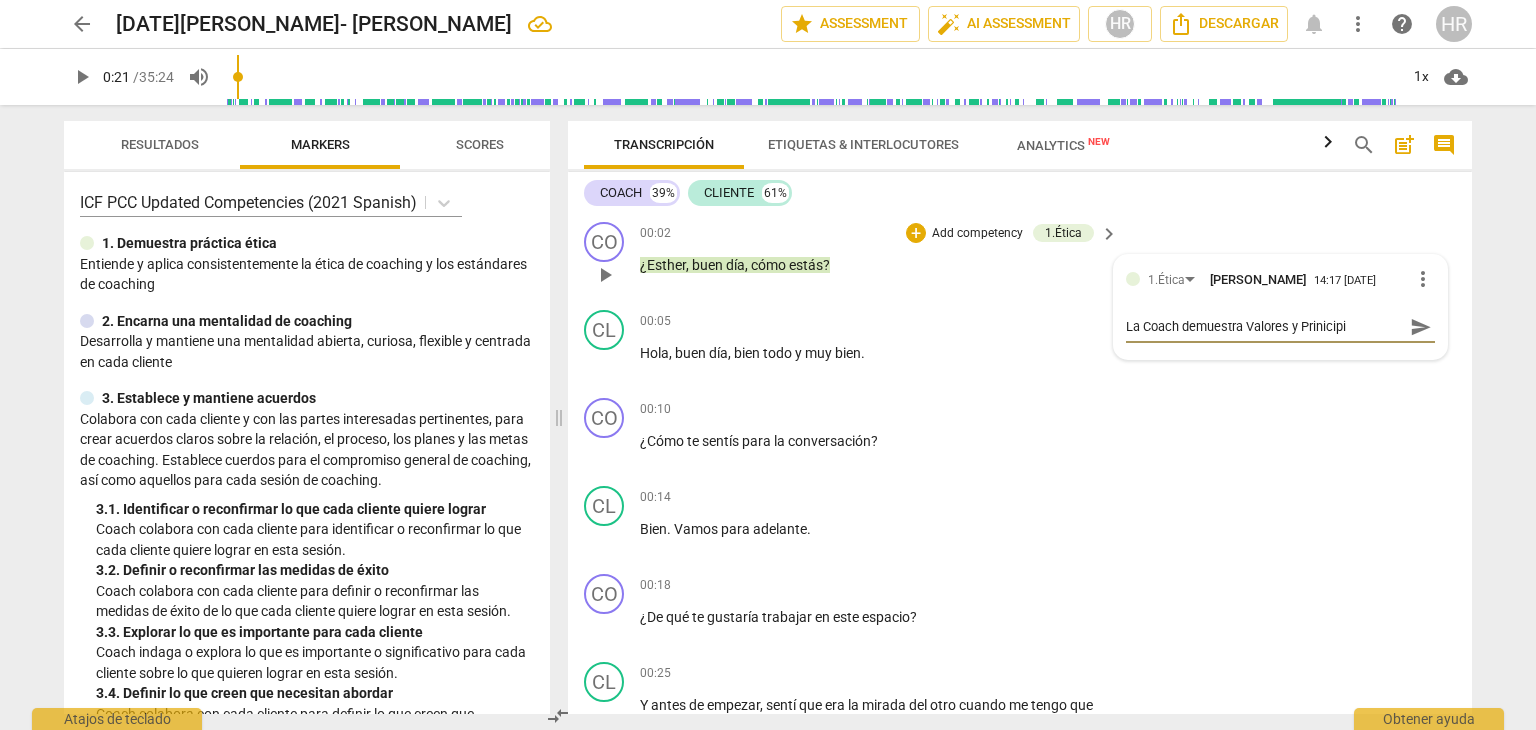 type on "La Coach demuestra [PERSON_NAME] y Prinicipio" 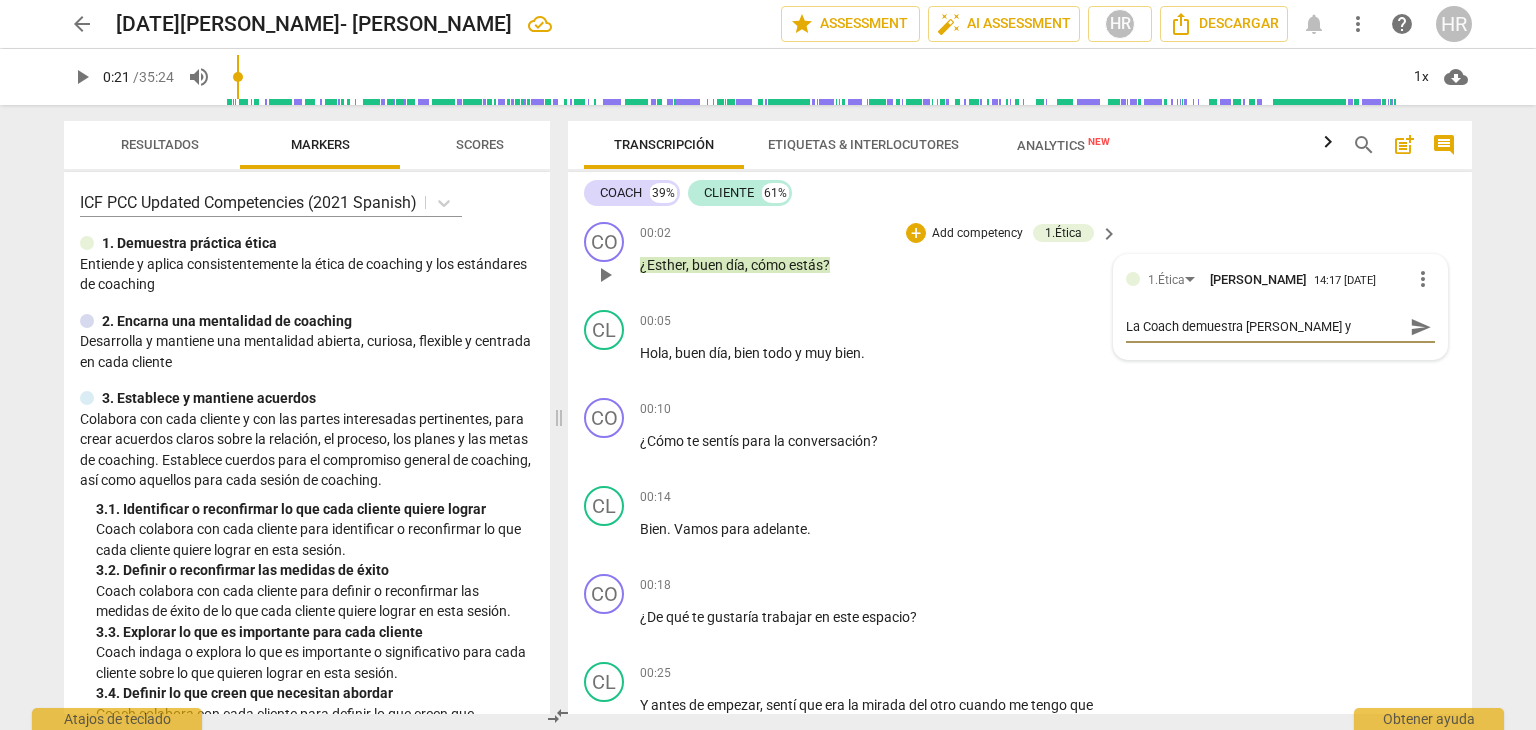 type on "La Coach demuestra Valores y Prinicipios" 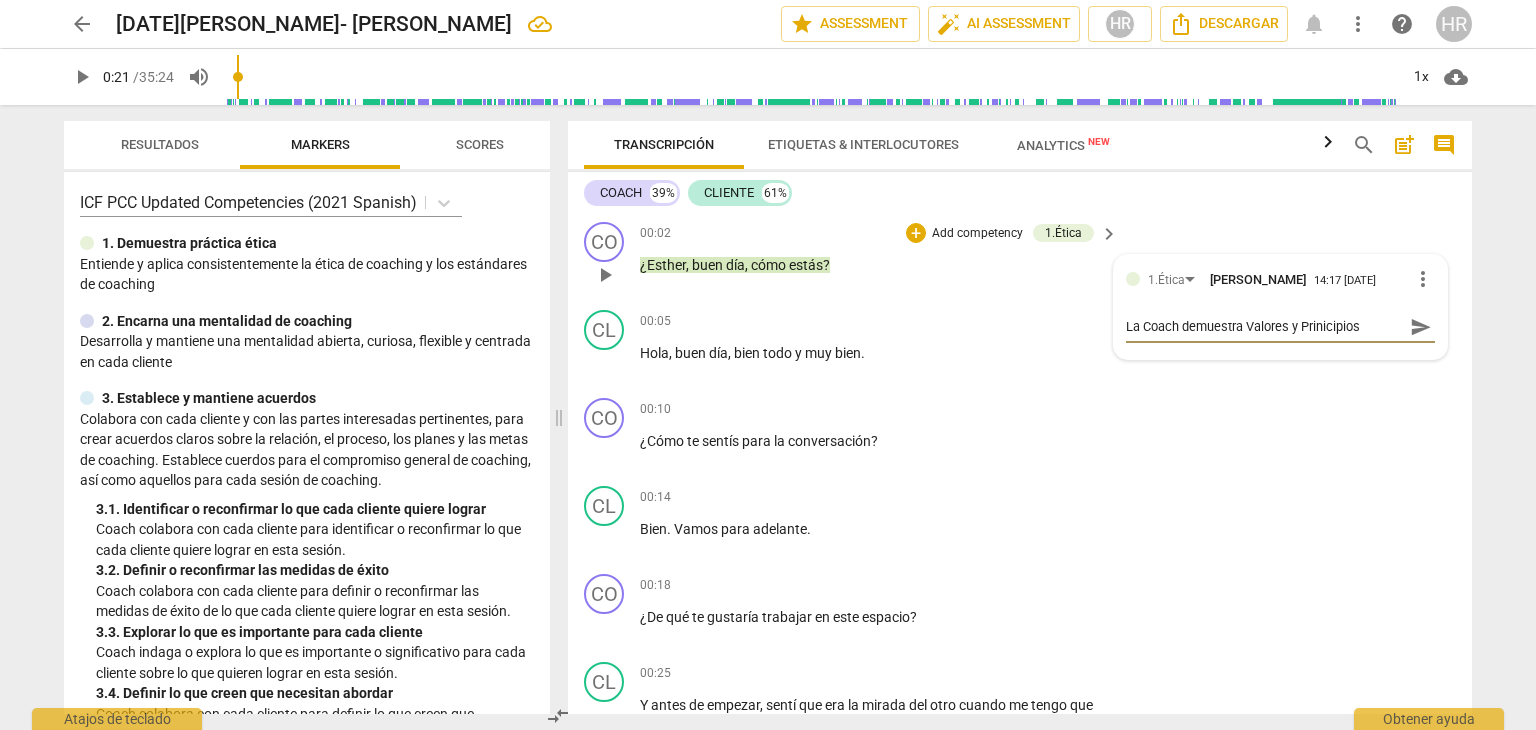 type on "La Coach demuestra Valores y Prinicipios" 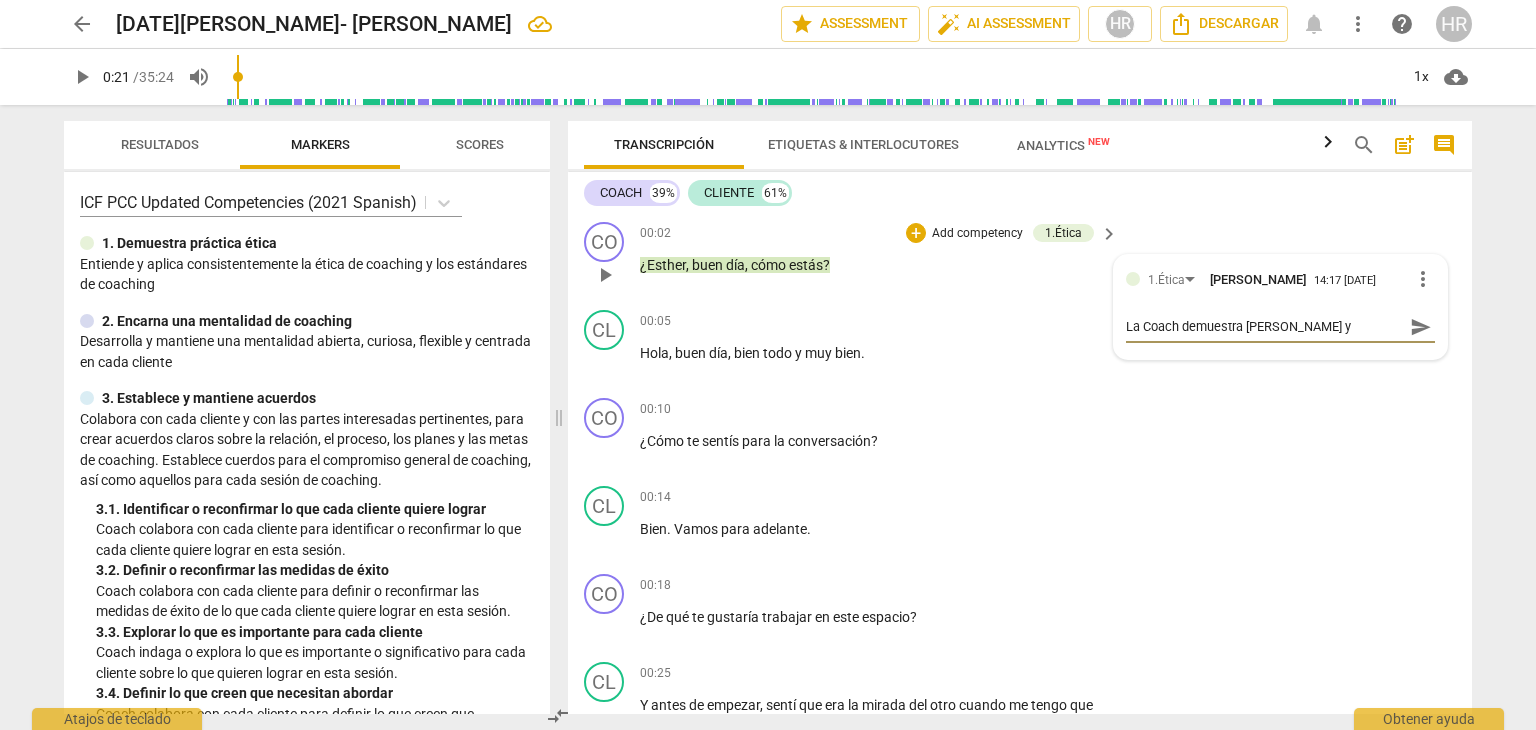 type on "La Coach demuestra [PERSON_NAME] y Prinicipios co" 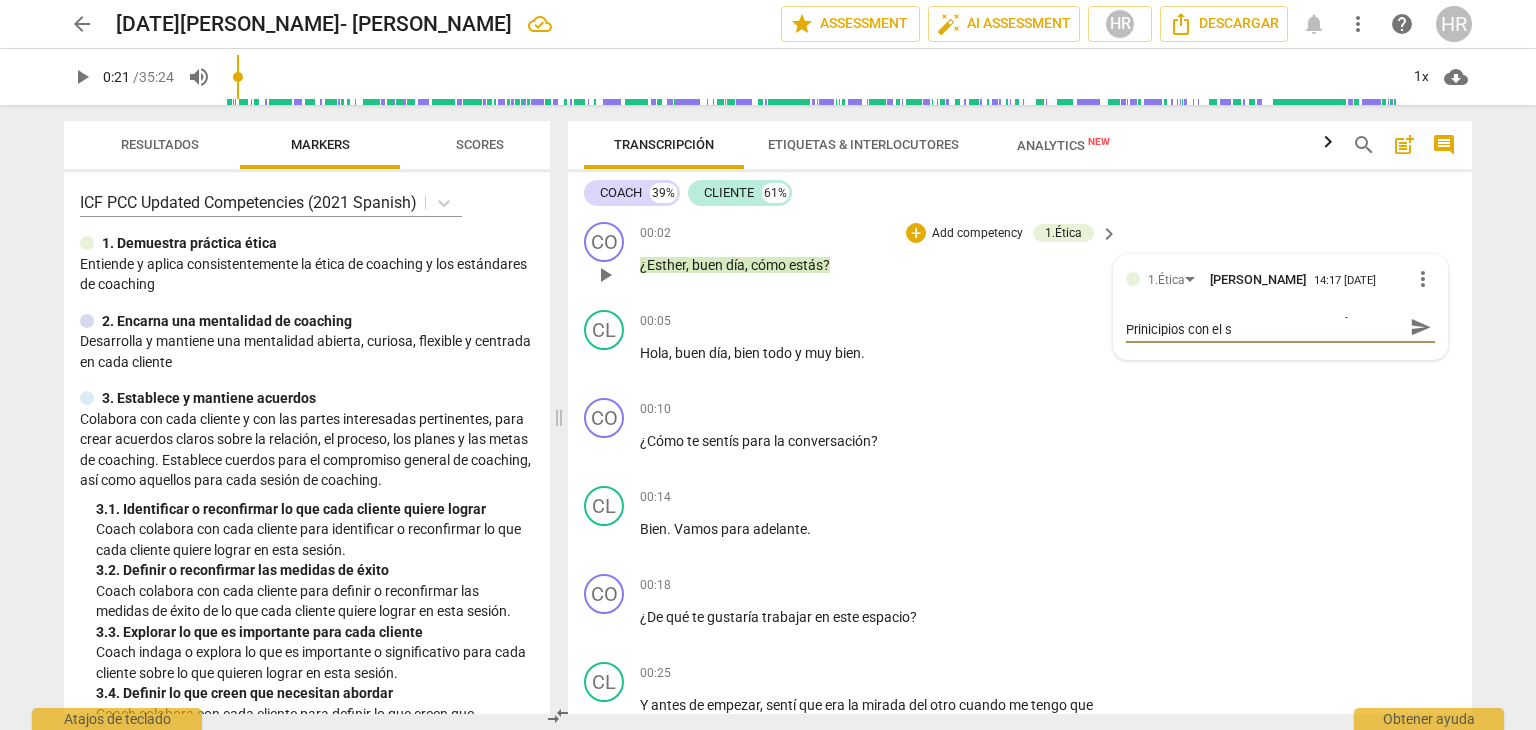 type on "La Coach demuestra [PERSON_NAME] y Prinicipios con el sa" 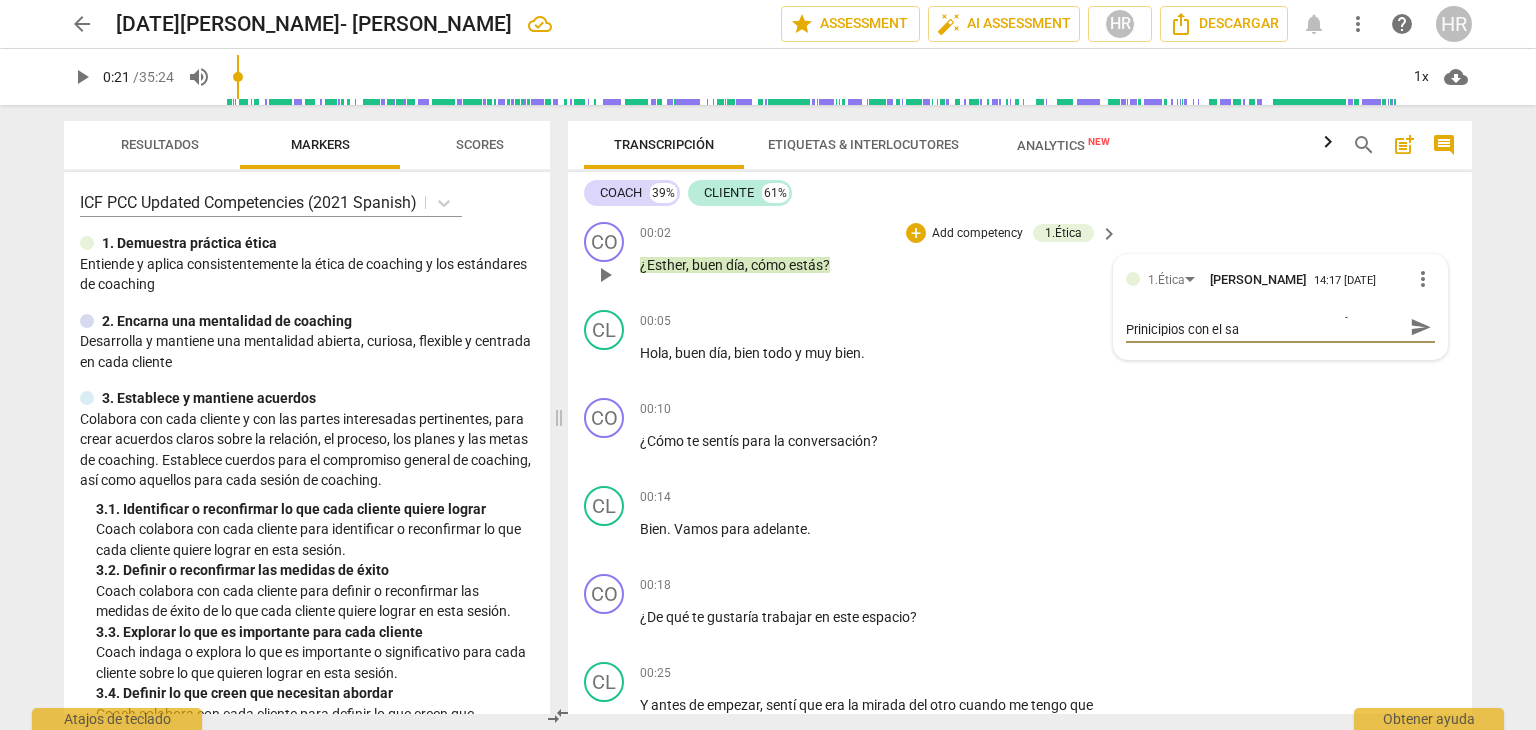 type on "La Coach demuestra [PERSON_NAME] y Prinicipios con el sal" 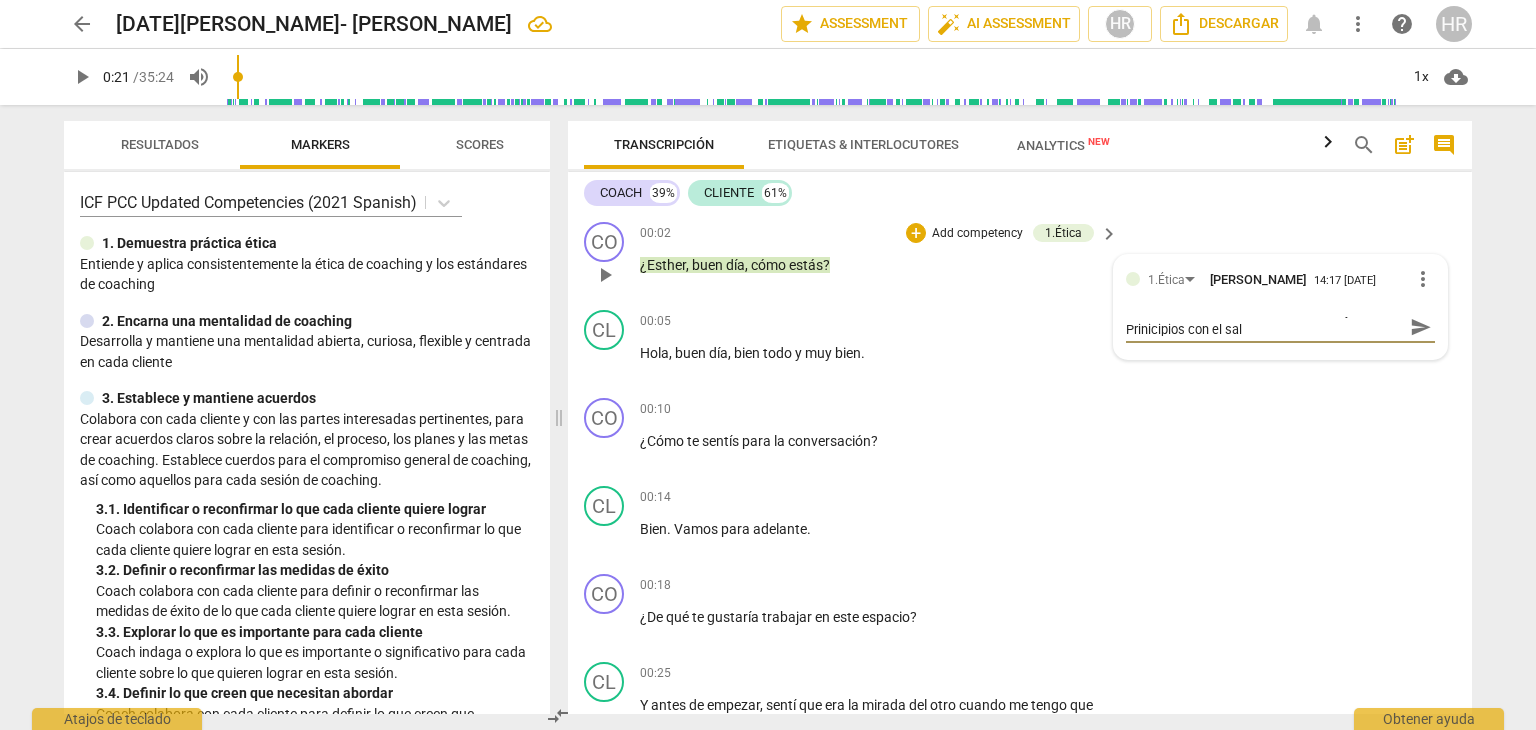 type on "La Coach demuestra [PERSON_NAME] y Prinicipios con el salu" 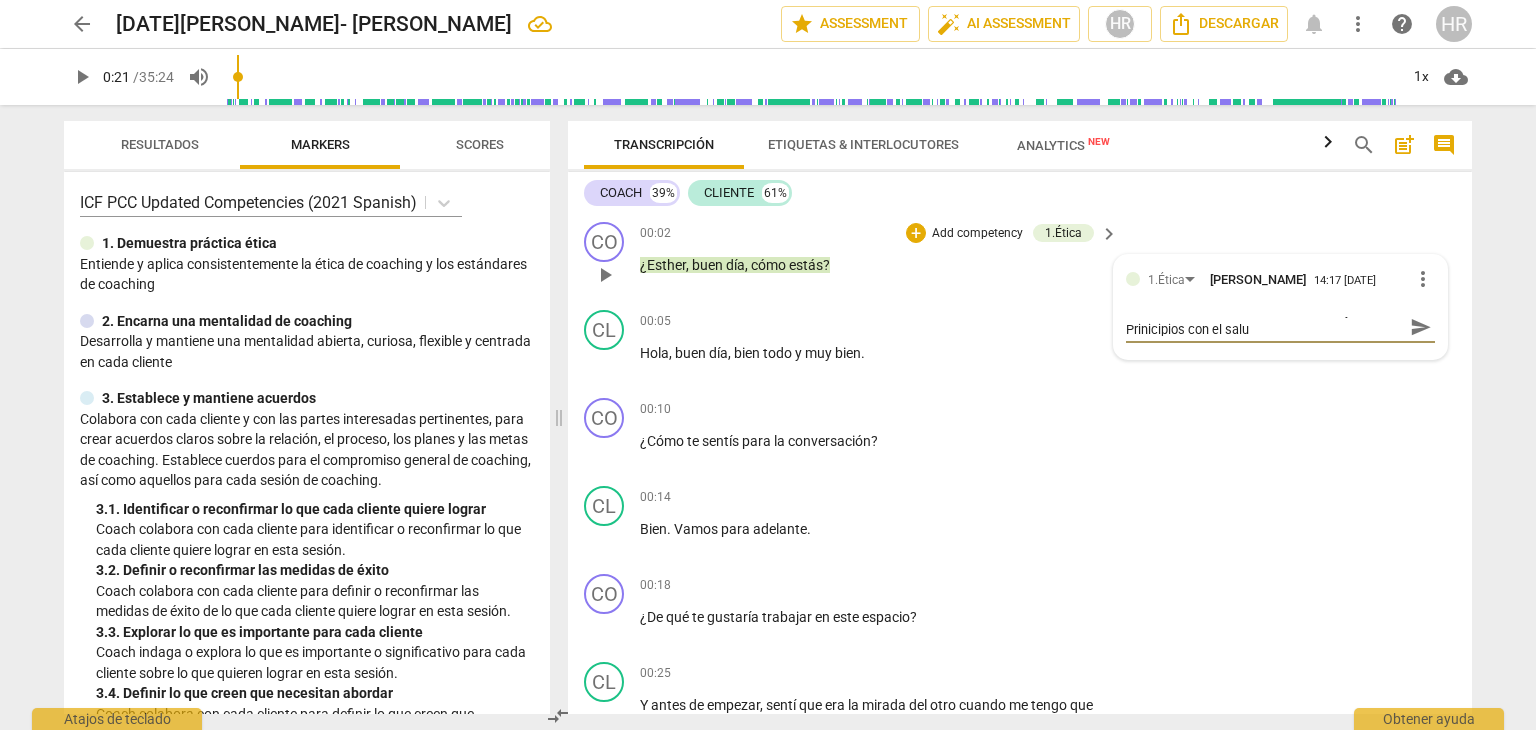 type on "La Coach demuestra [PERSON_NAME] y Prinicipios con el salud" 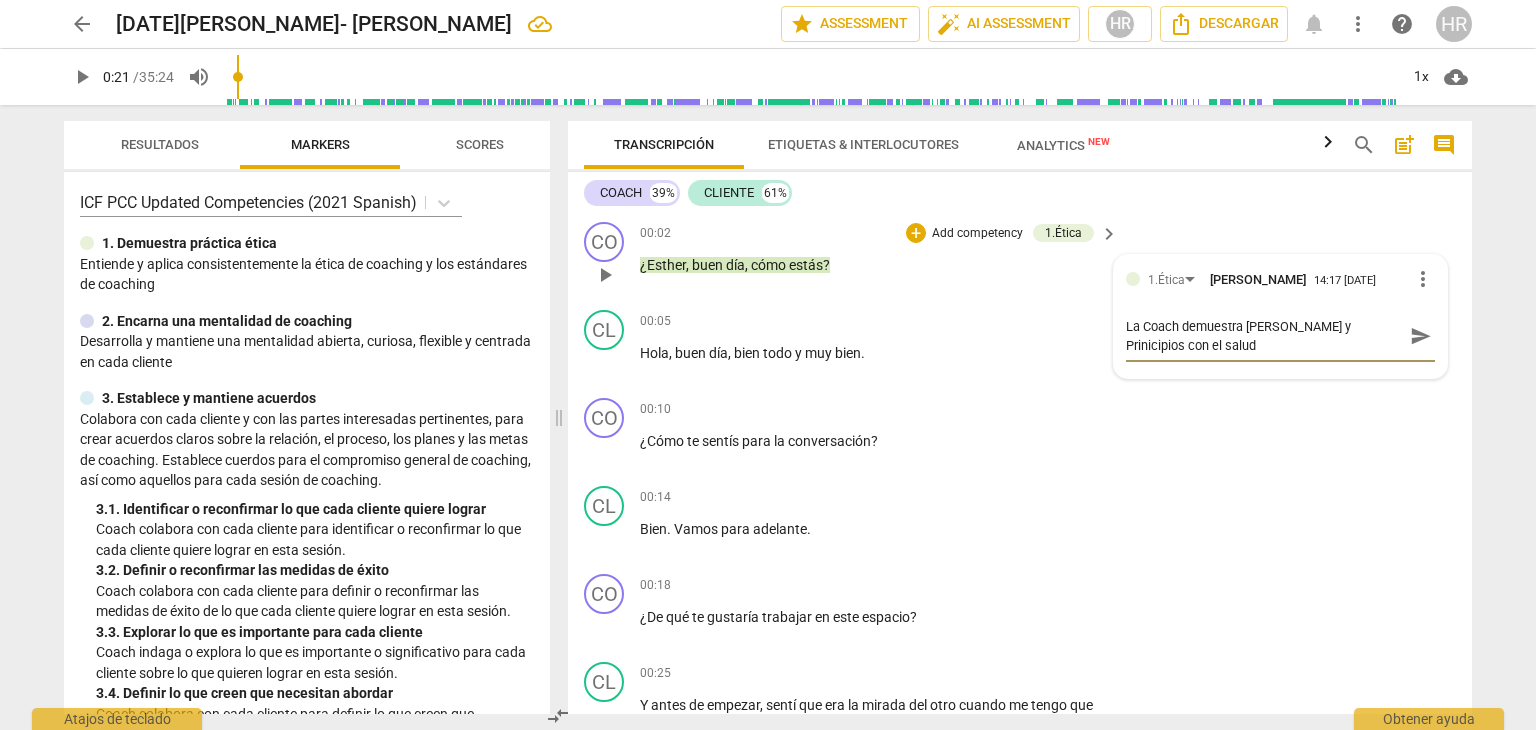 type on "La Coach demuestra [PERSON_NAME] y Prinicipios con el saludo" 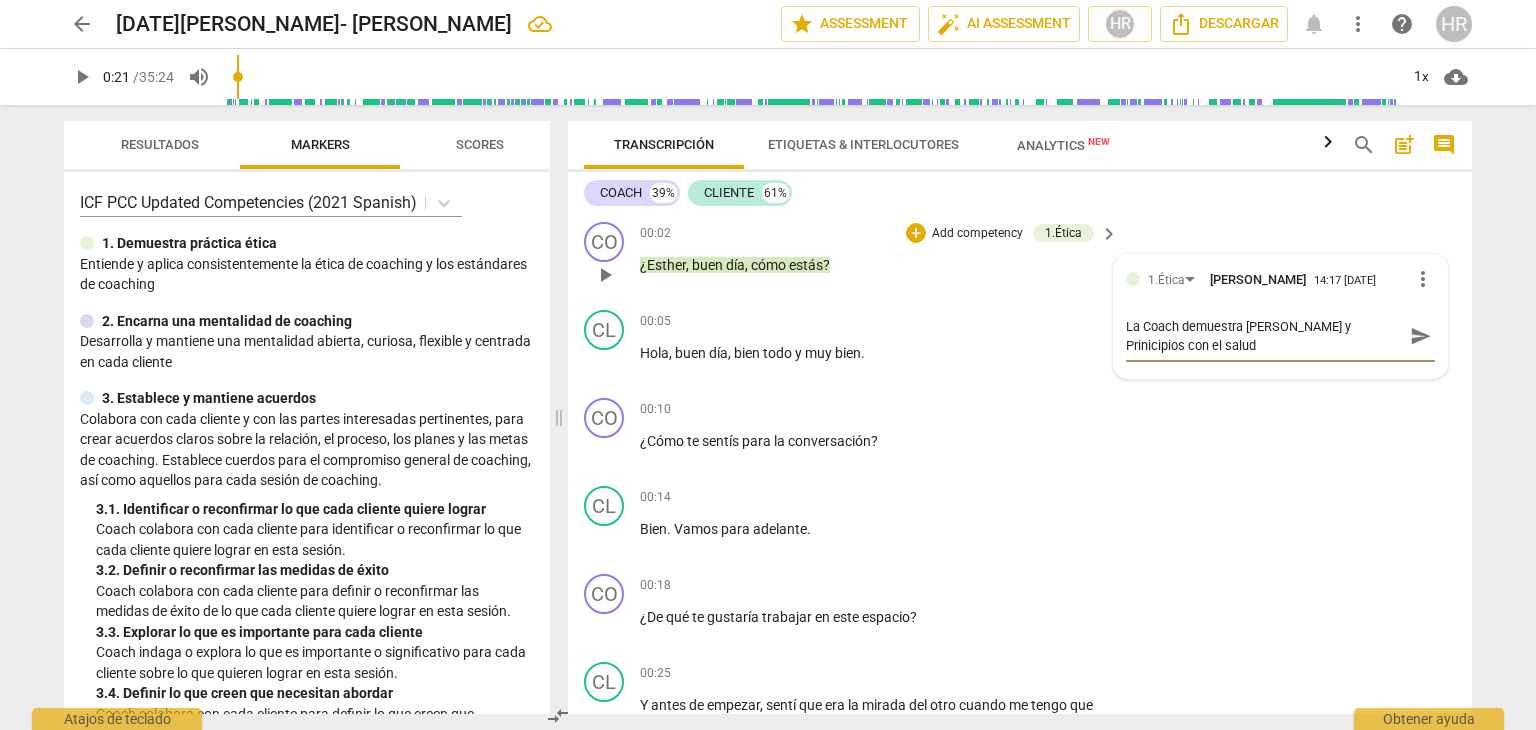 type on "La Coach demuestra [PERSON_NAME] y Prinicipios con el saludo" 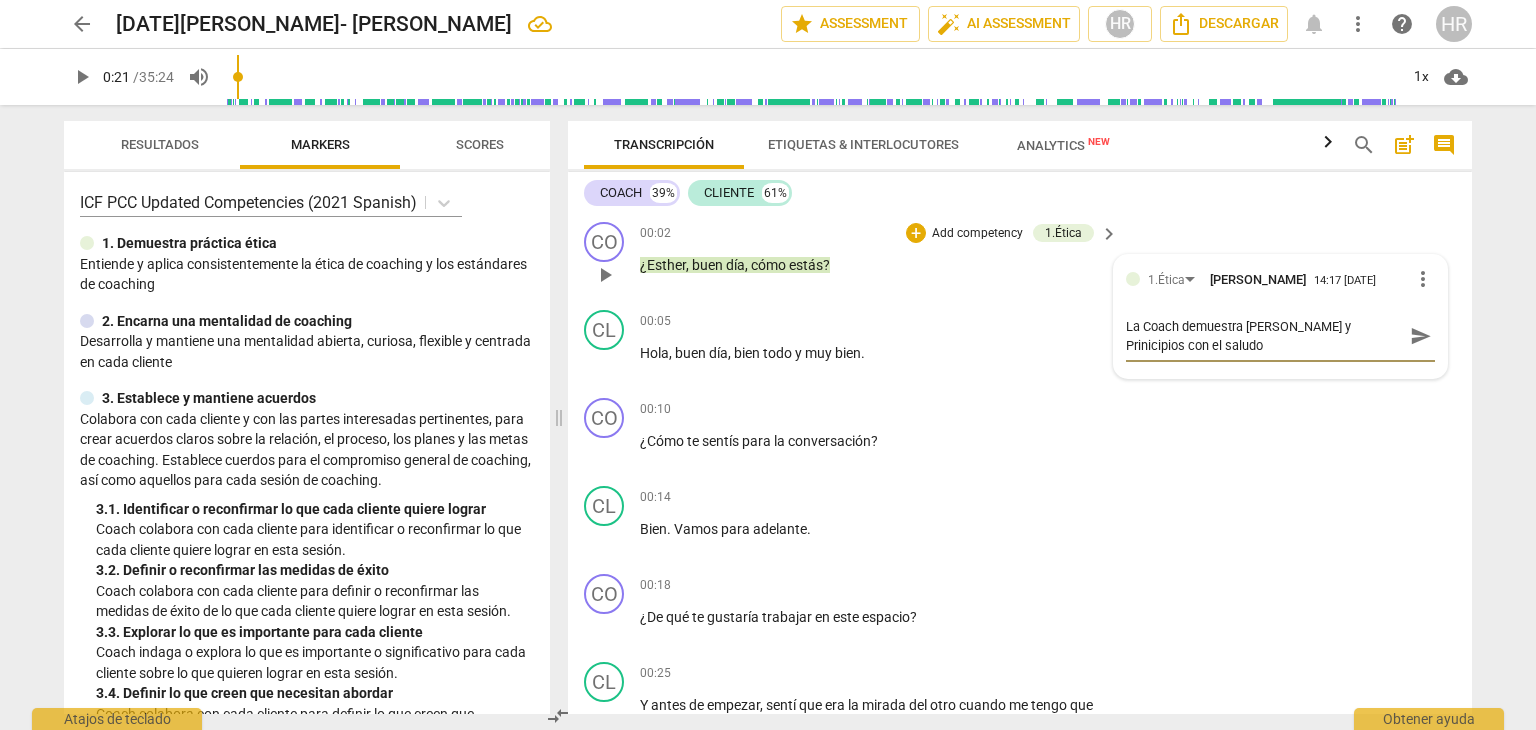 type on "La Coach demuestra [PERSON_NAME] y Prinicipios con el saludo" 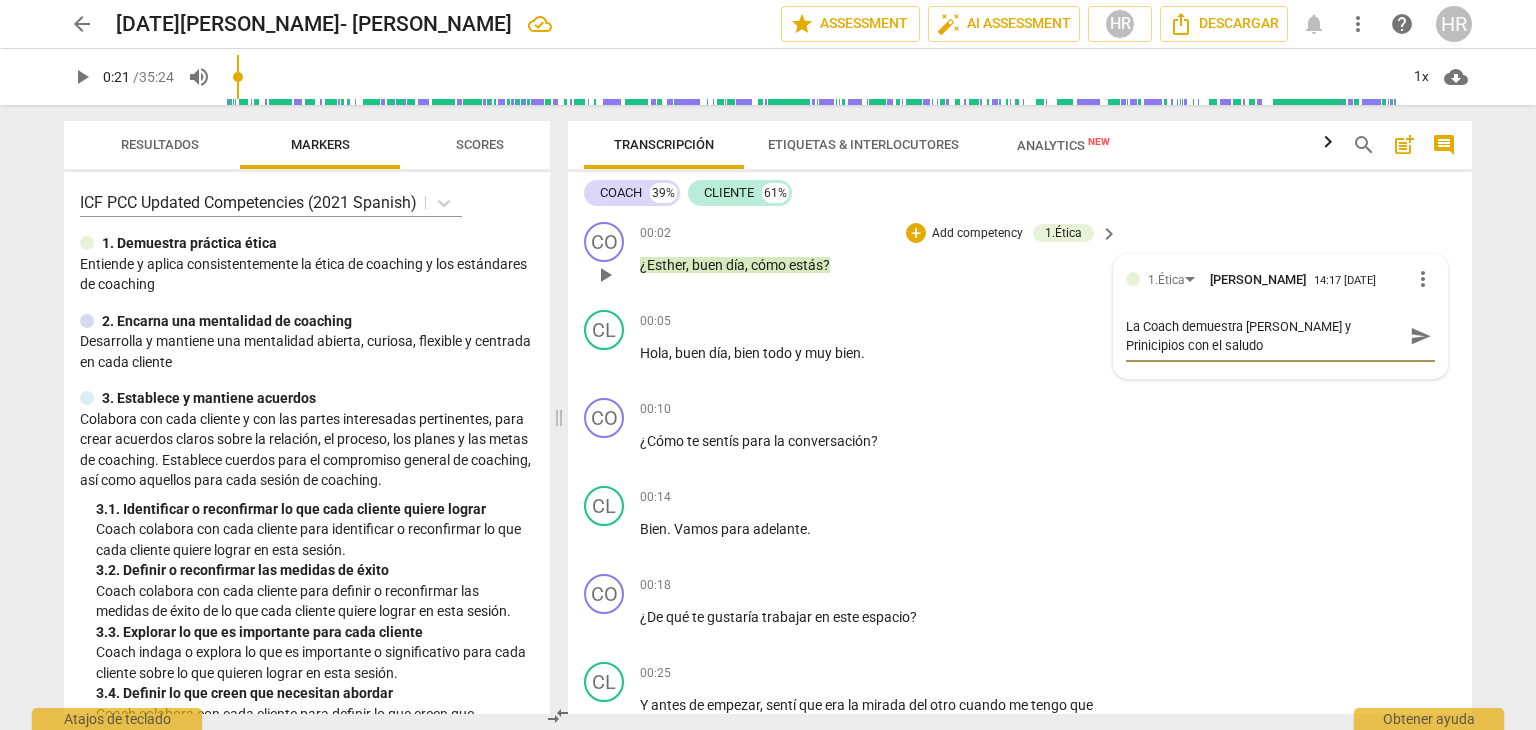 type on "La Coach demuestra [PERSON_NAME] y Prinicipios con el saludo" 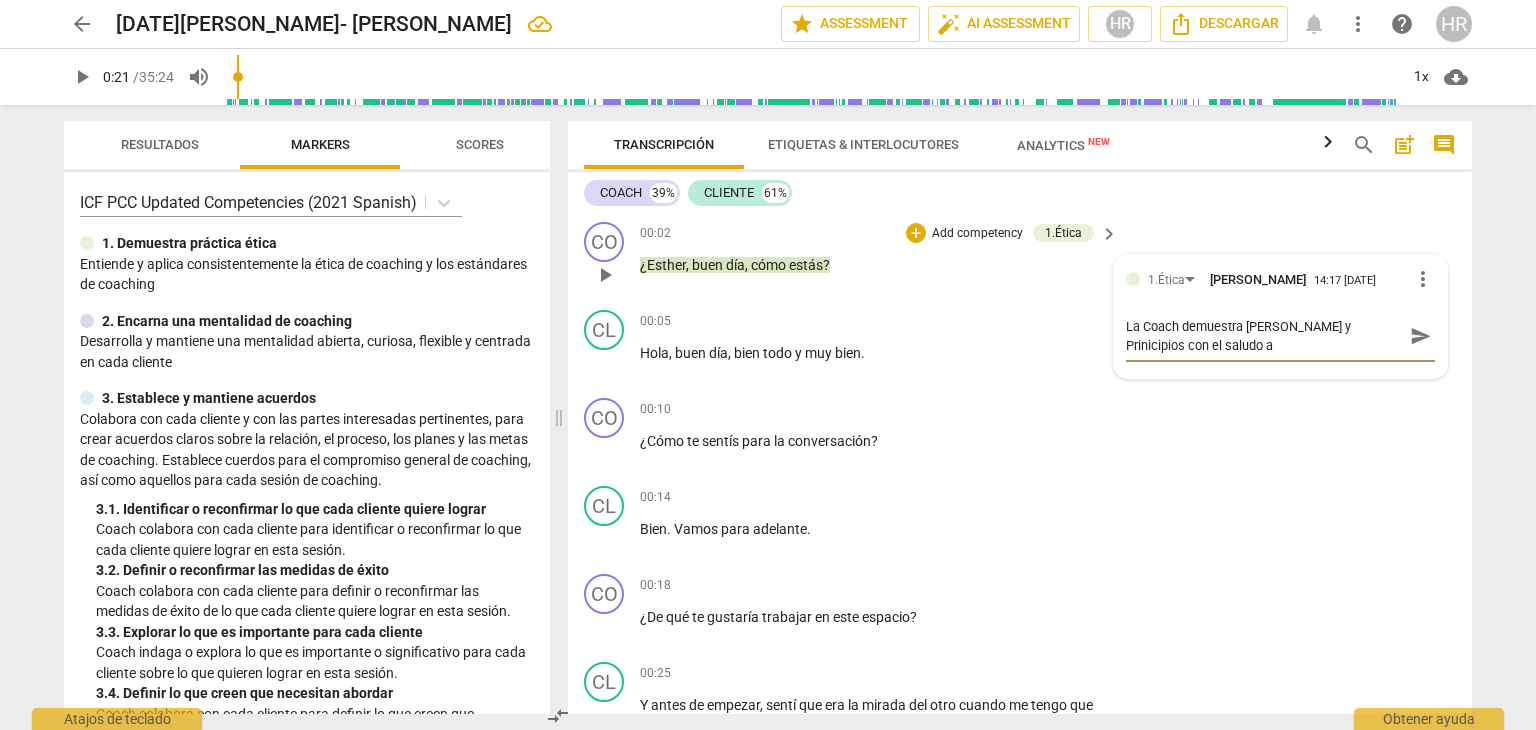 type on "La Coach demuestra [PERSON_NAME] y Prinicipios con el saludo a" 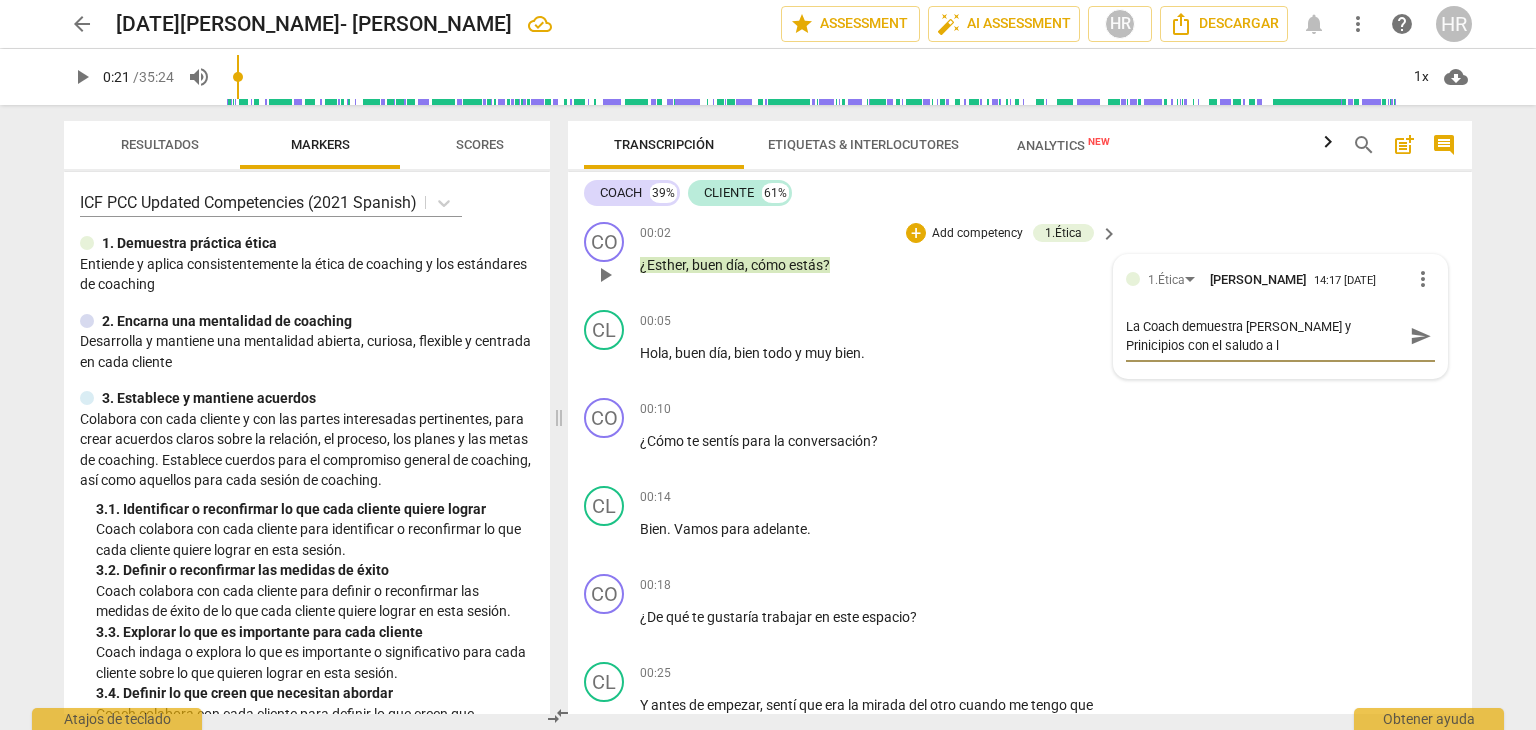 type on "La Coach demuestra [PERSON_NAME] y Prinicipios con el saludo a la" 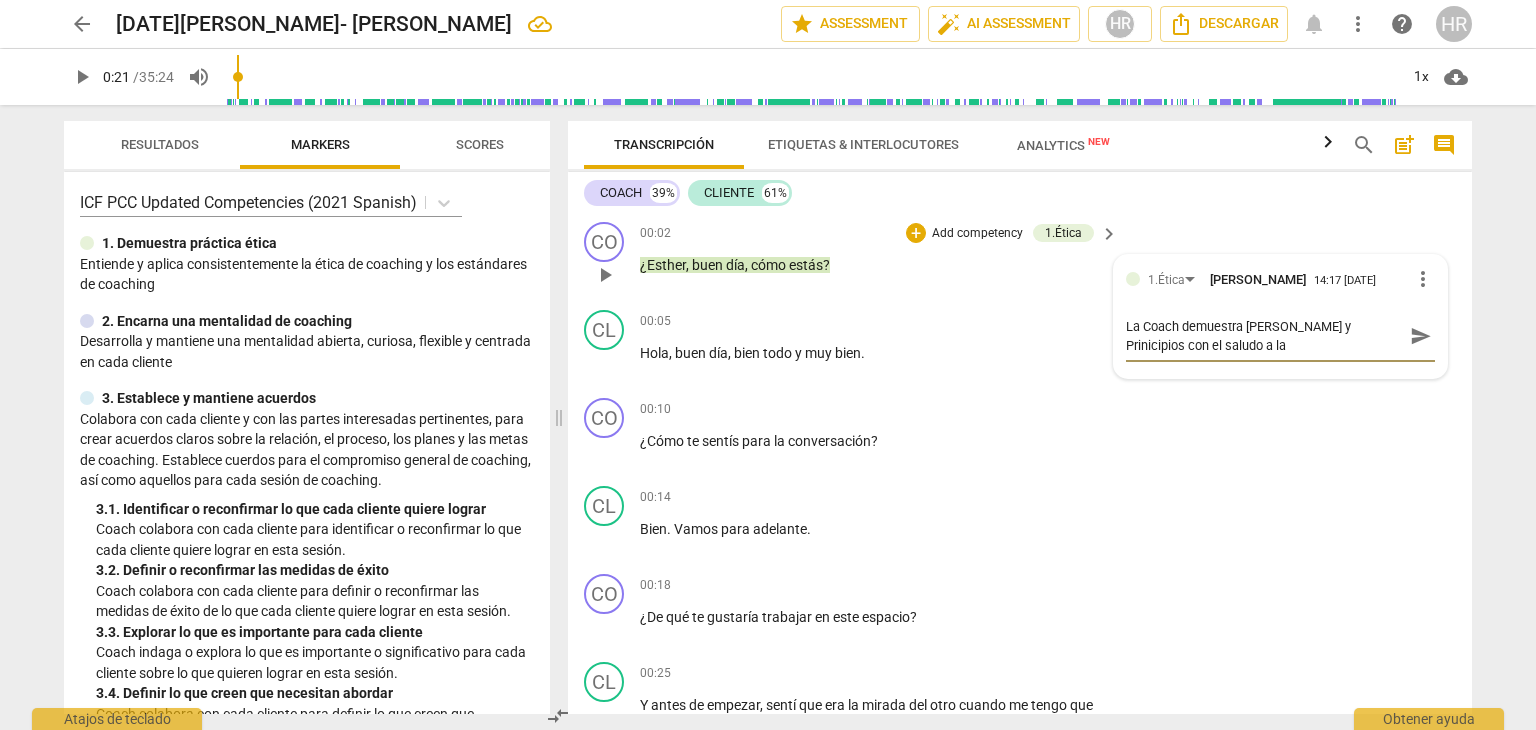 type on "La Coach demuestra [PERSON_NAME] y Prinicipios con el saludo a la" 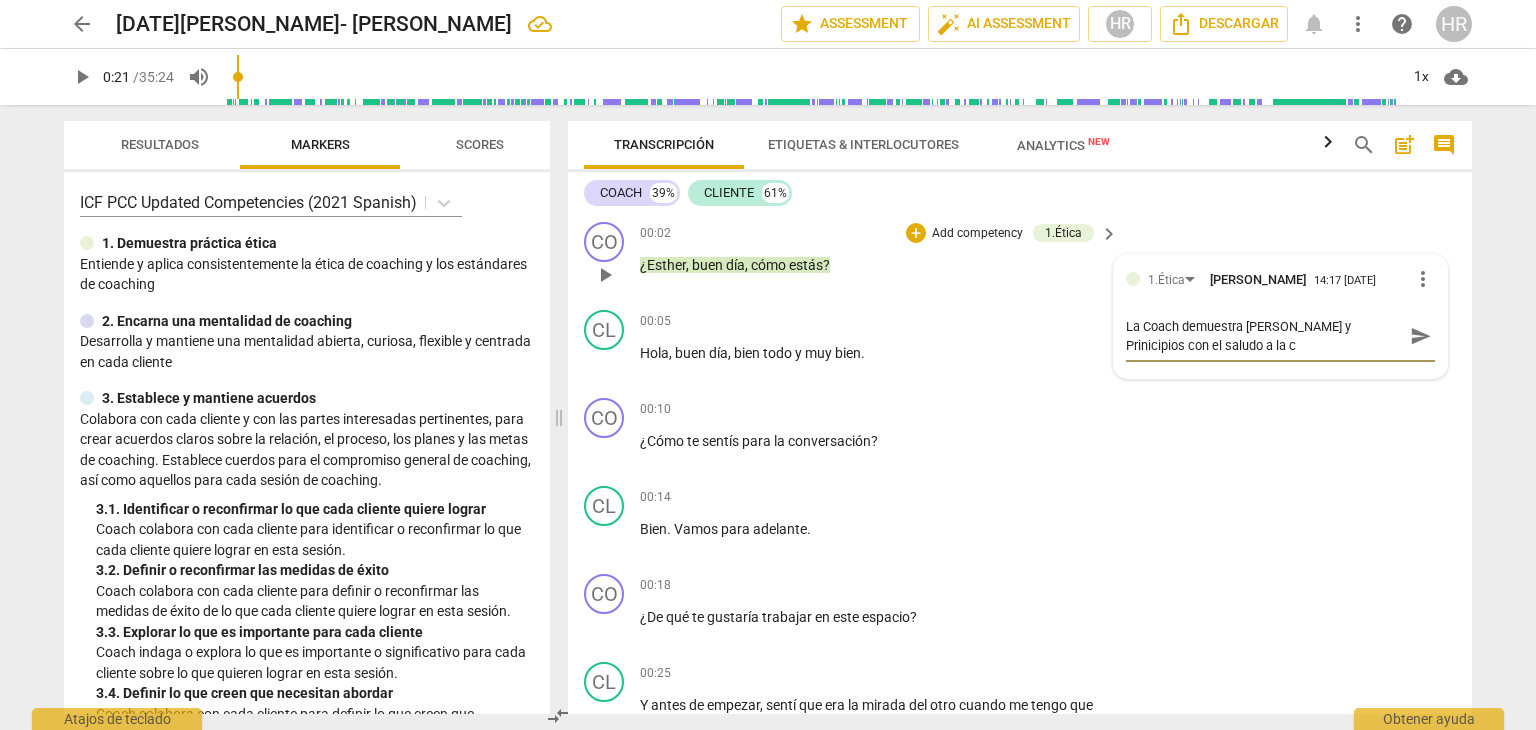 type on "La Coach demuestra [PERSON_NAME] y Prinicipios con el saludo a la cl" 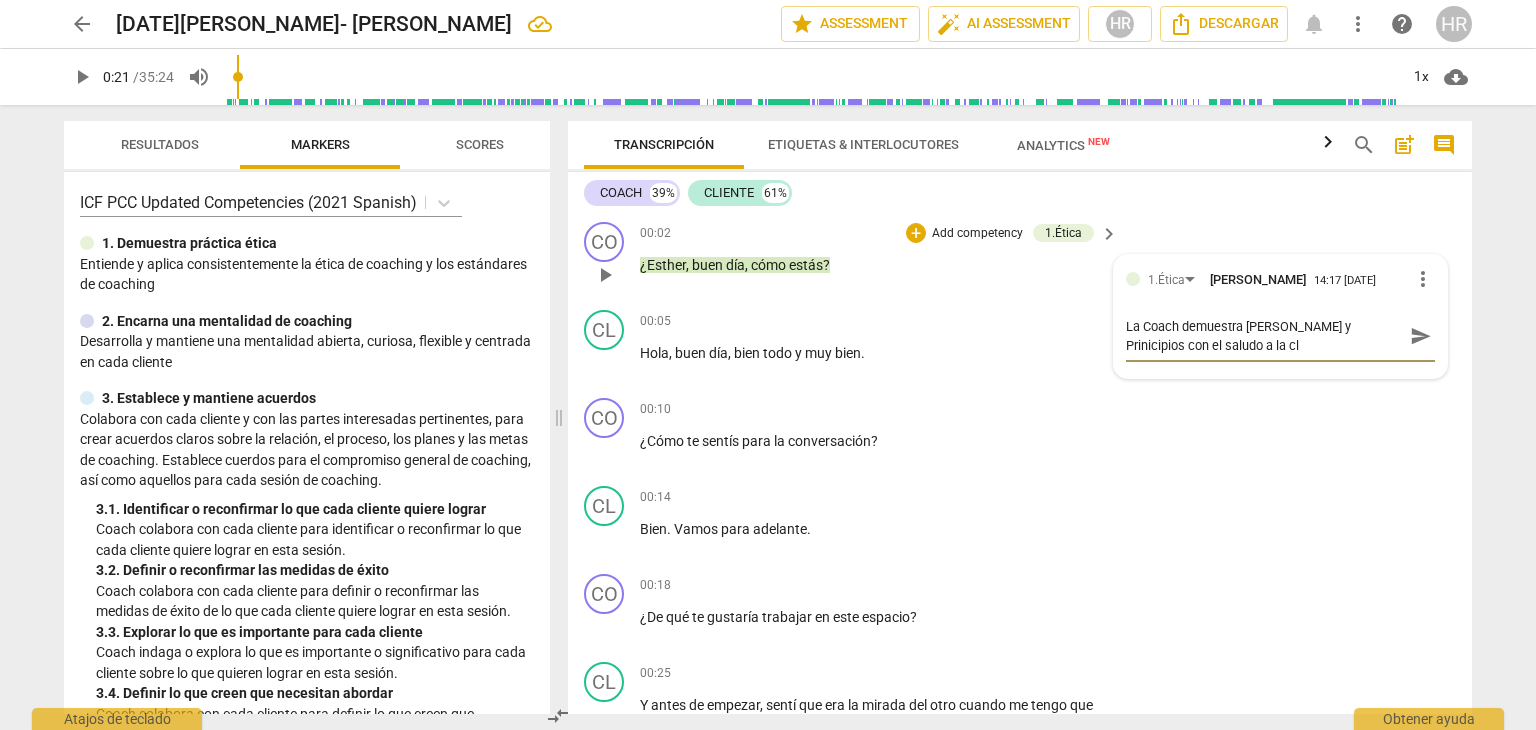type on "La Coach demuestra [PERSON_NAME] y Prinicipios con el saludo a la cli" 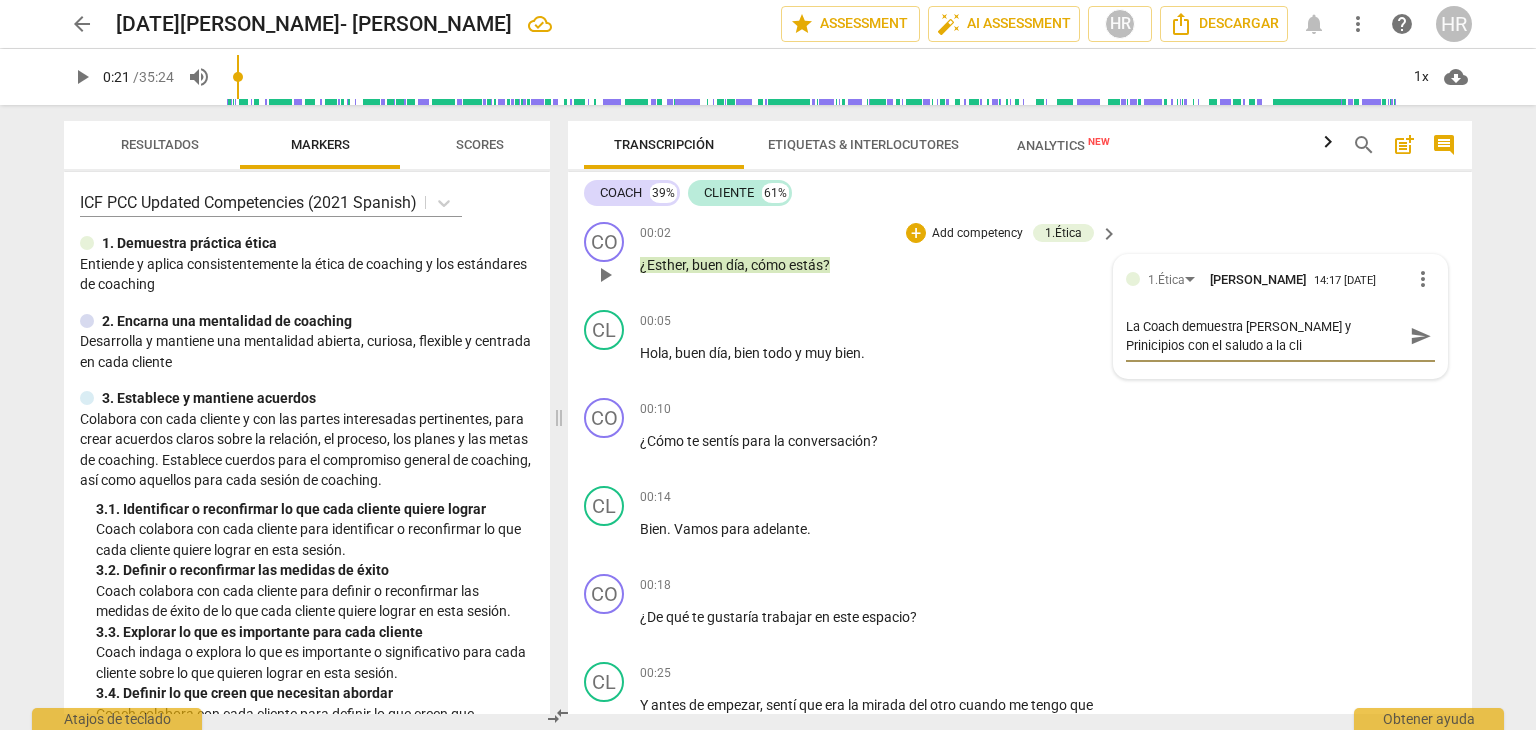type on "La Coach demuestra [PERSON_NAME] y Prinicipios con el saludo a la clie" 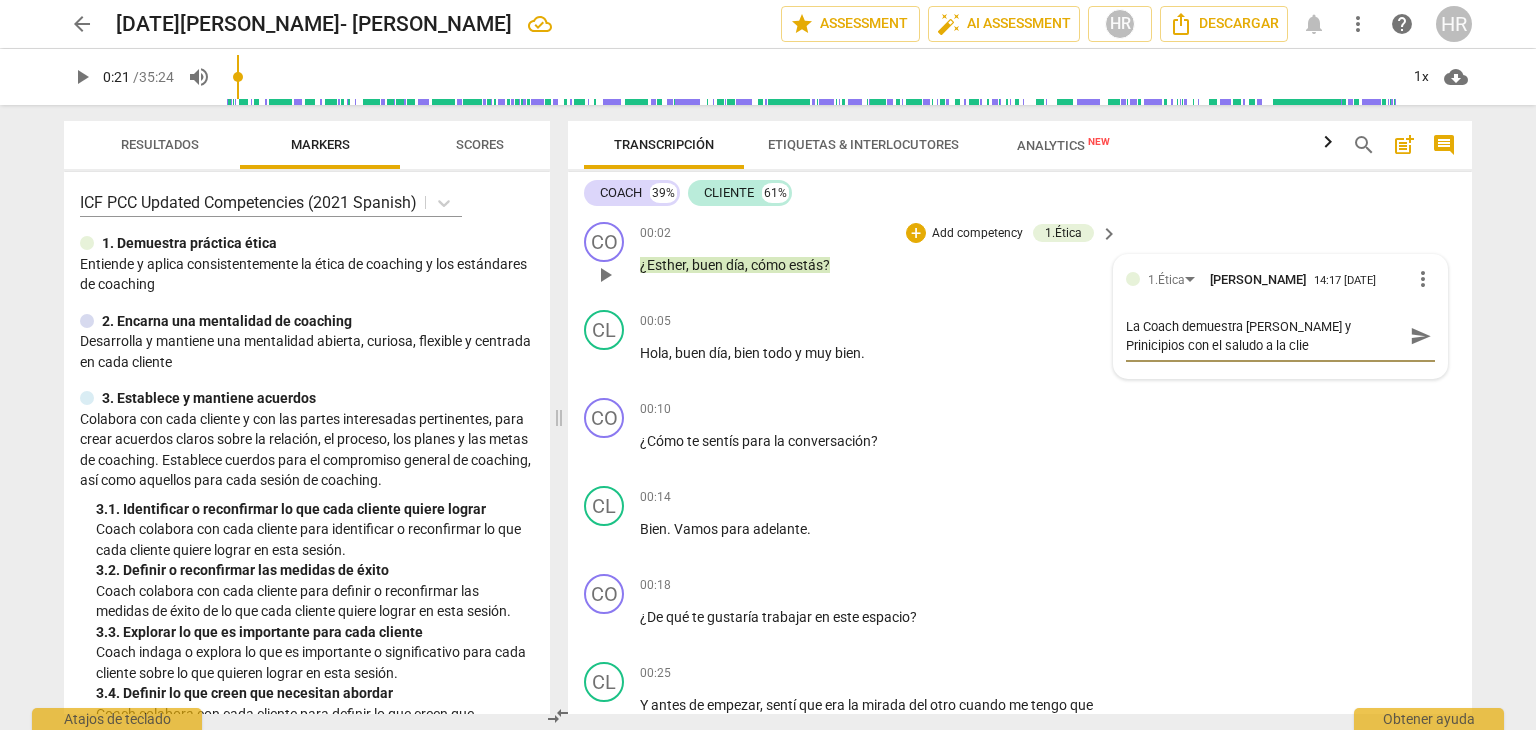 type on "La Coach demuestra [PERSON_NAME] y Prinicipios con el saludo a la clien" 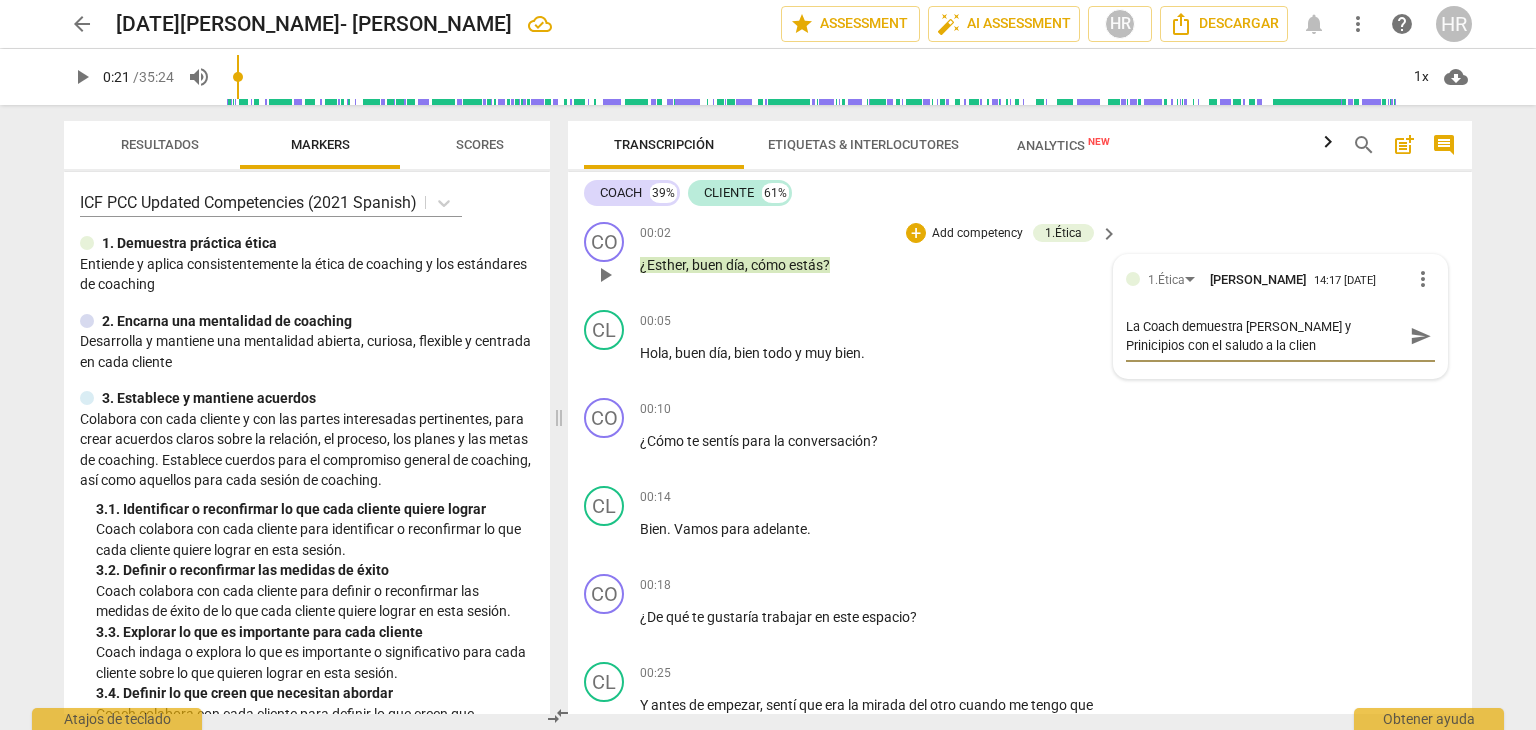 type on "La Coach demuestra [PERSON_NAME] y Prinicipios con el saludo a la clienr" 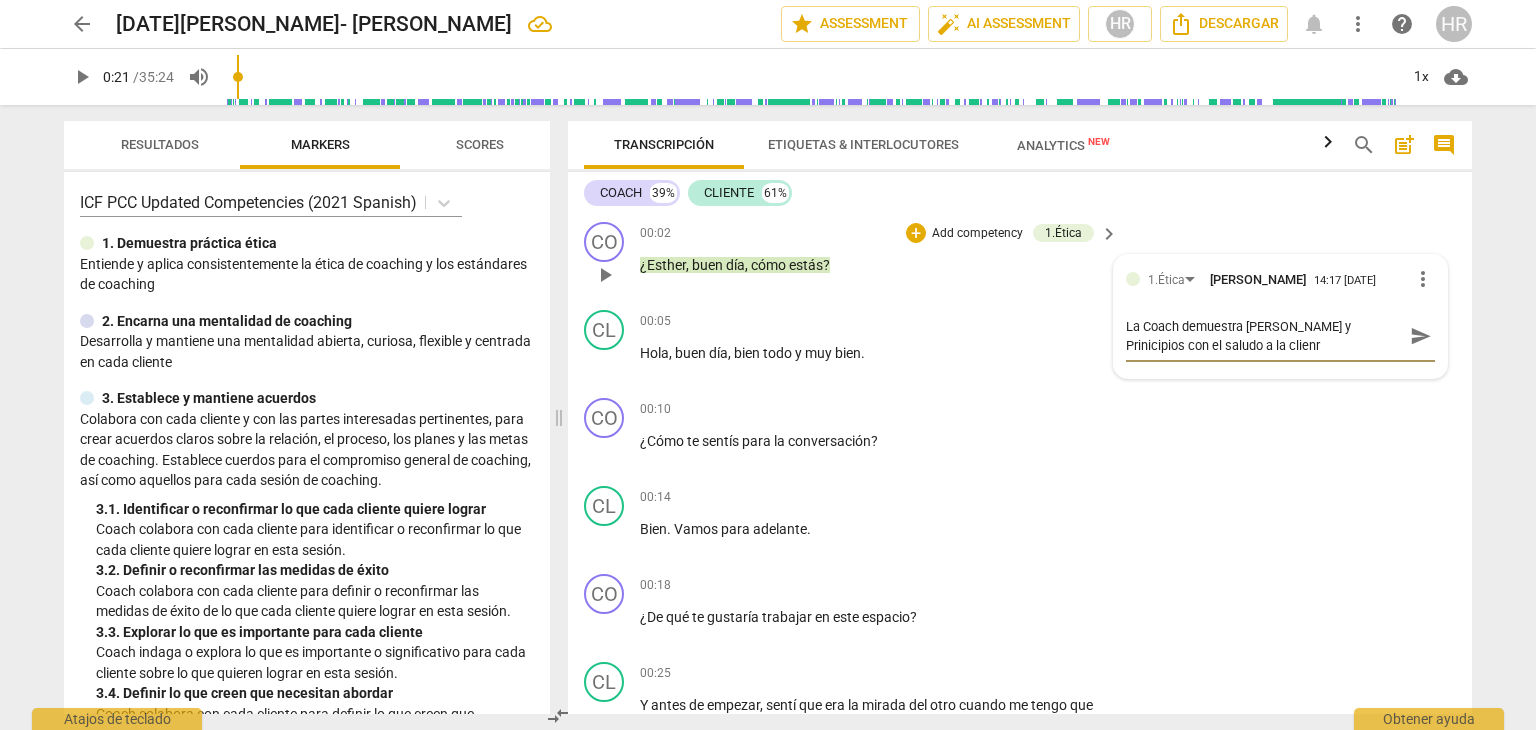 type on "La Coach demuestra [PERSON_NAME] y Prinicipios con el saludo a la clienra" 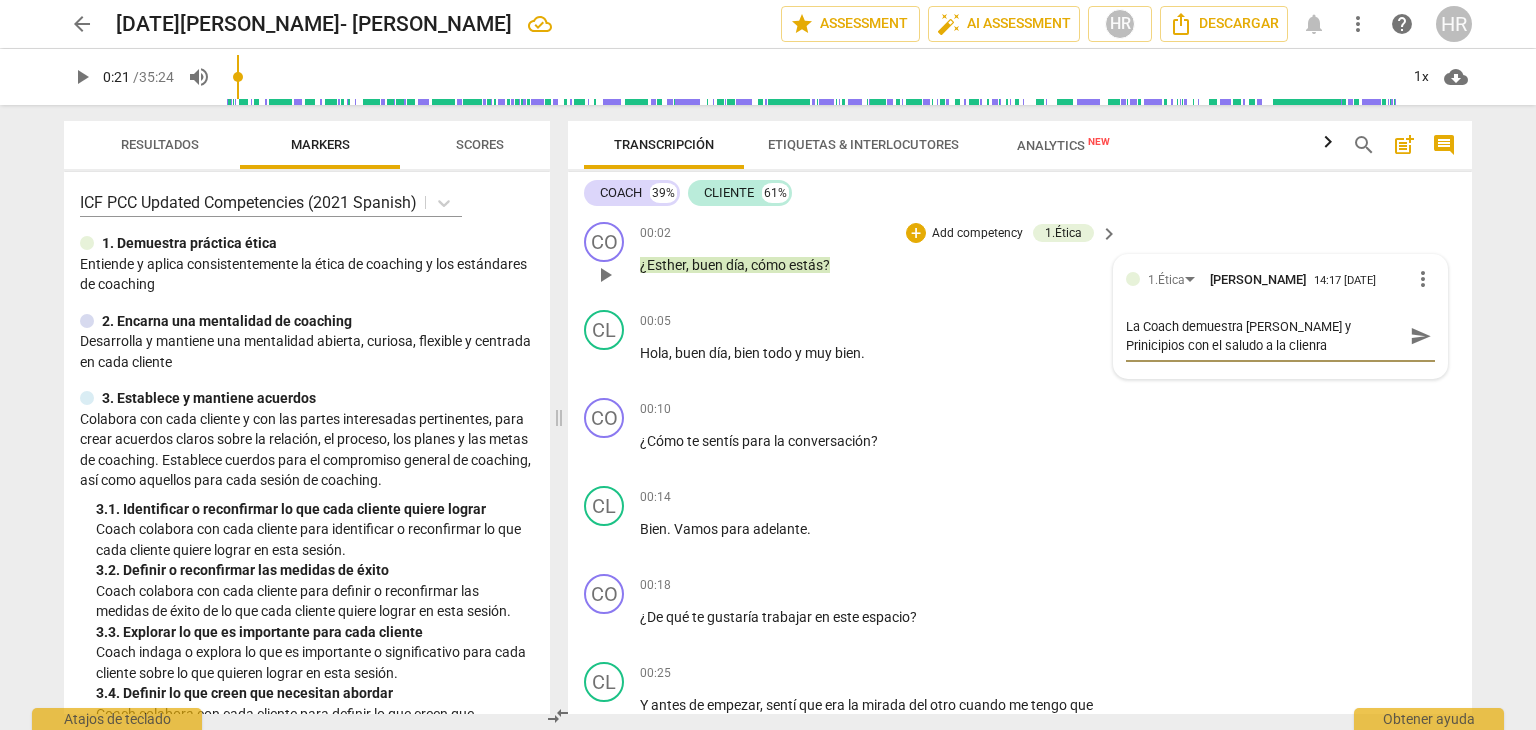 type on "La Coach demuestra [PERSON_NAME] y Prinicipios con el saludo a la clienr" 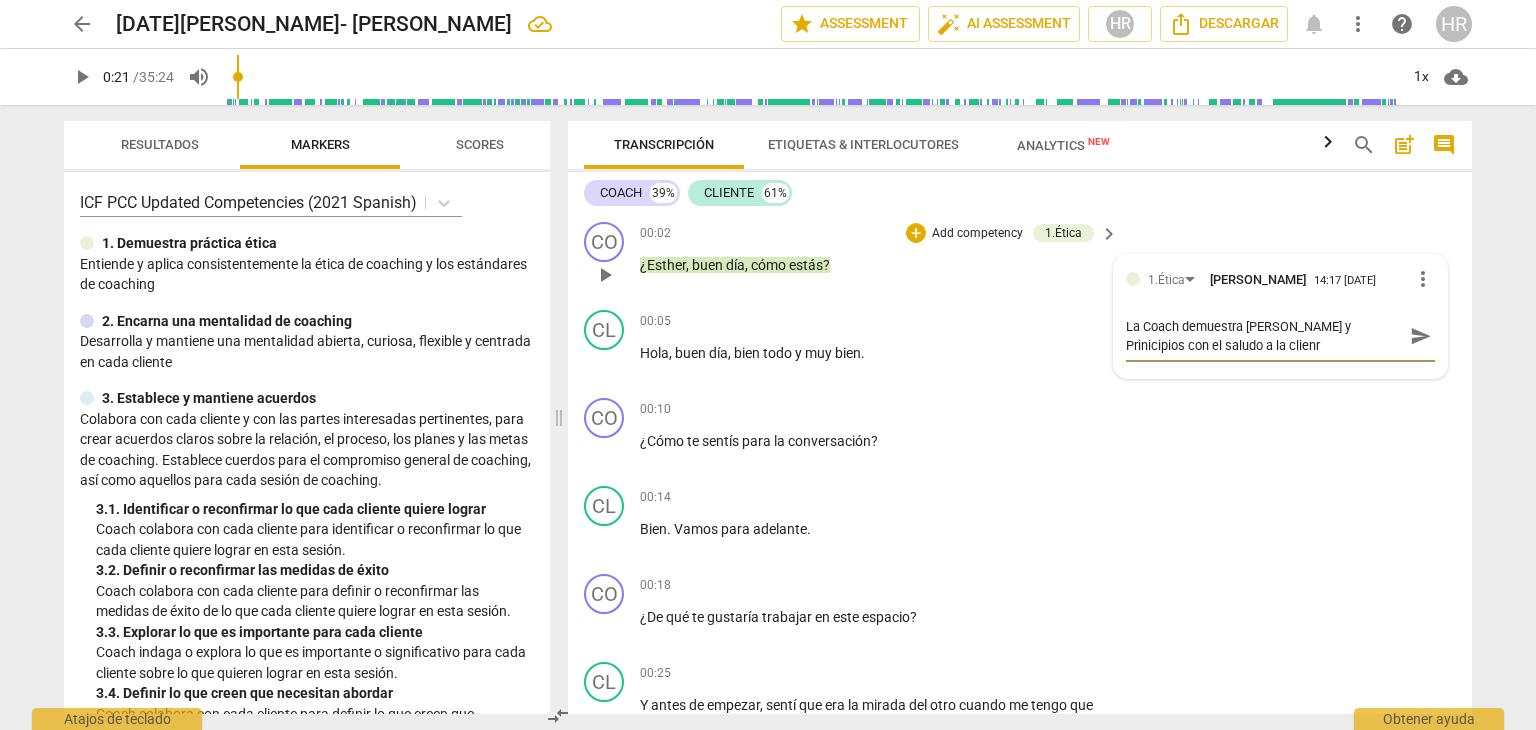 type on "La Coach demuestra [PERSON_NAME] y Prinicipios con el saludo a la clien" 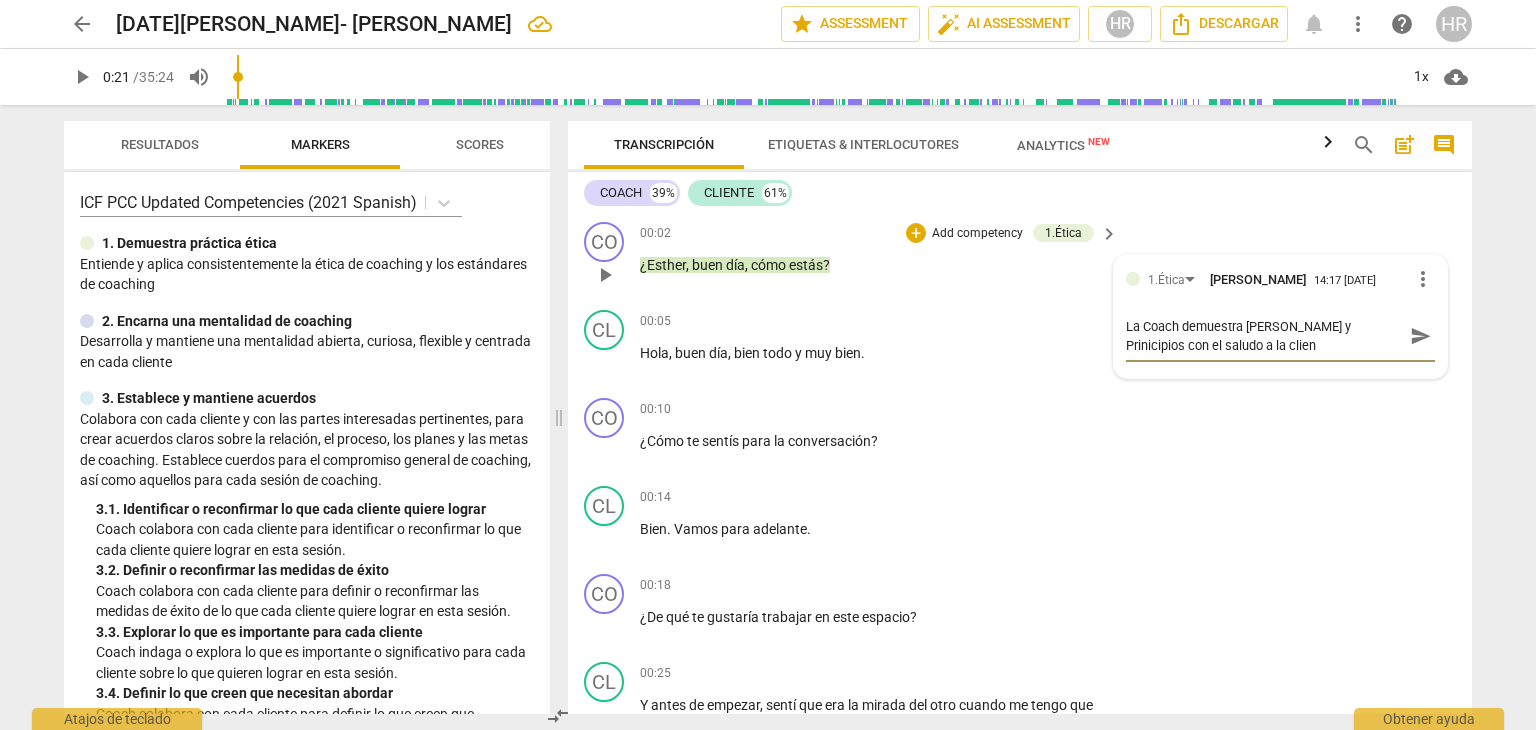 type on "La Coach demuestra [PERSON_NAME] y Prinicipios con el saludo a la client" 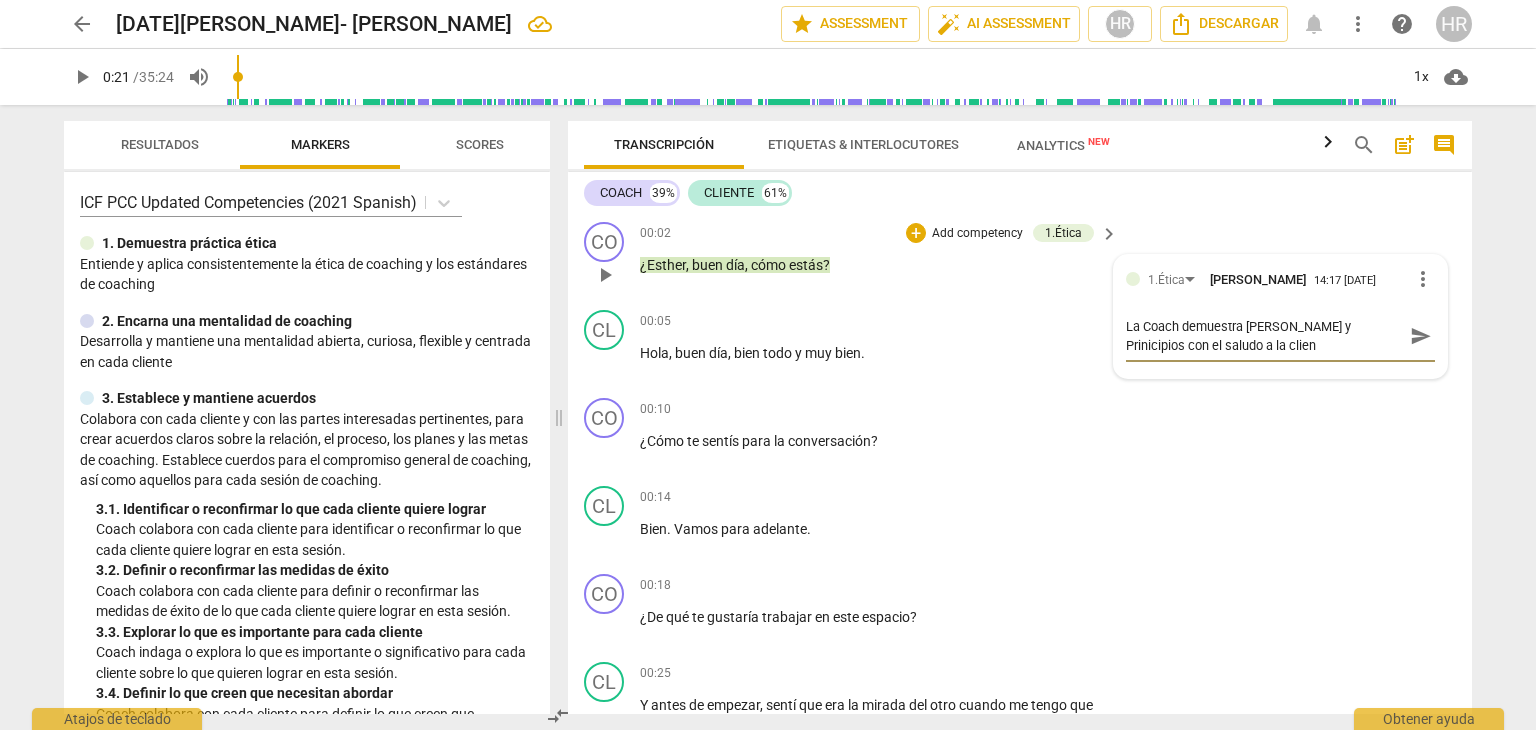 type on "La Coach demuestra [PERSON_NAME] y Prinicipios con el saludo a la client" 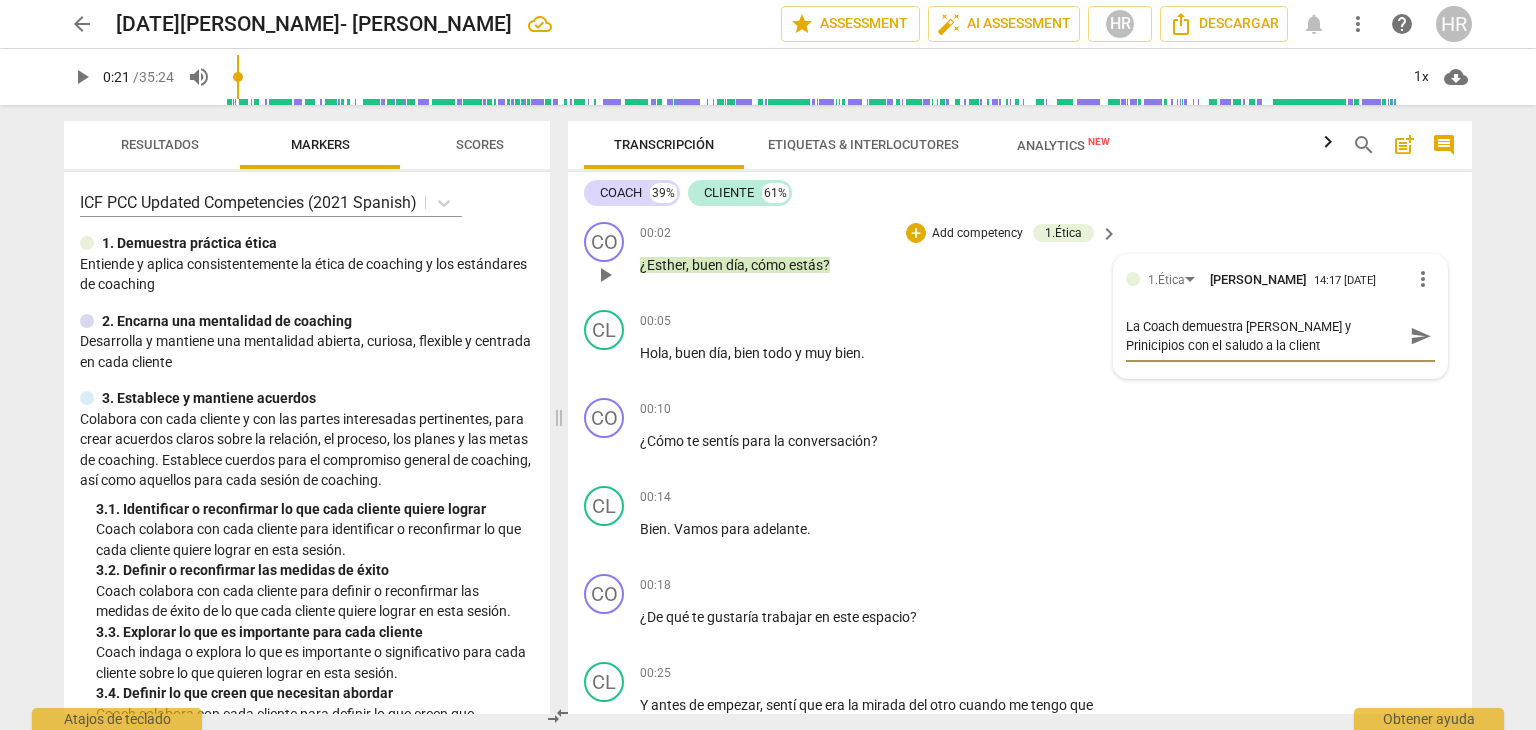 type on "La Coach demuestra [PERSON_NAME] y Prinicipios con el saludo a la clienta" 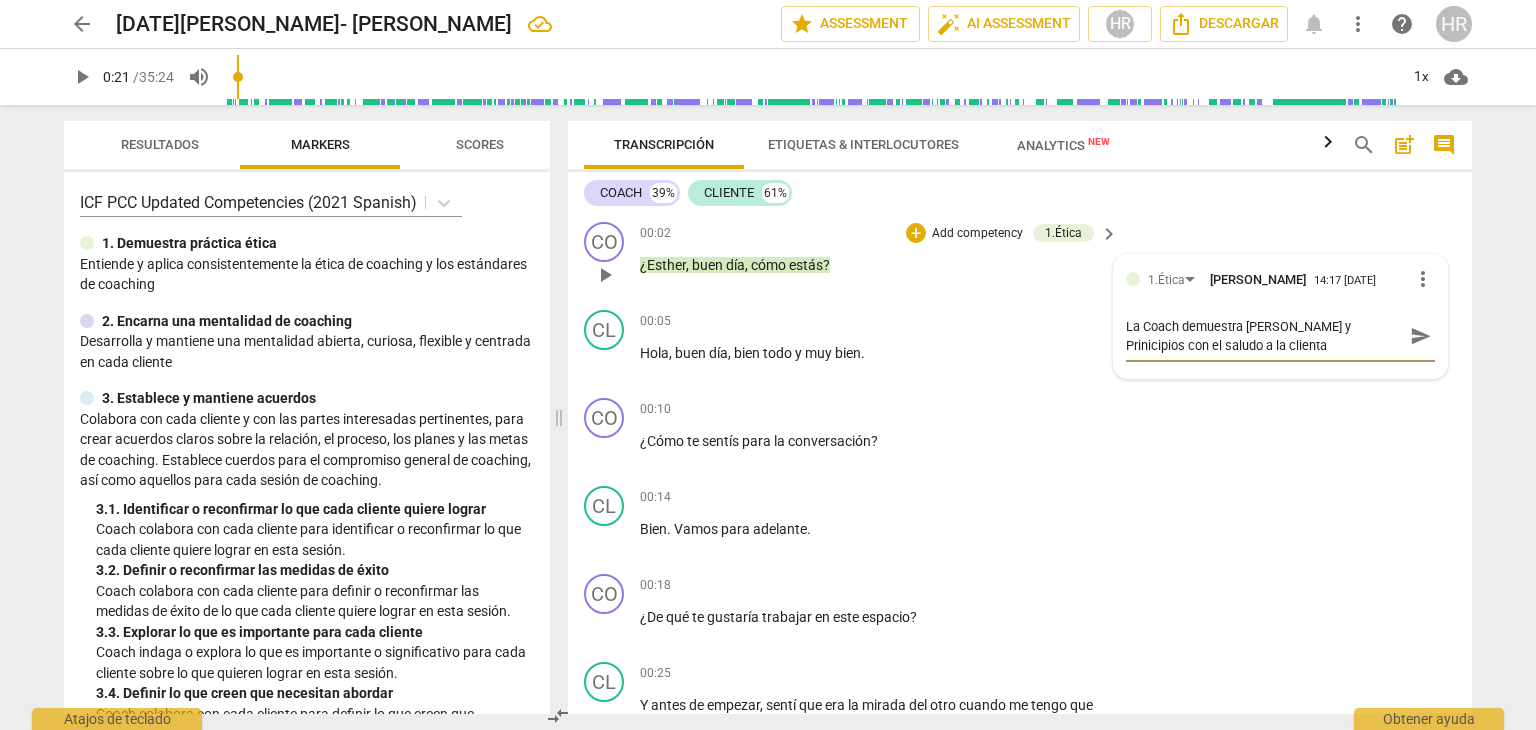 type on "La Coach demuestra [PERSON_NAME] y Prinicipios con el saludo a la clienta." 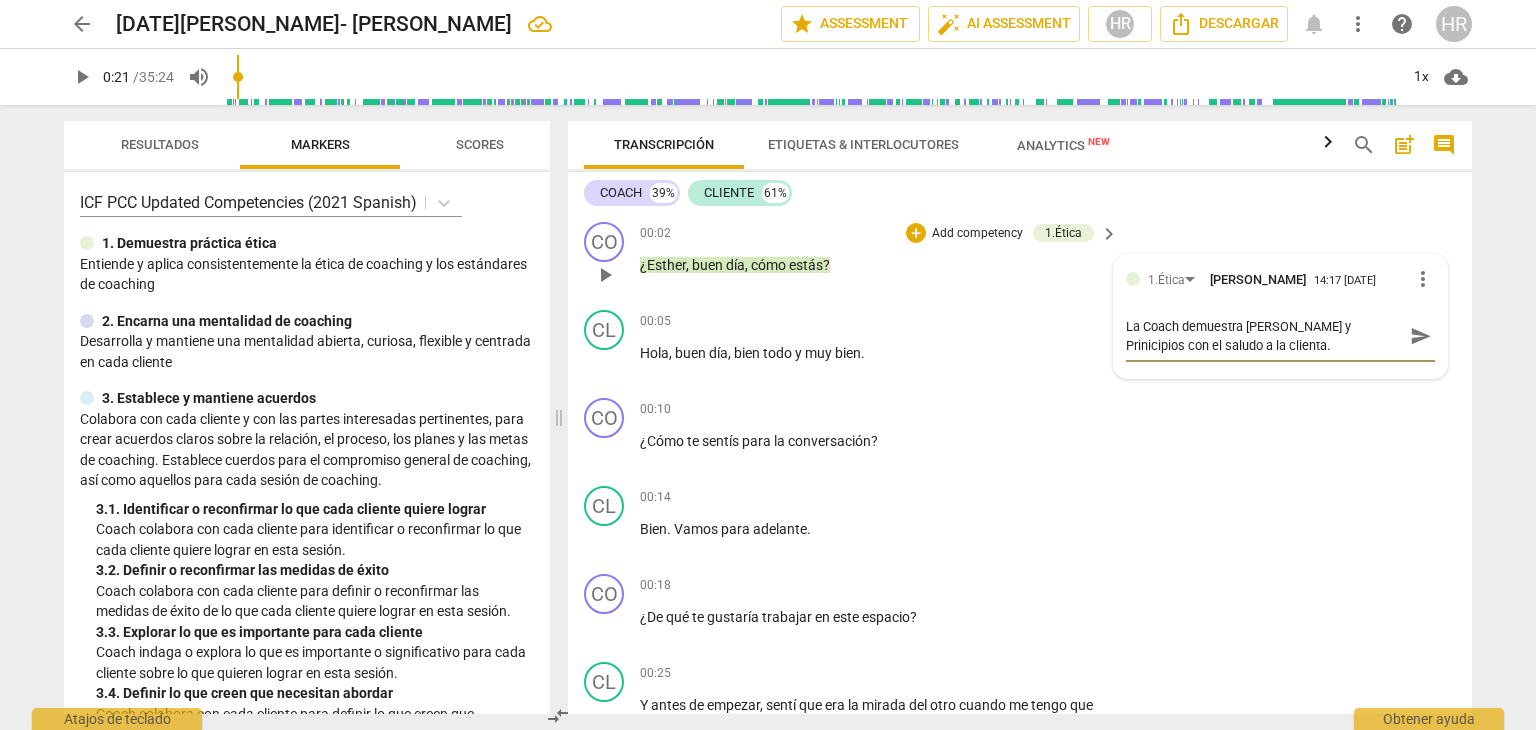 type on "La Coach demuestra [PERSON_NAME] y Principios con el saludo a la clienta." 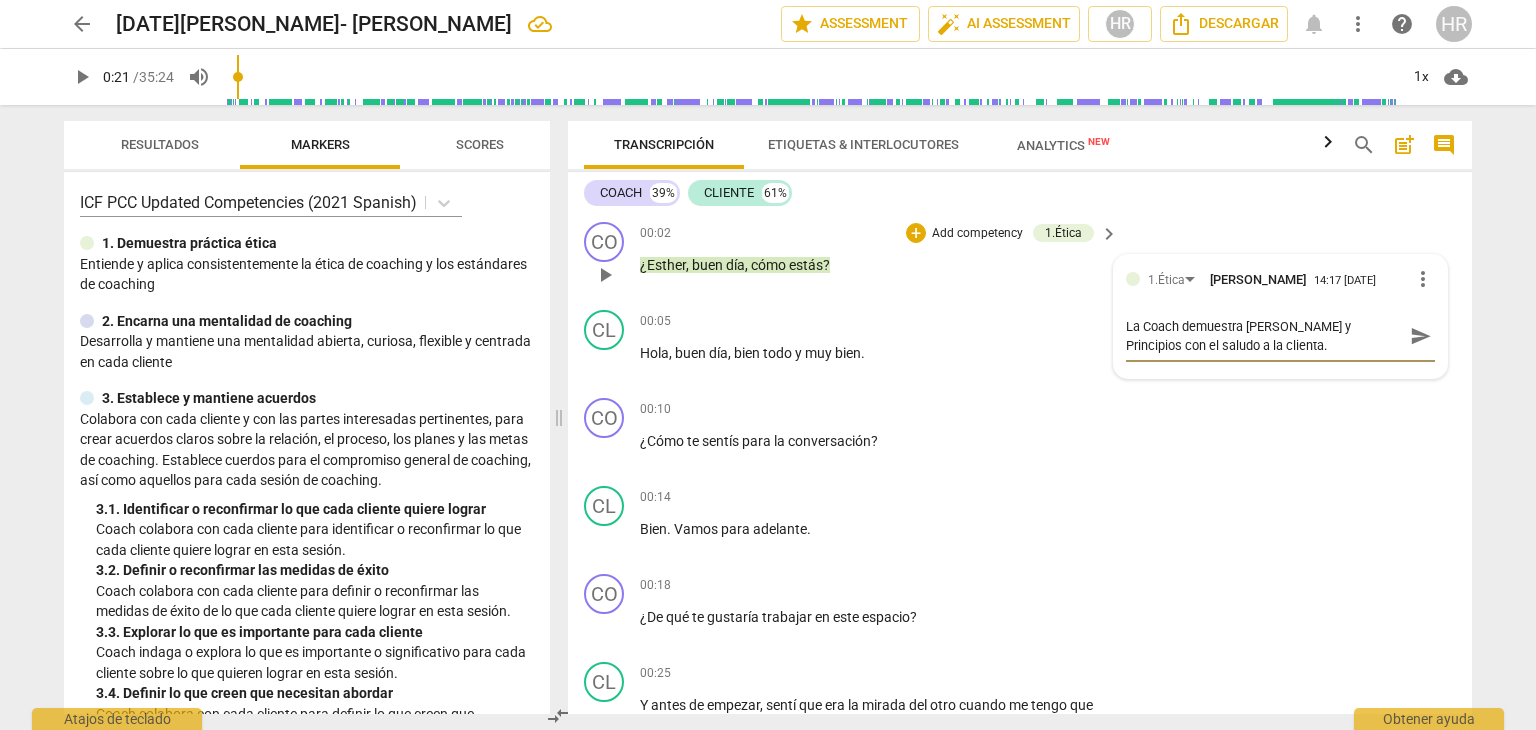 type on "La Coach demuestra [PERSON_NAME] y Principios con el saludo a la clienta." 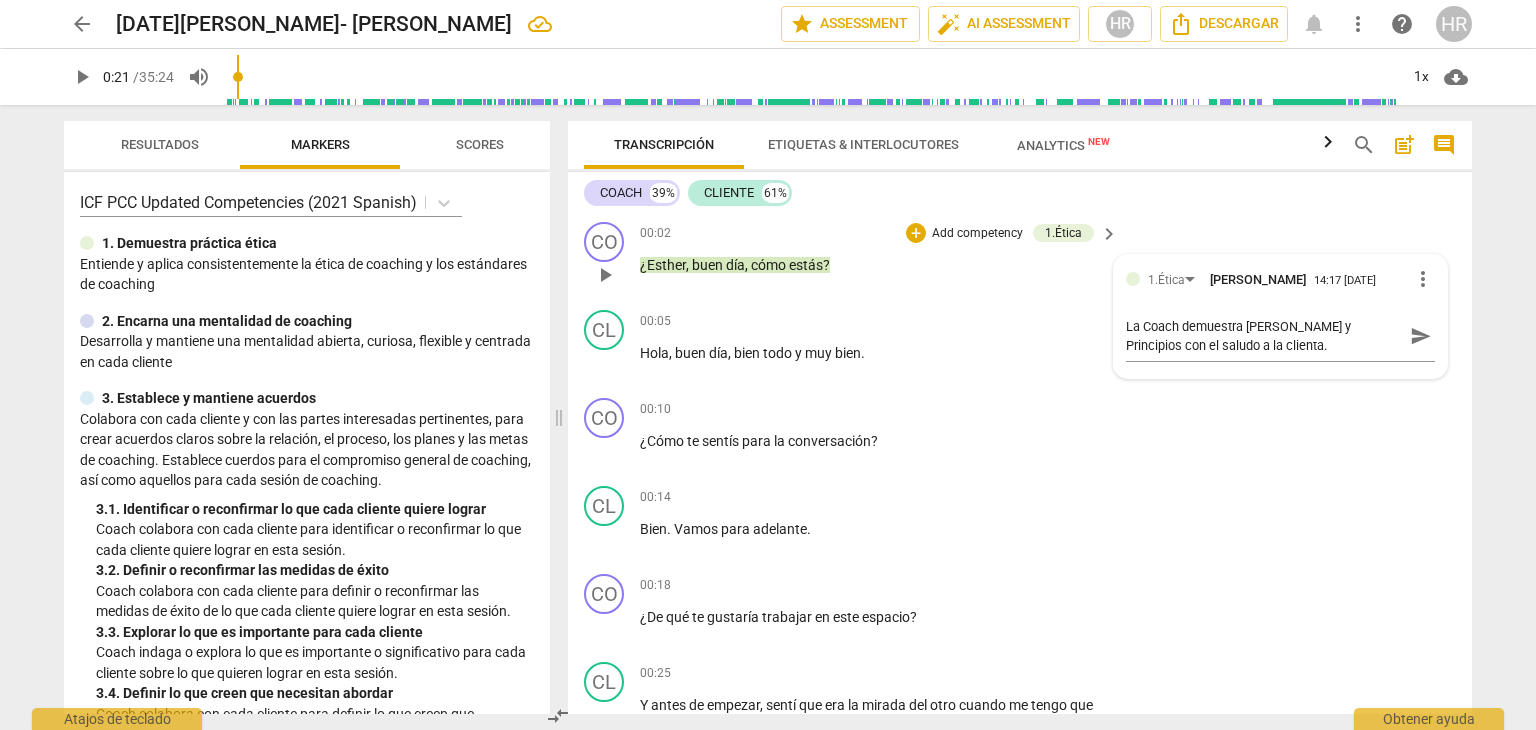click on "00:02 + Add competency 1.Ética keyboard_arrow_right" at bounding box center [880, 233] 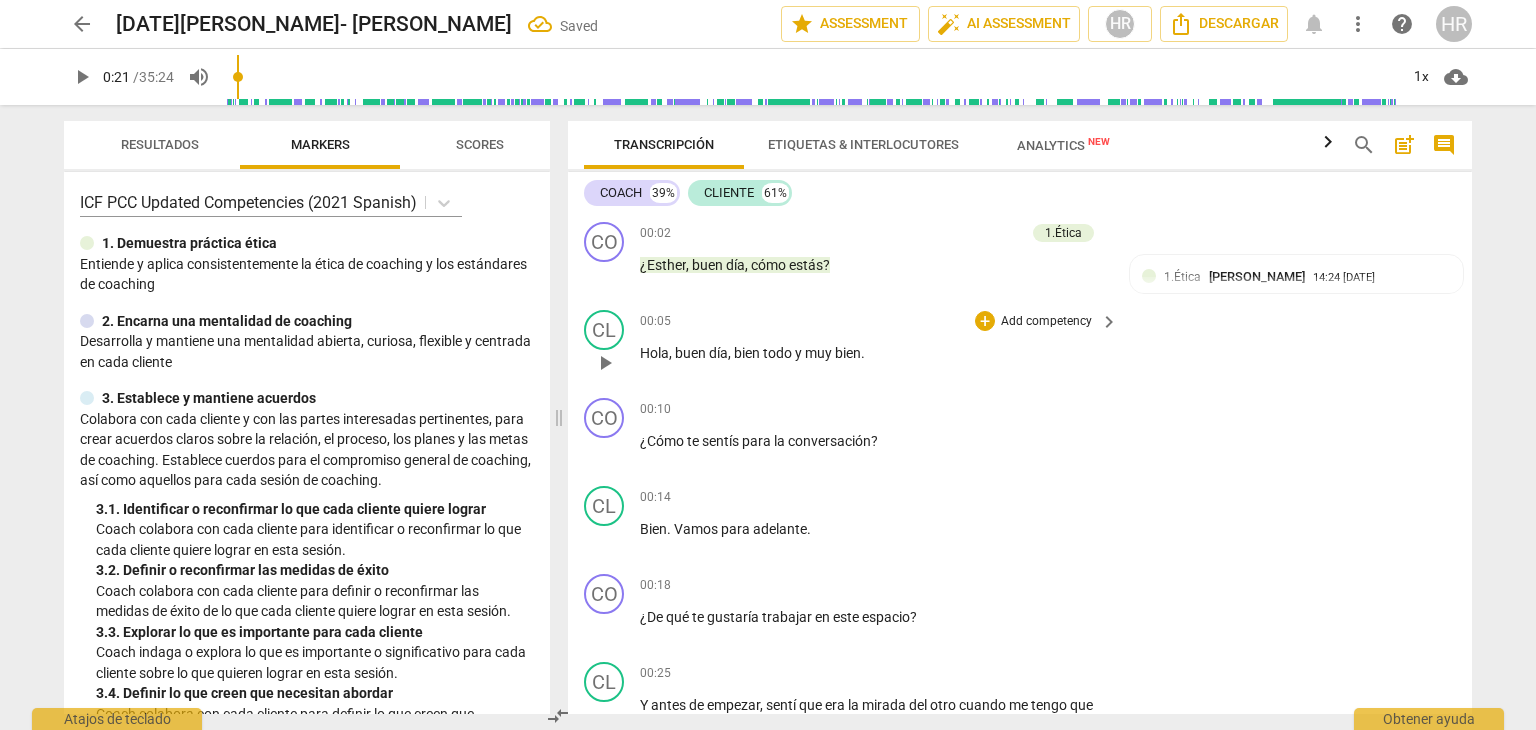 click on "Add competency" at bounding box center [1046, 322] 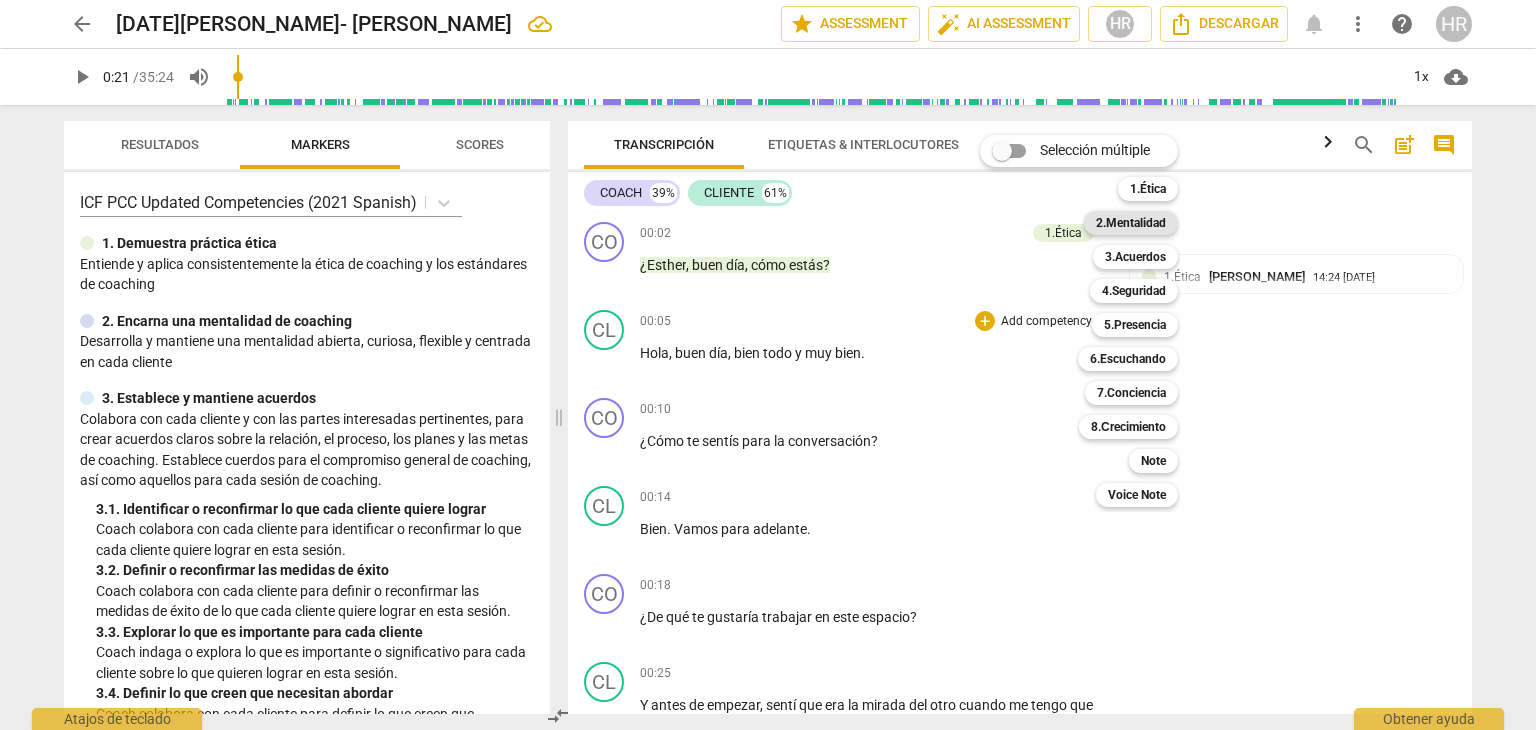 click on "2.Mentalidad" at bounding box center (1131, 223) 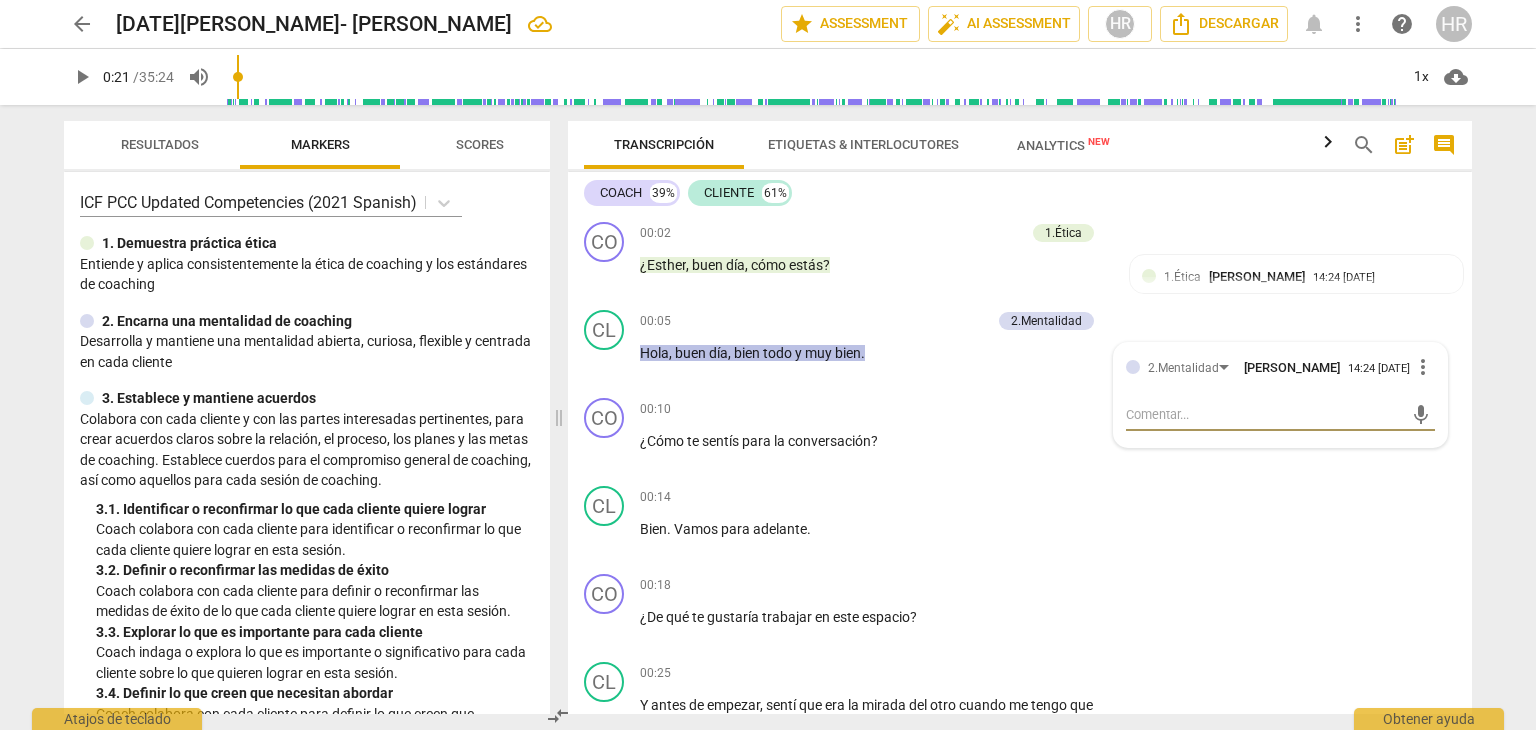 type on "L" 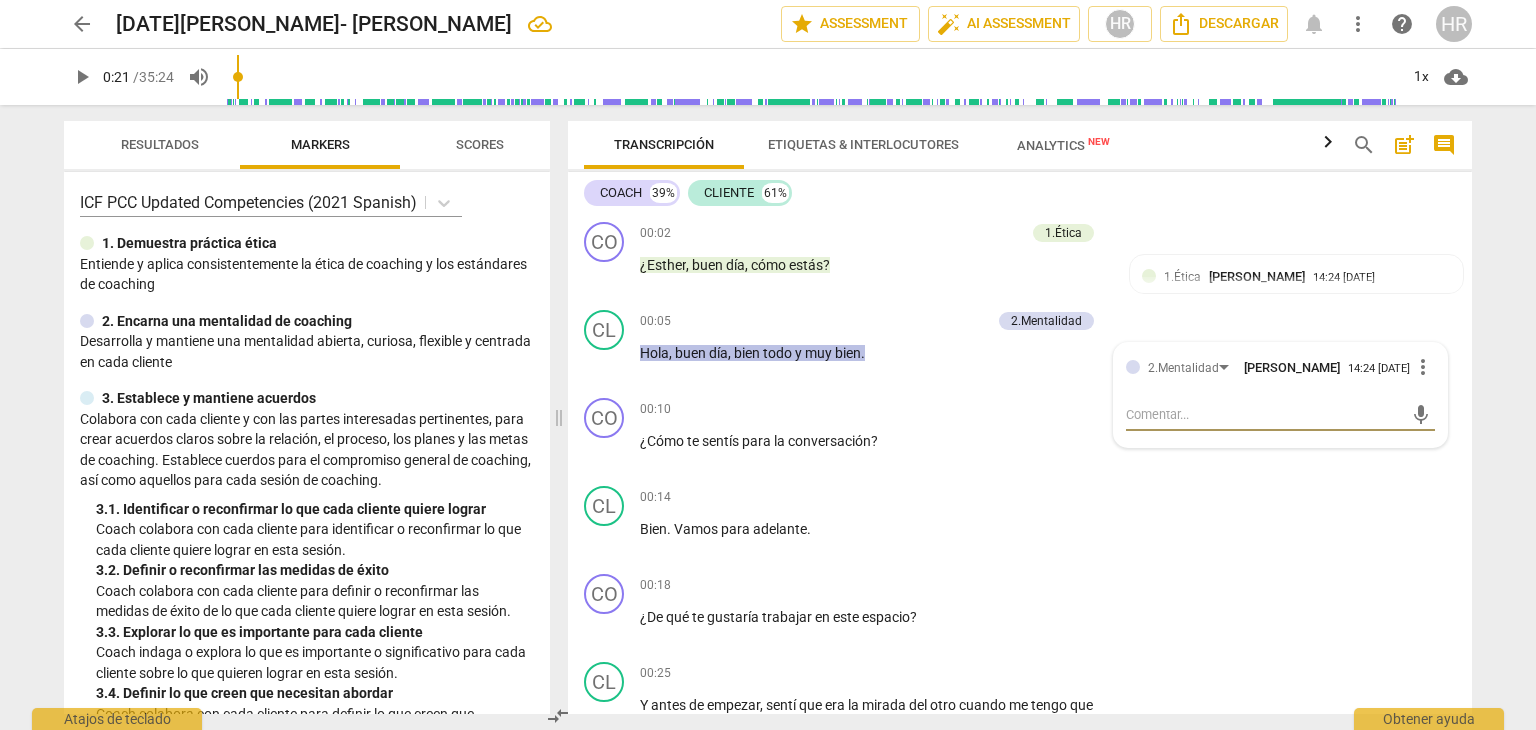 type on "L" 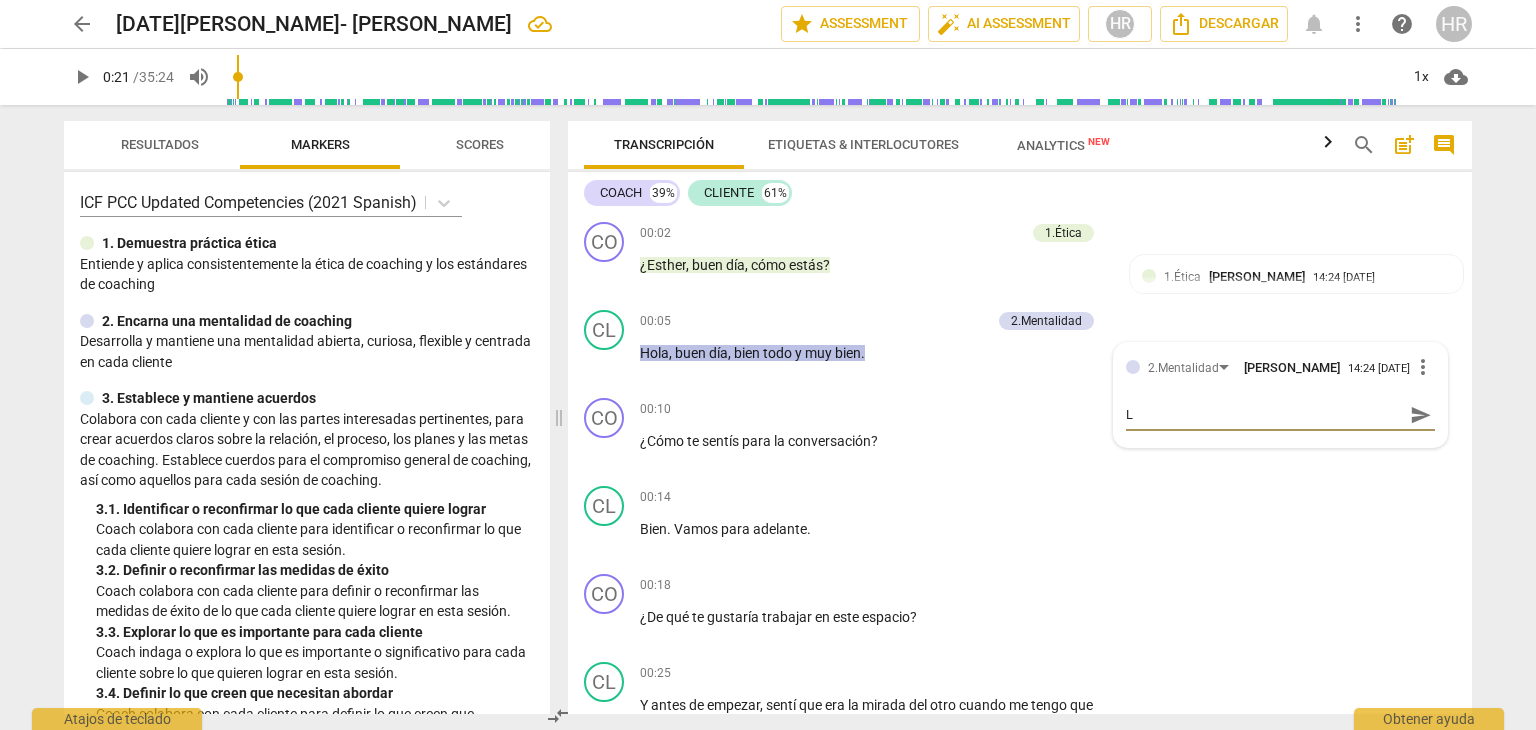 type on "La" 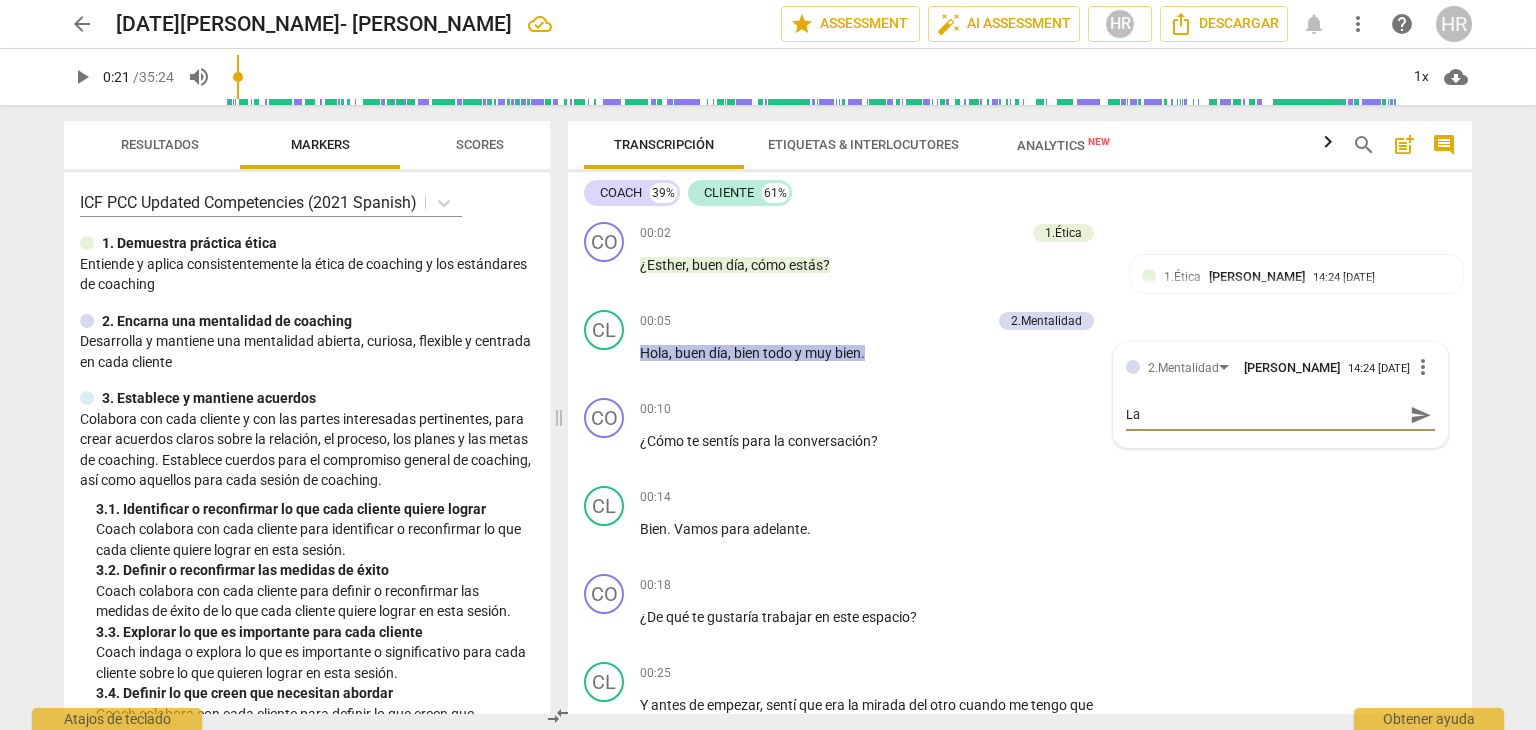 type on "La" 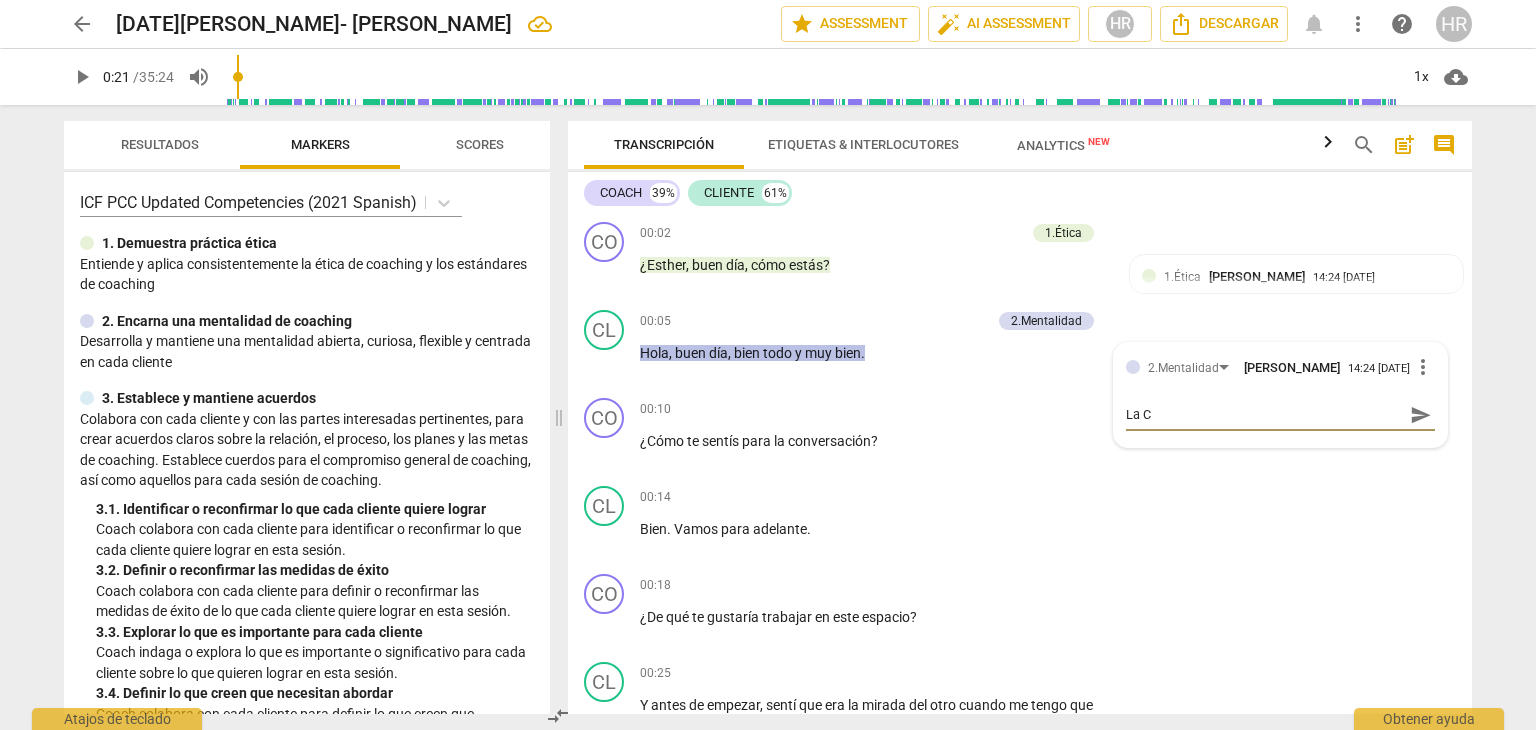 type on "La Co" 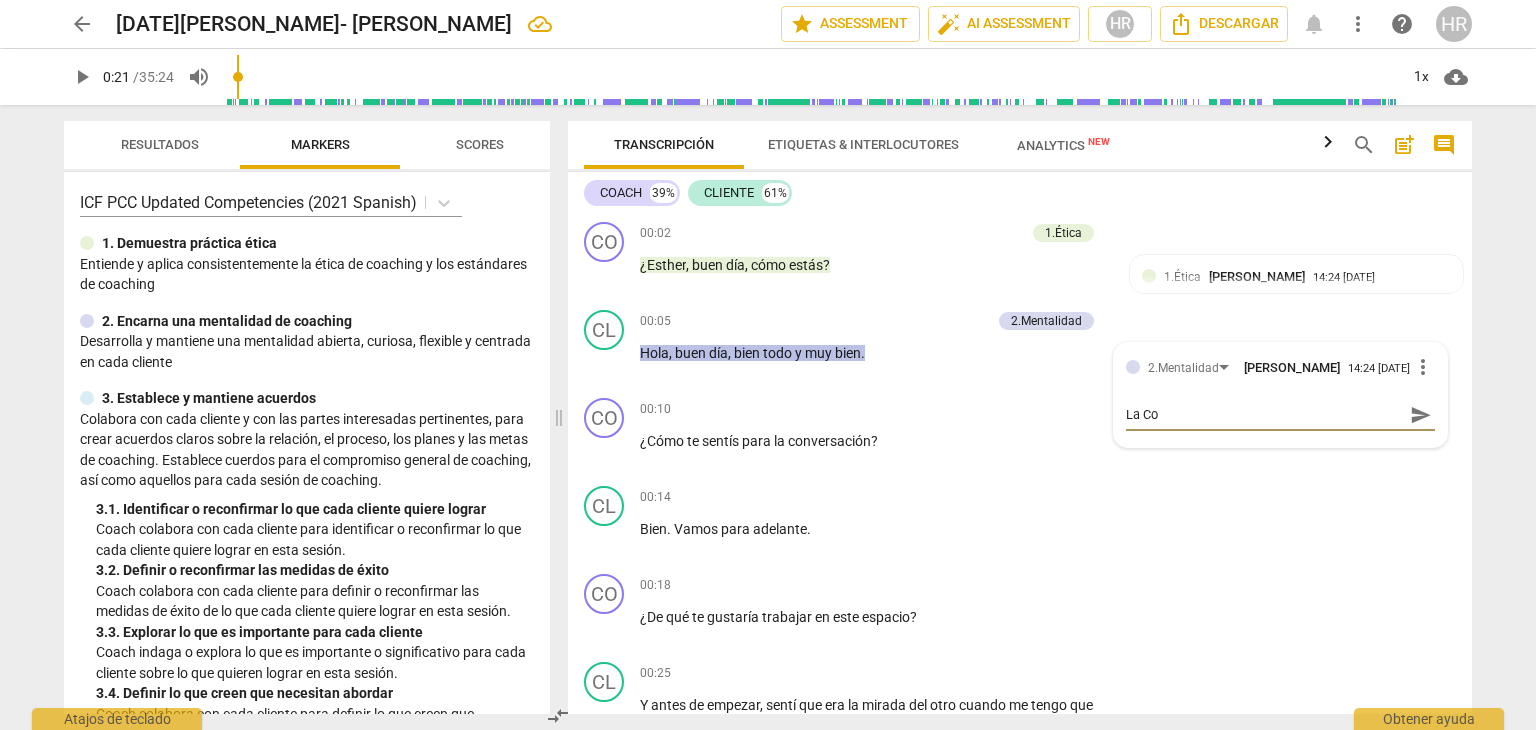 type on "La Coa" 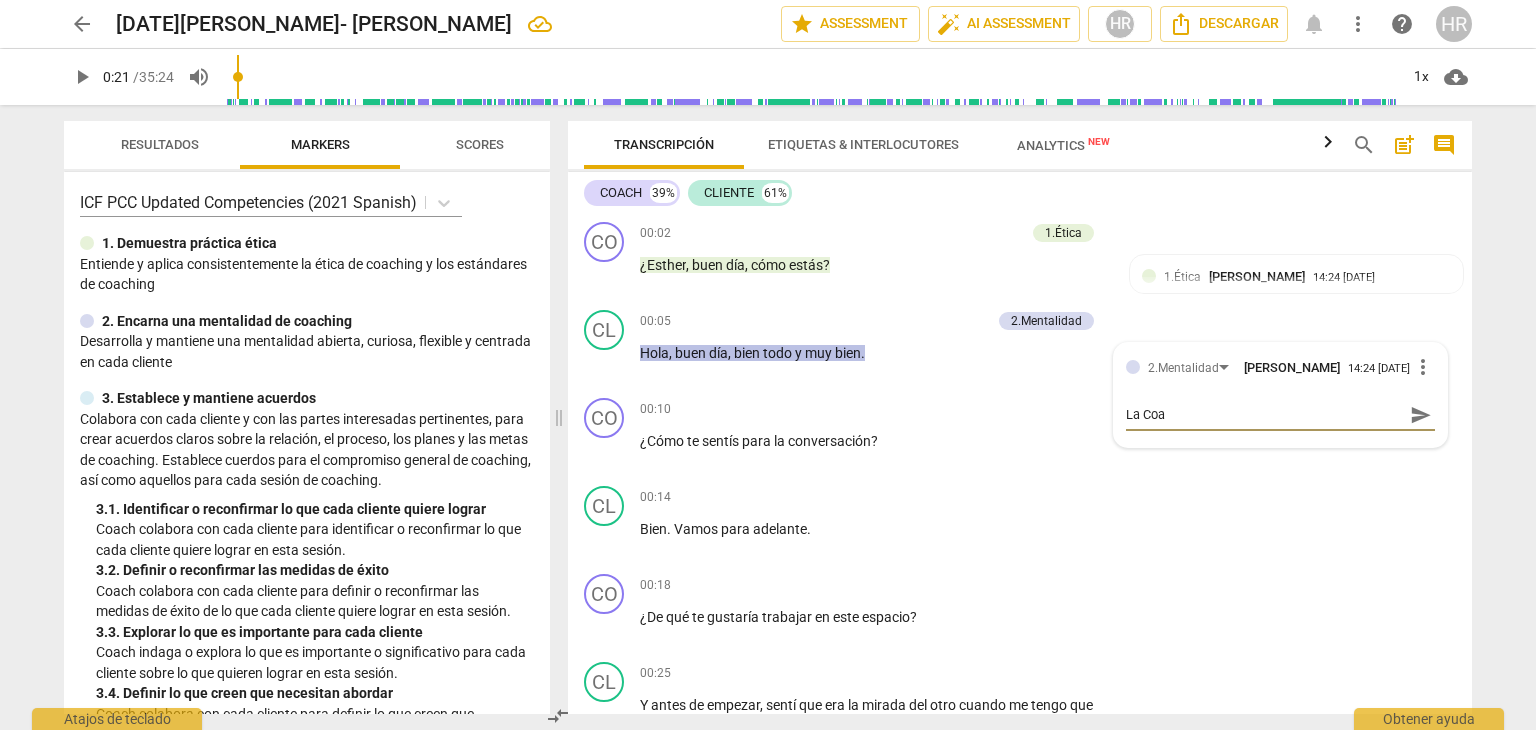 type on "La Coac" 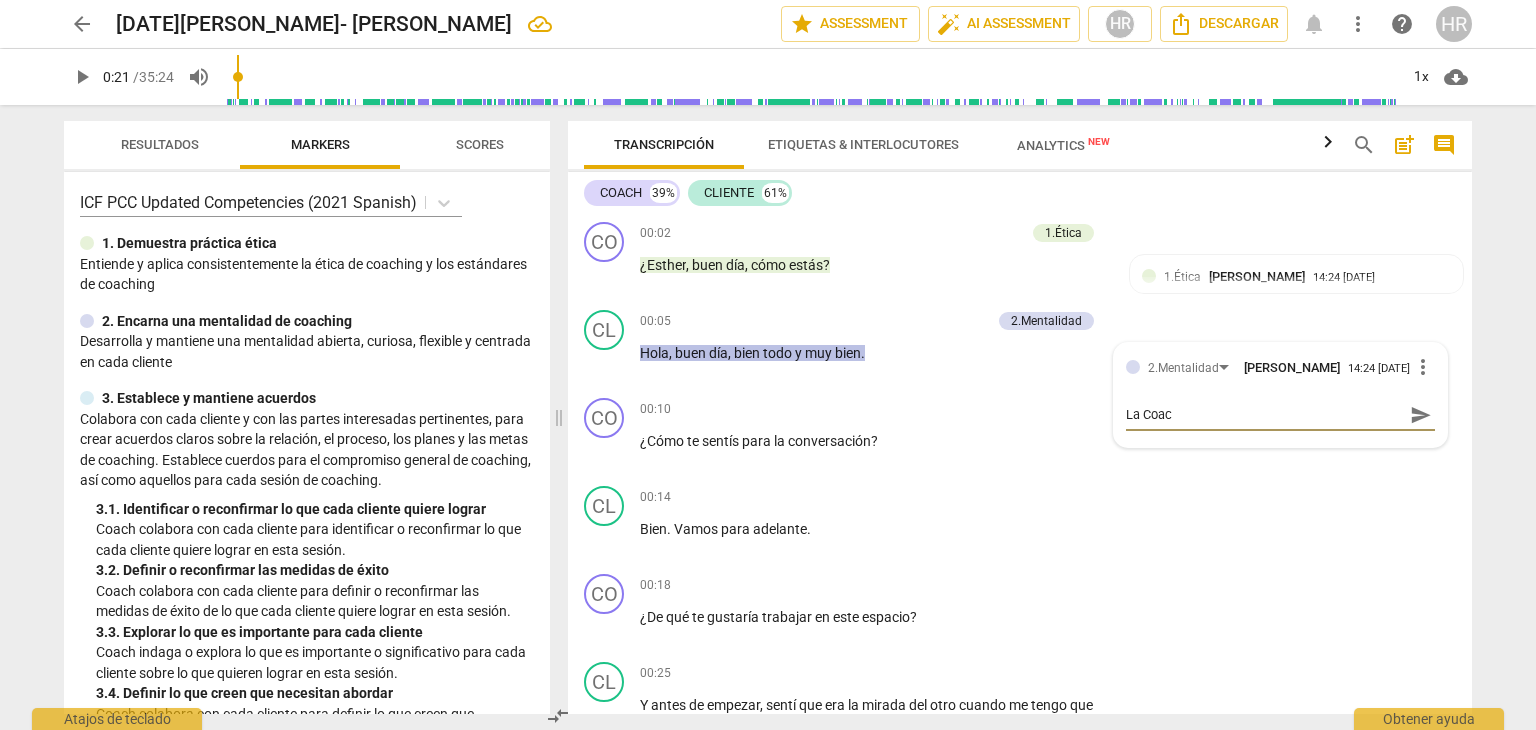type on "La Coach" 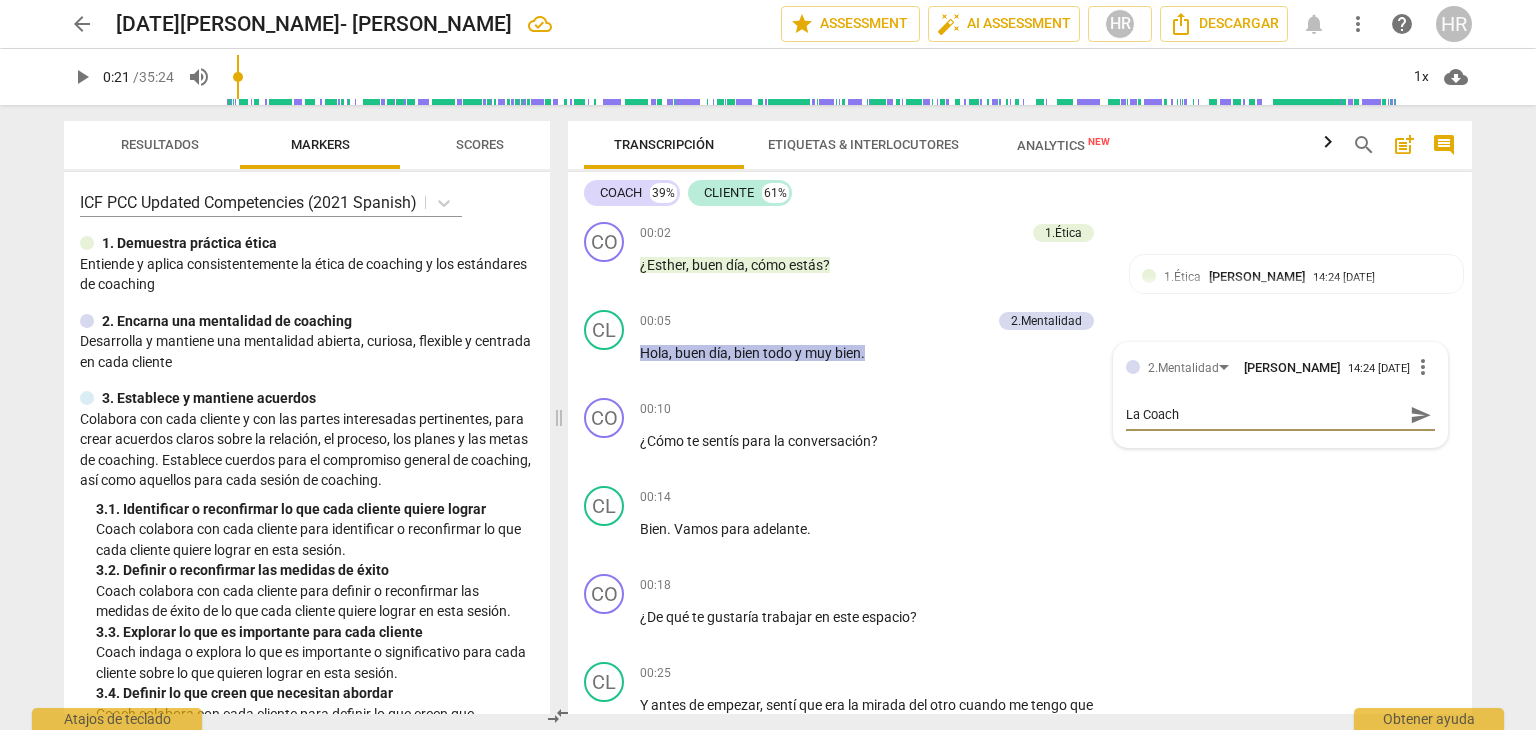 type on "La Coach" 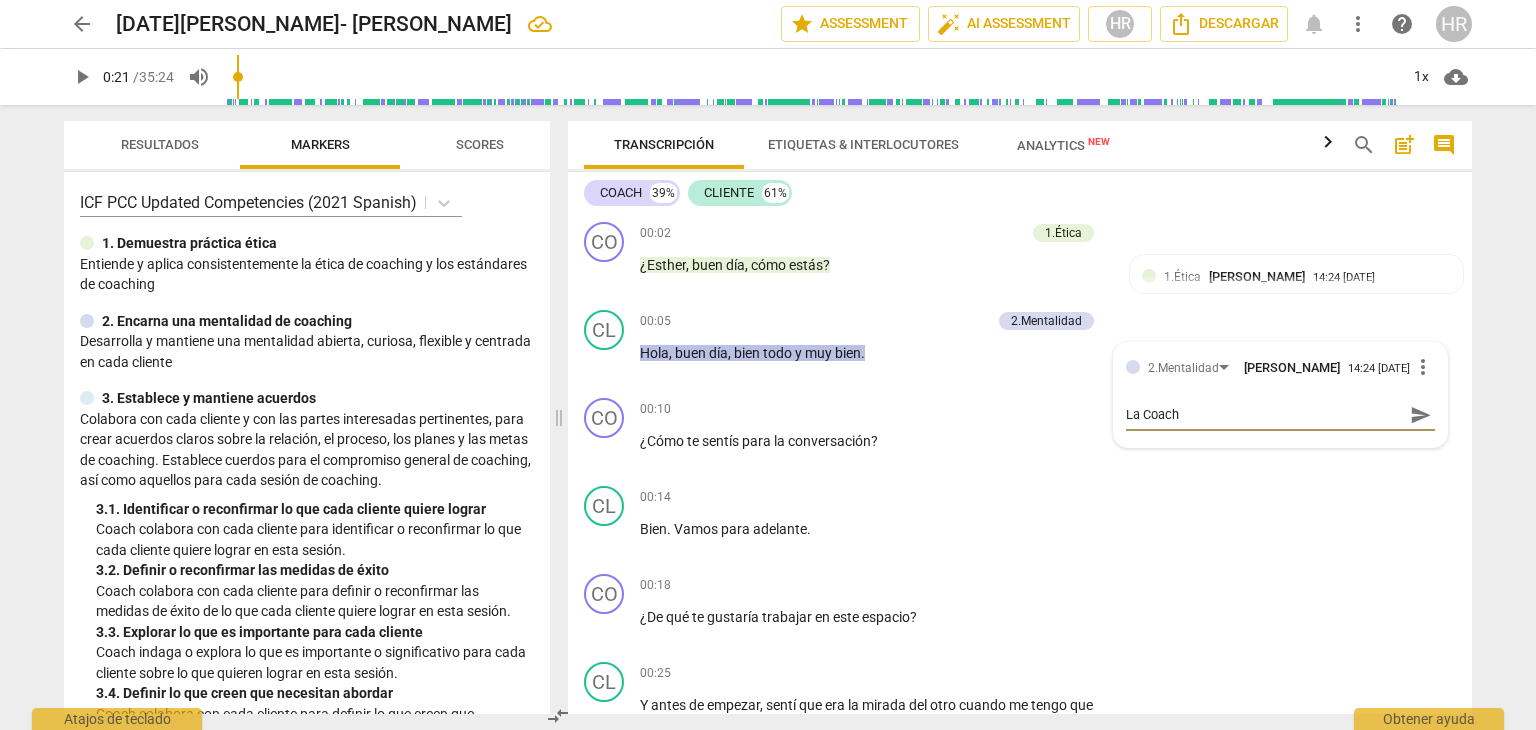 type on "La Coach i" 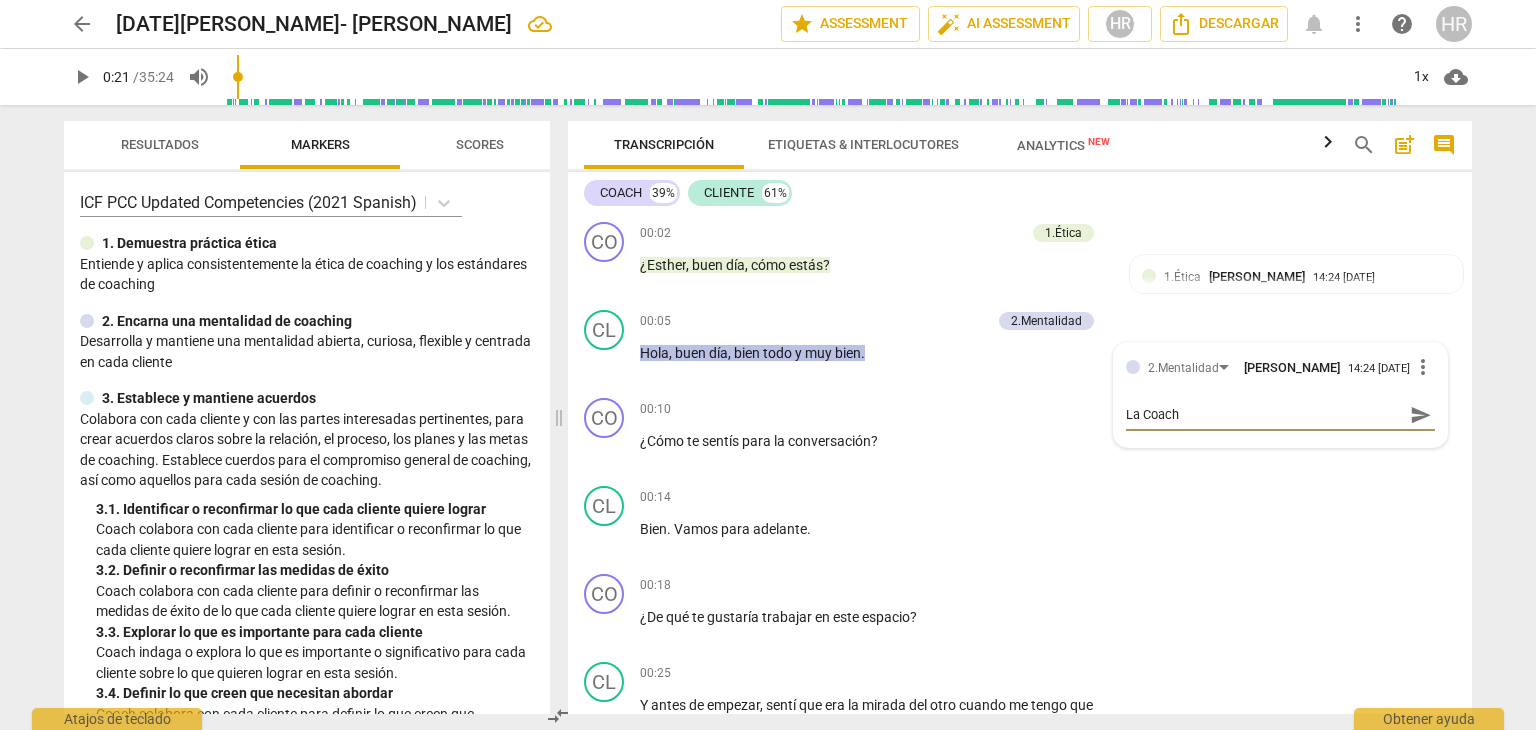 type on "La Coach i" 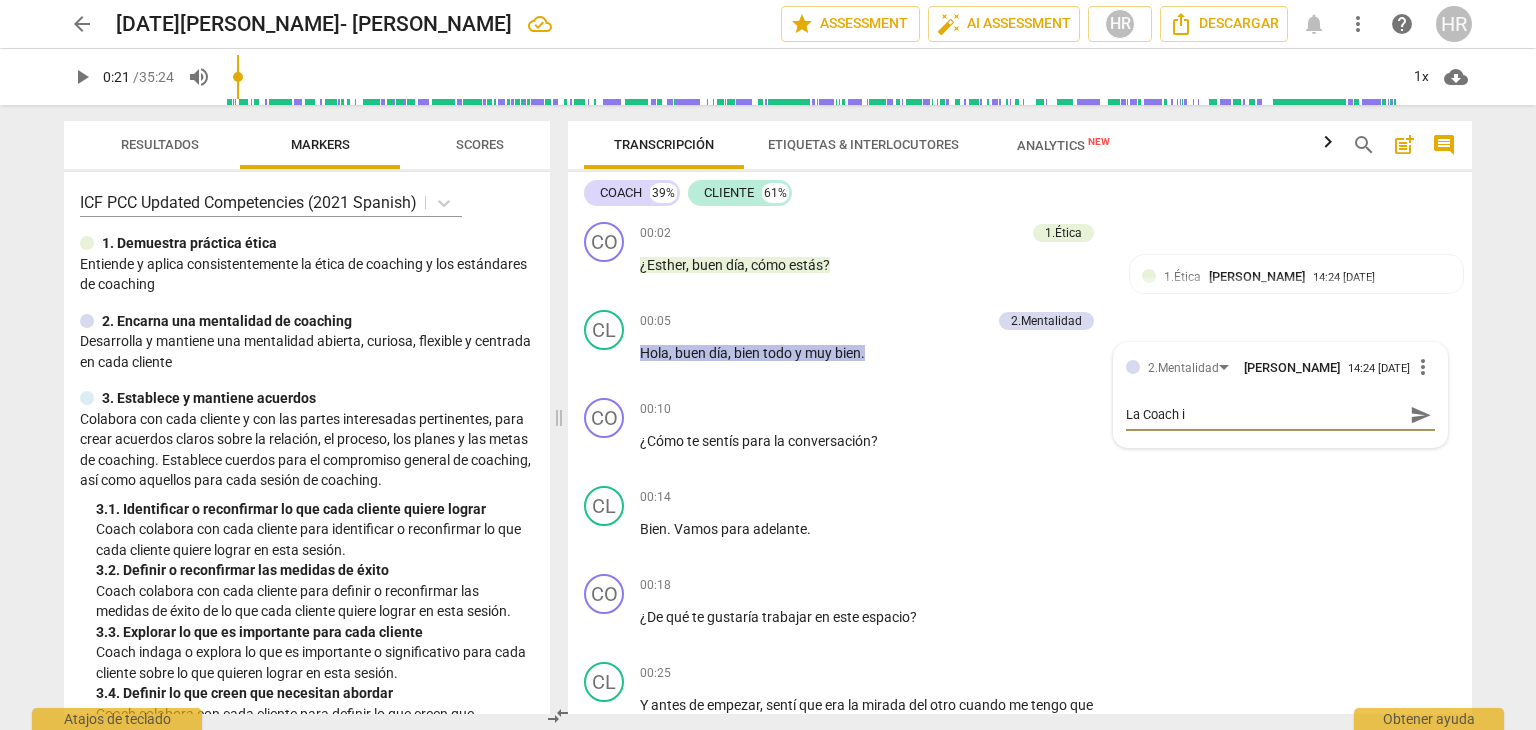 type on "La Coach in" 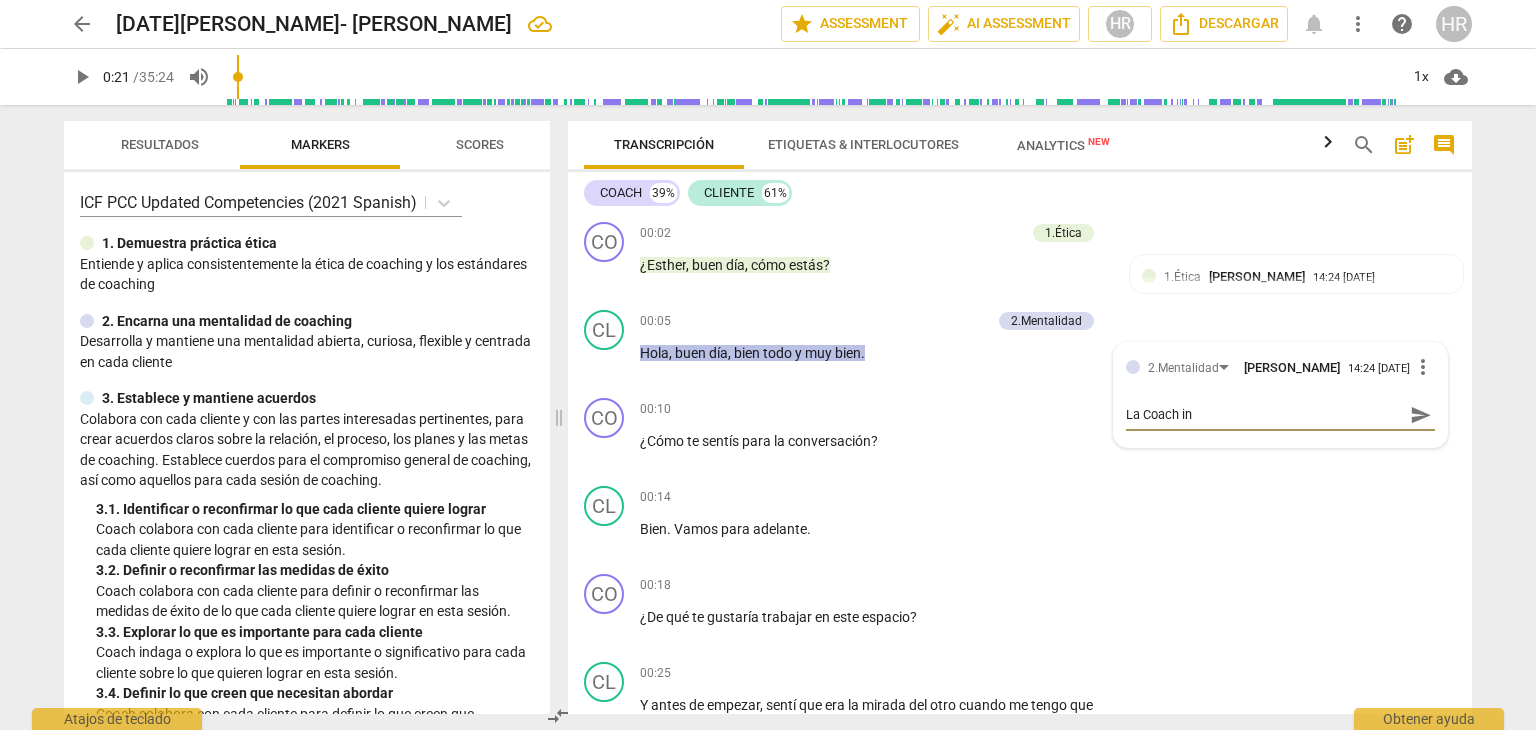 type on "La Coach ini" 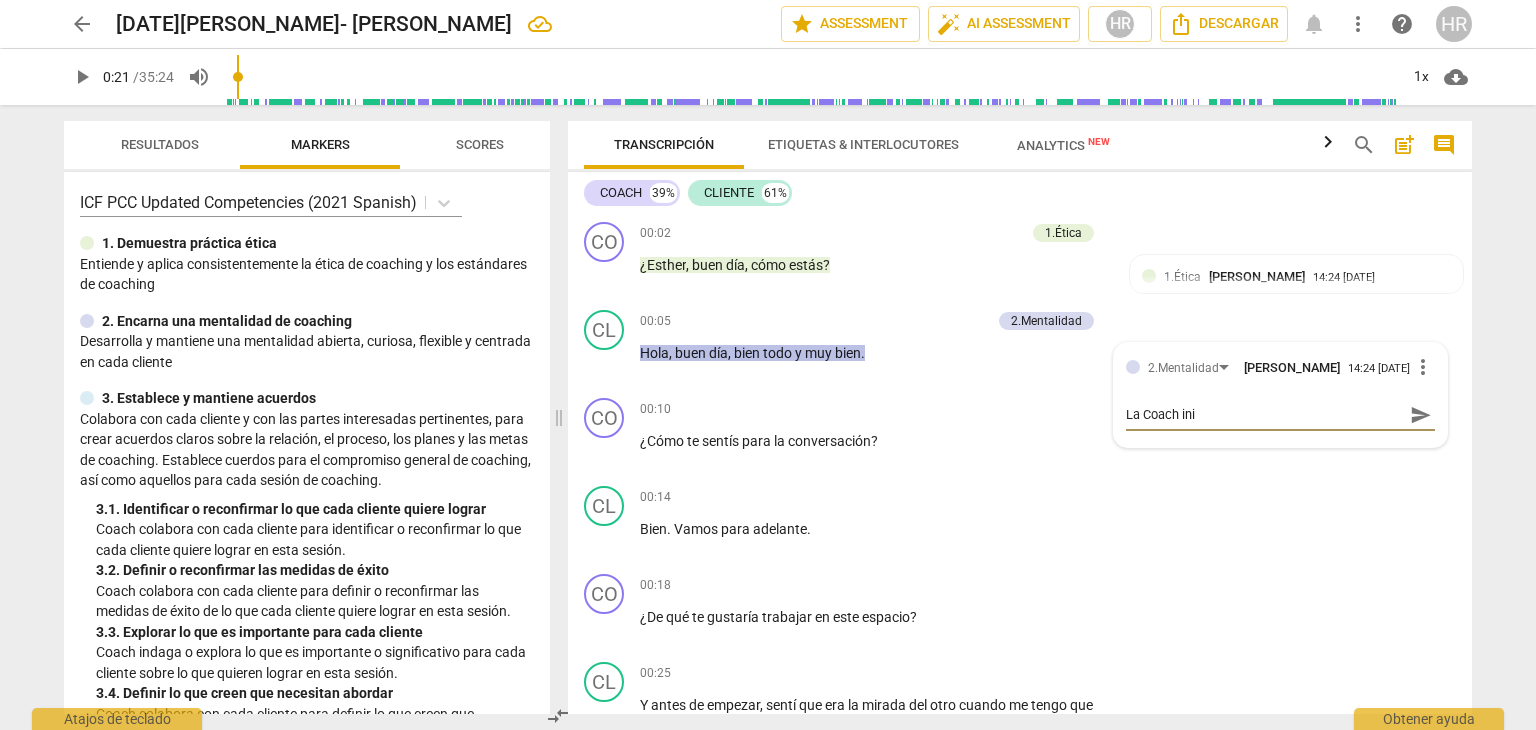 type on "La Coach inic" 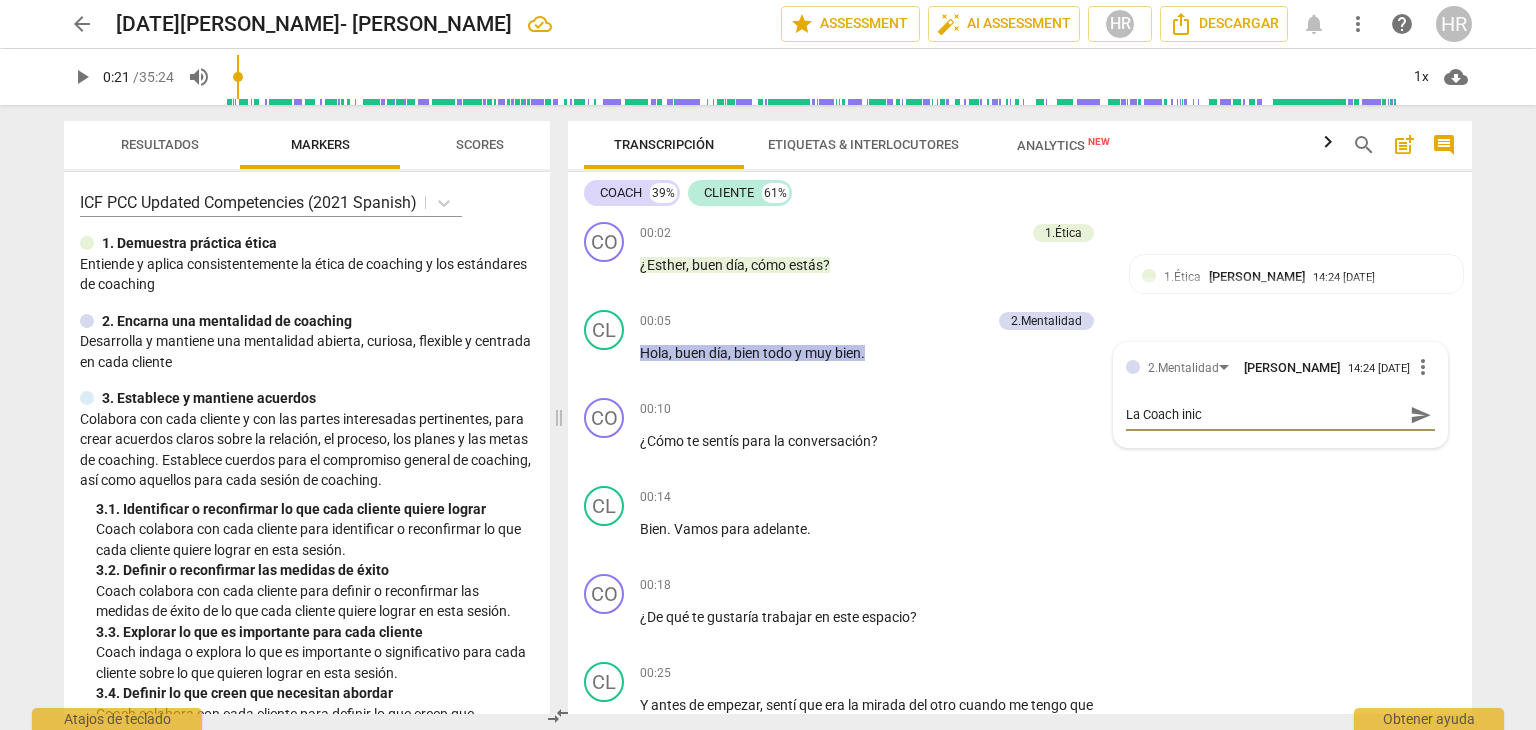 type on "La Coach inici" 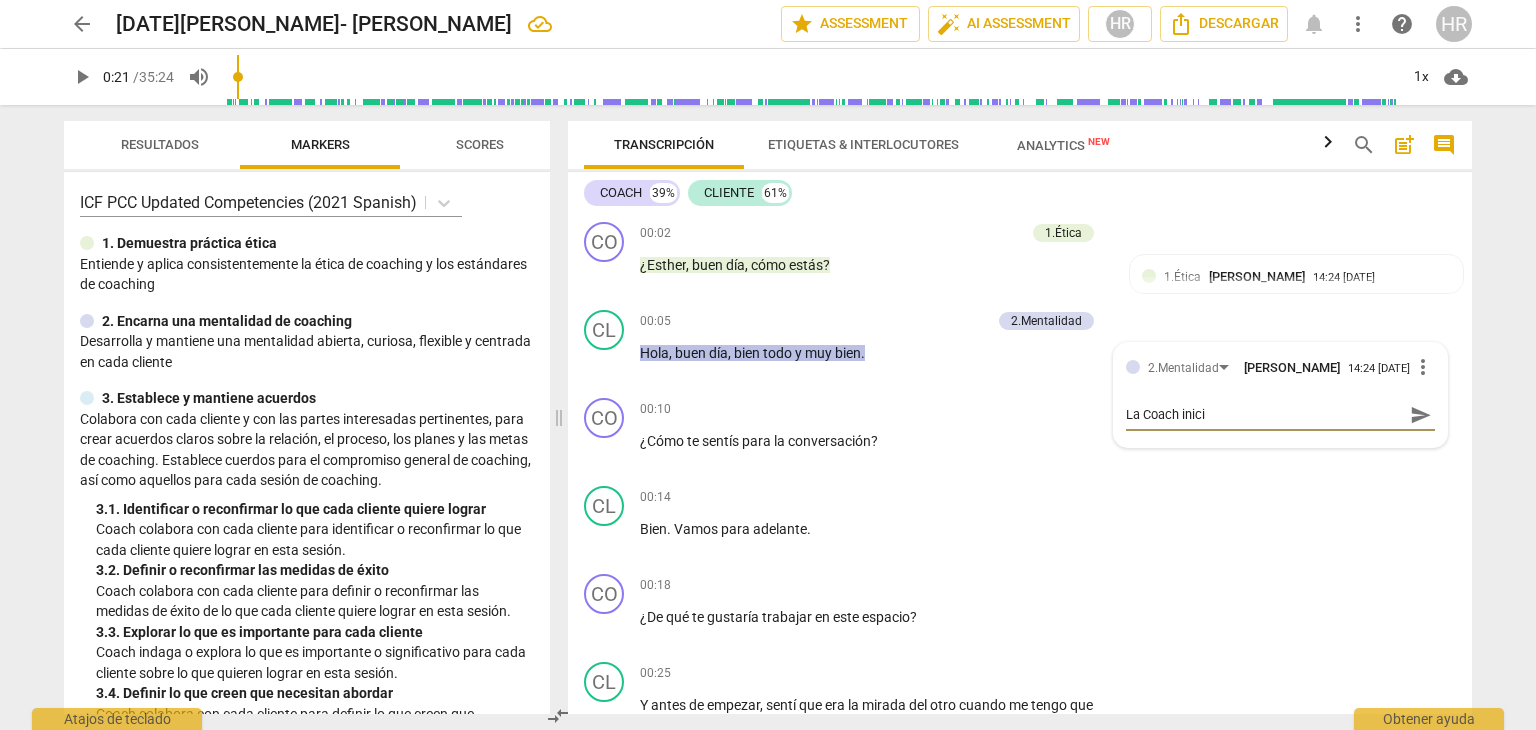 type on "La Coach inicia" 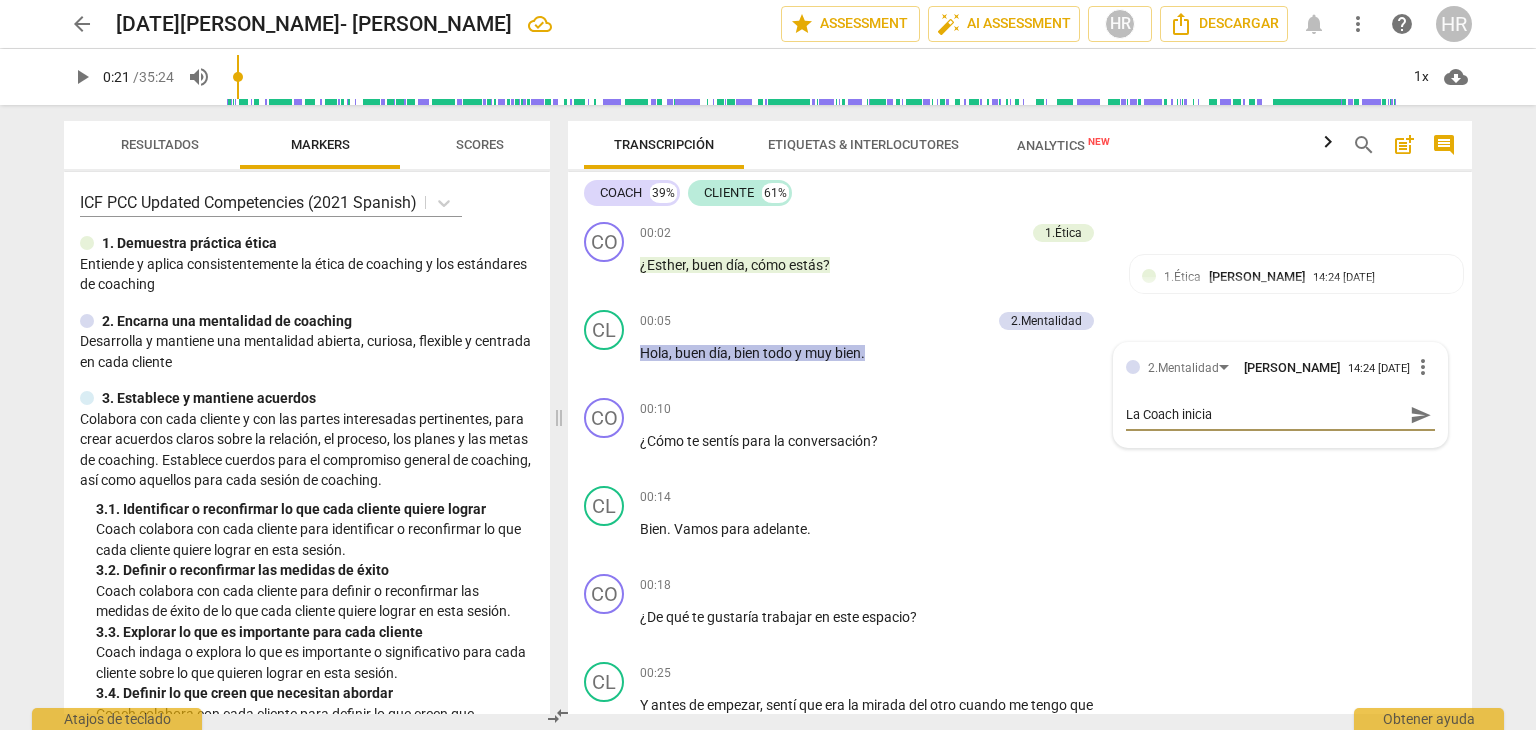 type on "La Coach inicia" 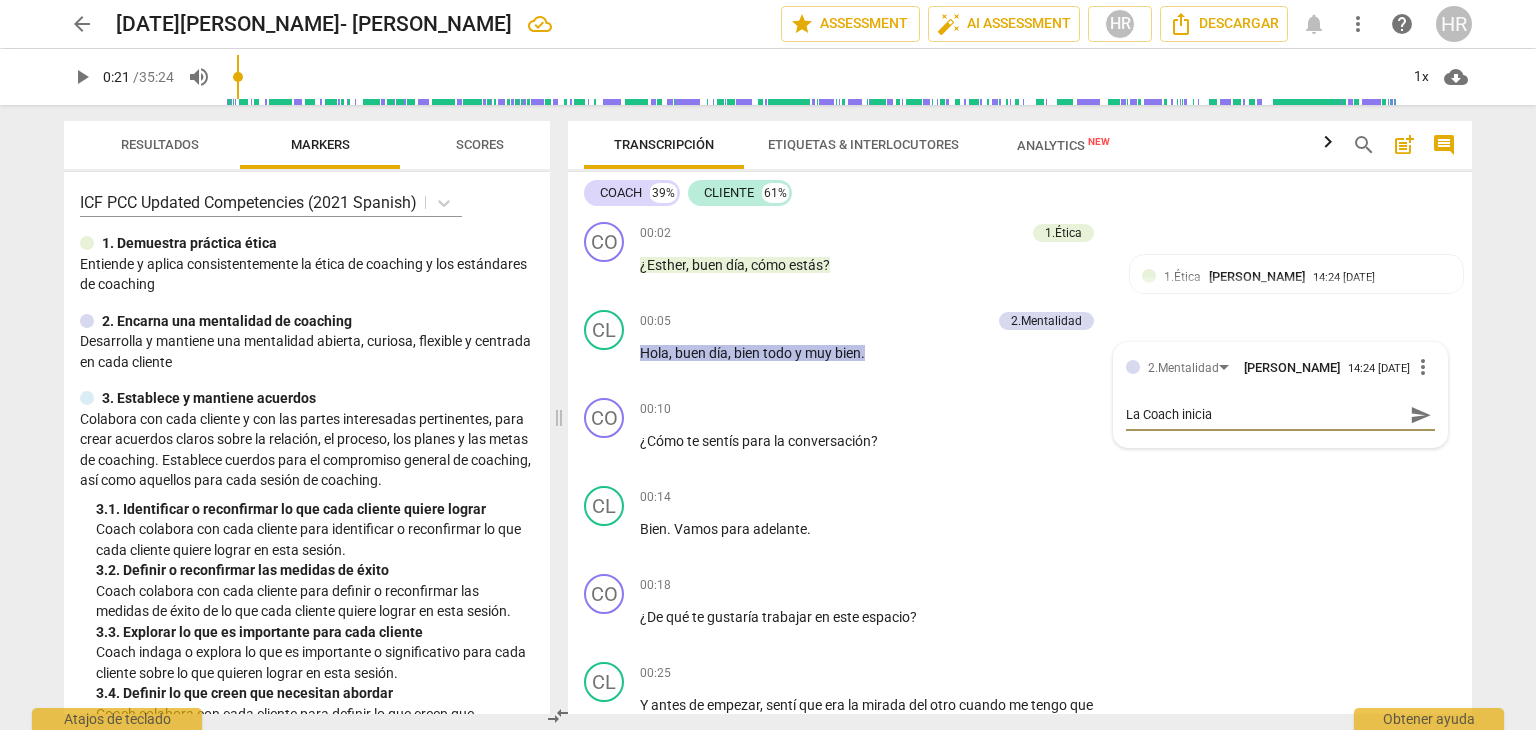 type on "La Coach inicia" 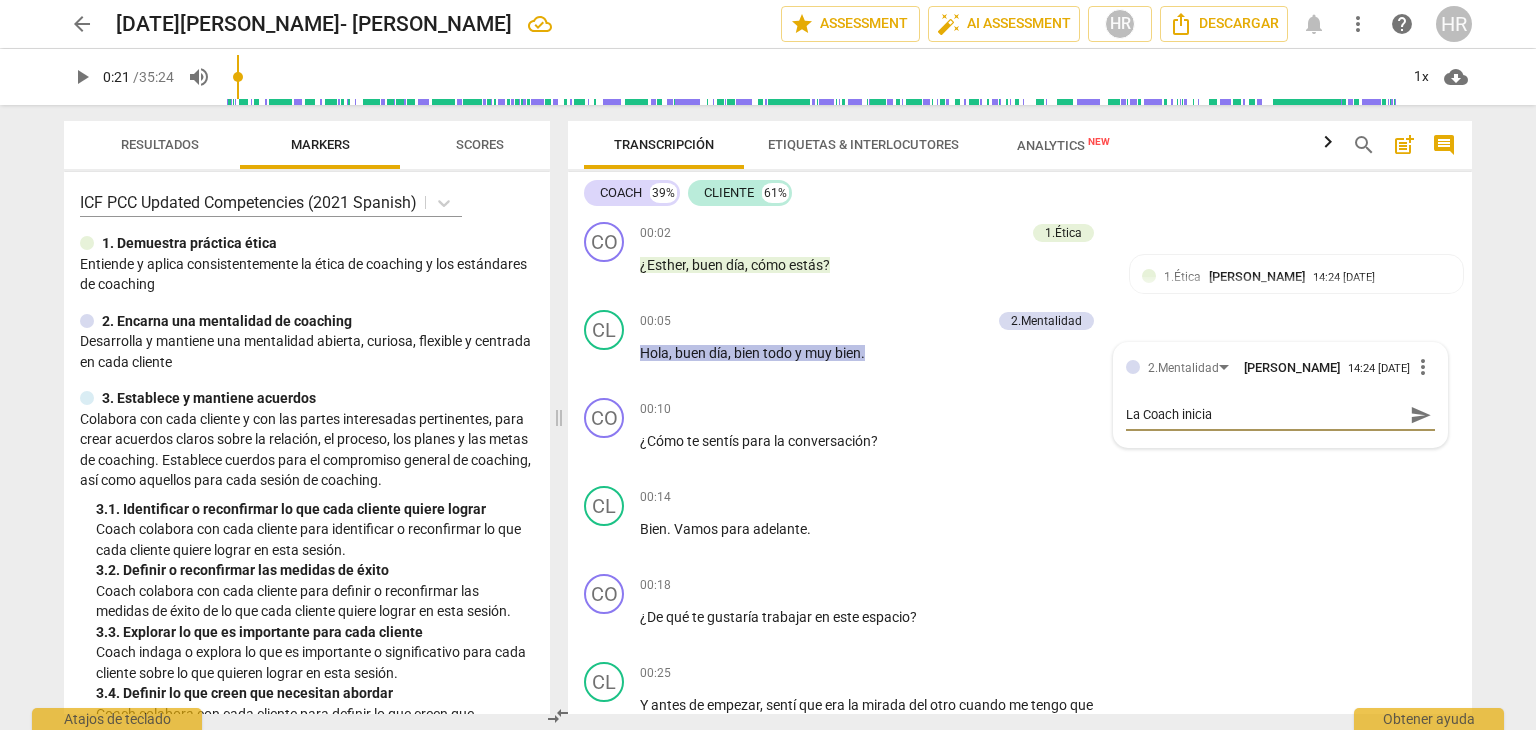type on "La Coach inicia c" 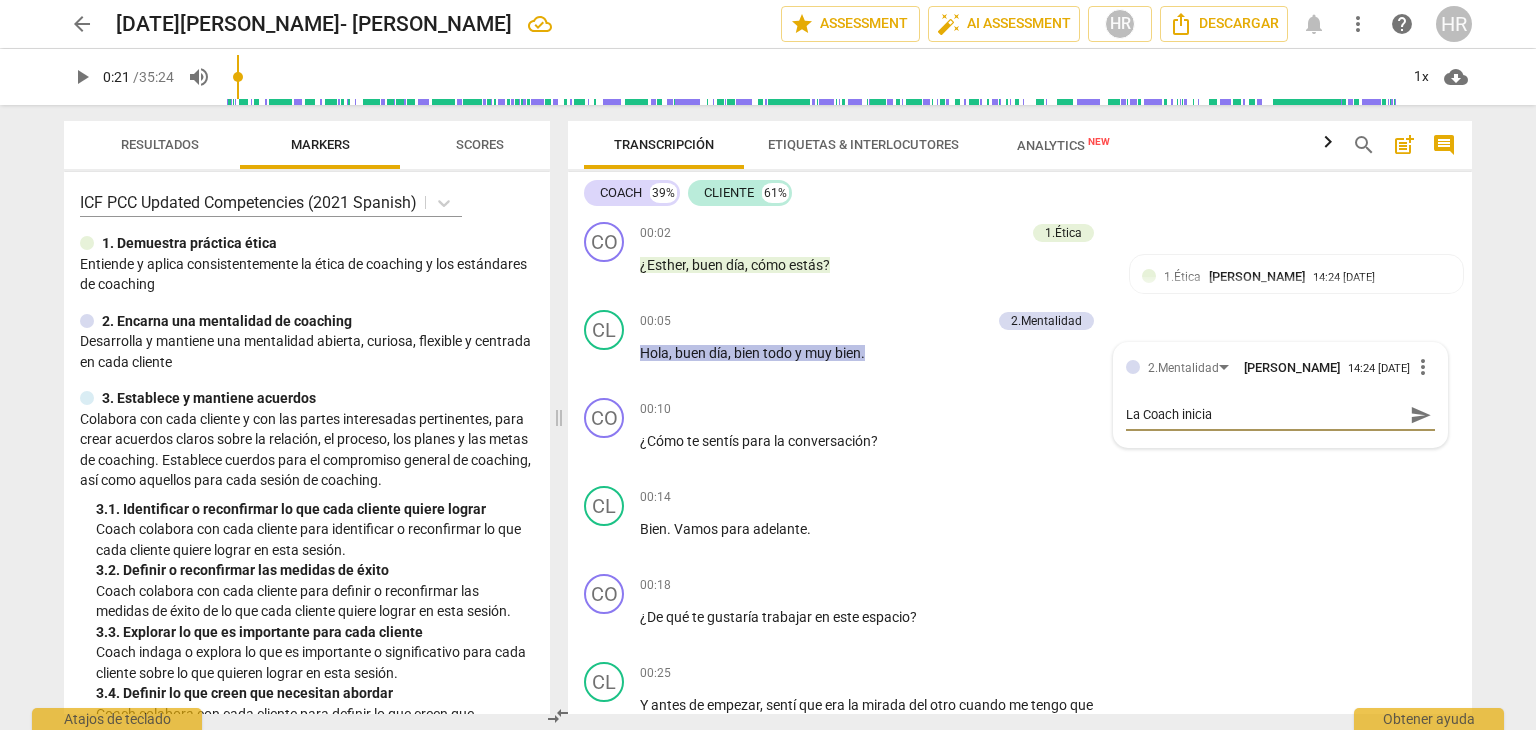 type on "La Coach inicia c" 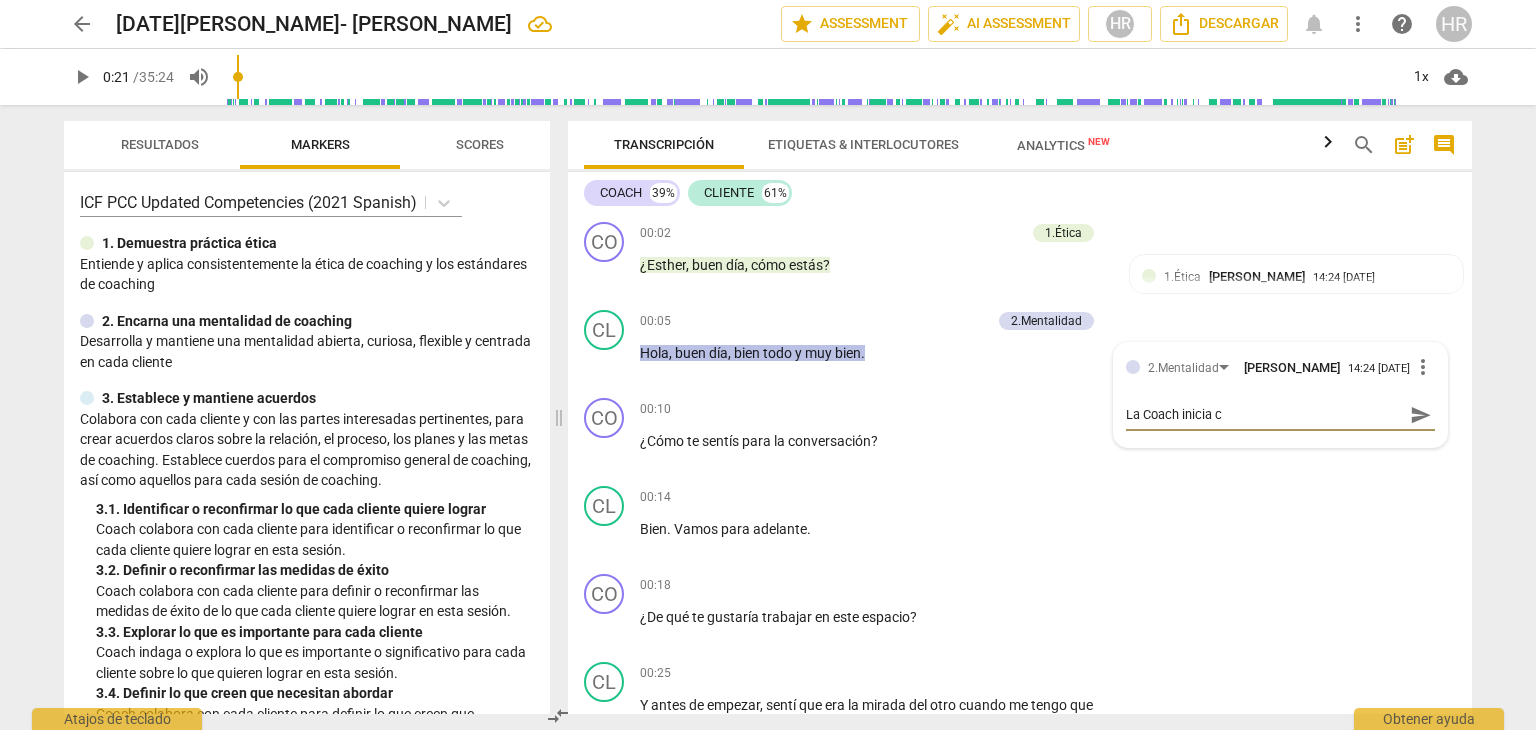 type on "La Coach inicia ce" 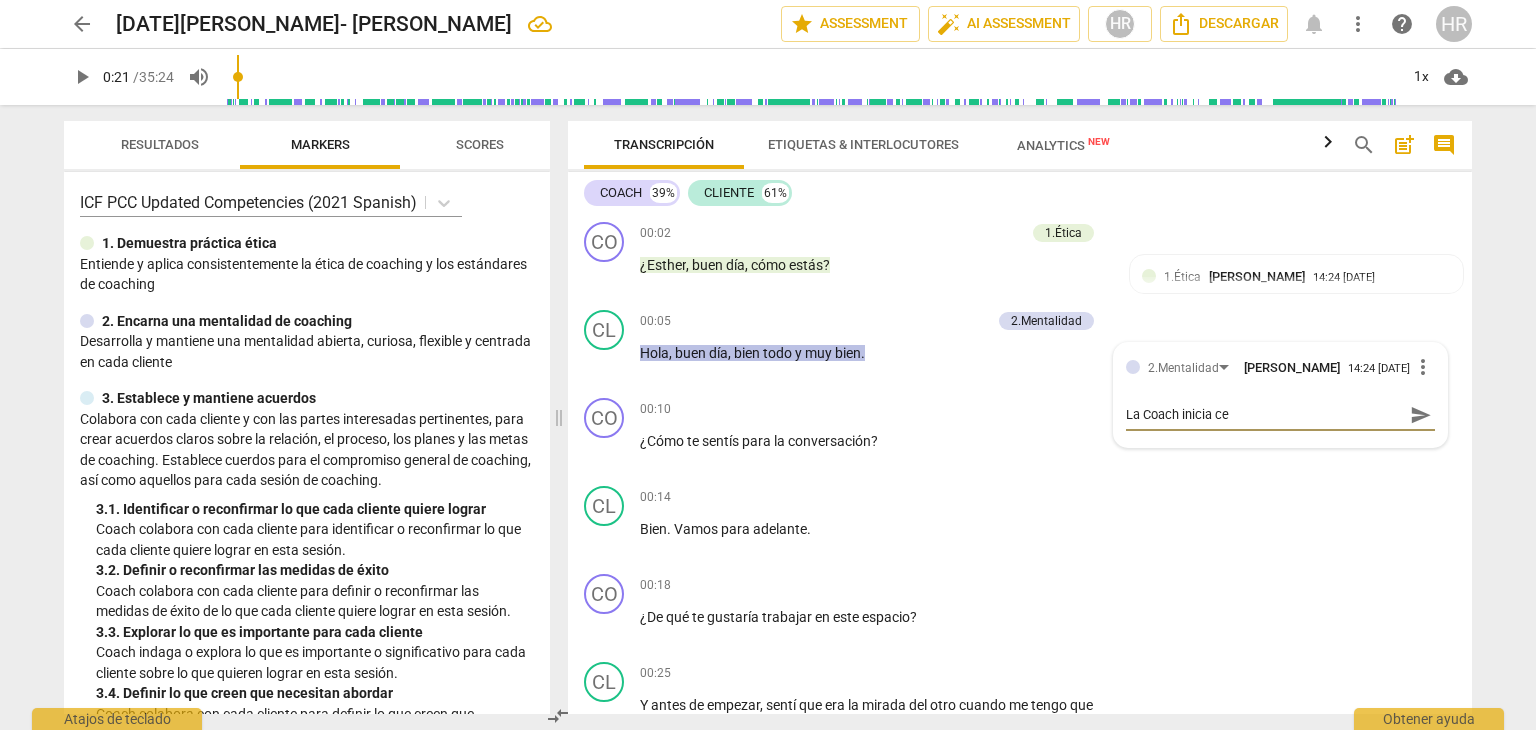 type on "La Coach inicia cen" 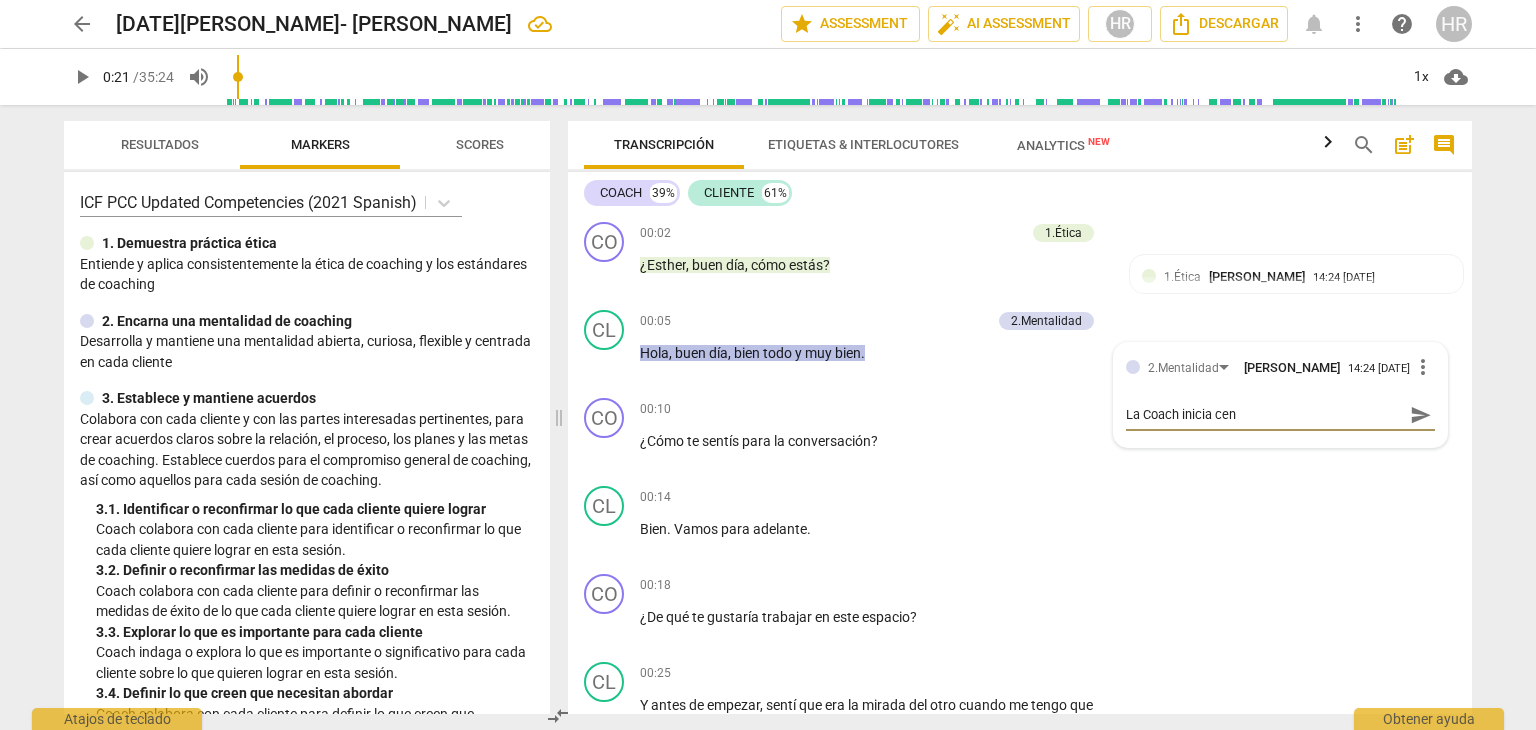 type on "La Coach inicia cent" 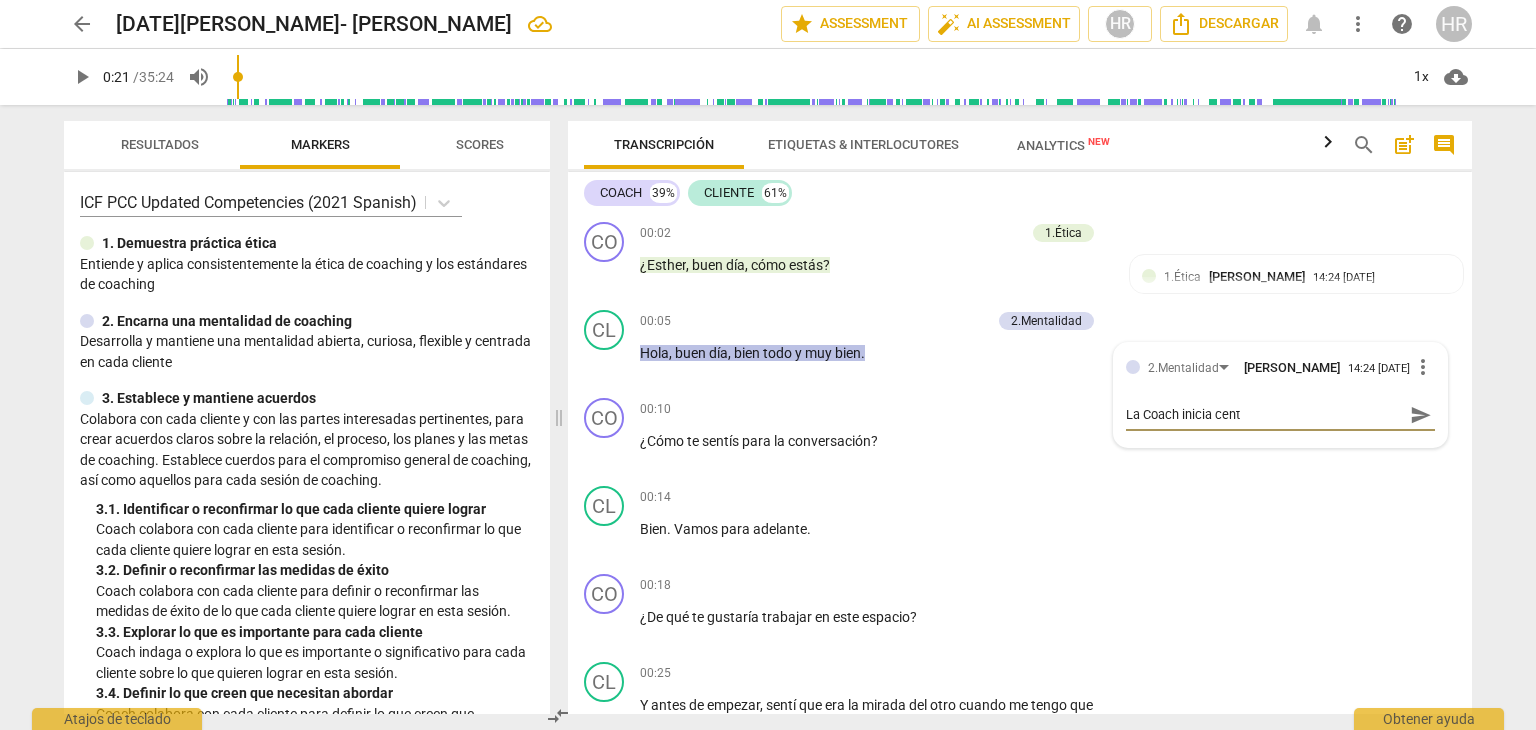 type on "La Coach inicia centr" 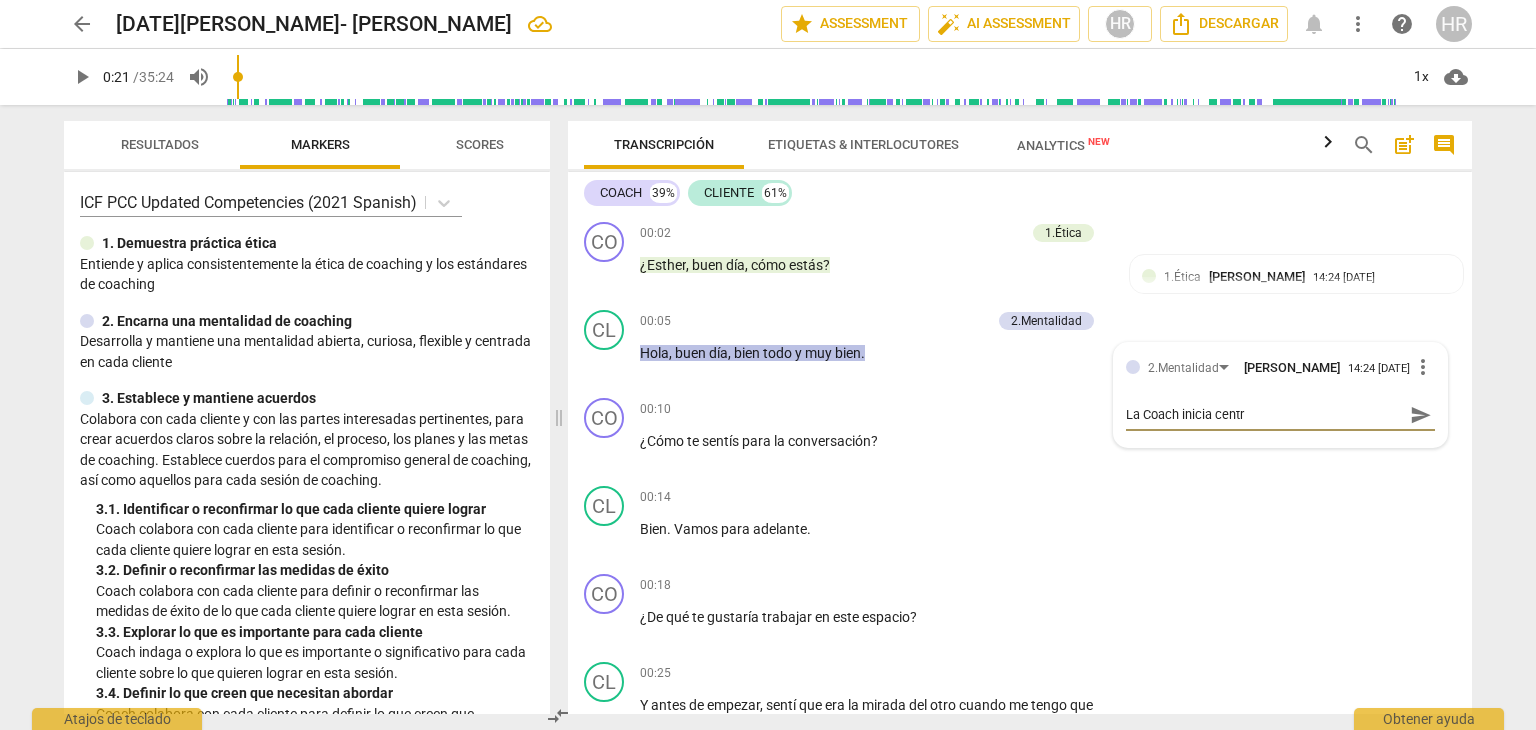 type on "La Coach inicia centra" 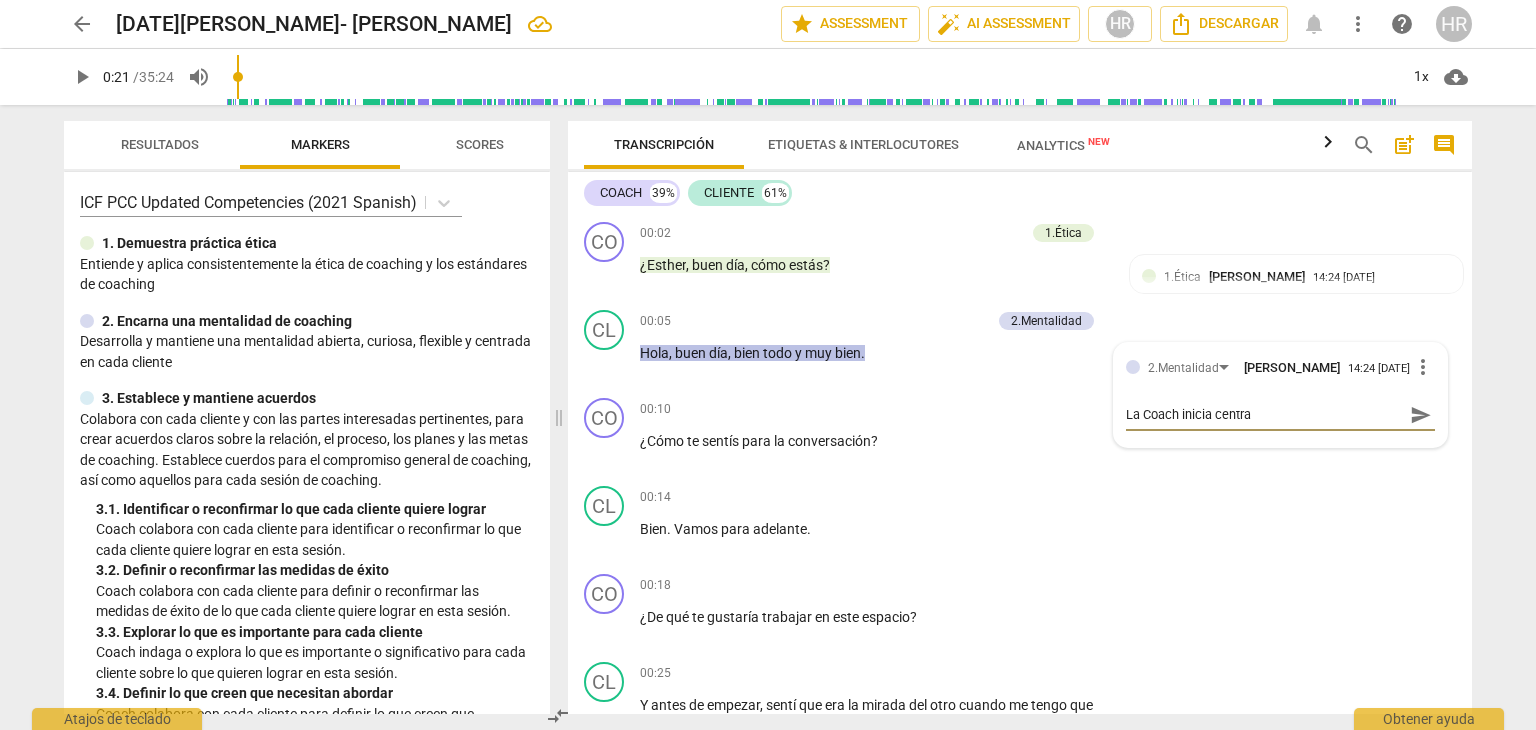 type on "La Coach inicia centran" 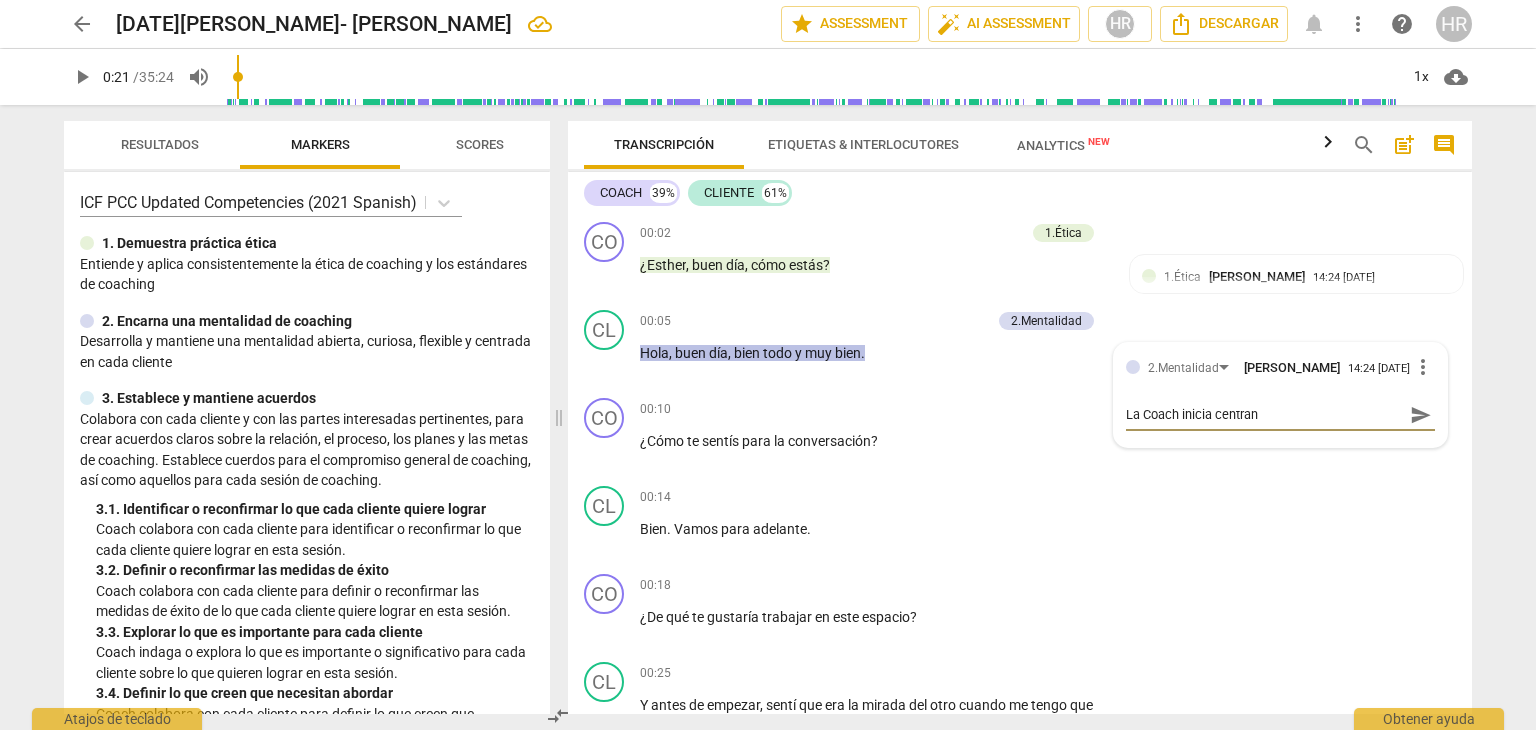 type on "La Coach inicia centrand" 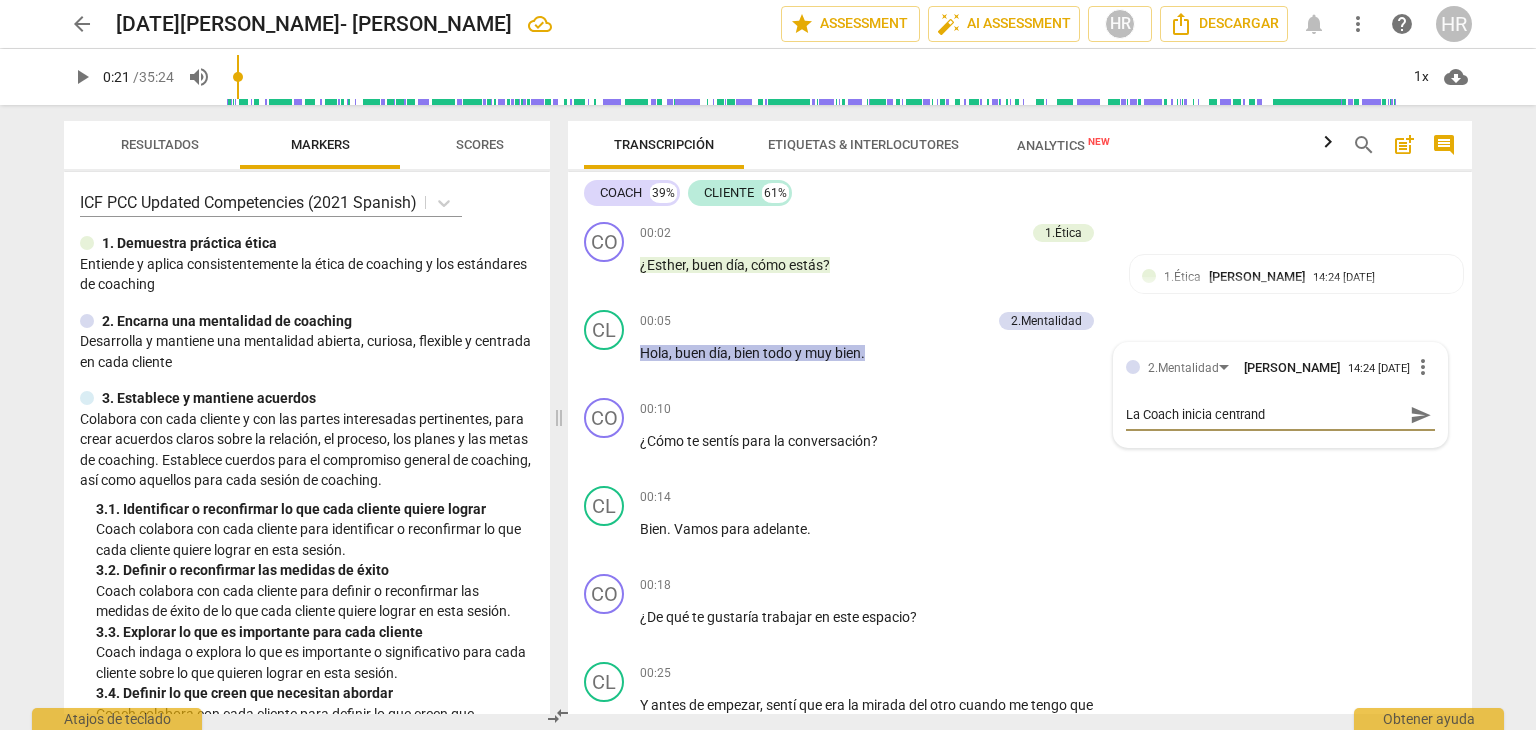type on "La Coach inicia centrando" 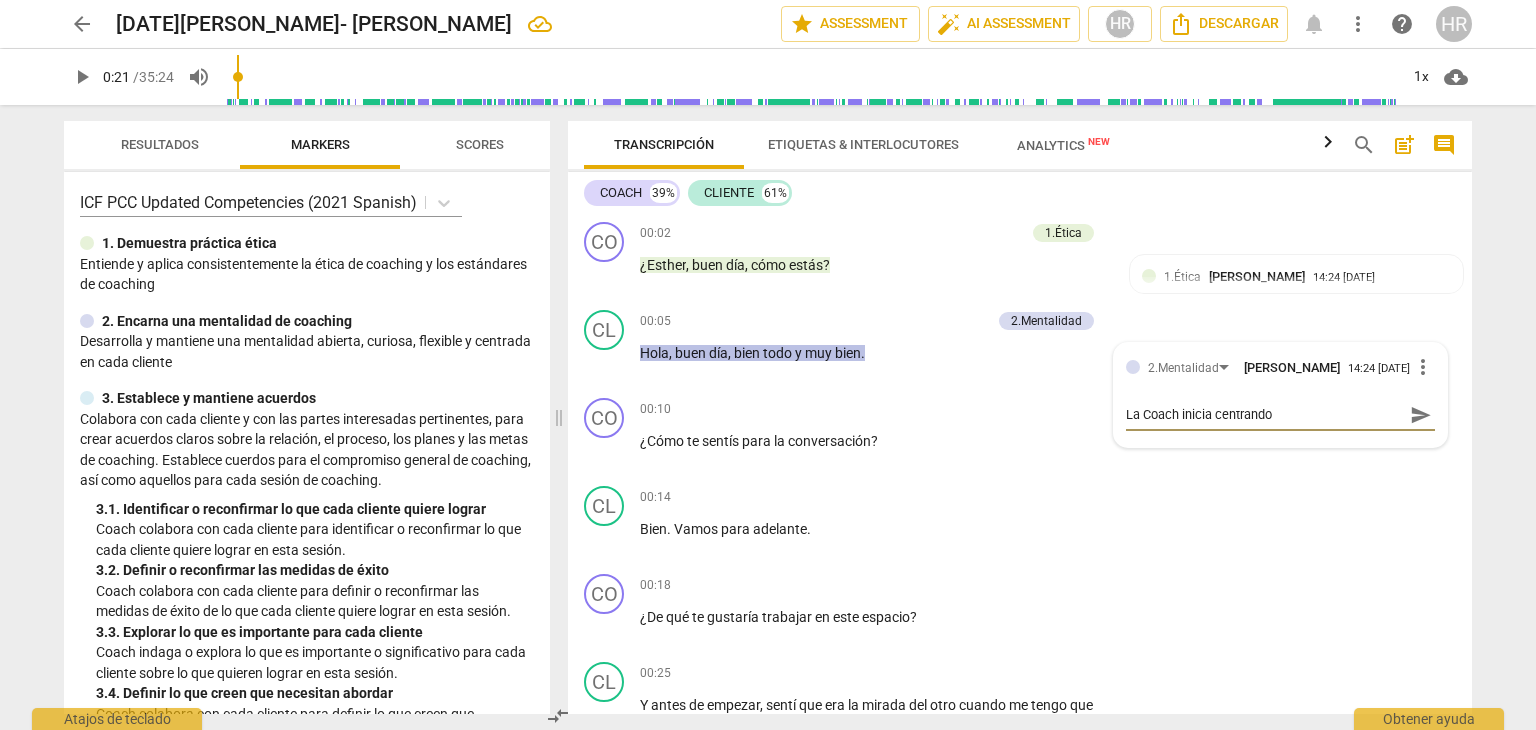 type on "La Coach inicia centrandos" 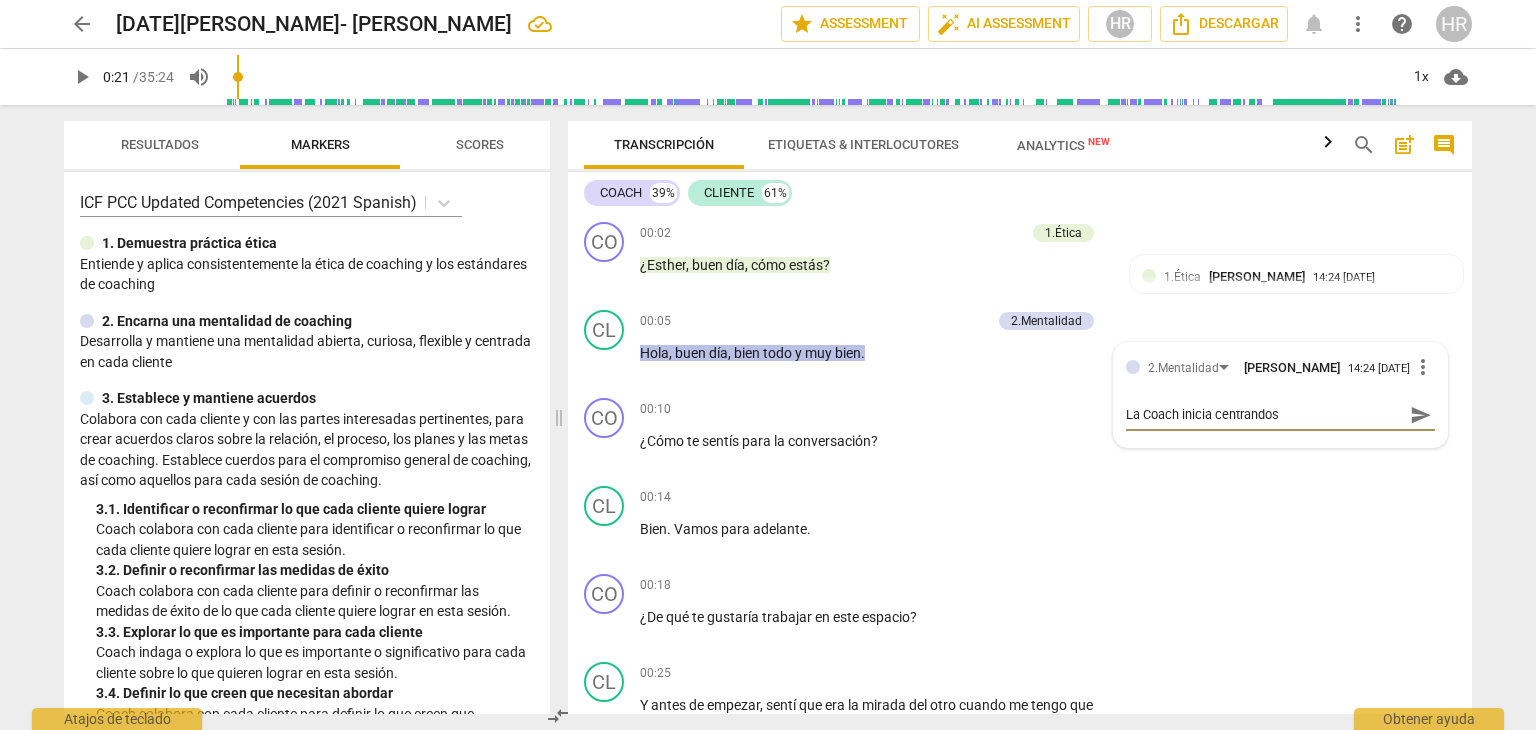 type on "La Coach inicia centrandose" 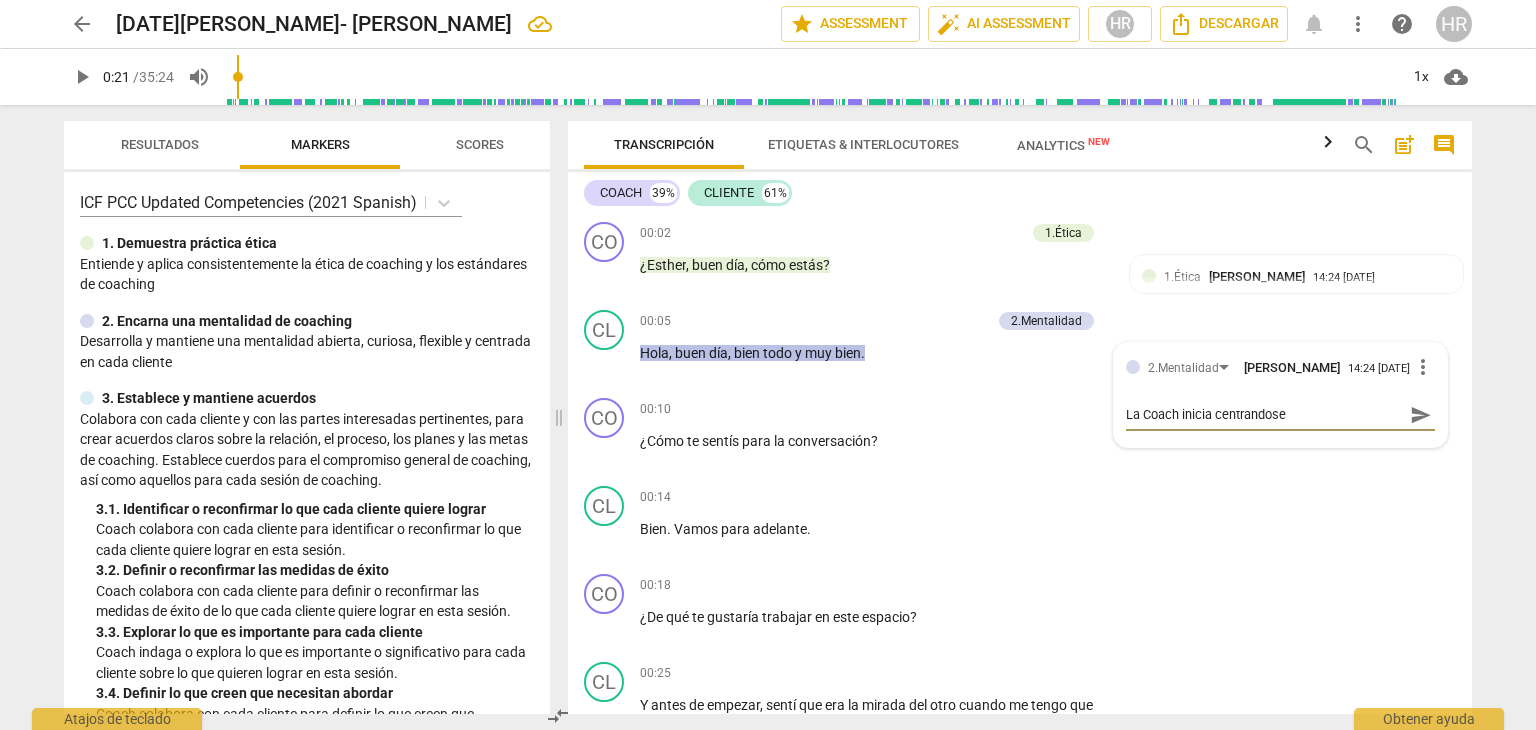 type on "La Coach inicia centrandose" 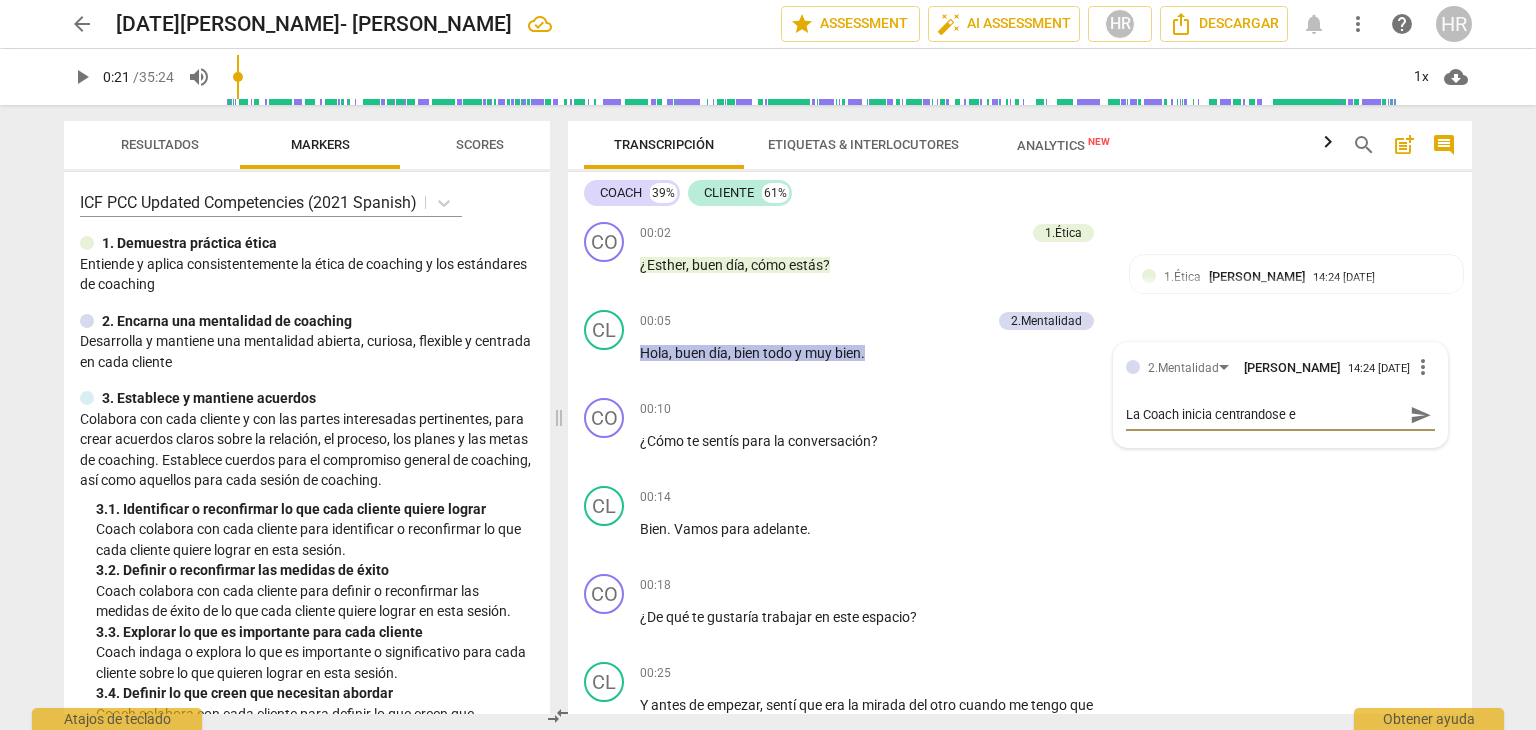 type on "La Coach inicia centrandose en" 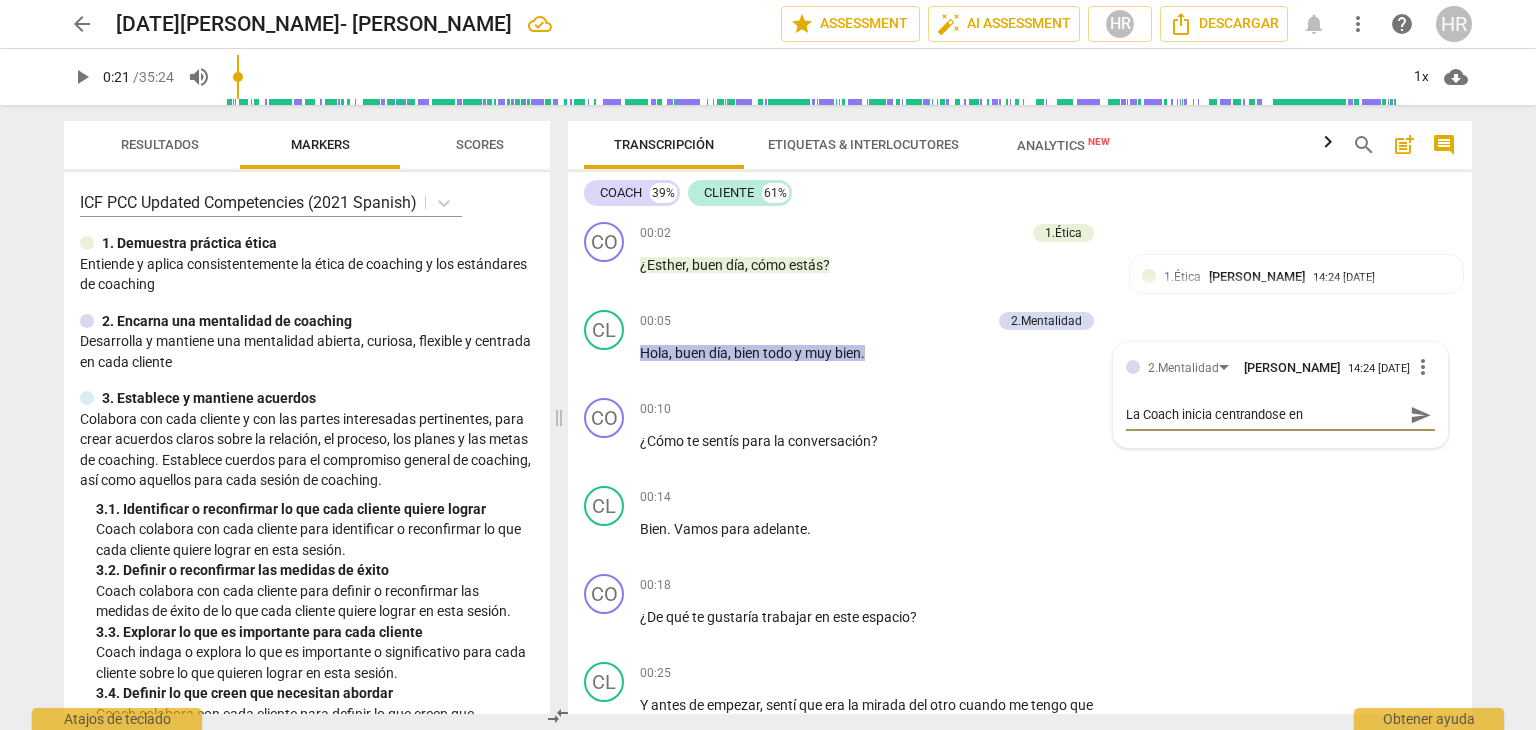 type on "La Coach inicia centrandose en" 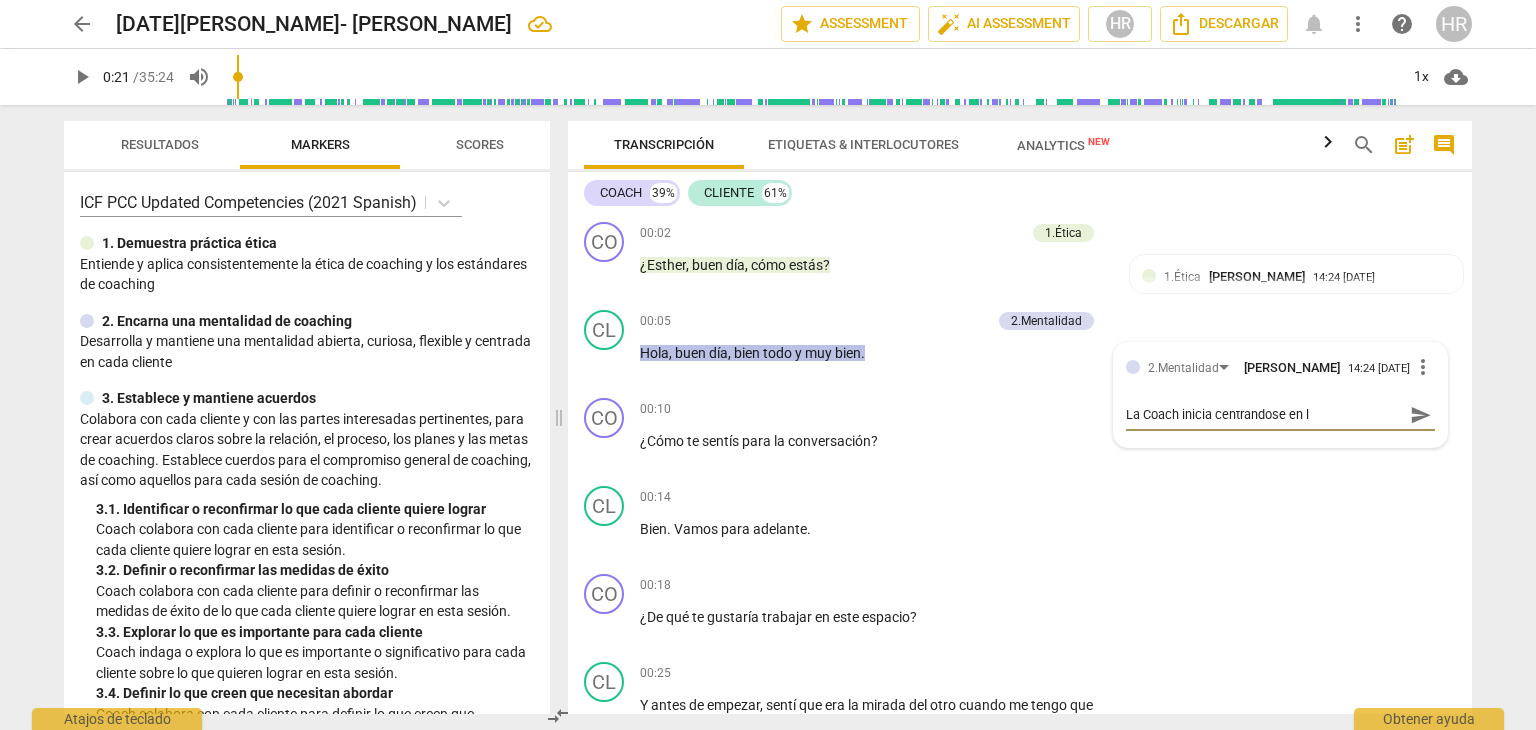 type on "La Coach inicia centrandose en la" 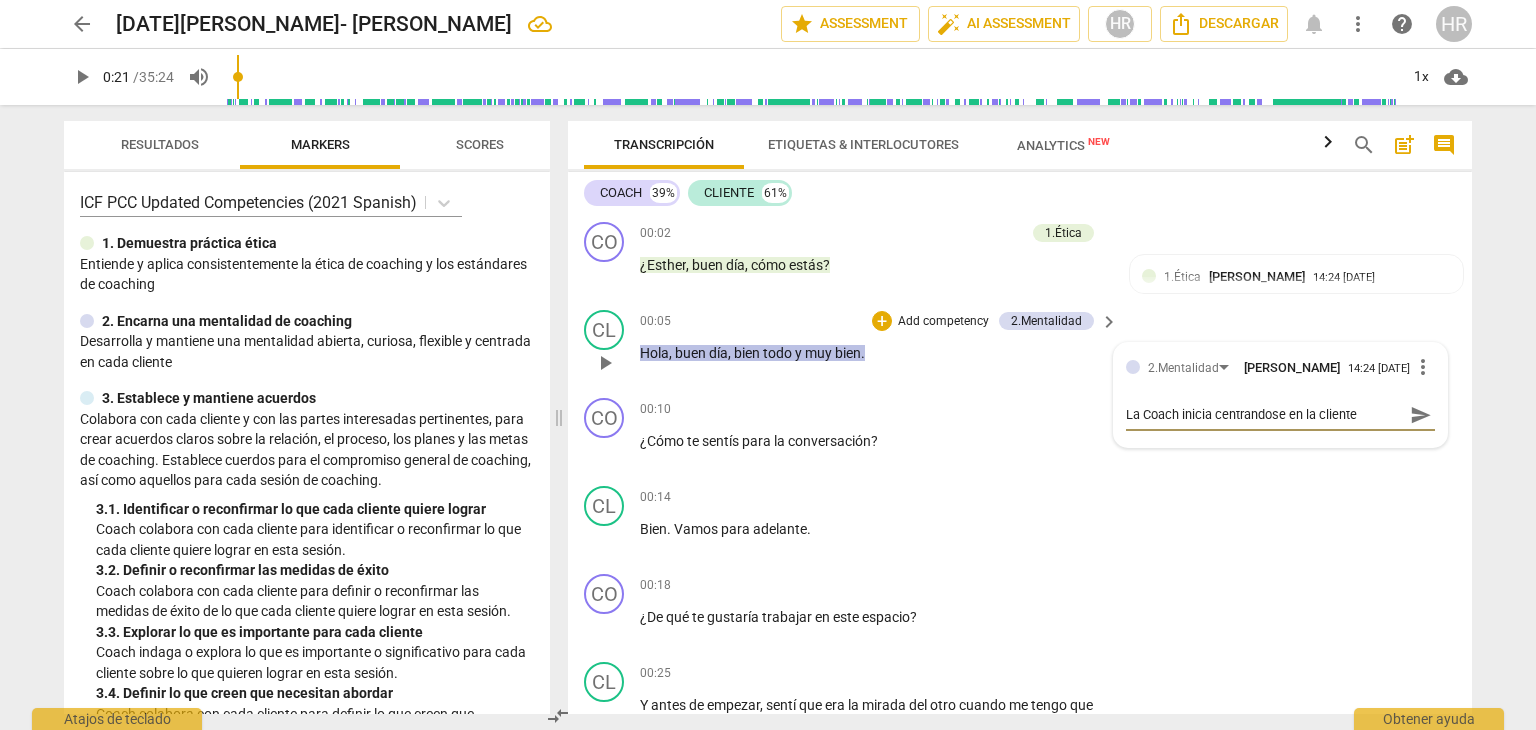 click on "La Coach inicia centrandose en la cliente" at bounding box center [1264, 414] 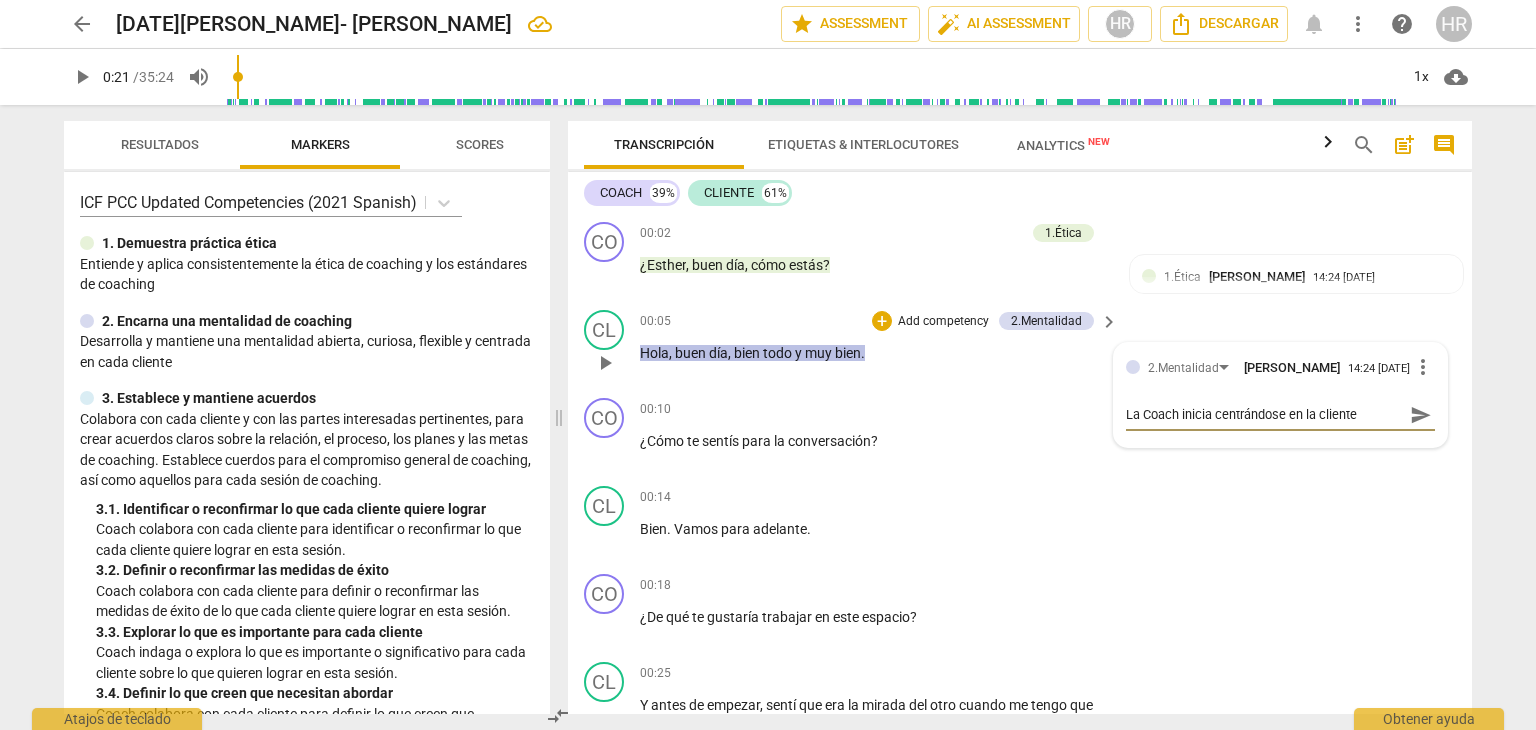 click on "La Coach inicia centrándose en la cliente" at bounding box center (1264, 414) 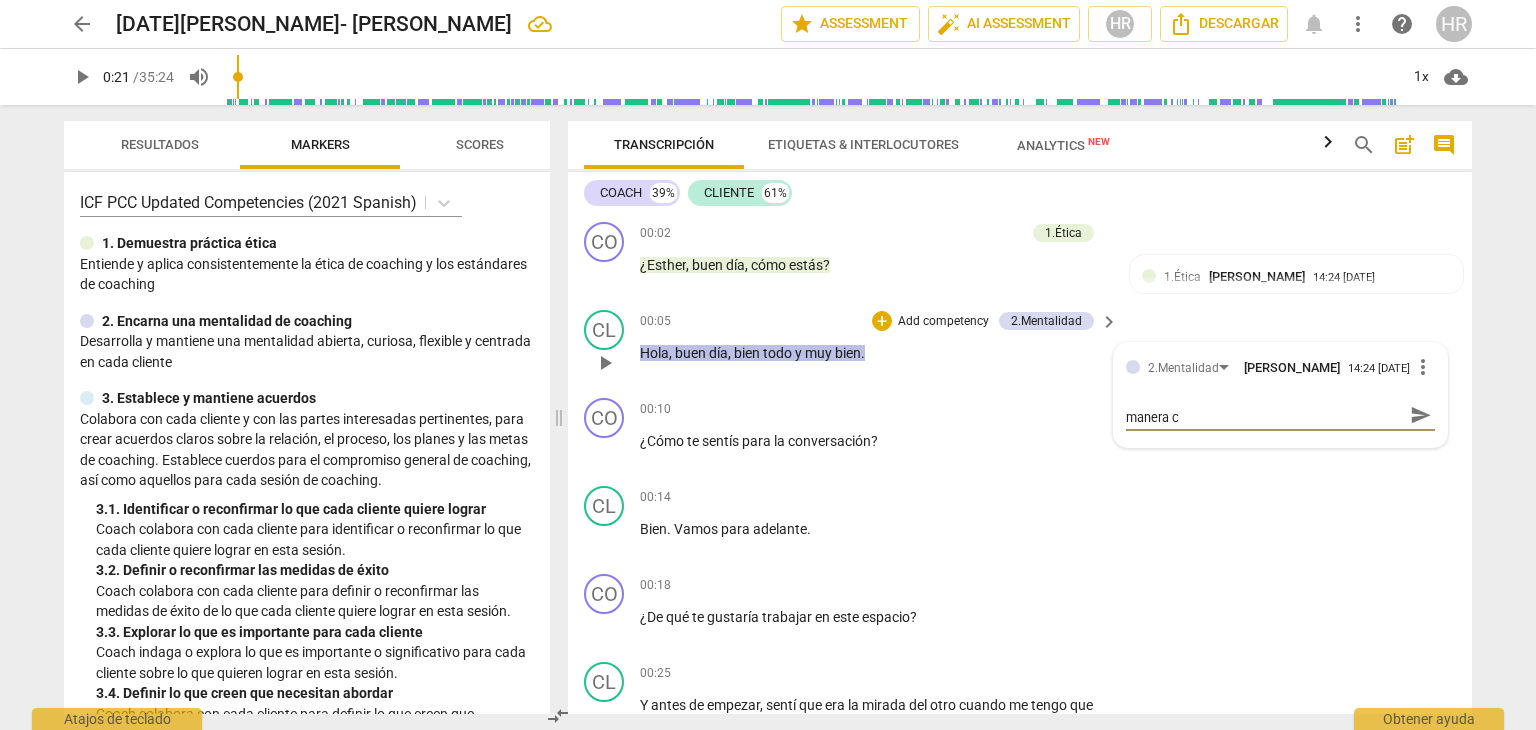 scroll, scrollTop: 0, scrollLeft: 0, axis: both 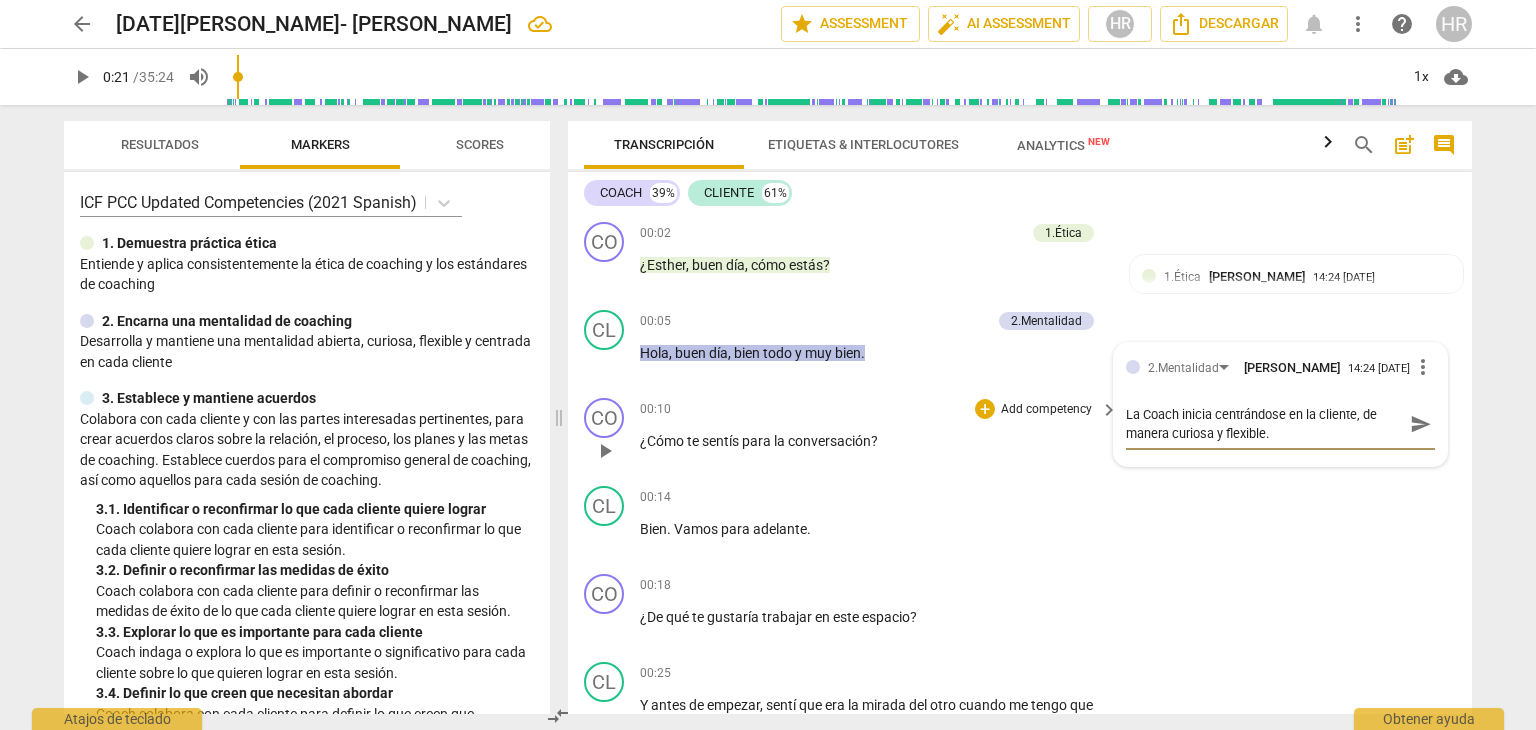 click on "00:10 + Add competency keyboard_arrow_right" at bounding box center [880, 409] 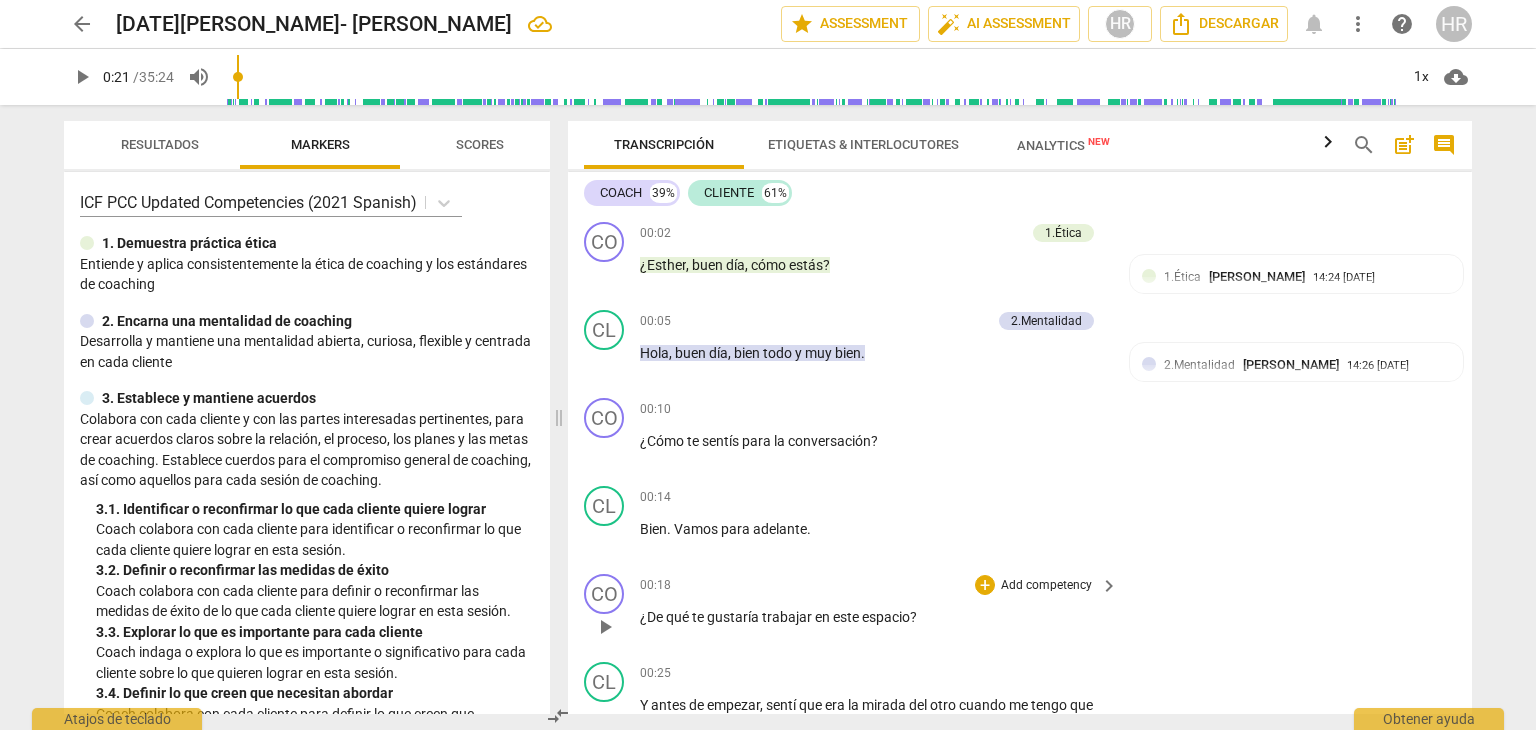 click on "Add competency" at bounding box center (1046, 586) 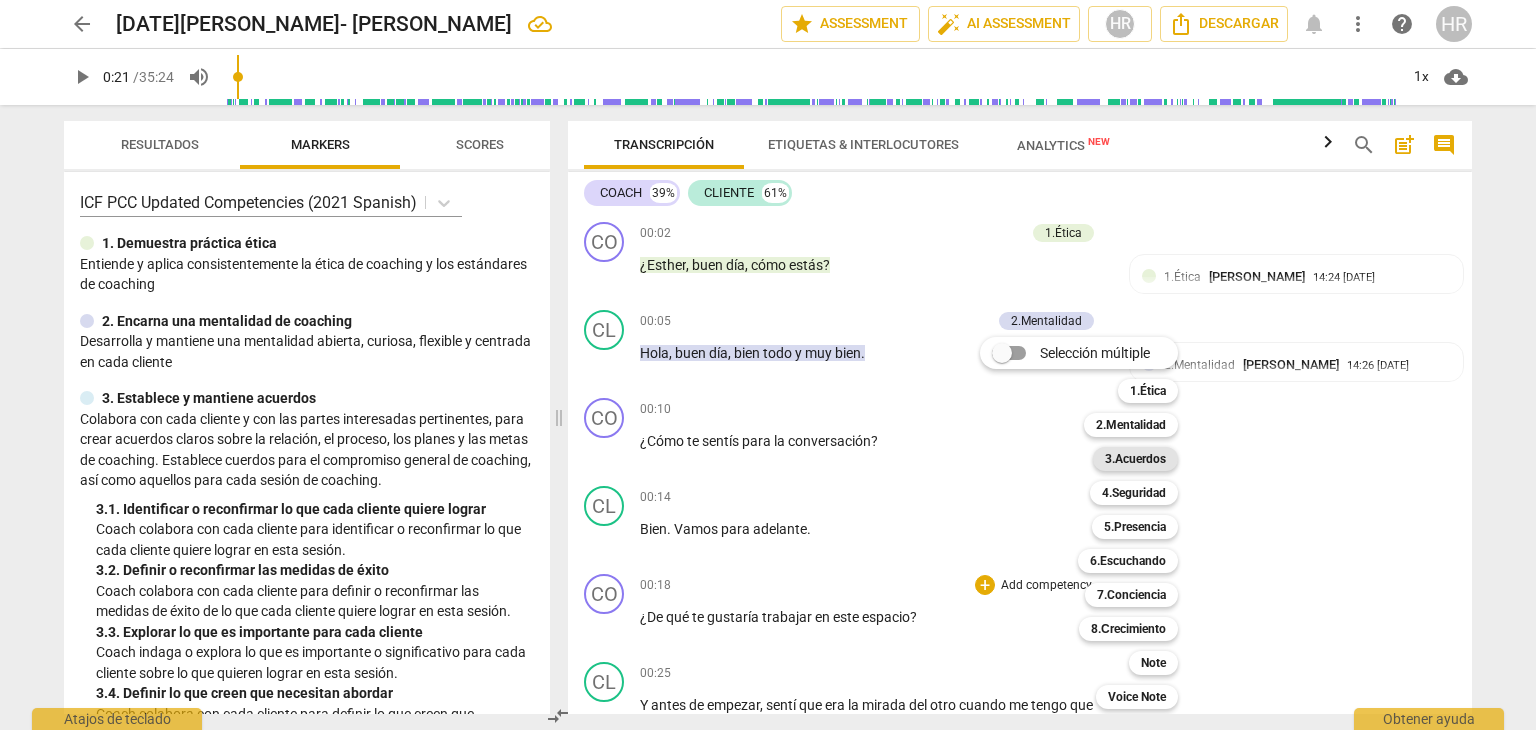 click on "3.Acuerdos" at bounding box center (1135, 459) 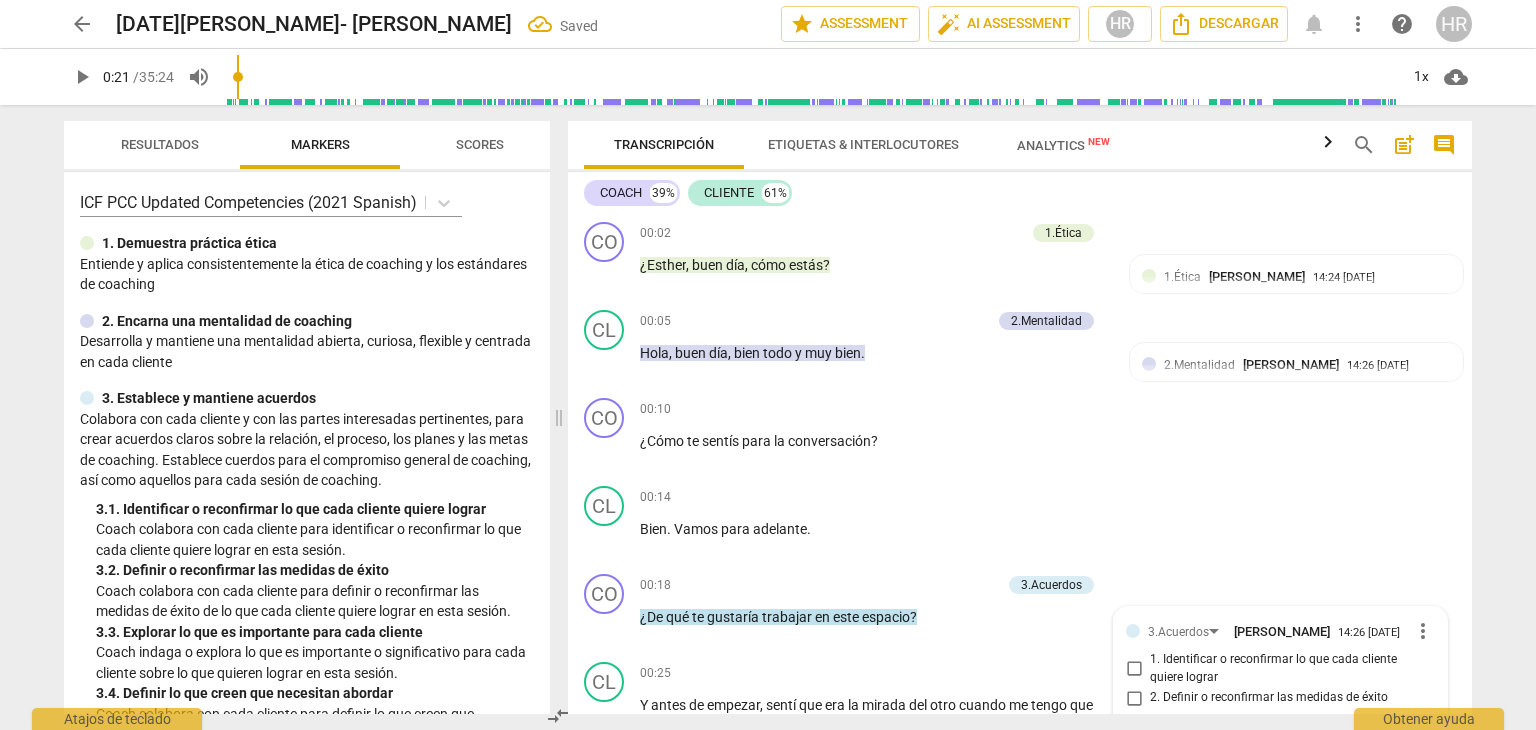 scroll, scrollTop: 332, scrollLeft: 0, axis: vertical 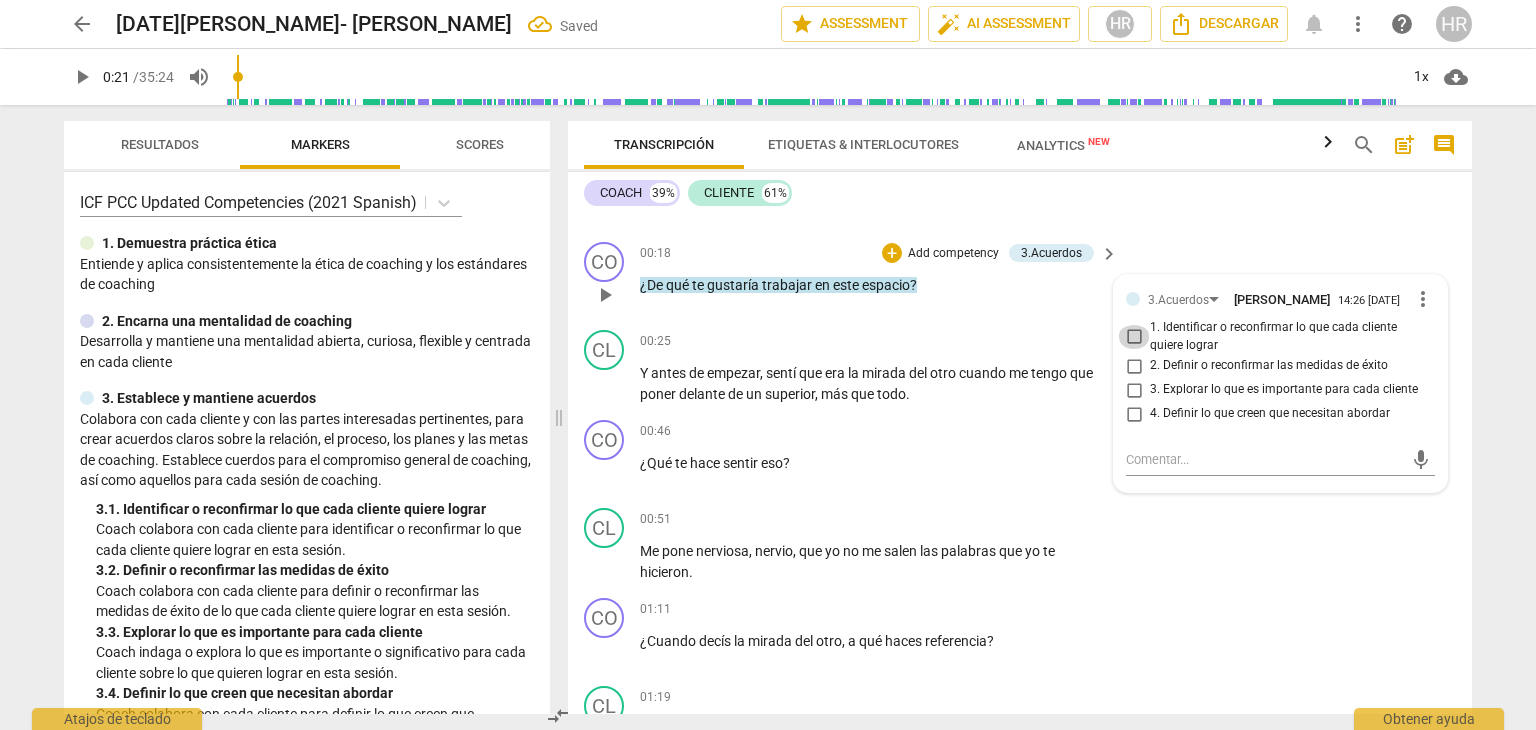 click on "1. Identificar o reconfirmar lo que cada cliente quiere lograr" at bounding box center [1134, 337] 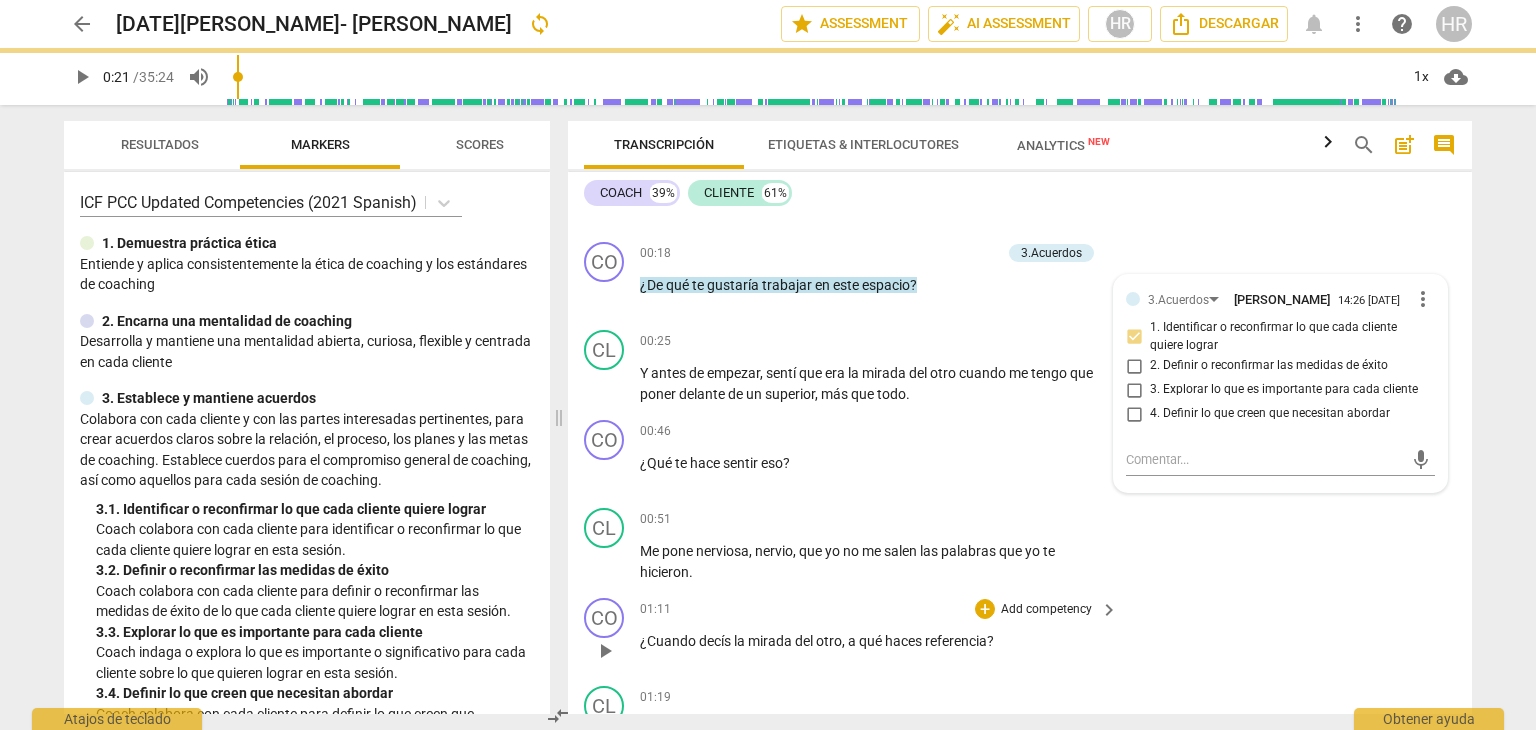 click on "01:11 + Add competency keyboard_arrow_right ¿Cuando   decís   la   mirada   del   otro ,   a   qué   haces   referencia ?" at bounding box center [880, 634] 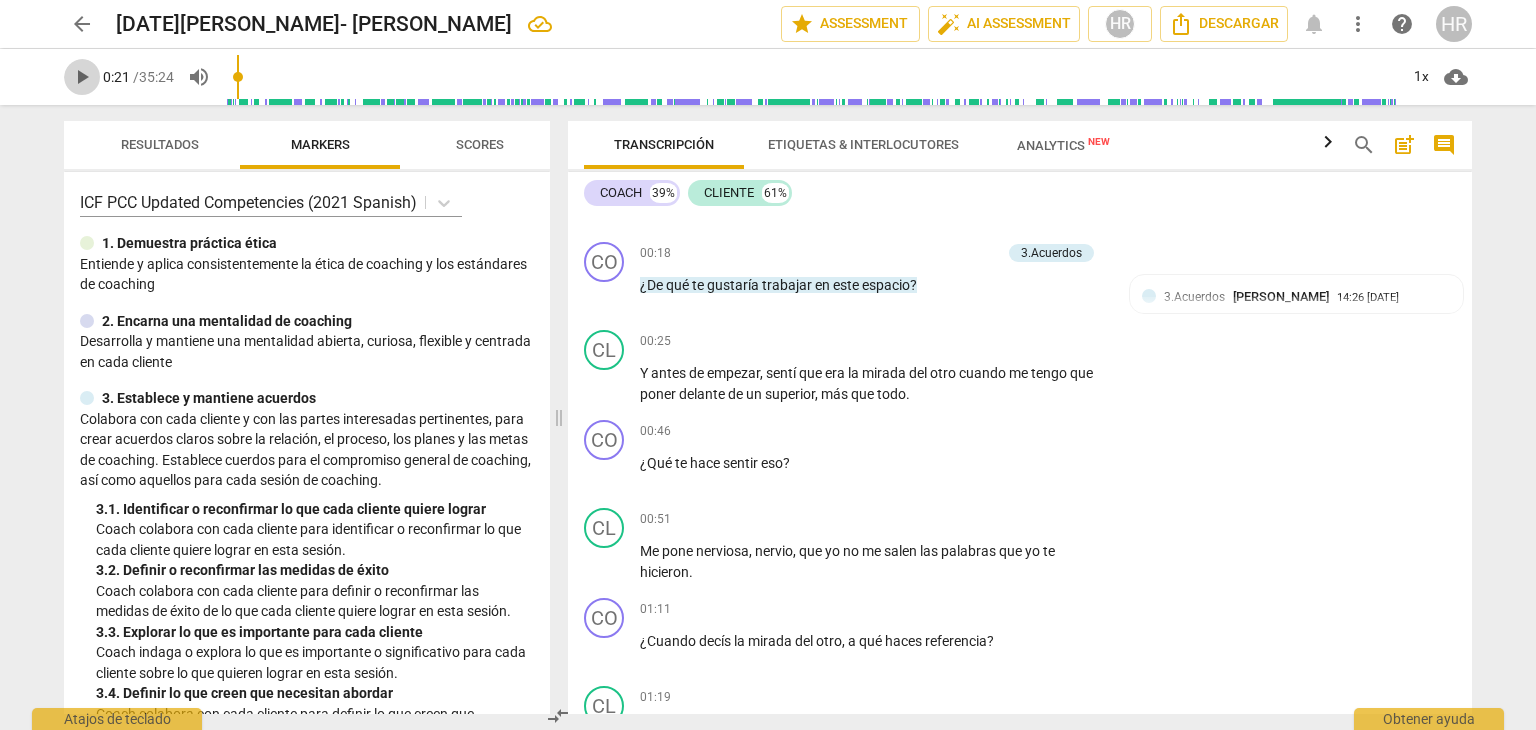 click on "play_arrow" at bounding box center [82, 77] 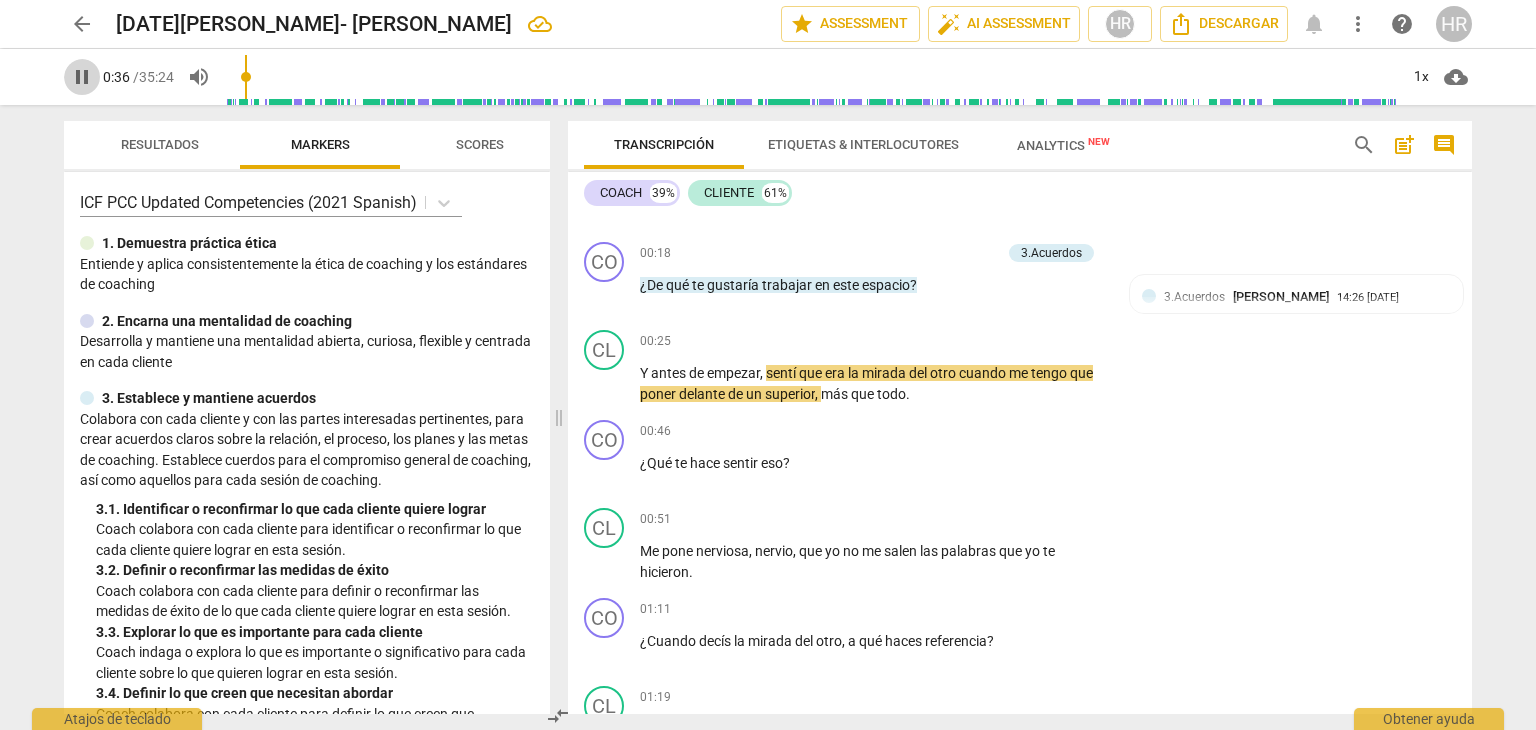 click on "pause" at bounding box center [82, 77] 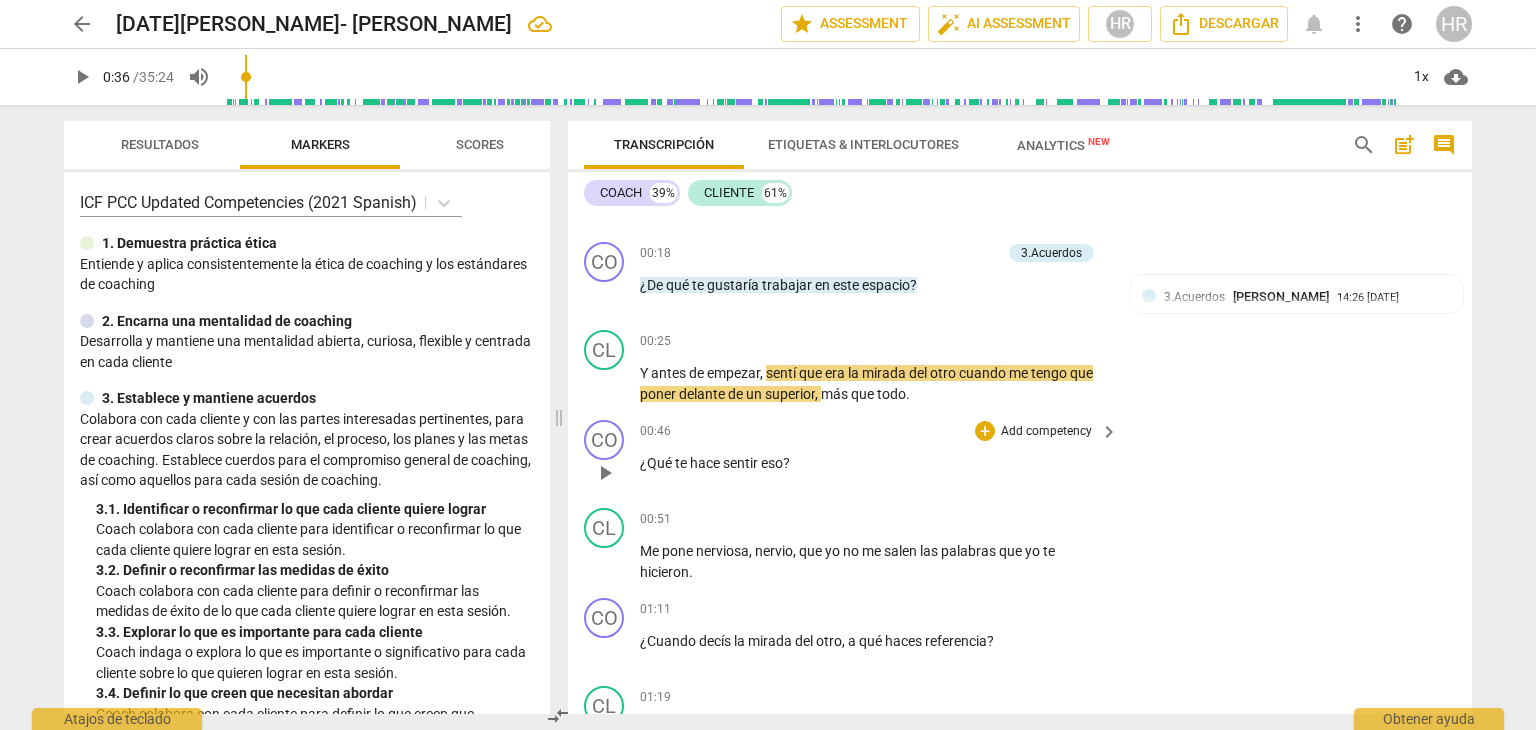 click on "CO play_arrow pause 00:46 + Add competency keyboard_arrow_right ¿Qué   te   hace   sentir   eso ?" at bounding box center [1020, 456] 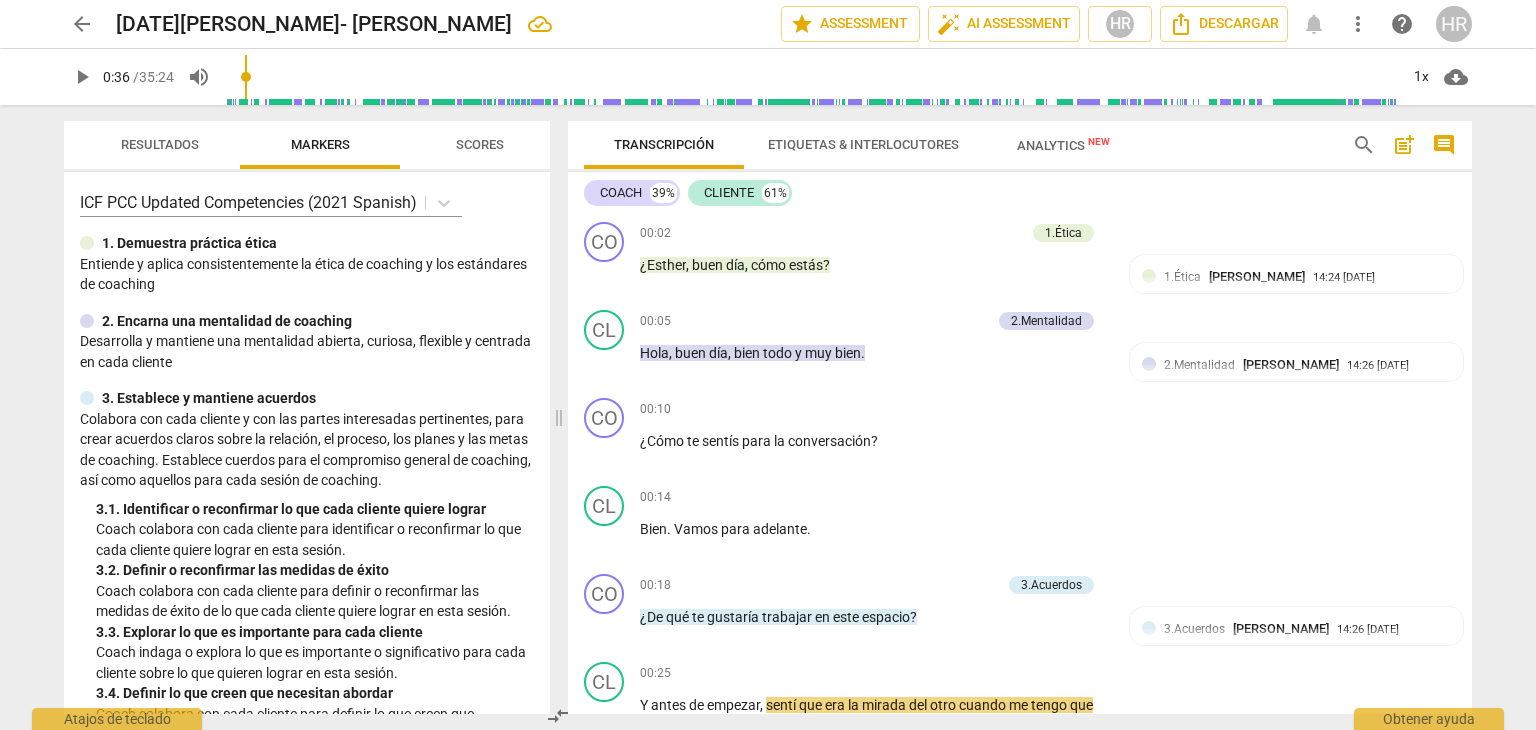 scroll, scrollTop: 0, scrollLeft: 0, axis: both 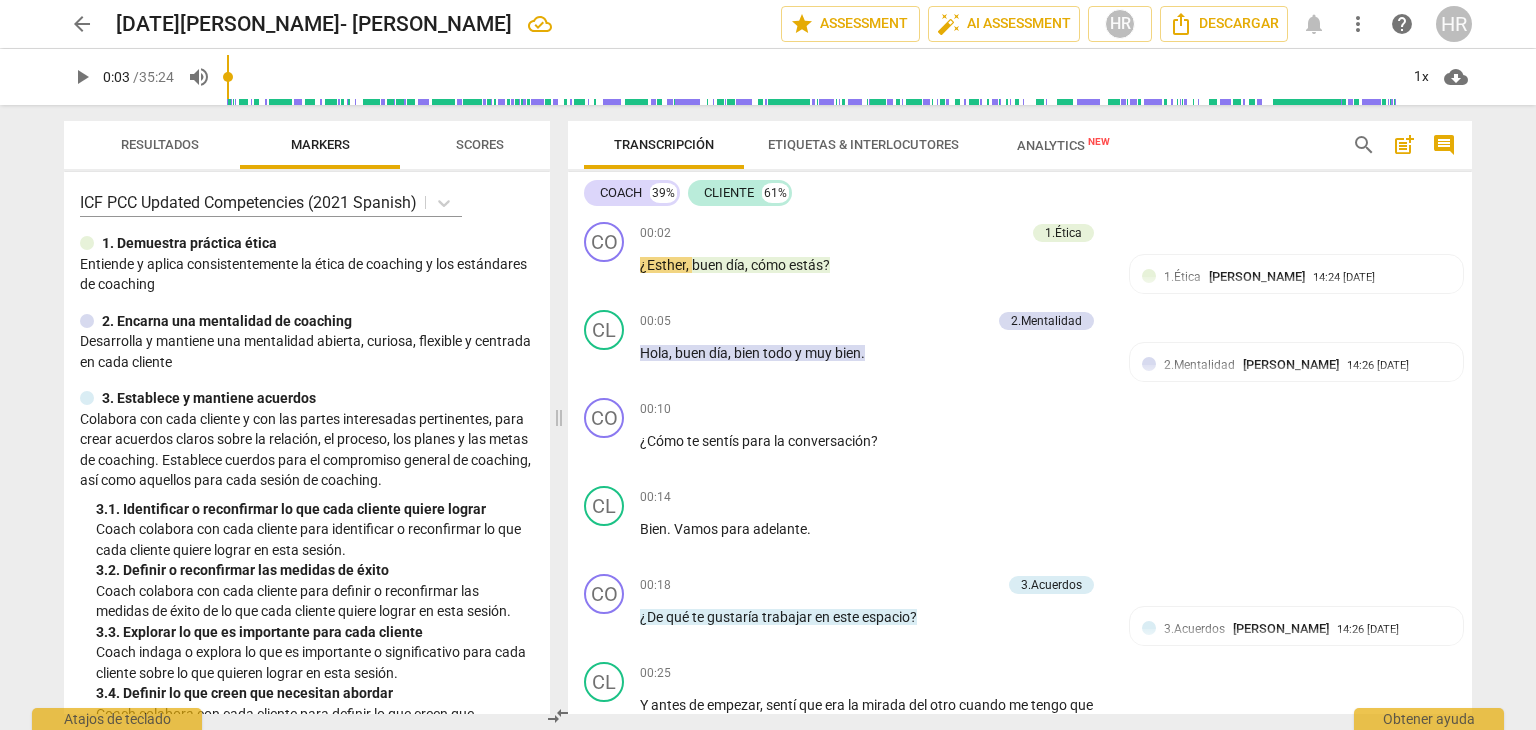 click at bounding box center [811, 77] 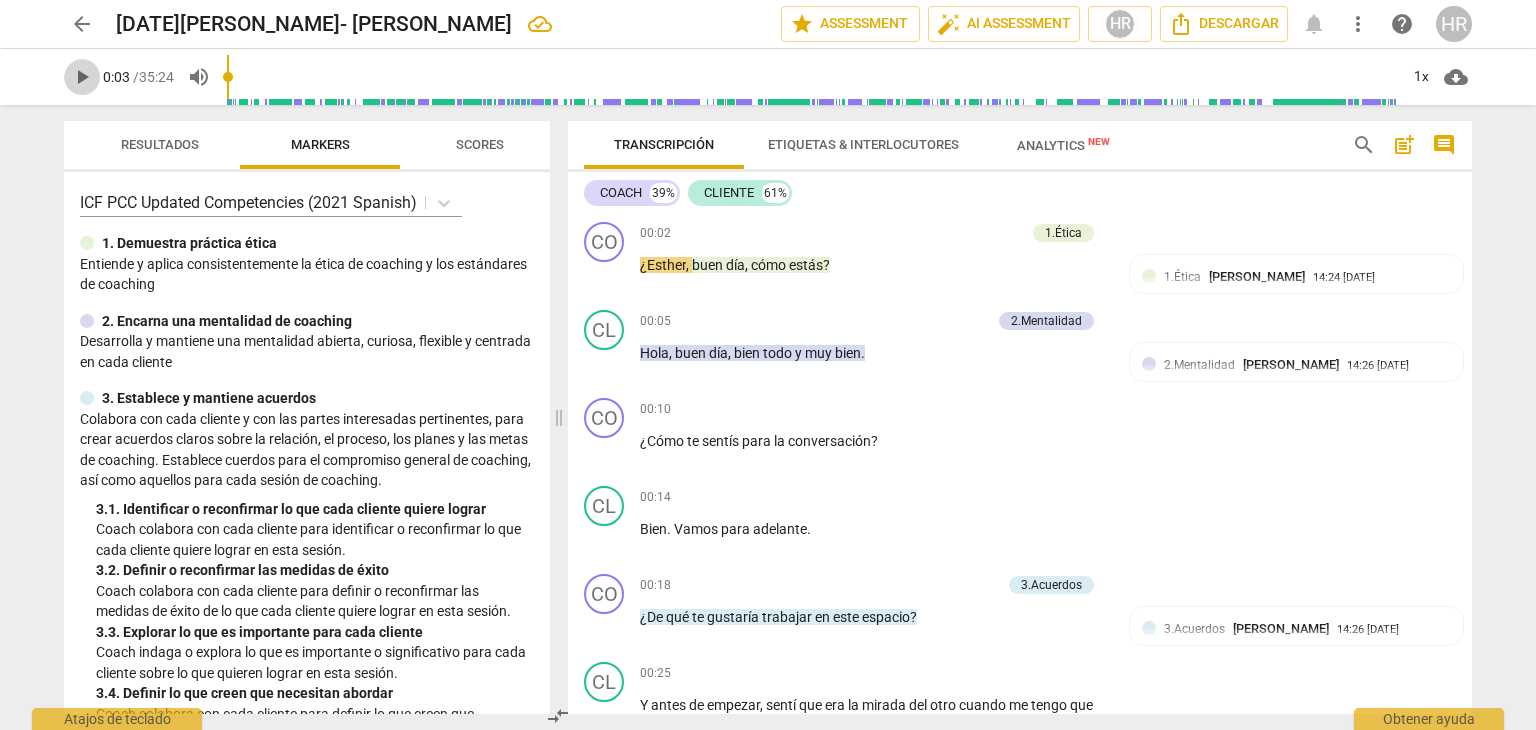 click on "play_arrow" at bounding box center (82, 77) 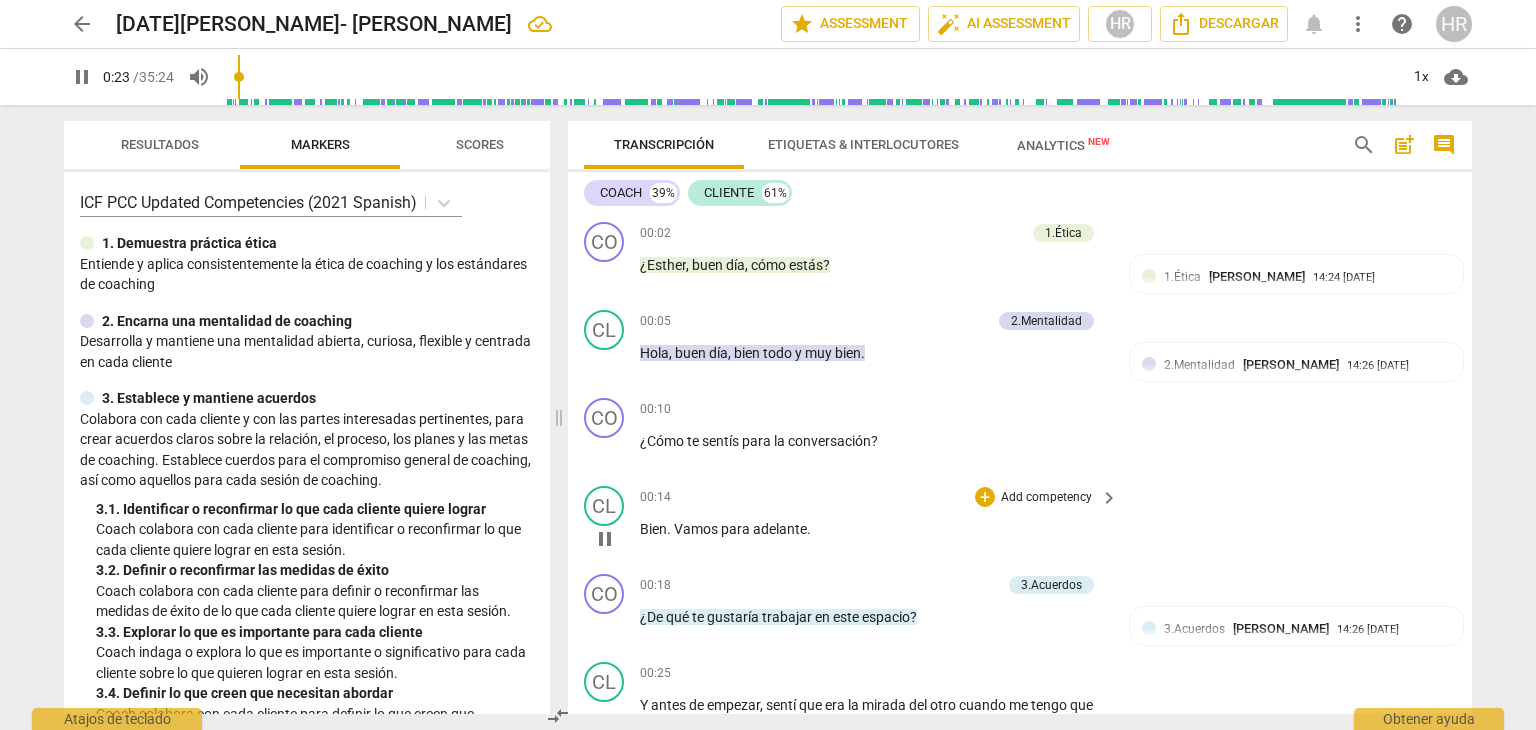 click on "00:14 + Add competency keyboard_arrow_right Bien .   Vamos   para   adelante ." at bounding box center [880, 522] 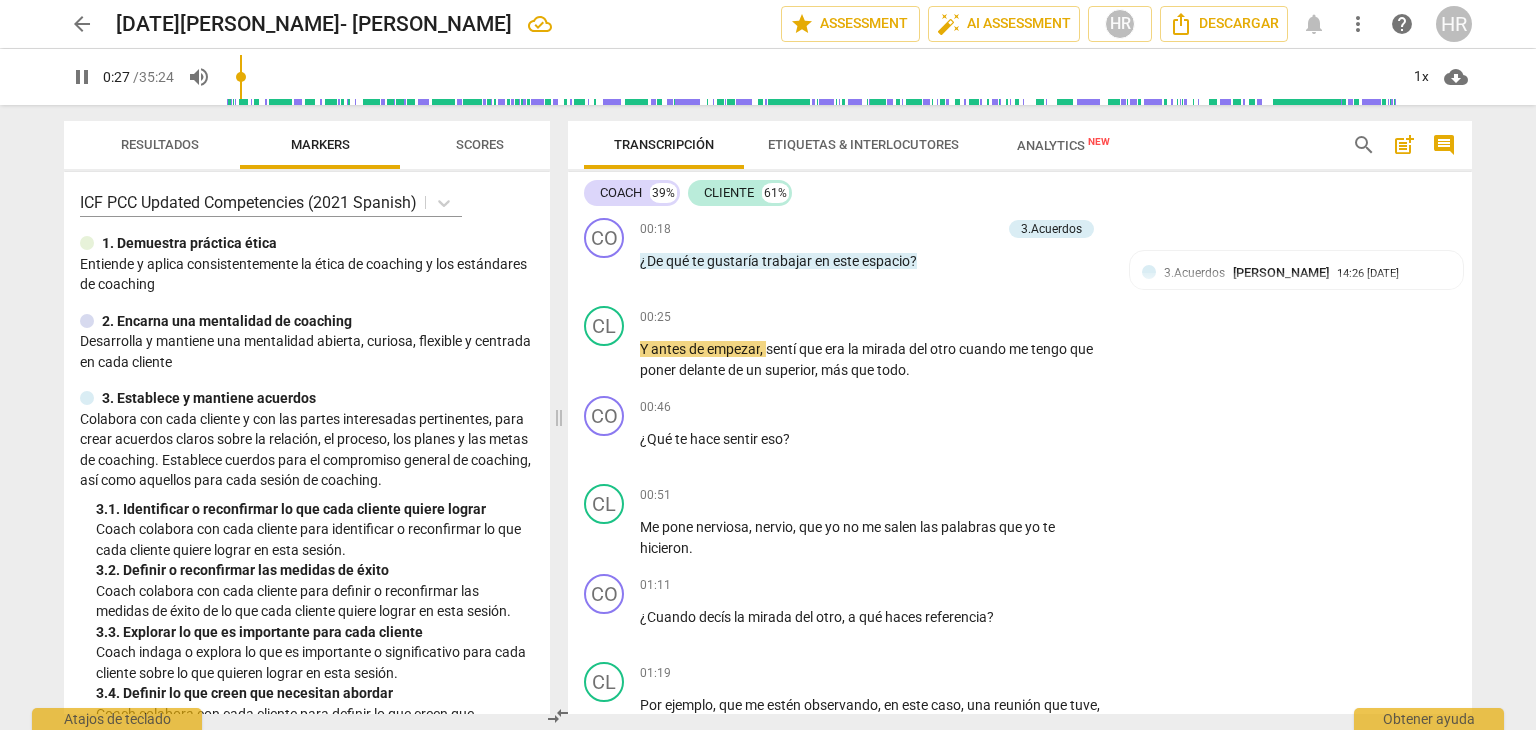 scroll, scrollTop: 360, scrollLeft: 0, axis: vertical 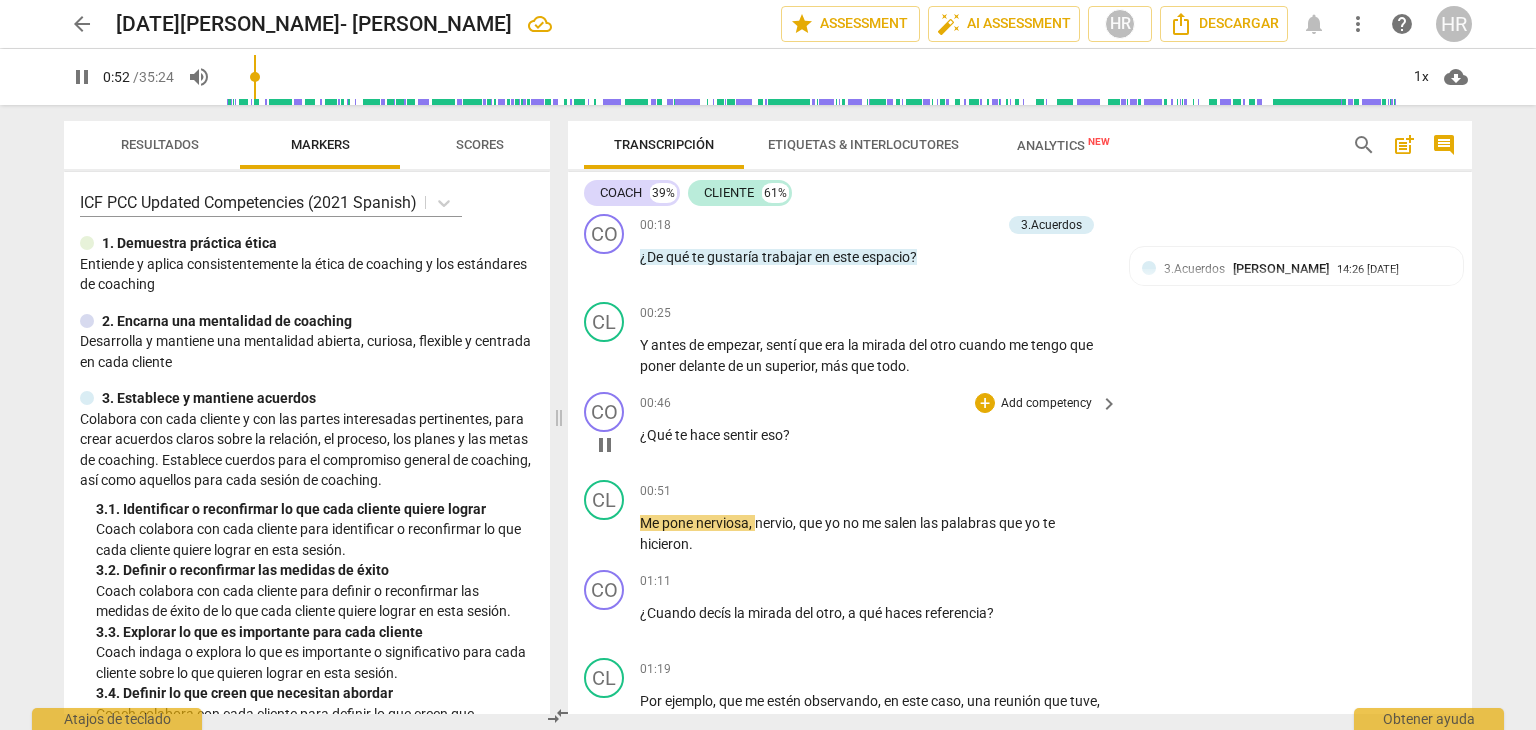 click on "Add competency" at bounding box center (1046, 404) 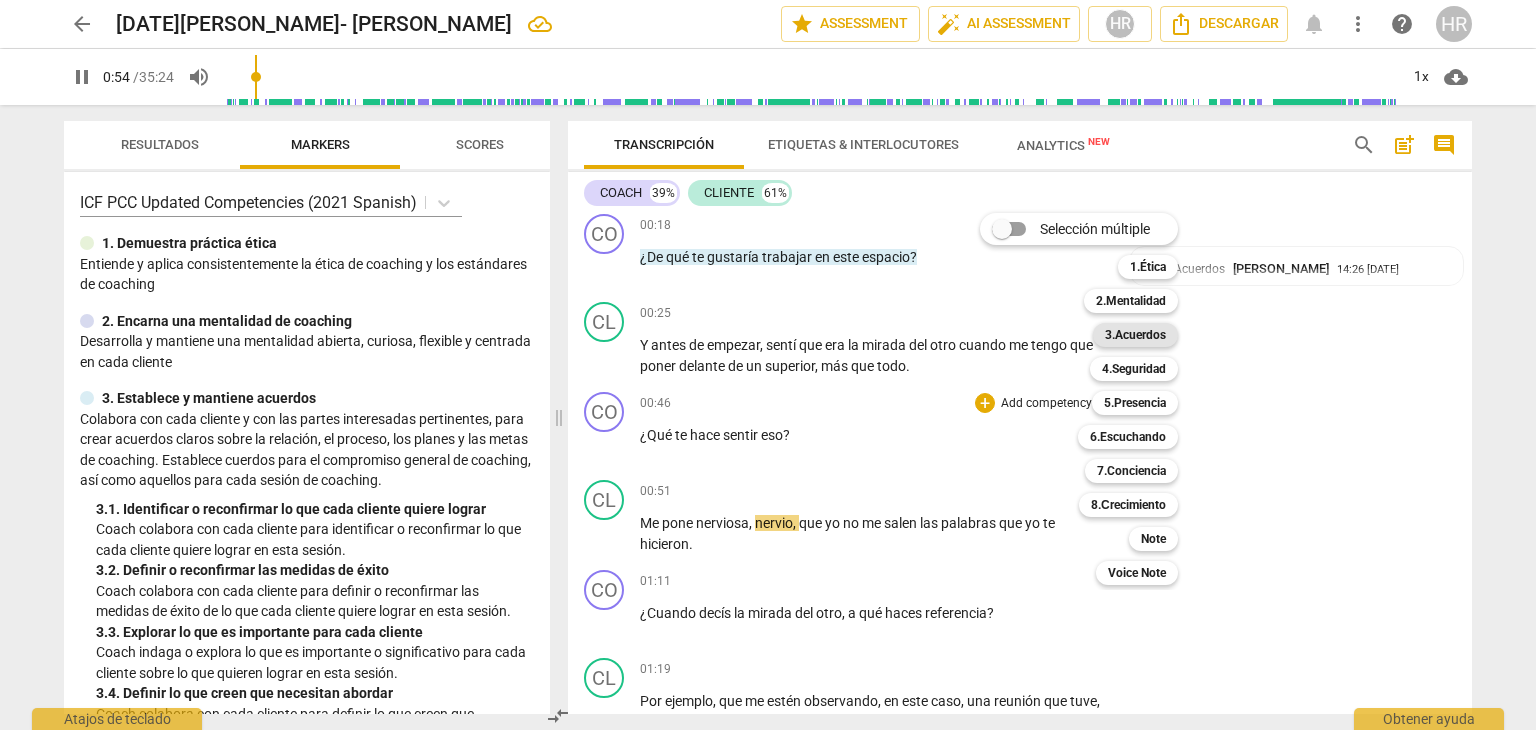 click on "3.Acuerdos" at bounding box center [1135, 335] 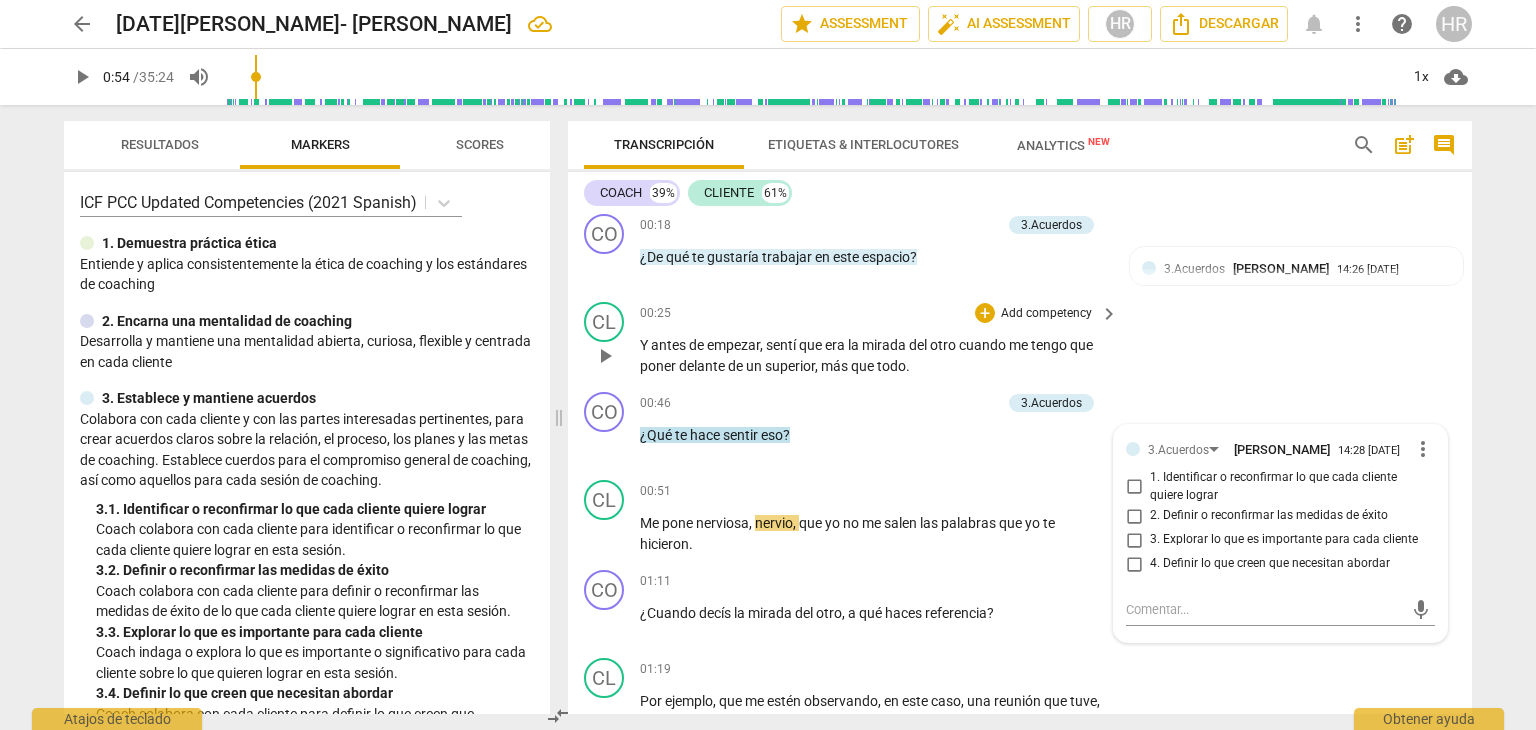 click on "00:25 + Add competency keyboard_arrow_right" at bounding box center [880, 313] 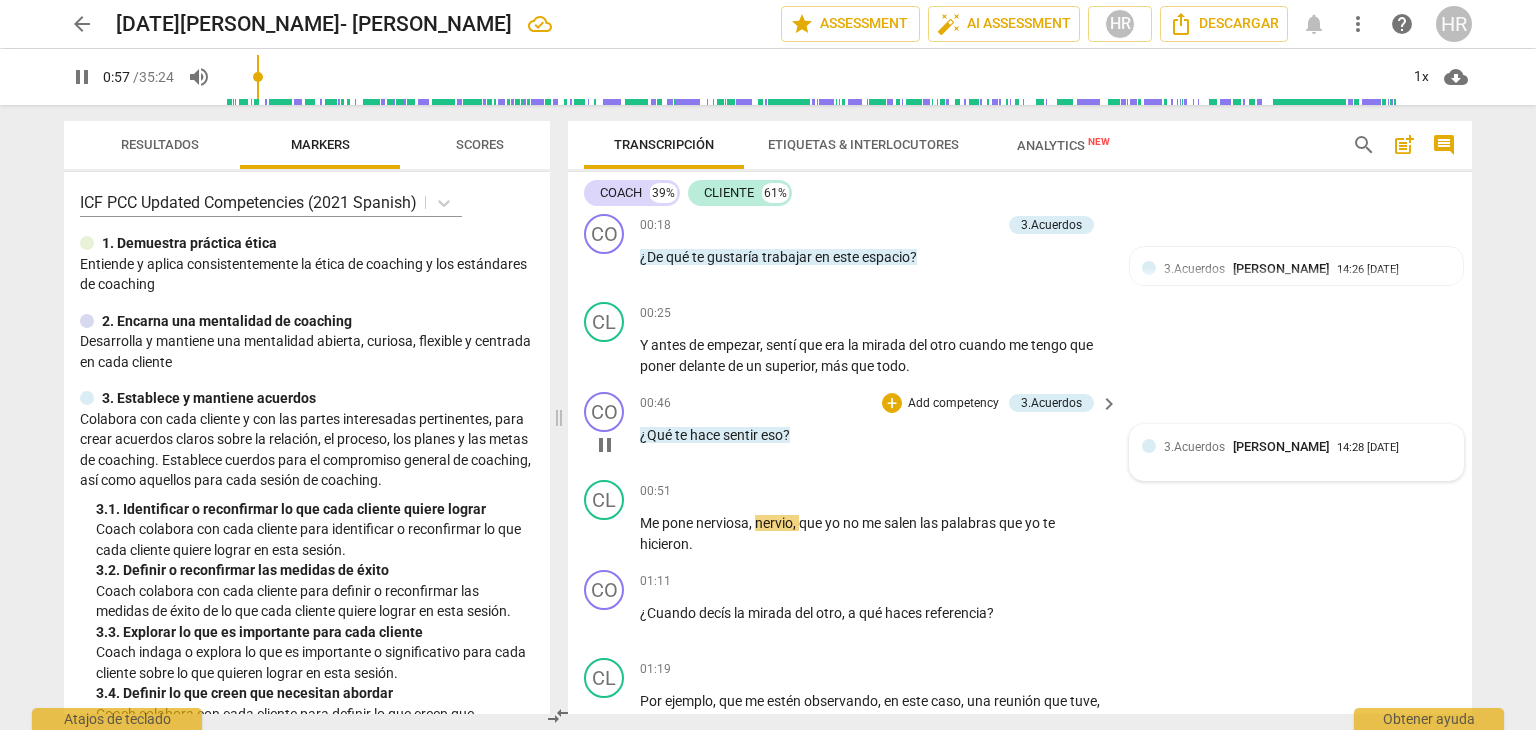 click on "[PERSON_NAME]" at bounding box center (1281, 446) 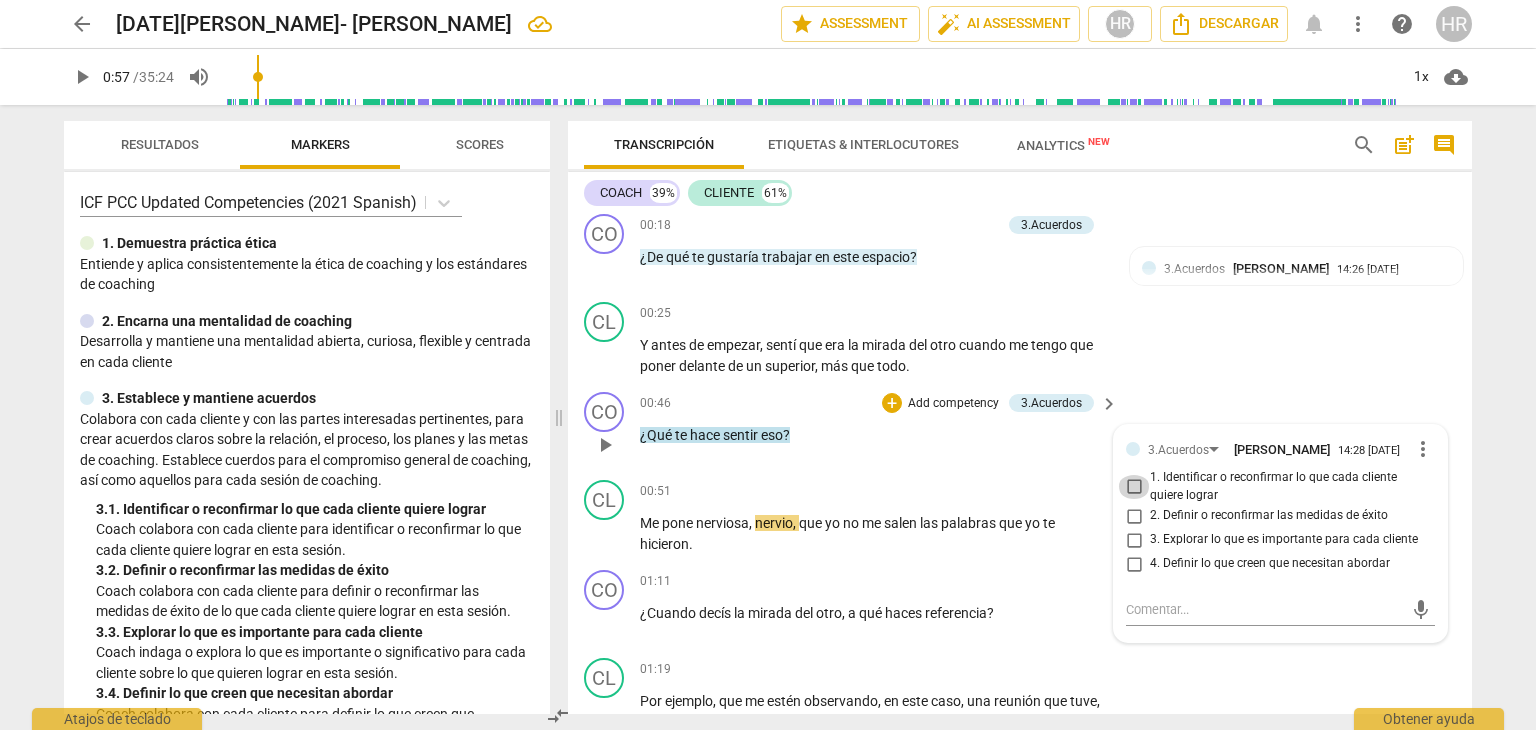 click on "1. Identificar o reconfirmar lo que cada cliente quiere lograr" at bounding box center (1134, 487) 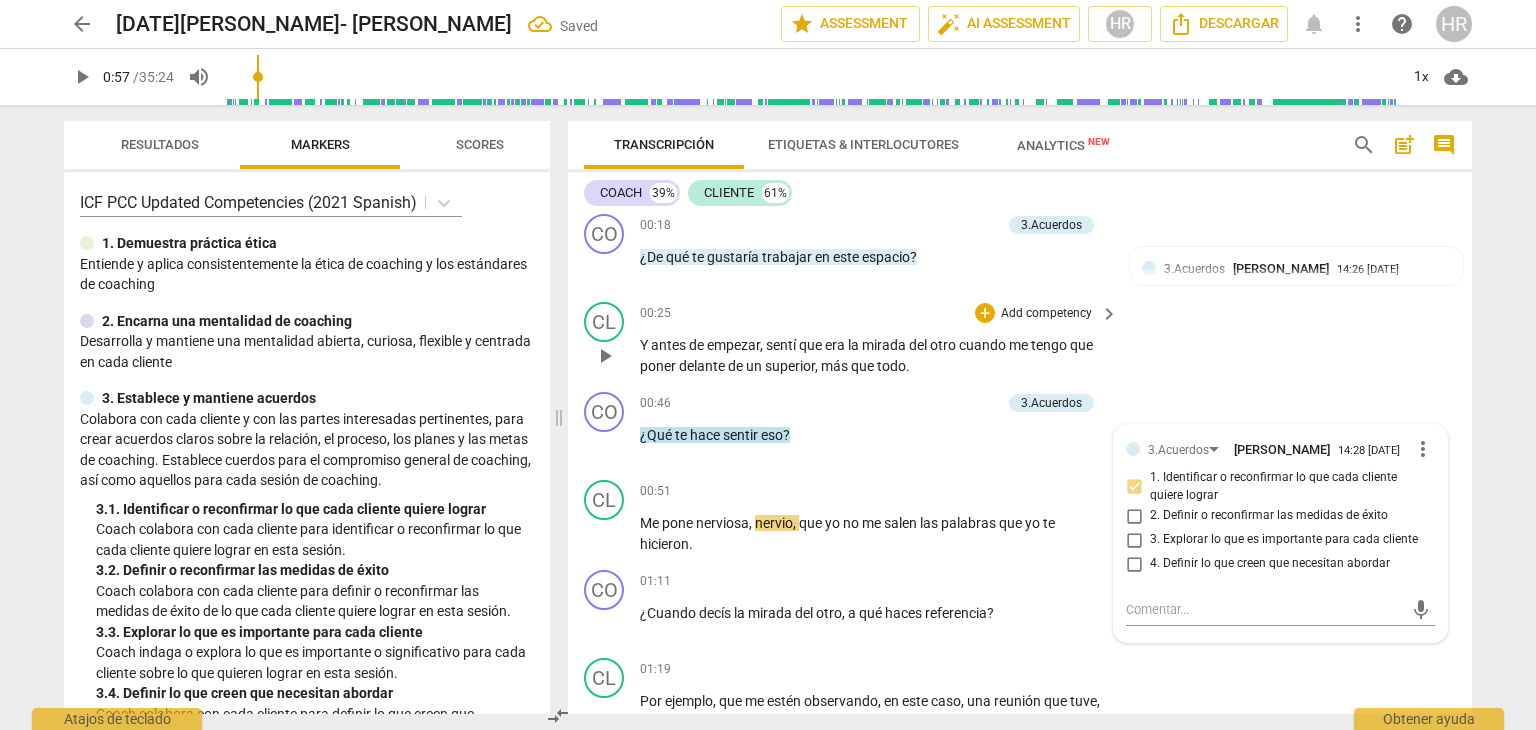 click on "Add competency" at bounding box center (1046, 314) 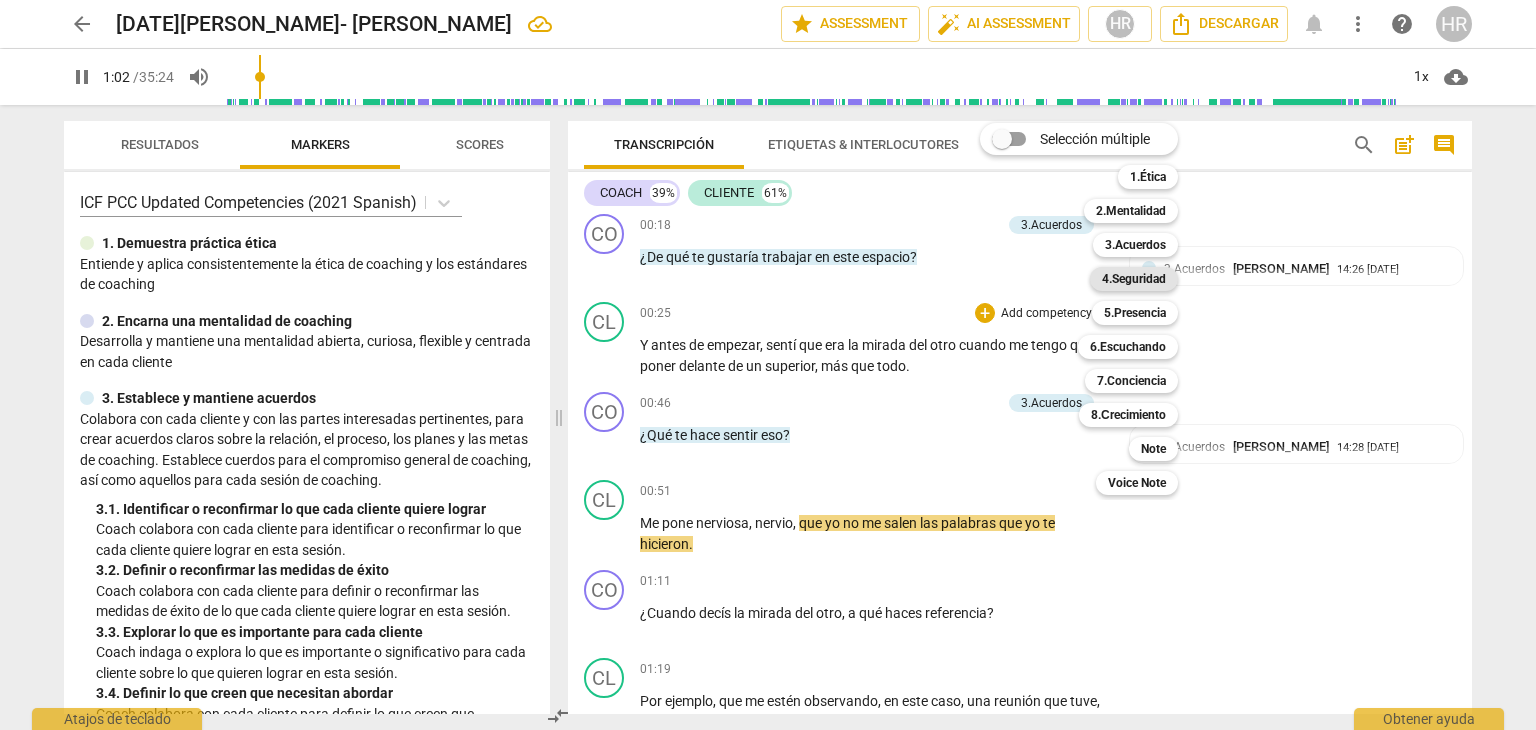 click on "4.Seguridad" at bounding box center (1134, 279) 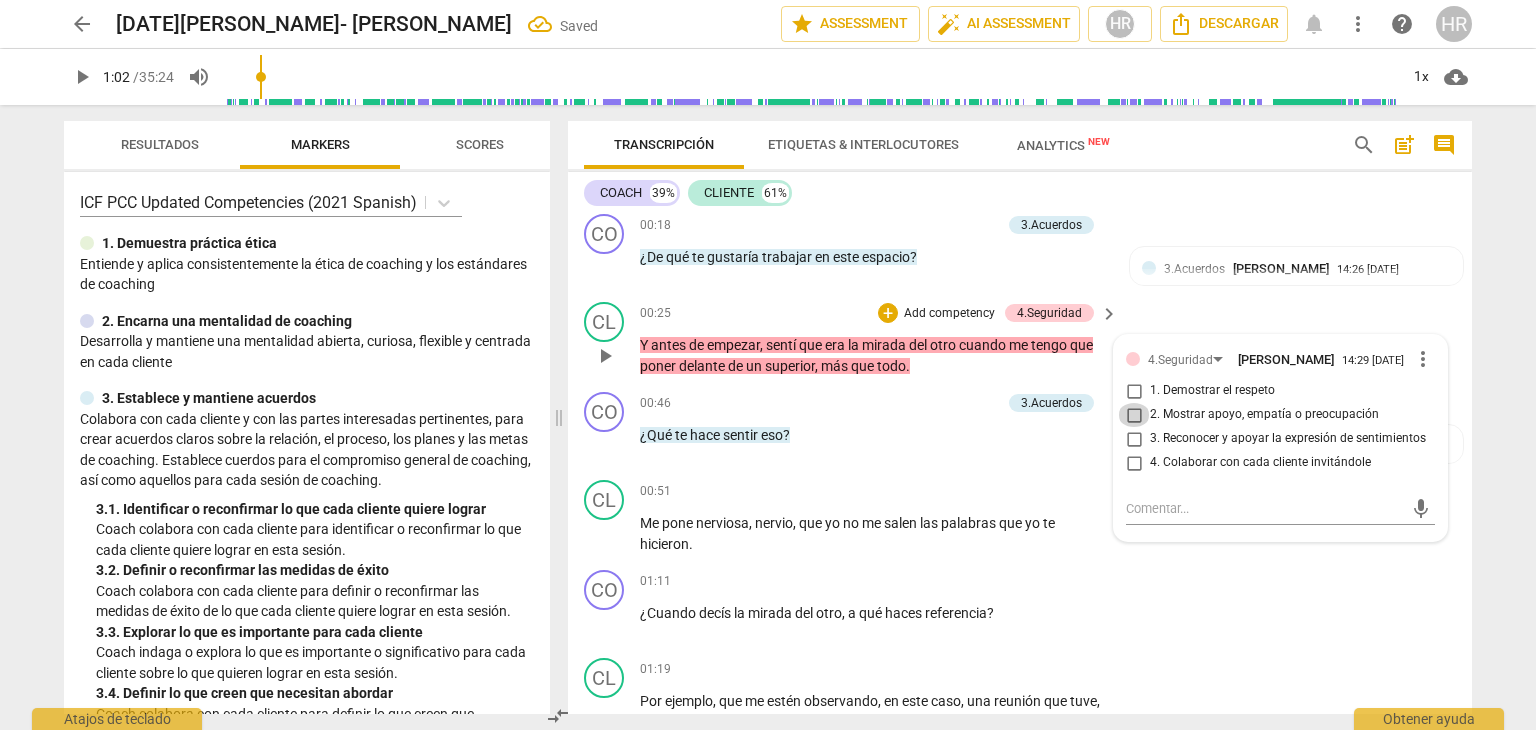 click on "2. Mostrar apoyo, empatía o preocupación" at bounding box center [1134, 415] 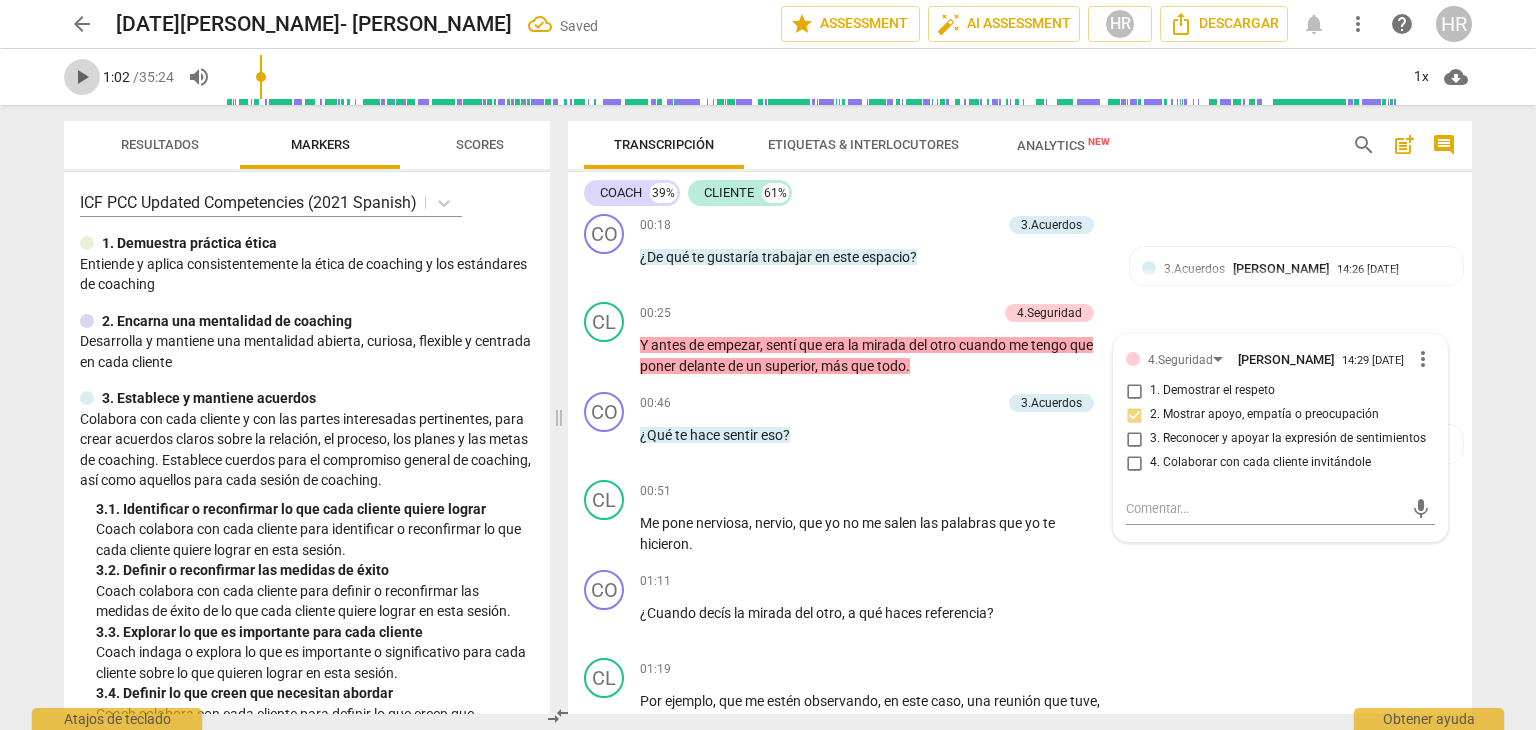 click on "play_arrow" at bounding box center (82, 77) 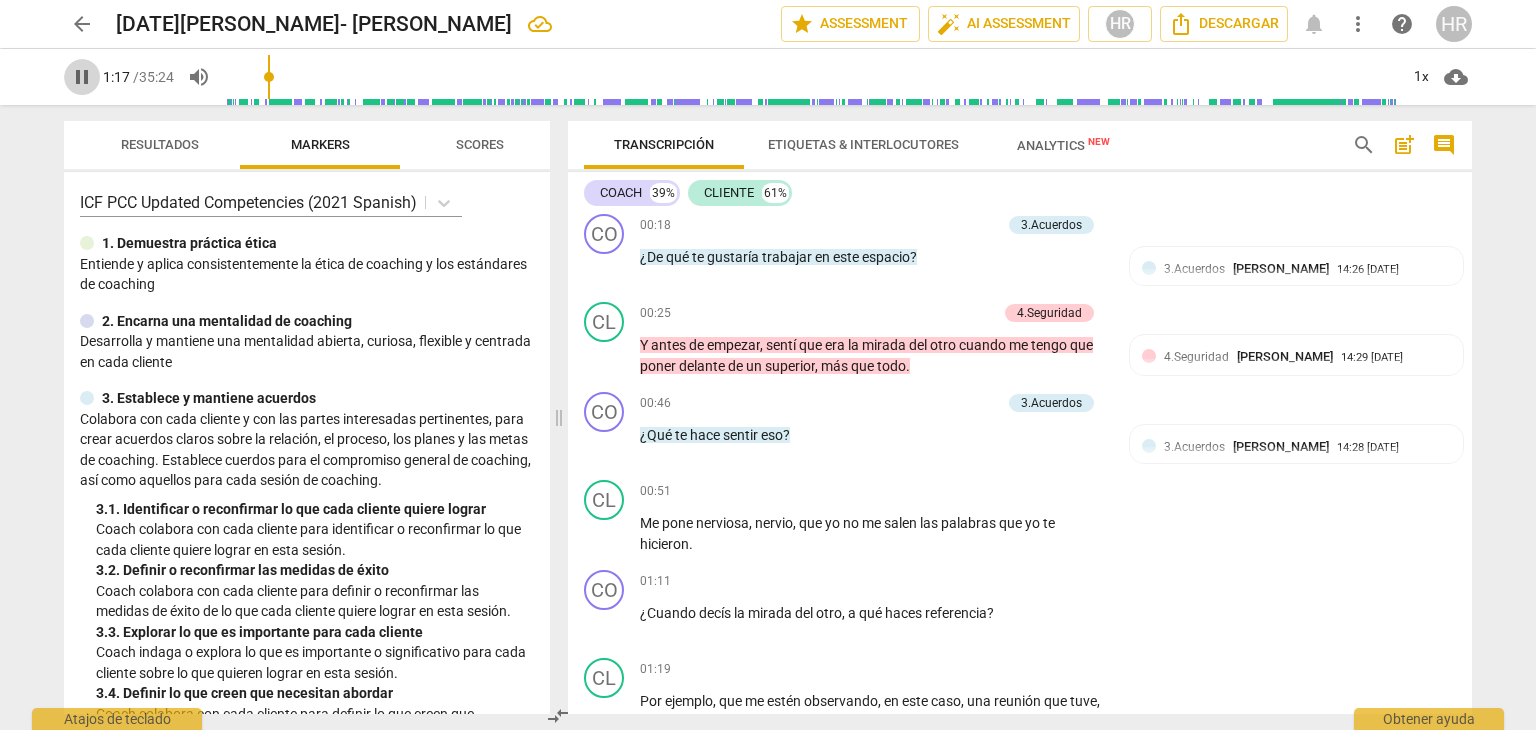 click on "pause" at bounding box center [82, 77] 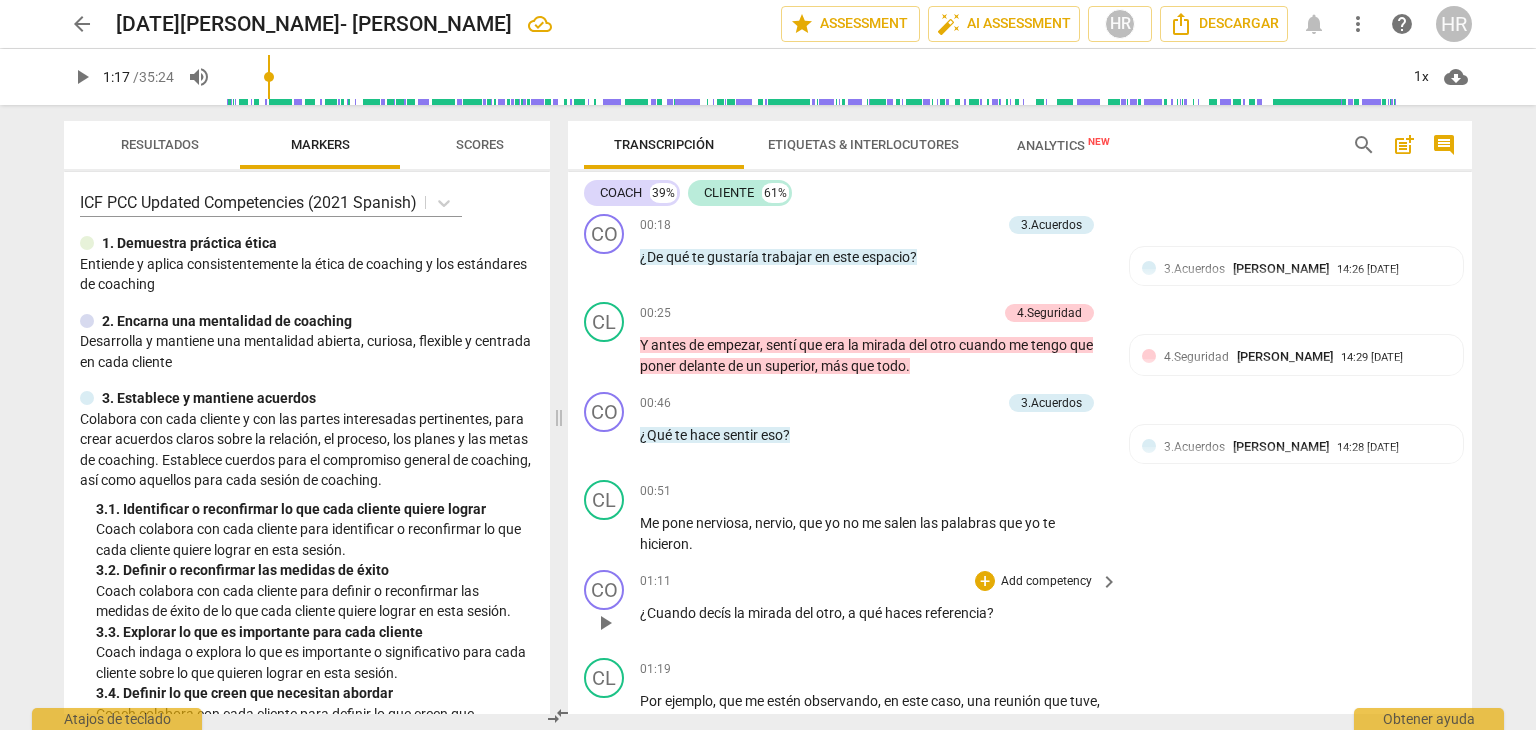 click on "CO play_arrow pause 01:11 + Add competency keyboard_arrow_right ¿Cuando   decís   la   mirada   del   otro ,   a   qué   haces   referencia ?" at bounding box center [1020, 606] 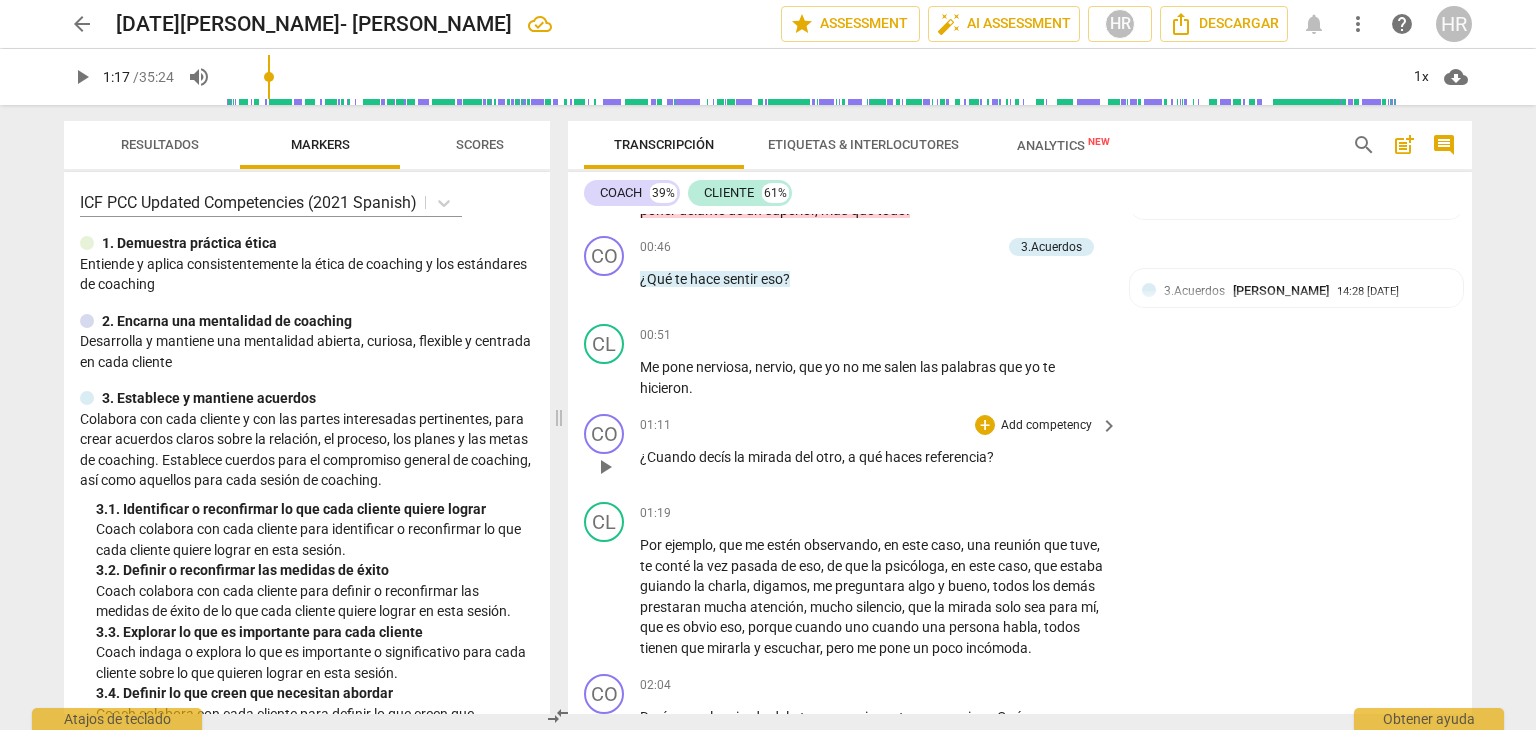 scroll, scrollTop: 520, scrollLeft: 0, axis: vertical 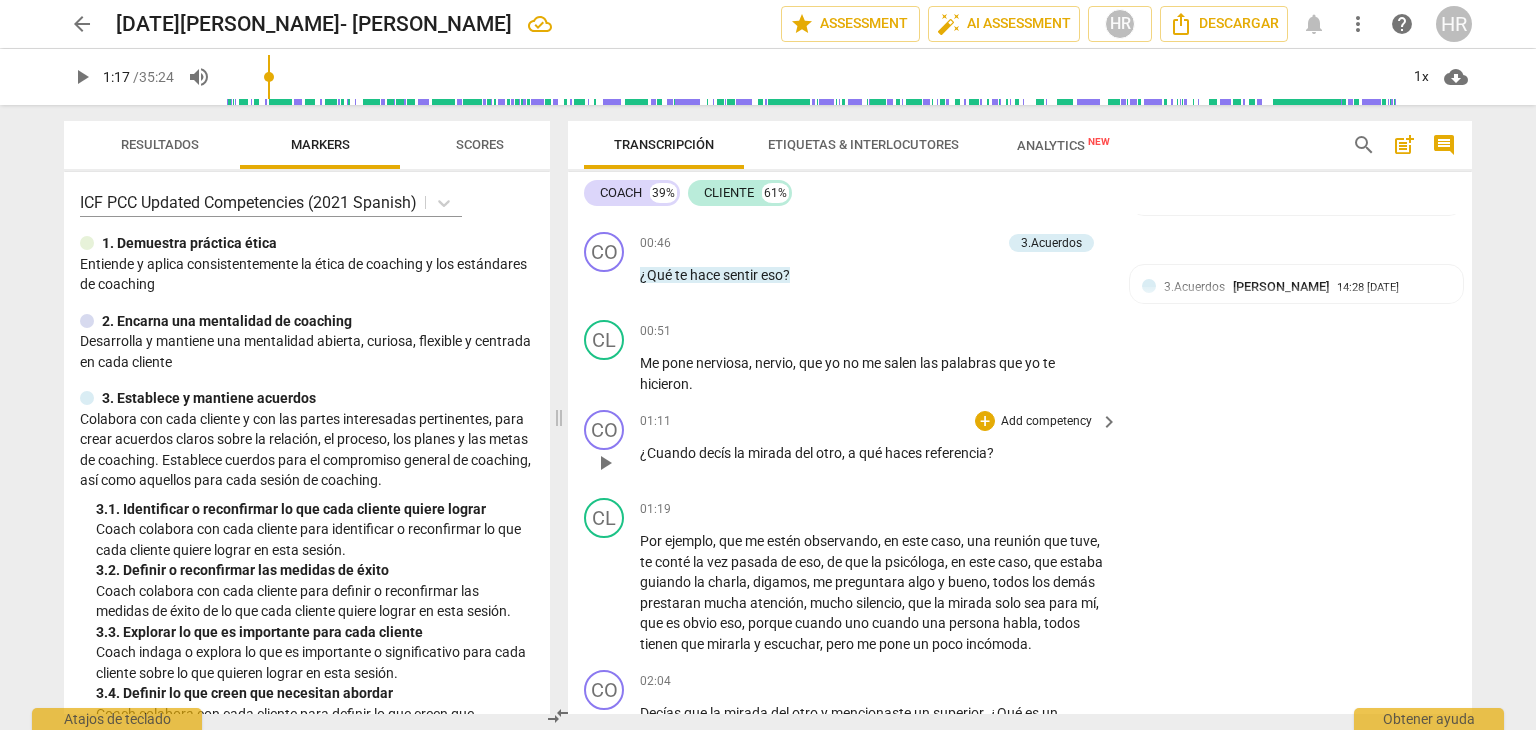 click on "Add competency" at bounding box center (1046, 422) 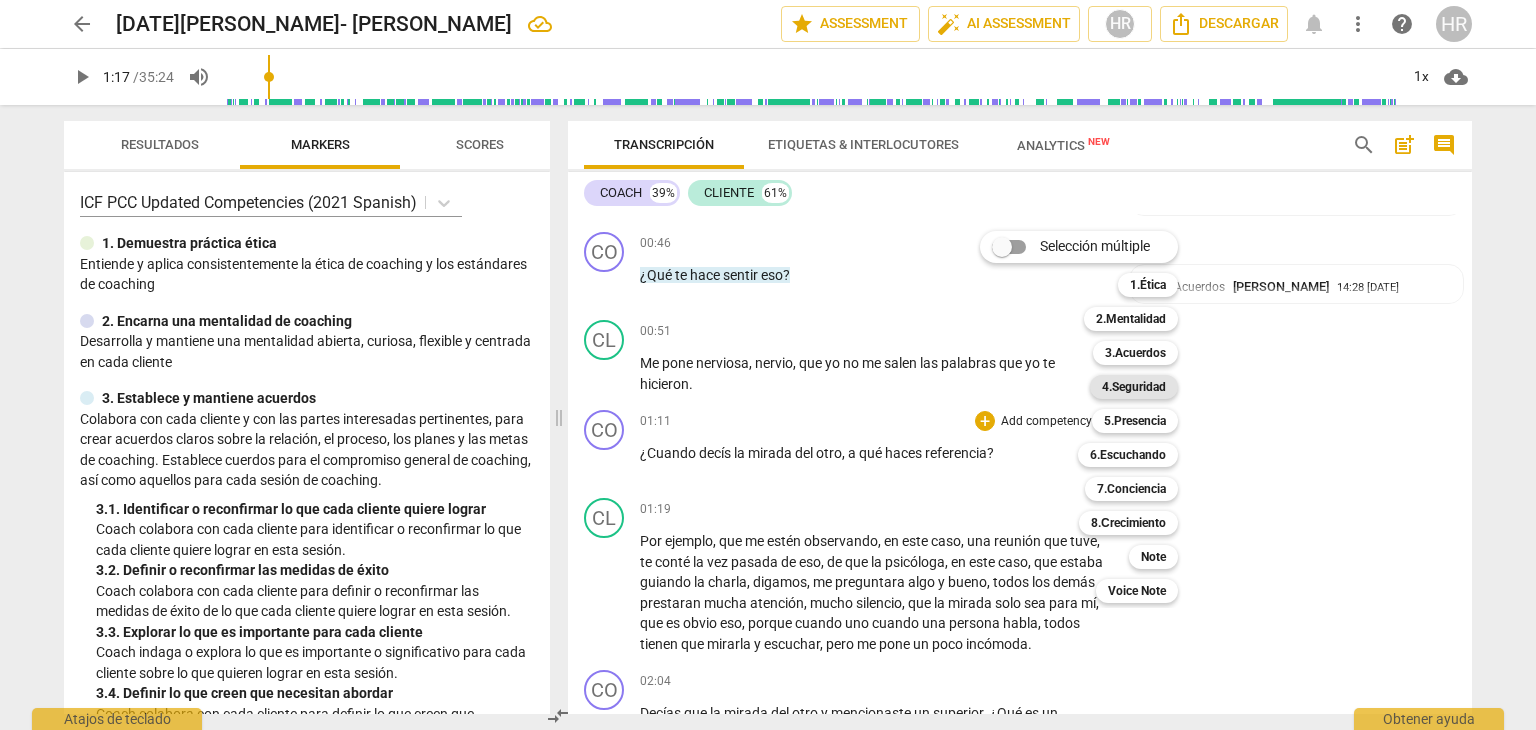 click on "4.Seguridad" at bounding box center [1134, 387] 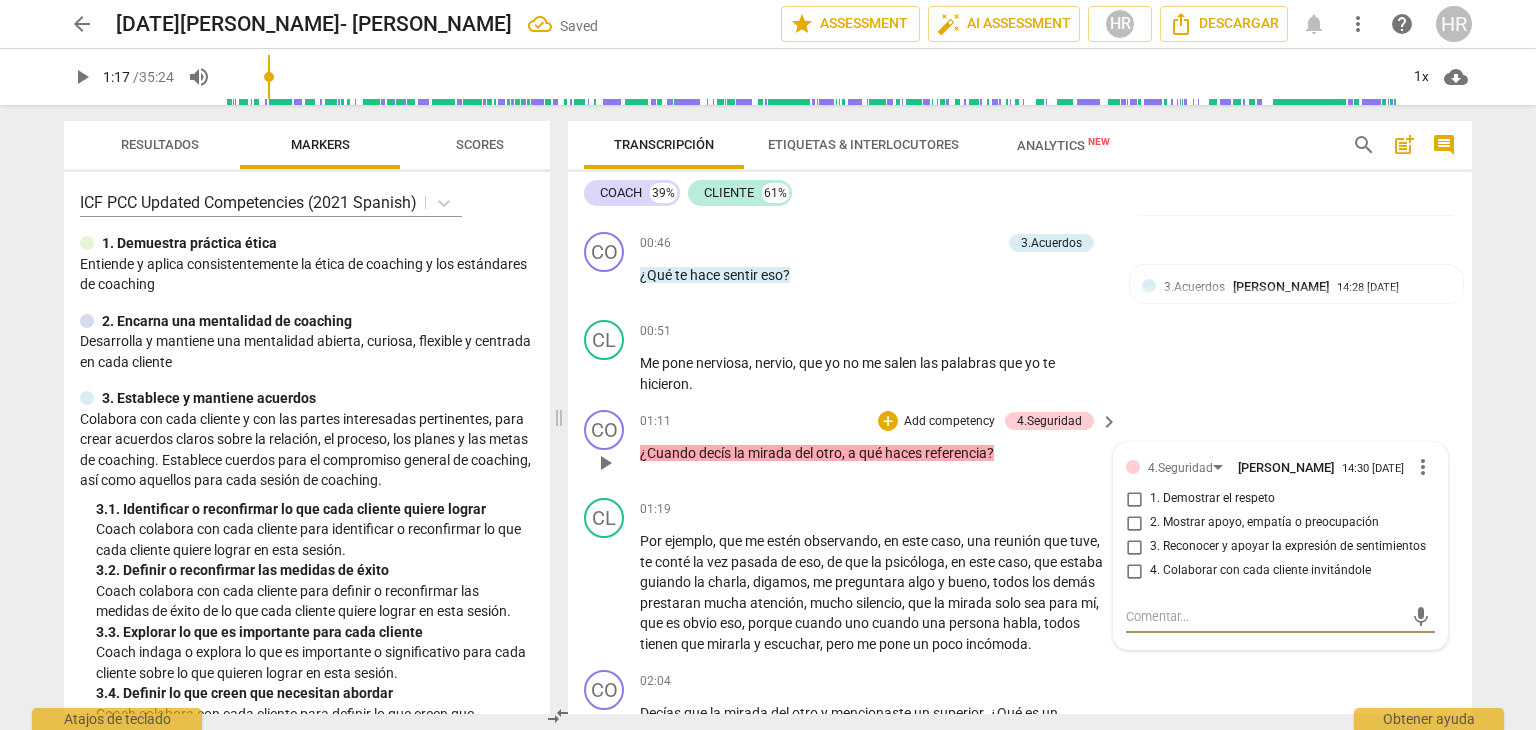 click on "4. Colaborar con cada cliente invitándole" at bounding box center [1134, 571] 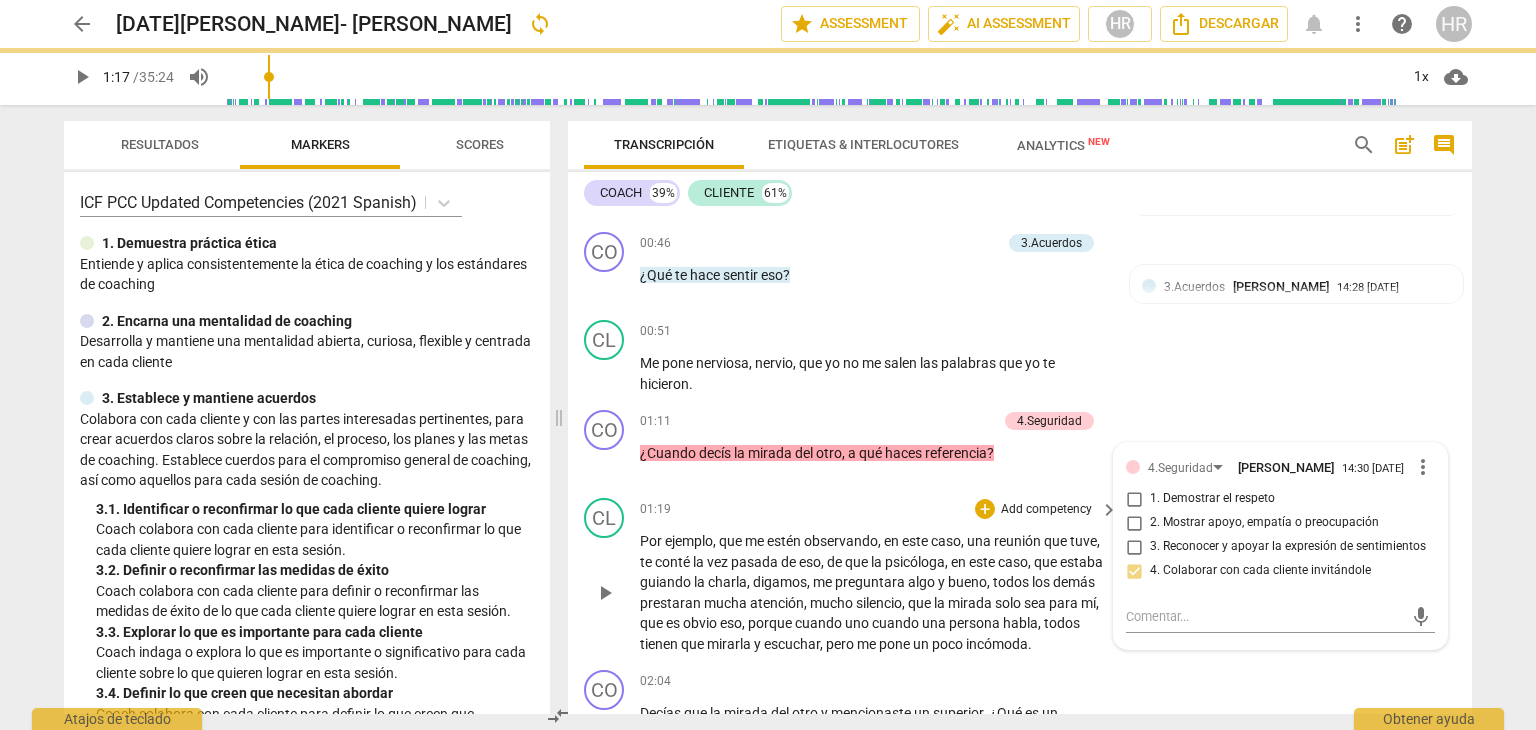 click on "01:19 + Add competency keyboard_arrow_right" at bounding box center (880, 509) 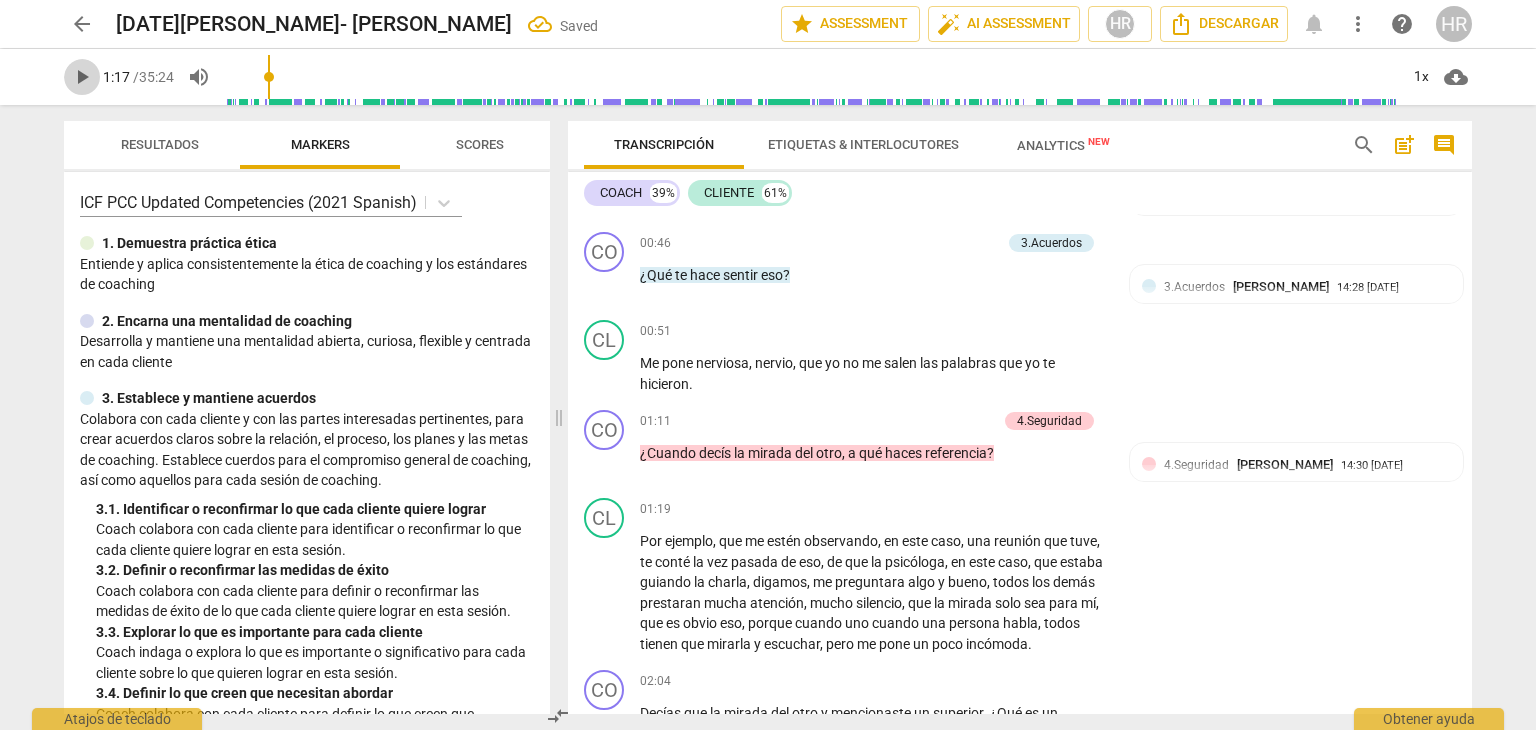 click on "play_arrow" at bounding box center (82, 77) 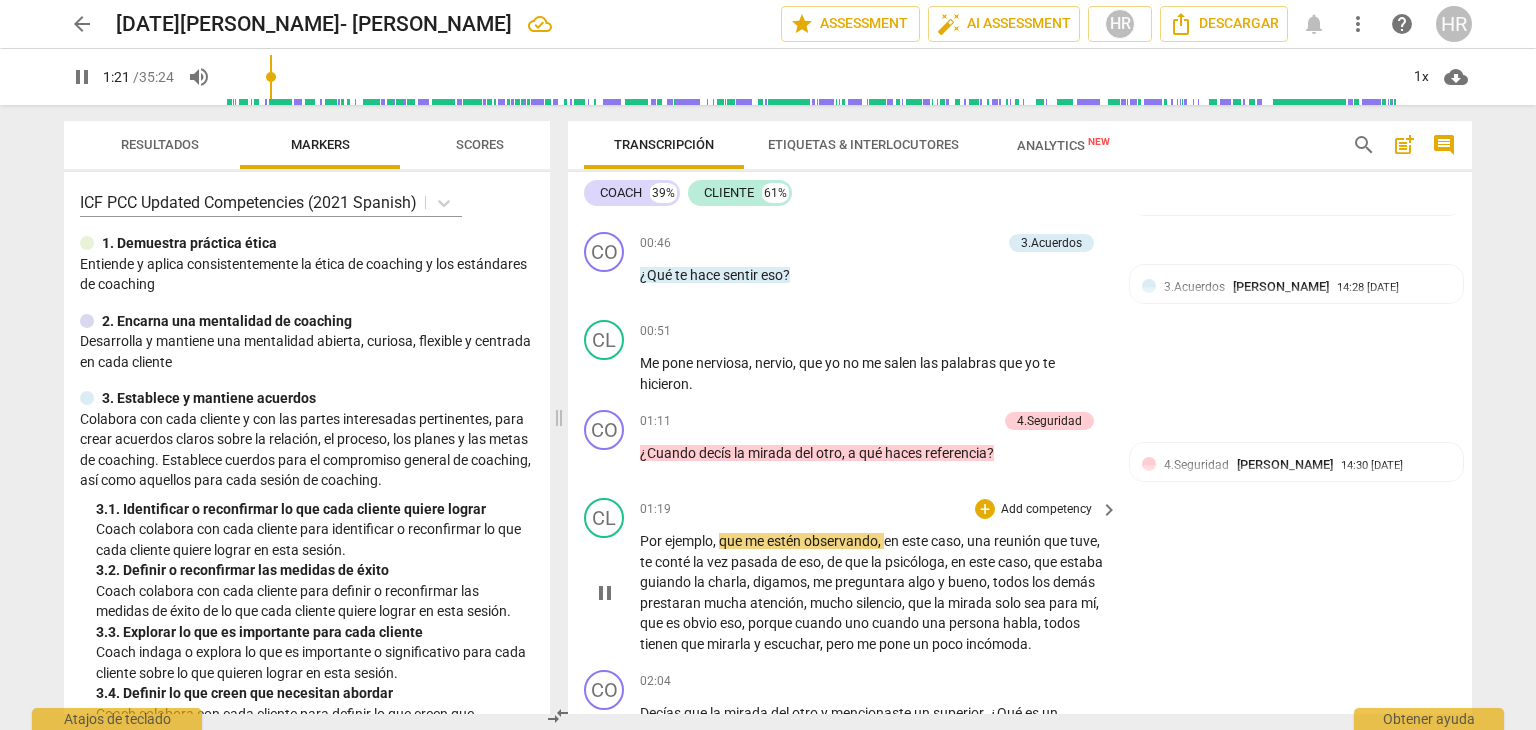 click on "CL play_arrow pause 01:19 + Add competency keyboard_arrow_right Por   ejemplo ,   que   me   estén   observando ,   en   este   caso ,   una   reunión   que   tuve ,   te   conté   la   vez   pasada   de   eso ,   de   que   la   psicóloga ,   en   este   caso ,   que   estaba   guiando   la   charla ,   digamos ,   me   preguntara   algo   y   bueno ,   todos   los   demás   prestaran   mucha   atención ,   mucho   silencio ,   que   la   mirada   solo   sea   para   mí ,   que   es   obvio   eso ,   porque   cuando   uno   cuando   una   persona   habla ,   todos   tienen   que   mirarla   y   escuchar ,   pero   me   pone   un   poco   incómoda ." at bounding box center [1020, 576] 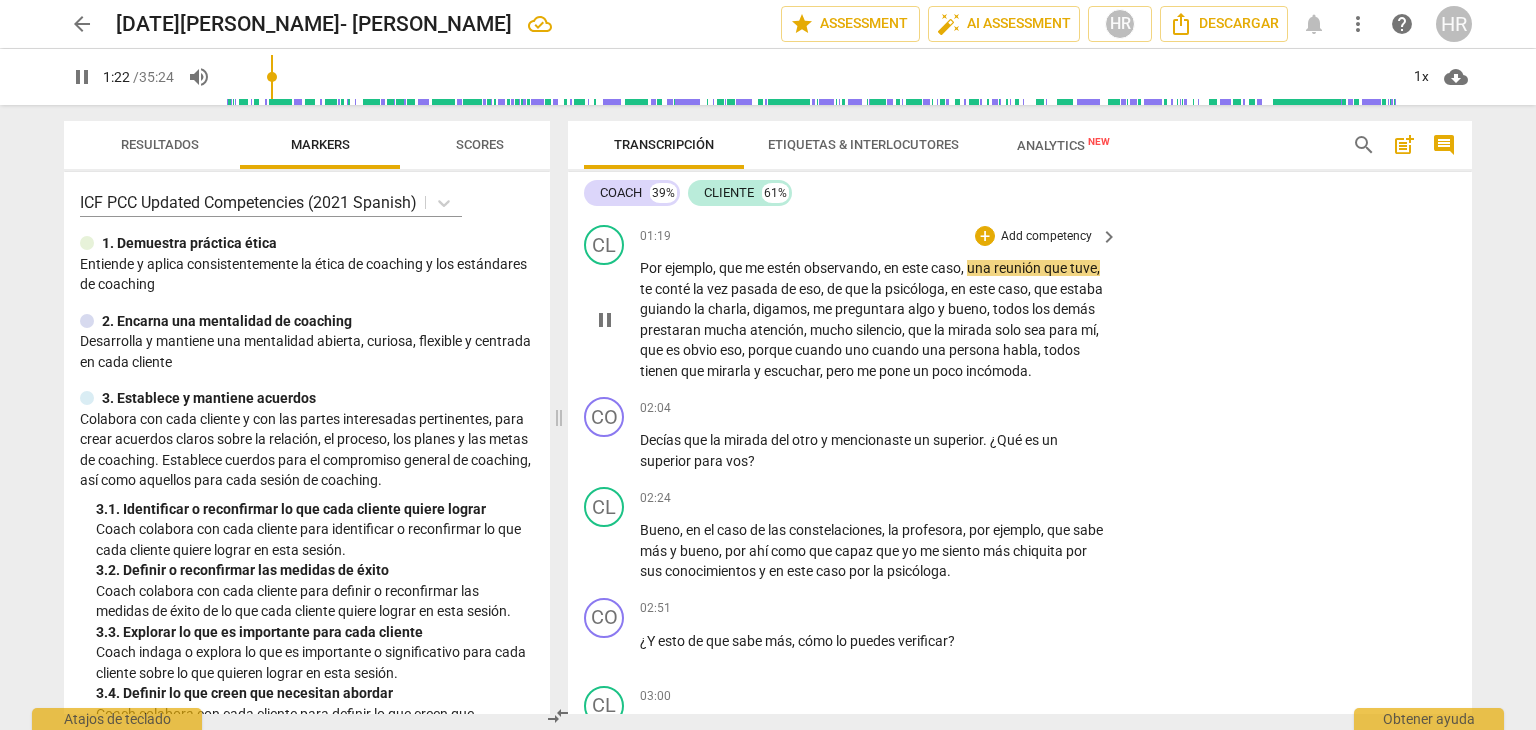 scroll, scrollTop: 800, scrollLeft: 0, axis: vertical 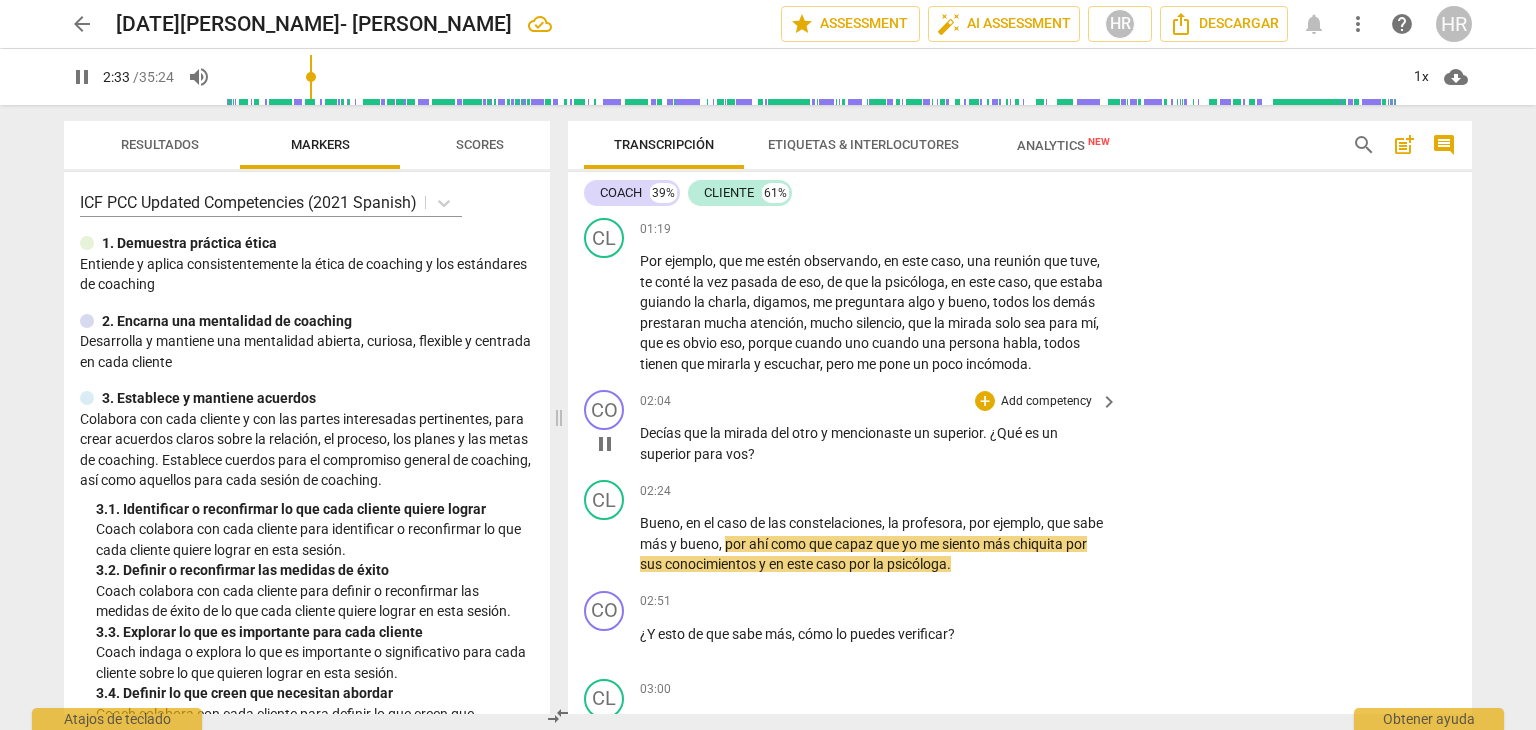 click on "Add competency" at bounding box center [1046, 402] 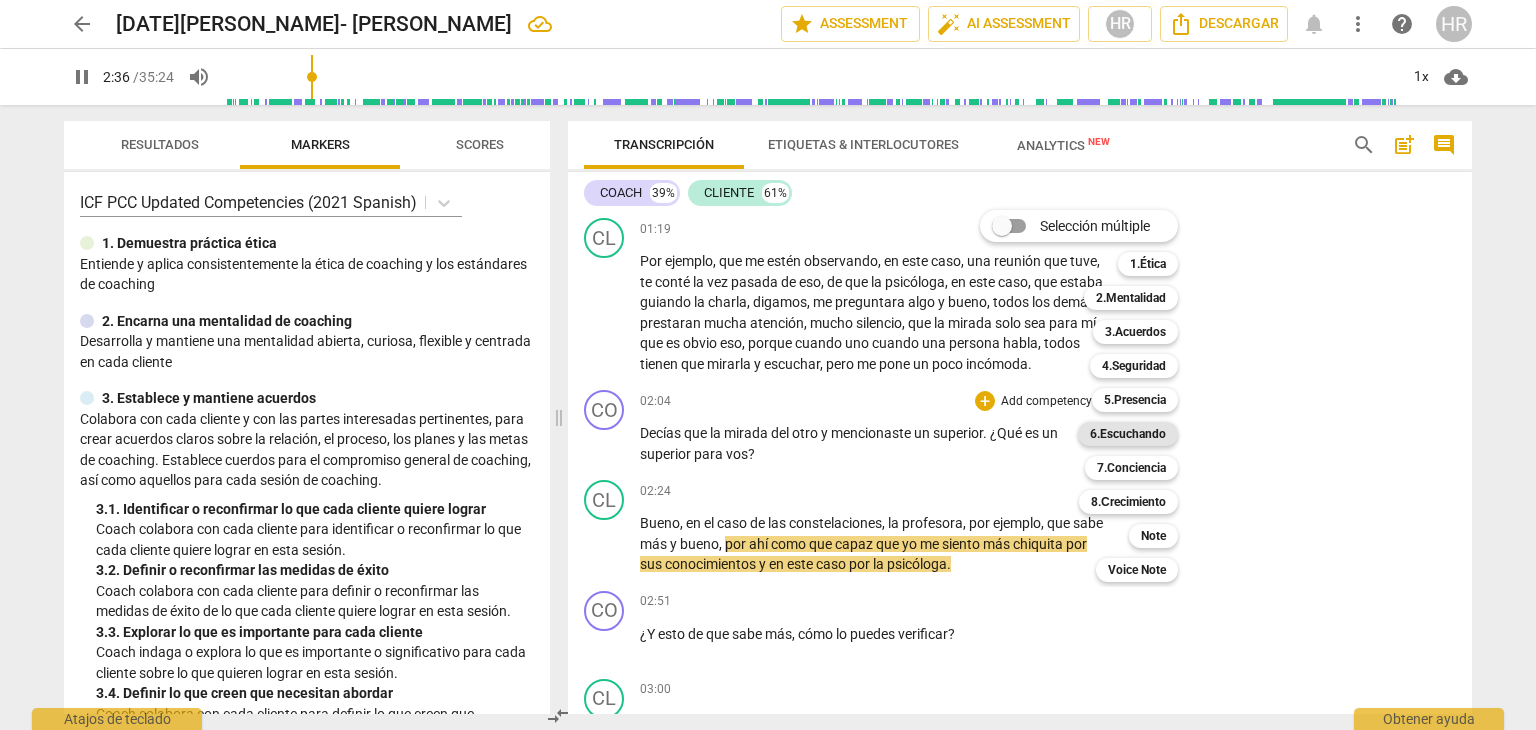 click on "6.Escuchando" at bounding box center [1128, 434] 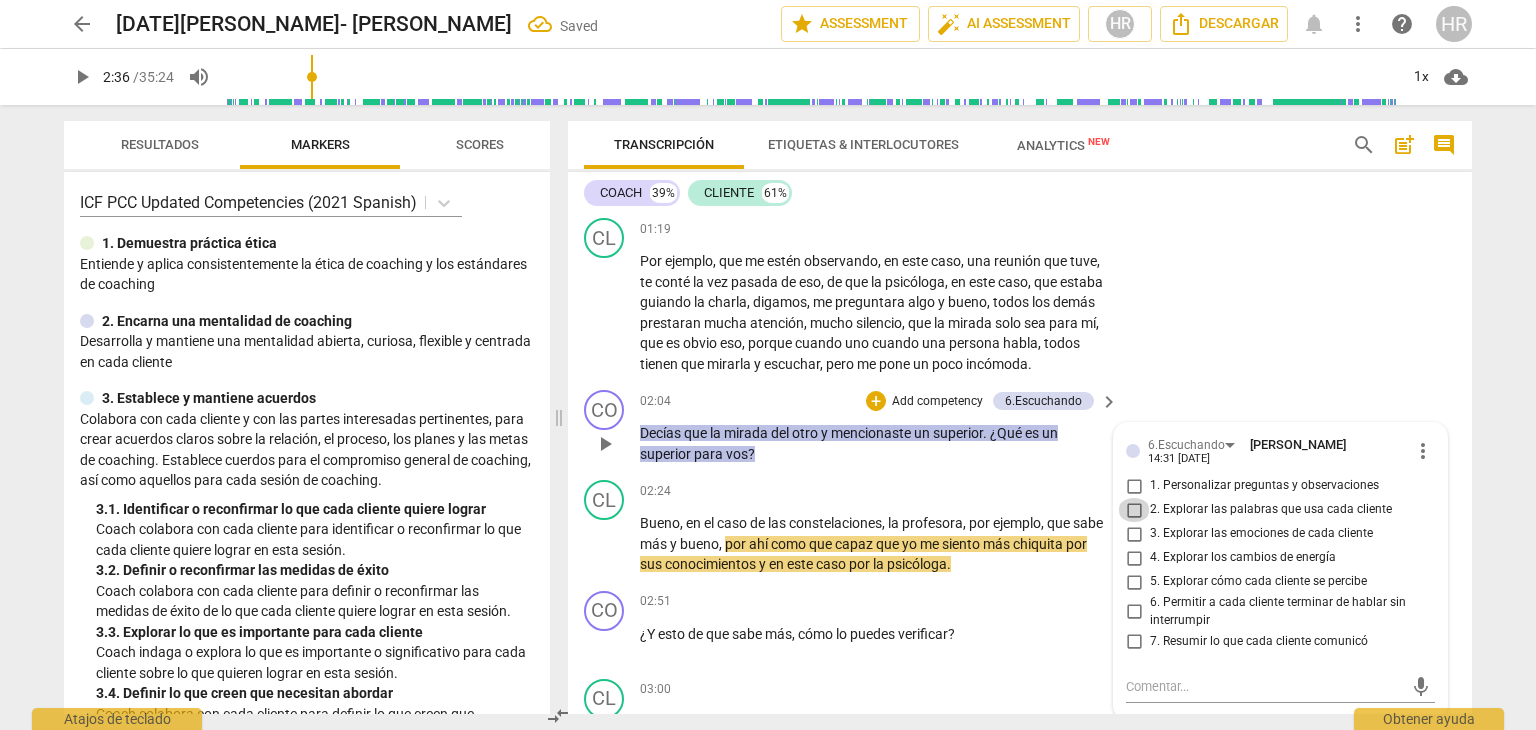 click on "2. Explorar las palabras que usa cada cliente" at bounding box center [1134, 510] 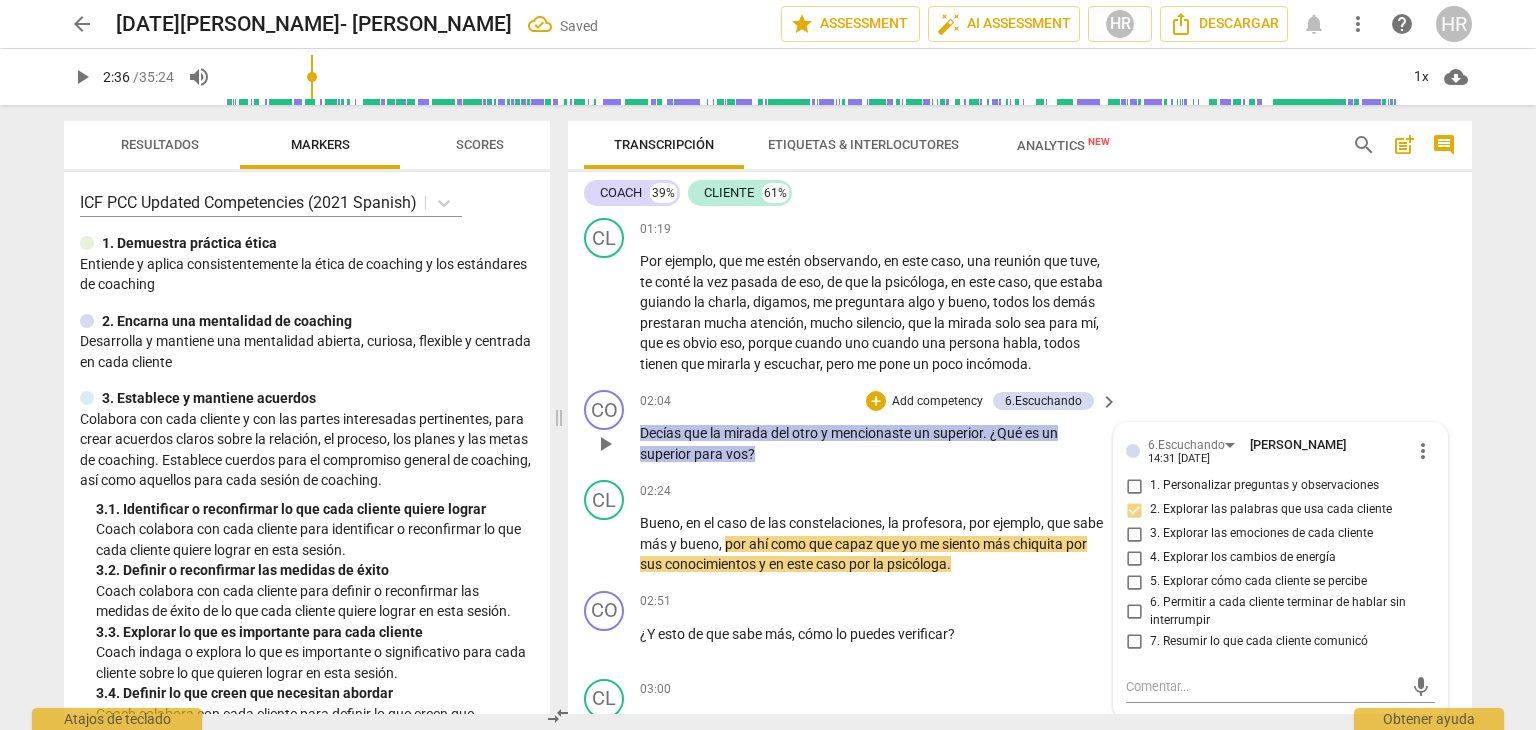 click on "CO play_arrow pause 02:04 + Add competency 6.Escuchando keyboard_arrow_right Decías   que   la   mirada   del   otro   y   mencionaste   un   superior .   ¿Qué   es   un   superior   para   vos ? 6.Escuchando [PERSON_NAME] 14:31 [DATE] more_vert 1. Personalizar preguntas y observaciones  2. Explorar las palabras que usa cada cliente 3. Explorar las emociones de cada cliente 4. Explorar los cambios de energía  5. Explorar cómo cada cliente se percibe 6. Permitir a cada cliente terminar de hablar sin interrumpir 7. Resumir lo que cada cliente comunicó  mic" at bounding box center [1020, 427] 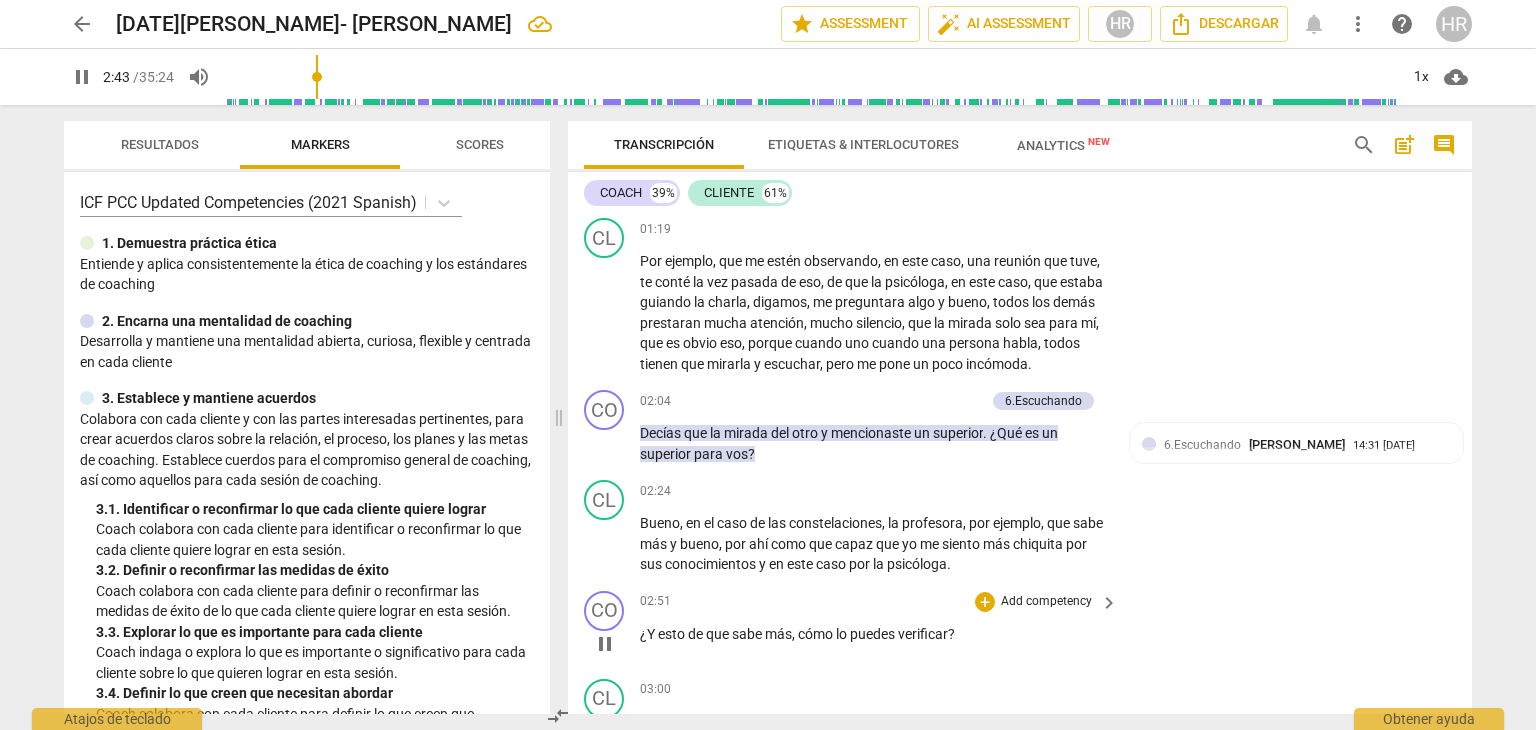 click on "02:51 + Add competency keyboard_arrow_right ¿Y   esto   de   que   sabe   más ,   cómo   lo   puedes   verificar ?" at bounding box center (880, 627) 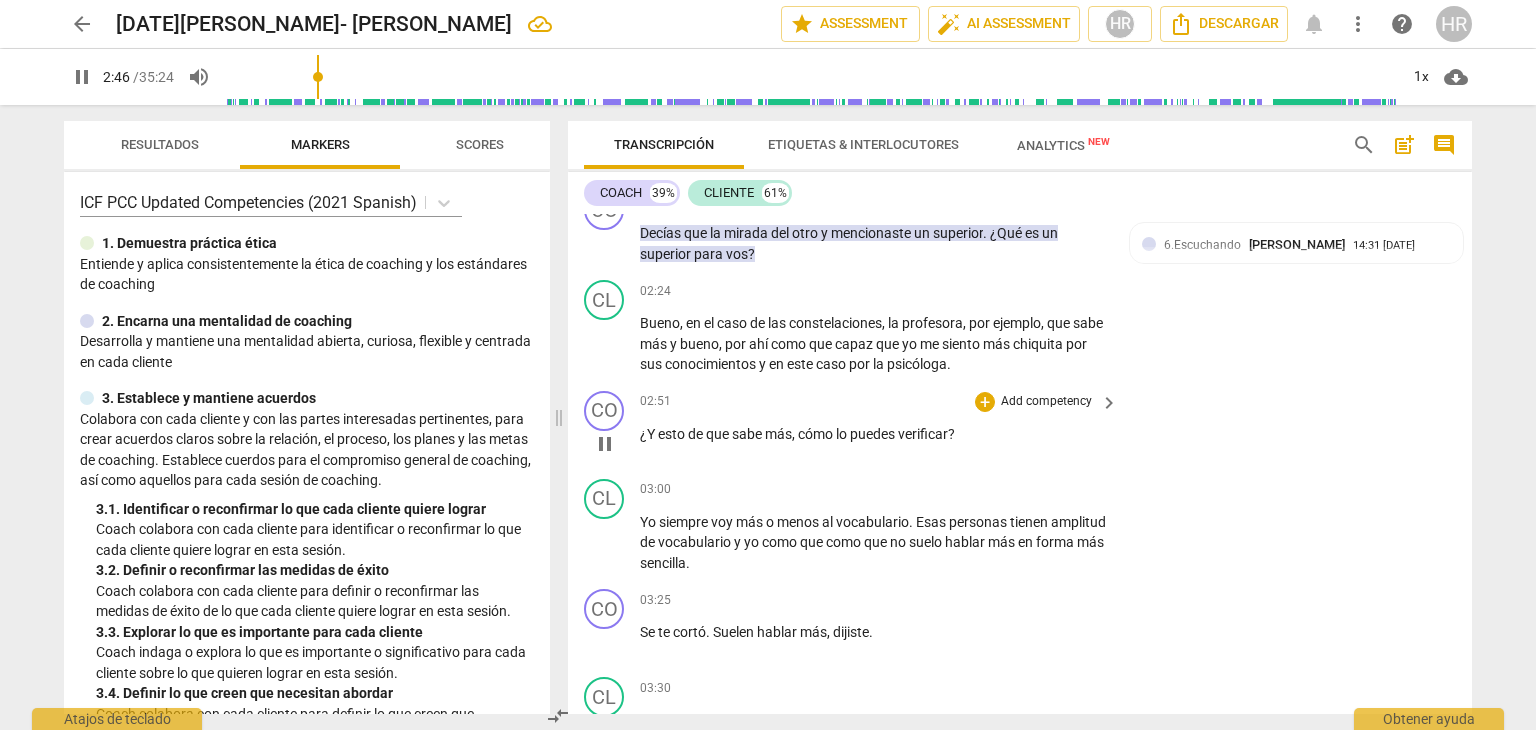 scroll, scrollTop: 1040, scrollLeft: 0, axis: vertical 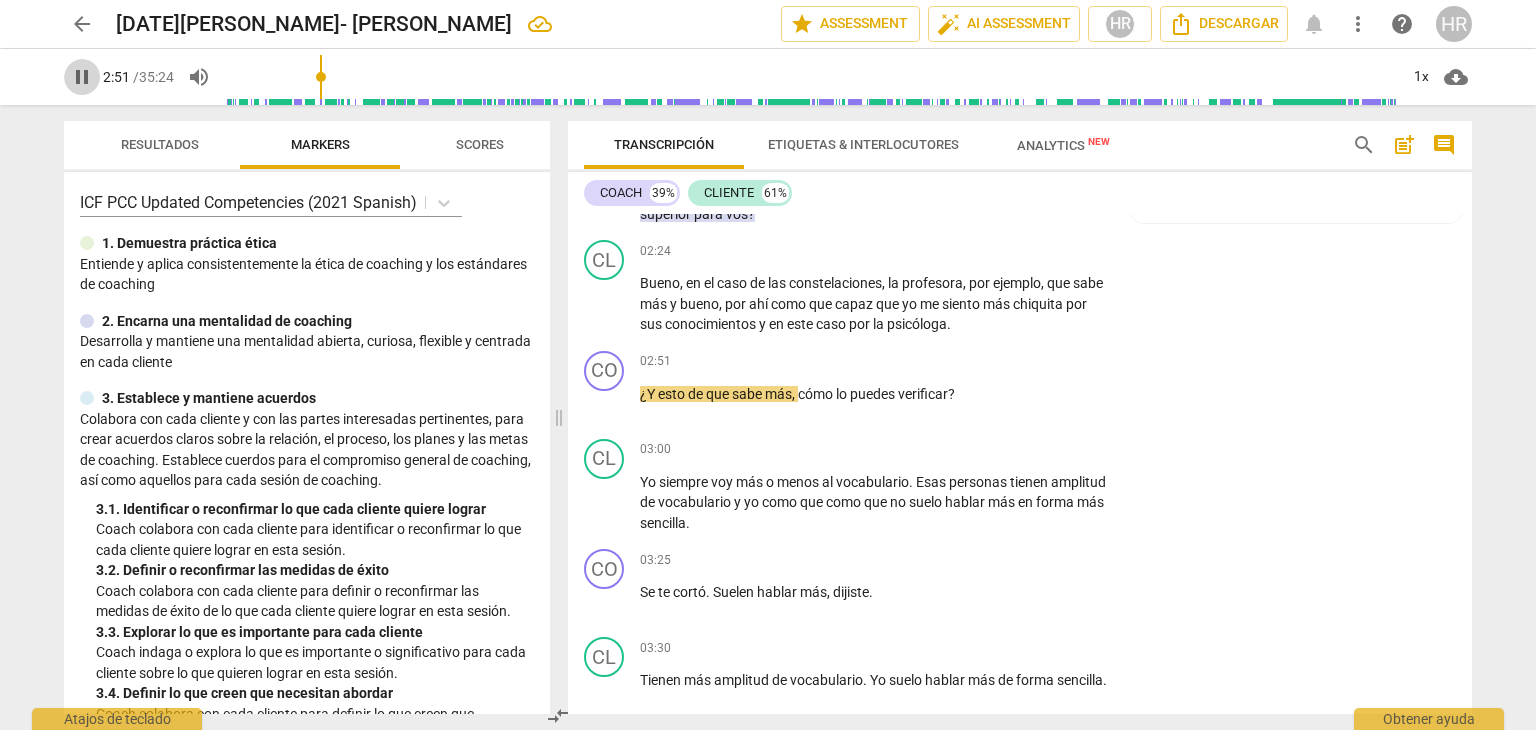 click on "pause" at bounding box center [82, 77] 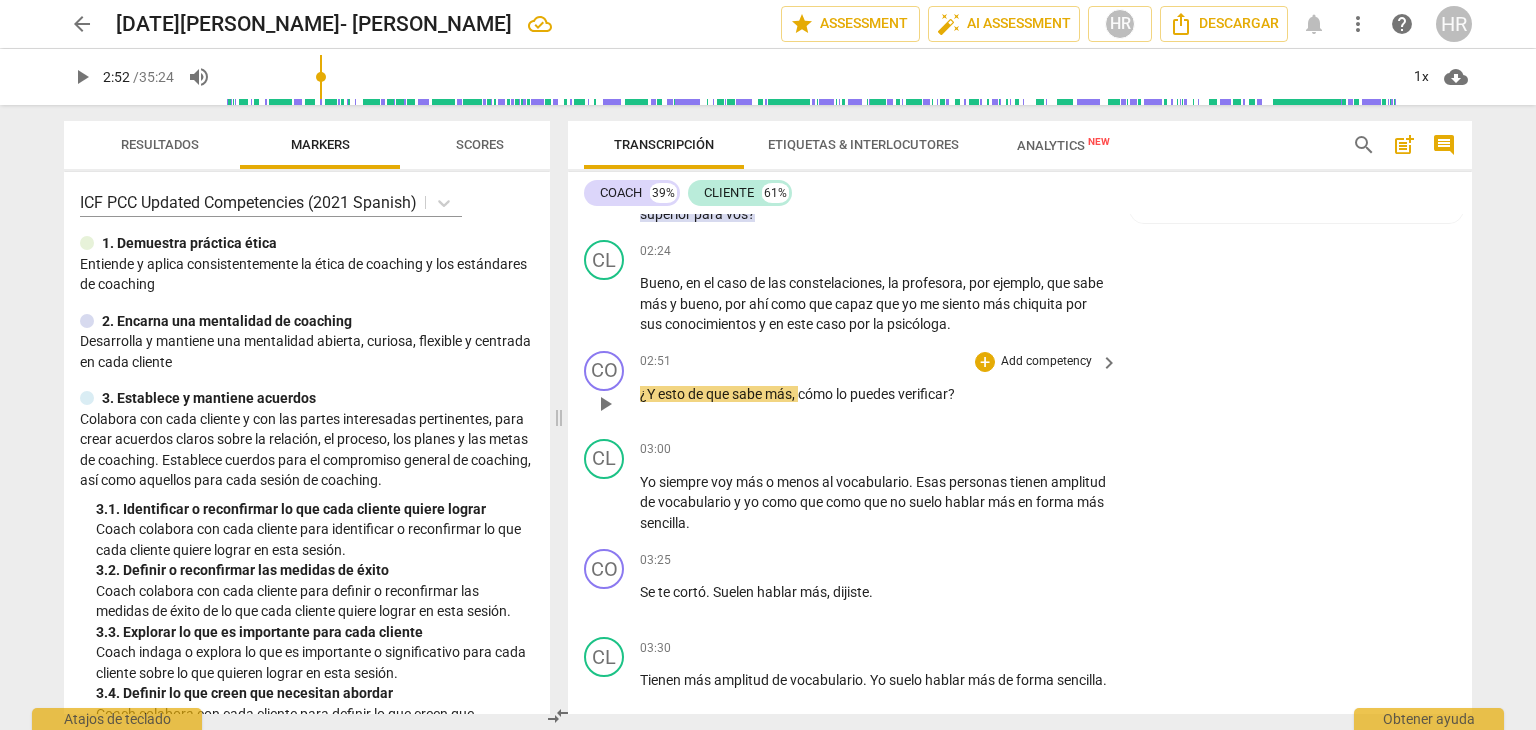 click on "Add competency" at bounding box center (1046, 362) 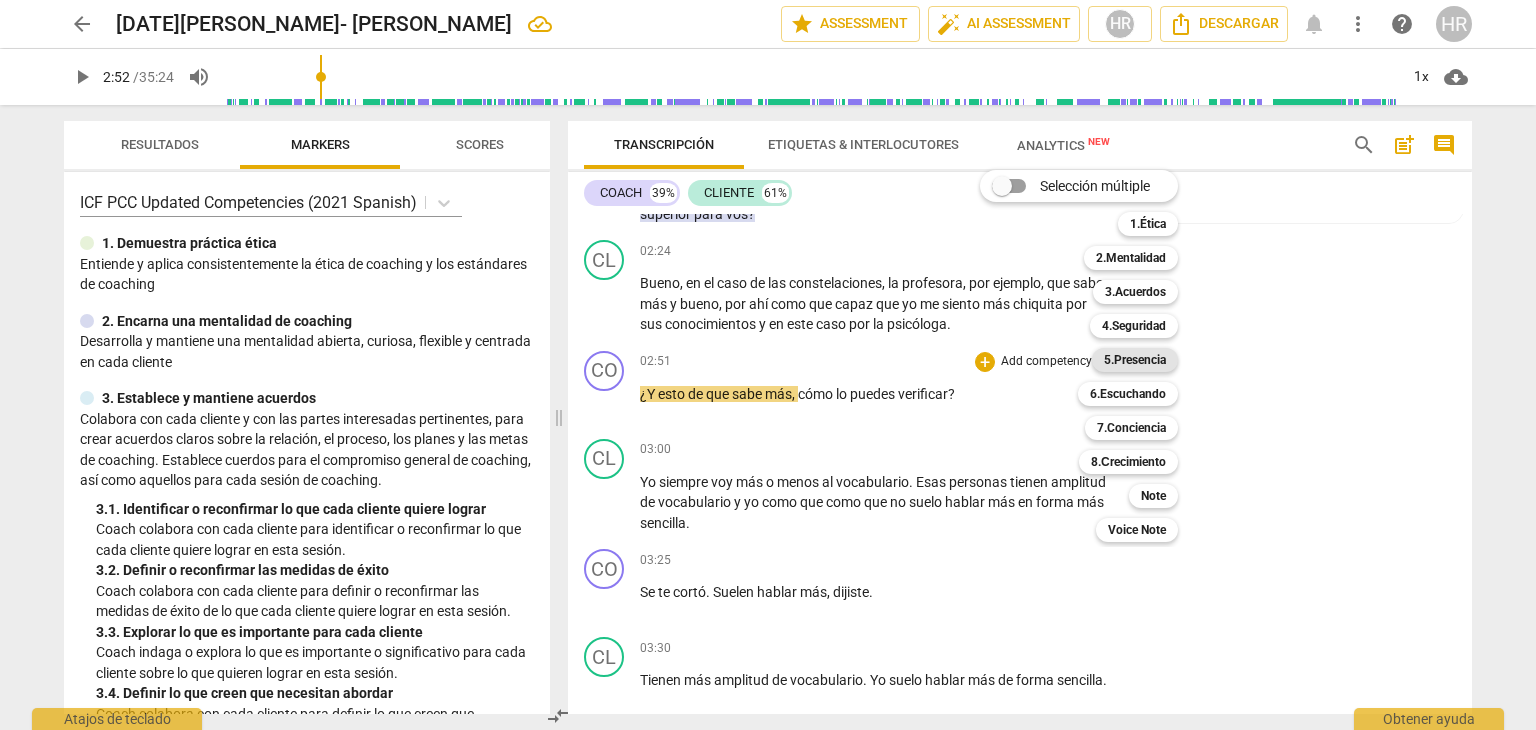 click on "5.Presencia" at bounding box center (1135, 360) 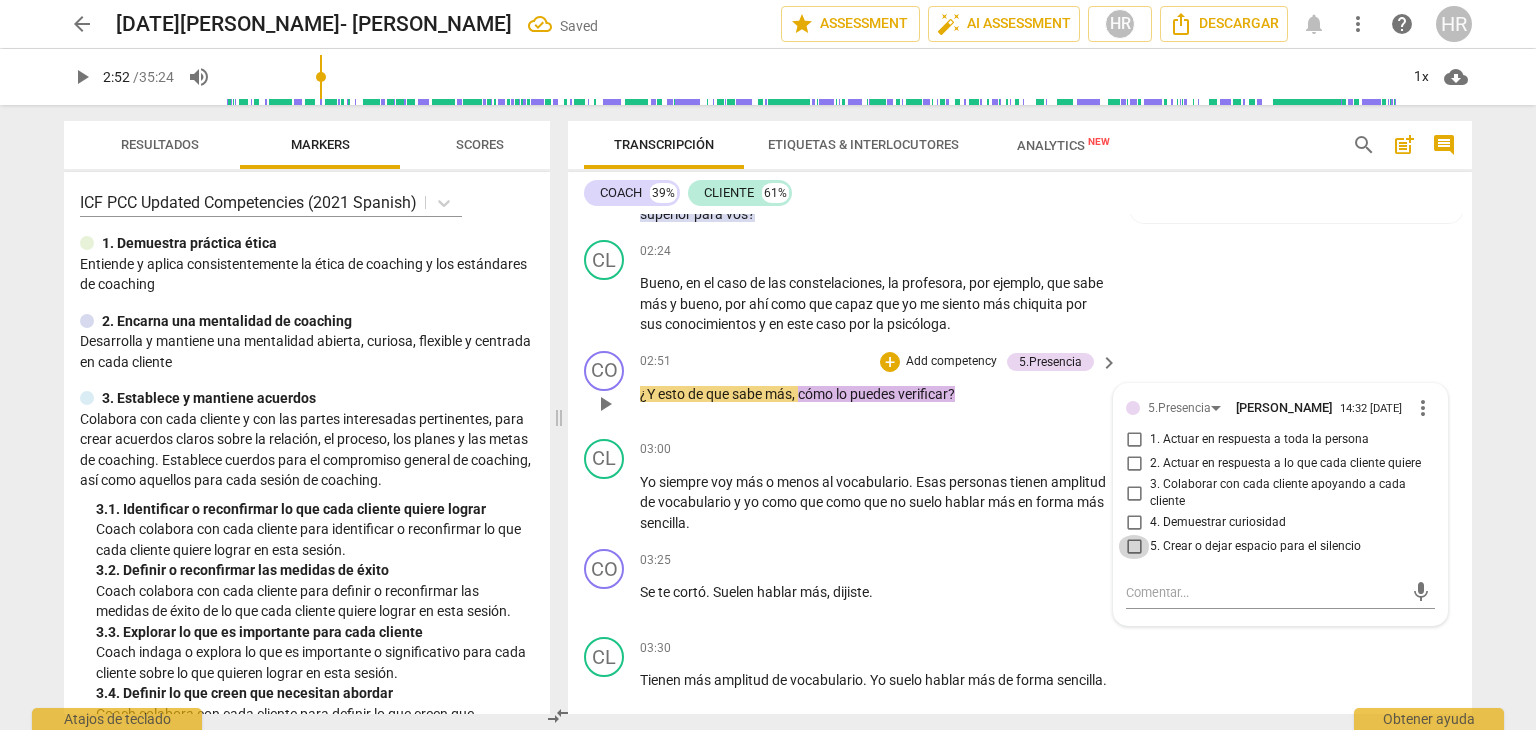 click on "5. Crear o dejar espacio para el silencio" at bounding box center [1134, 547] 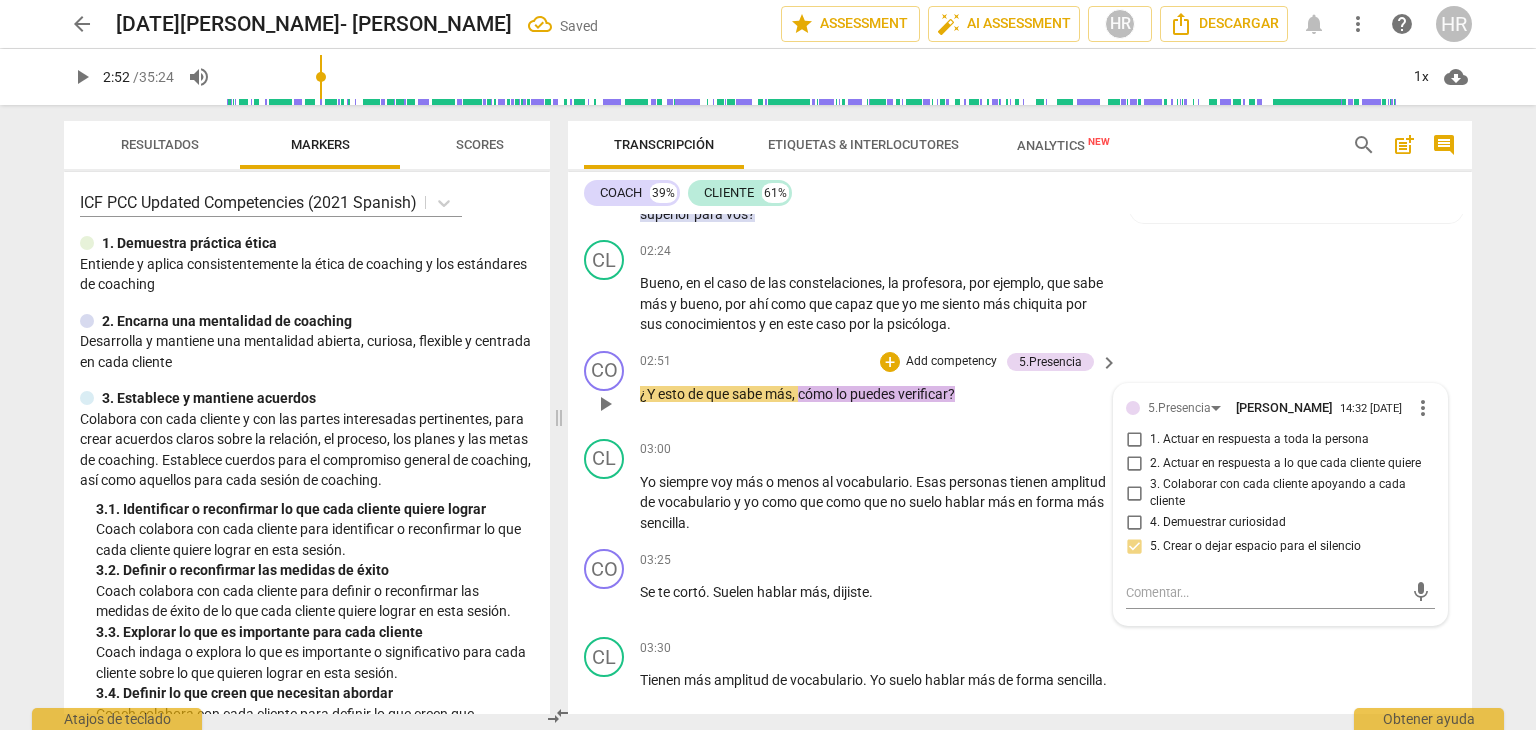 click on "02:51 + Add competency 5.Presencia keyboard_arrow_right" at bounding box center [880, 362] 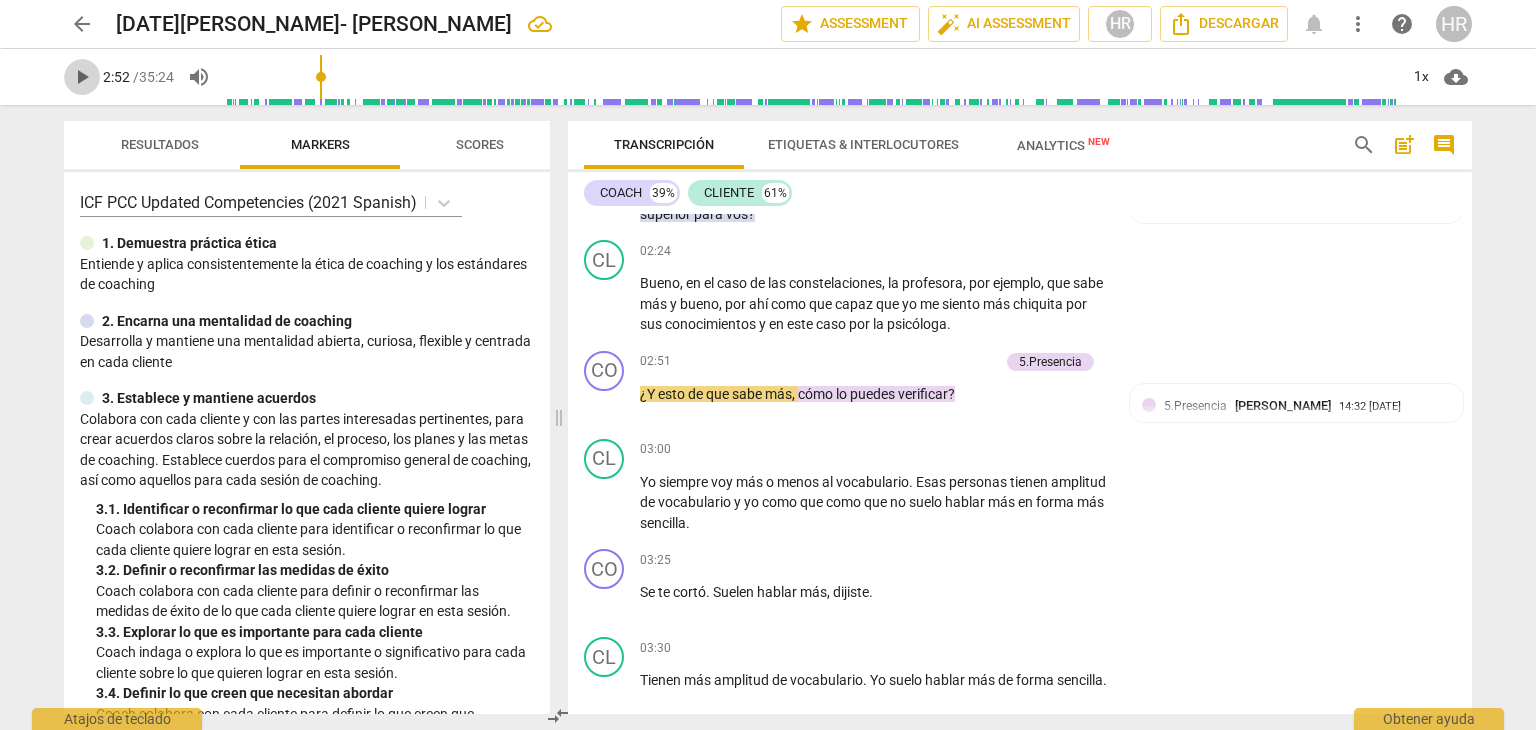 click on "play_arrow" at bounding box center (82, 77) 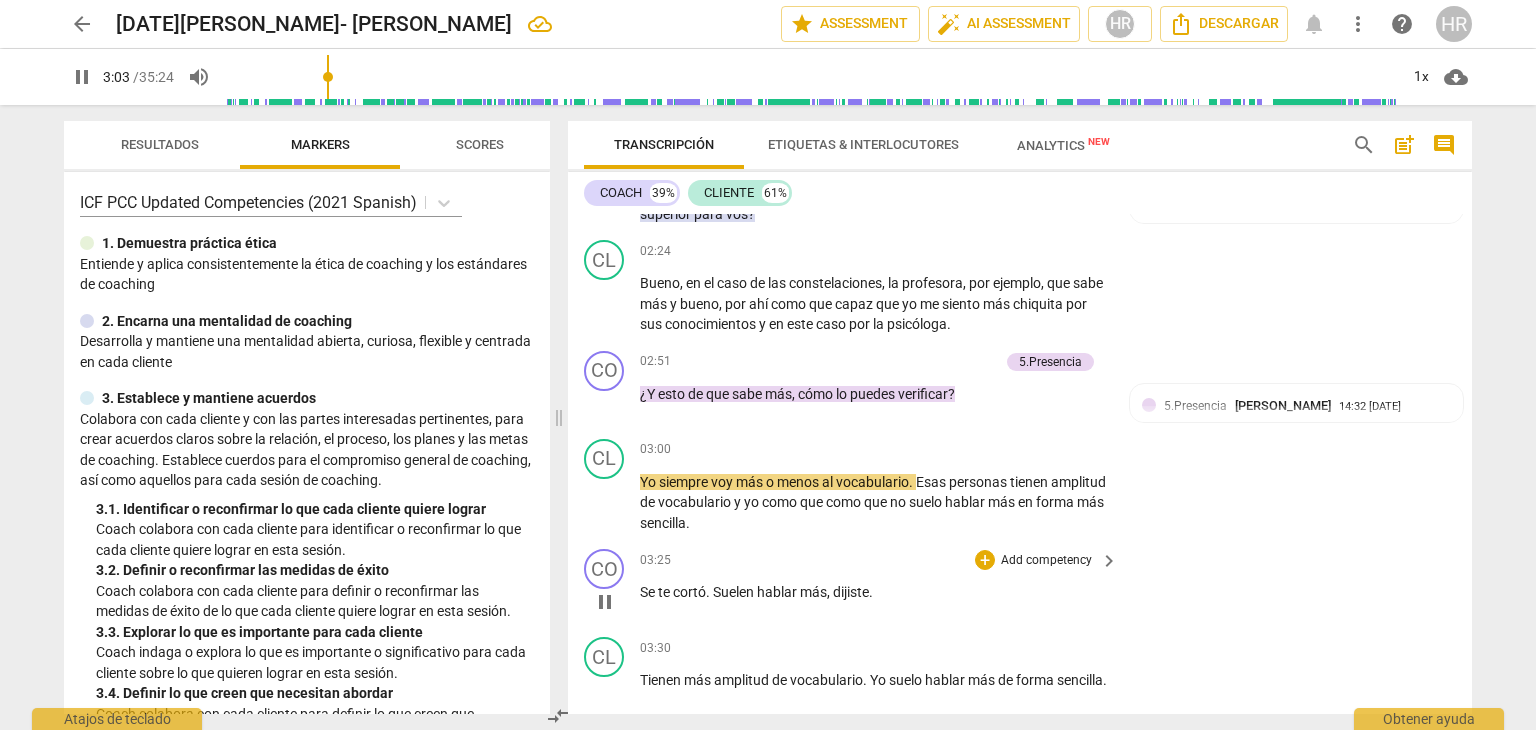 click on "CO play_arrow pause 03:25 + Add competency keyboard_arrow_right Se   te   cortó .   Suelen   hablar   más ,   dijiste ." at bounding box center (1020, 585) 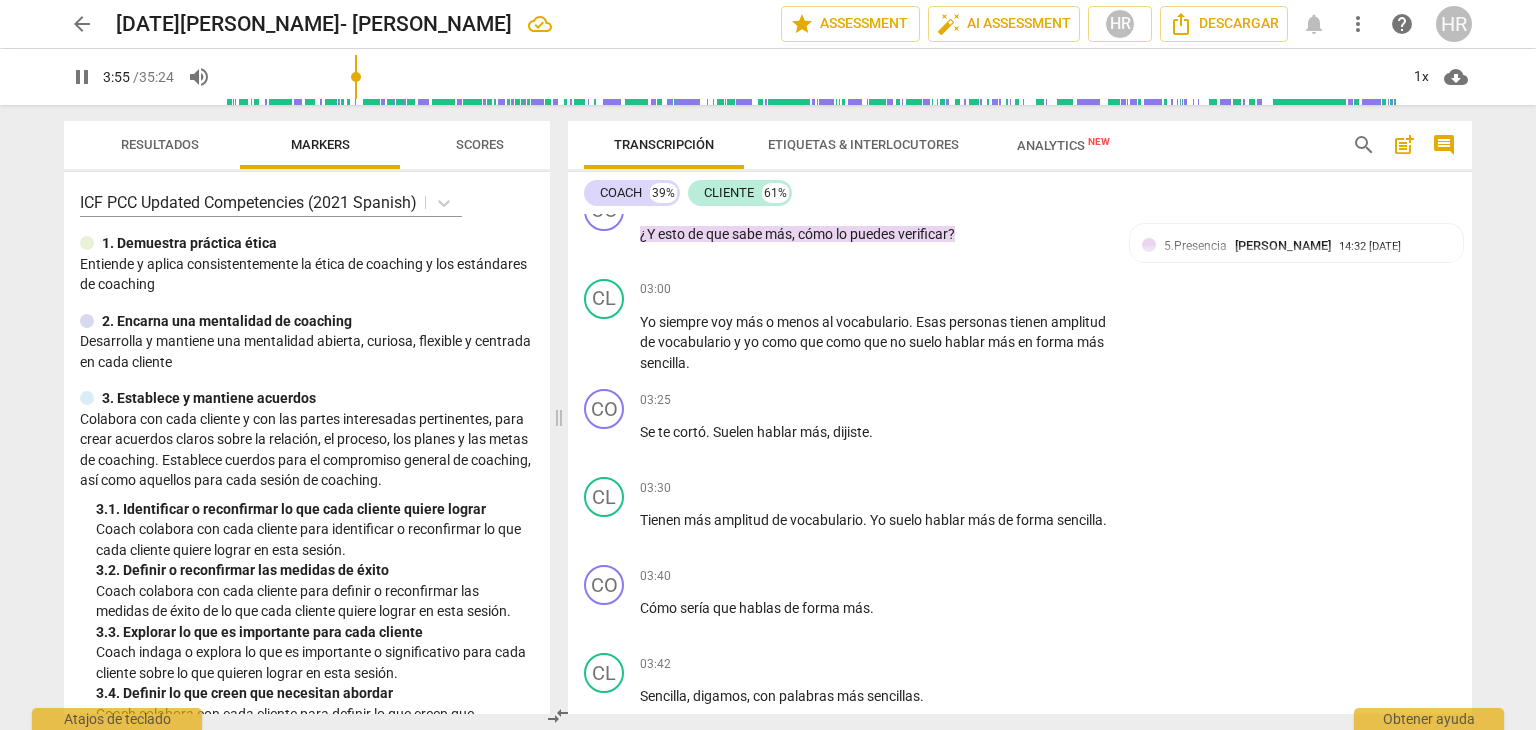 scroll, scrollTop: 1755, scrollLeft: 0, axis: vertical 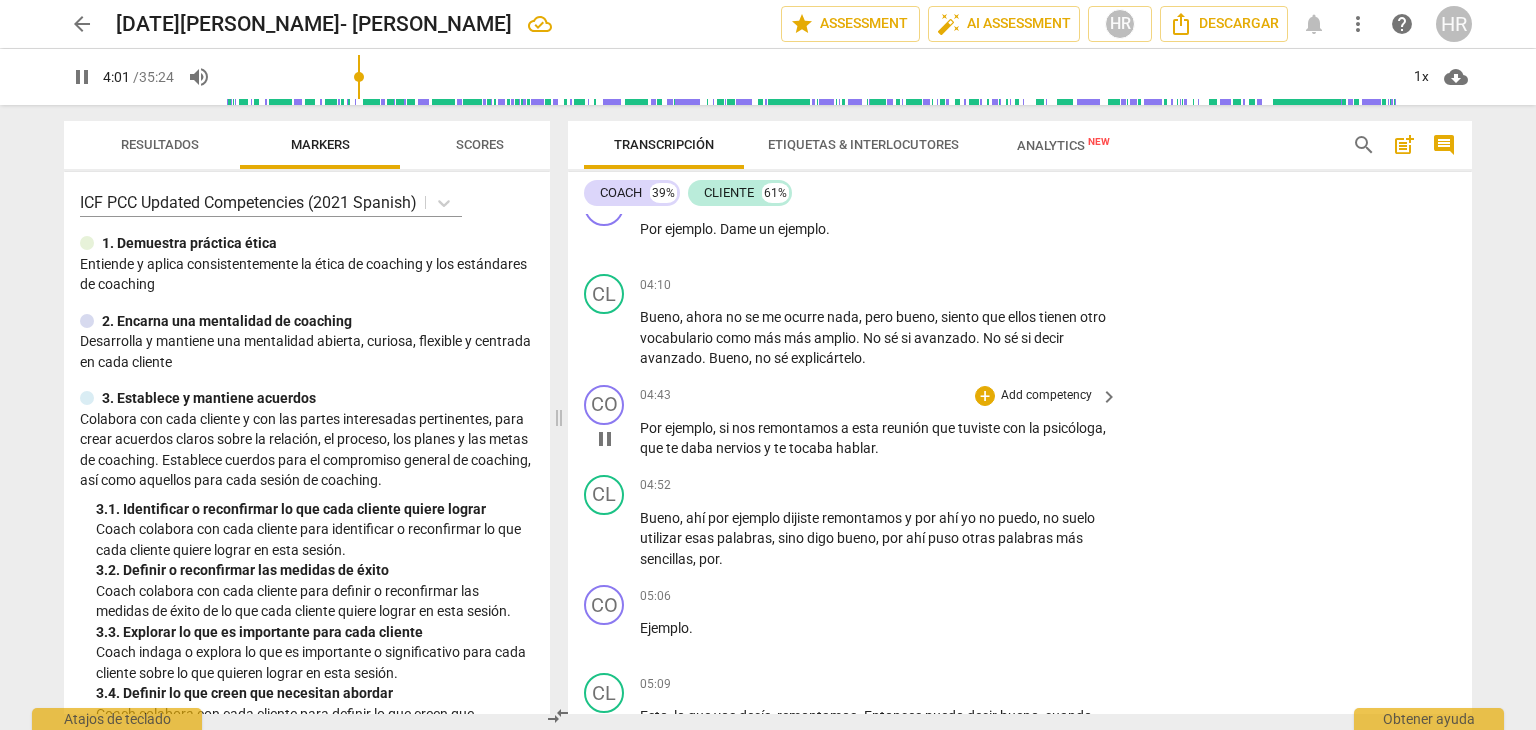 click on "CO play_arrow pause 04:43 + Add competency keyboard_arrow_right Por   ejemplo ,   si   nos   remontamos   a   esta   reunión   que   tuviste   con   la   psicóloga ,   que   te   daba   nervios   y   te   tocaba   hablar ." at bounding box center [1020, 422] 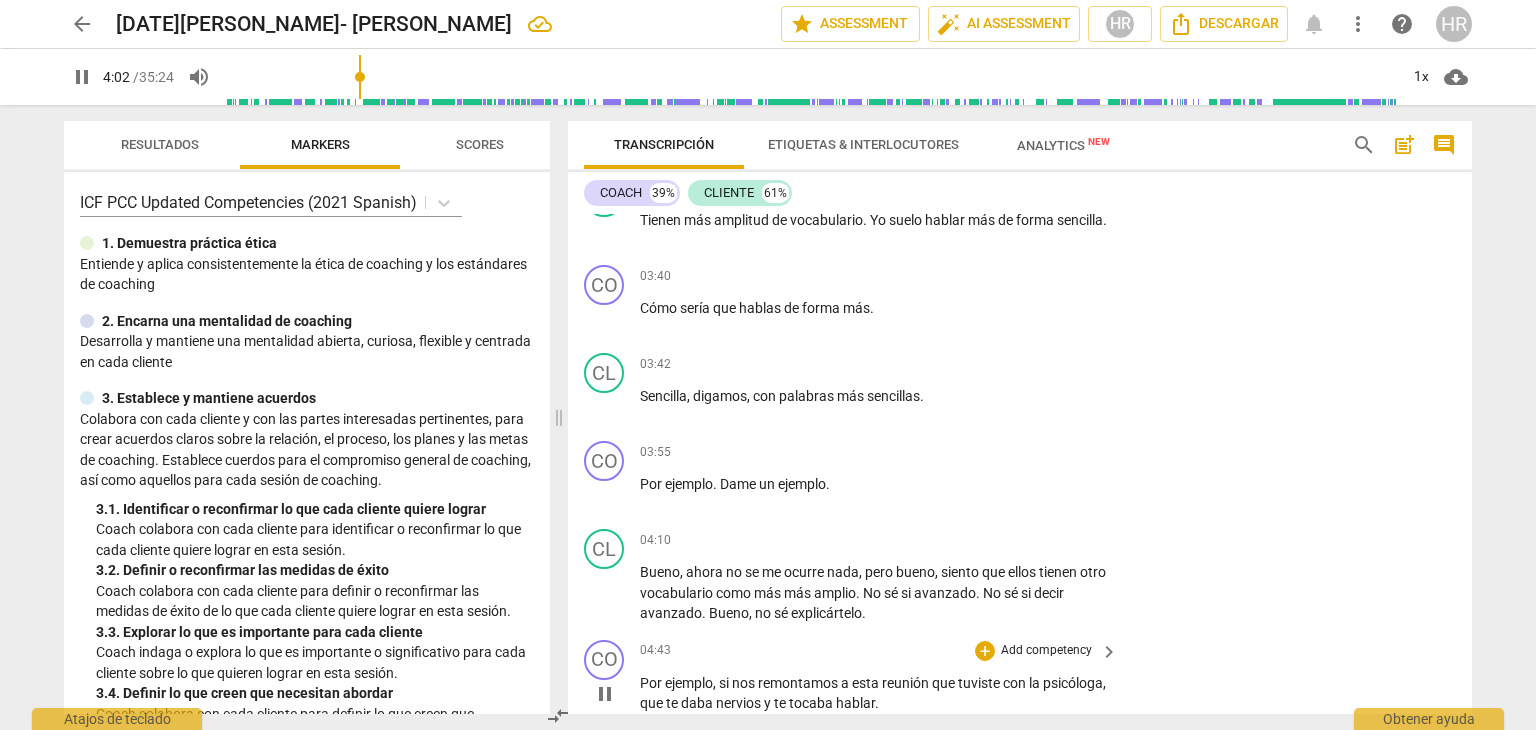 scroll, scrollTop: 1475, scrollLeft: 0, axis: vertical 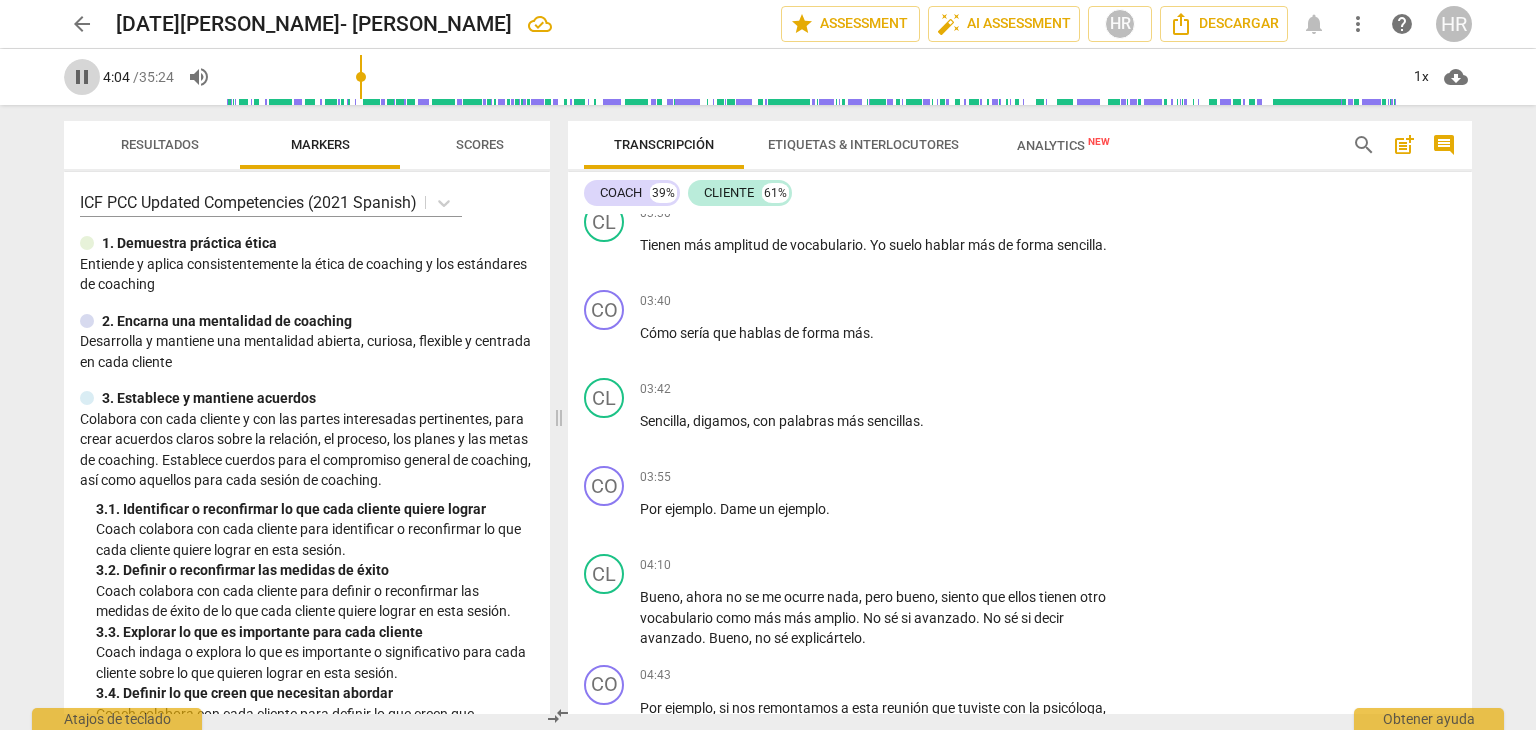 click on "pause" at bounding box center (82, 77) 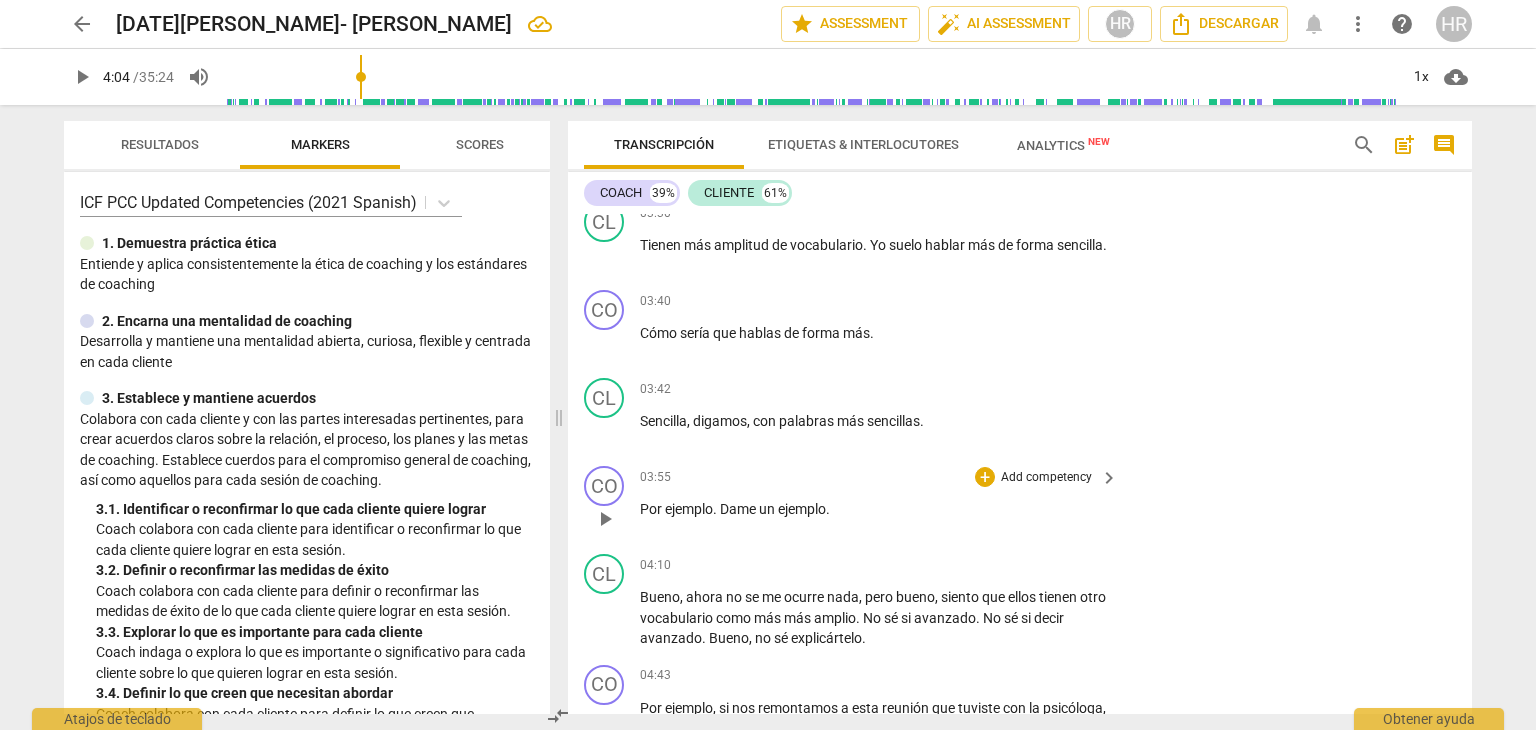 click on "CO play_arrow pause 03:55 + Add competency keyboard_arrow_right Por   ejemplo .   Dame   un   ejemplo ." at bounding box center (1020, 502) 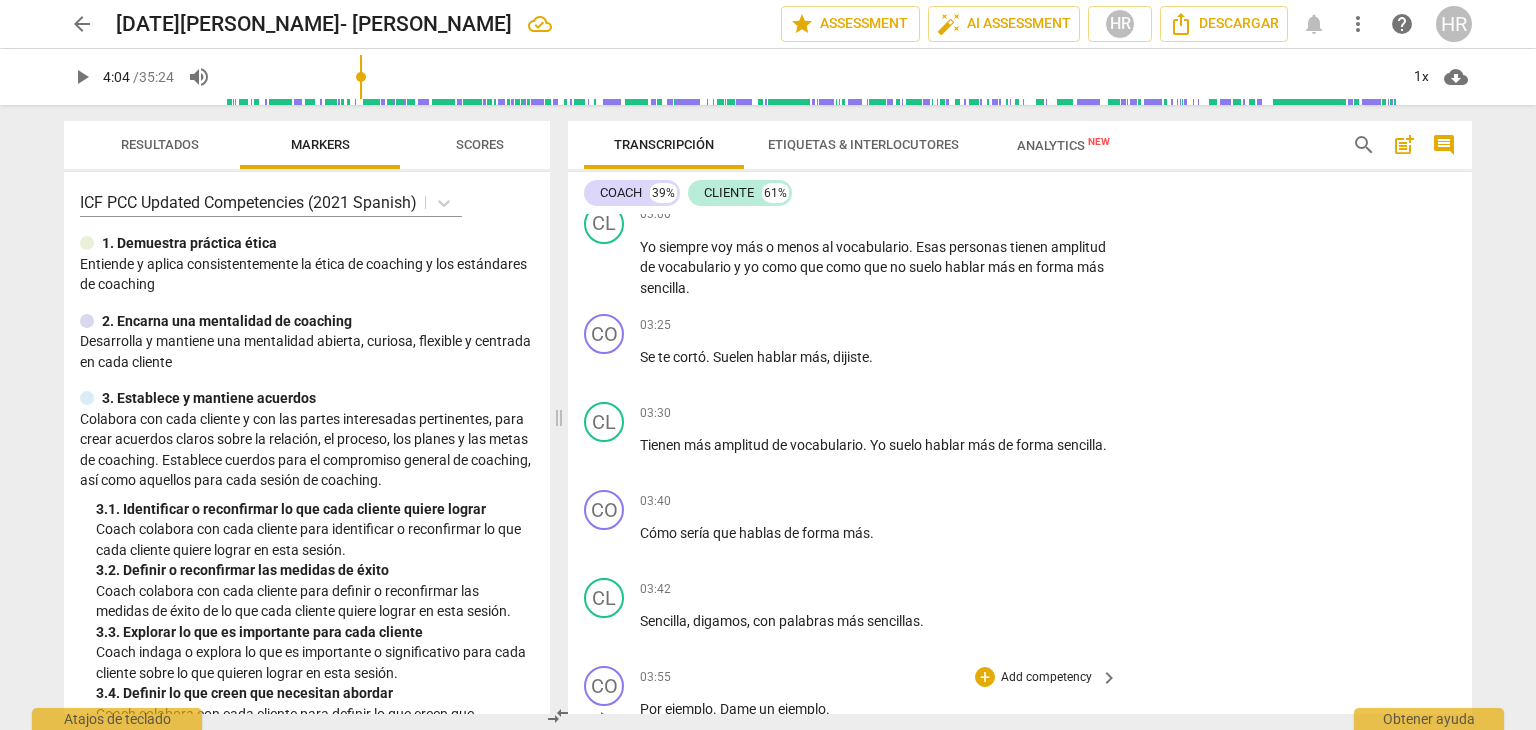 scroll, scrollTop: 1235, scrollLeft: 0, axis: vertical 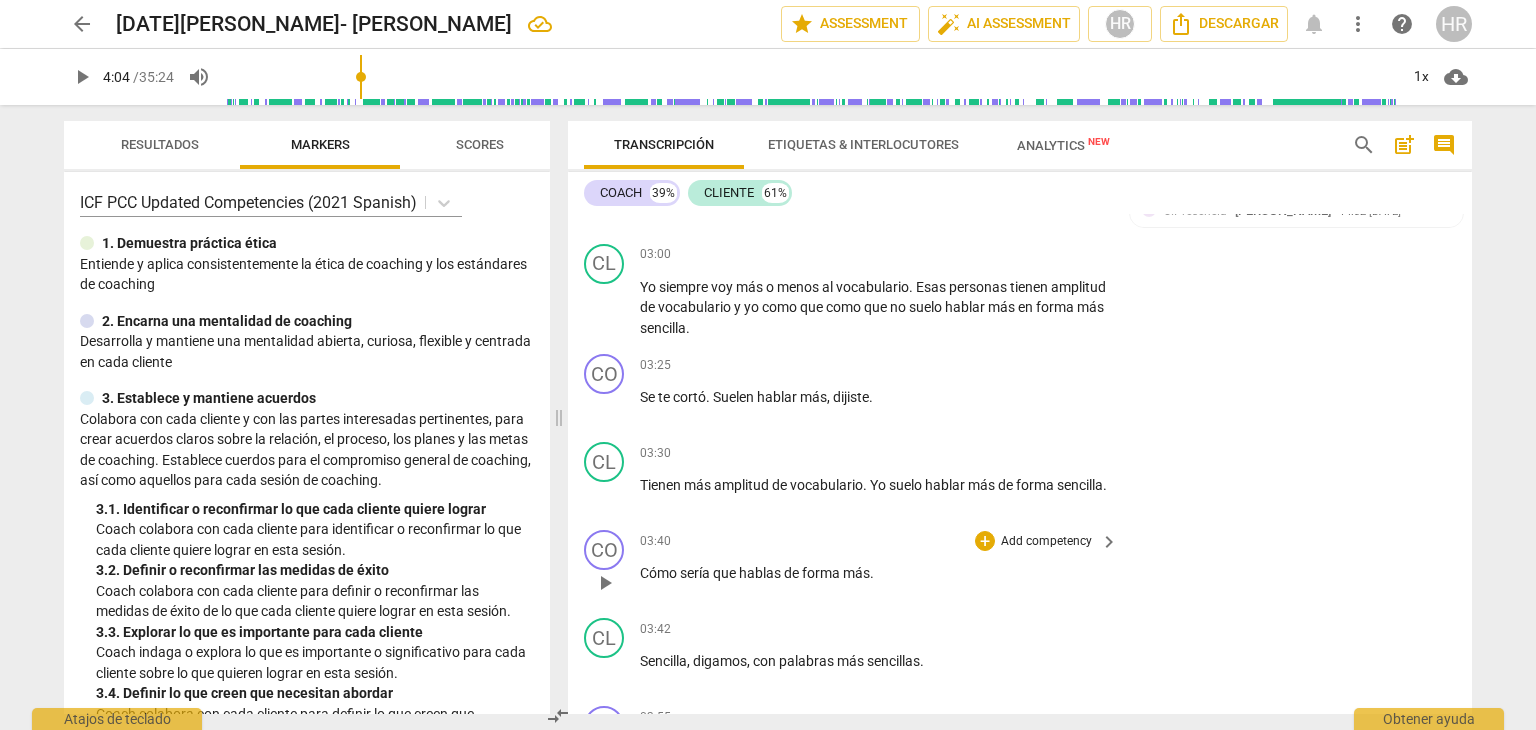 click on "Add competency" at bounding box center (1046, 542) 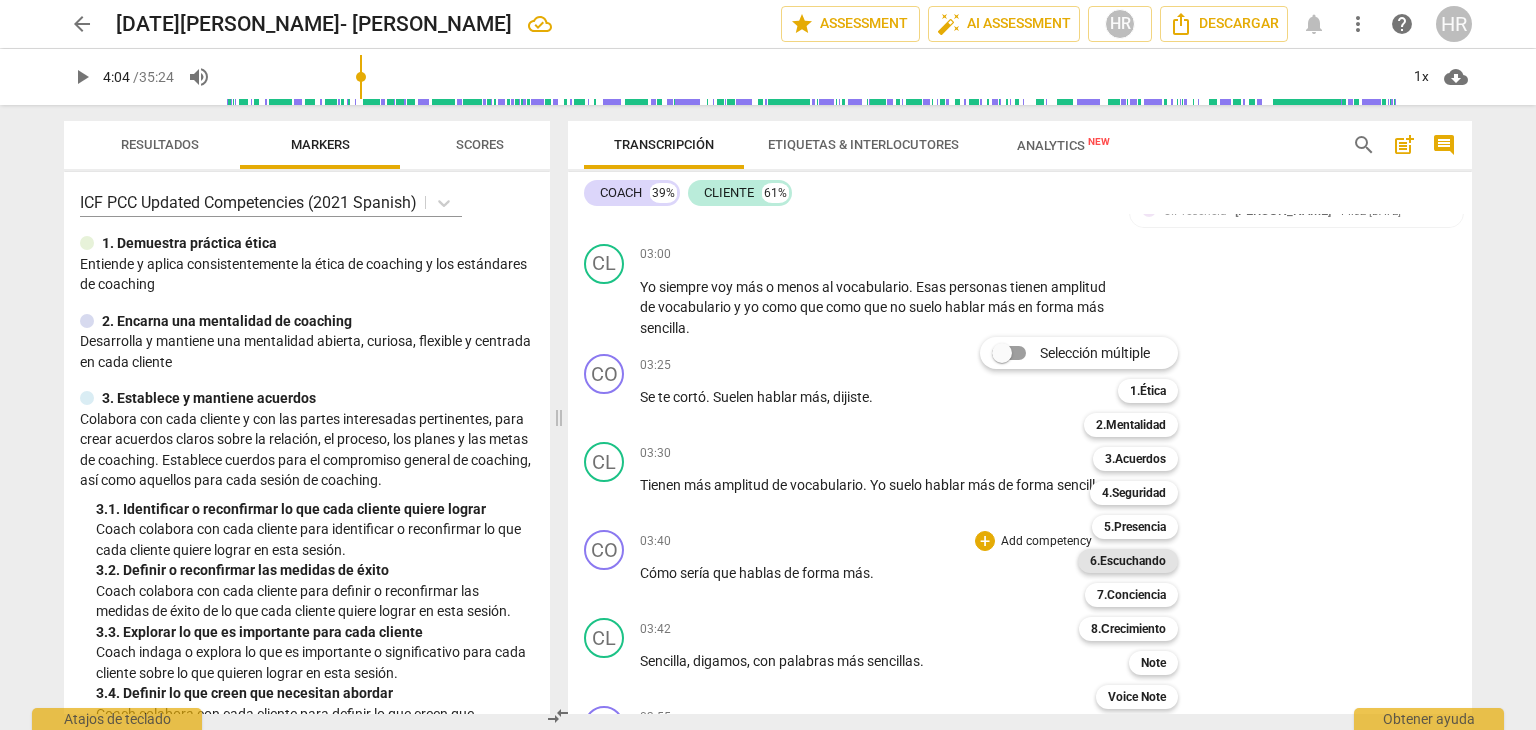 click on "6.Escuchando" at bounding box center (1128, 561) 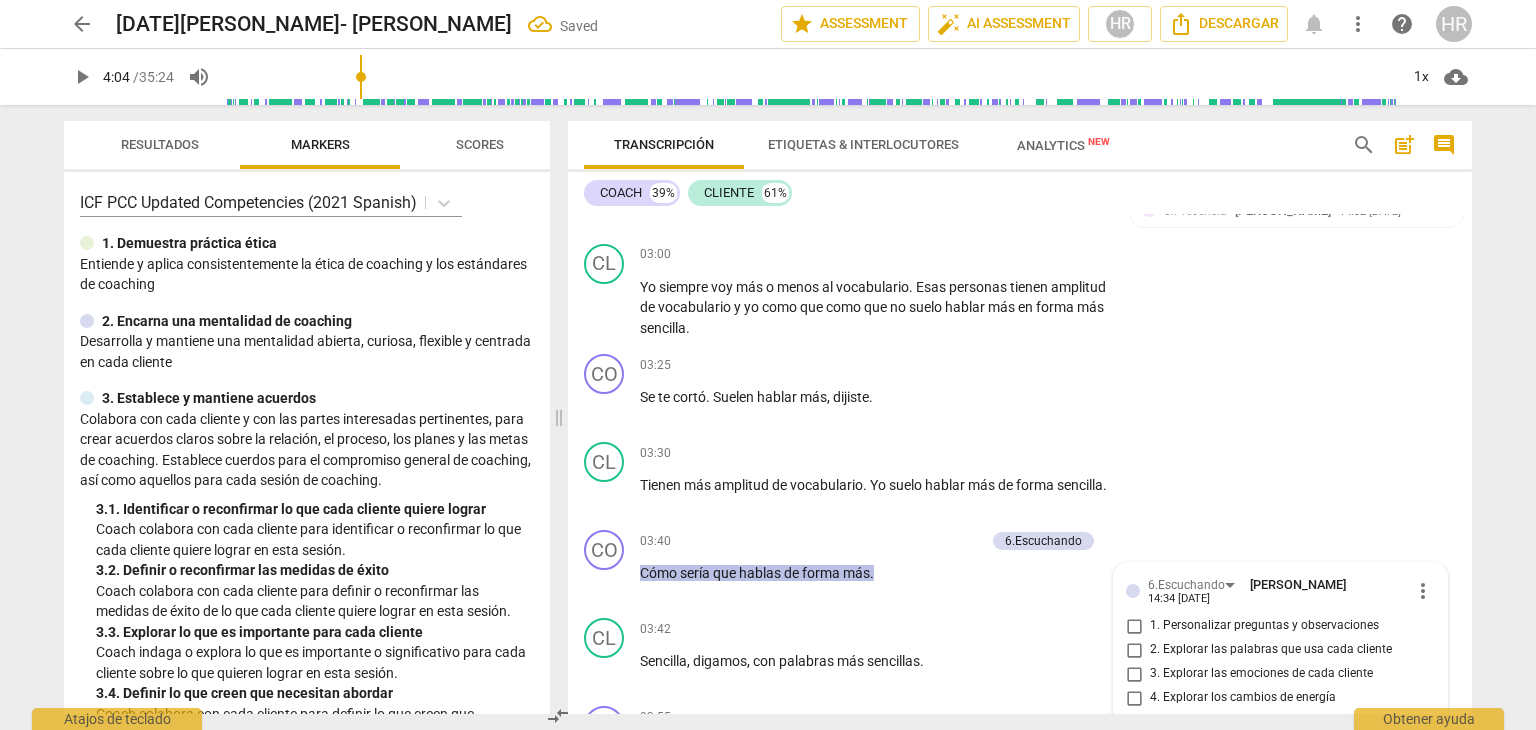 scroll, scrollTop: 1592, scrollLeft: 0, axis: vertical 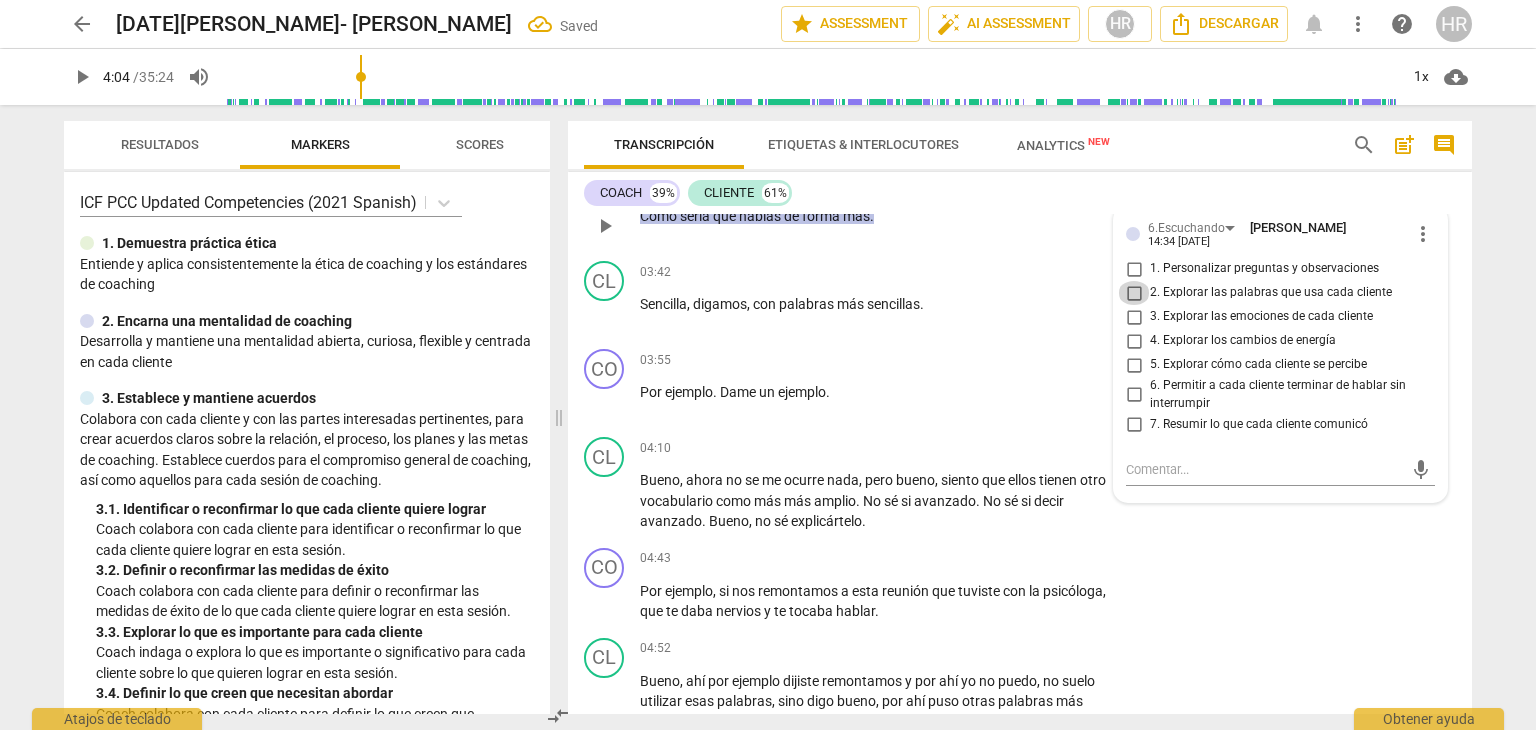 click on "2. Explorar las palabras que usa cada cliente" at bounding box center (1134, 293) 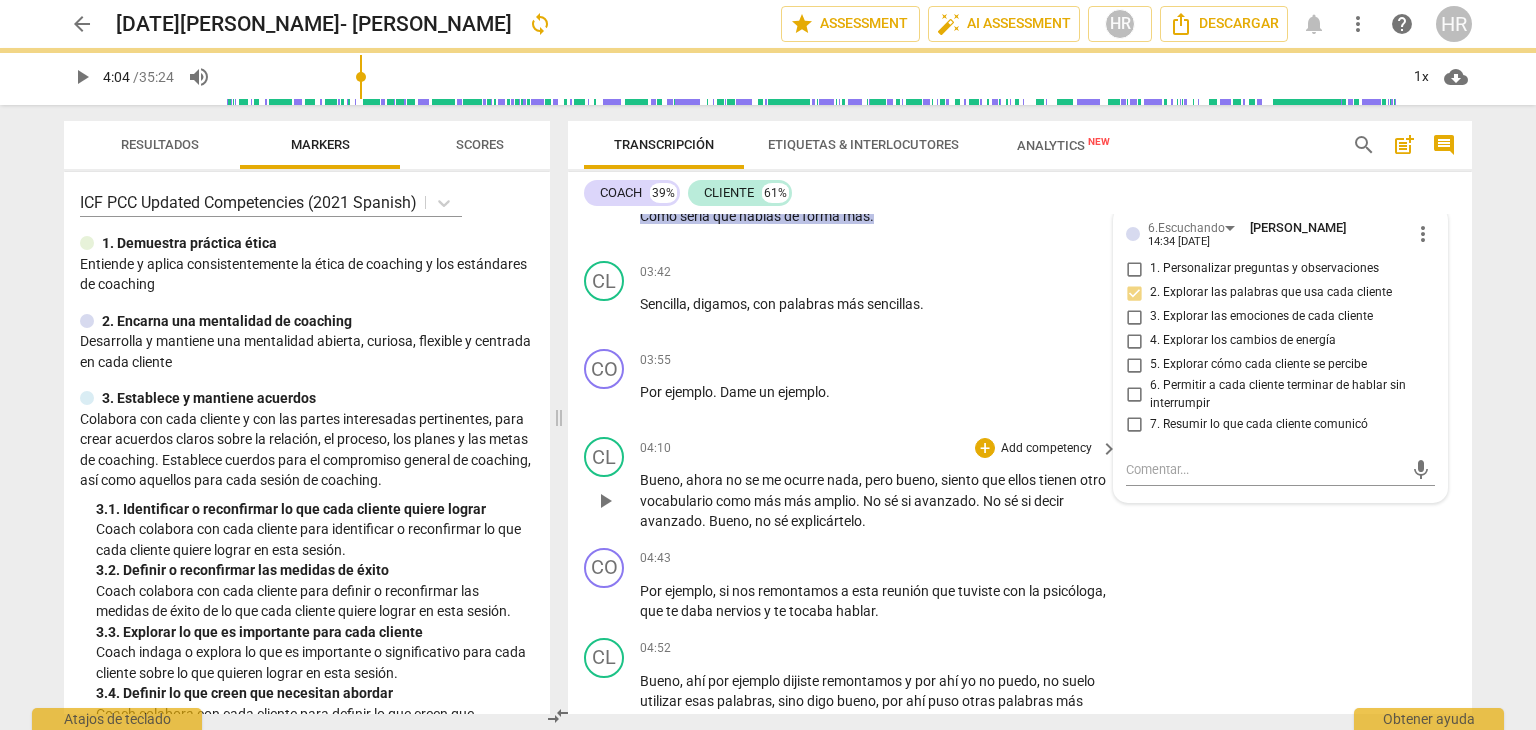click on "04:10 + Add competency keyboard_arrow_right" at bounding box center [880, 448] 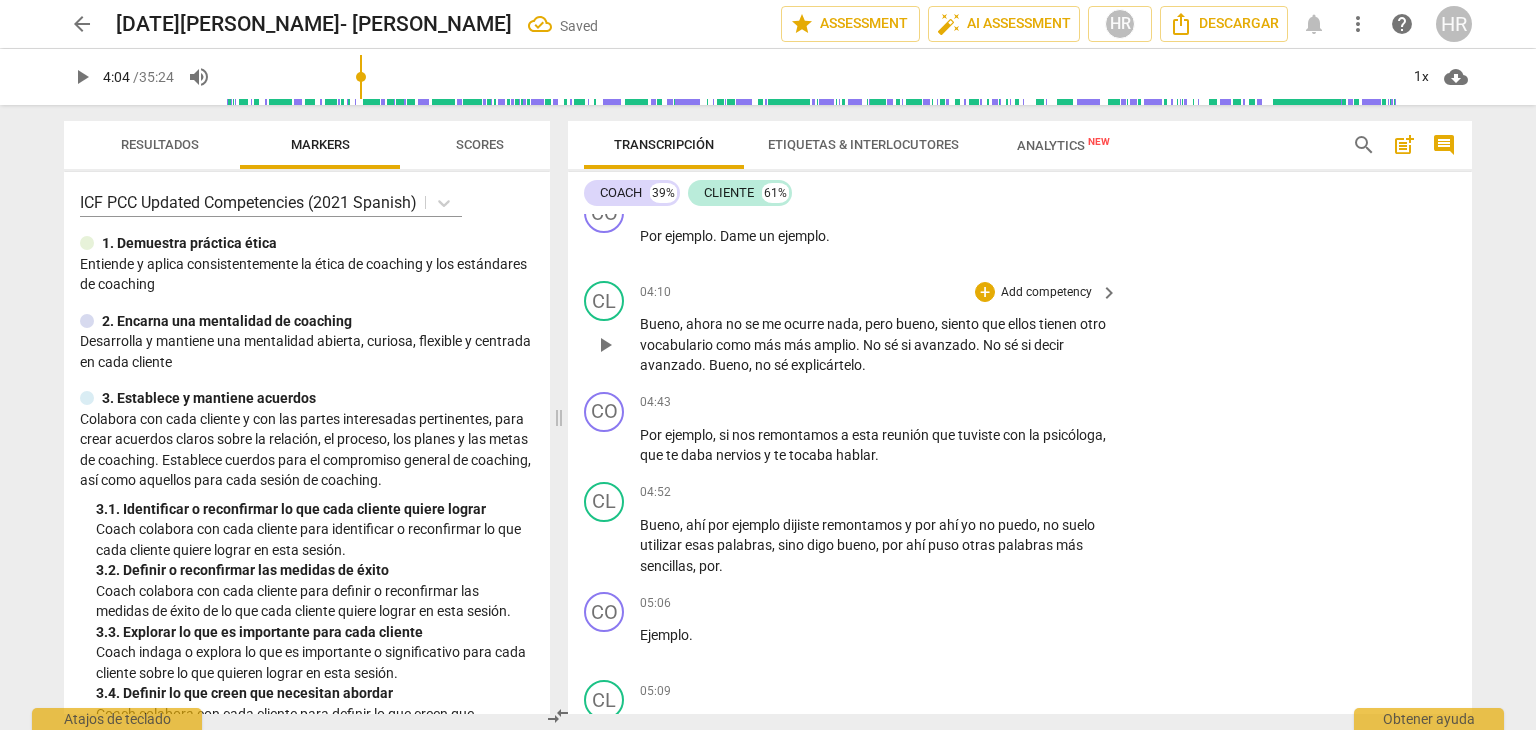 scroll, scrollTop: 1752, scrollLeft: 0, axis: vertical 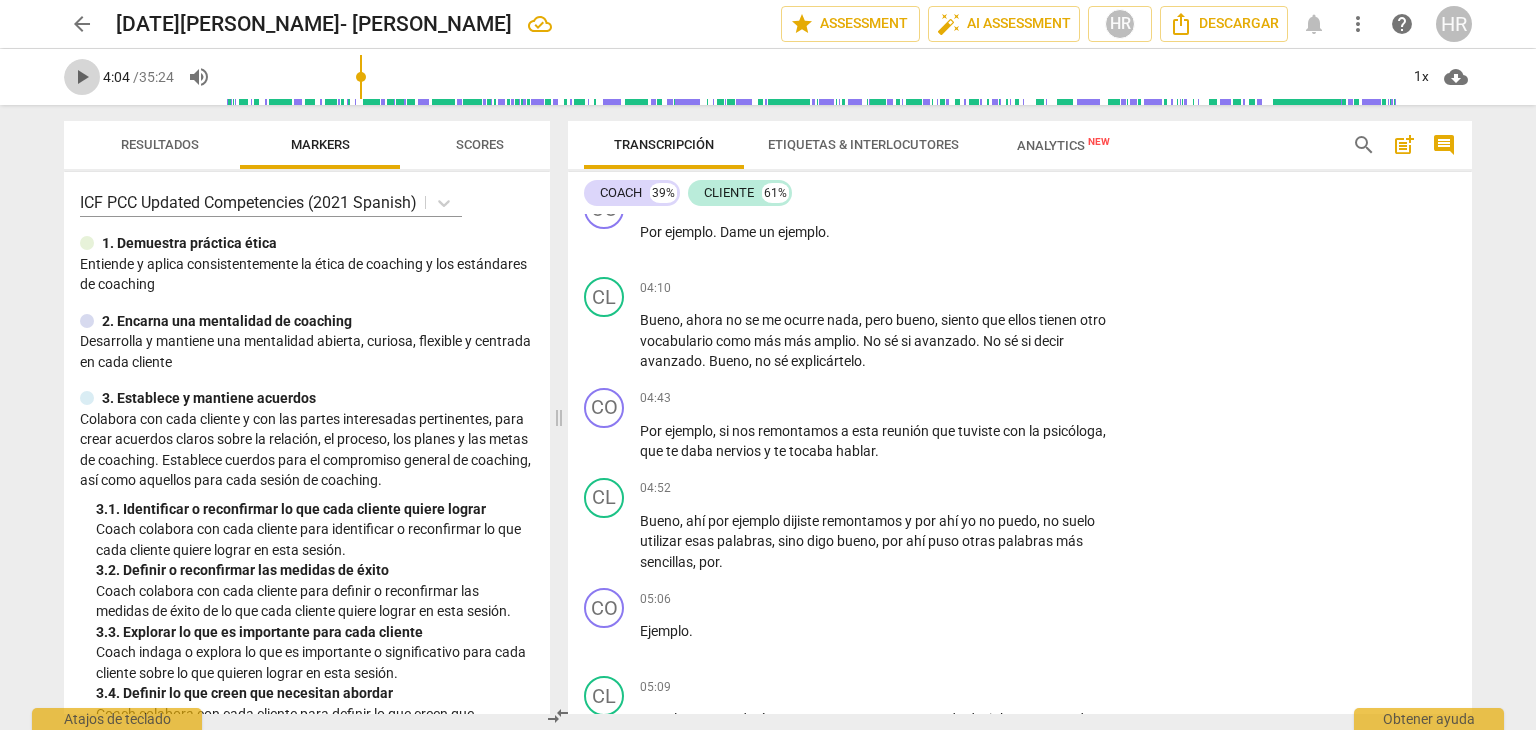 click on "play_arrow" at bounding box center (82, 77) 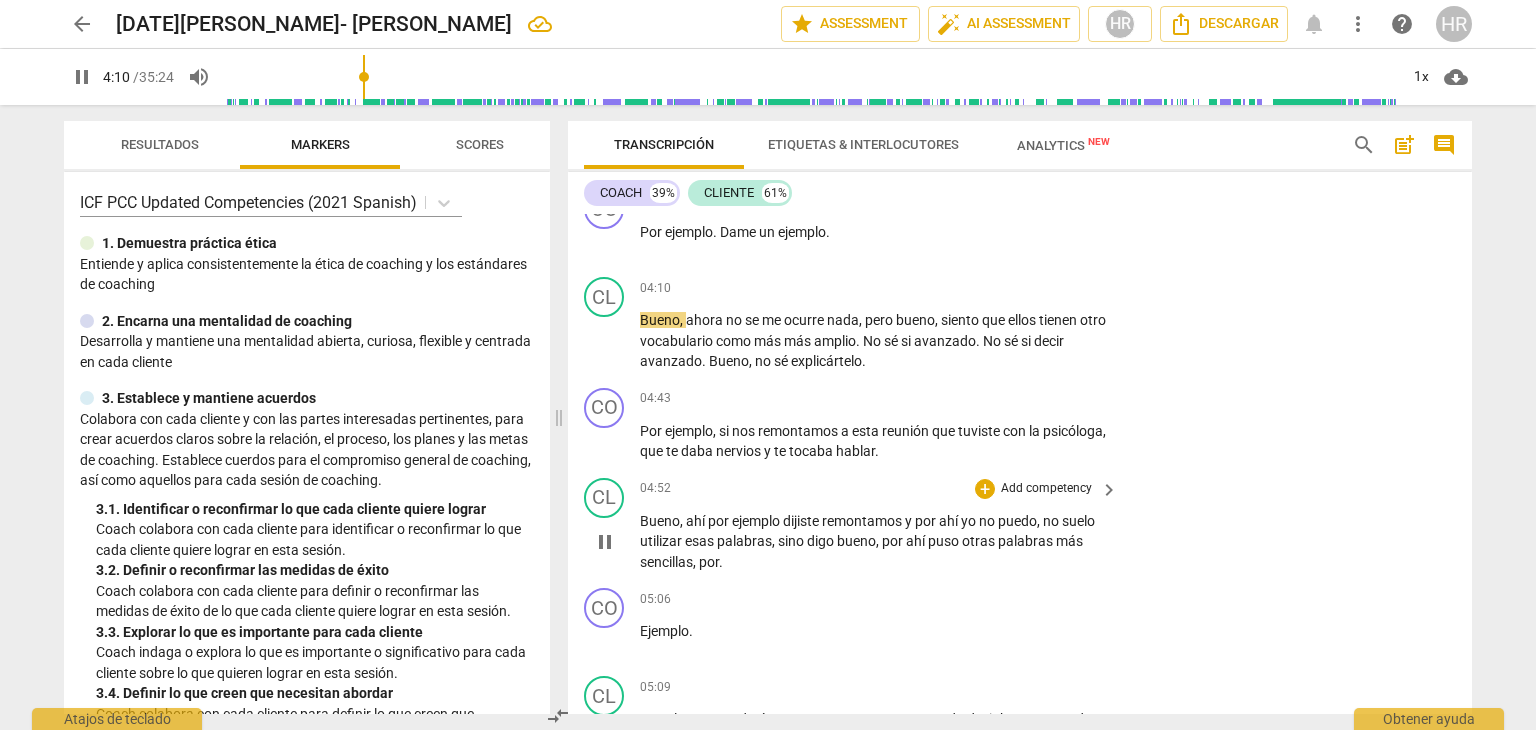 click on "CL play_arrow pause 04:52 + Add competency keyboard_arrow_right Bueno ,   ahí   por   ejemplo   dijiste   remontamos   y   por   ahí   yo   no   puedo ,   no   suelo   utilizar   esas   palabras ,   sino   digo   bueno ,   por   ahí   puso   otras   palabras   más   sencillas ,   por ." at bounding box center [1020, 525] 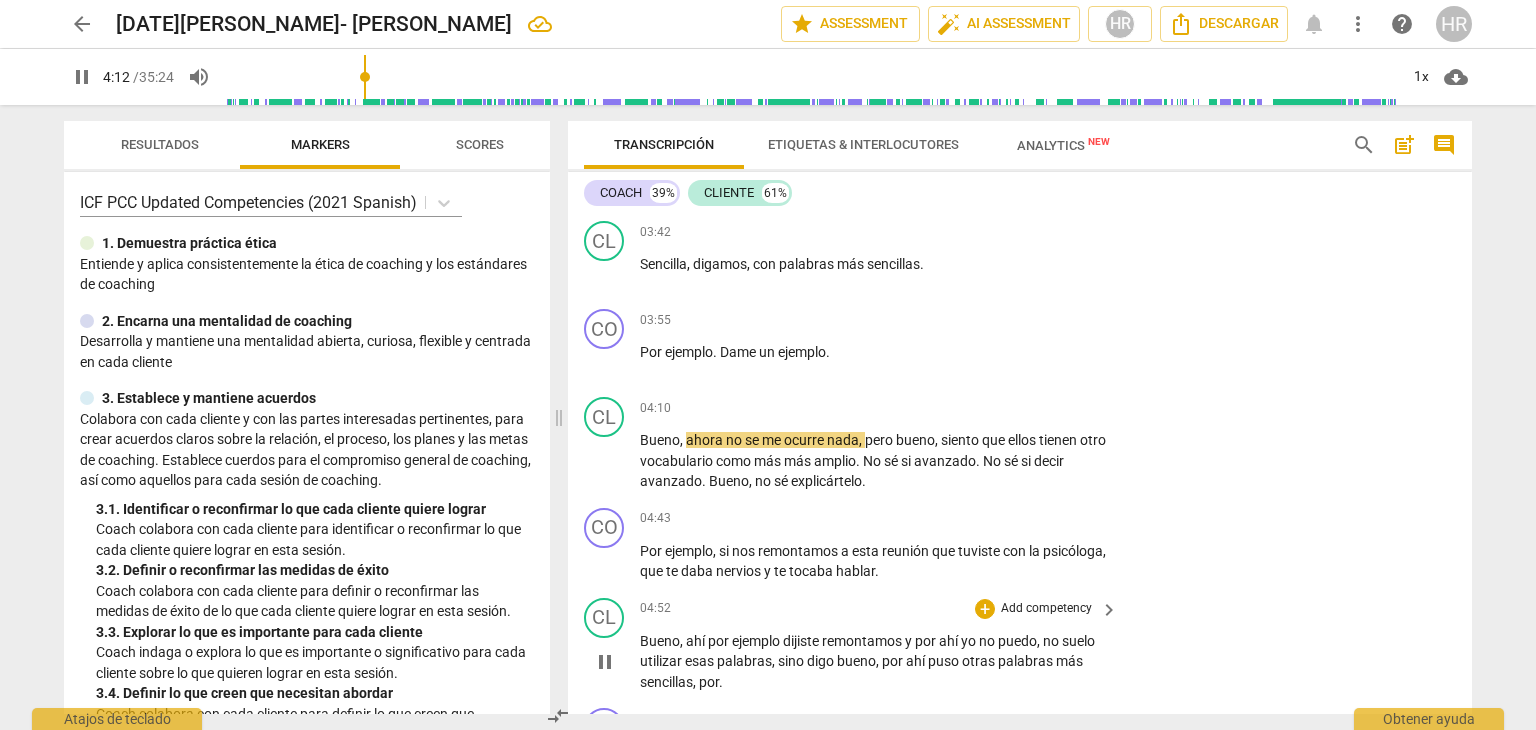 scroll, scrollTop: 1672, scrollLeft: 0, axis: vertical 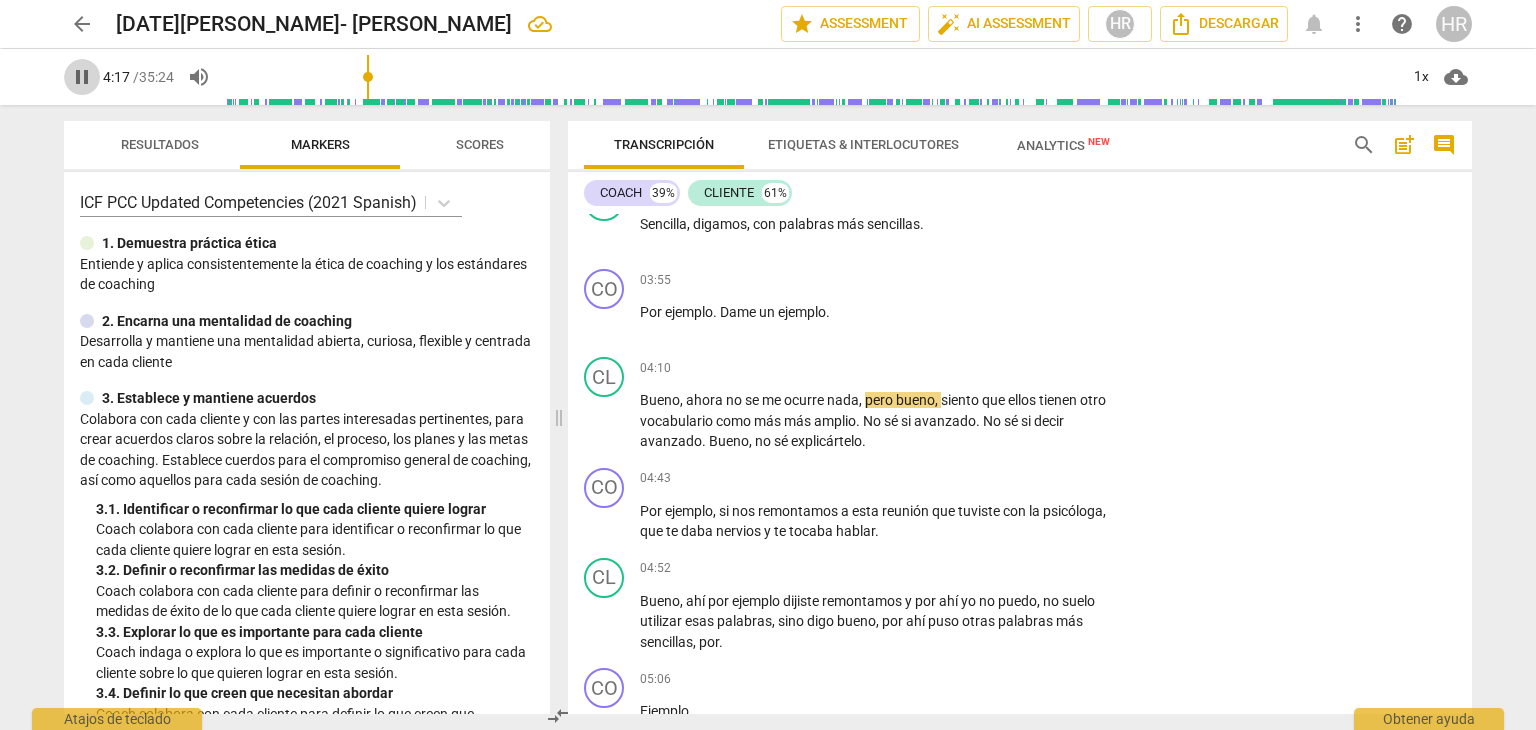 click on "pause" at bounding box center [82, 77] 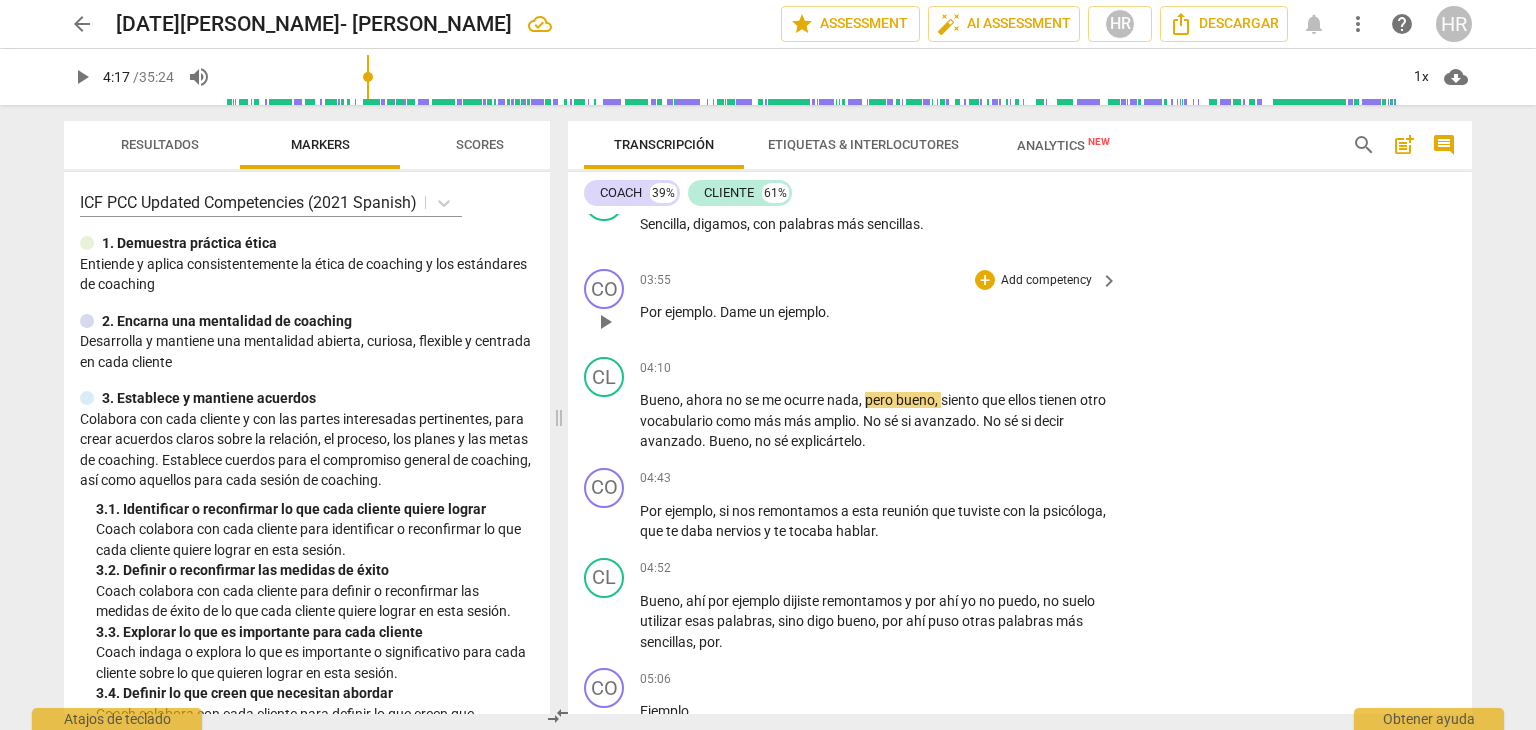 click on "Add competency" at bounding box center (1046, 281) 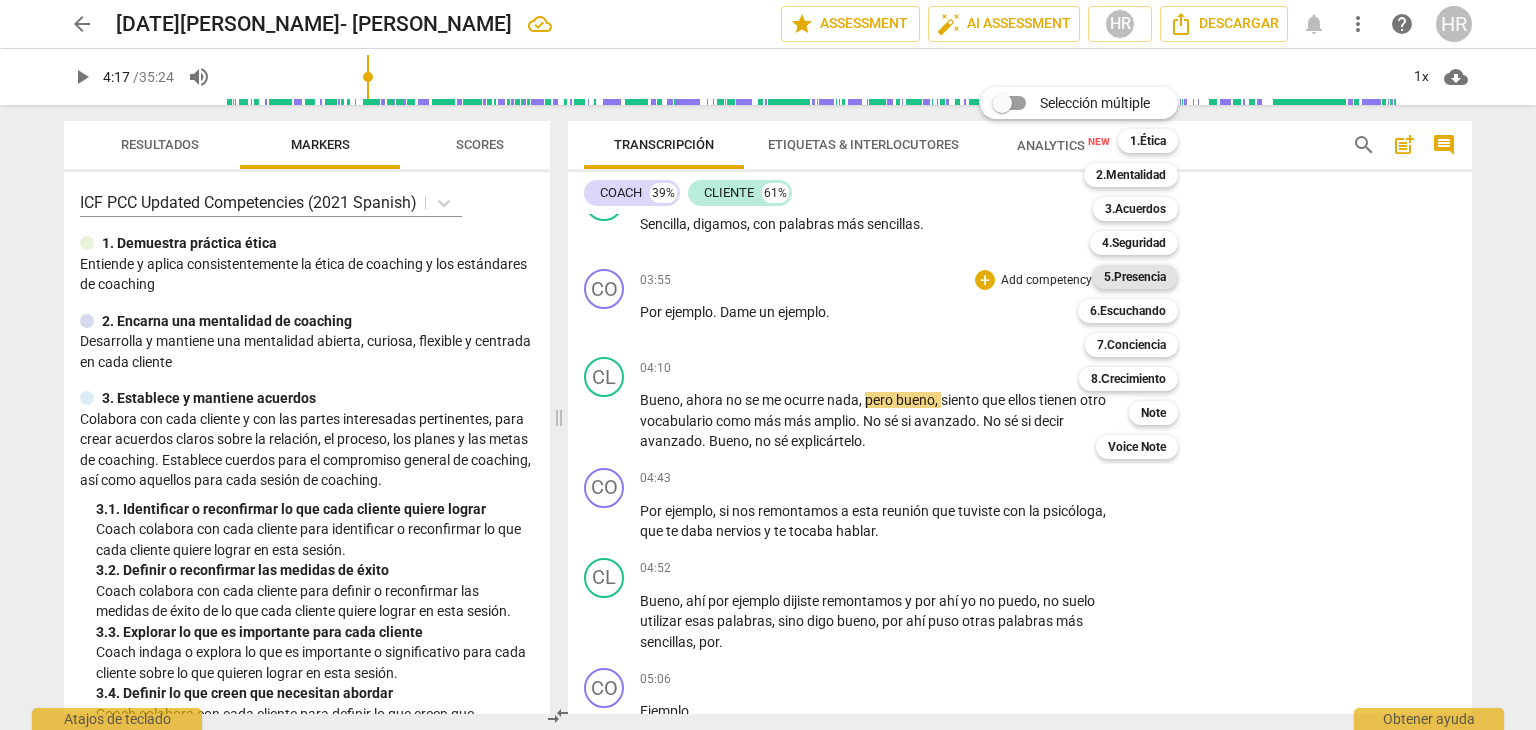 click on "5.Presencia" at bounding box center (1135, 277) 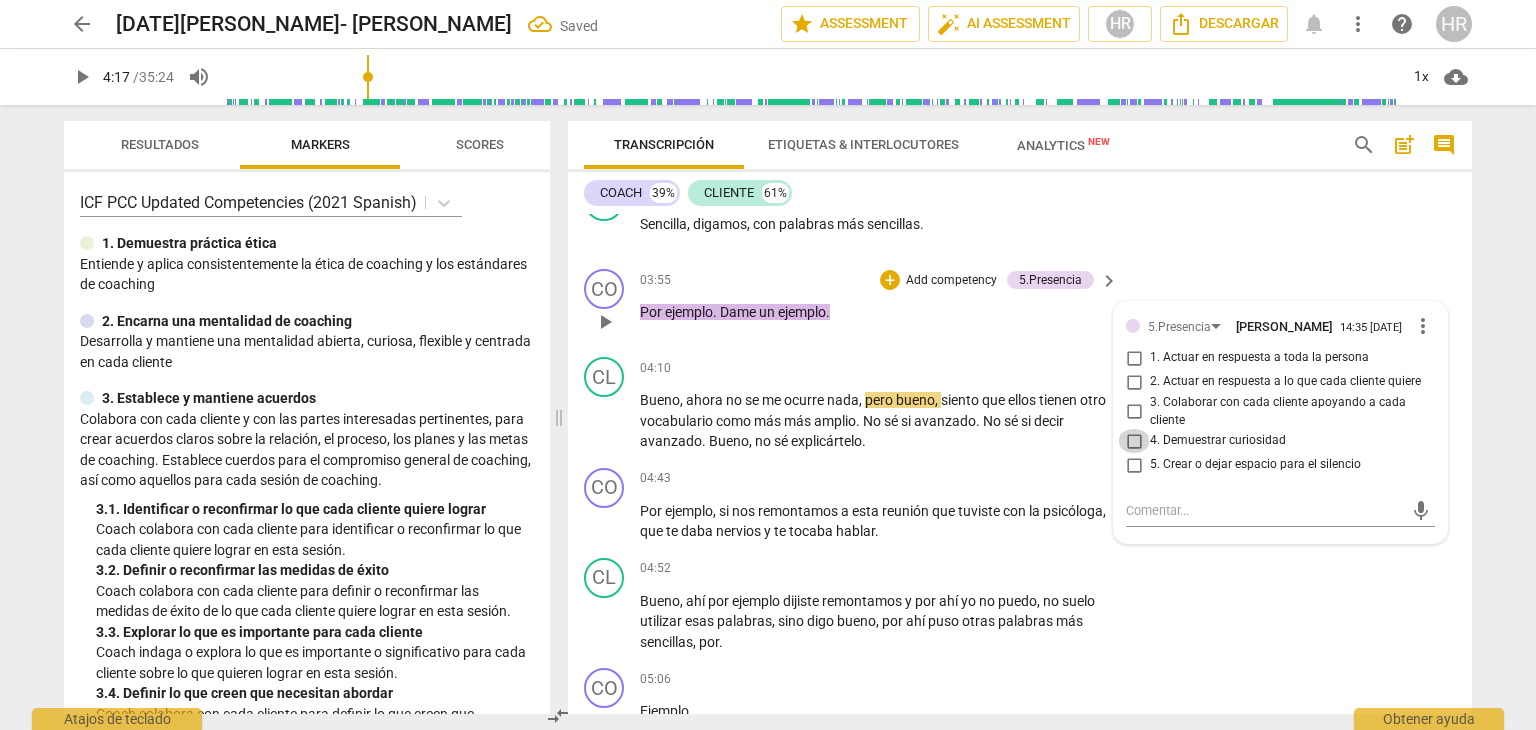 click on "4. Demuestrar curiosidad" at bounding box center [1134, 441] 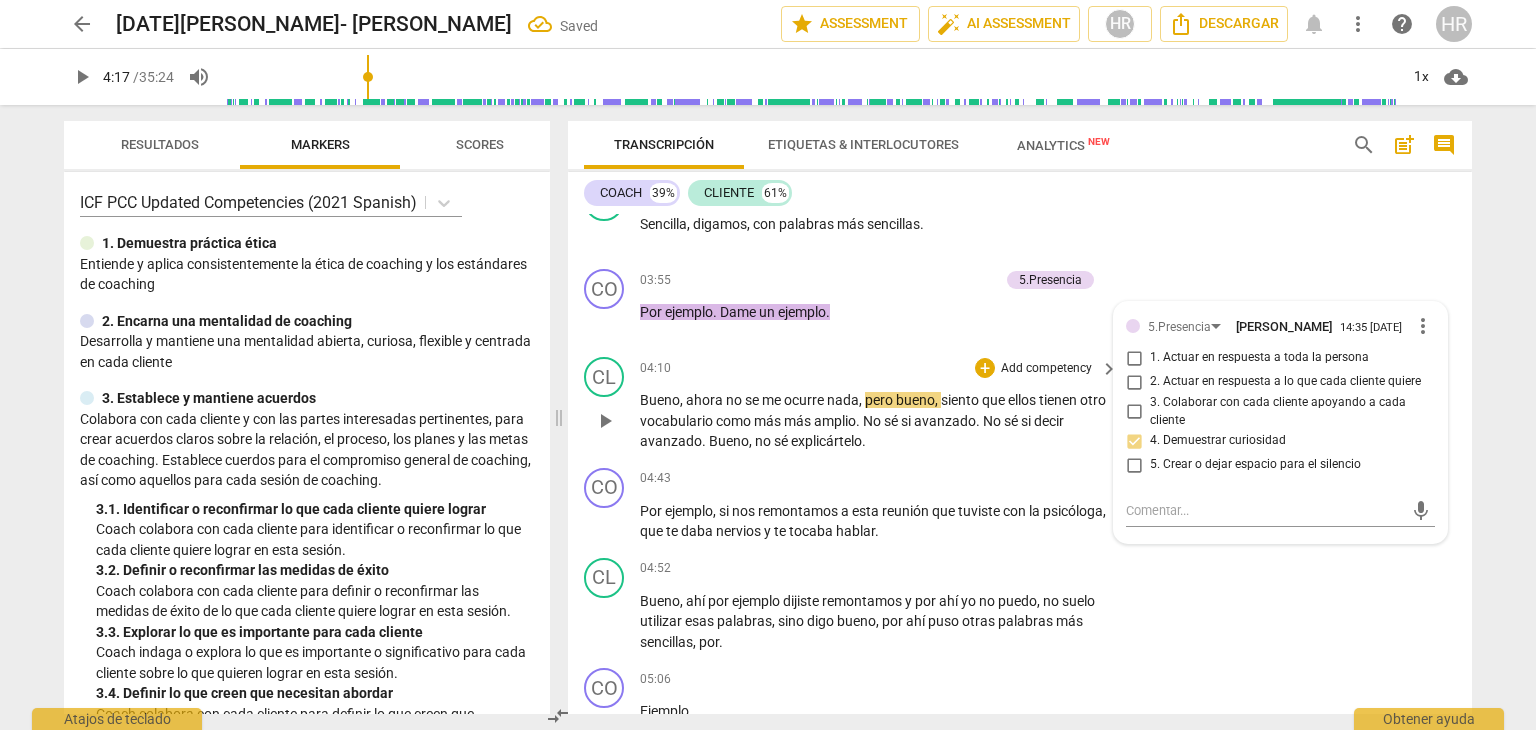 click on "04:10 + Add competency keyboard_arrow_right" at bounding box center [880, 368] 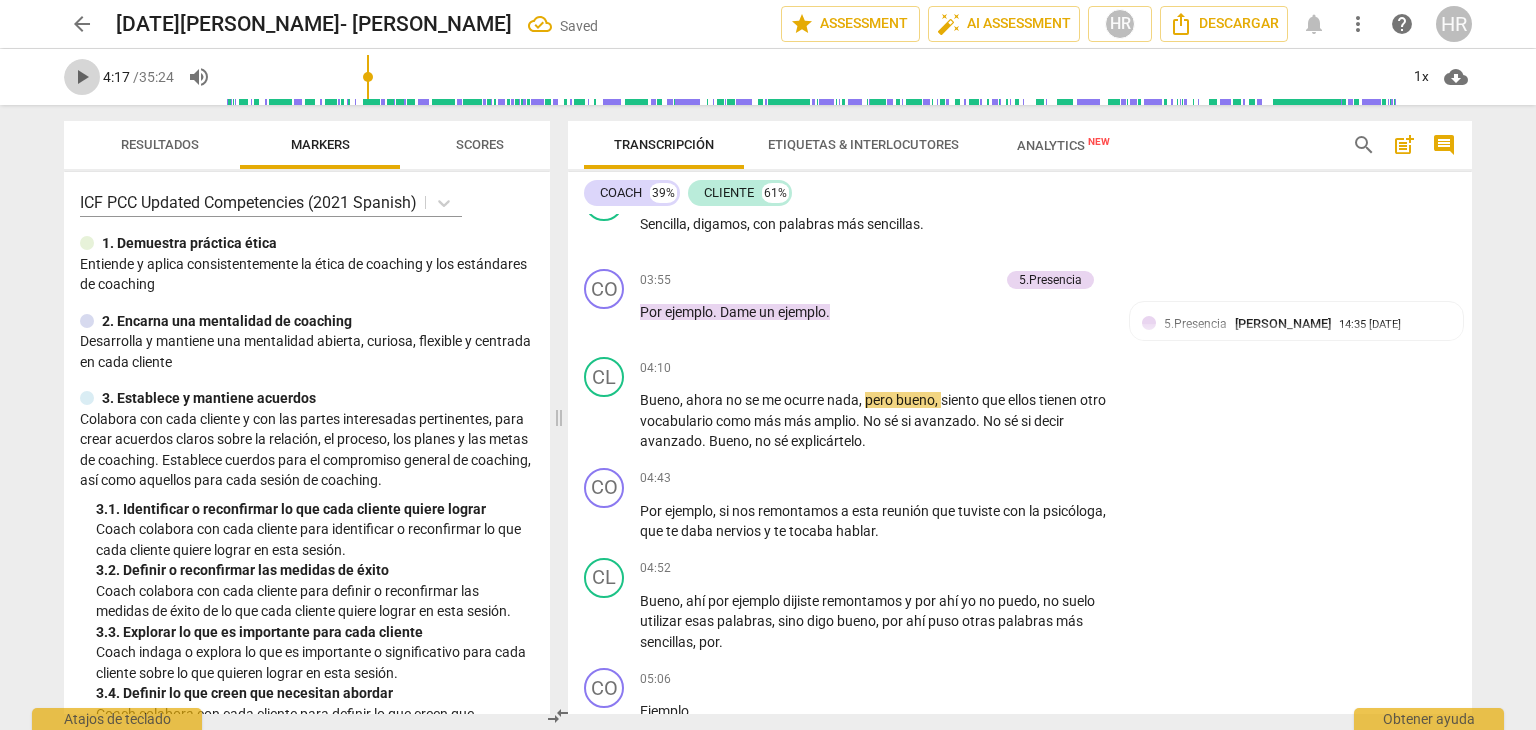 click on "play_arrow" at bounding box center (82, 77) 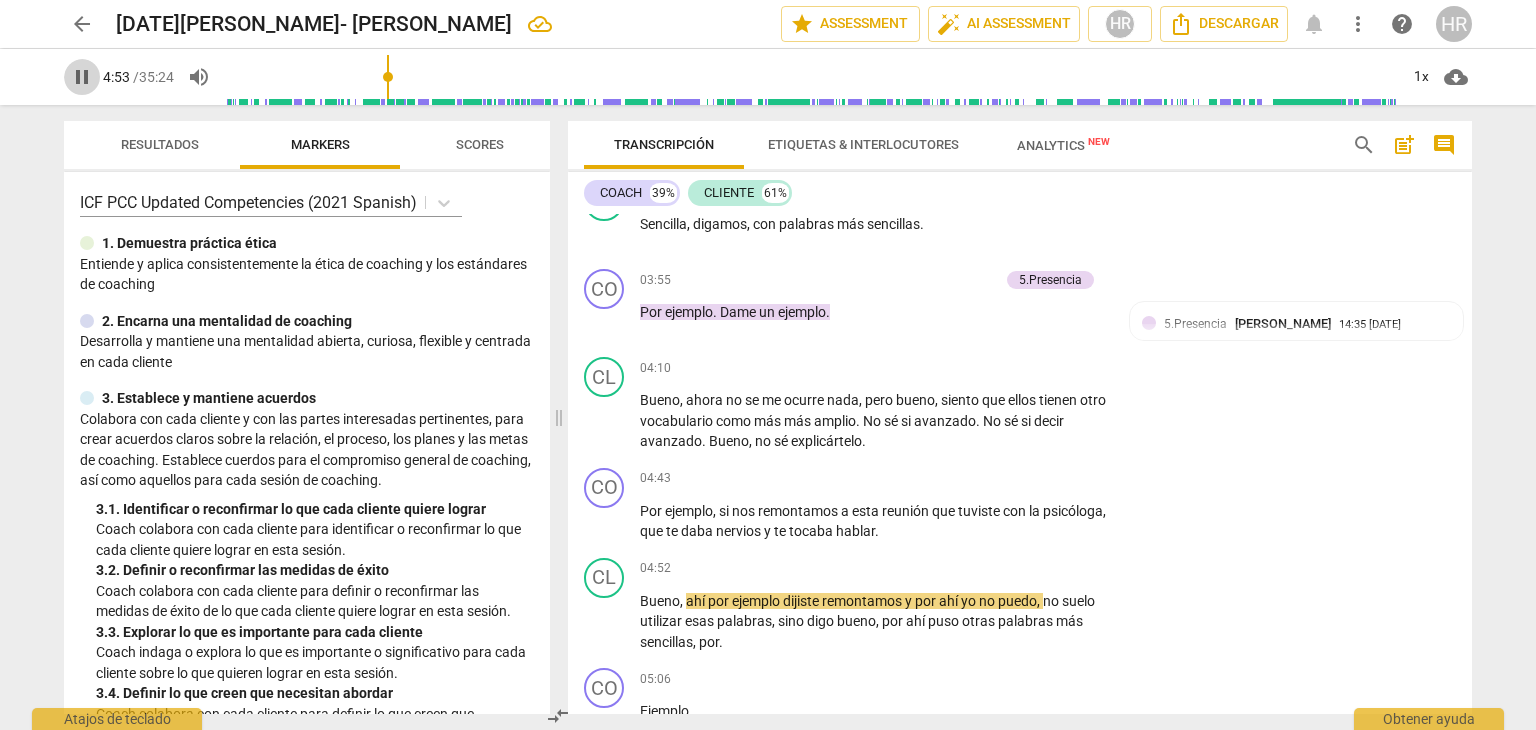 click on "pause" at bounding box center (82, 77) 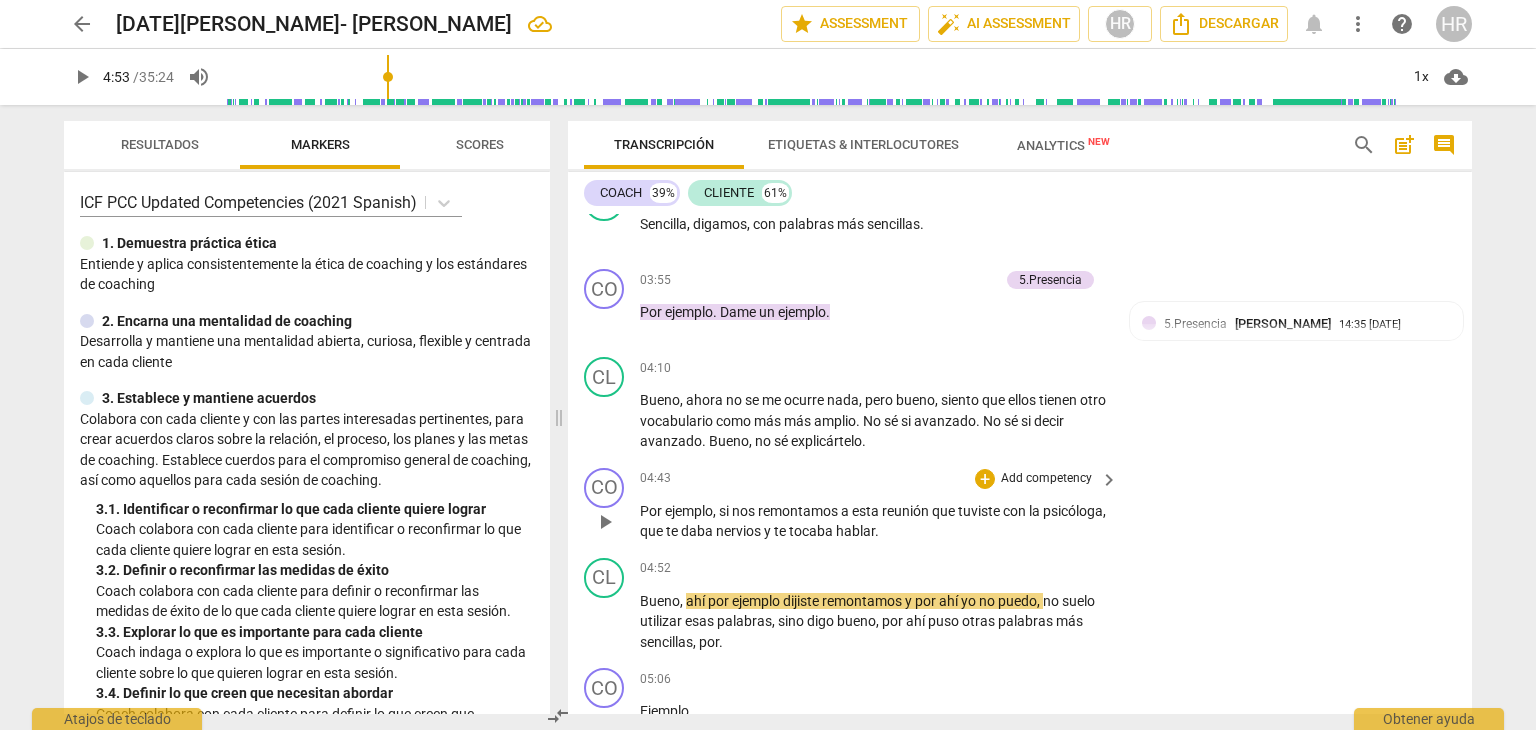 click on "Add competency" at bounding box center [1046, 479] 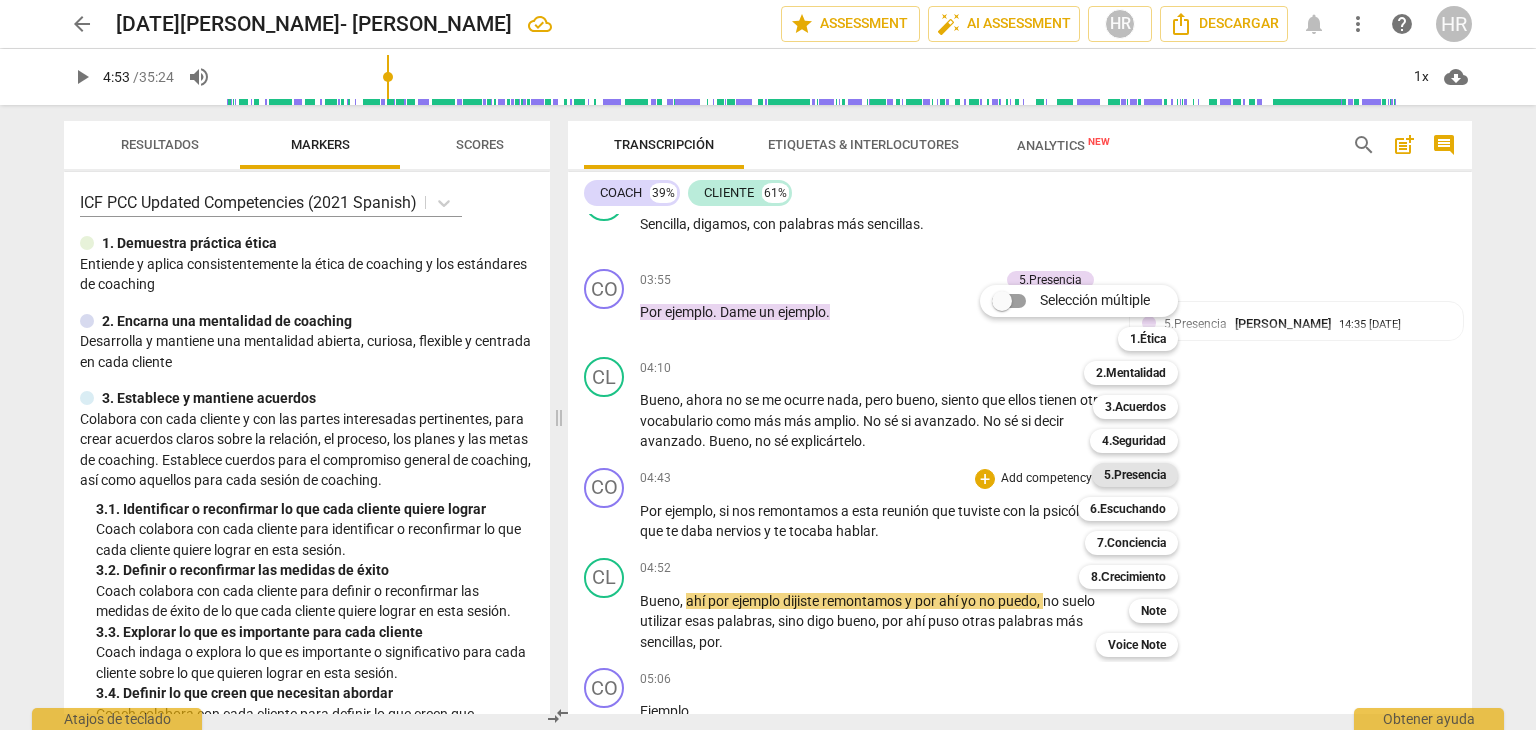 click on "5.Presencia" at bounding box center [1135, 475] 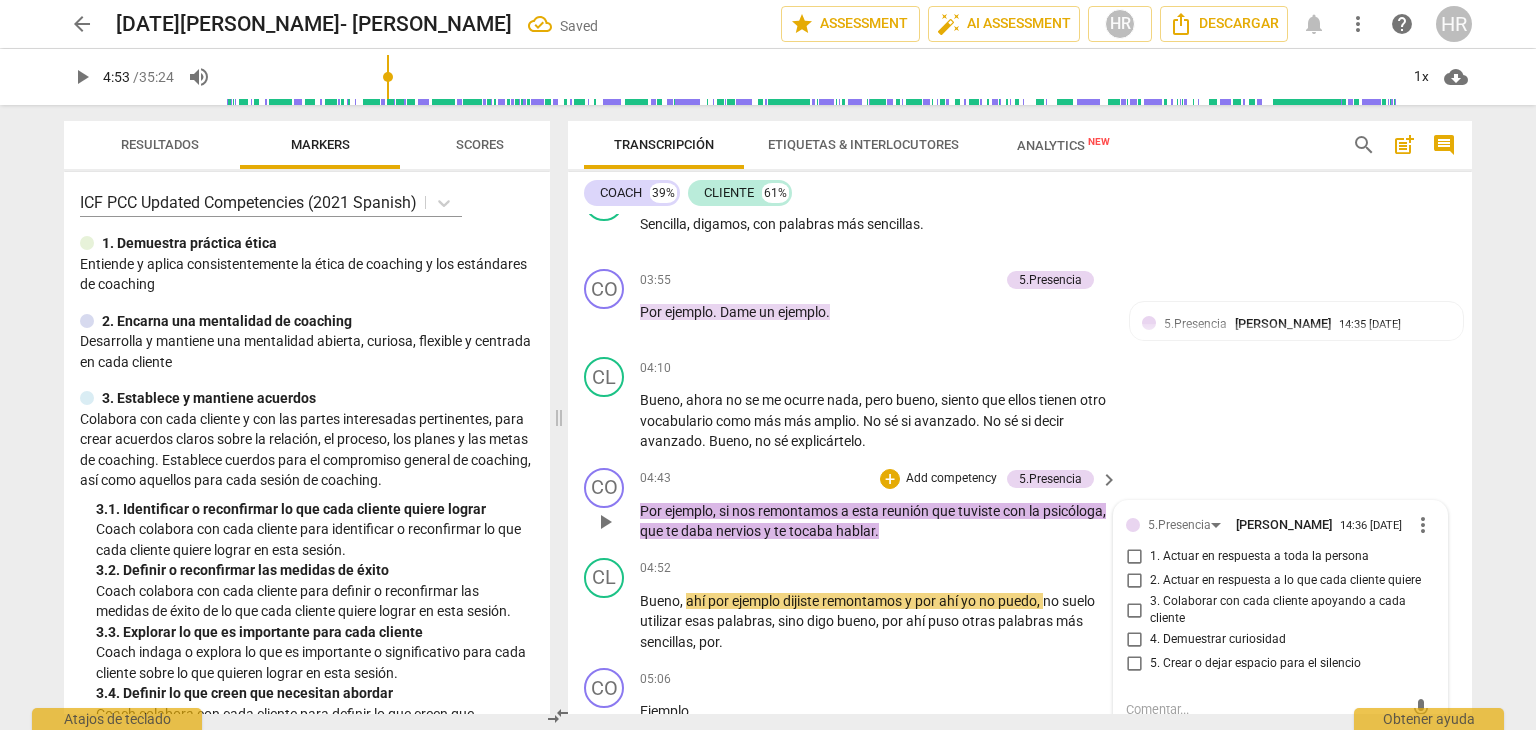 scroll, scrollTop: 1676, scrollLeft: 0, axis: vertical 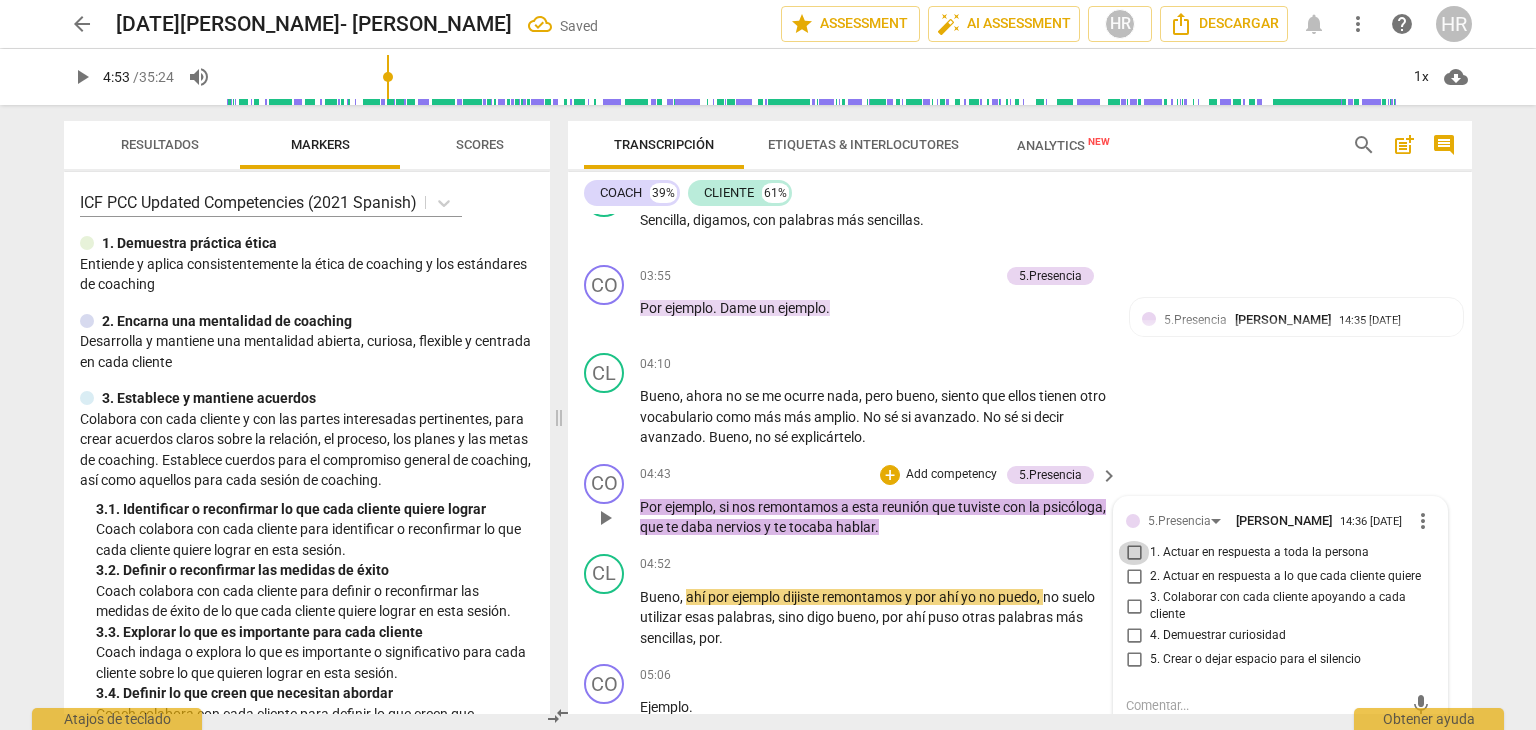 click on "1. Actuar en respuesta a toda la persona" at bounding box center (1134, 553) 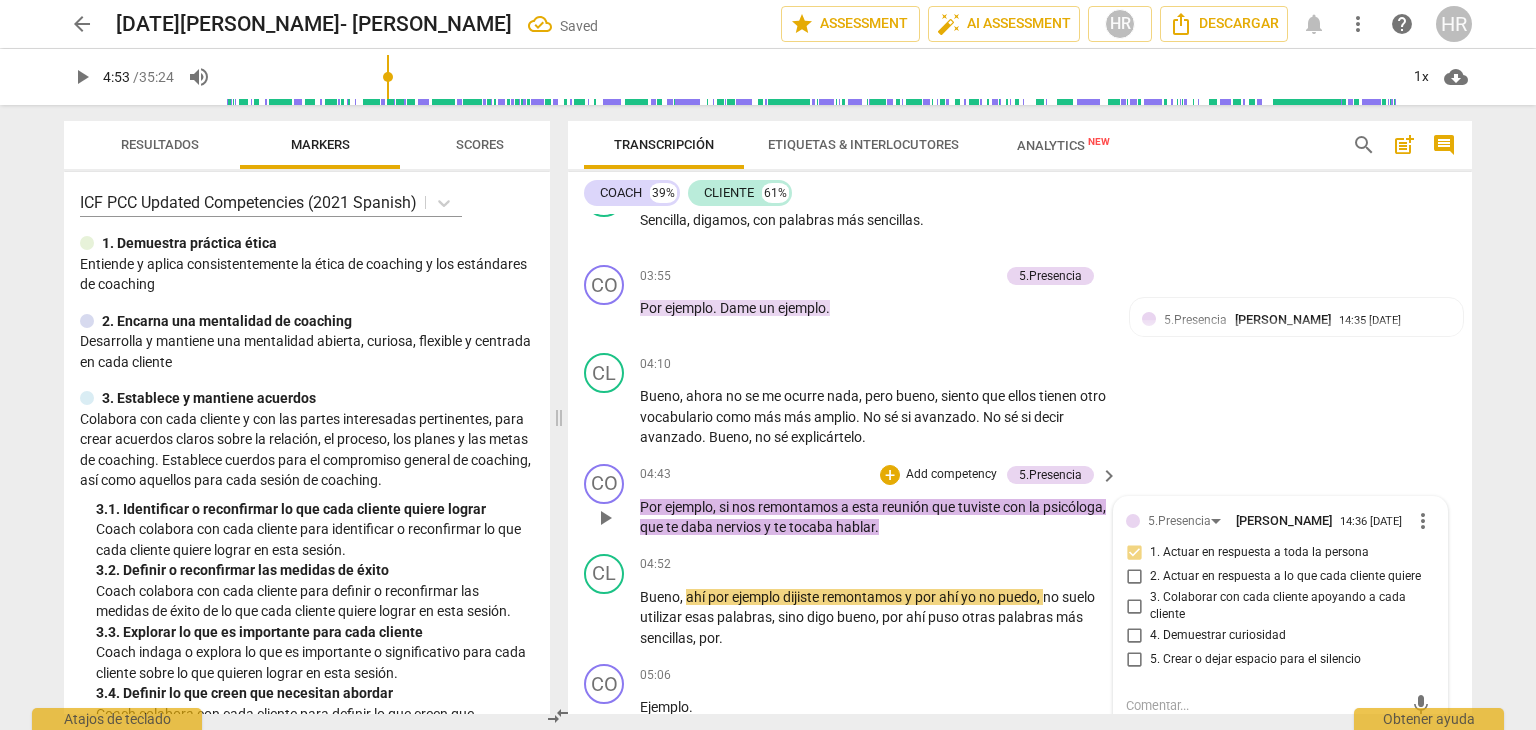 click on "04:43 + Add competency 5.Presencia keyboard_arrow_right" at bounding box center [880, 475] 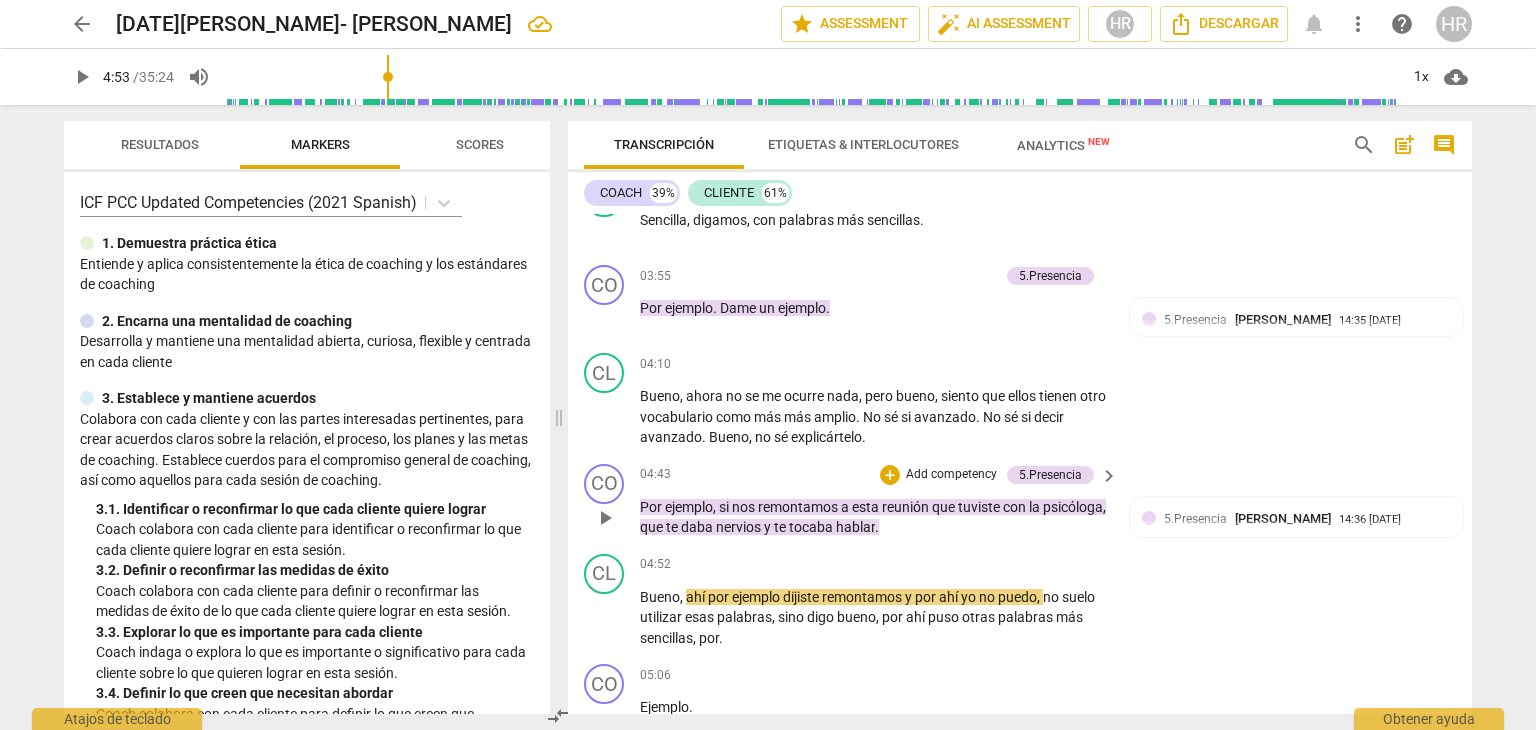 click on "Add competency" at bounding box center [951, 475] 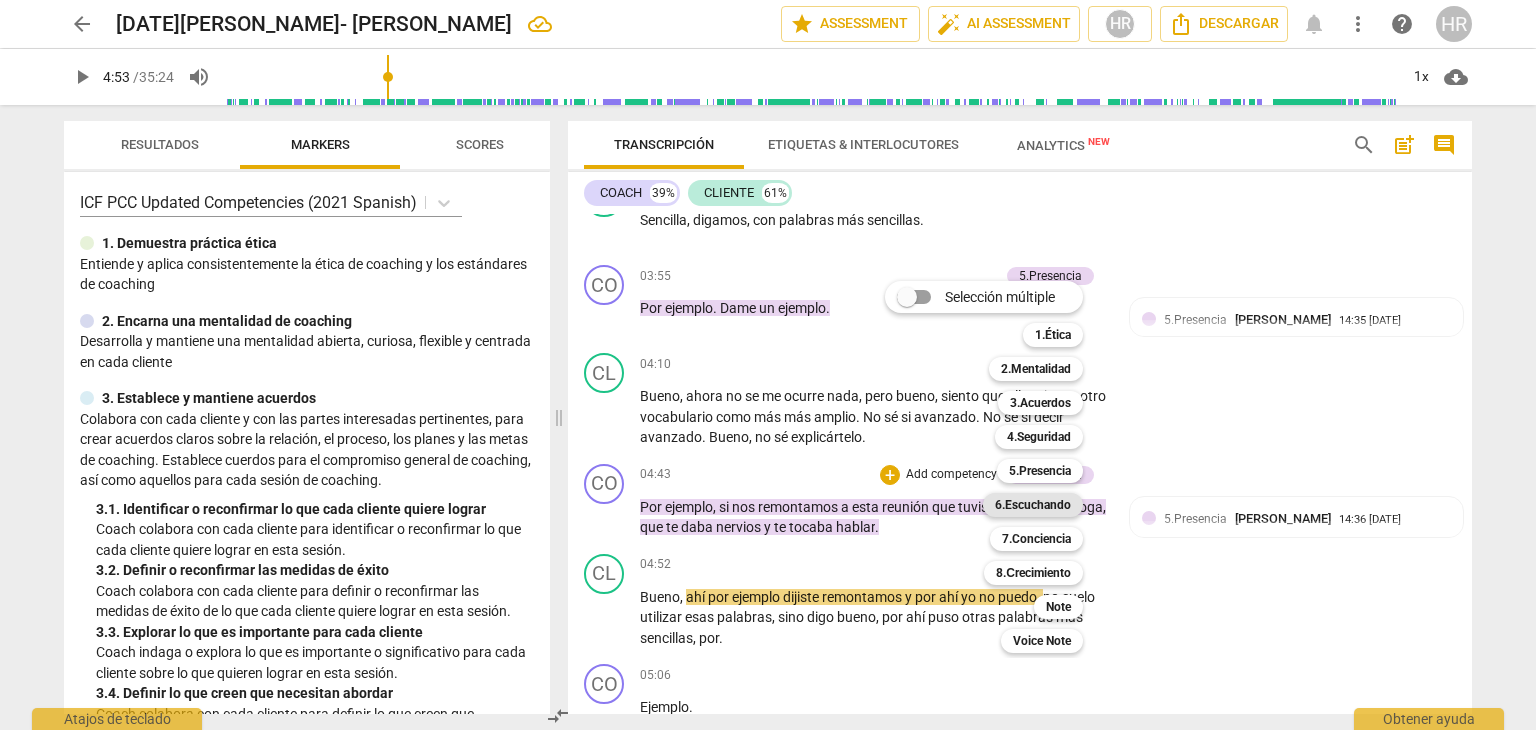click on "6.Escuchando" at bounding box center (1033, 505) 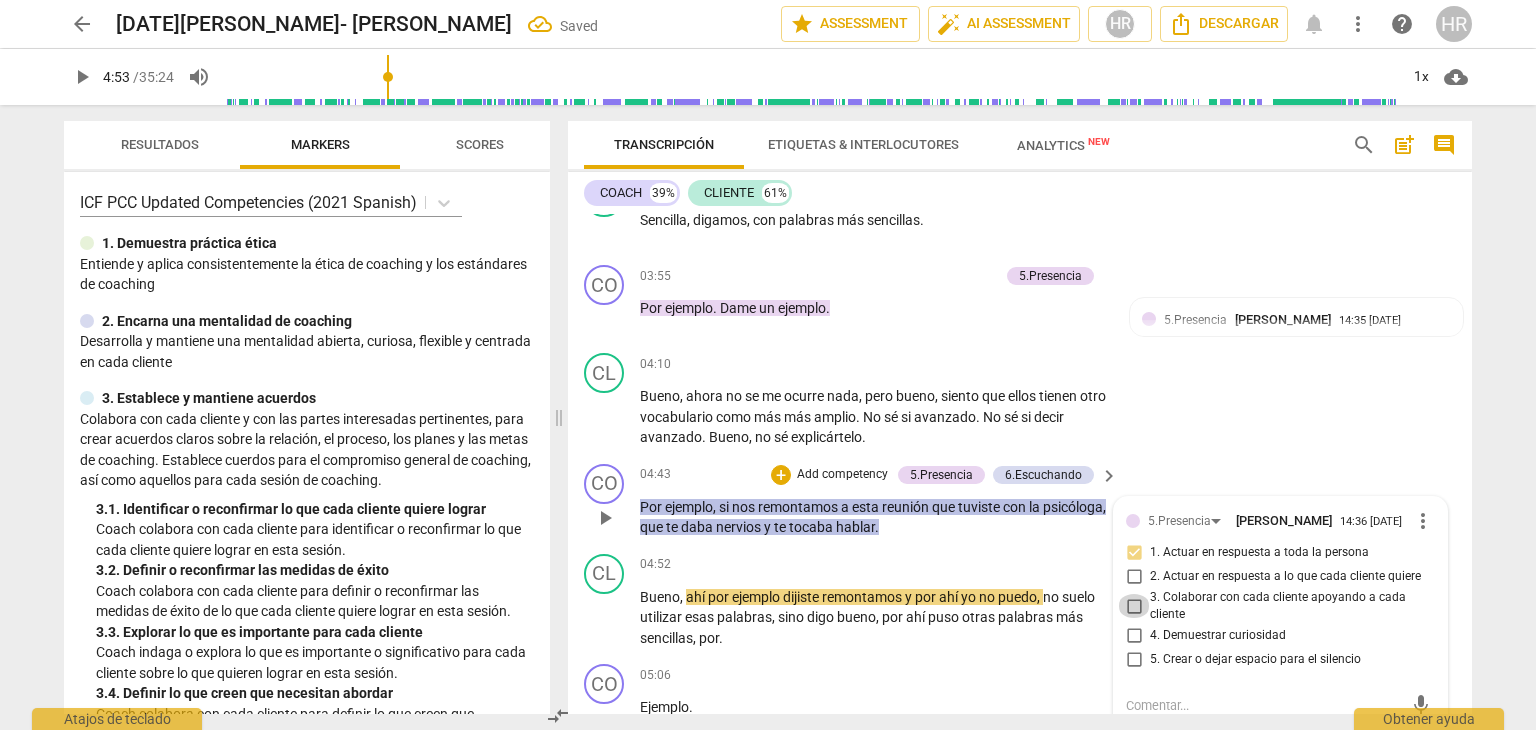 click on "3. Colaborar con cada cliente apoyando a cada cliente" at bounding box center (1134, 606) 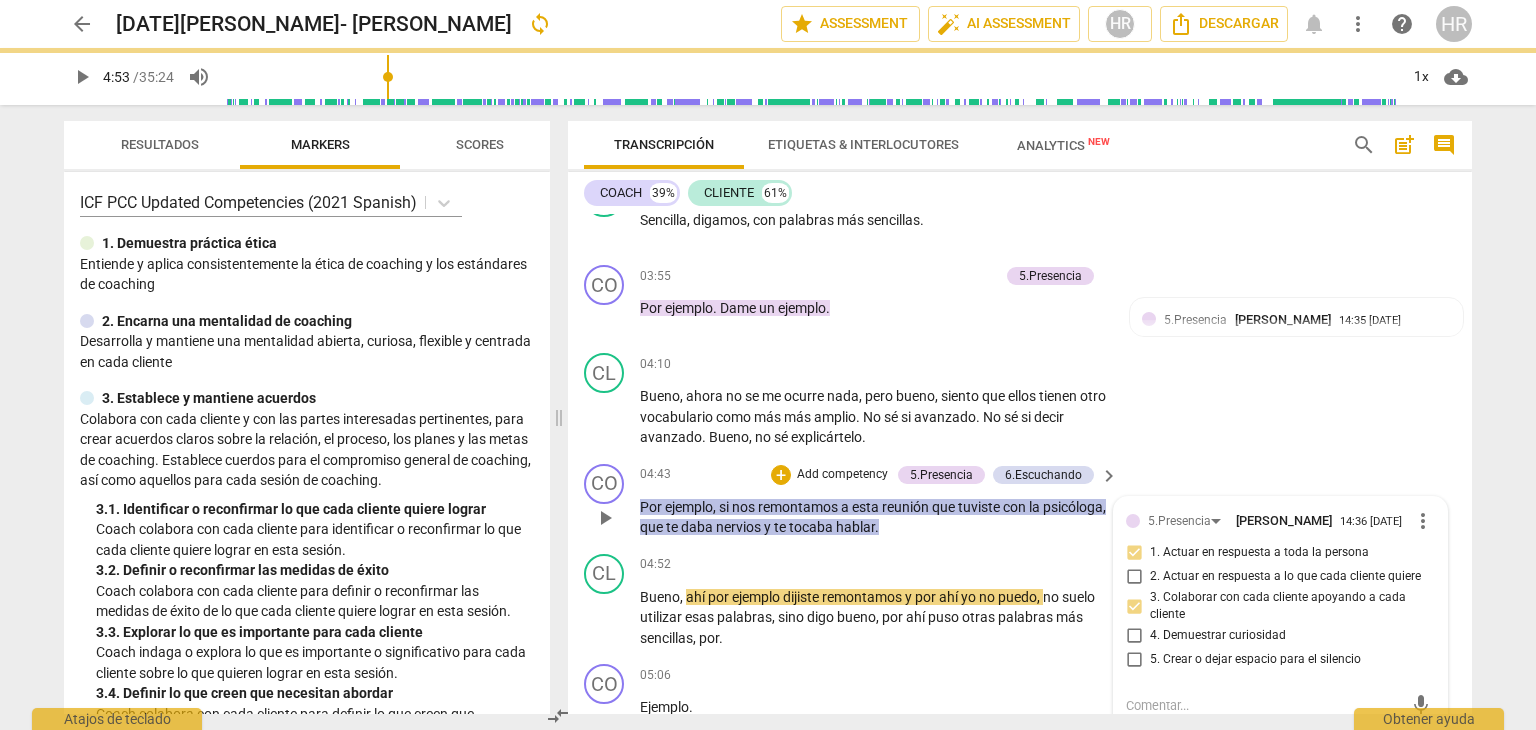 click on "04:43 + Add competency 5.Presencia 6.Escuchando keyboard_arrow_right" at bounding box center [880, 475] 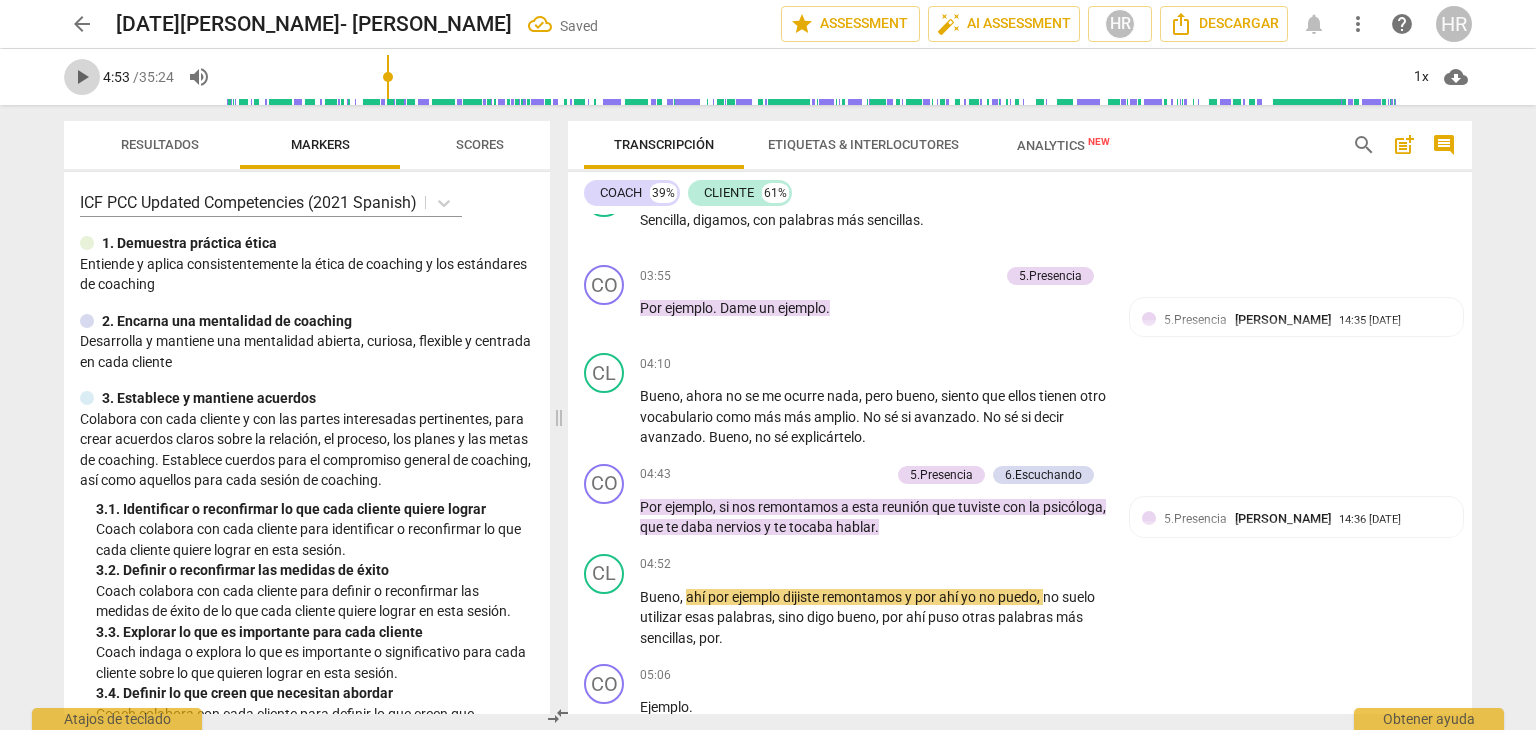click on "play_arrow" at bounding box center [82, 77] 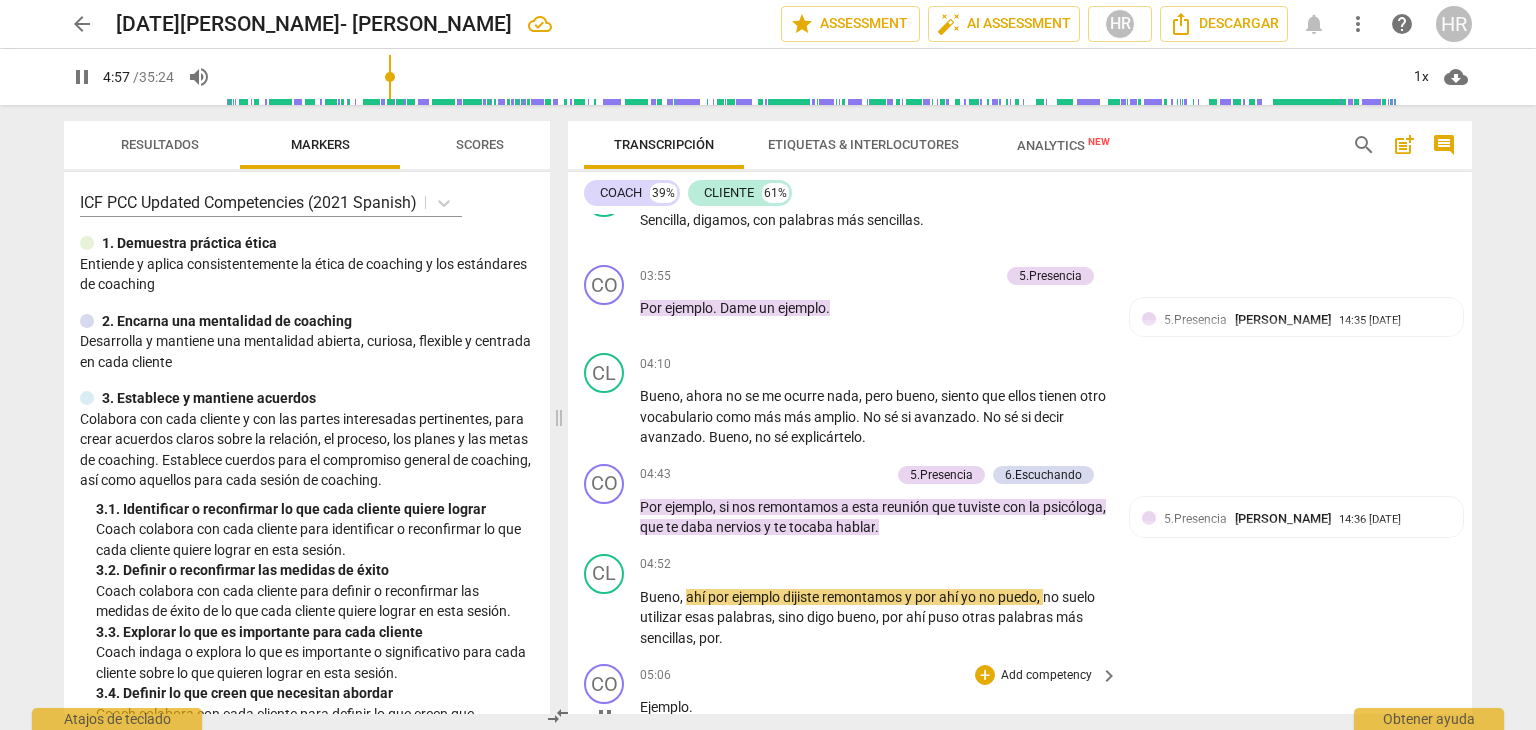 click on "CO play_arrow pause 05:06 + Add competency keyboard_arrow_right Ejemplo ." at bounding box center [1020, 700] 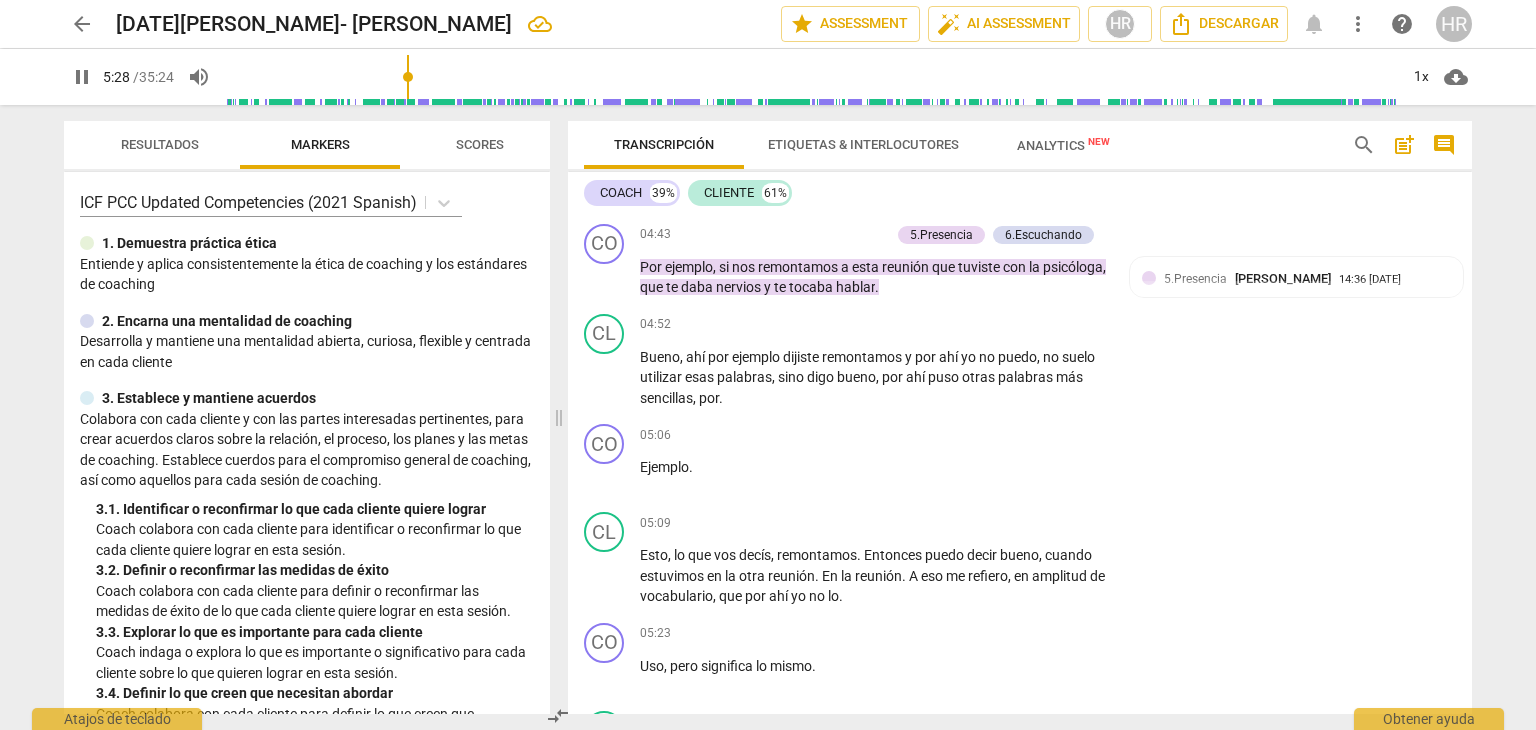 scroll, scrollTop: 2437, scrollLeft: 0, axis: vertical 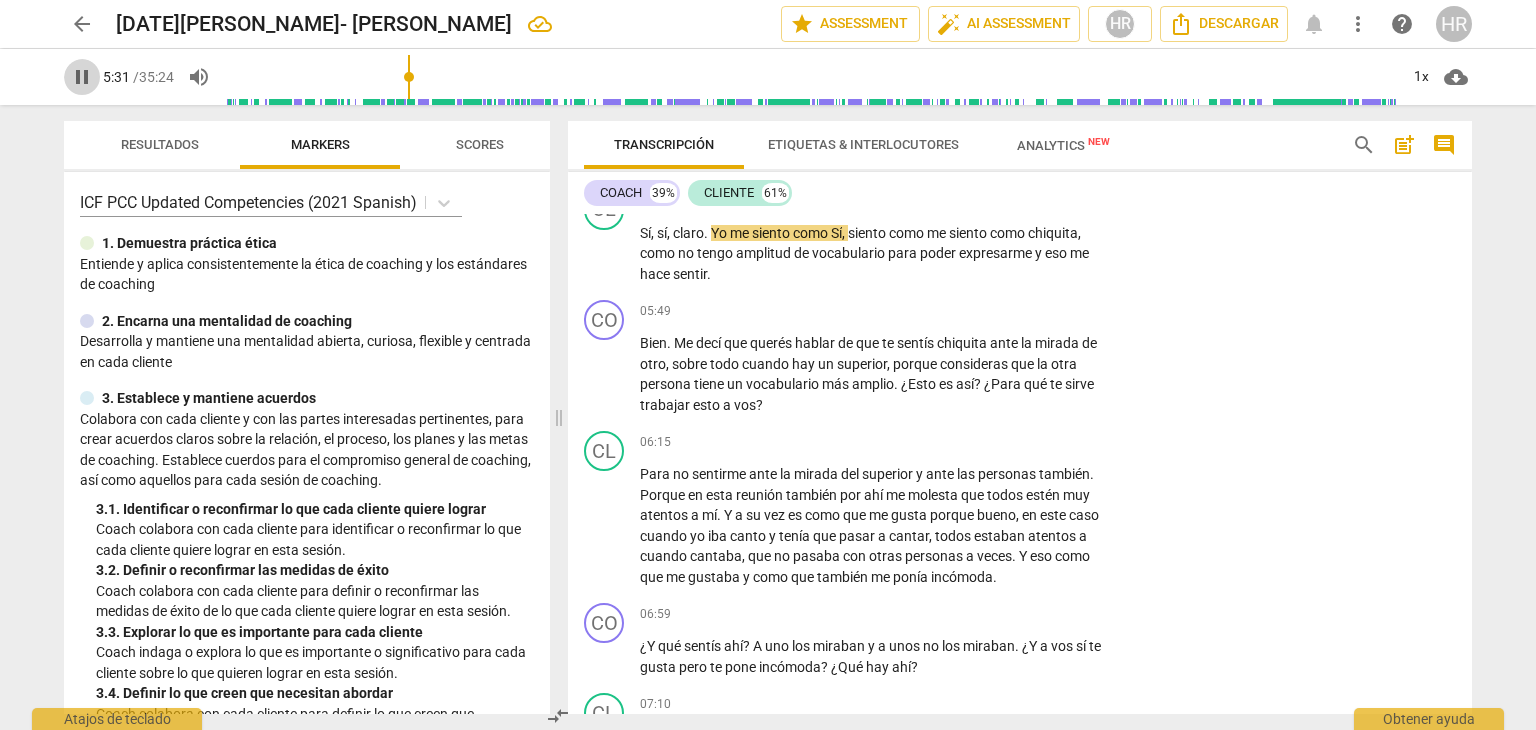 click on "pause" at bounding box center [82, 77] 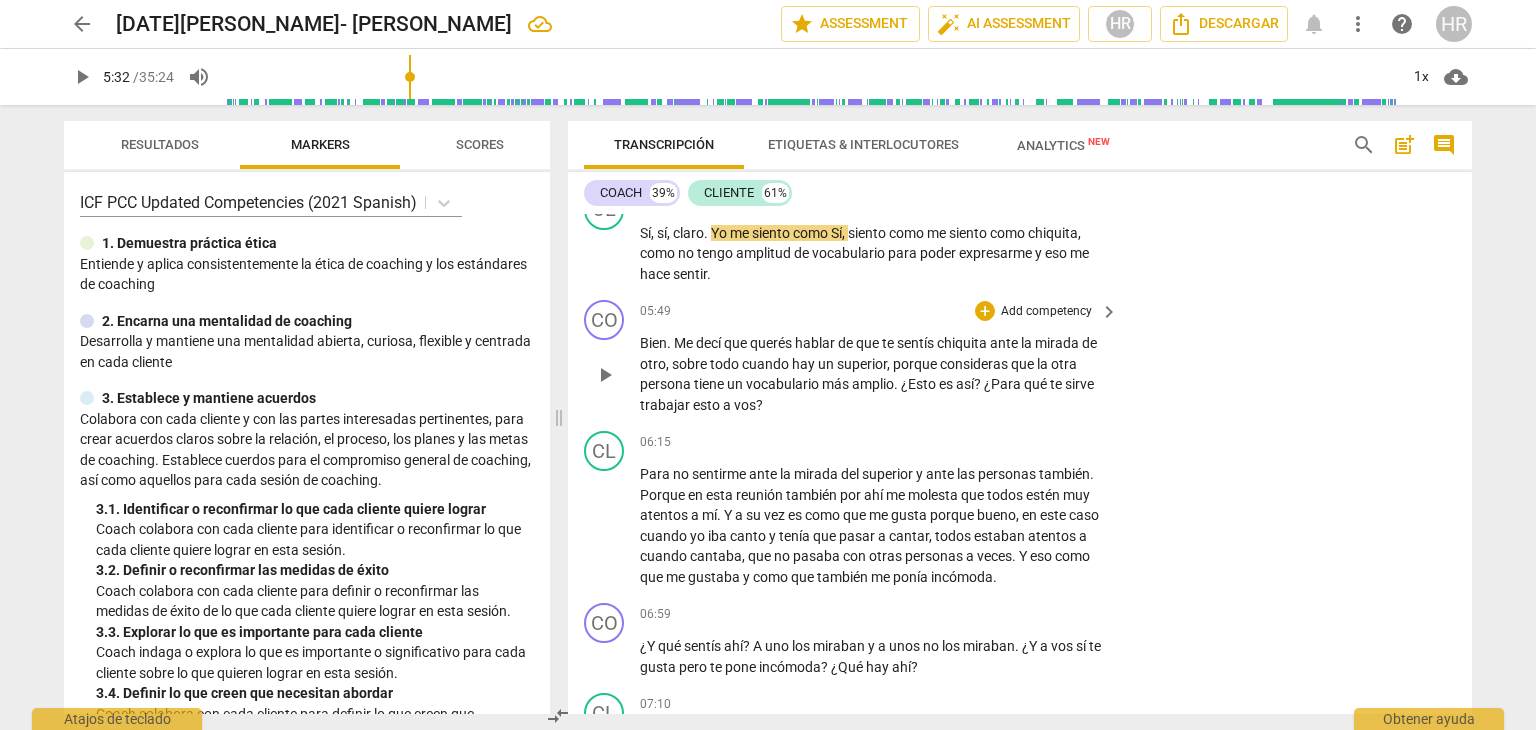 click on "05:49 + Add competency keyboard_arrow_right Bien .   Me   decí   que   querés   hablar   de   que   te   sentís   chiquita   ante   la   mirada   de   otro ,   sobre   todo   cuando   hay   un   superior ,   porque   consideras   que   la   otra   persona   tiene   un   vocabulario   más   amplio .   ¿Esto   es   así ?   ¿Para   qué   te   sirve   trabajar   esto   a   vos ?" at bounding box center [880, 357] 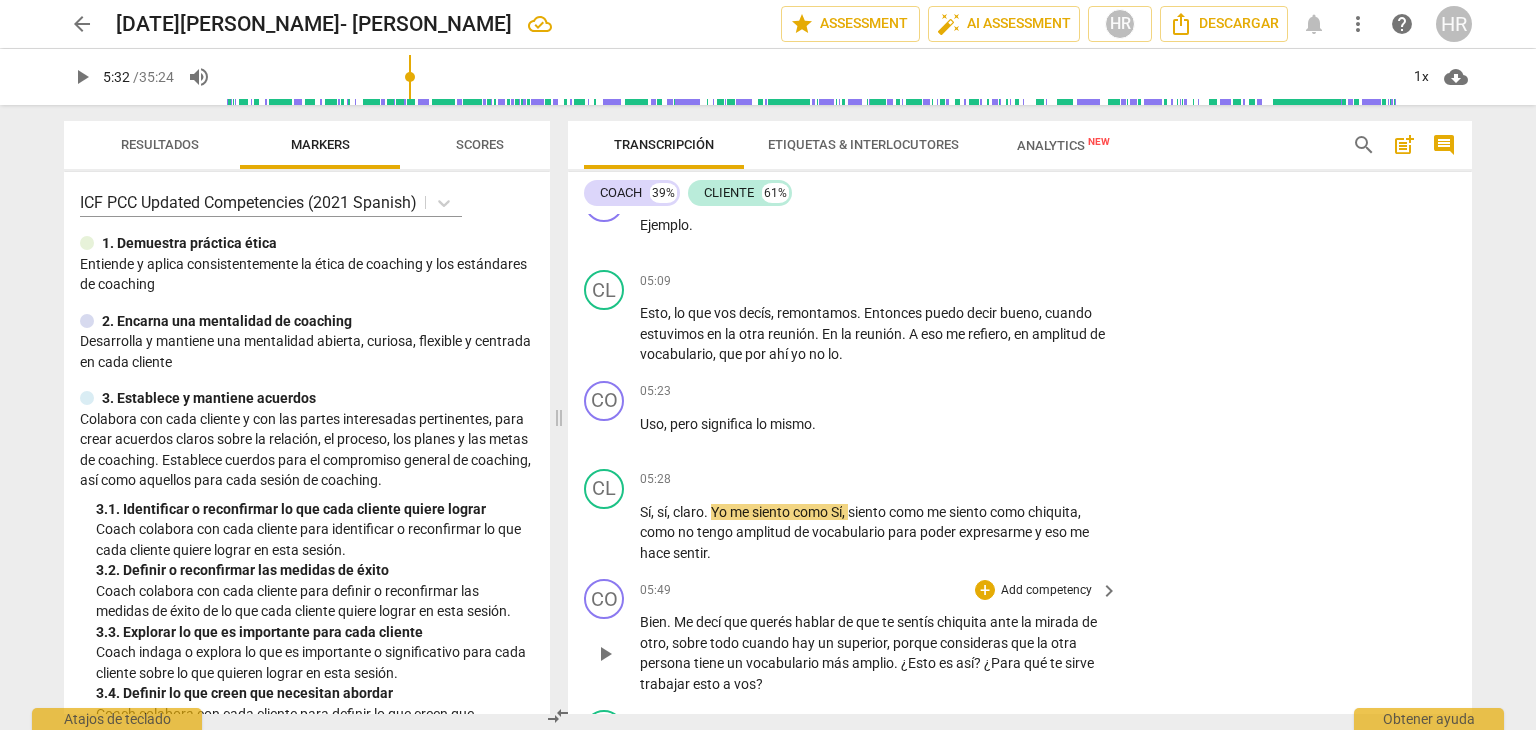 scroll, scrollTop: 2157, scrollLeft: 0, axis: vertical 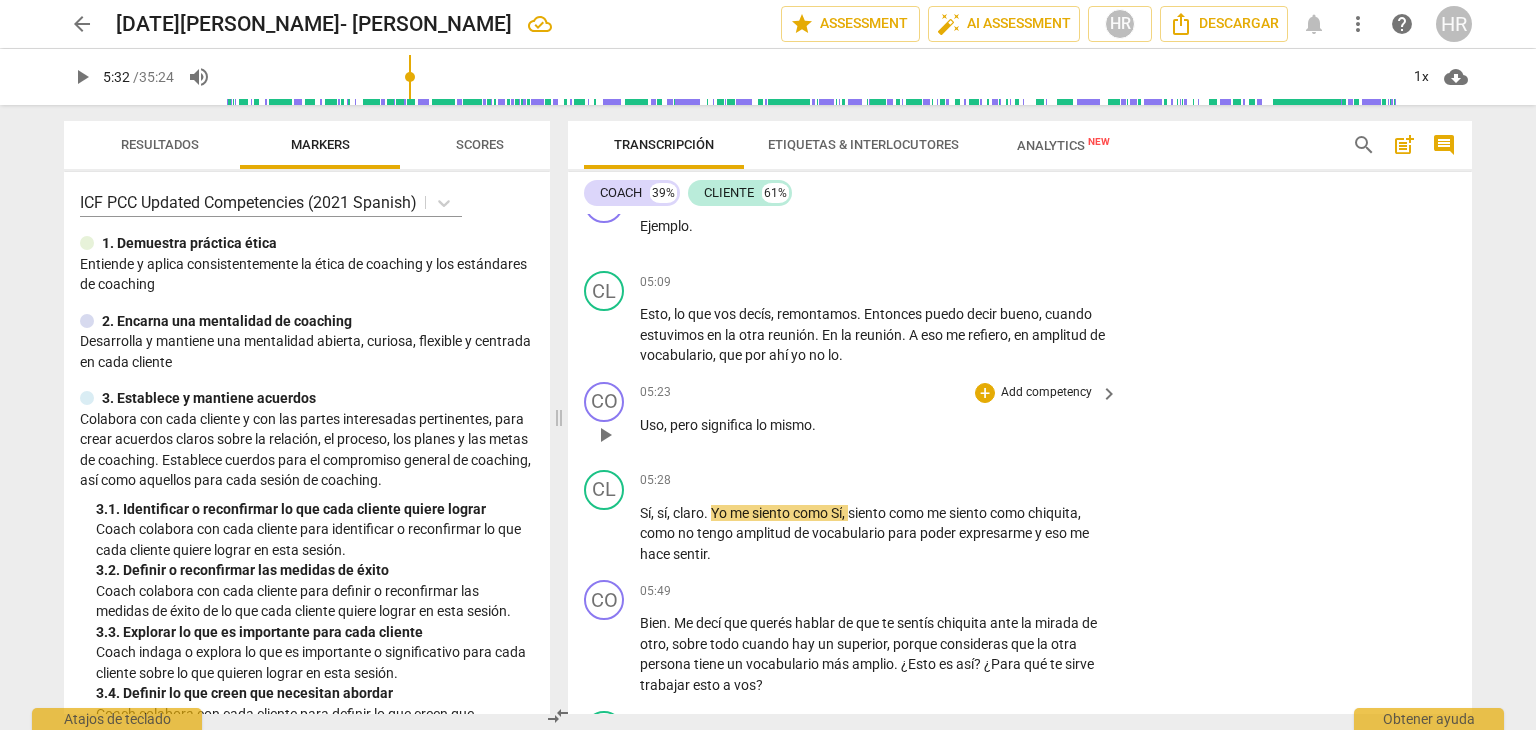 click on "Add competency" at bounding box center [1046, 393] 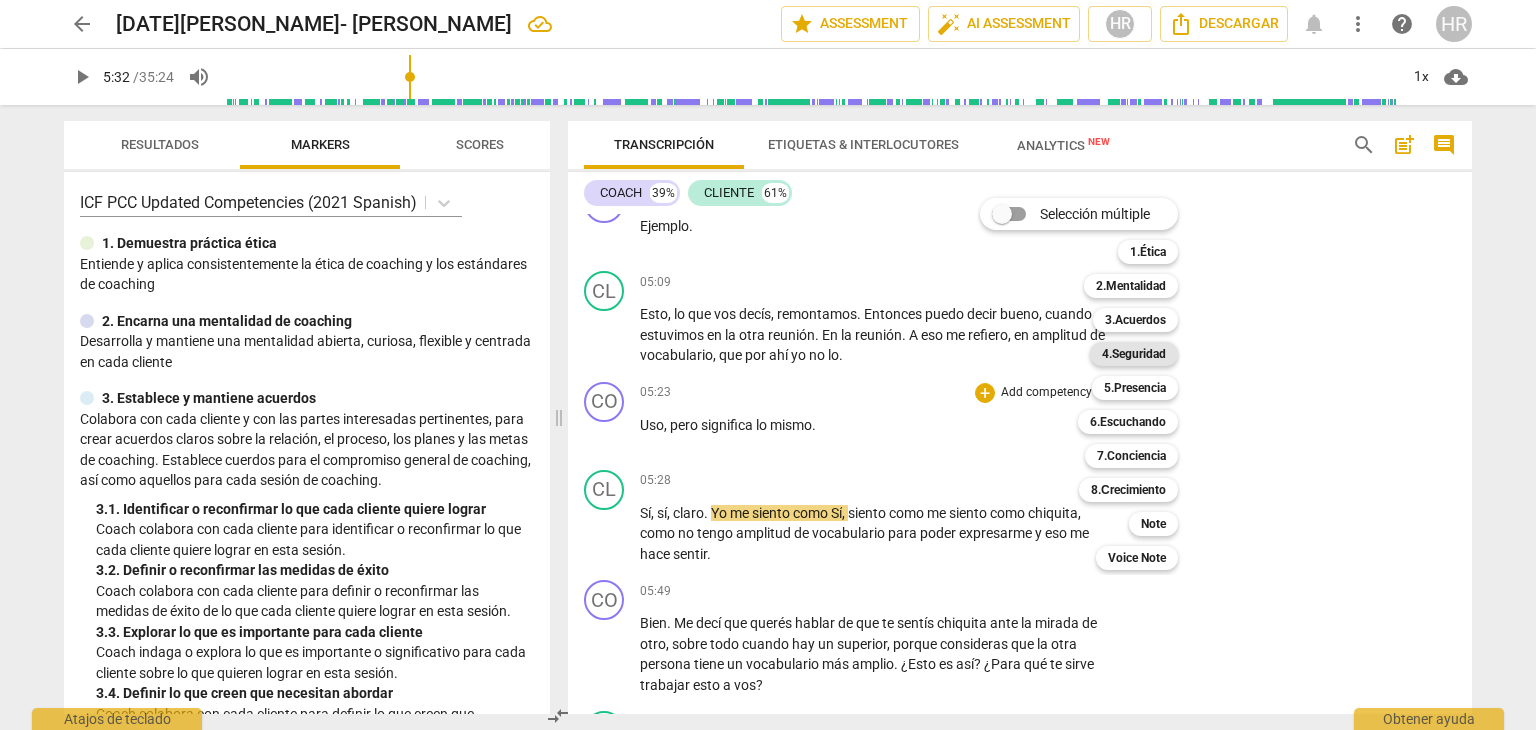 click on "4.Seguridad" at bounding box center [1134, 354] 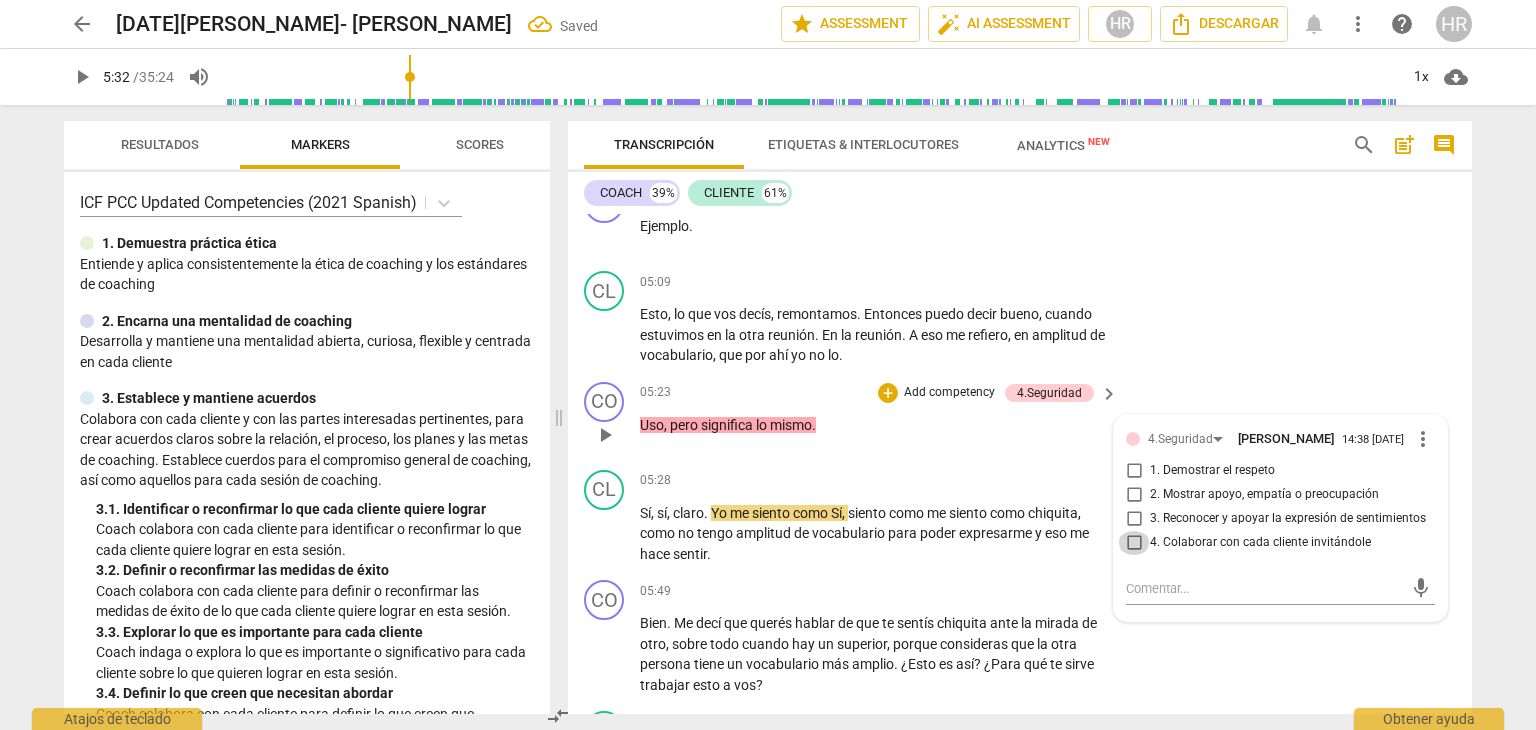 click on "4. Colaborar con cada cliente invitándole" at bounding box center [1134, 543] 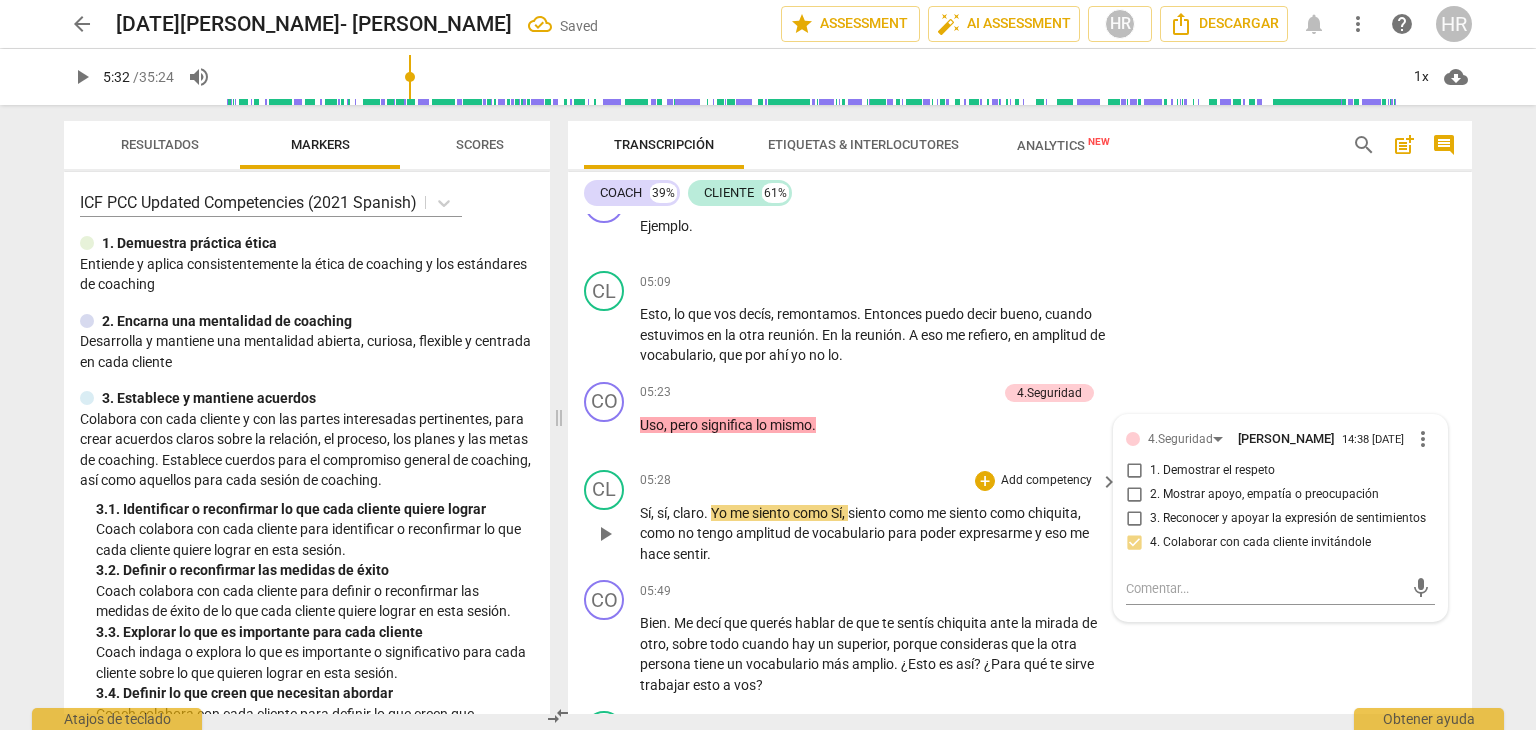 click on "CL play_arrow pause 05:28 + Add competency keyboard_arrow_right Sí ,   sí ,   claro .   Yo   me   siento   como   Sí ,   siento   como   me   siento   como   chiquita ,   como   no   tengo   amplitud   de   vocabulario   para   poder   expresarme   y   eso   me   hace   sentir ." at bounding box center [1020, 517] 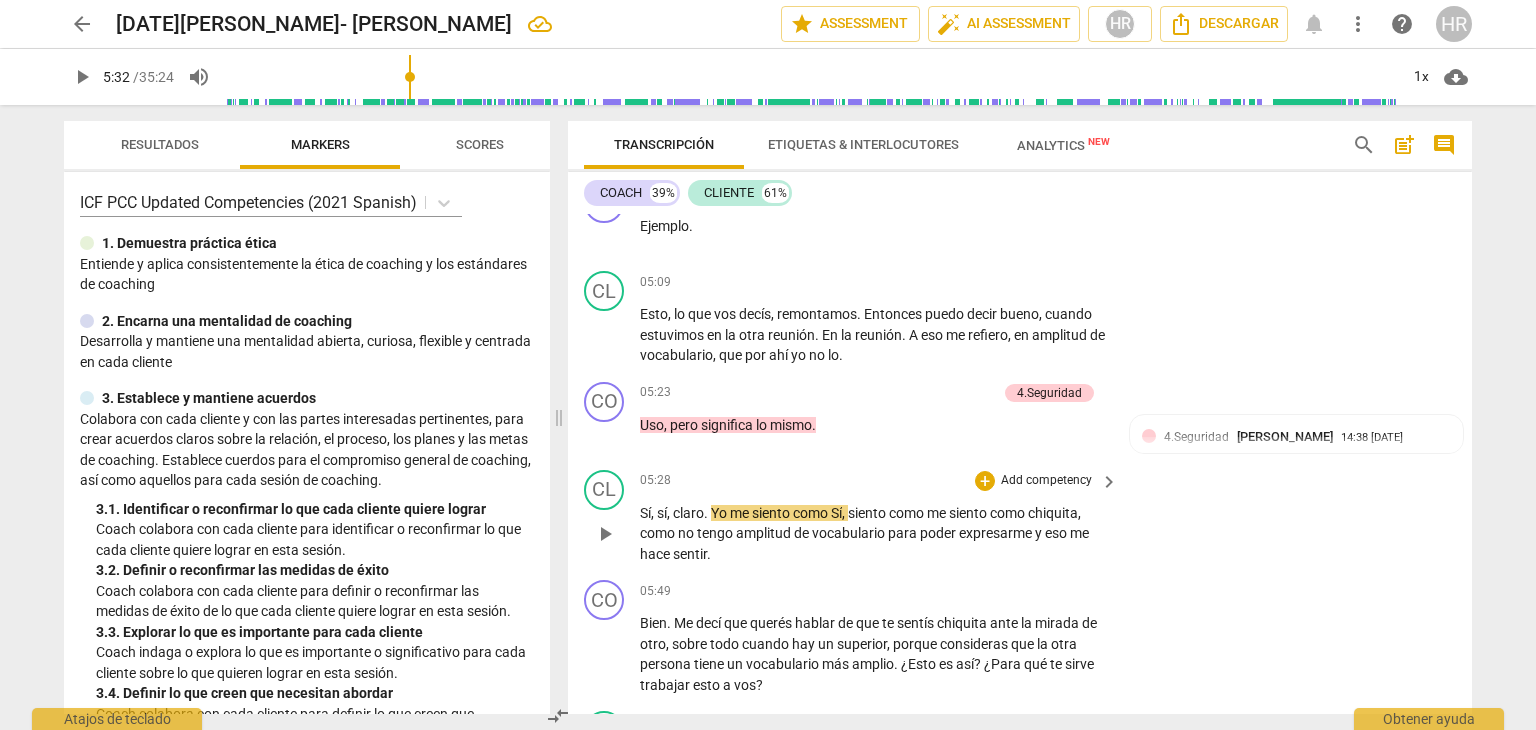 click on "CL play_arrow pause 05:28 + Add competency keyboard_arrow_right Sí ,   sí ,   claro .   Yo   me   siento   como   Sí ,   siento   como   me   siento   como   chiquita ,   como   no   tengo   amplitud   de   vocabulario   para   poder   expresarme   y   eso   me   hace   sentir ." at bounding box center (1020, 517) 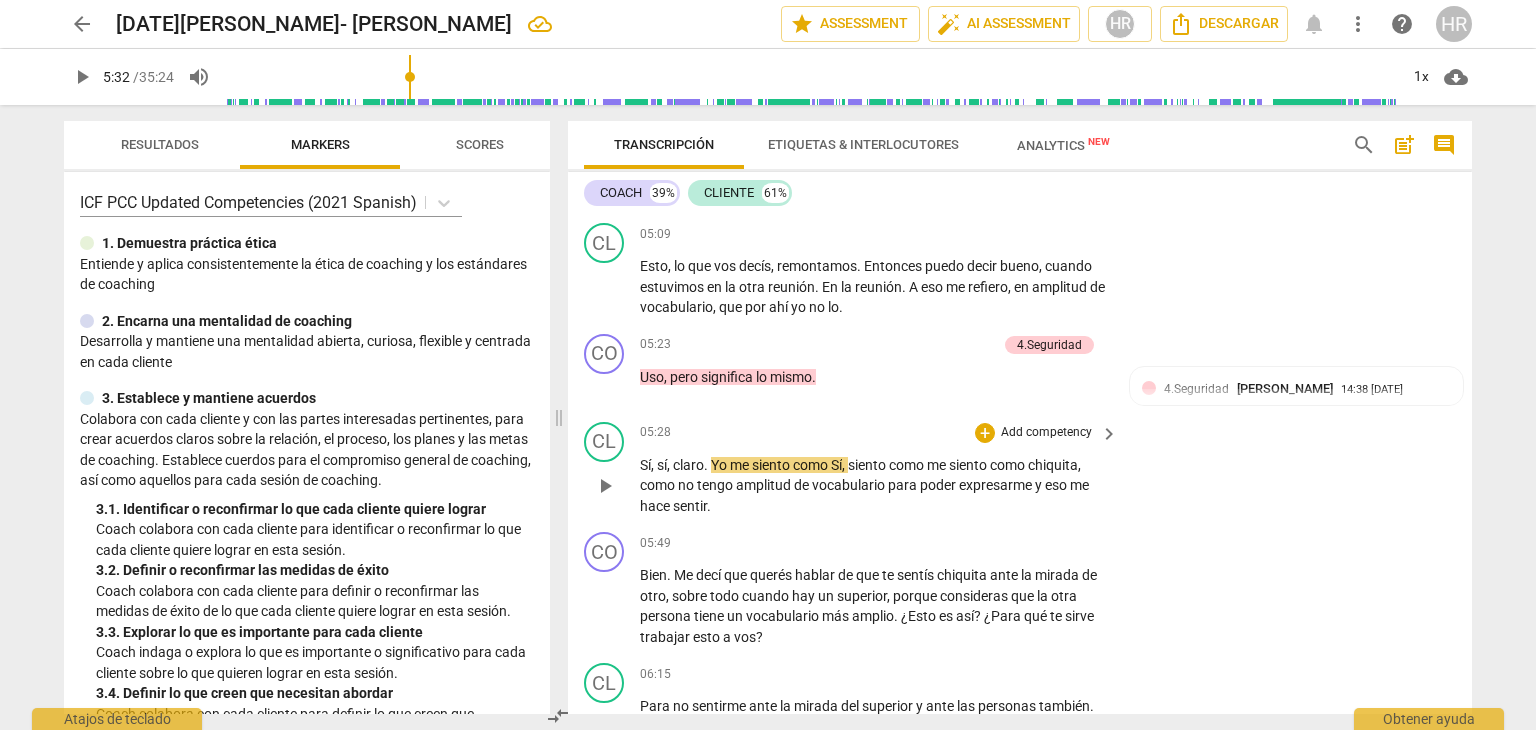 scroll, scrollTop: 2237, scrollLeft: 0, axis: vertical 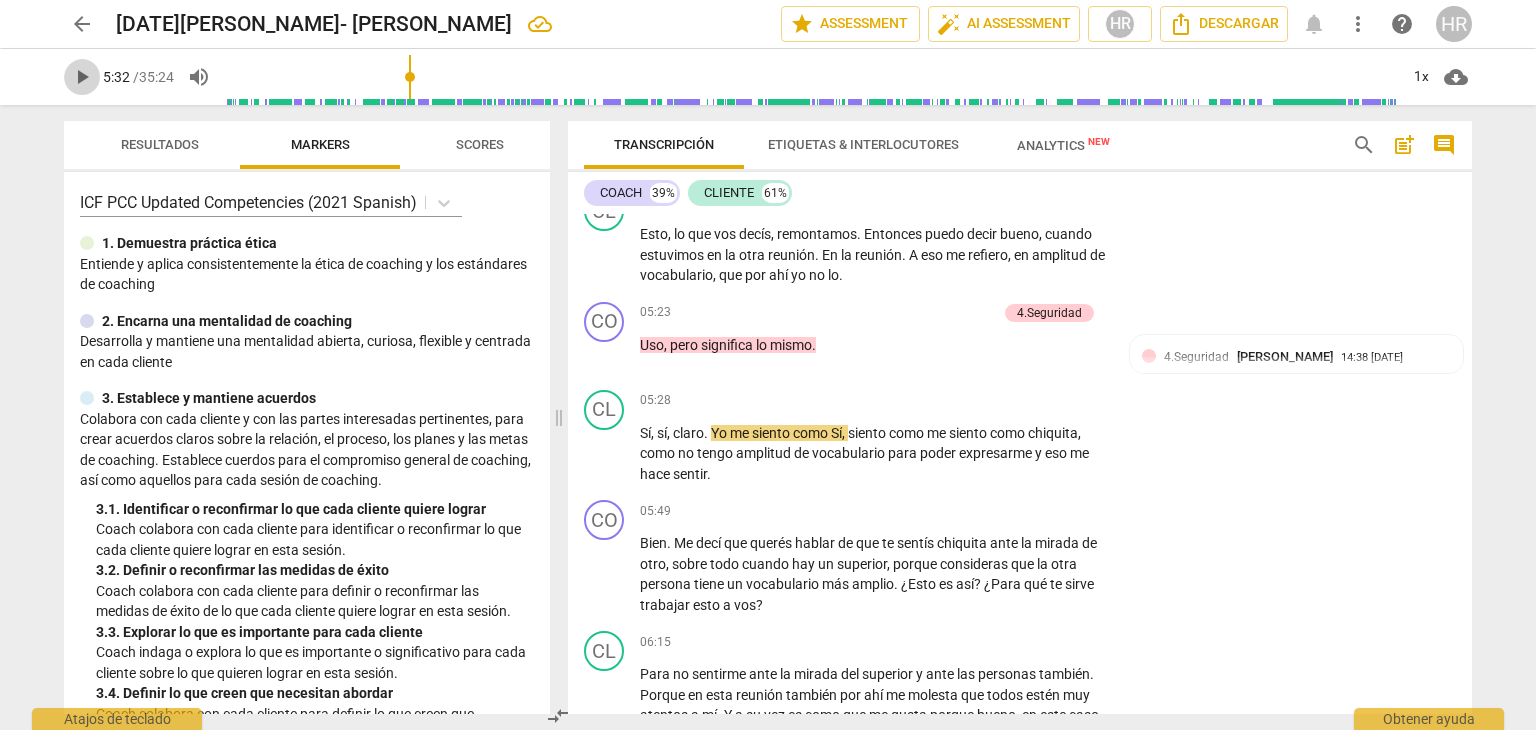 click on "play_arrow" at bounding box center [82, 77] 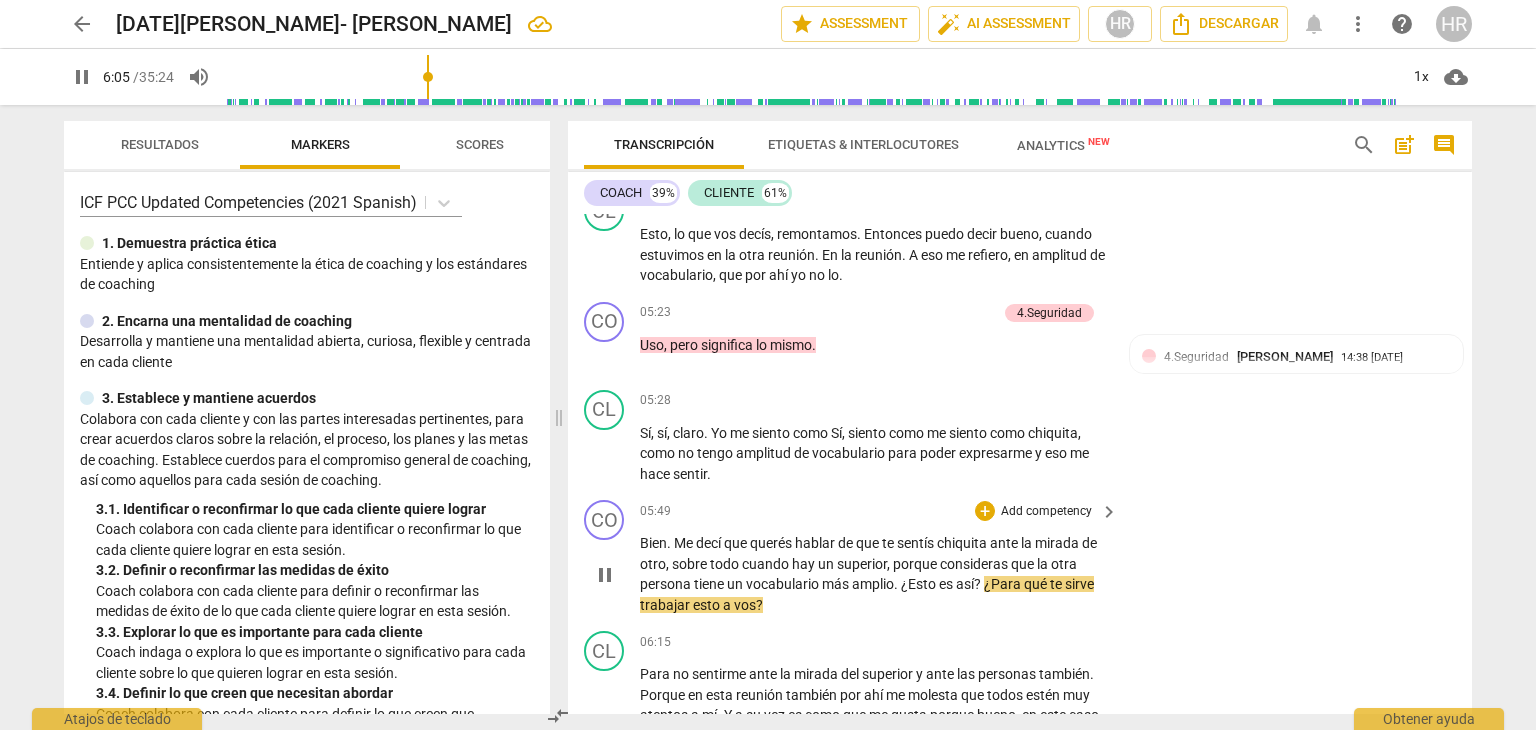 click on "Add competency" at bounding box center (1046, 512) 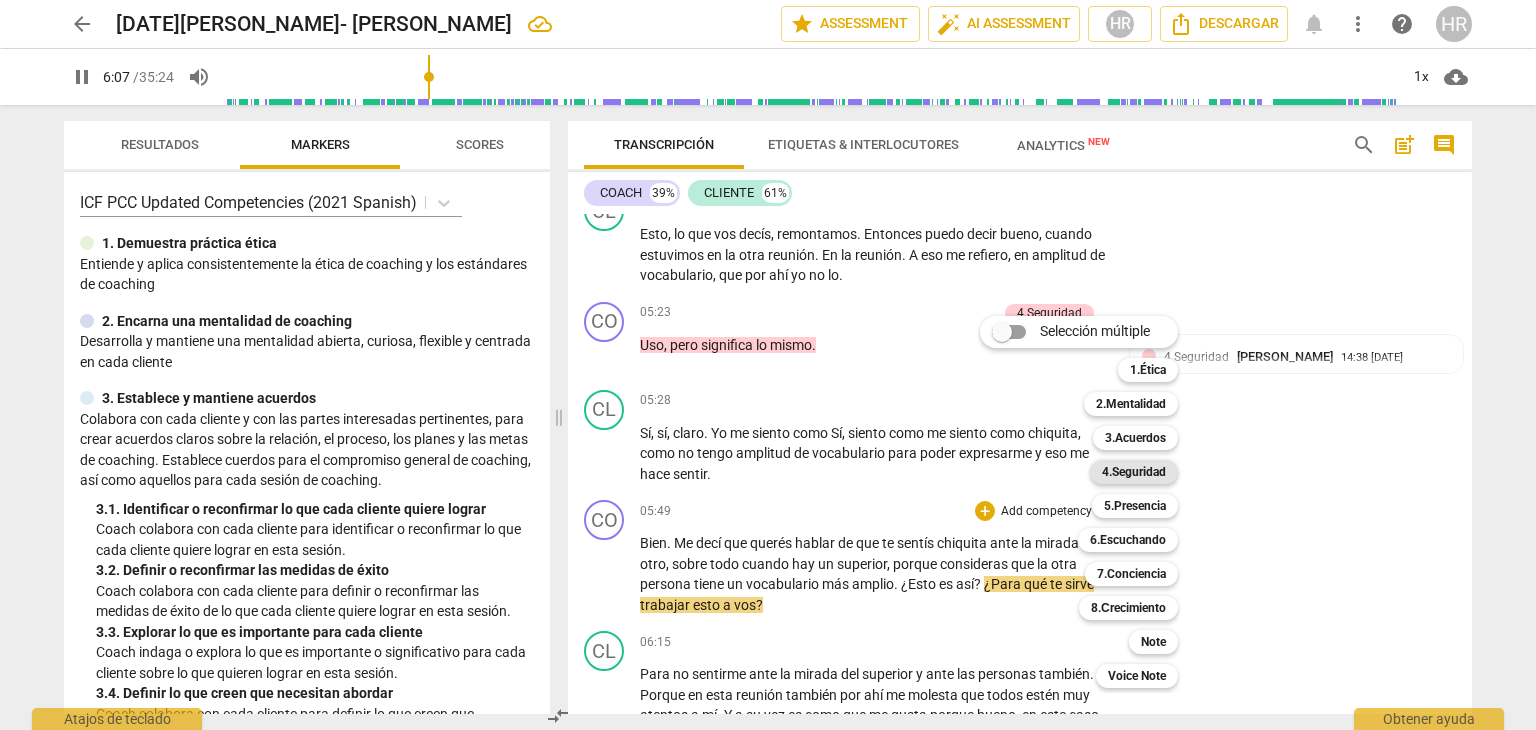 click on "4.Seguridad" at bounding box center (1134, 472) 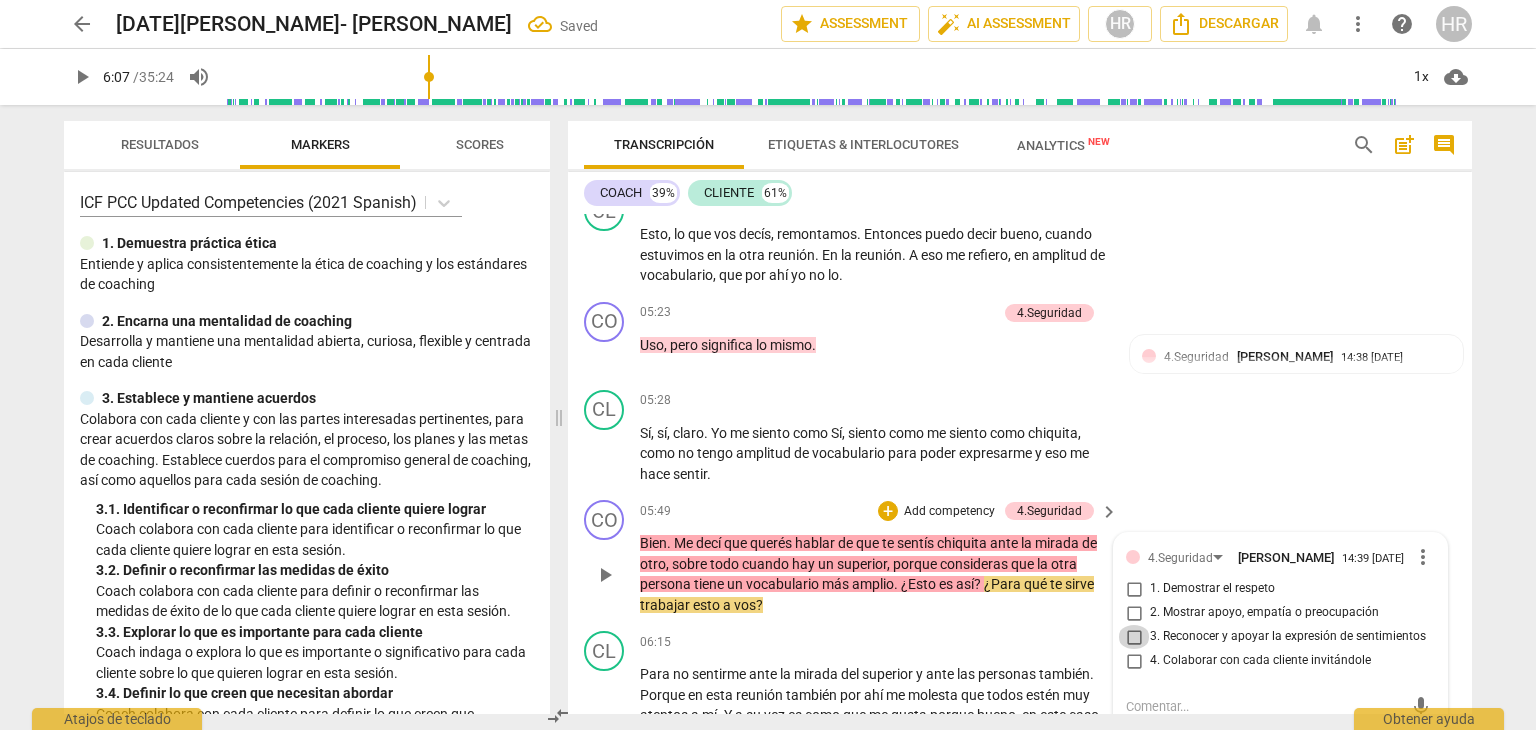 click on "3. Reconocer y apoyar la expresión de sentimientos" at bounding box center (1134, 637) 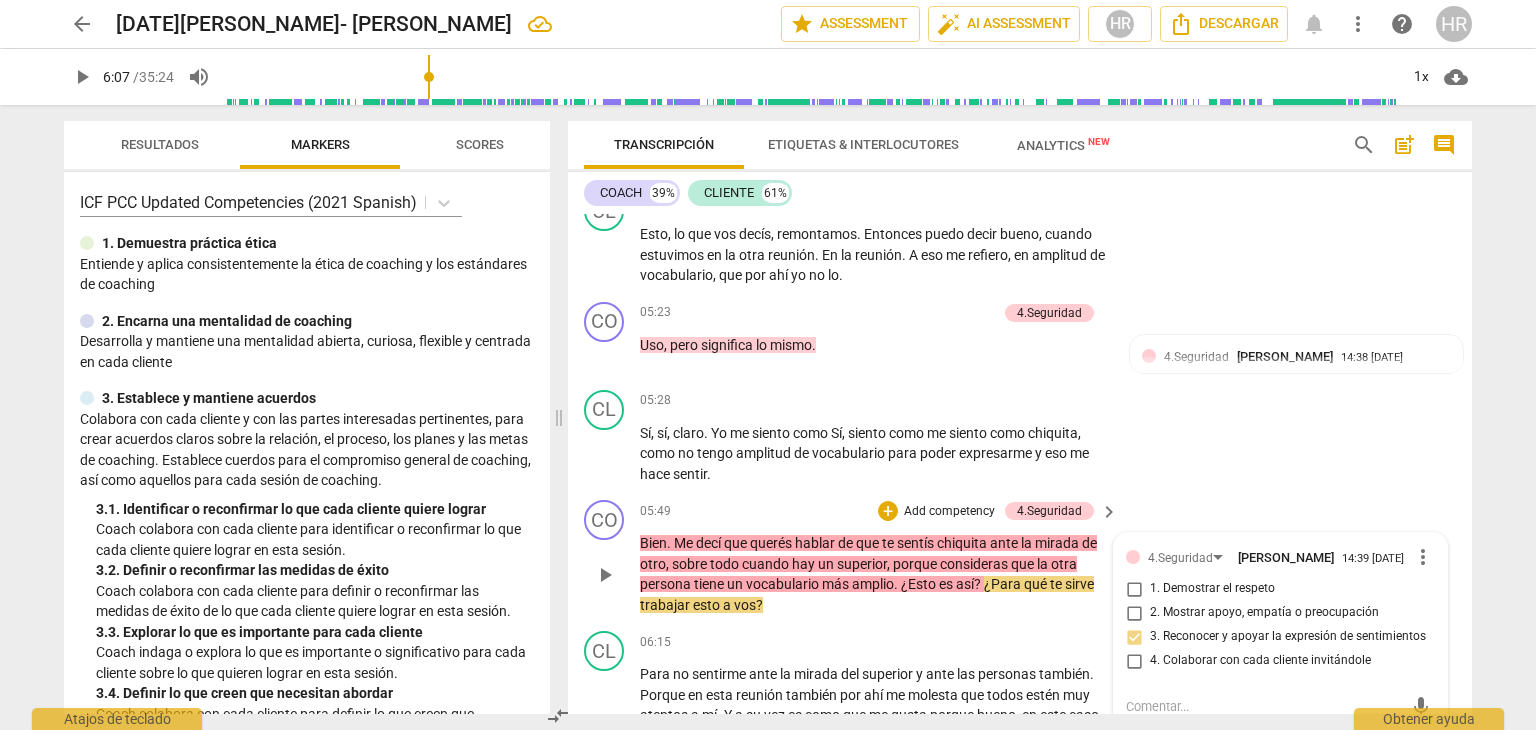 click on "Add competency" at bounding box center (949, 512) 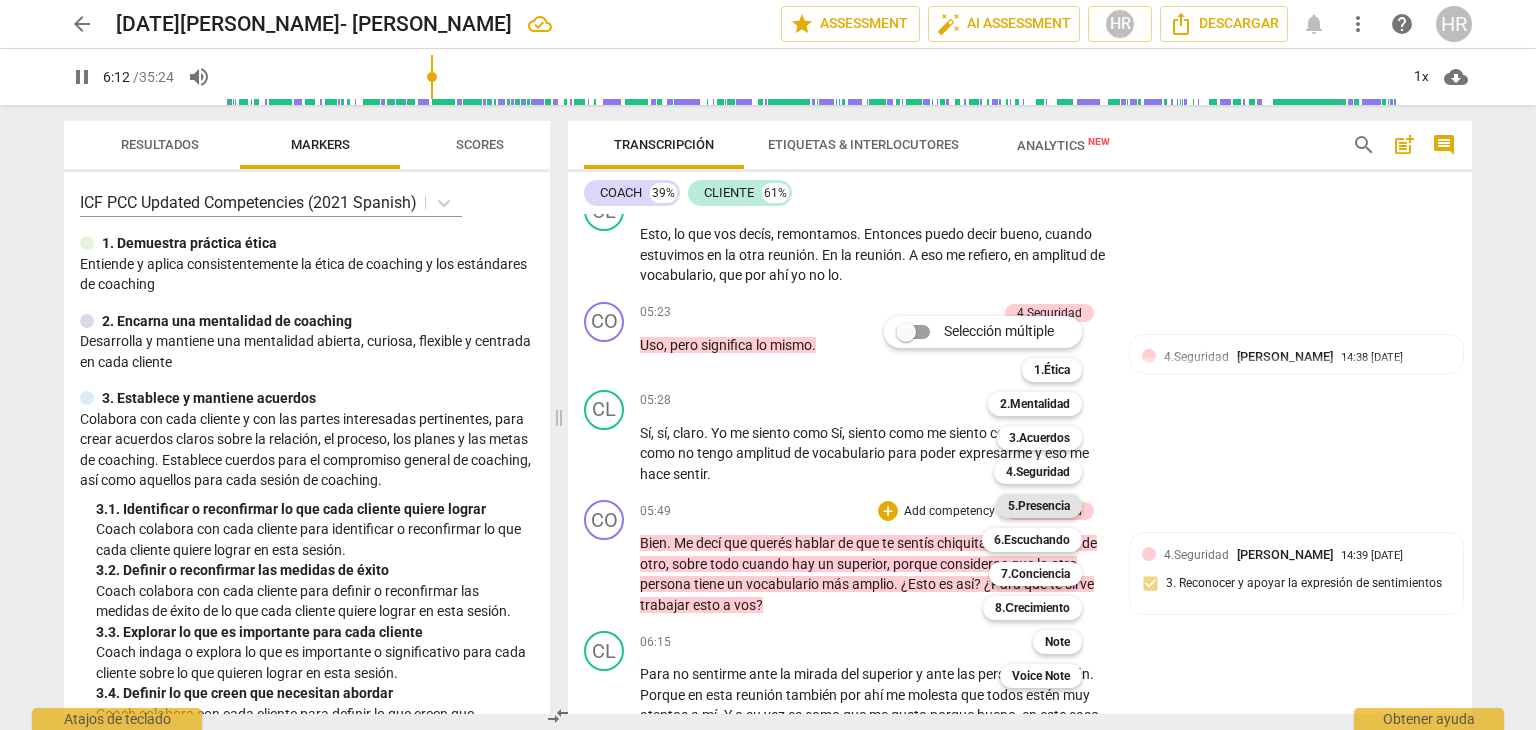 click on "5.Presencia" at bounding box center (1039, 506) 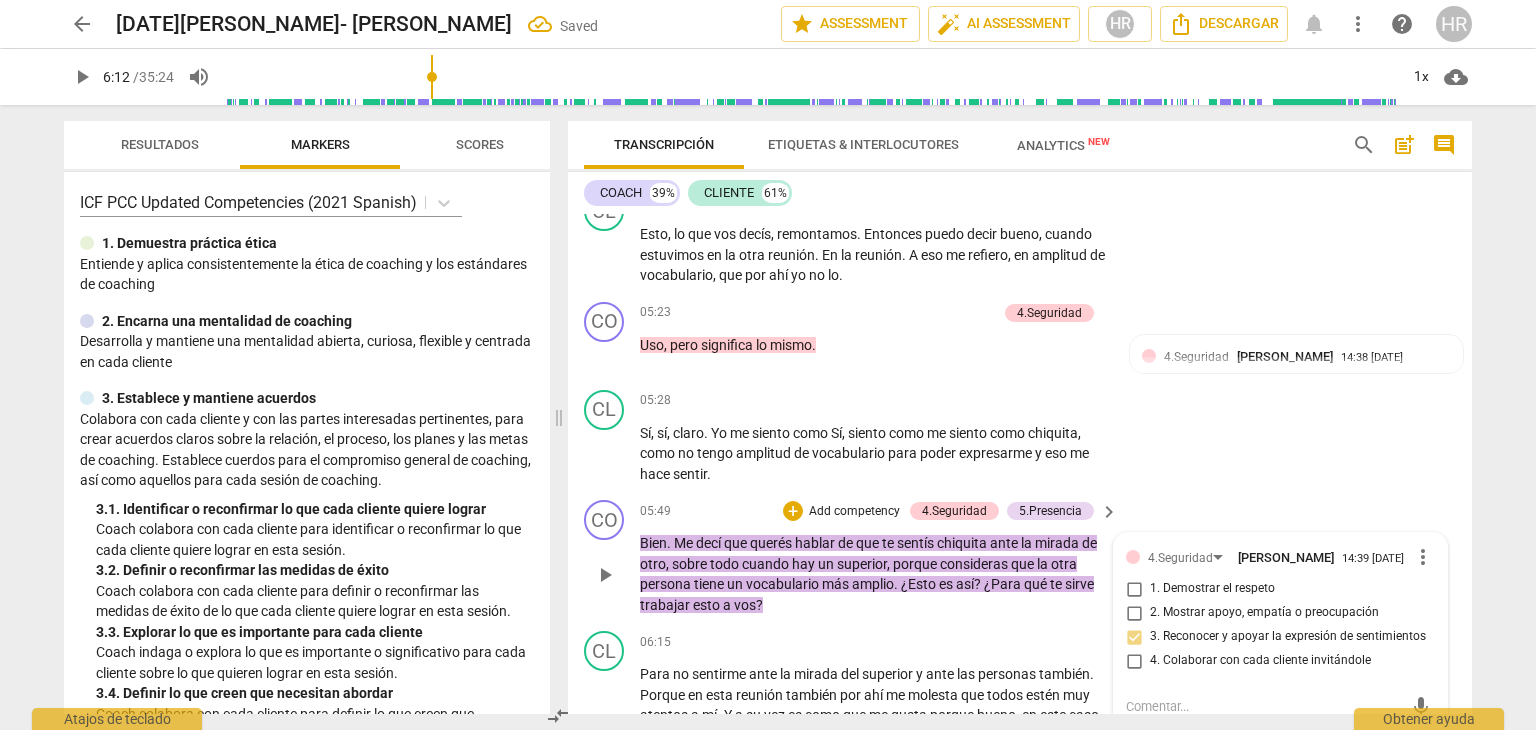 click on "1. Demostrar el respeto" at bounding box center (1134, 589) 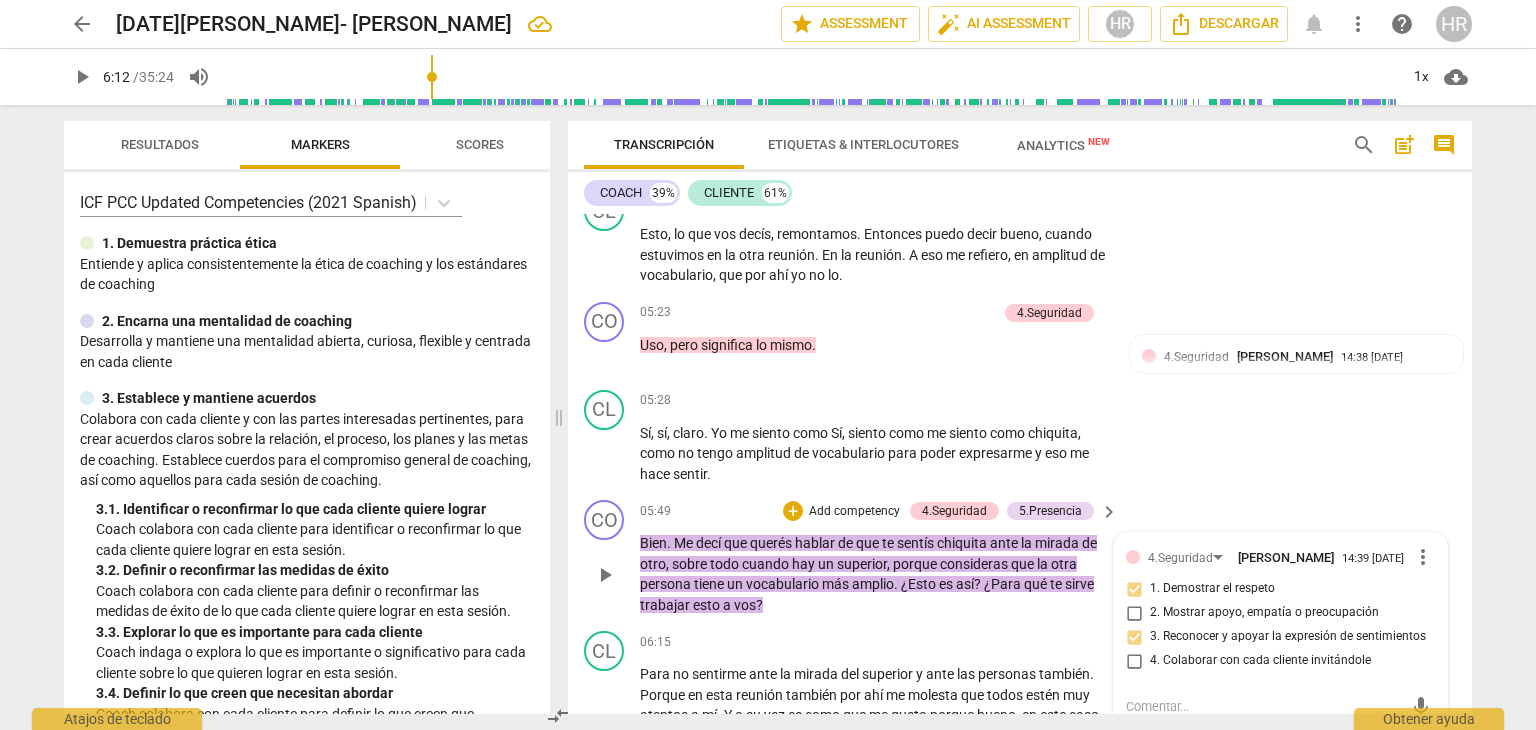 click on "05:49 + Add competency 4.Seguridad 5.Presencia keyboard_arrow_right" at bounding box center [880, 511] 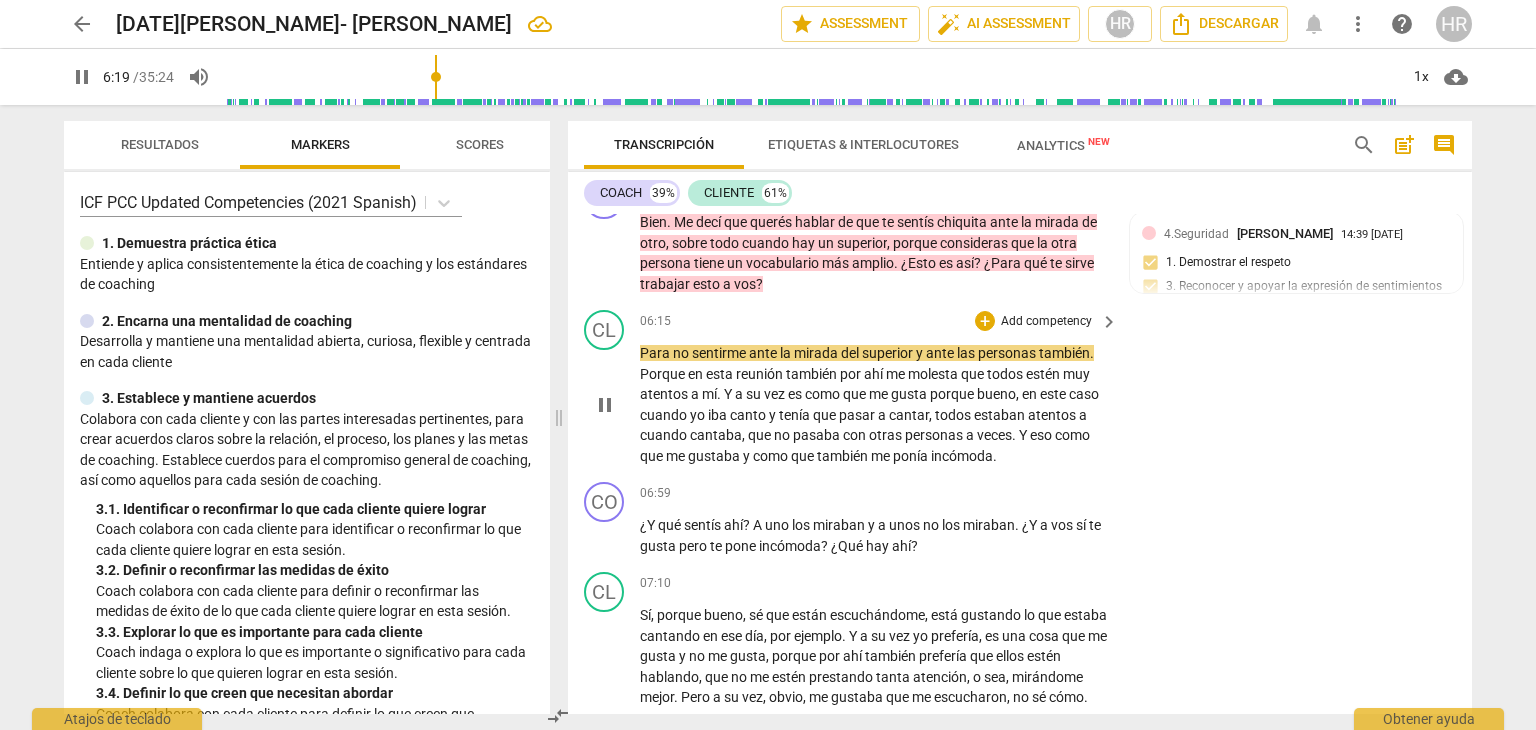 scroll, scrollTop: 2597, scrollLeft: 0, axis: vertical 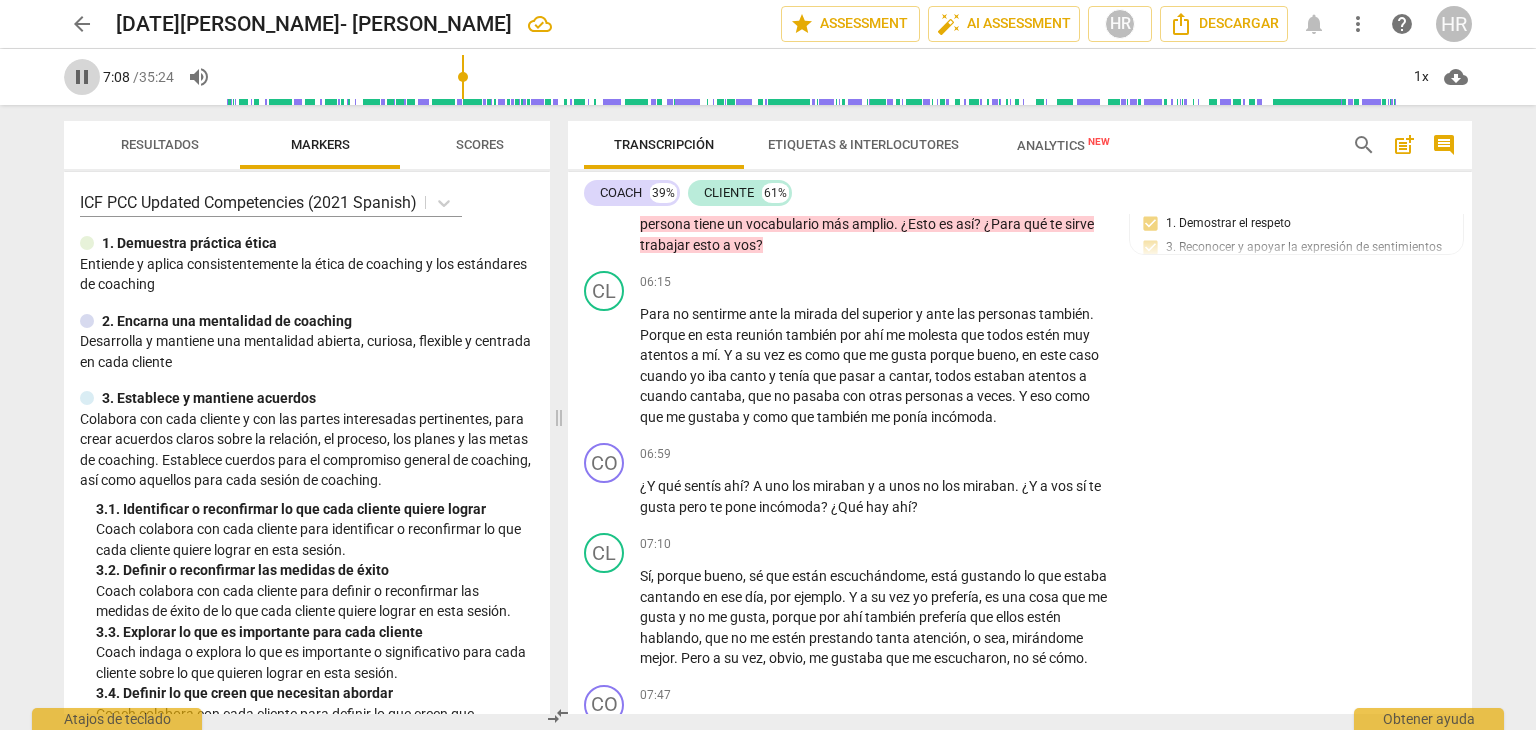 click on "pause" at bounding box center (82, 77) 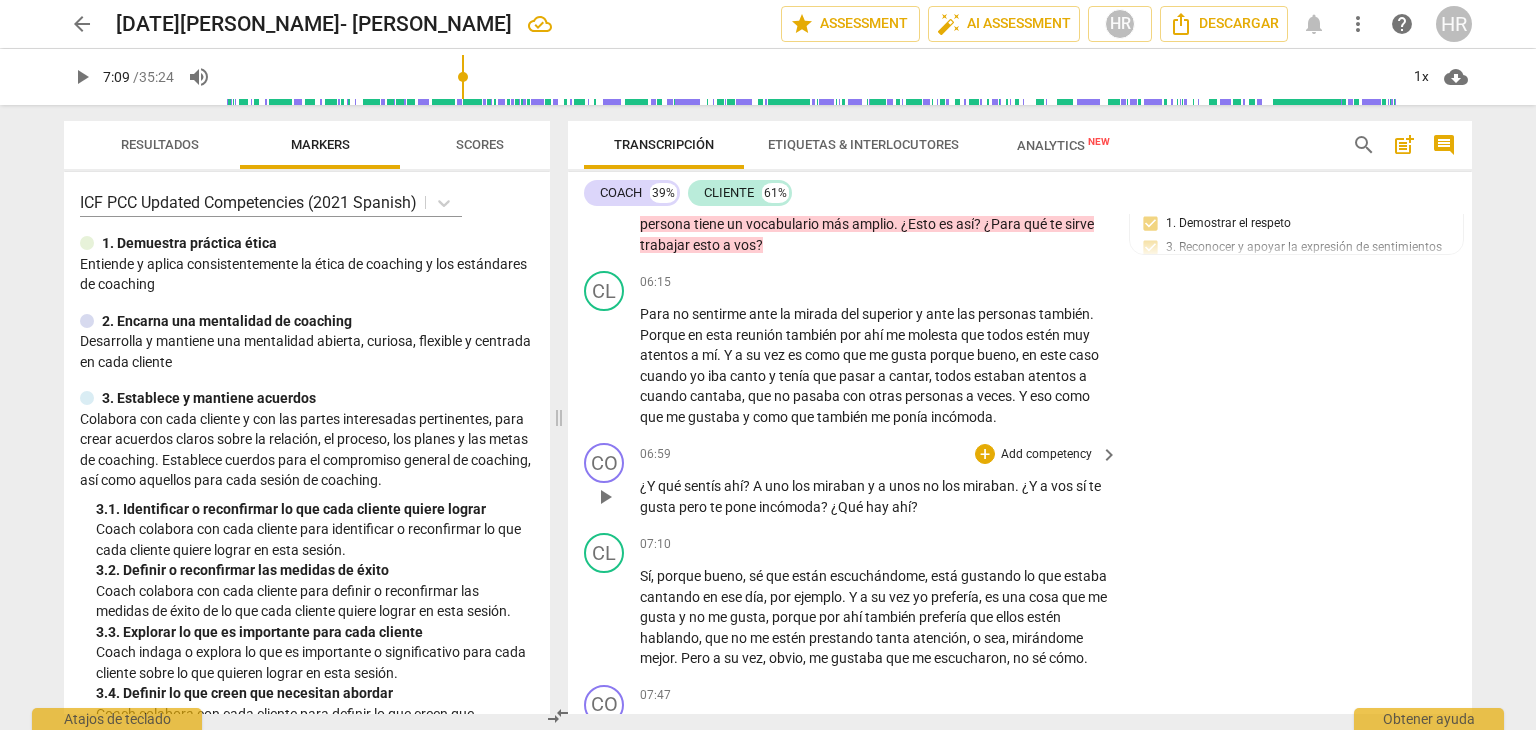 click on "Add competency" at bounding box center [1046, 455] 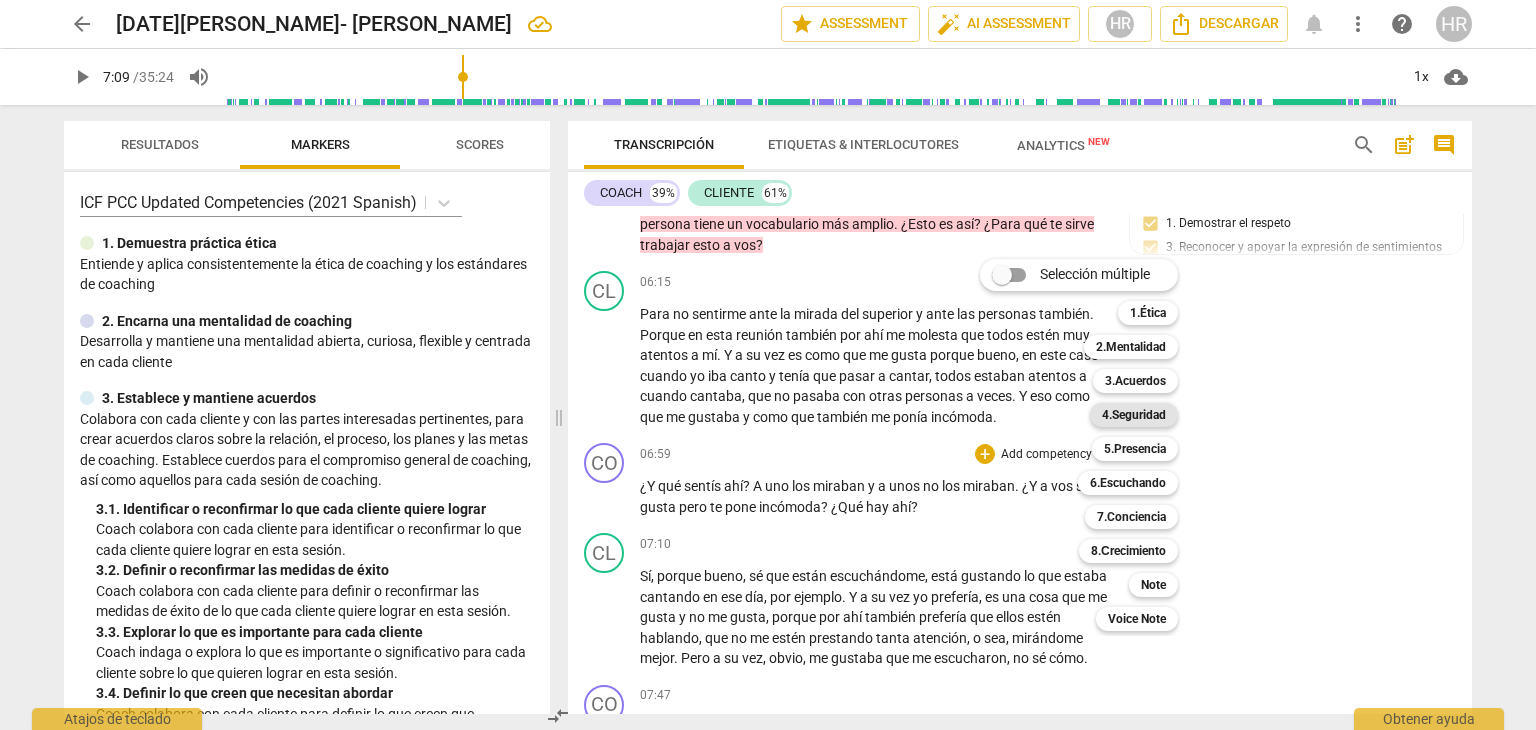 click on "4.Seguridad" at bounding box center [1134, 415] 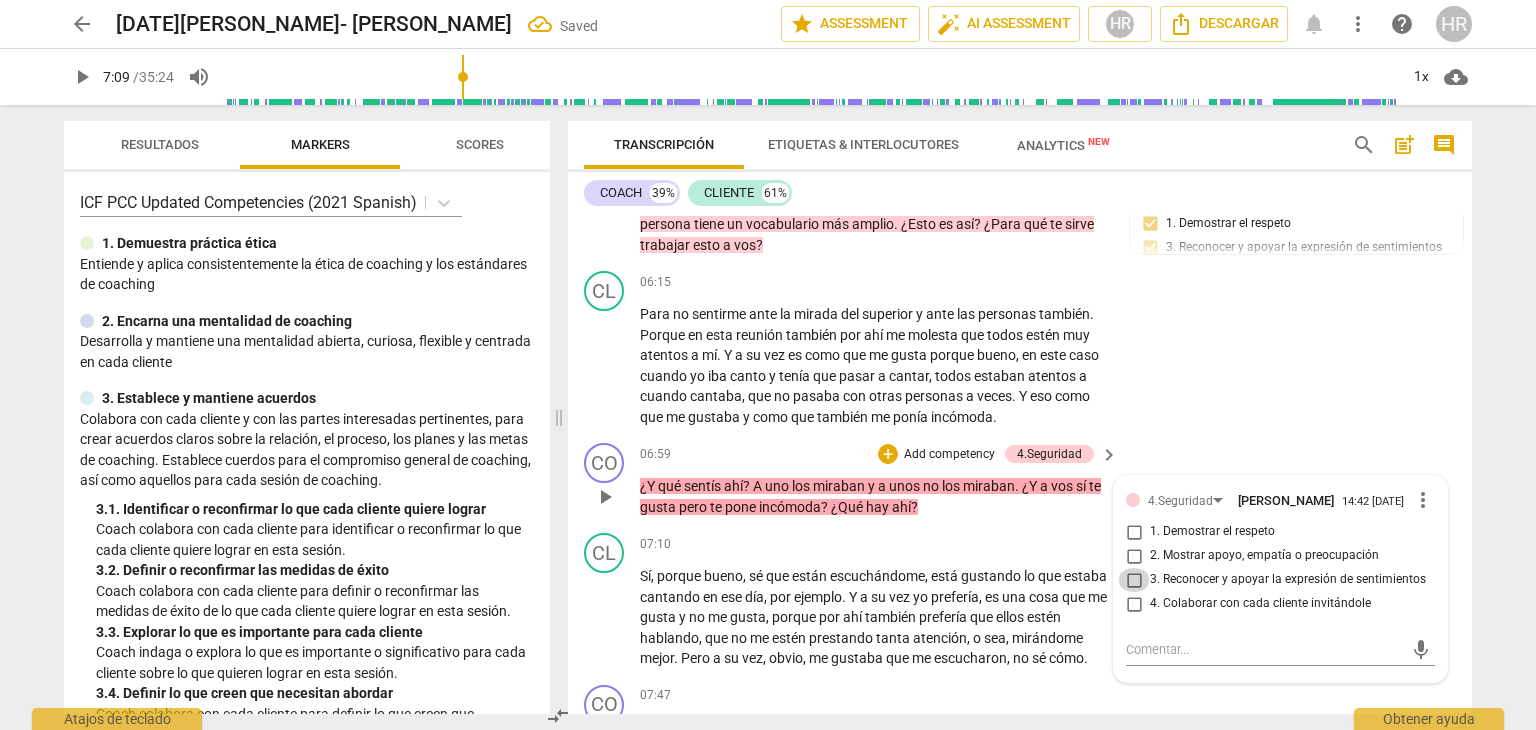 click on "3. Reconocer y apoyar la expresión de sentimientos" at bounding box center [1134, 580] 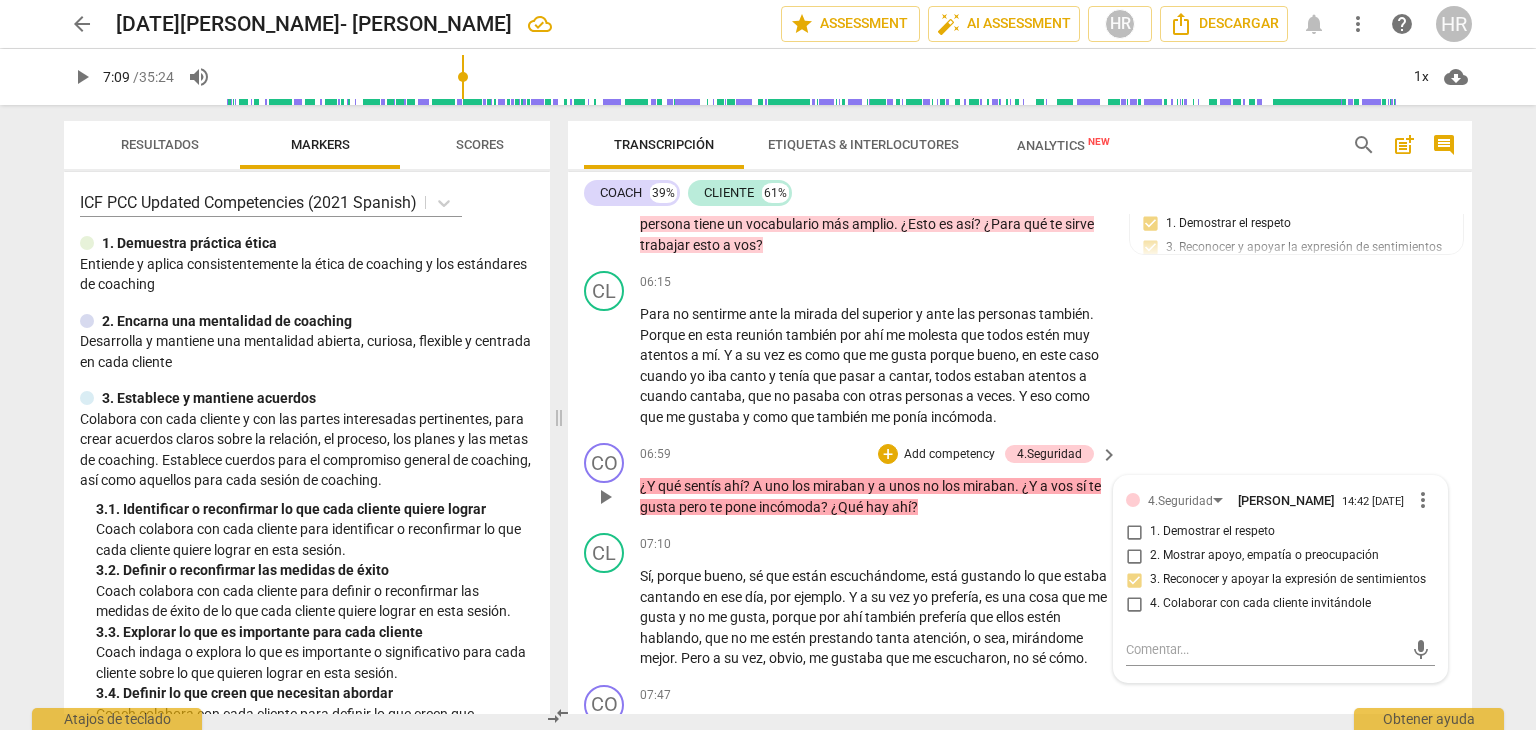 click on "Add competency" at bounding box center (949, 455) 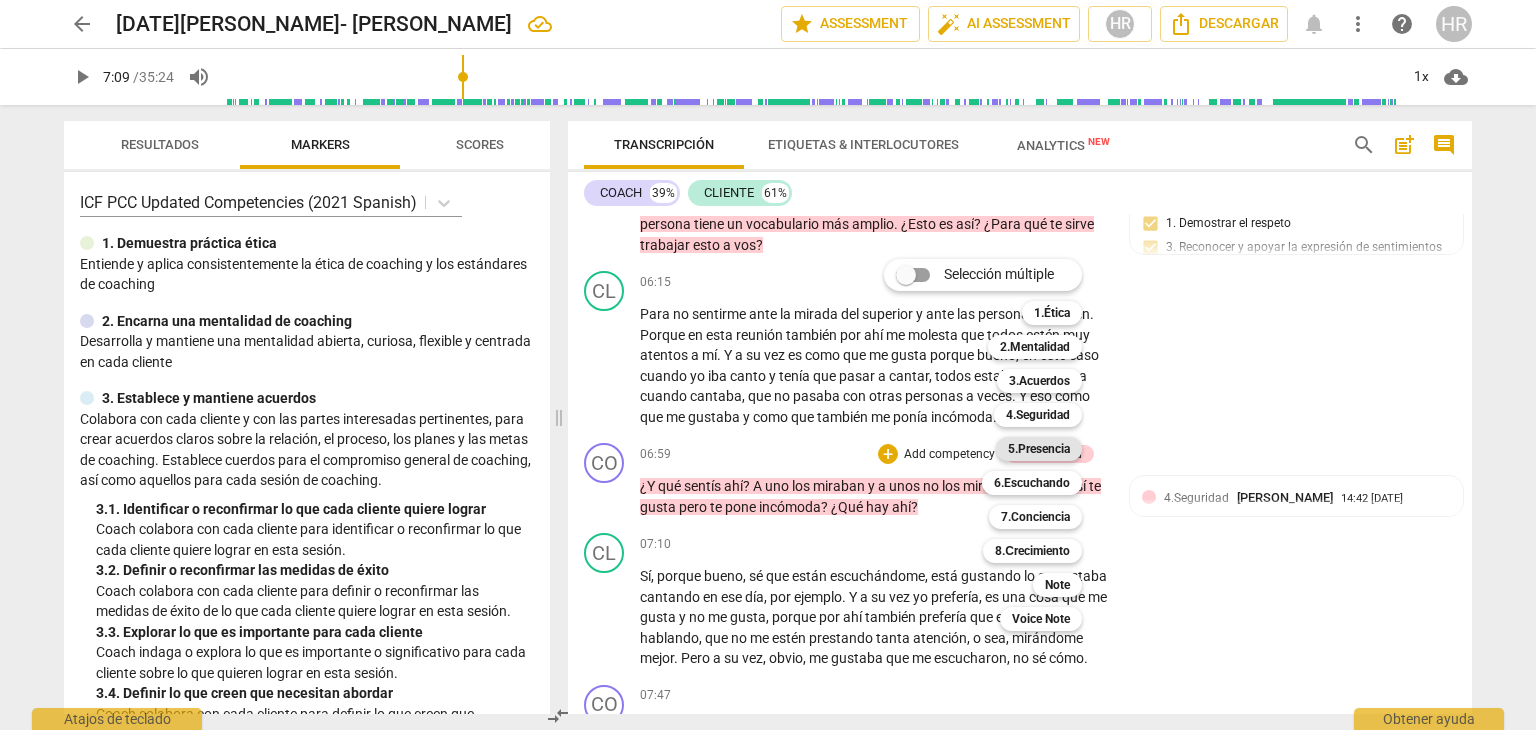 click on "5.Presencia" at bounding box center [1039, 449] 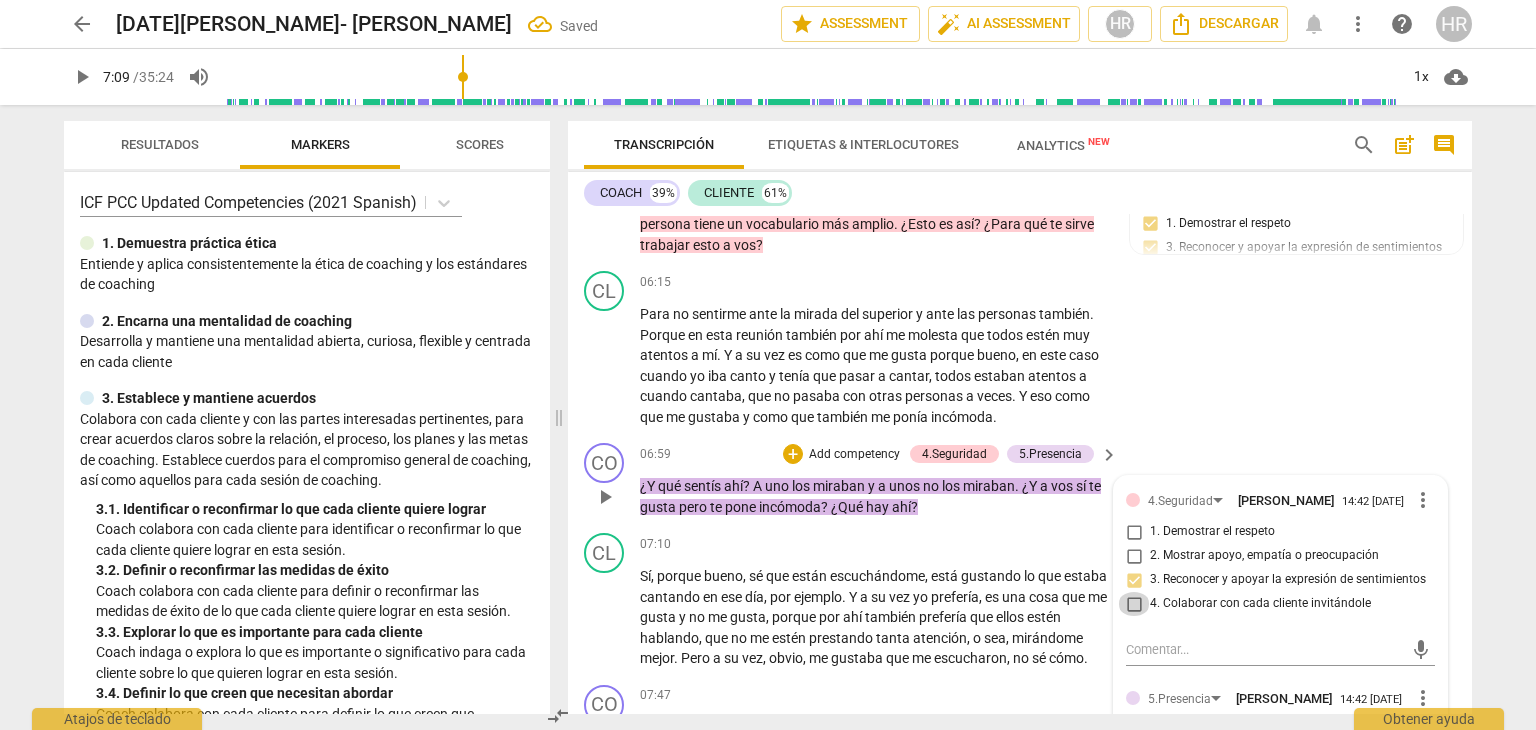 click on "4. Colaborar con cada cliente invitándole" at bounding box center (1134, 604) 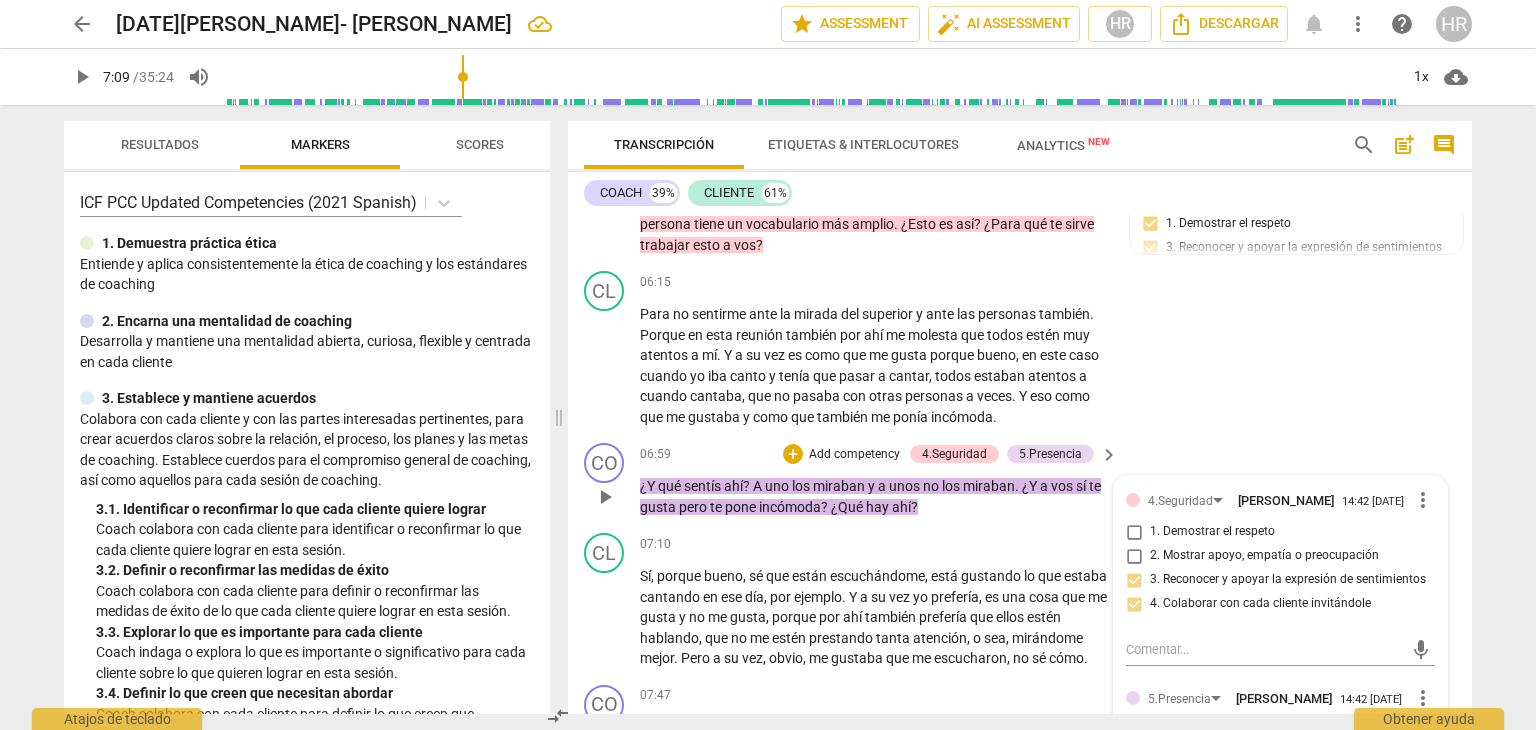 click on "Add competency" at bounding box center (854, 455) 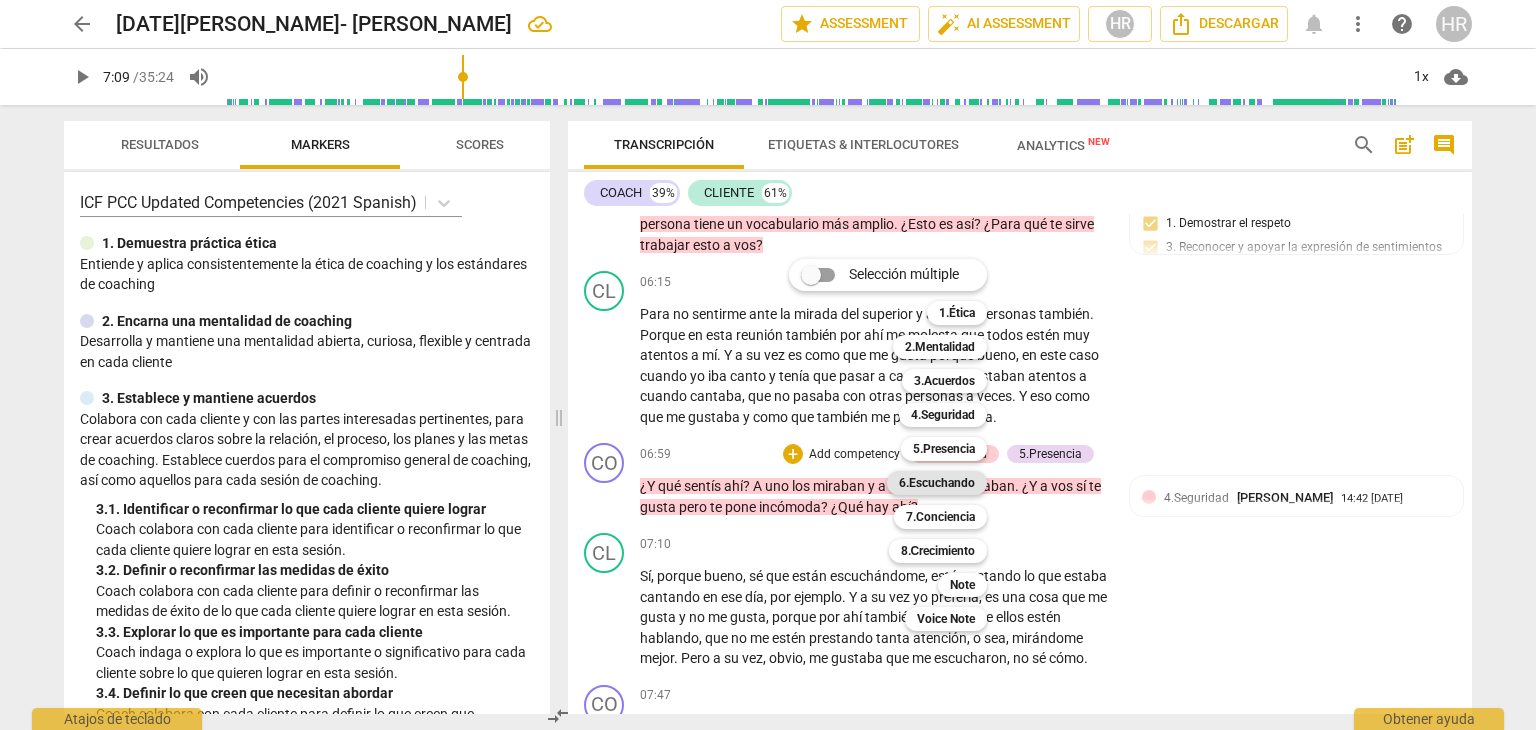 click on "6.Escuchando" at bounding box center [937, 483] 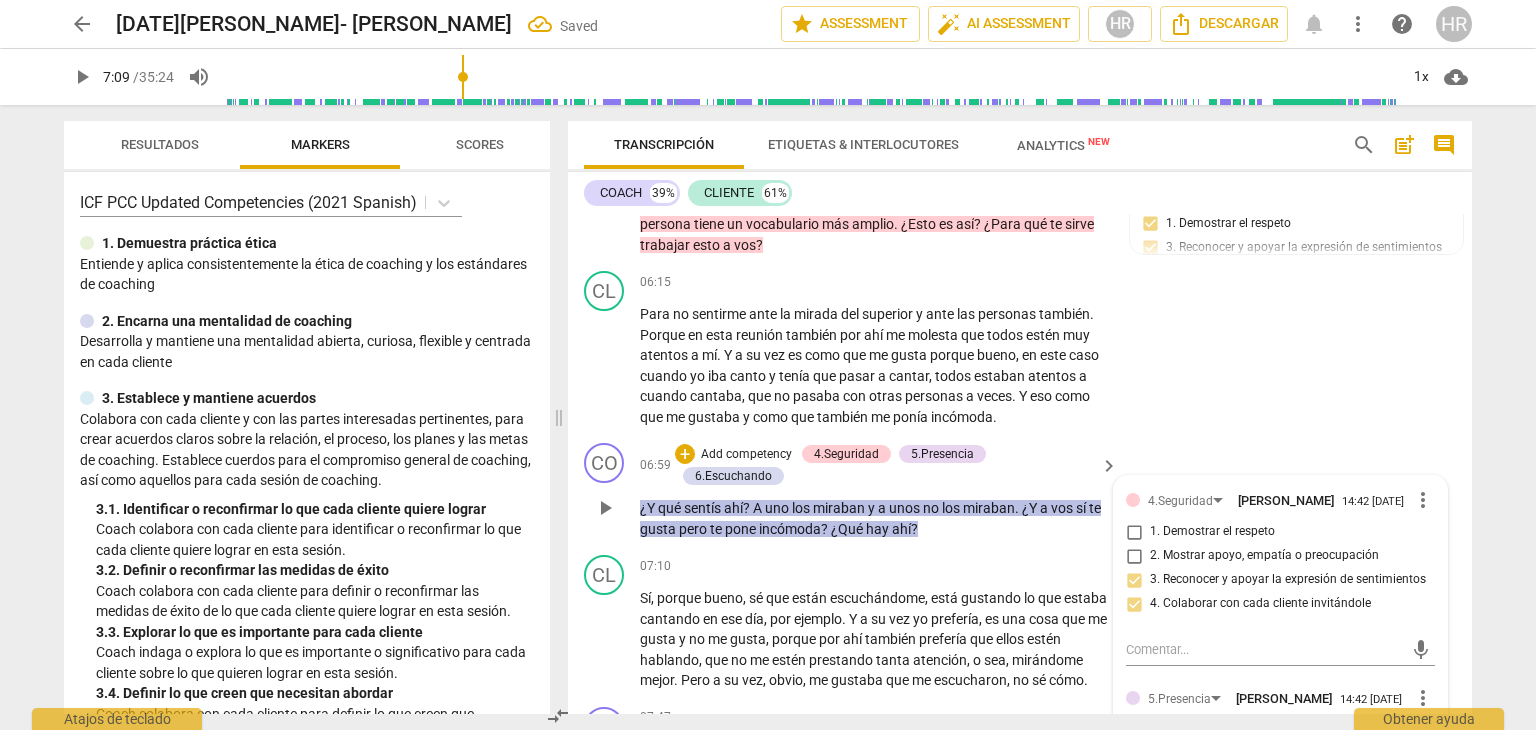 click on "4.Seguridad [PERSON_NAME] 14:42 [DATE] more_vert 1. Demostrar el respeto 2. Mostrar apoyo, empatía o preocupación 3. Reconocer y apoyar la expresión de sentimientos 4. Colaborar con cada cliente invitándole  mic 5.[PERSON_NAME] 14:42 [DATE] more_vert 1. Actuar en respuesta a toda la persona  2. Actuar en respuesta a lo que cada cliente quiere 3. Colaborar con cada cliente apoyando a cada cliente 4. Demuestrar curiosidad 5. Crear o dejar espacio para el silencio mic 6.Escuchando [PERSON_NAME] 14:43 [DATE] more_vert 1. Personalizar preguntas y observaciones  2. Explorar las palabras que usa cada cliente 3. Explorar las emociones de cada cliente 4. Explorar los cambios de energía  5. Explorar cómo cada cliente se percibe 6. Permitir a cada cliente terminar de hablar sin interrumpir 7. Resumir lo que cada cliente comunicó  mic" at bounding box center (1280, 840) 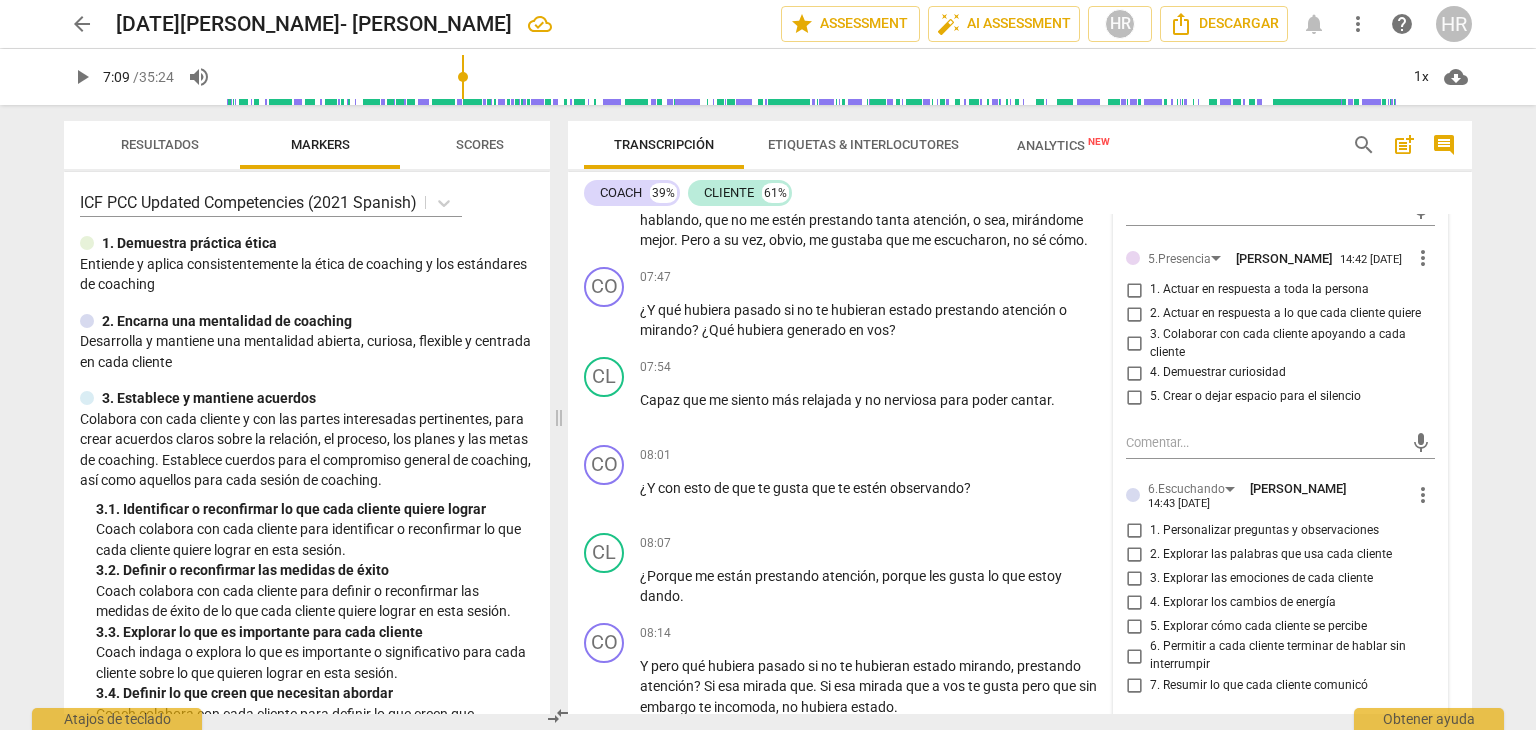 scroll, scrollTop: 3077, scrollLeft: 0, axis: vertical 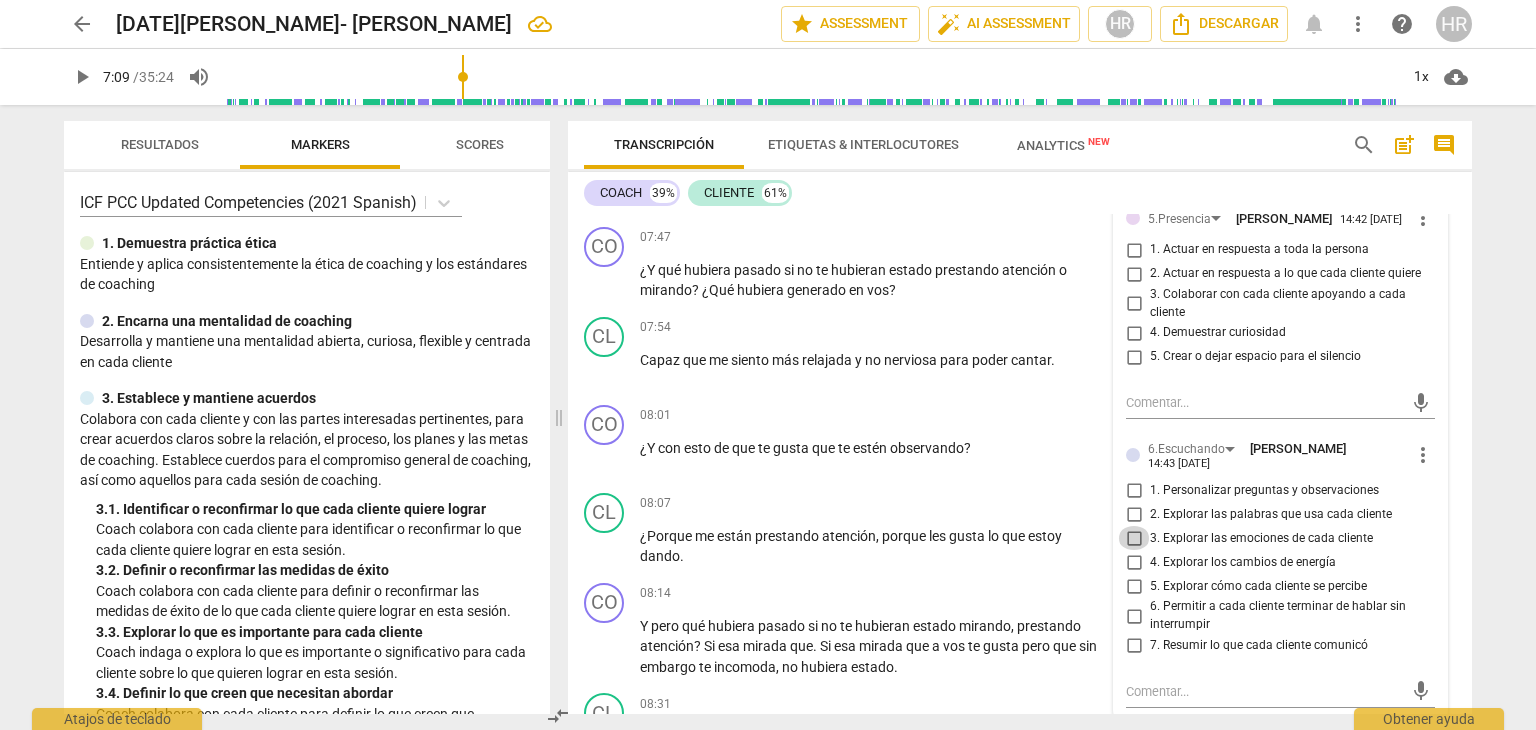 click on "3. Explorar las emociones de cada cliente" at bounding box center [1134, 538] 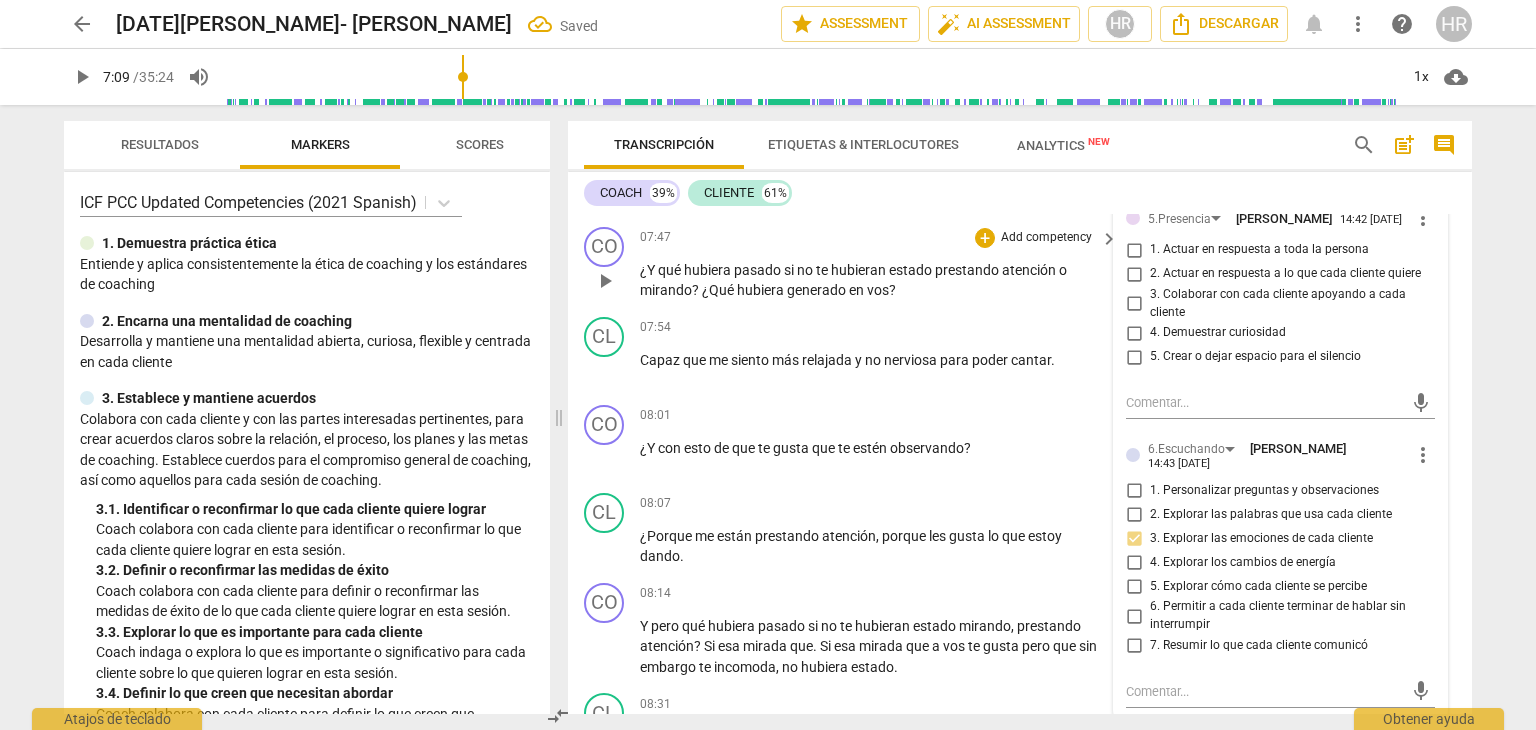 click on "07:47 + Add competency keyboard_arrow_right" at bounding box center (880, 238) 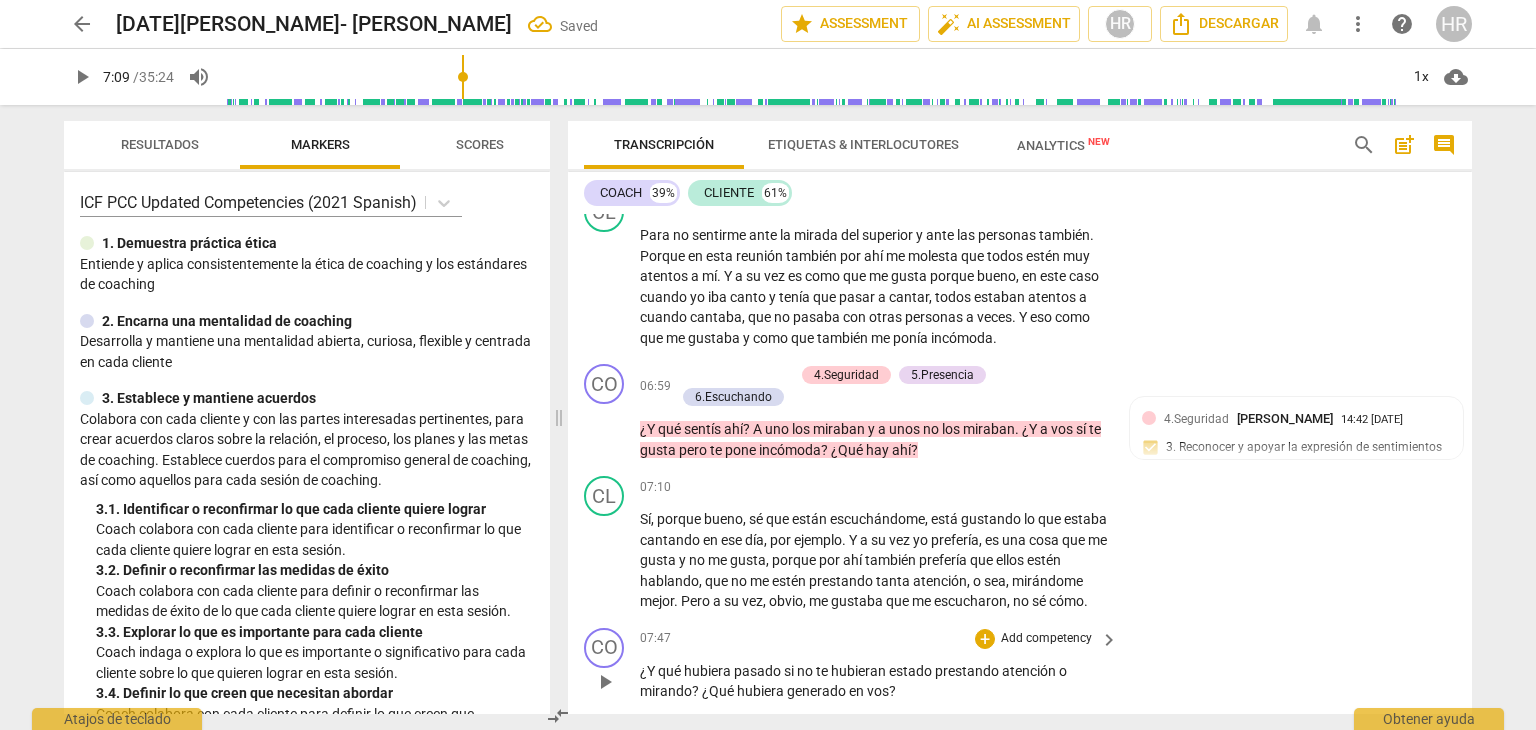 scroll, scrollTop: 2637, scrollLeft: 0, axis: vertical 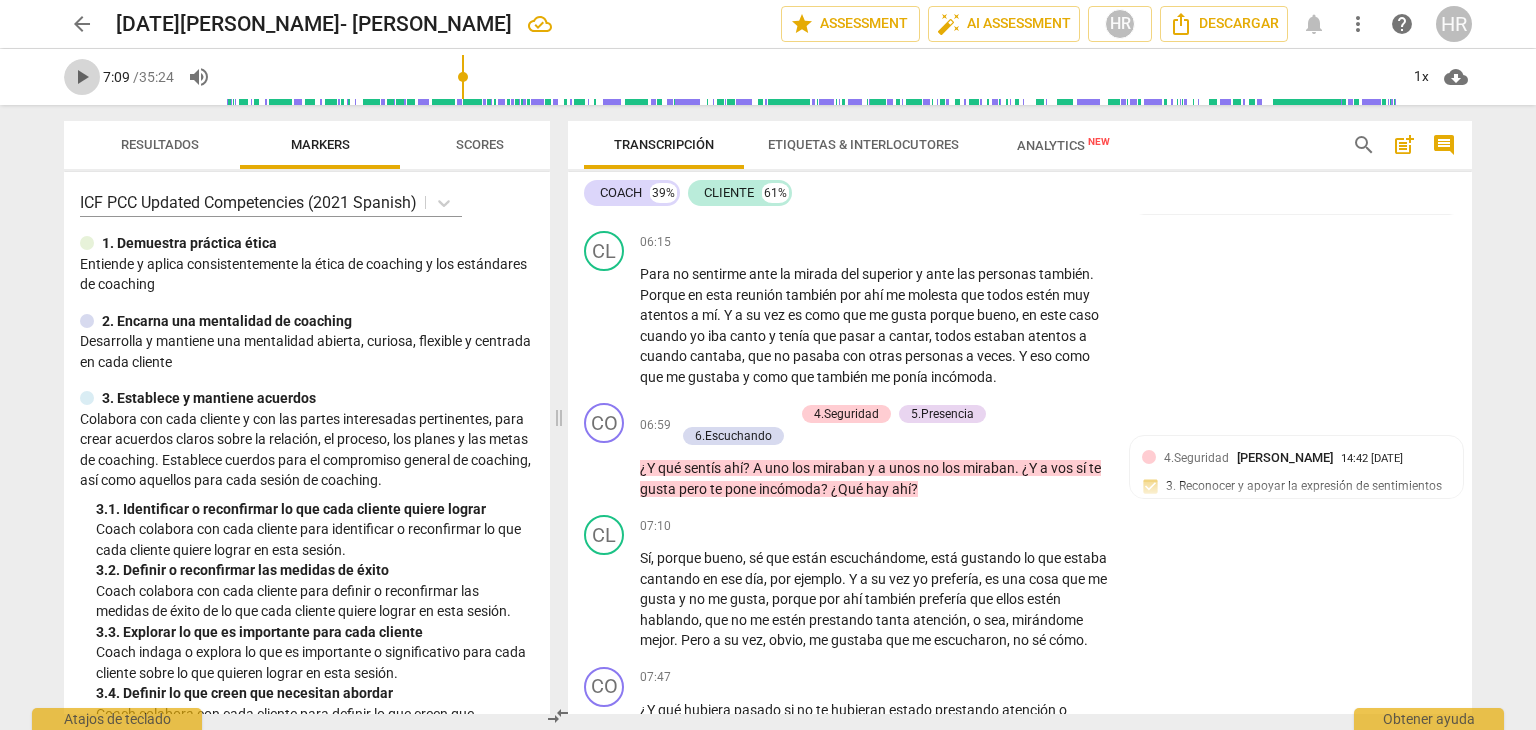 click on "play_arrow" at bounding box center [82, 77] 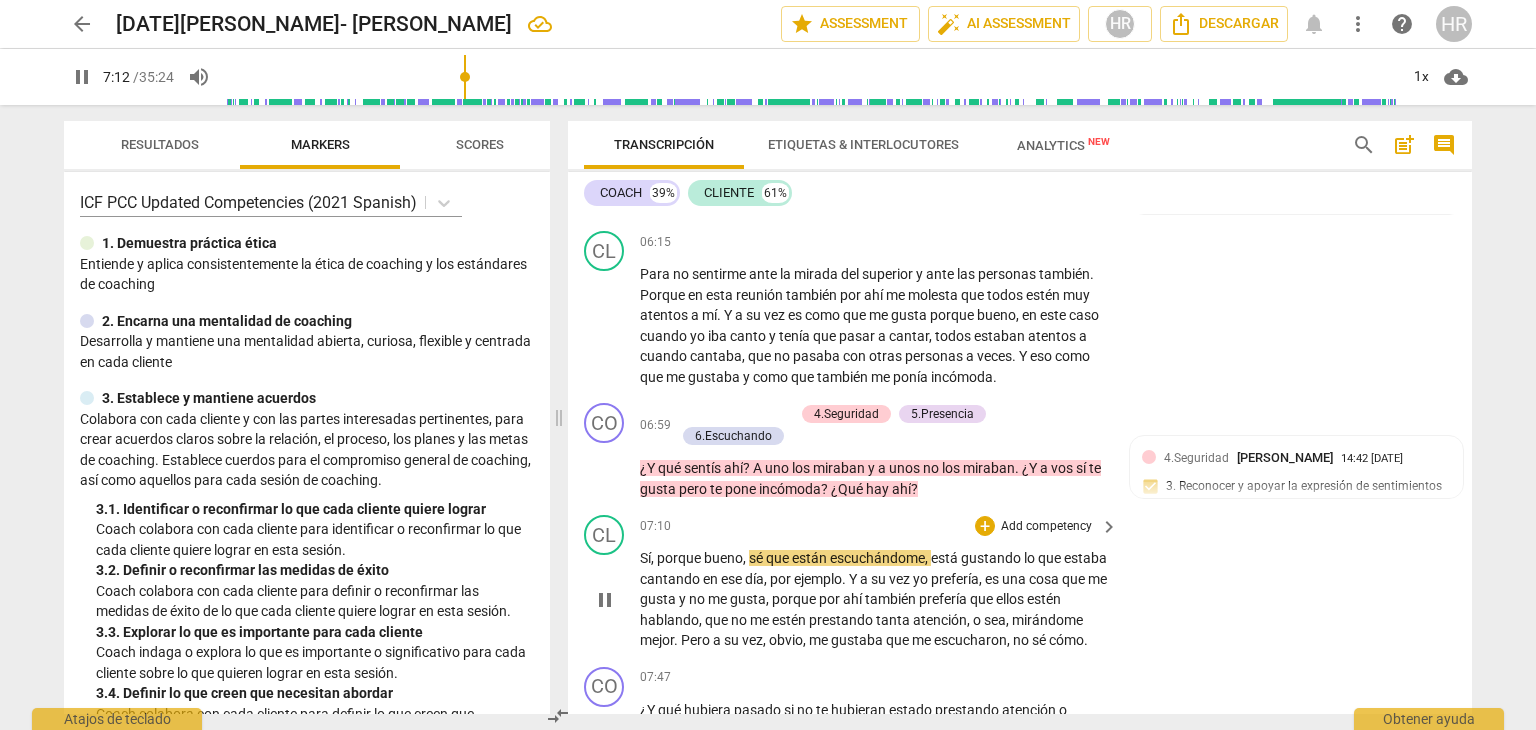 click on "Sí ,   porque   bueno ,   sé   que   están   escuchándome ,   está   gustando   lo   que   estaba   cantando   en   ese   día ,   por   ejemplo .   Y   a   su   vez   yo   prefería ,   es   una   cosa   que   me   gusta   y   no   me   gusta ,   porque   por   ahí   también   prefería   que   ellos   estén   hablando ,   que   no   me   estén   prestando   tanta   atención ,   o   sea ,   mirándome   mejor .   Pero   a   su   vez ,   obvio ,   me   gustaba   que   me   escucharon ,   no   sé   cómo ." at bounding box center (874, 599) 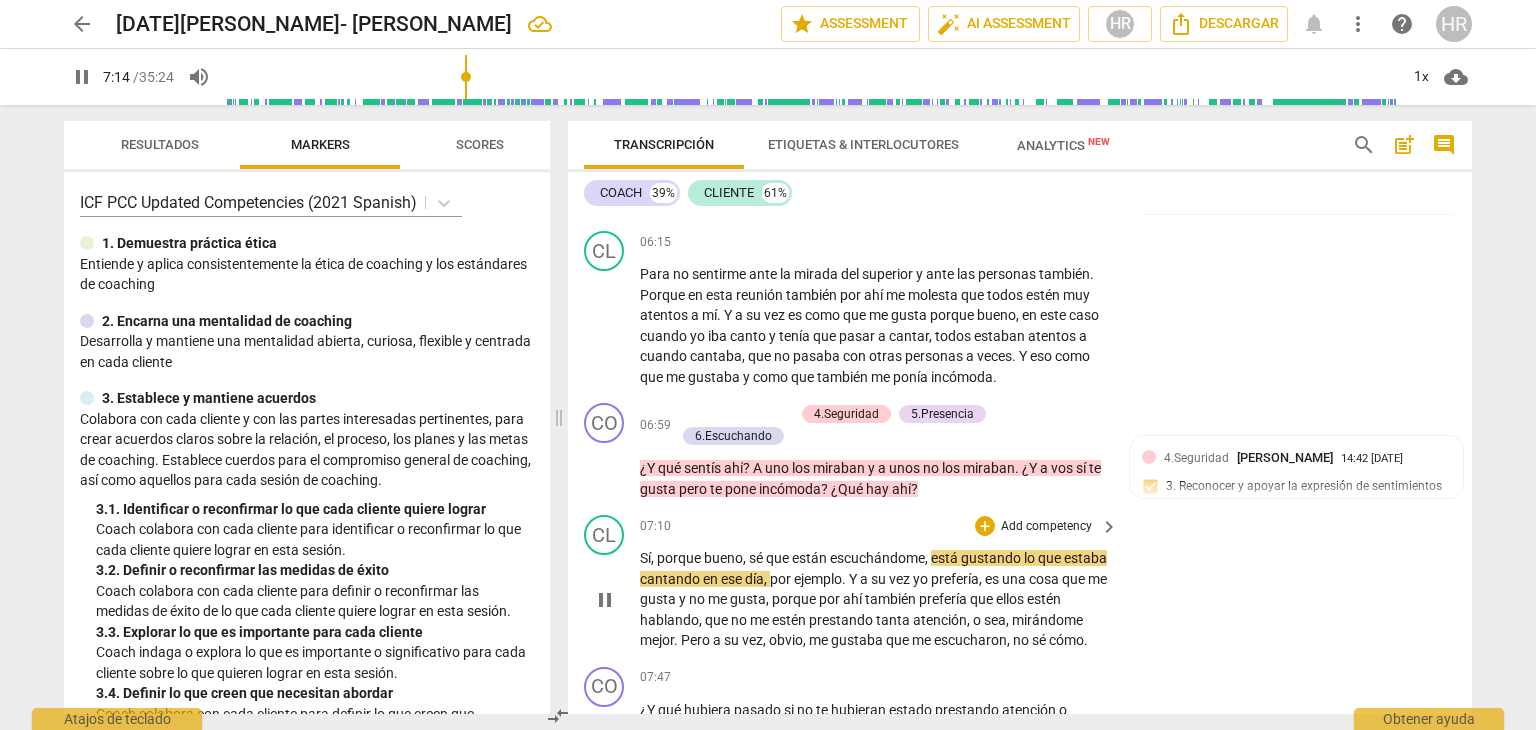 click on "Sí ,   porque   bueno ,   sé   que   están   escuchándome ,   está   gustando   lo   que   estaba   cantando   en   ese   día ,   por   ejemplo .   Y   a   su   vez   yo   prefería ,   es   una   cosa   que   me   gusta   y   no   me   gusta ,   porque   por   ahí   también   prefería   que   ellos   estén   hablando ,   que   no   me   estén   prestando   tanta   atención ,   o   sea ,   mirándome   mejor .   Pero   a   su   vez ,   obvio ,   me   gustaba   que   me   escucharon ,   no   sé   cómo ." at bounding box center [880, 599] 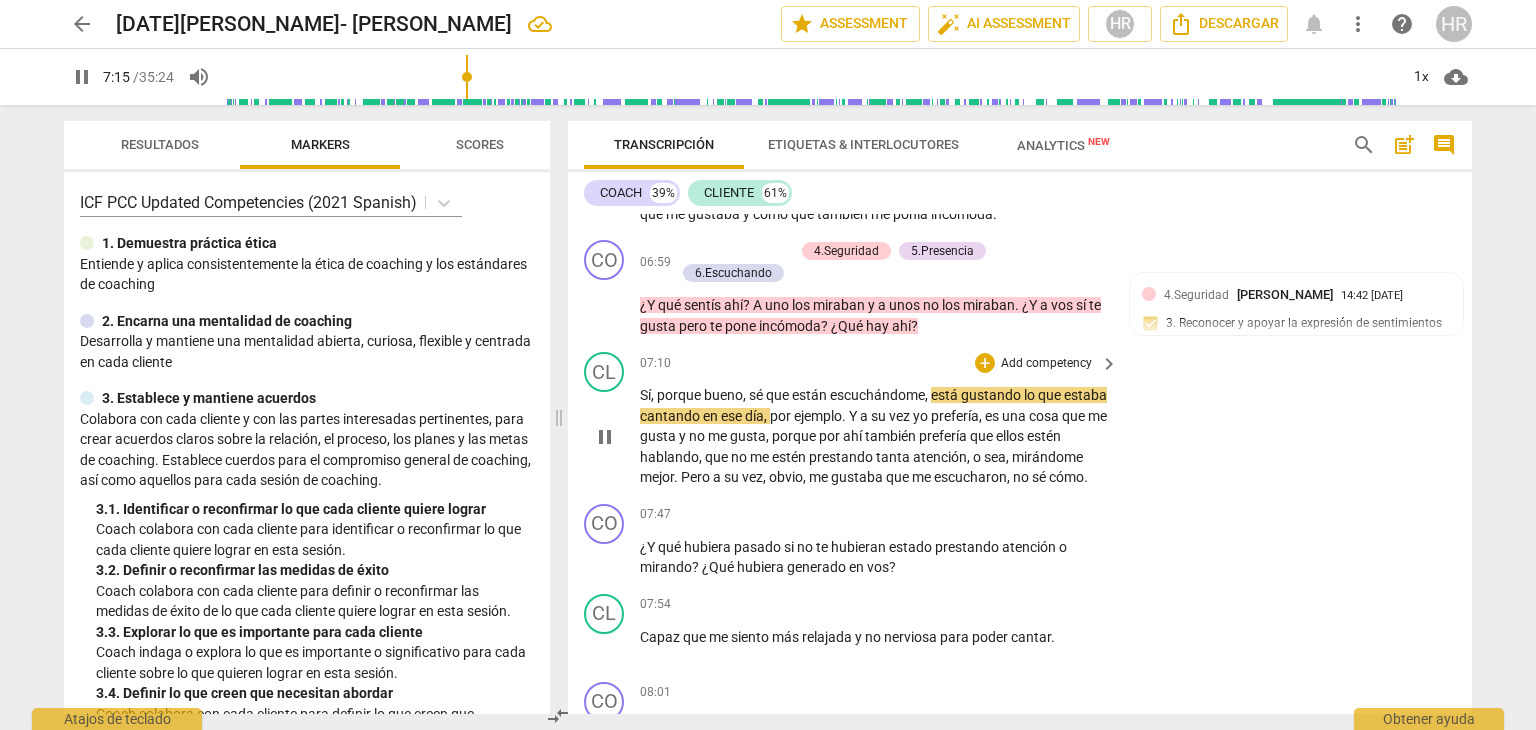 scroll, scrollTop: 2837, scrollLeft: 0, axis: vertical 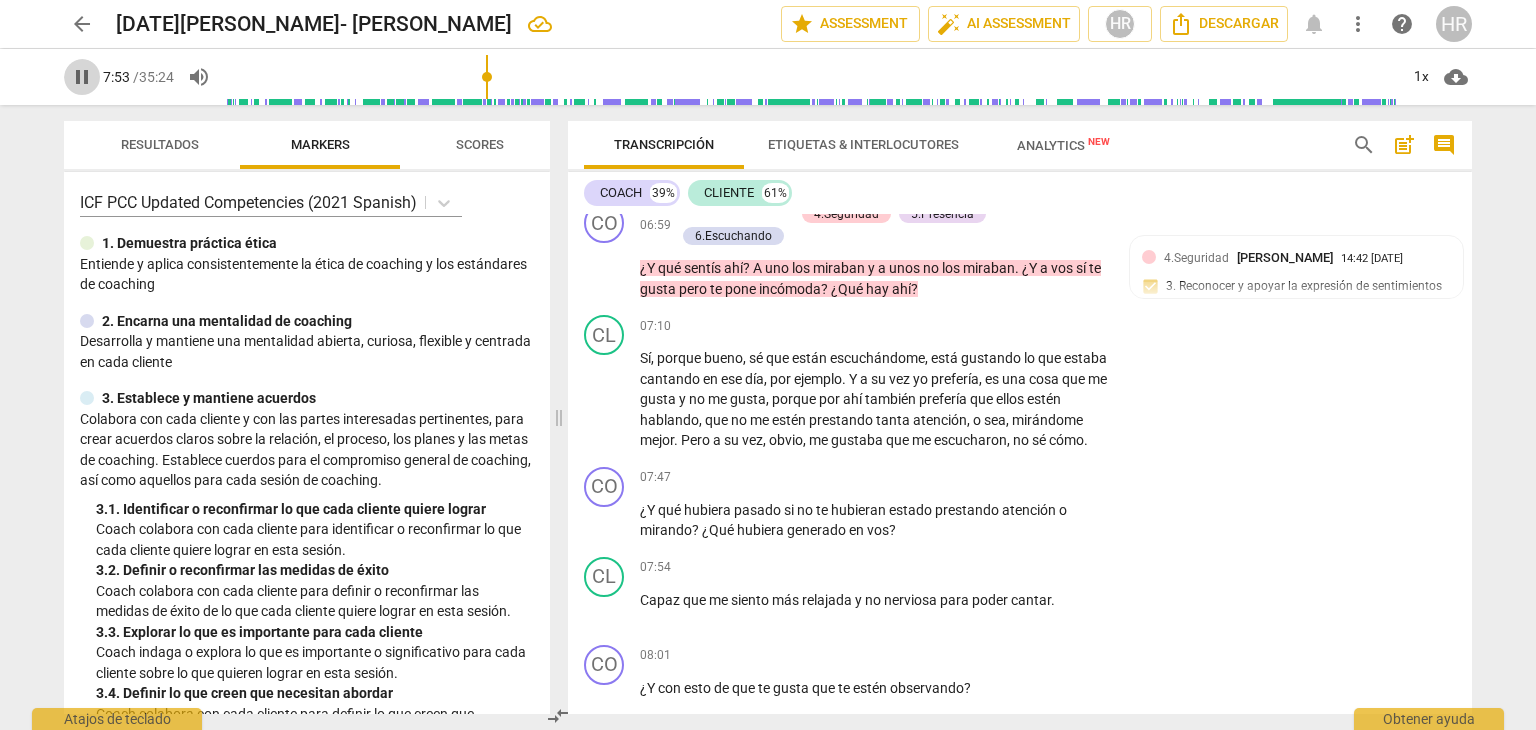 click on "pause" at bounding box center (82, 77) 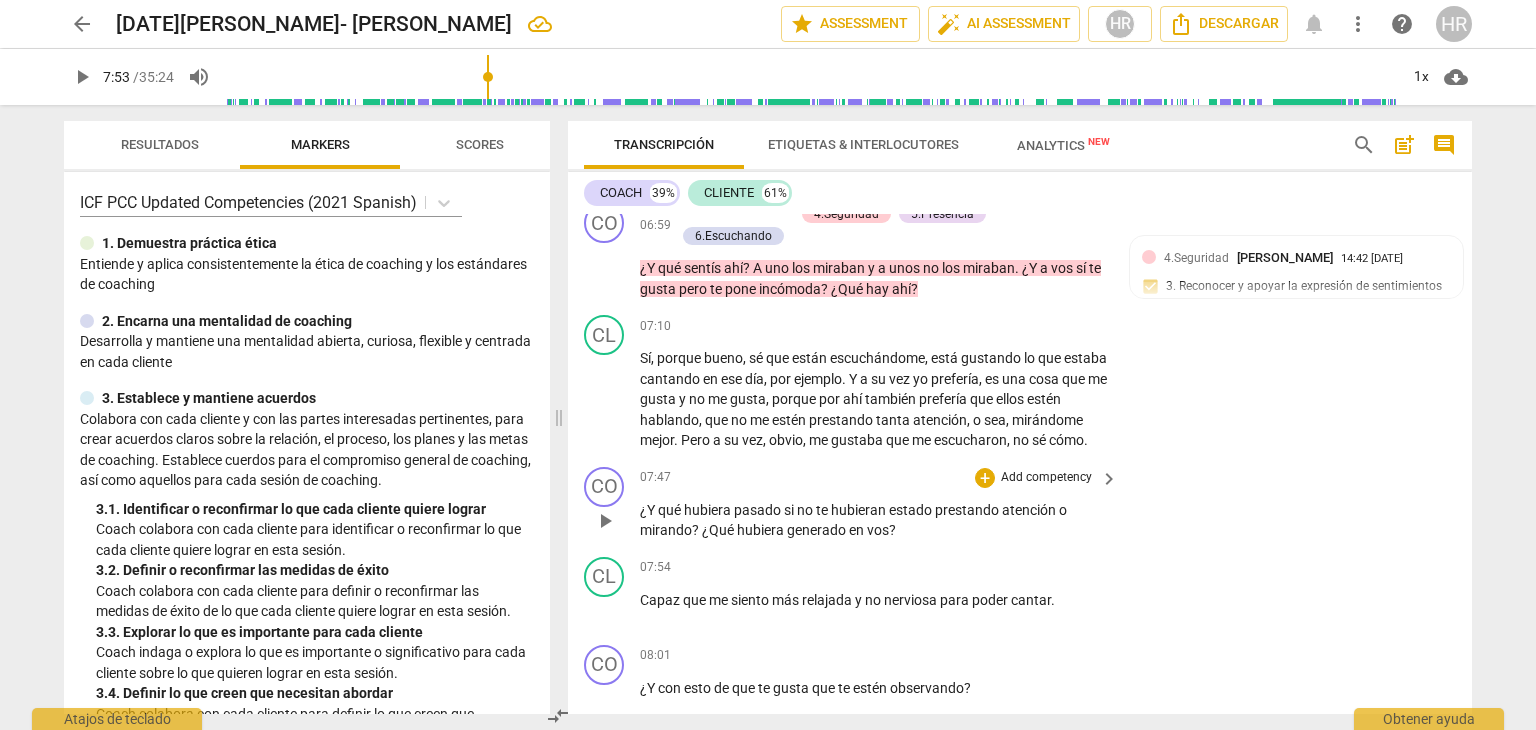 click on "Add competency" at bounding box center (1046, 478) 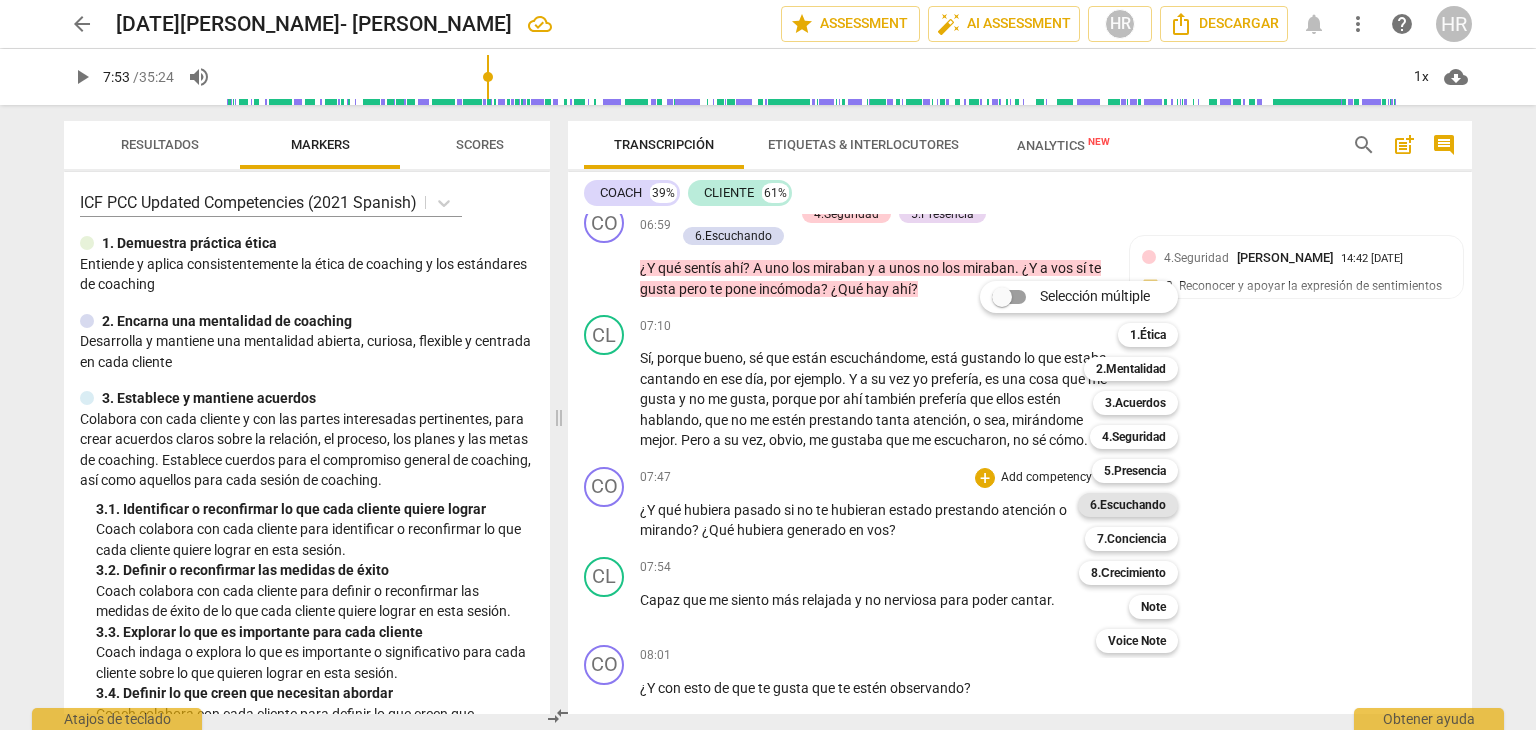 click on "6.Escuchando" at bounding box center [1128, 505] 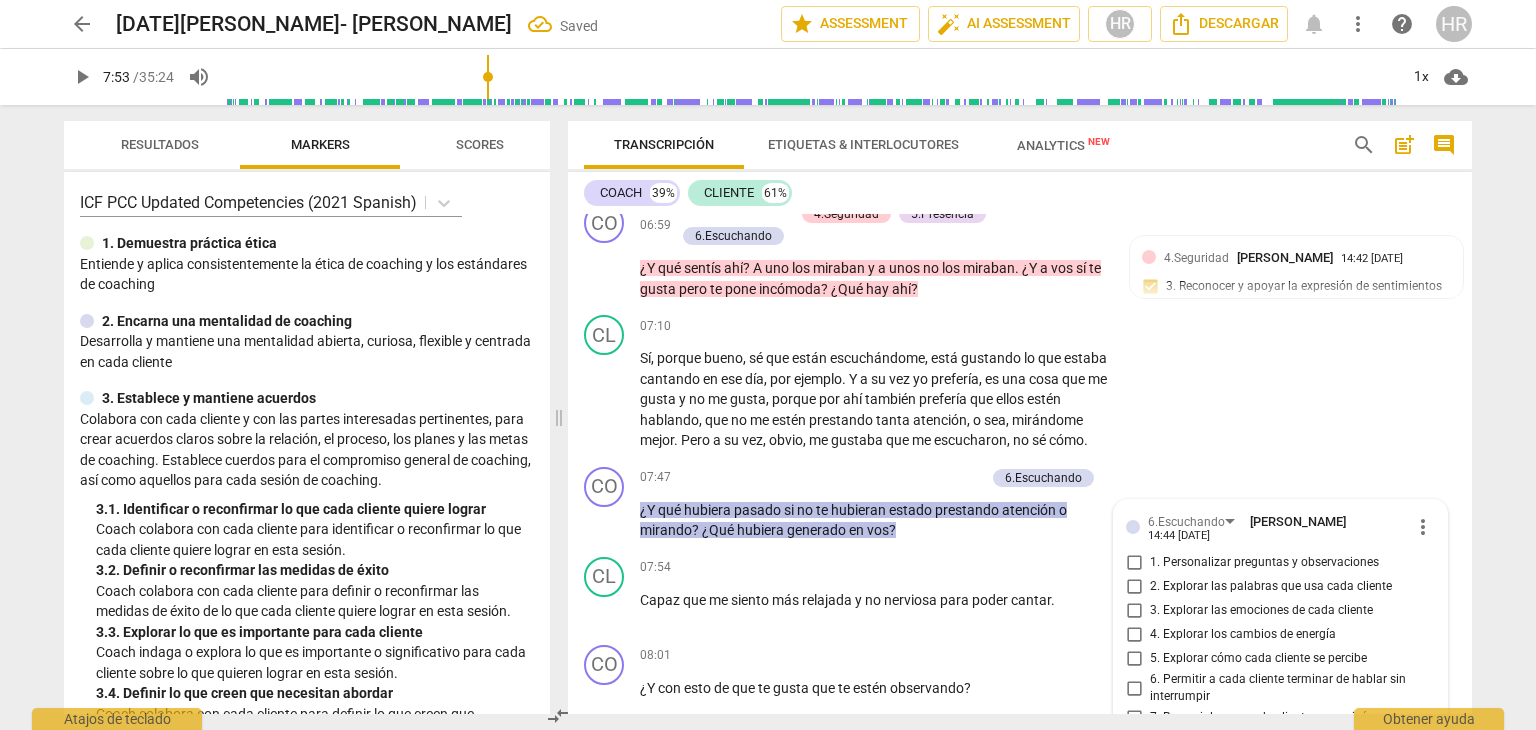 scroll, scrollTop: 3126, scrollLeft: 0, axis: vertical 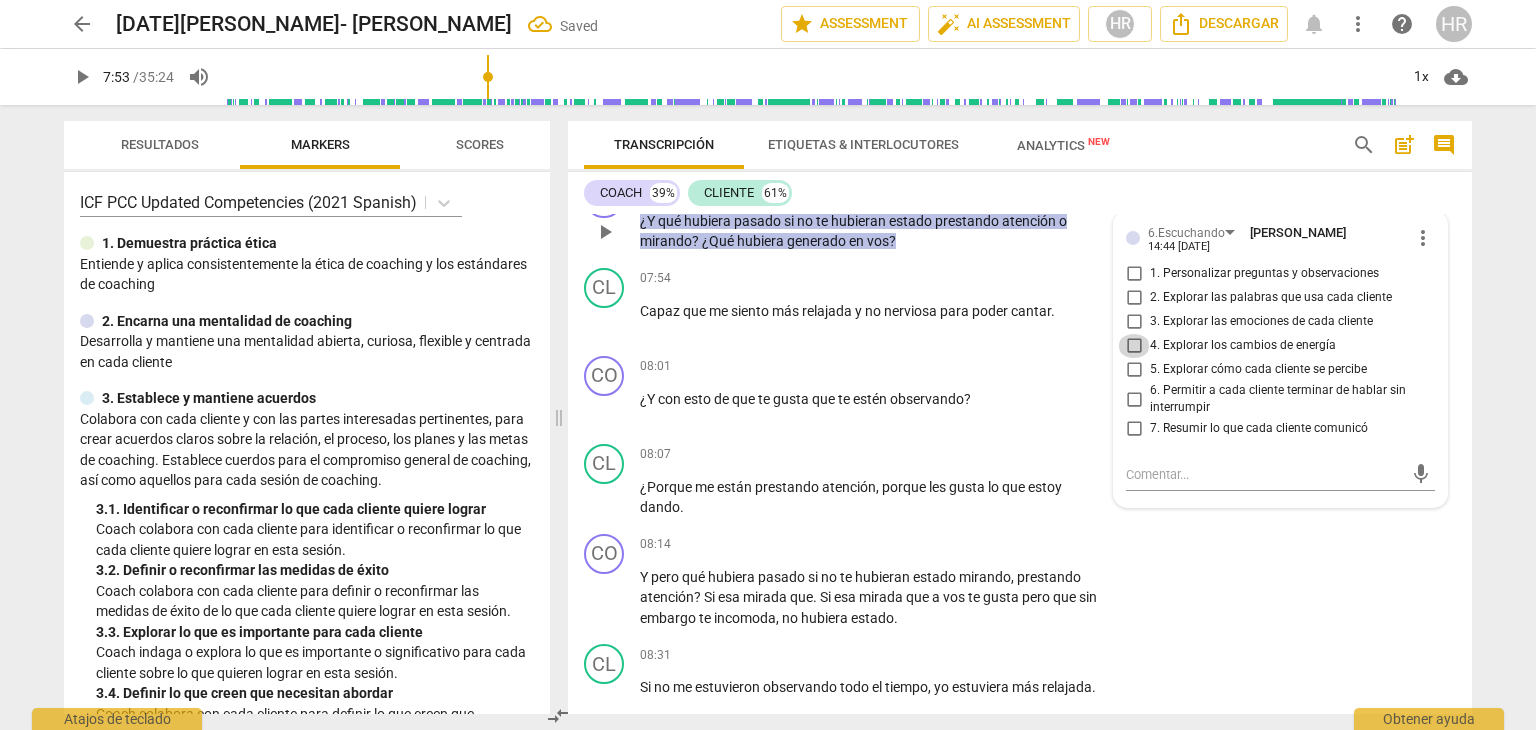 click on "4. Explorar los cambios de energía" at bounding box center [1134, 346] 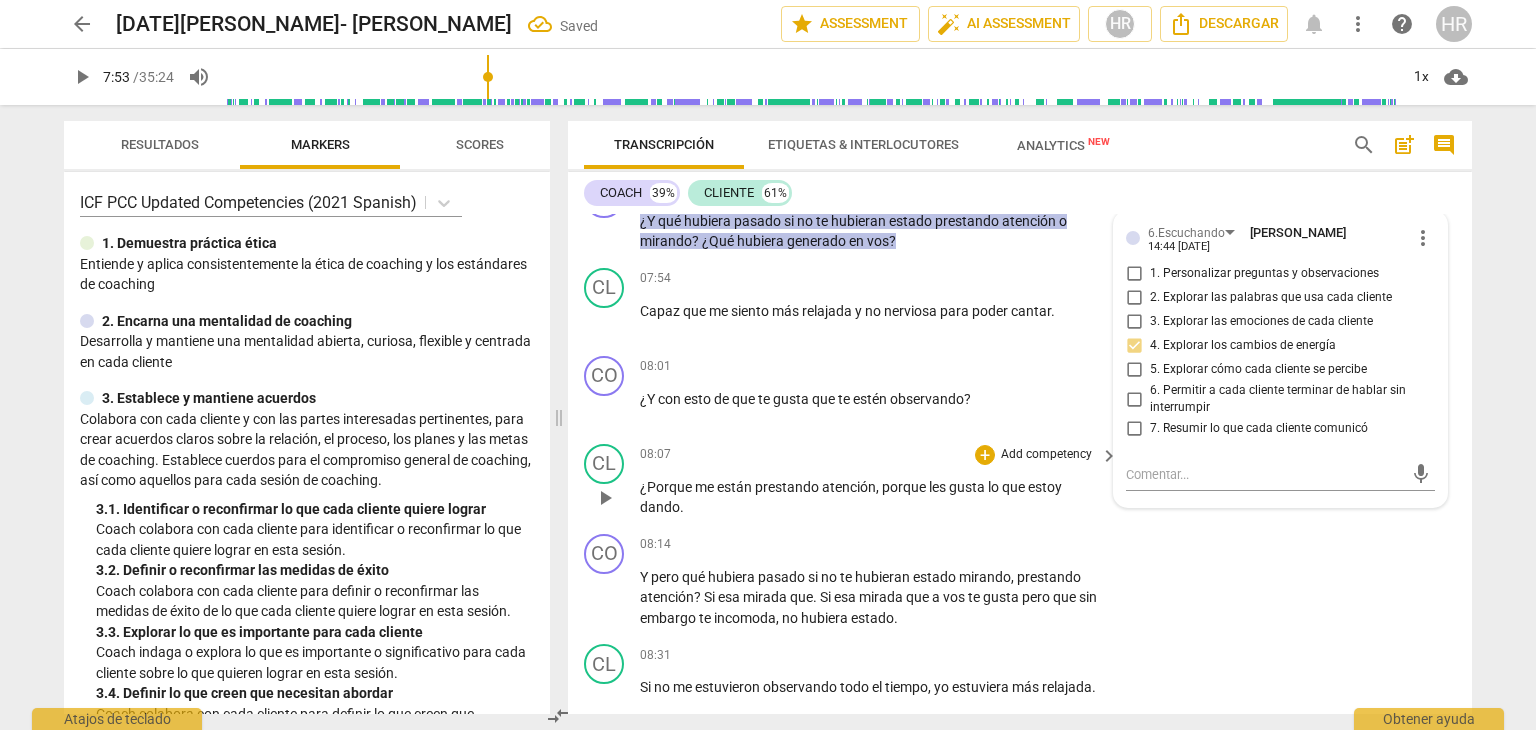 click on "08:07 + Add competency keyboard_arrow_right" at bounding box center [880, 455] 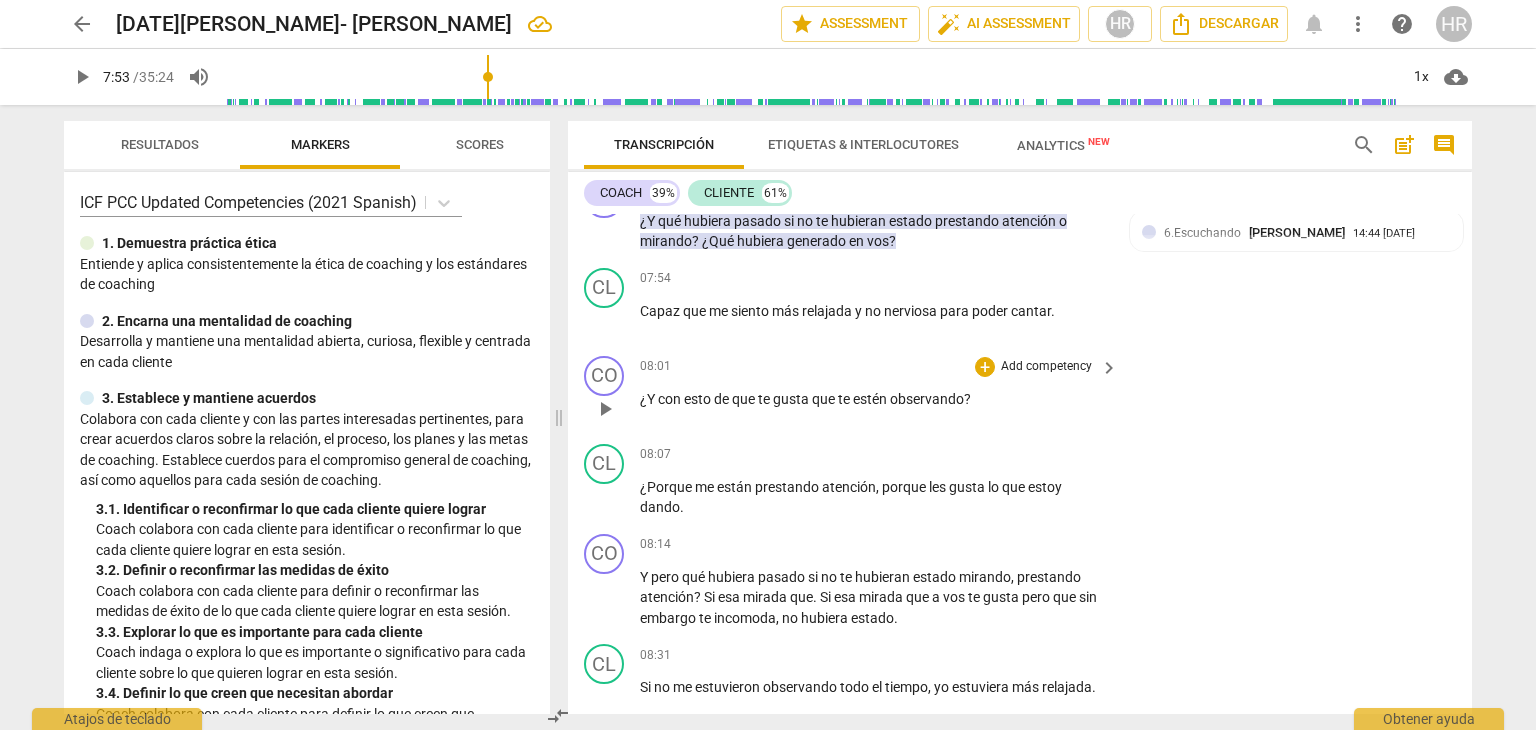 click on "CO play_arrow pause 08:01 + Add competency keyboard_arrow_right ¿Y   con   esto   de   que   te   gusta   que   te   estén   observando ?" at bounding box center (1020, 392) 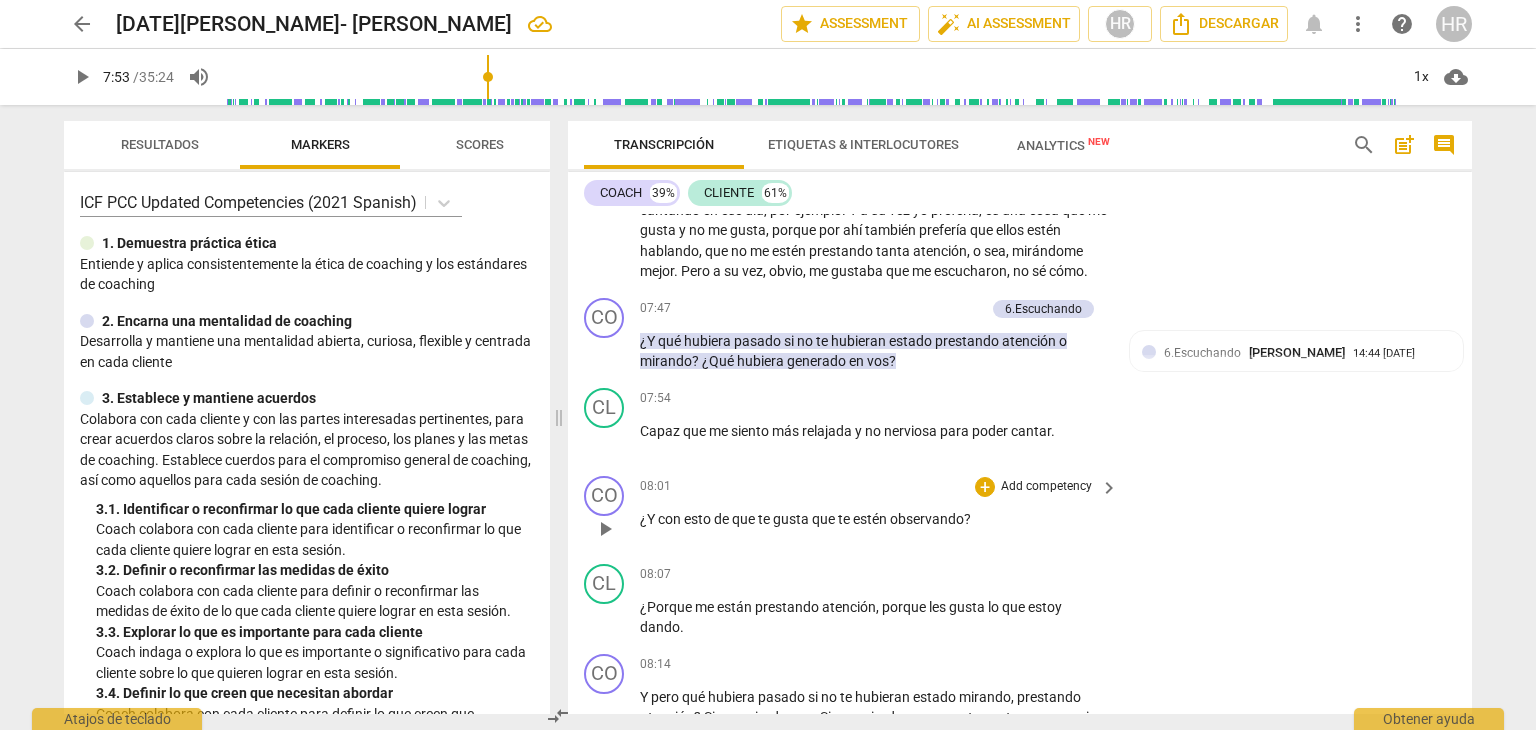 scroll, scrollTop: 2966, scrollLeft: 0, axis: vertical 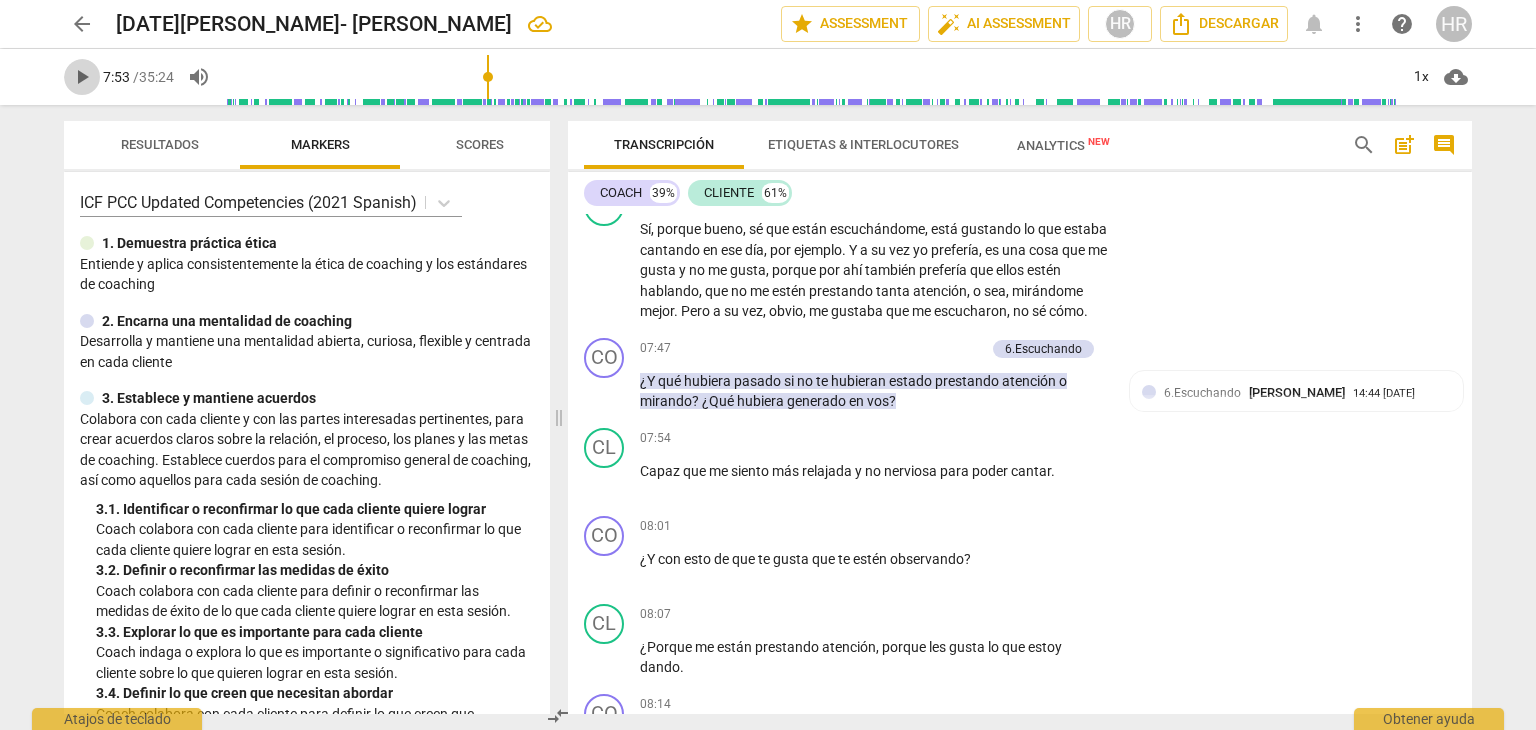 click on "play_arrow" at bounding box center [82, 77] 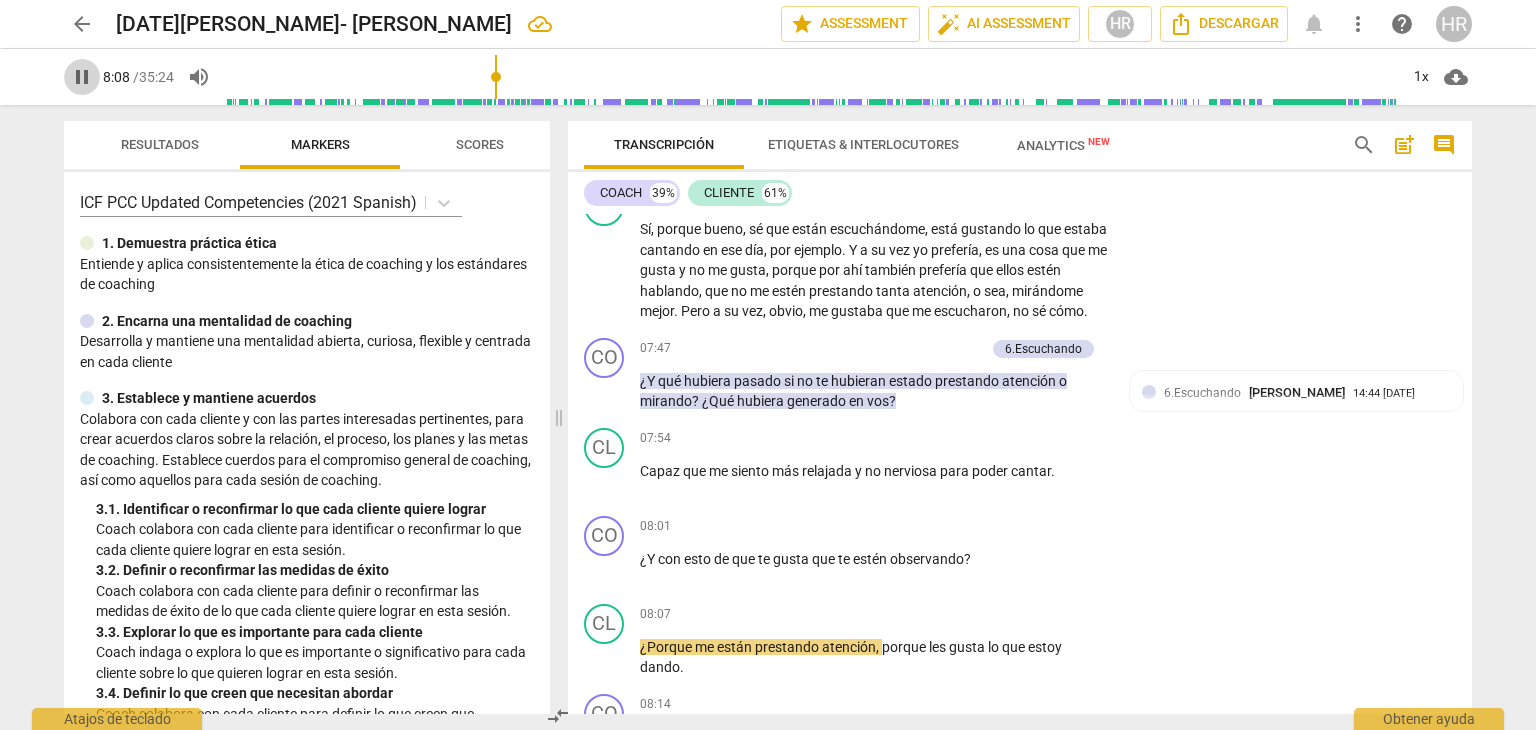 click on "pause" at bounding box center [82, 77] 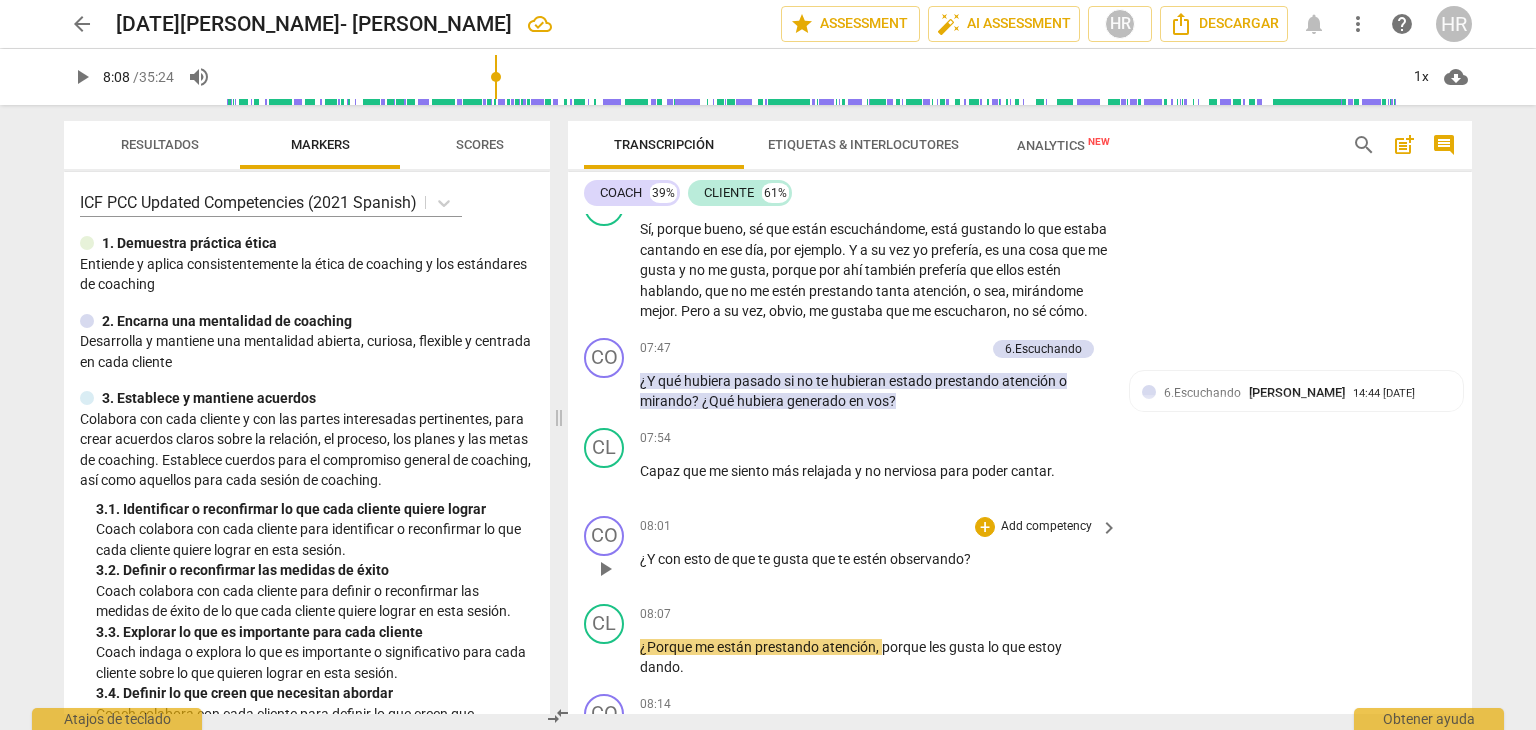 click on "Add competency" at bounding box center [1046, 527] 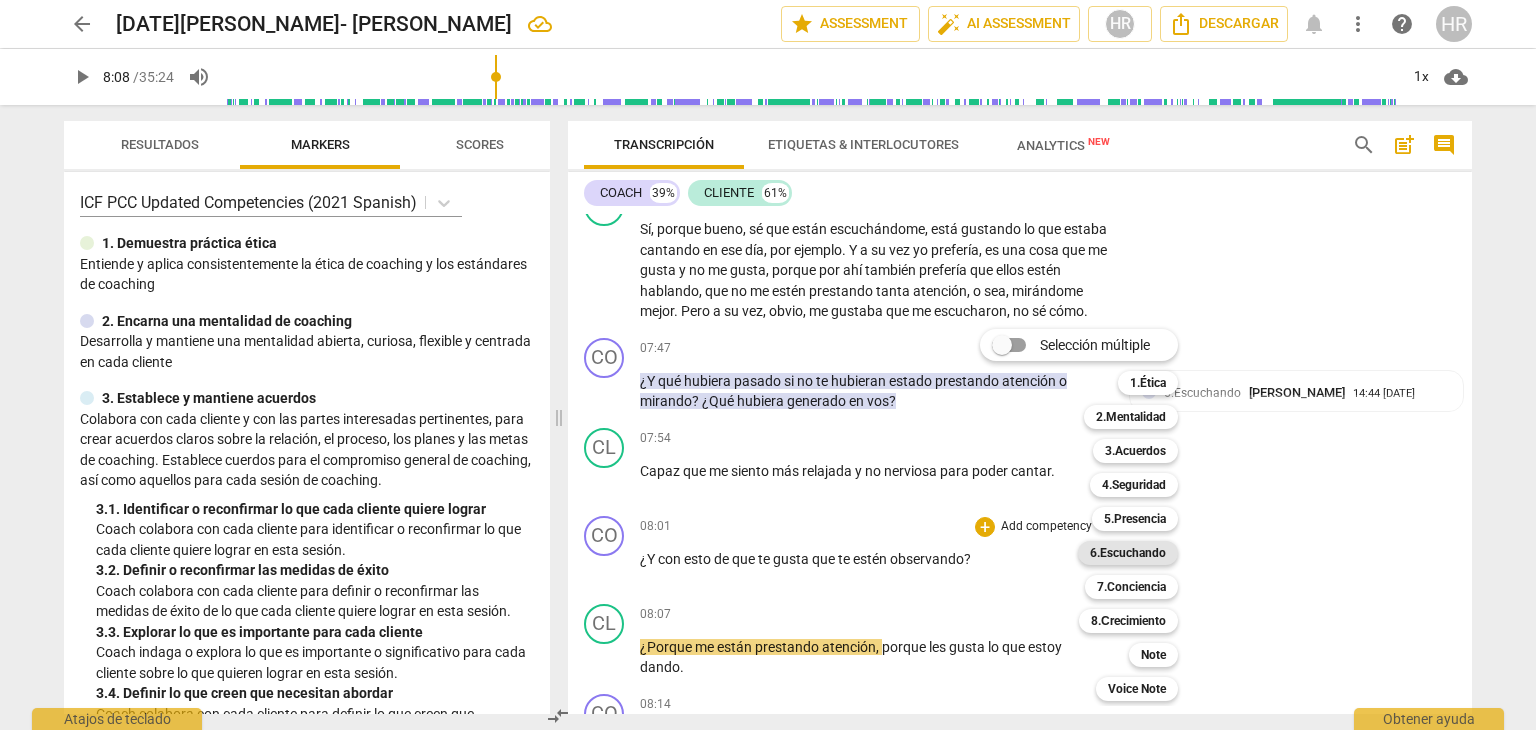 click on "6.Escuchando" at bounding box center (1128, 553) 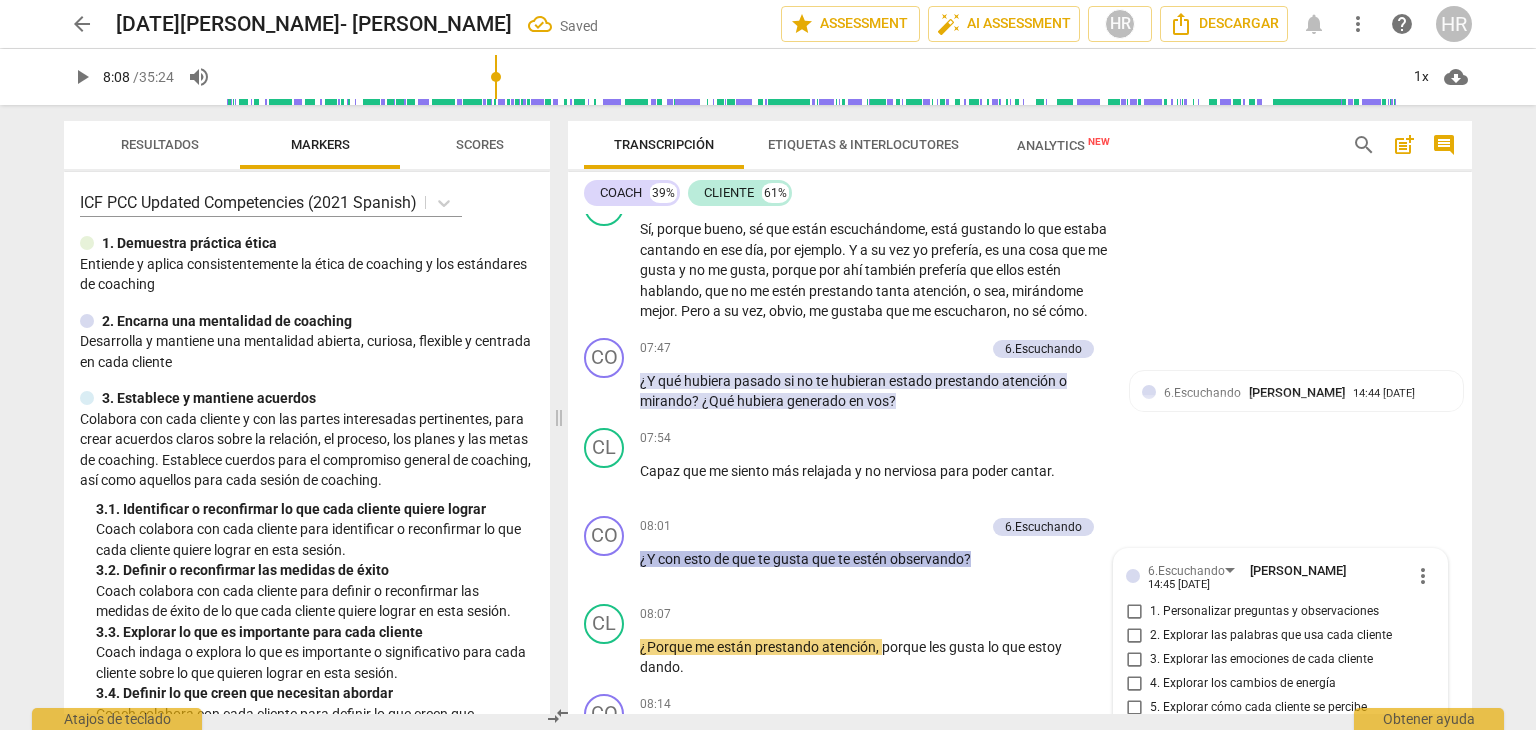 scroll, scrollTop: 3303, scrollLeft: 0, axis: vertical 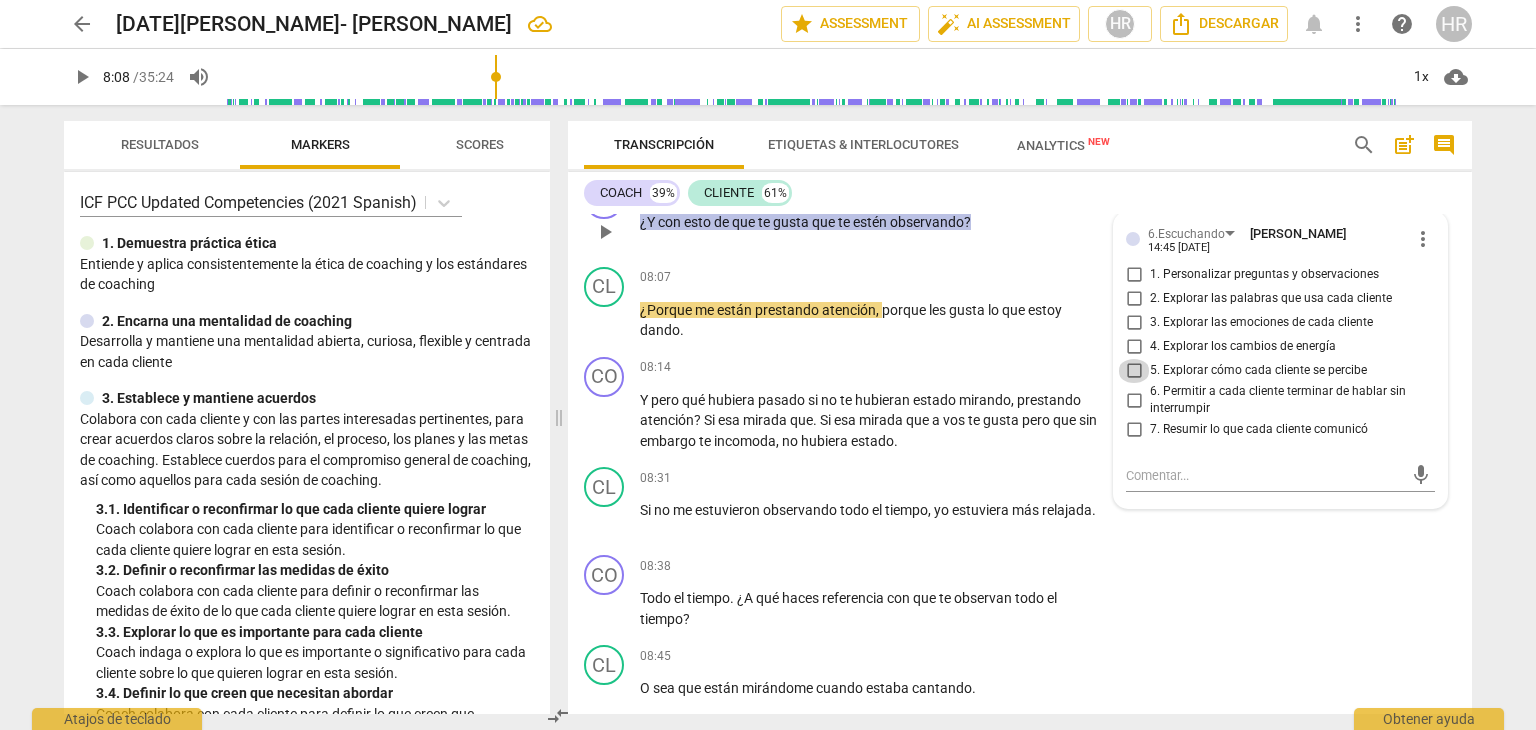 click on "5. Explorar cómo cada cliente se percibe" at bounding box center (1134, 371) 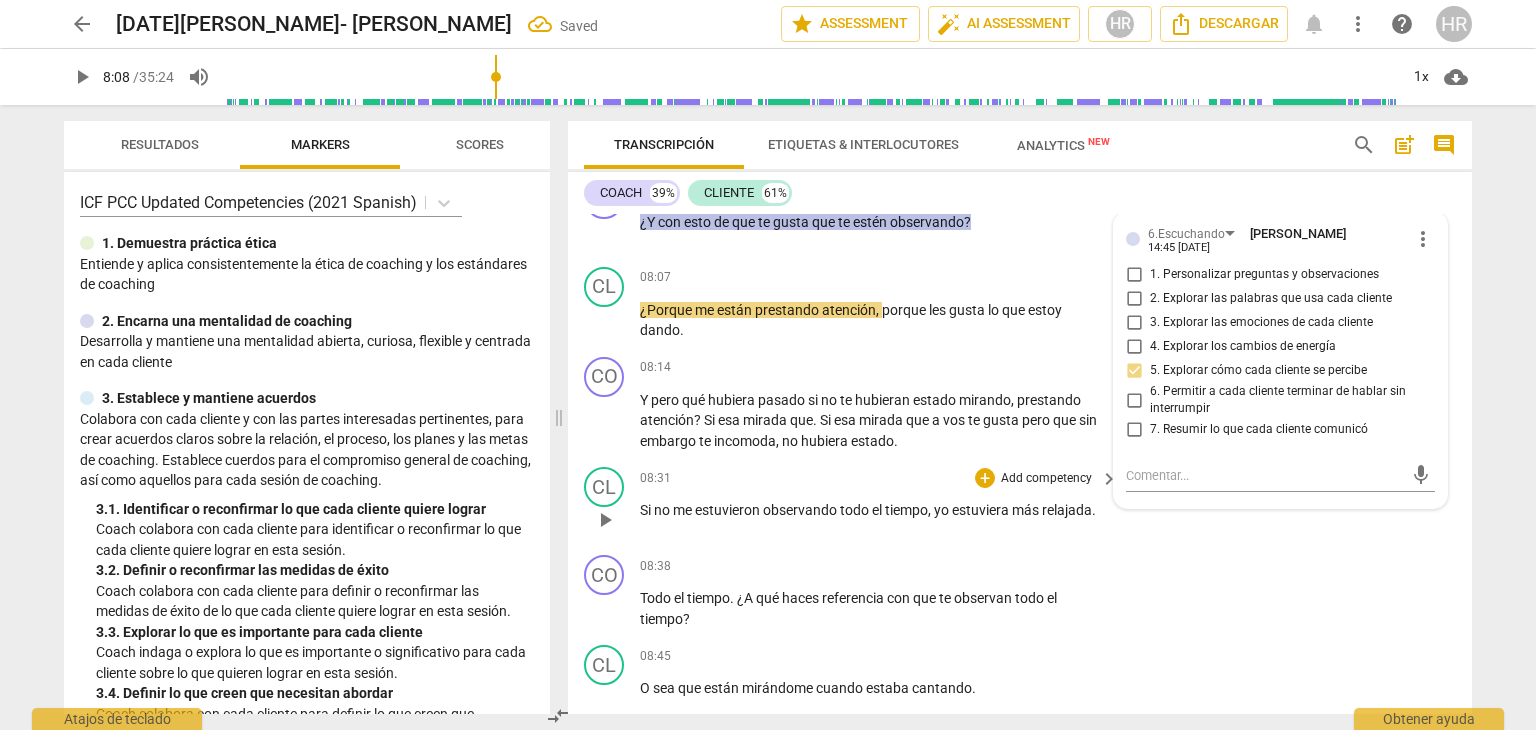 click on "08:31 + Add competency keyboard_arrow_right Si   no   me   estuvieron   observando   todo   el   tiempo ,   yo   estuviera   más   relajada ." at bounding box center [880, 503] 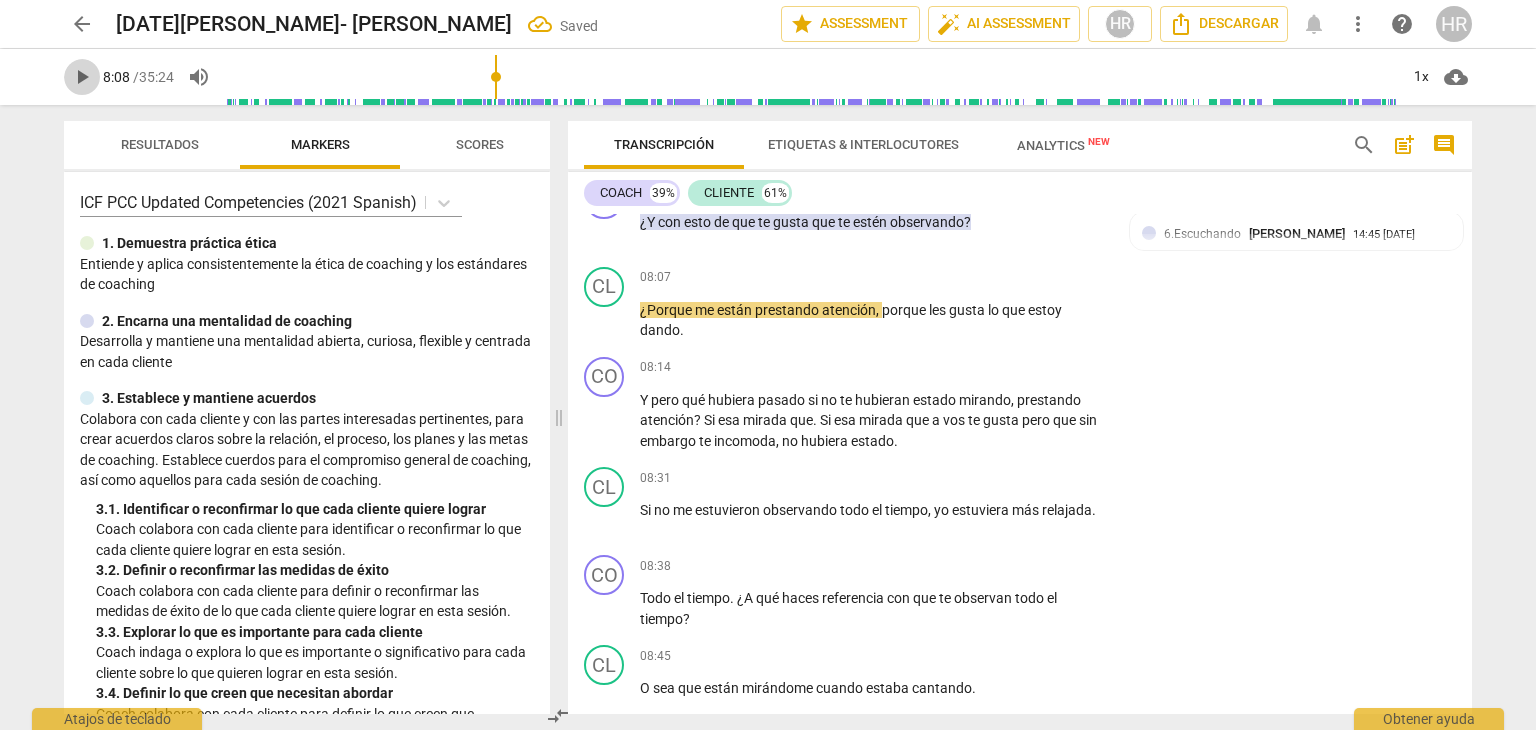 click on "play_arrow" at bounding box center [82, 77] 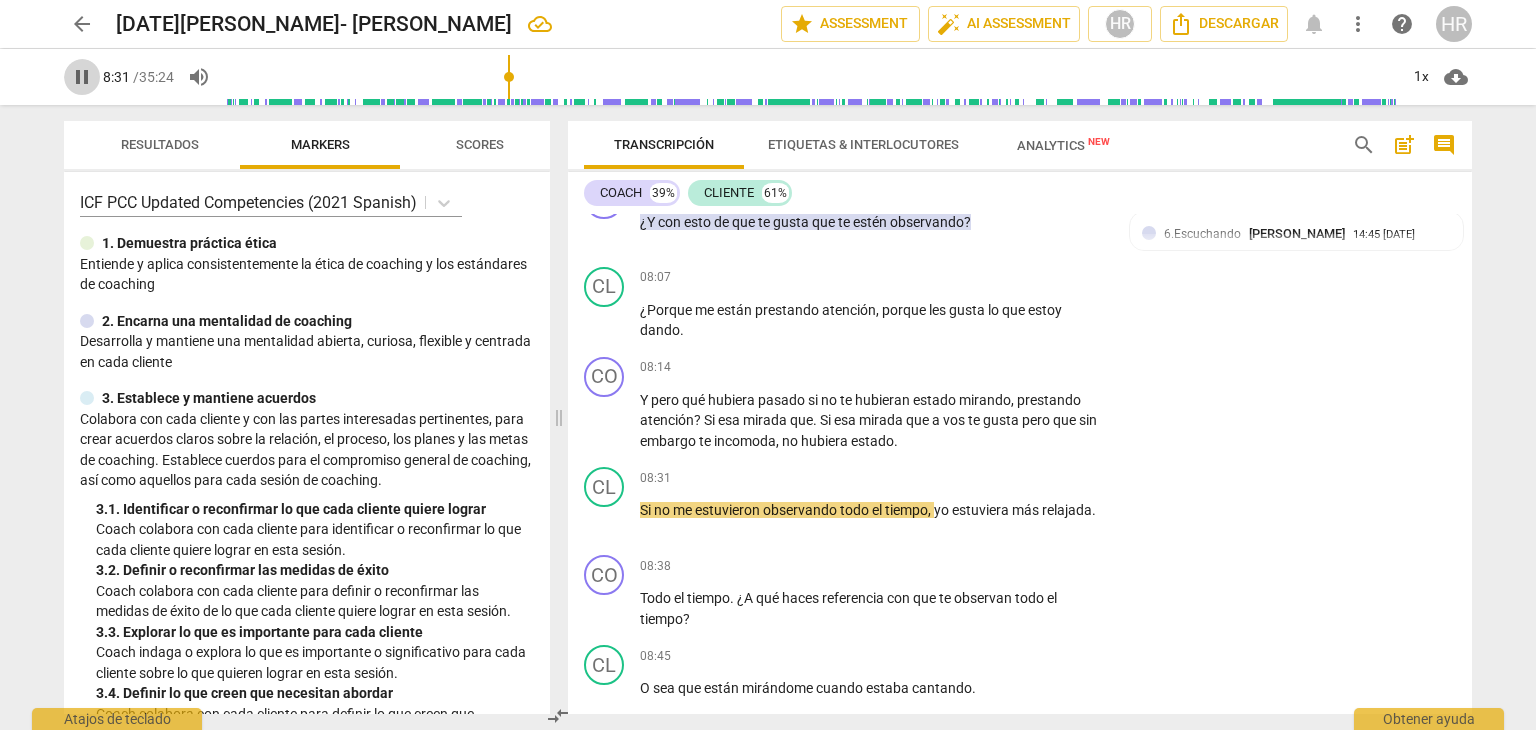 click on "pause" at bounding box center (82, 77) 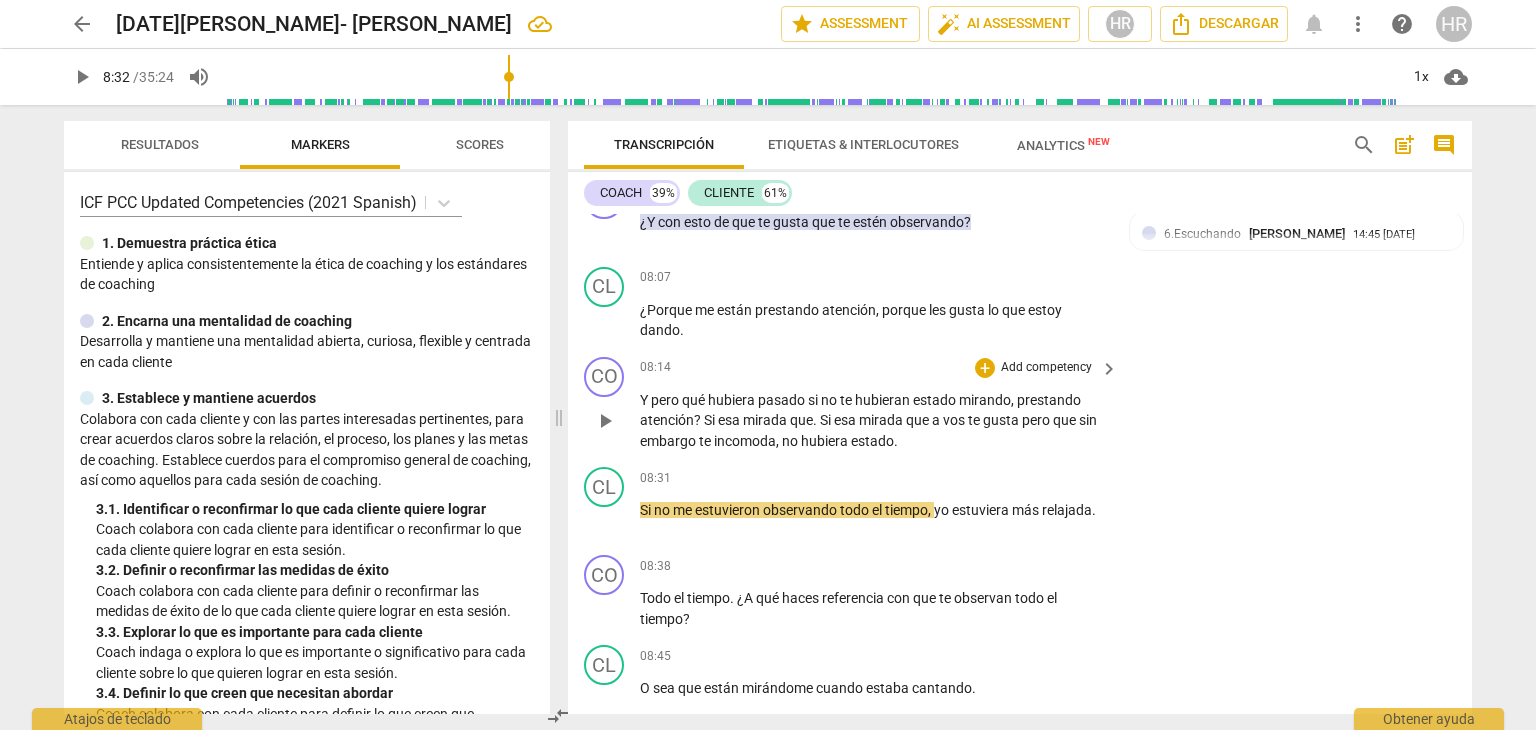 click on "Add competency" at bounding box center [1046, 368] 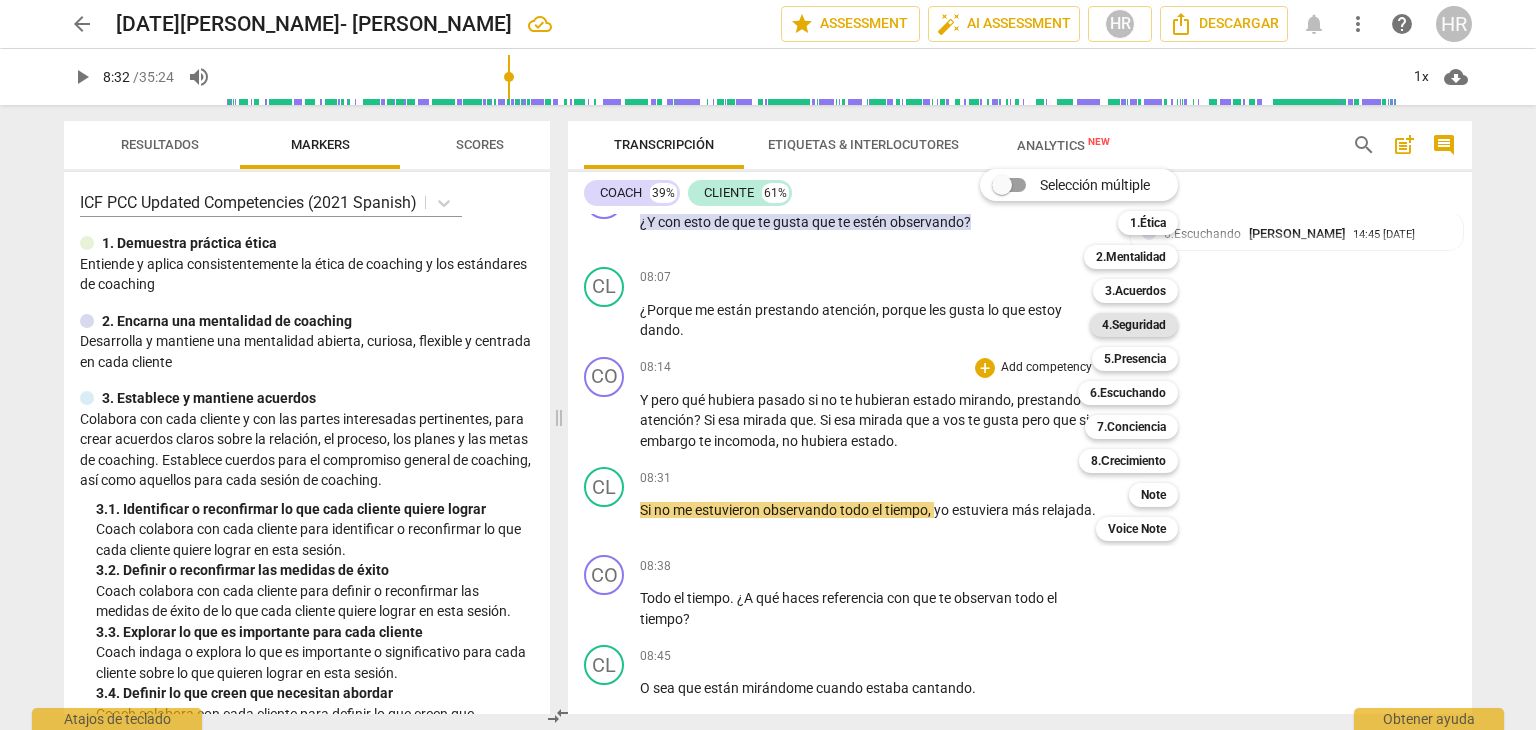 click on "4.Seguridad" at bounding box center [1134, 325] 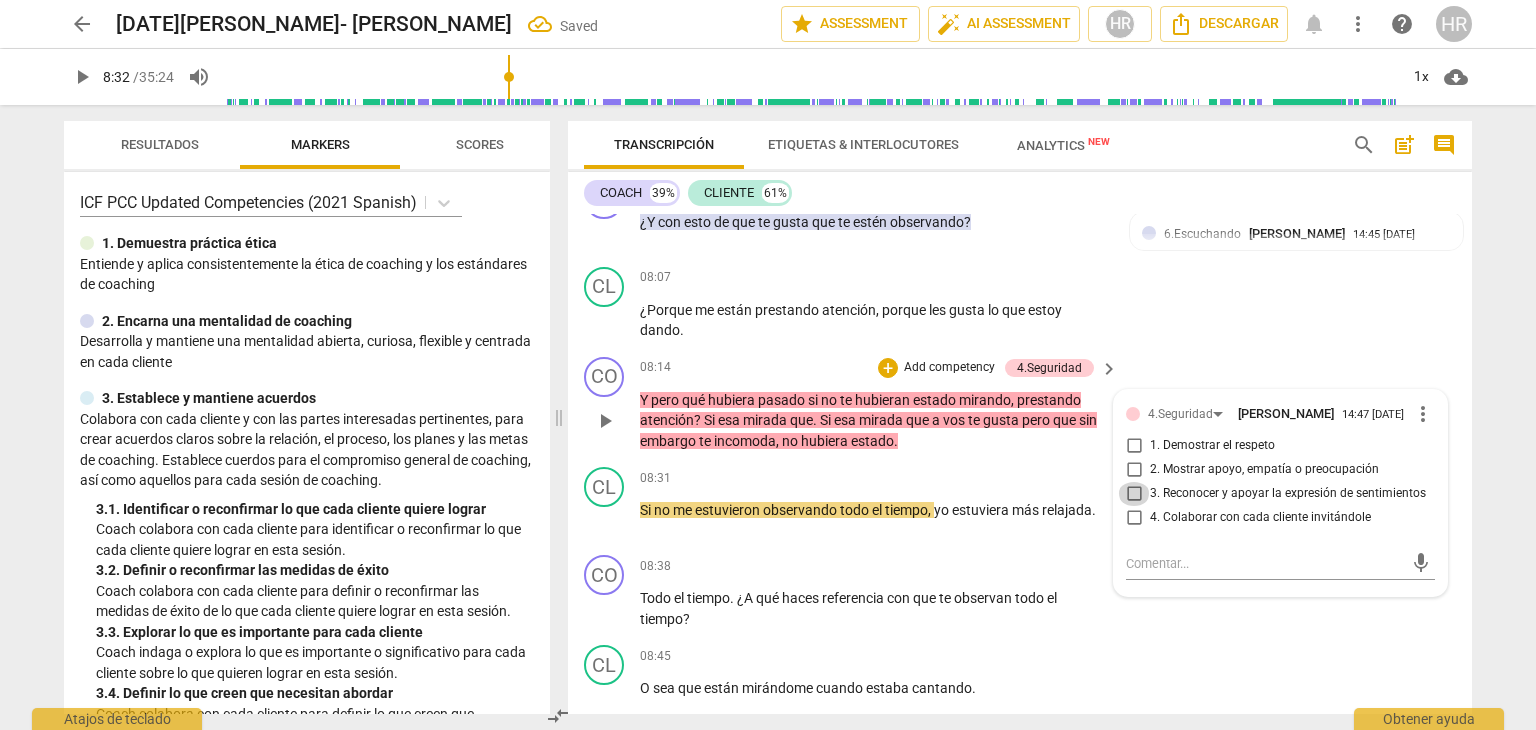 click on "3. Reconocer y apoyar la expresión de sentimientos" at bounding box center [1134, 494] 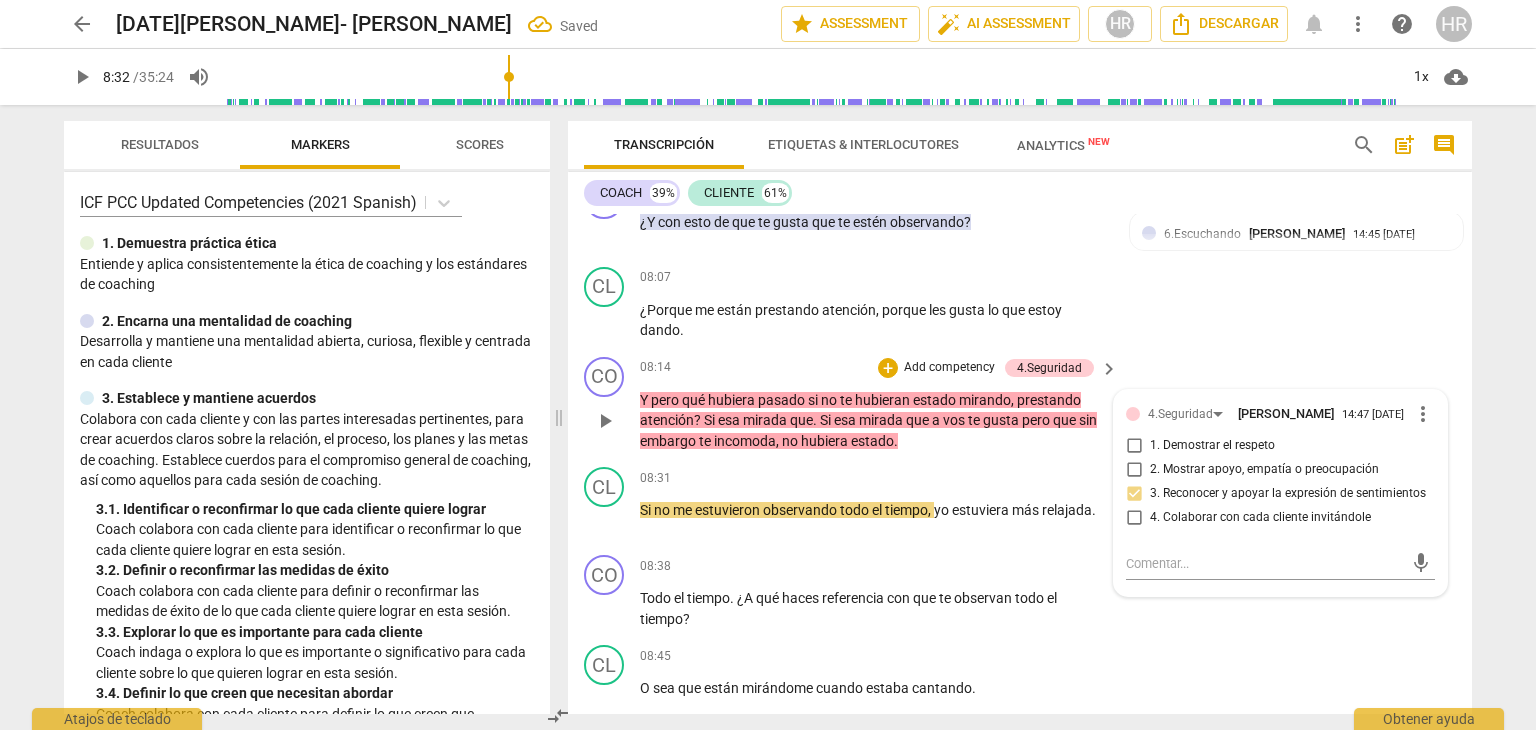 click on "08:14 + Add competency 4.Seguridad keyboard_arrow_right" at bounding box center (880, 368) 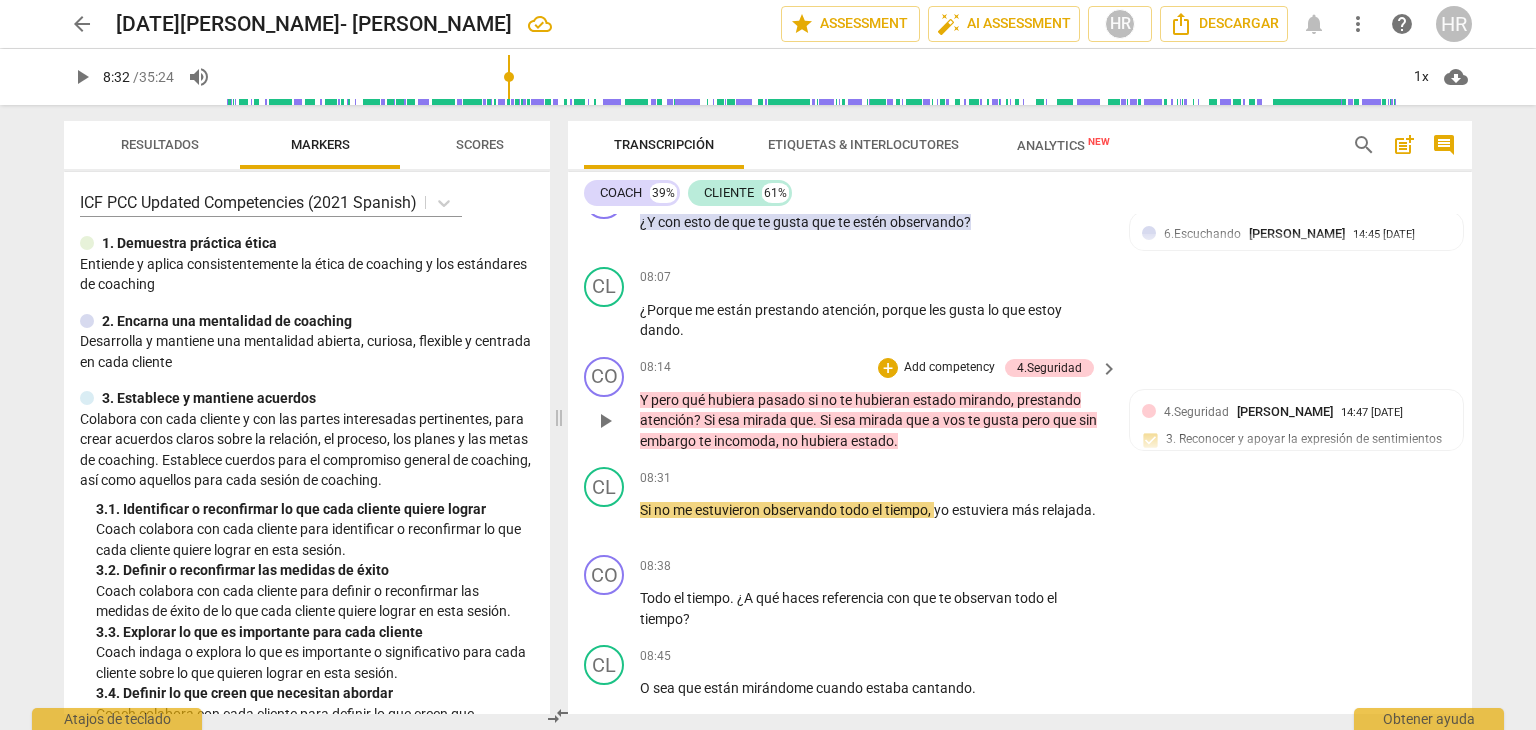 click on "Add competency" at bounding box center (949, 368) 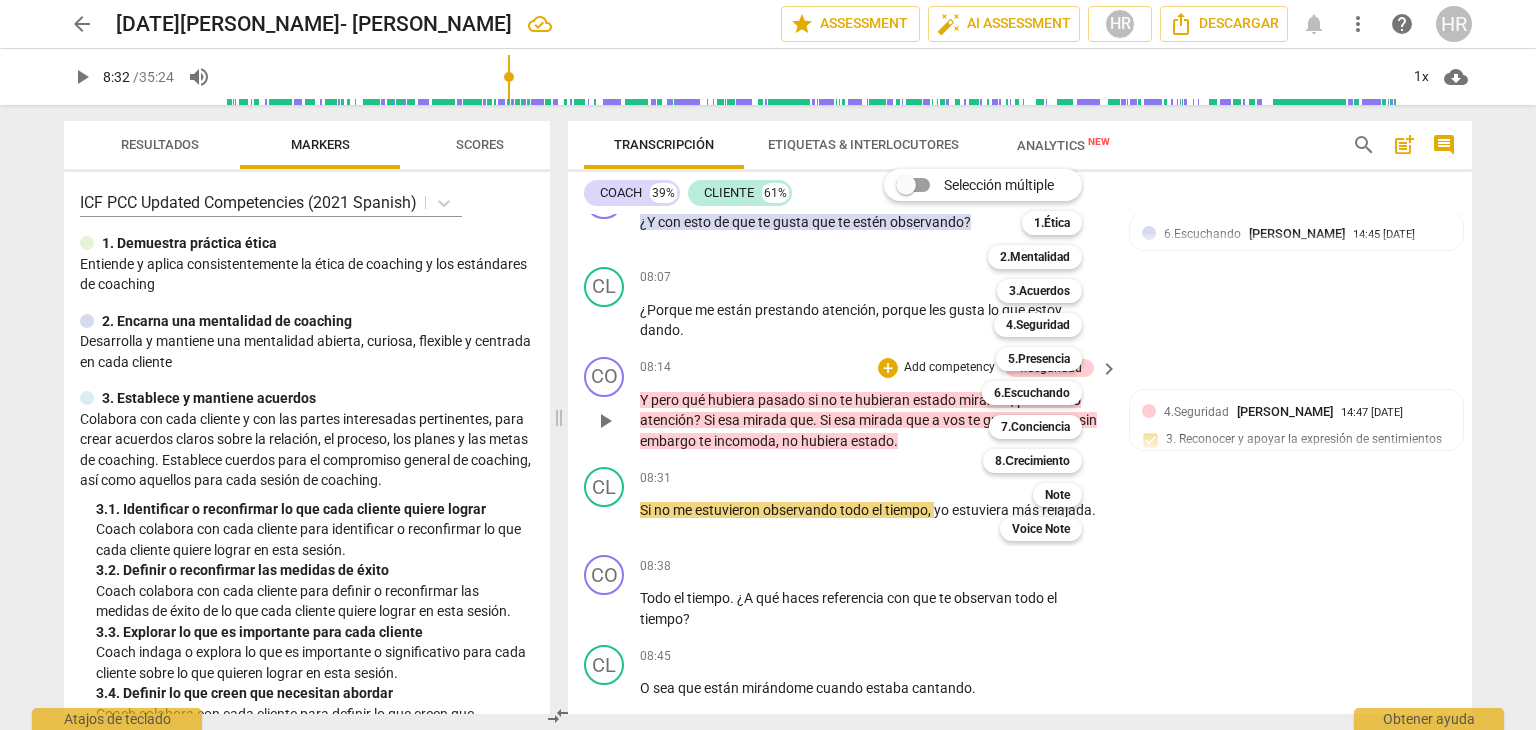 click on "Selección múltiple m 1.Ética 1 2.Mentalidad 2 3.Acuerdos 3 4.Seguridad 4 5.Presencia 5 6.Escuchando 6 7.Conciencia 7 8.Сrecimiento 8 Note 9 Voice Note 0" at bounding box center (998, 355) 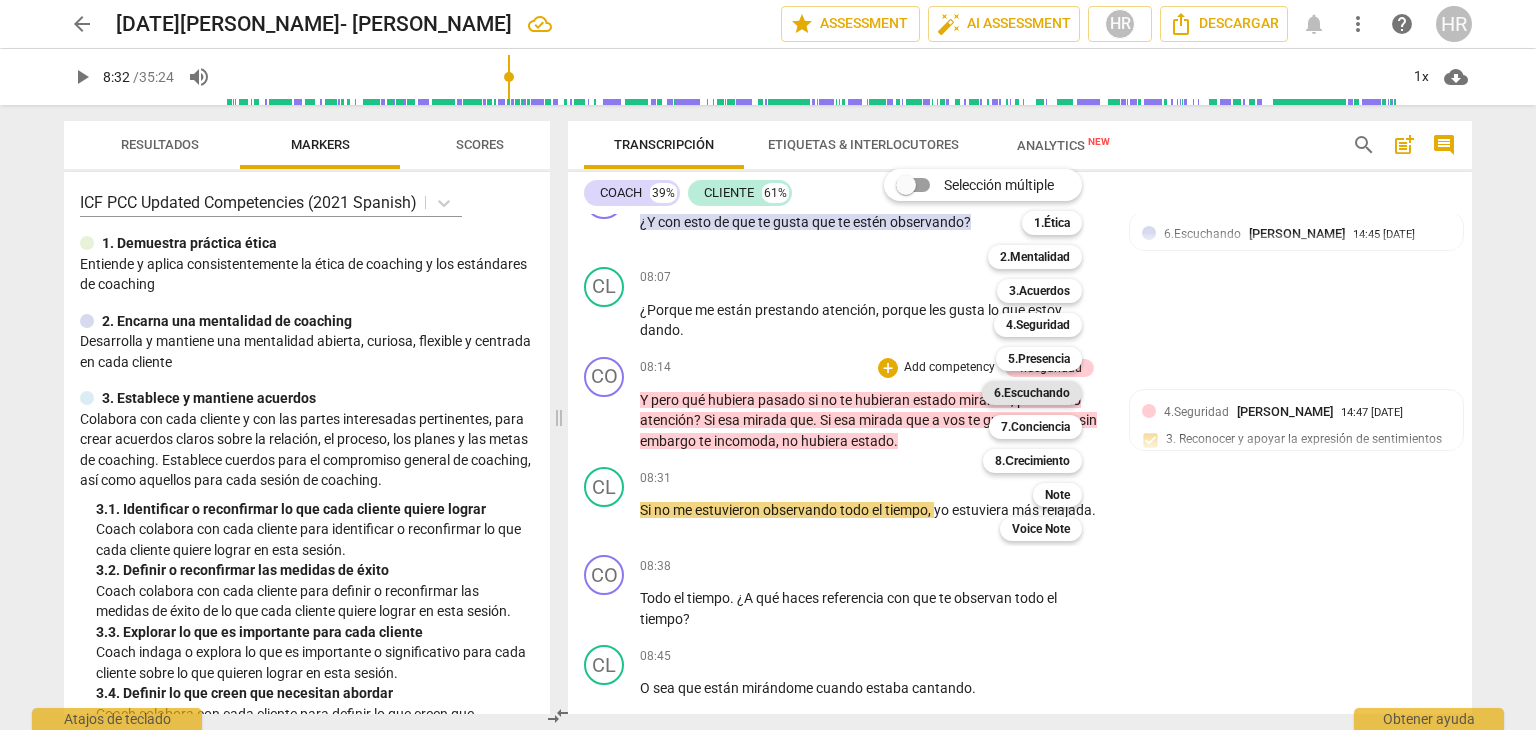 click on "6.Escuchando" at bounding box center [1032, 393] 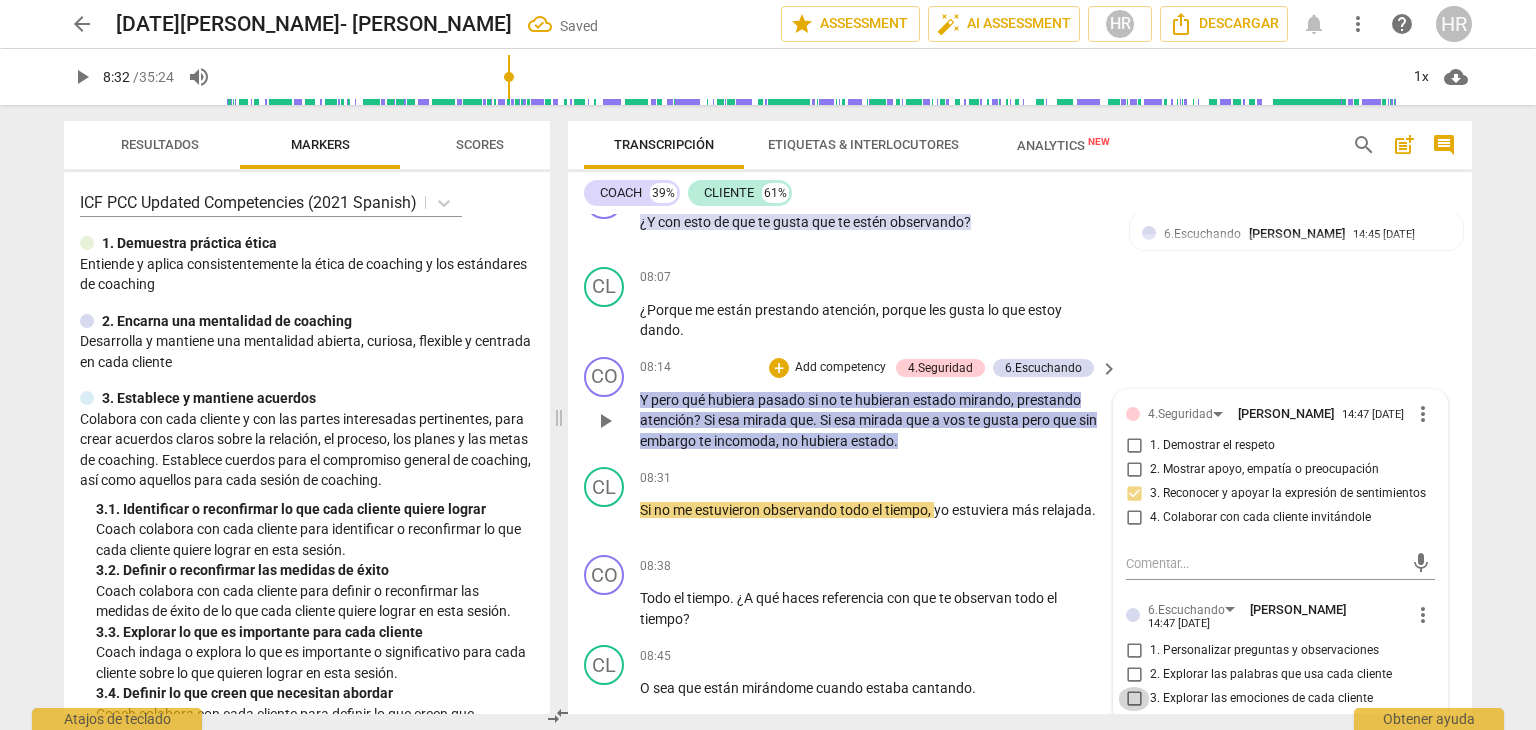 click on "3. Explorar las emociones de cada cliente" at bounding box center [1134, 699] 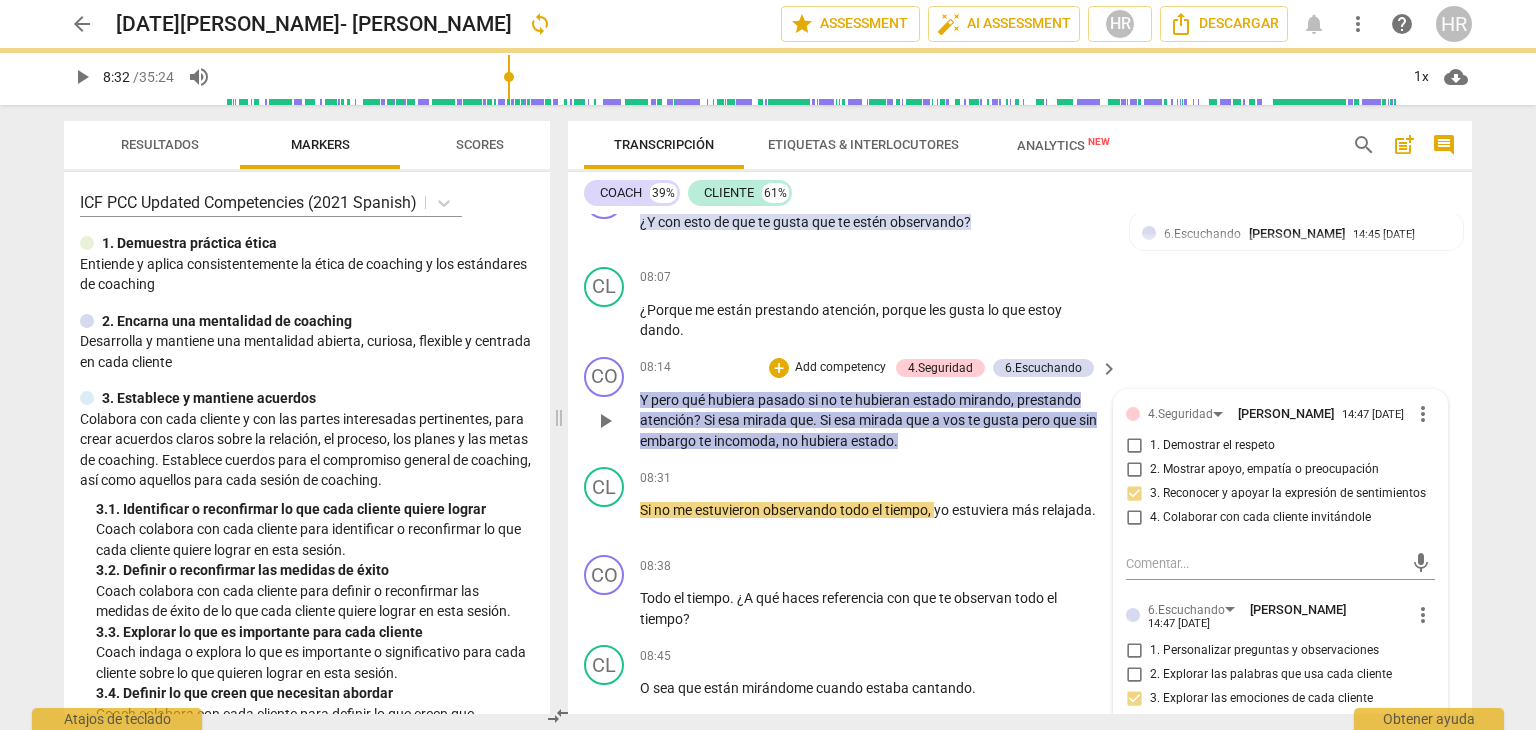 click on "08:14 + Add competency 4.Seguridad 6.Escuchando keyboard_arrow_right" at bounding box center (880, 368) 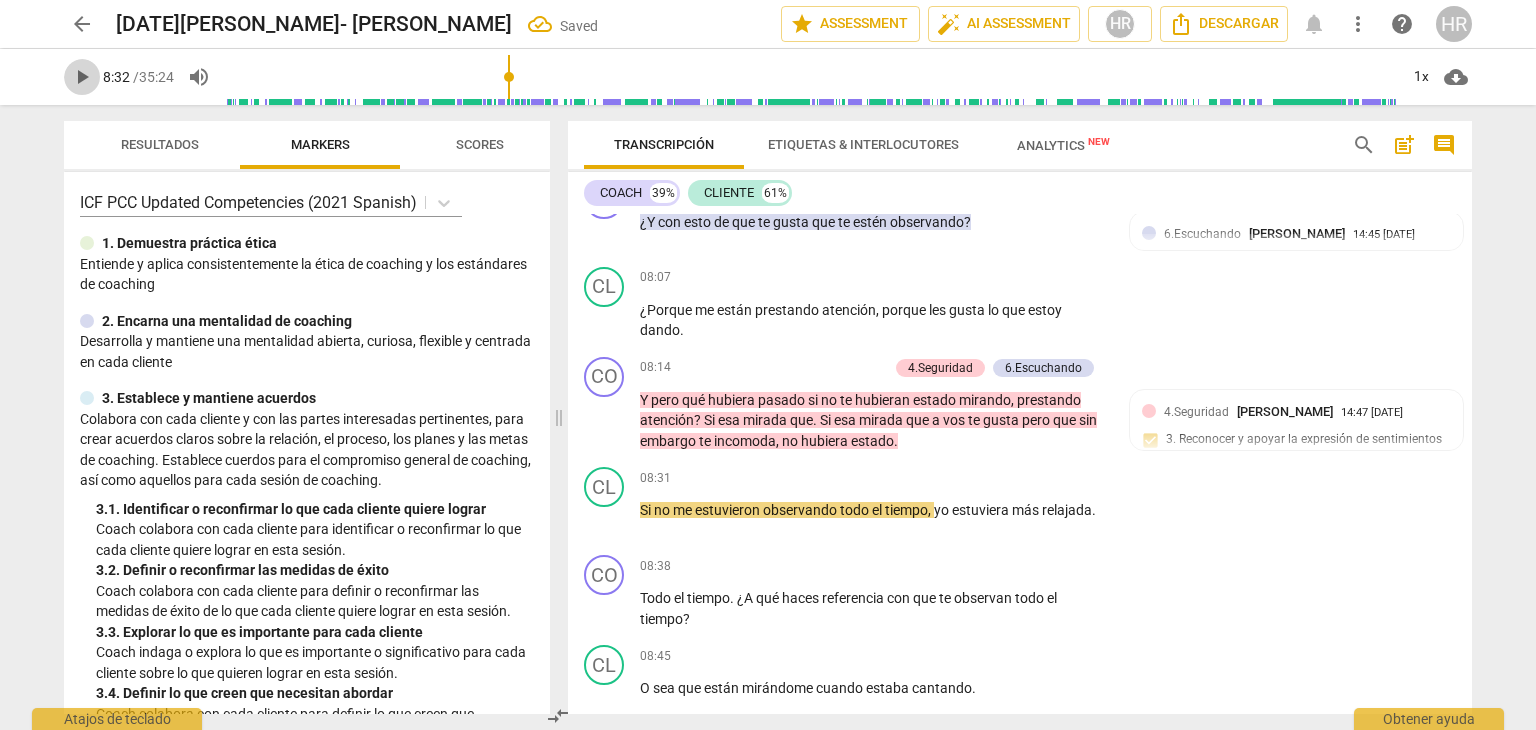 click on "play_arrow" at bounding box center [82, 77] 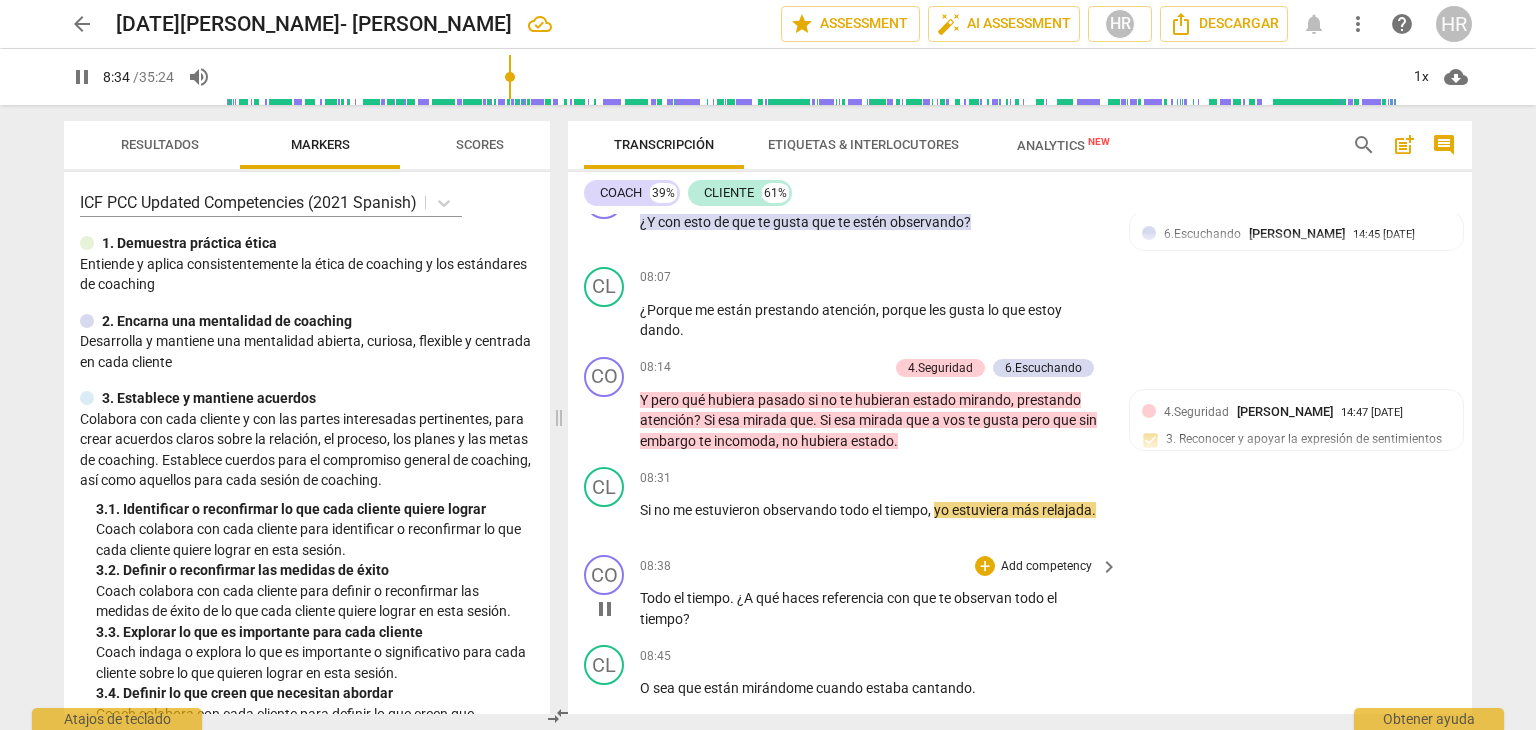 click on "CO play_arrow pause 08:38 + Add competency keyboard_arrow_right Todo   el   tiempo .   ¿A   qué   haces   referencia   con   que   te   observan   todo   el   tiempo ?" at bounding box center (1020, 592) 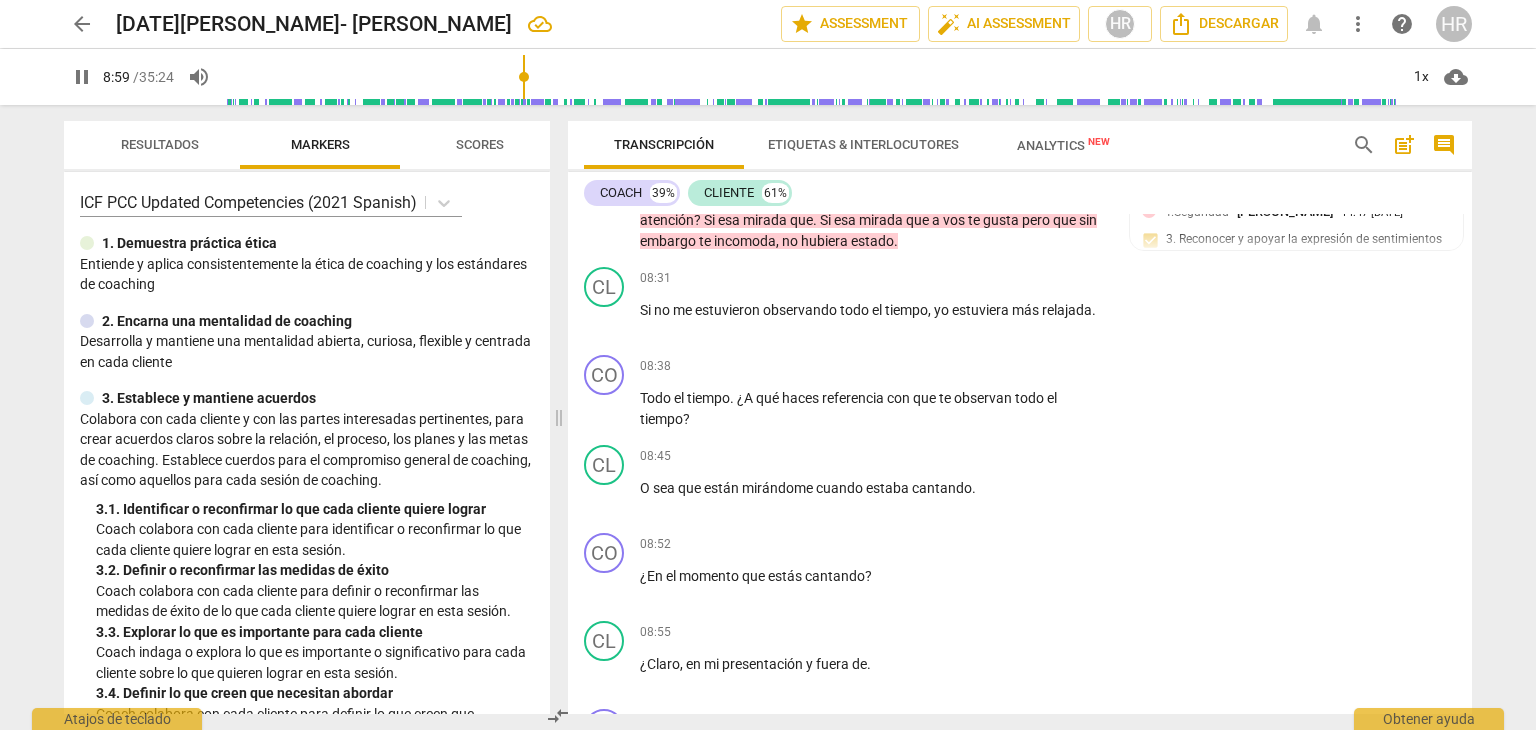 scroll, scrollTop: 4016, scrollLeft: 0, axis: vertical 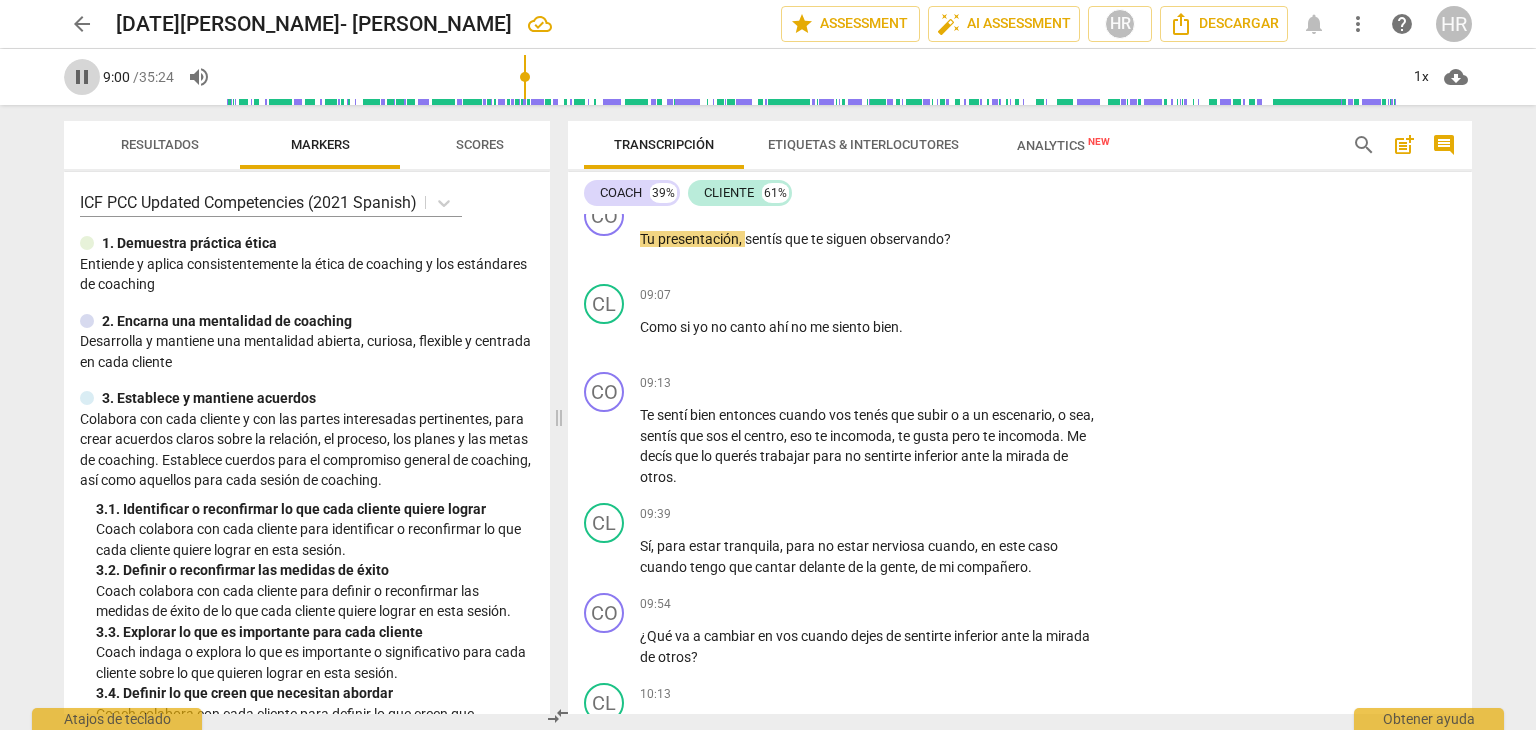 click on "pause" at bounding box center (82, 77) 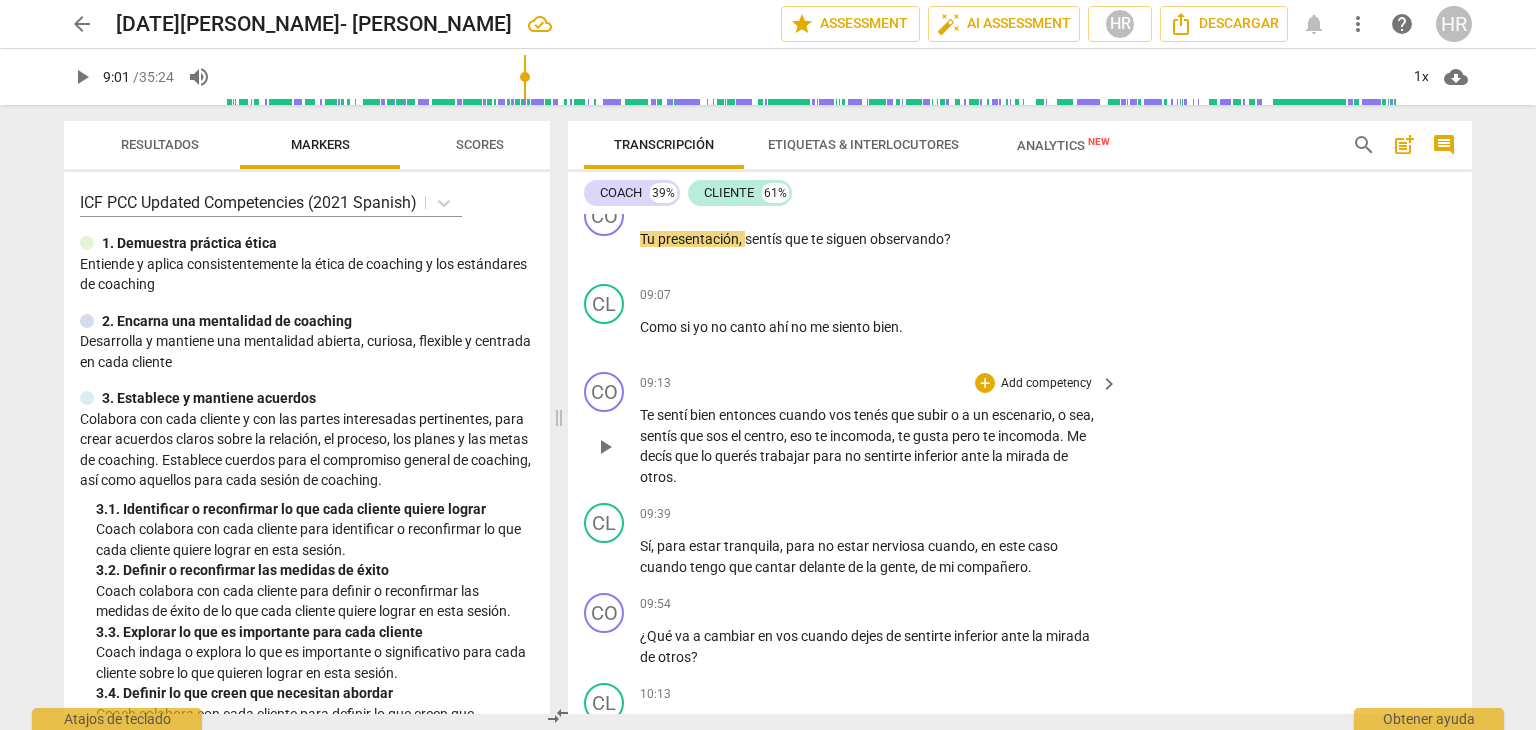 click on "CO play_arrow pause 09:13 + Add competency keyboard_arrow_right Te   sentí   bien   entonces   cuando   vos   tenés   que   subir   o   a   un   escenario ,   o   sea ,   sentís   que   sos   el   centro ,   eso   te   incomoda ,   te   gusta   pero   te   incomoda .   Me   decís   que   lo   querés   trabajar   para   no   sentirte   inferior   ante   la   mirada   de   otros ." at bounding box center [1020, 429] 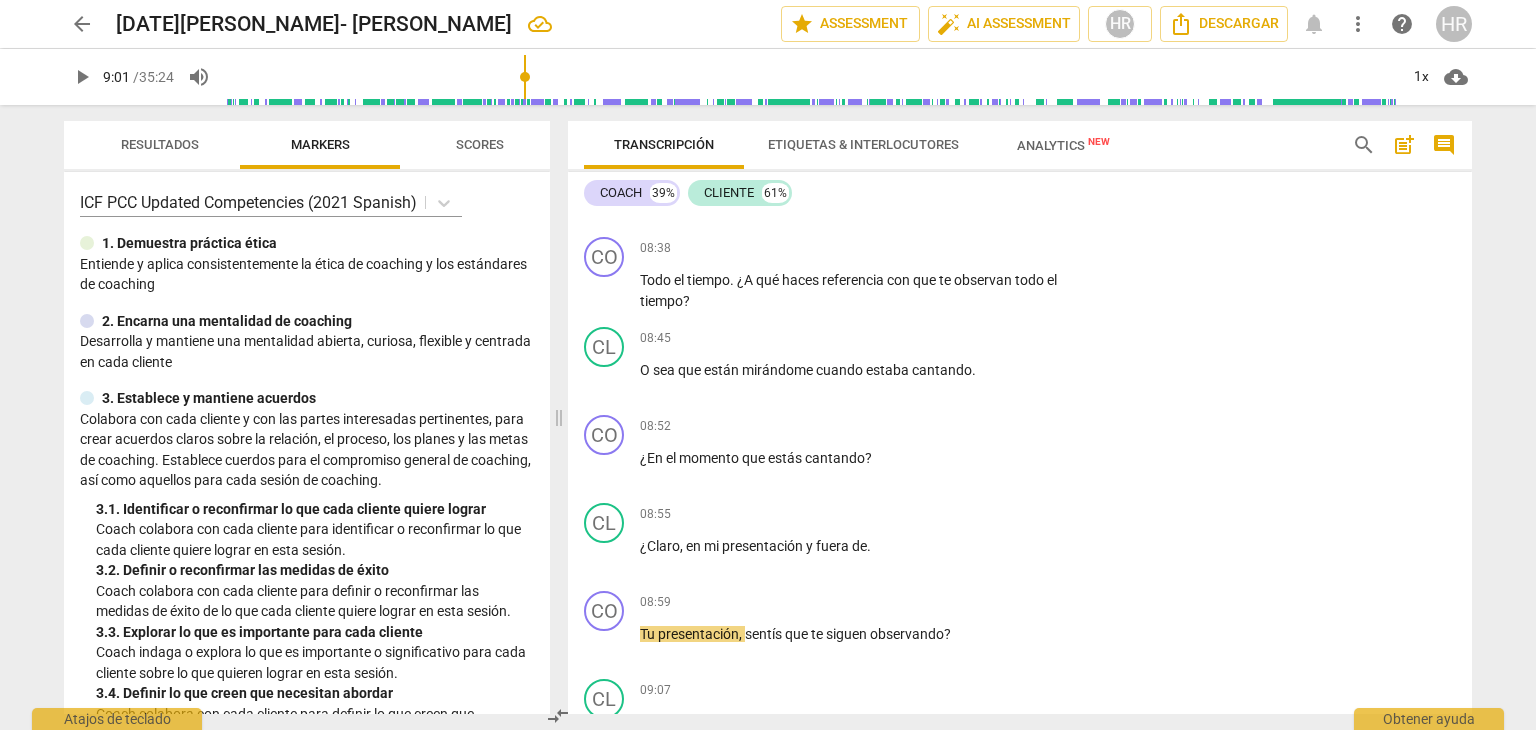 scroll, scrollTop: 3456, scrollLeft: 0, axis: vertical 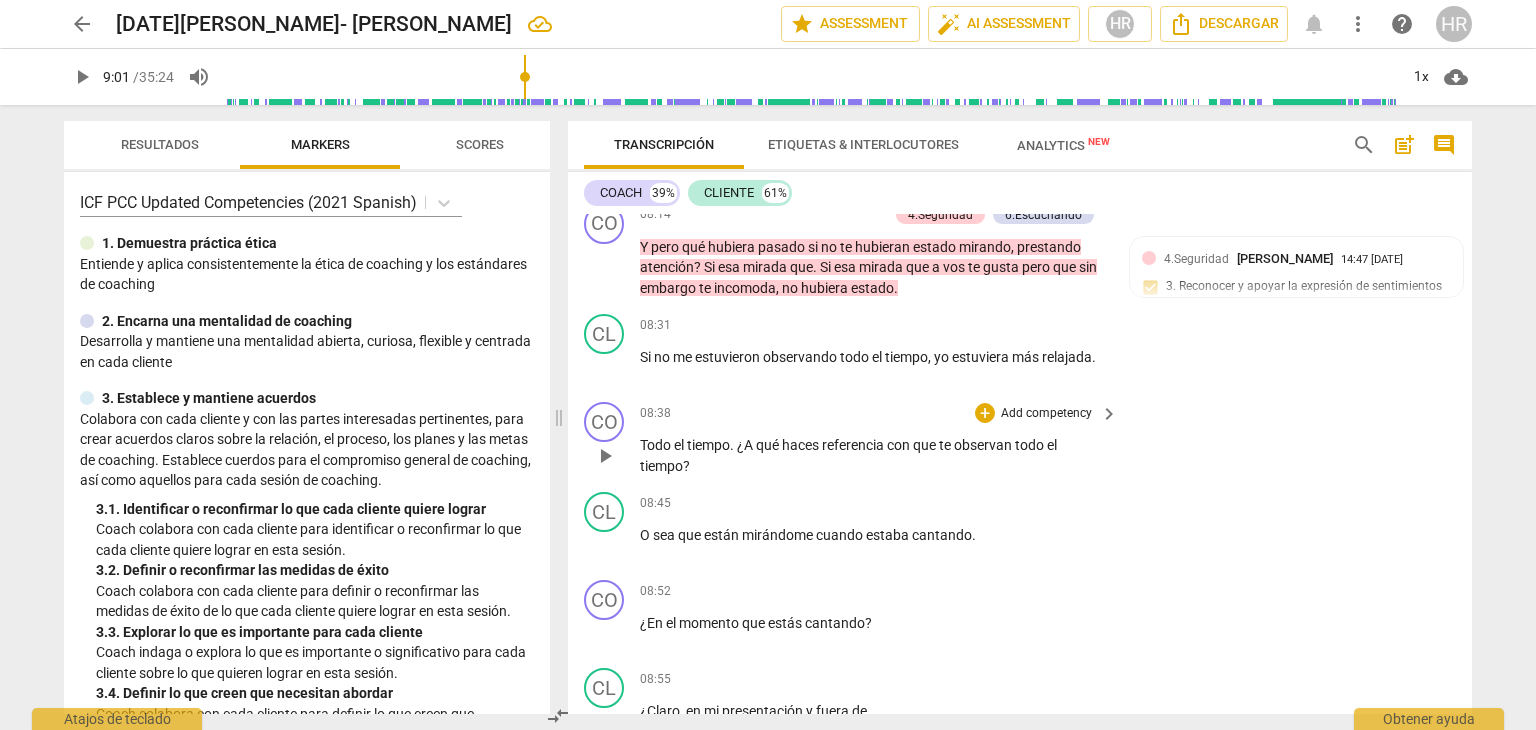 click on "Add competency" at bounding box center [1046, 414] 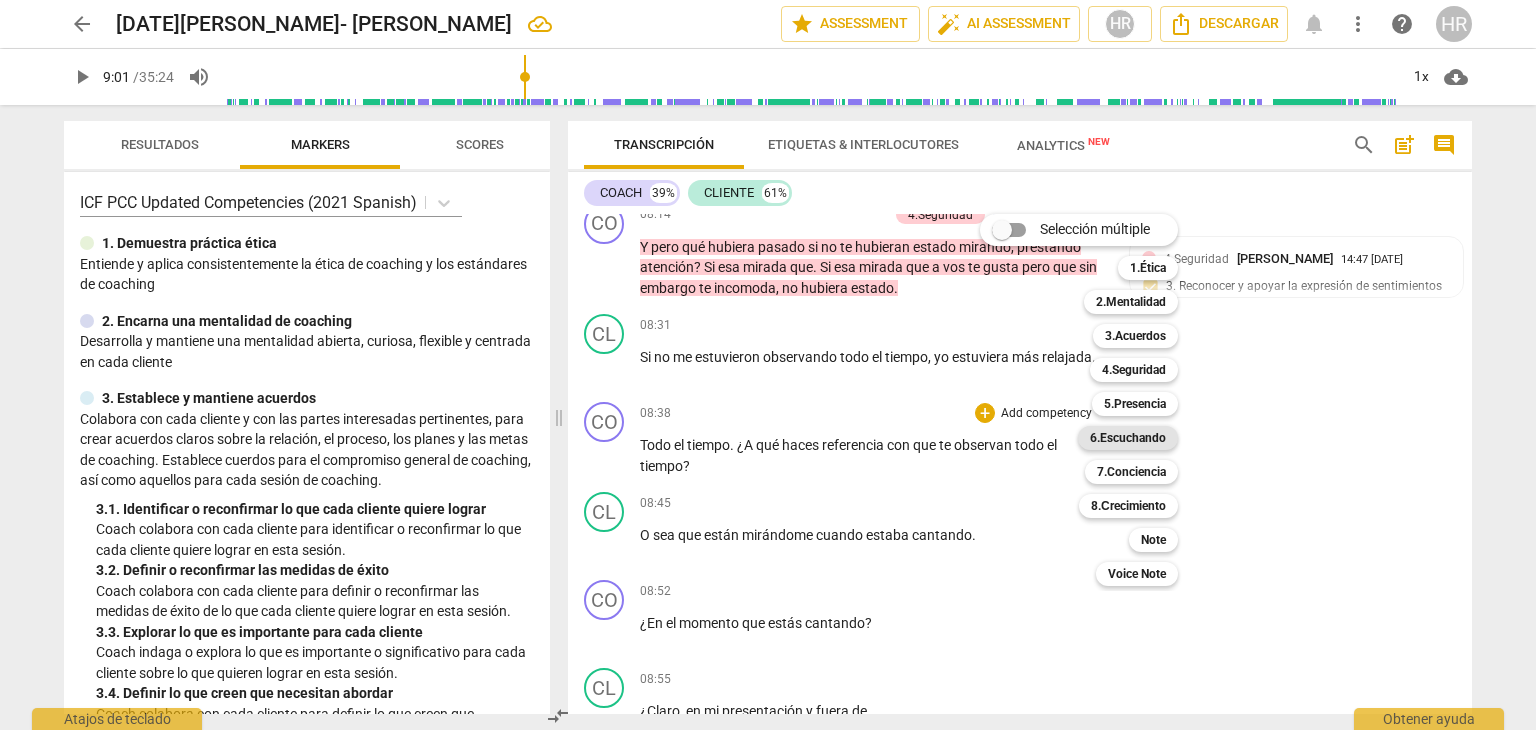 click on "6.Escuchando" at bounding box center [1128, 438] 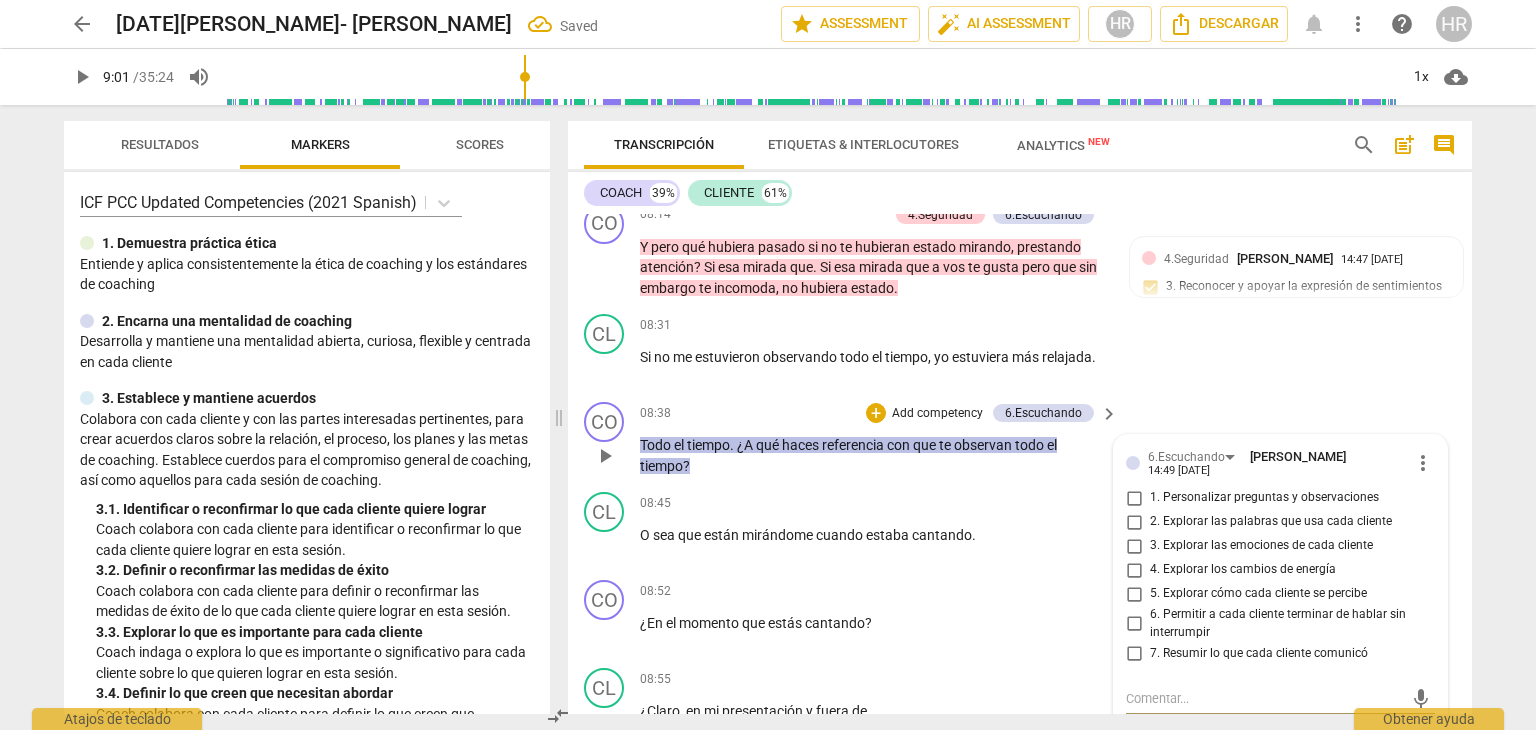 click on "2. Explorar las palabras que usa cada cliente" at bounding box center [1134, 522] 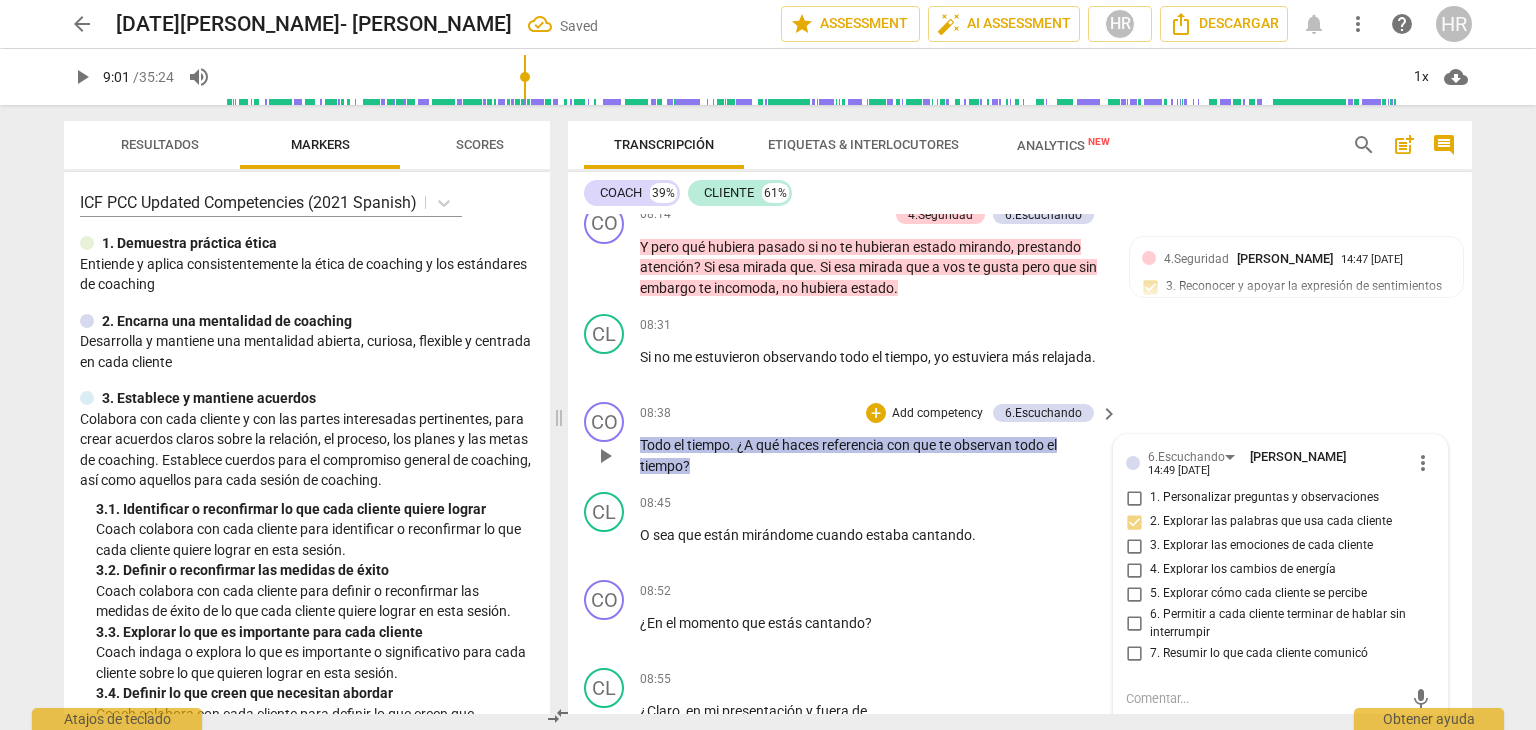 click on "08:38 + Add competency 6.Escuchando keyboard_arrow_right" at bounding box center (880, 413) 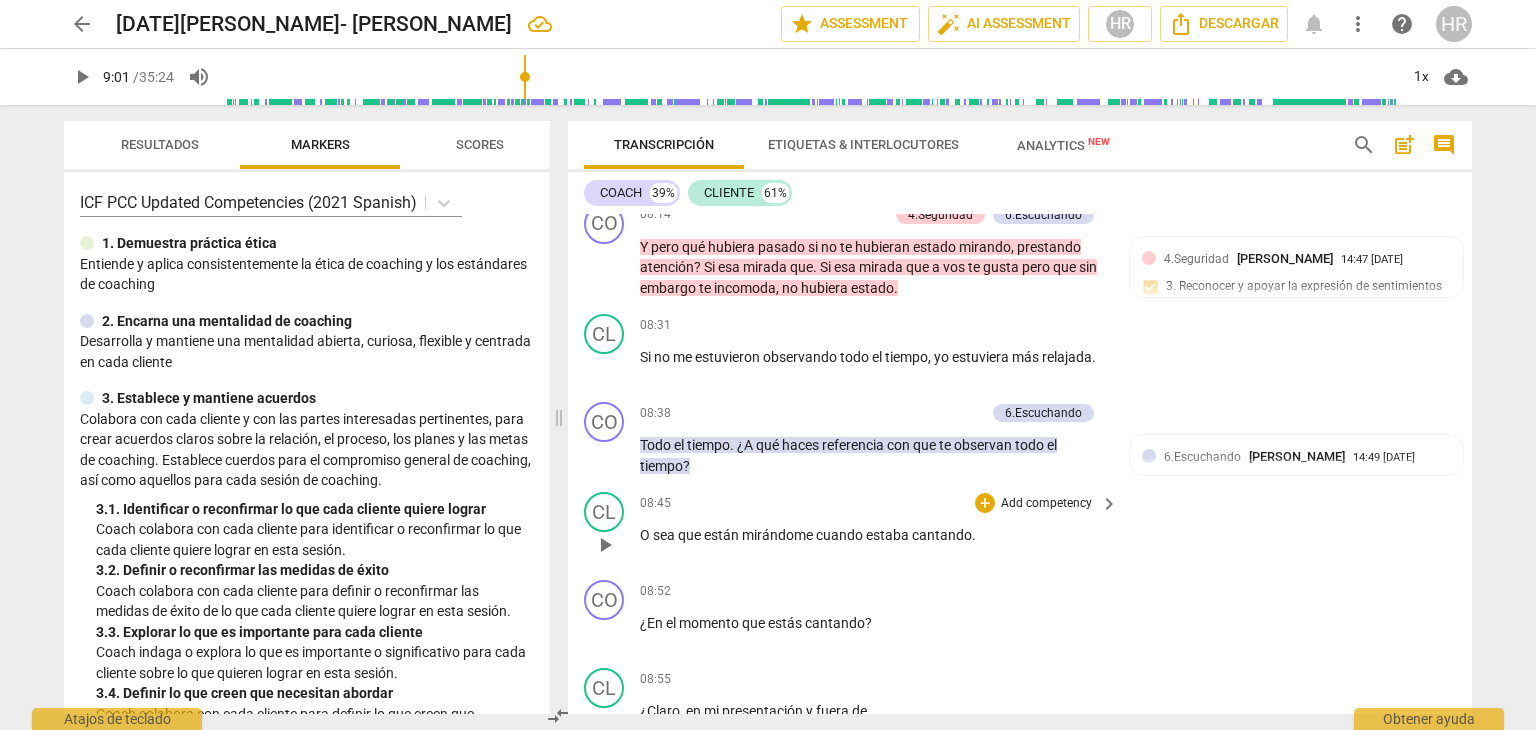 click on "Add competency" at bounding box center (1046, 504) 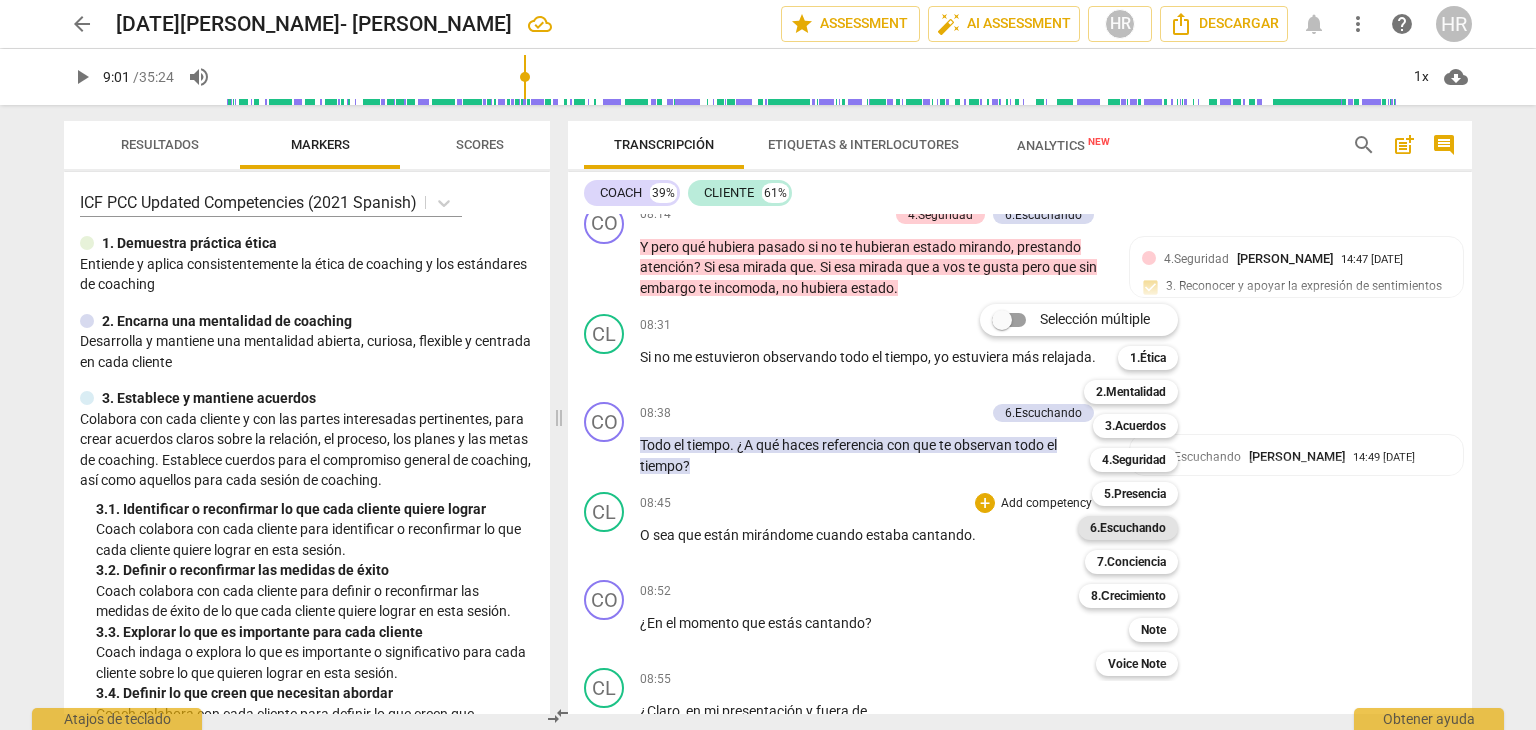 click on "6.Escuchando" at bounding box center (1128, 528) 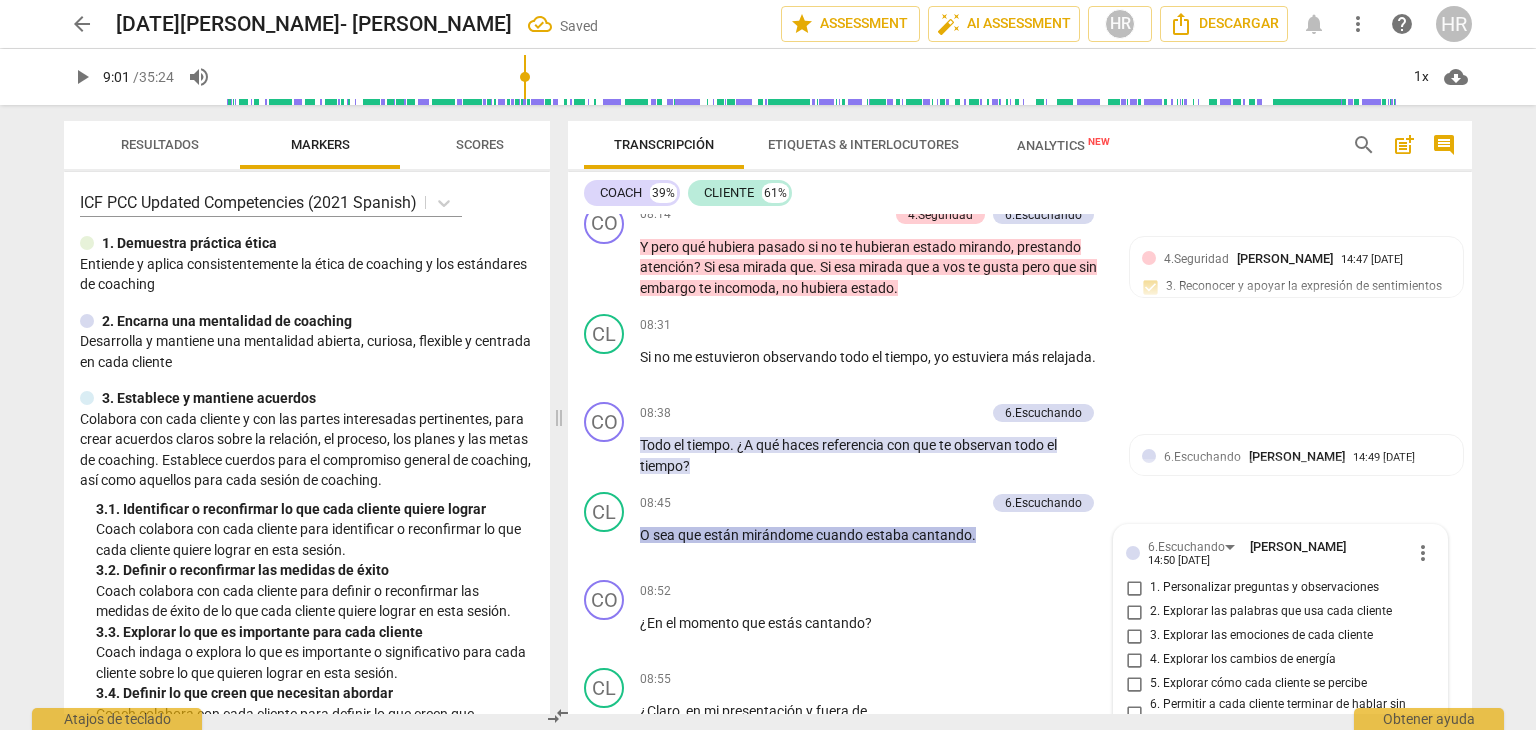 scroll, scrollTop: 3768, scrollLeft: 0, axis: vertical 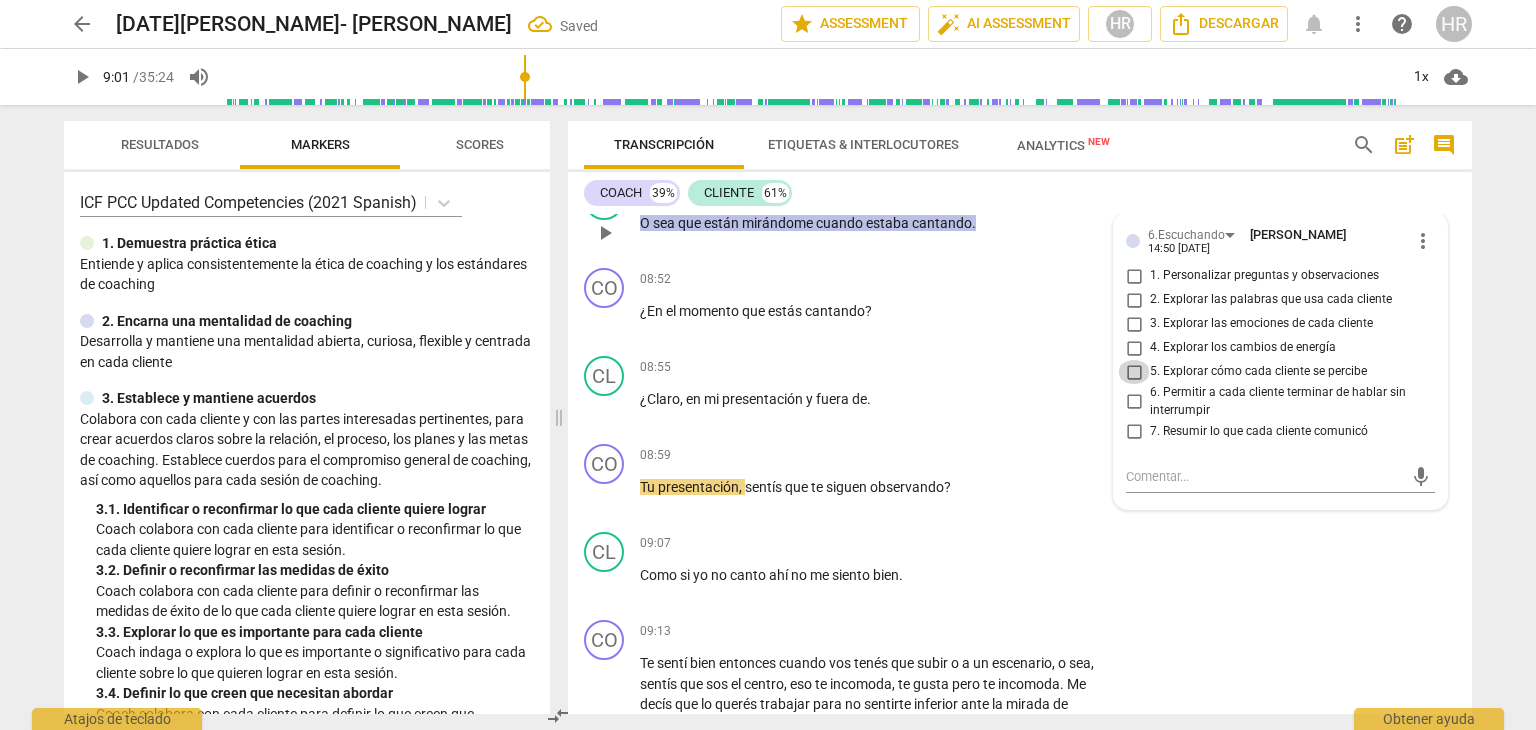 click on "5. Explorar cómo cada cliente se percibe" at bounding box center [1134, 372] 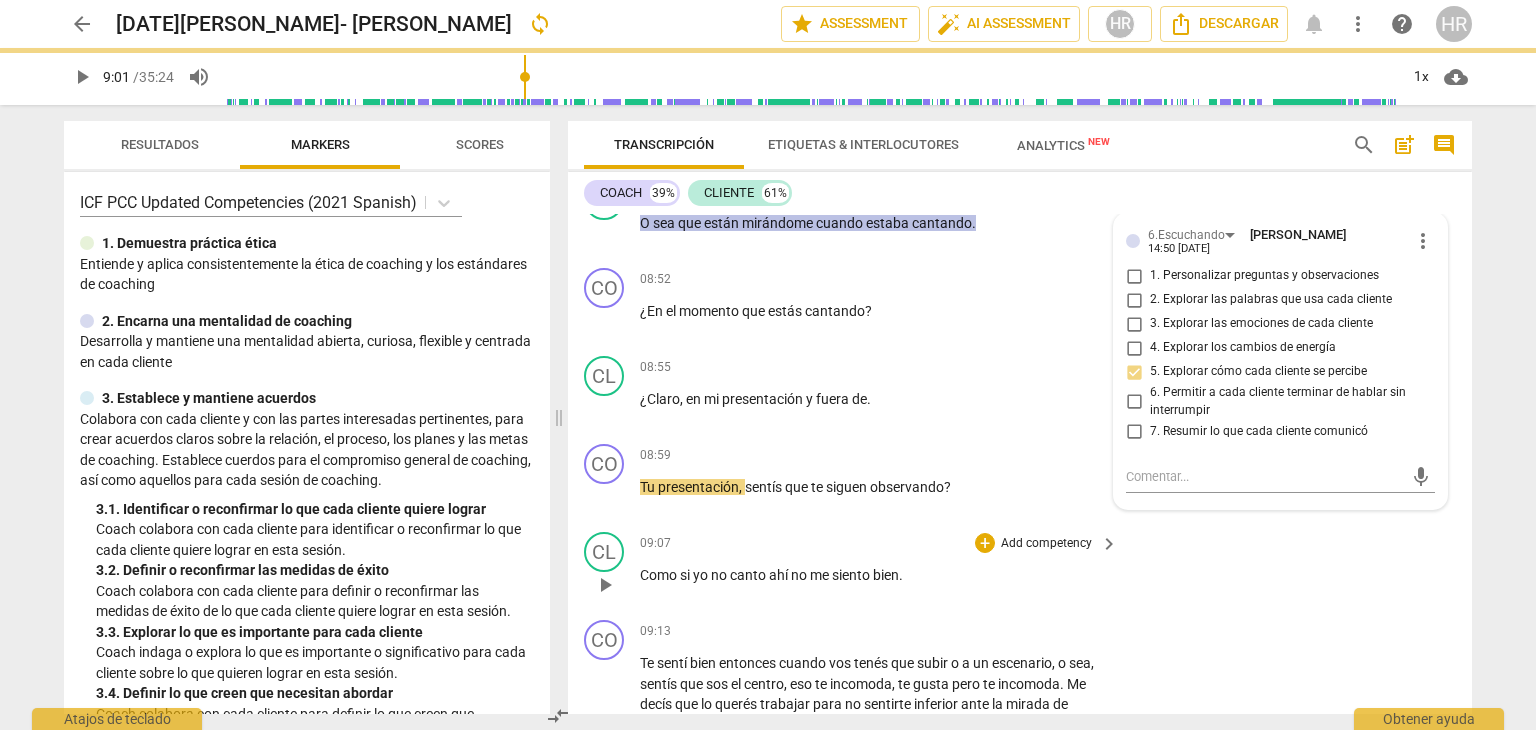 click on "CL play_arrow pause 09:07 + Add competency keyboard_arrow_right Como   si   yo   no   canto   ahí   no   me   siento   bien ." at bounding box center (1020, 568) 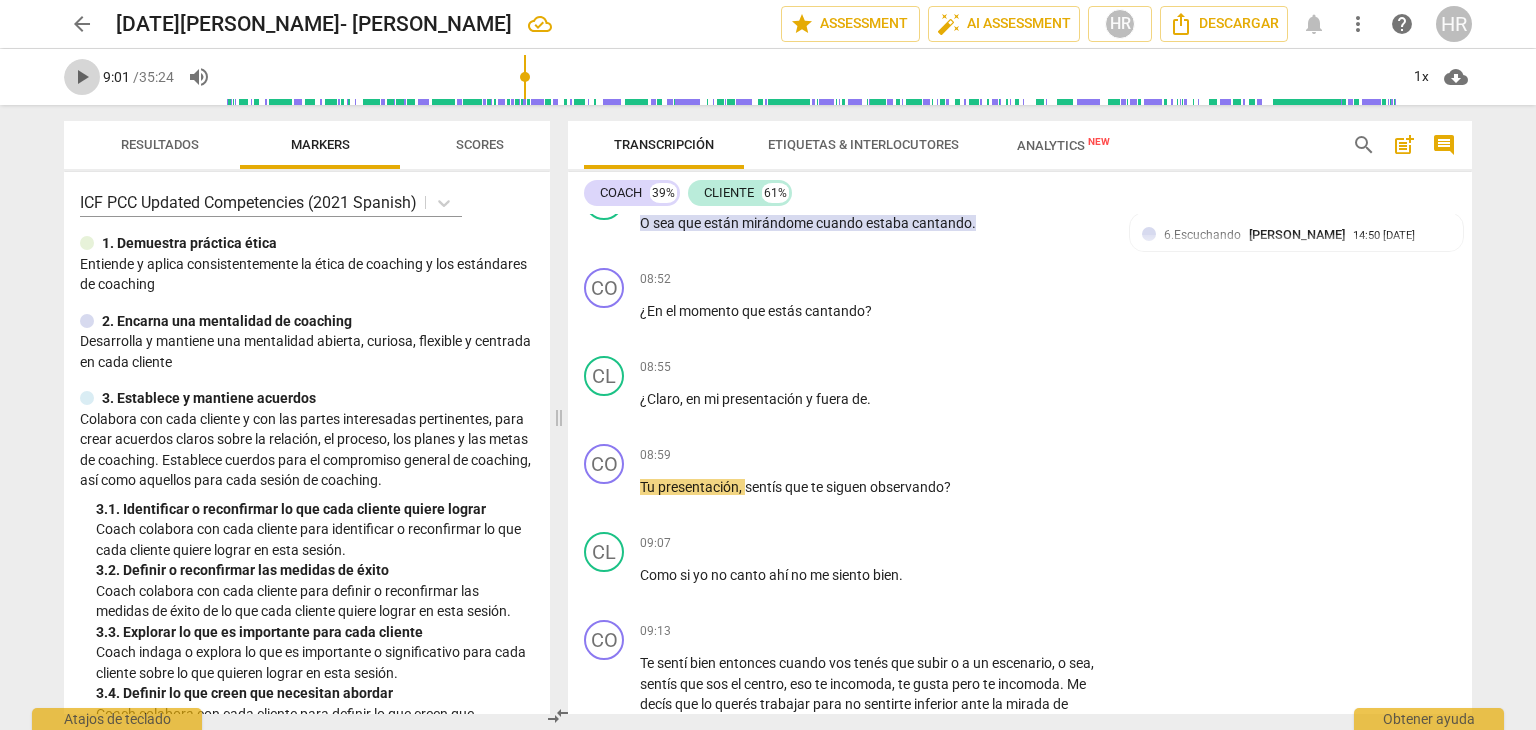 click on "play_arrow" at bounding box center [82, 77] 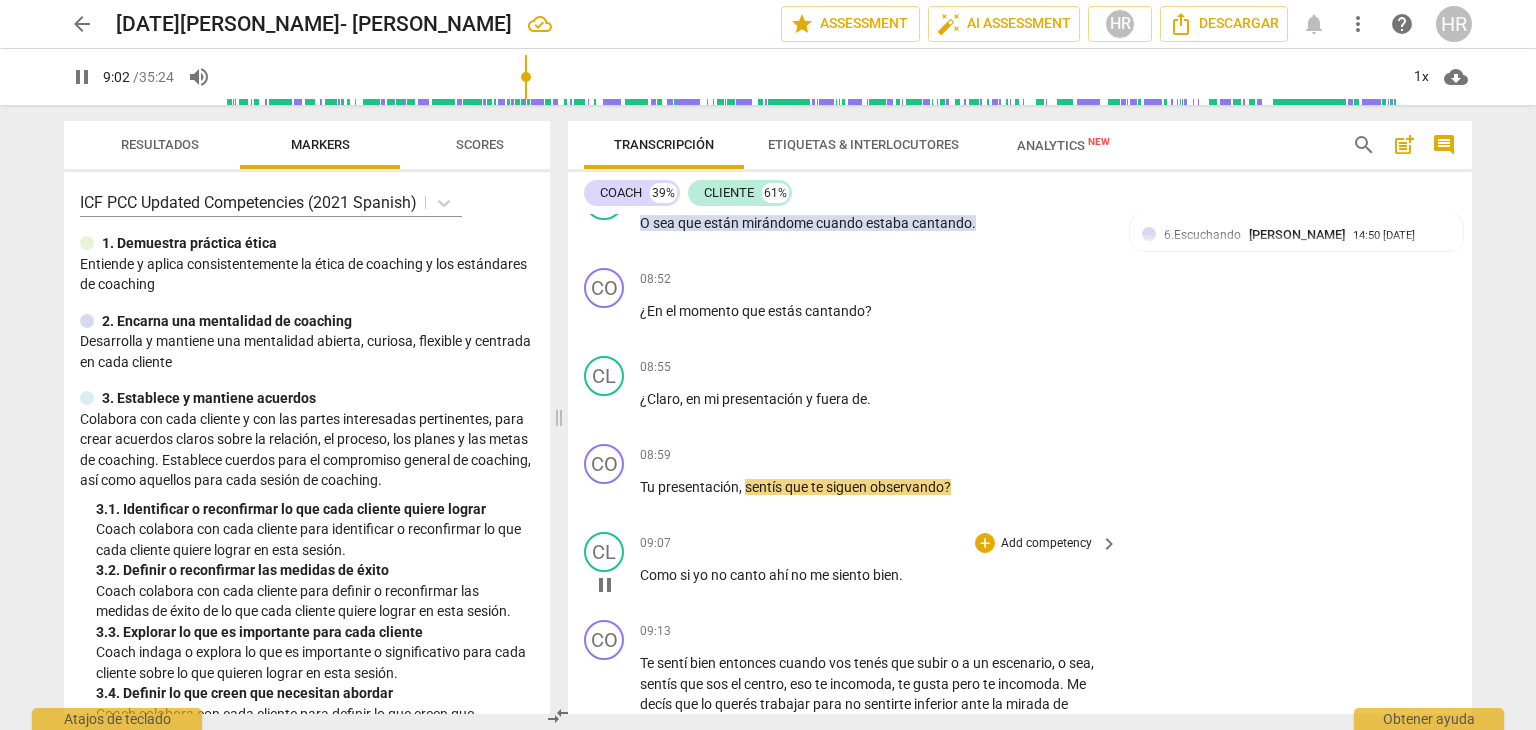click on "CL play_arrow pause 09:07 + Add competency keyboard_arrow_right Como   si   yo   no   canto   ahí   no   me   siento   bien ." at bounding box center (1020, 568) 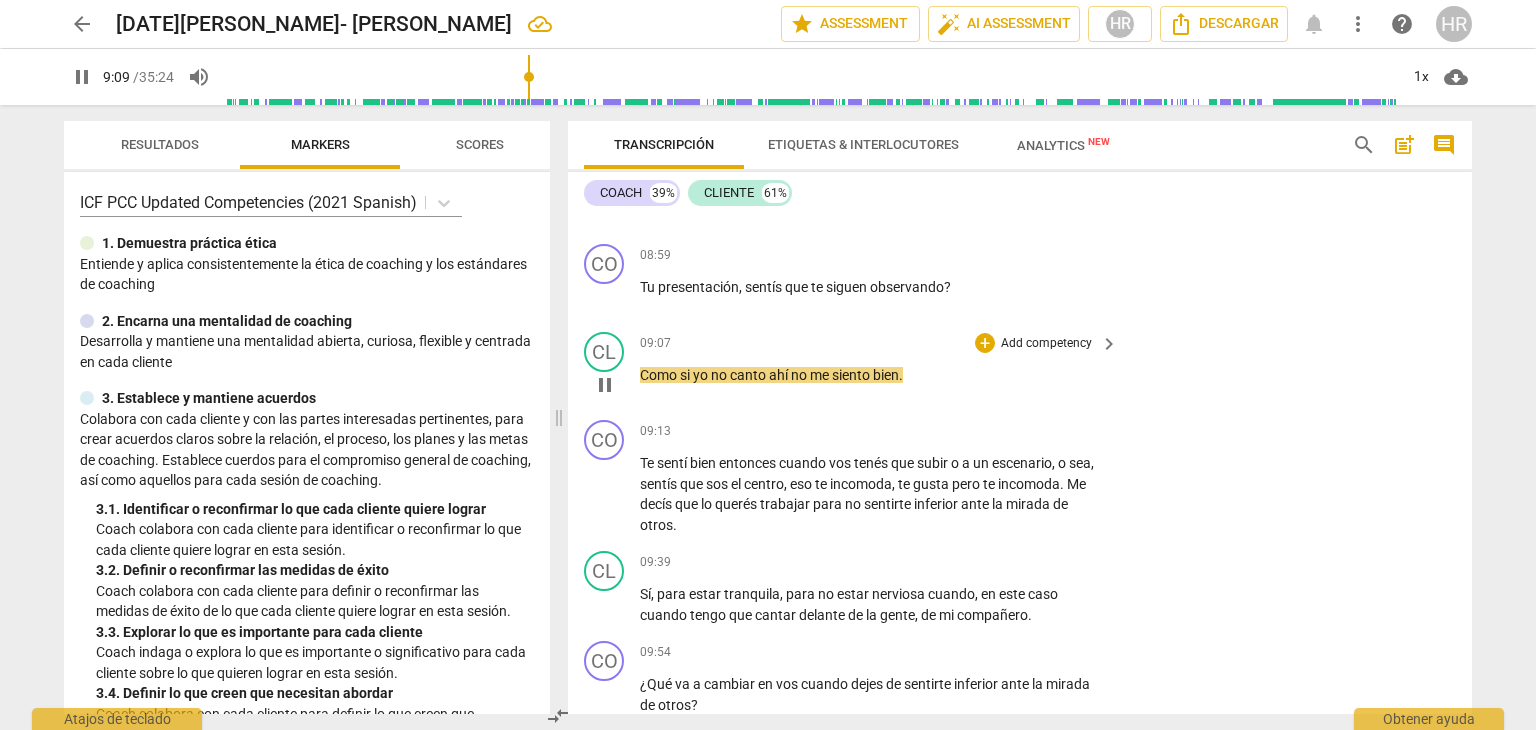 scroll, scrollTop: 4008, scrollLeft: 0, axis: vertical 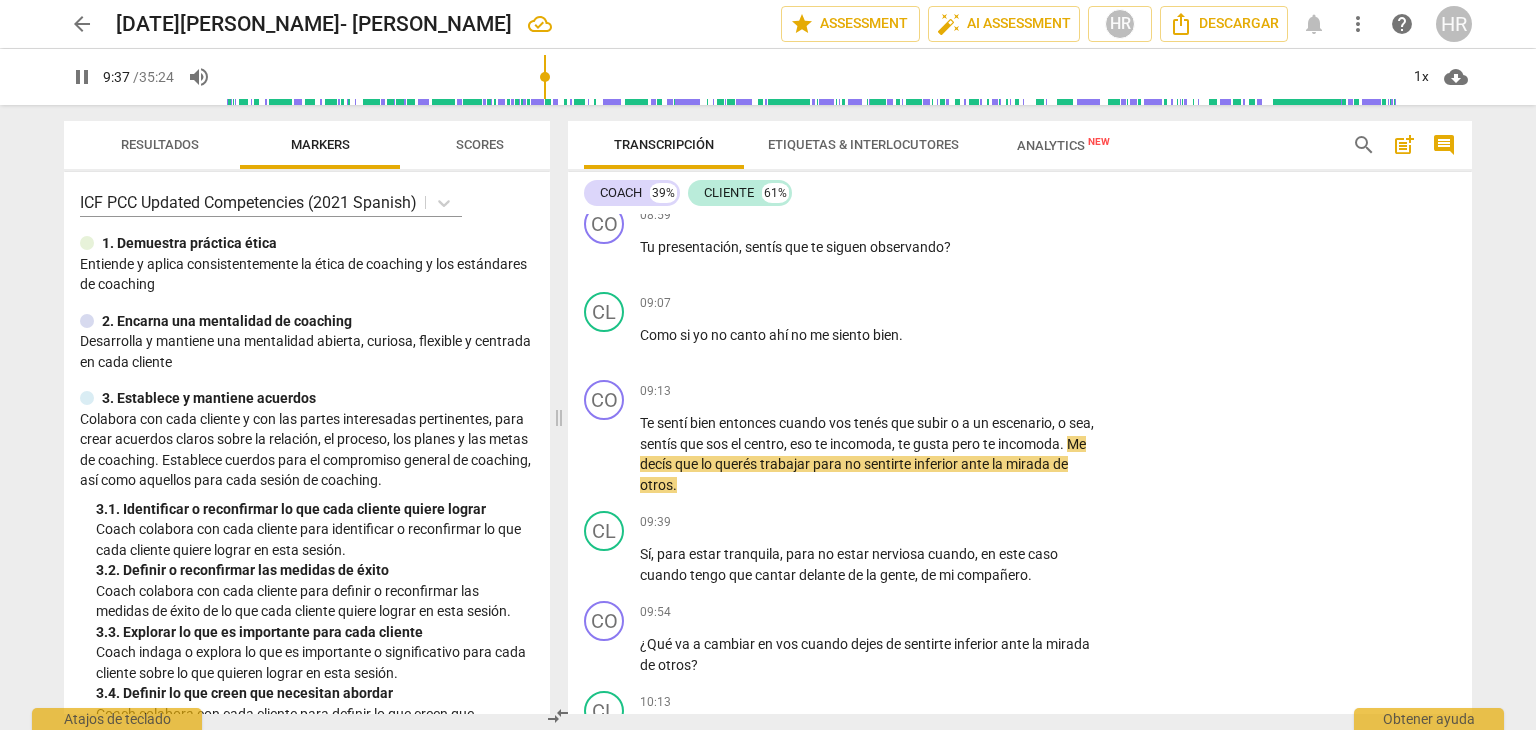 click on "pause" at bounding box center [82, 77] 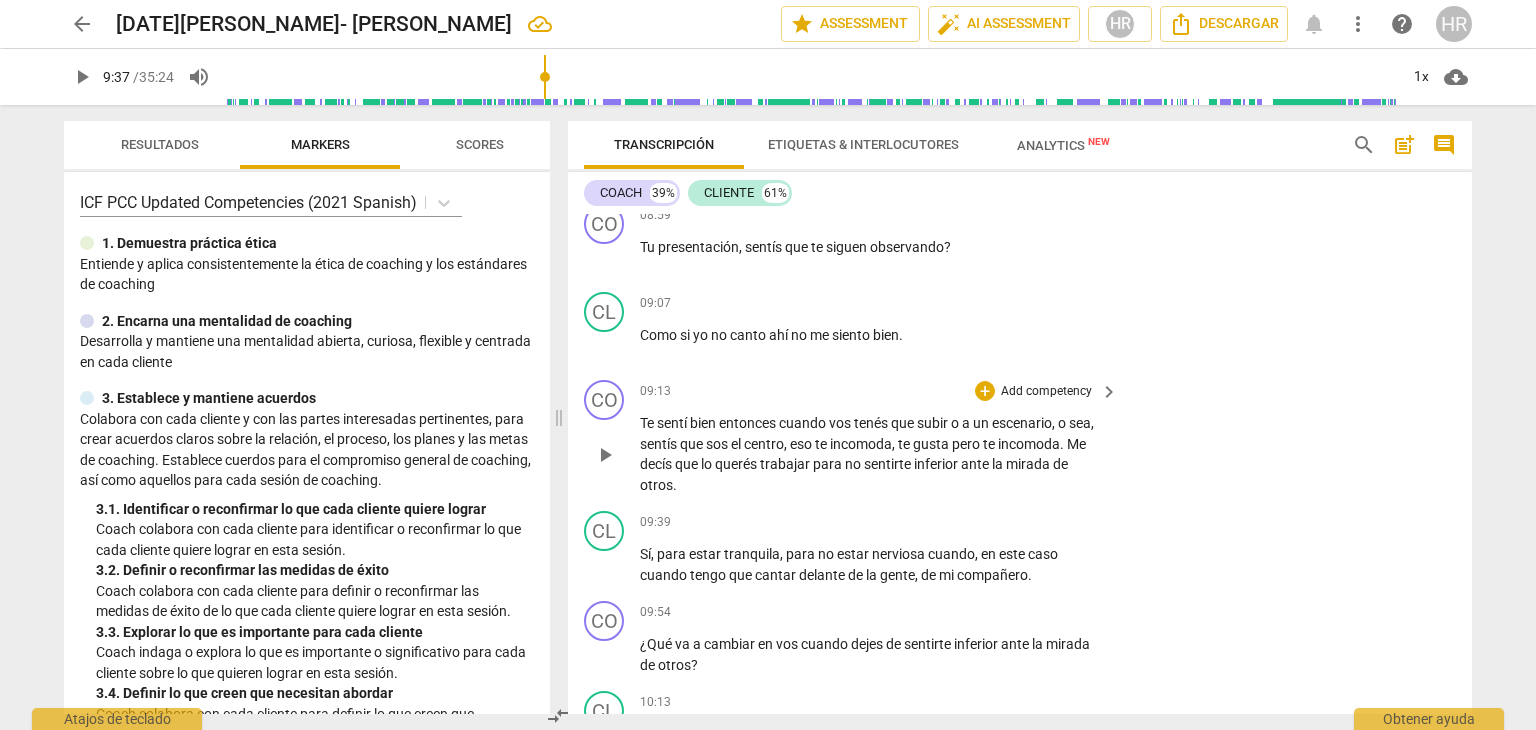 click on "Add competency" at bounding box center (1046, 392) 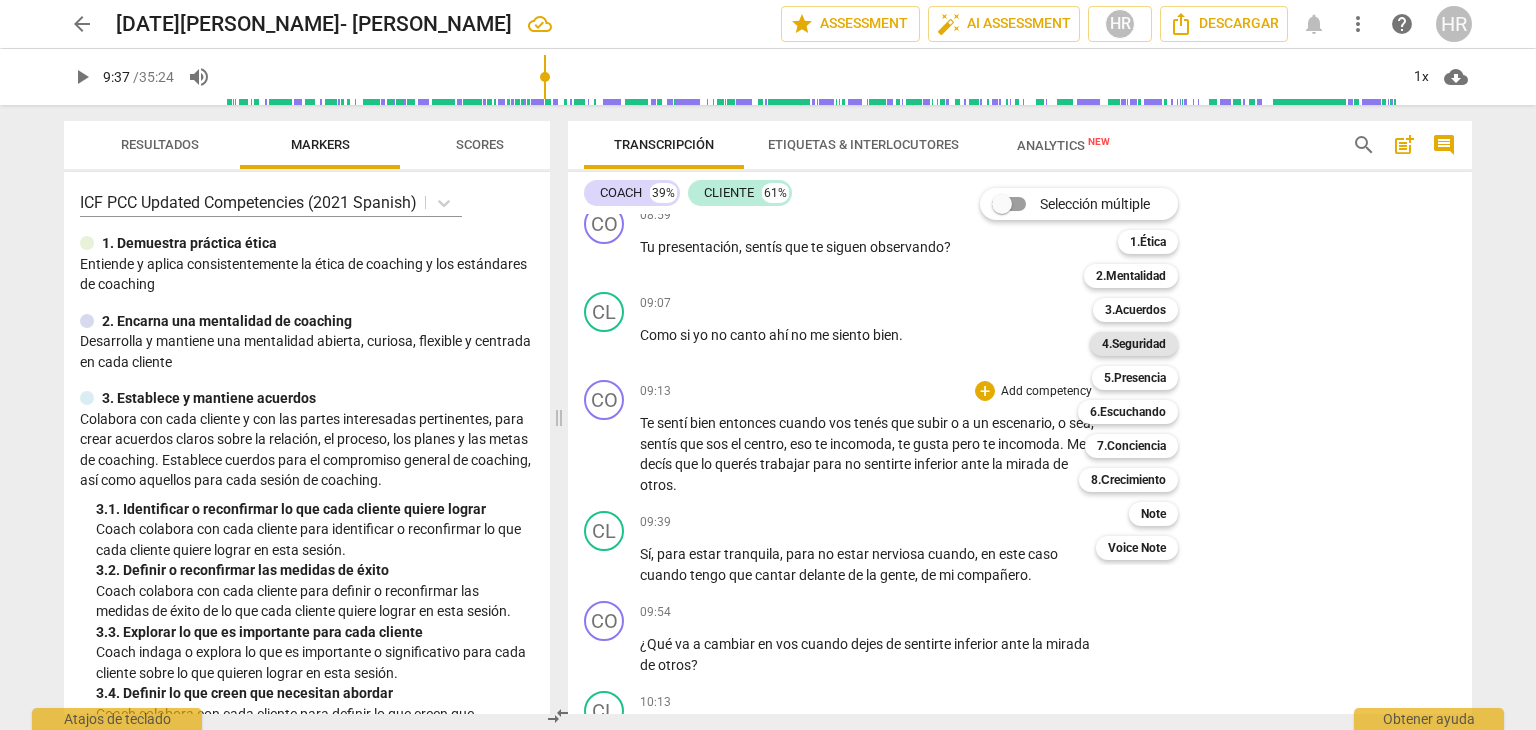 click on "4.Seguridad" at bounding box center (1134, 344) 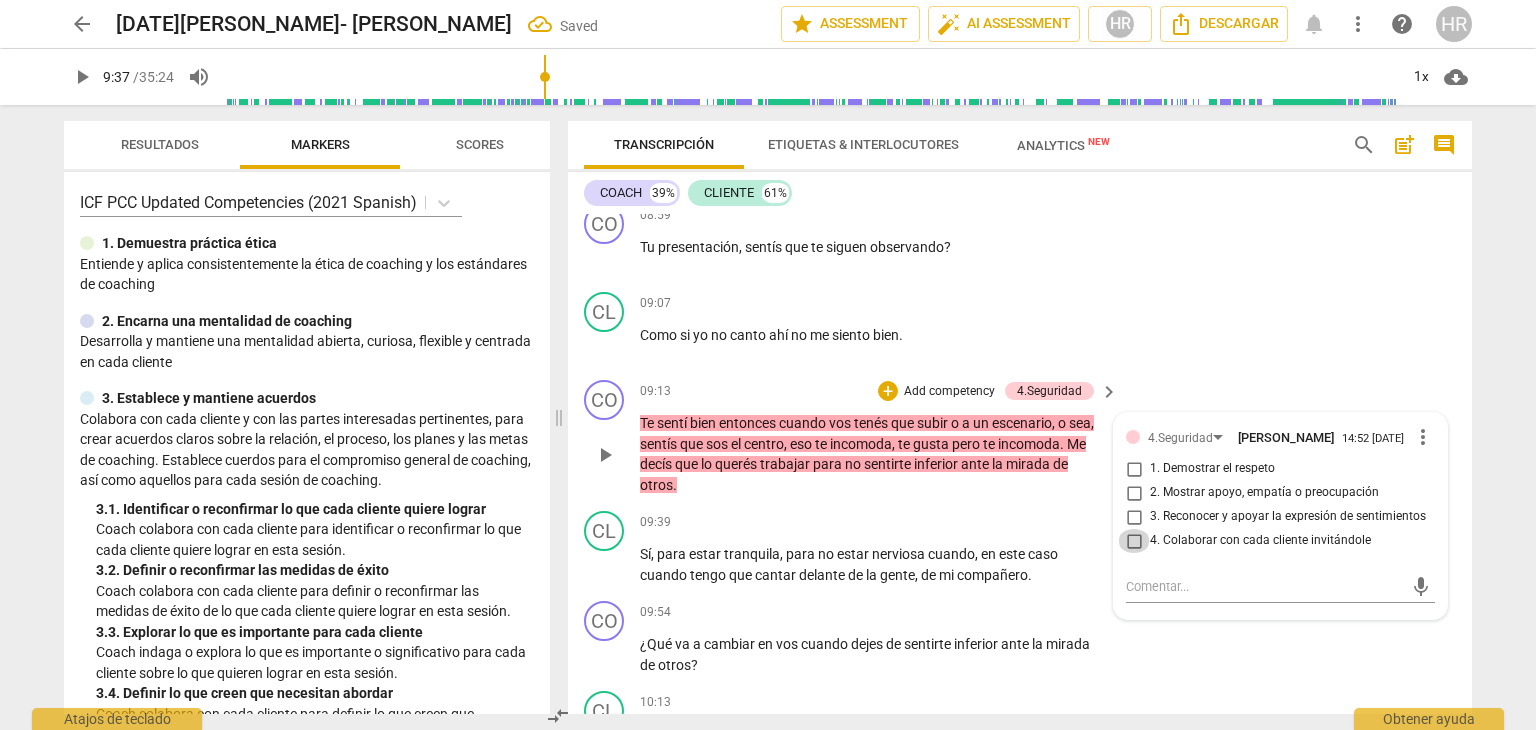 click on "4. Colaborar con cada cliente invitándole" at bounding box center [1134, 541] 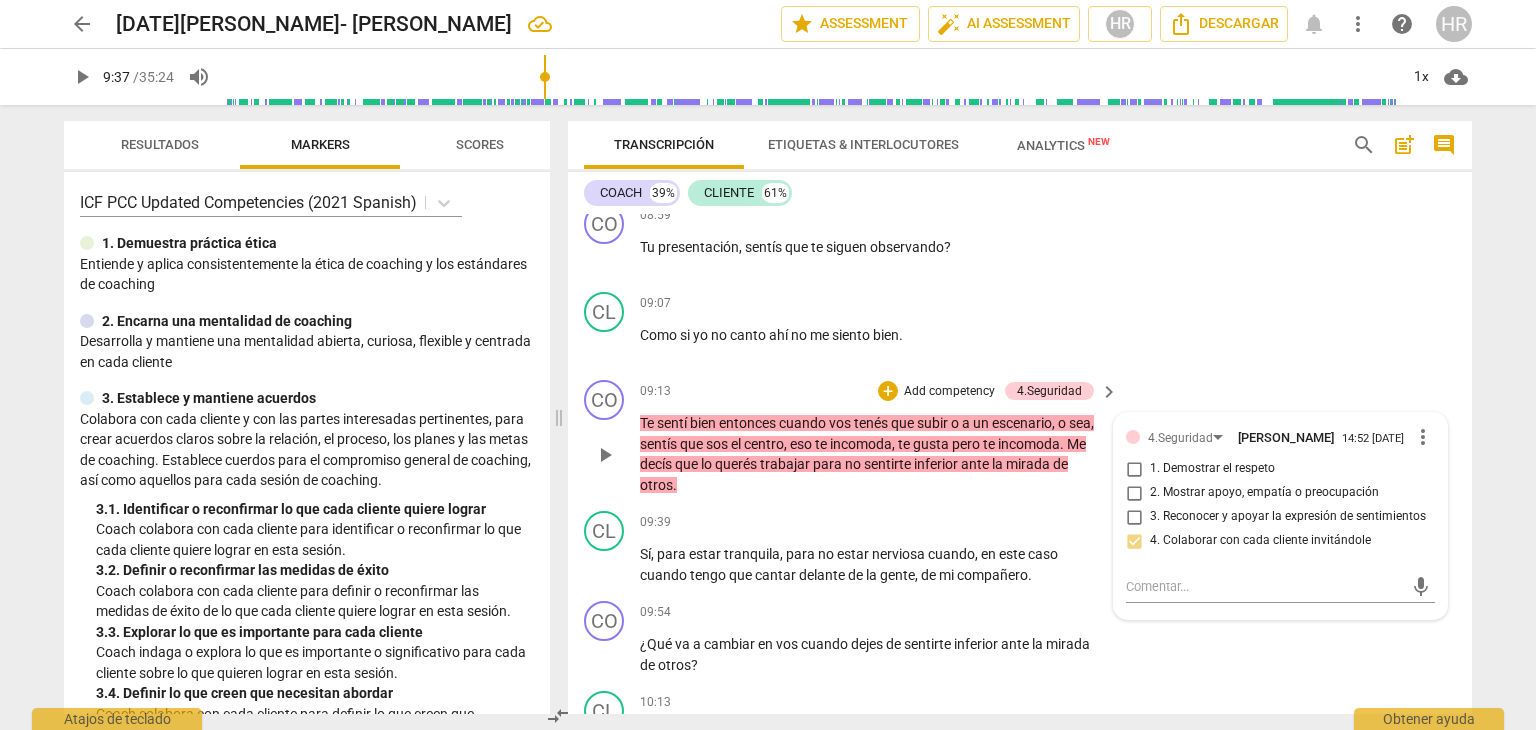 click on "Add competency" at bounding box center [949, 392] 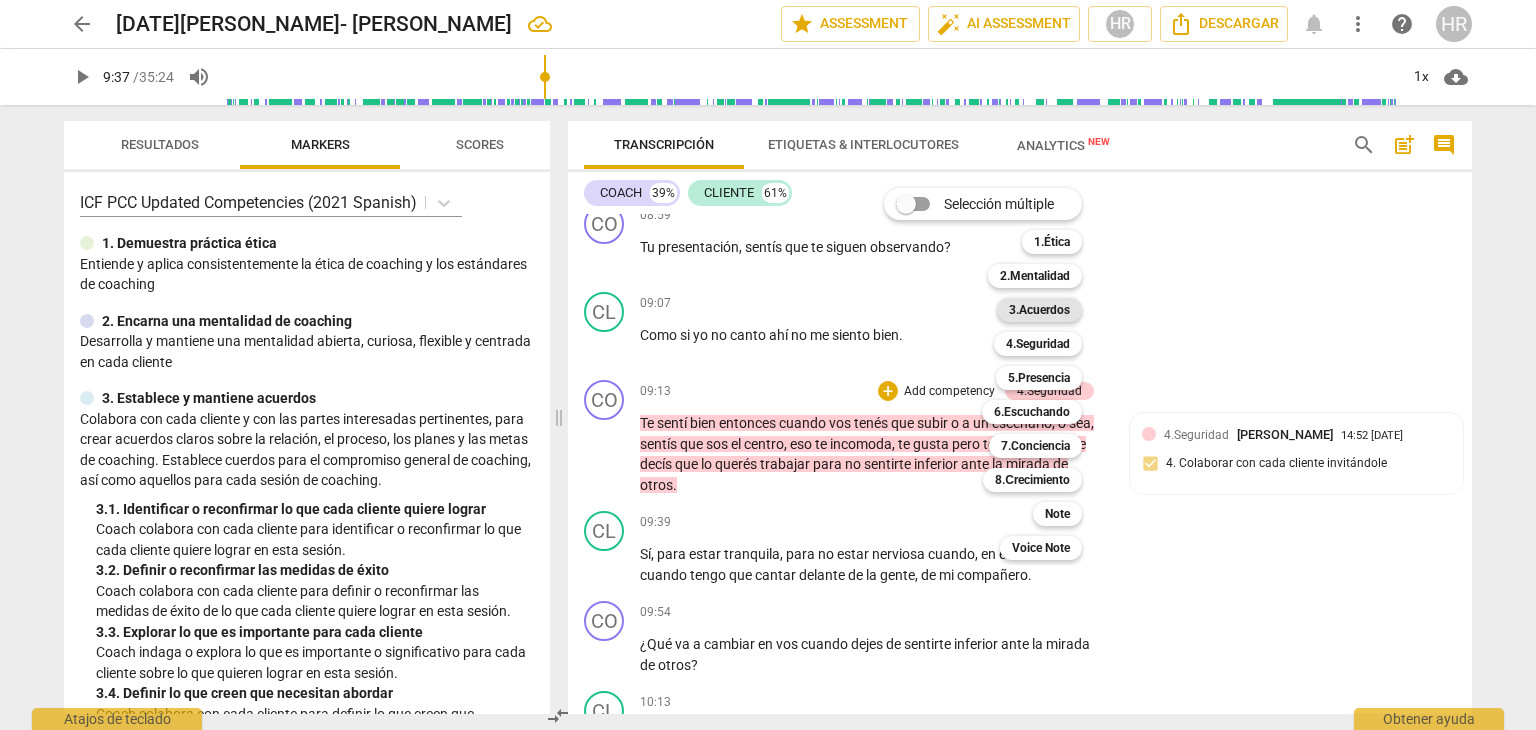 click on "3.Acuerdos" at bounding box center (1039, 310) 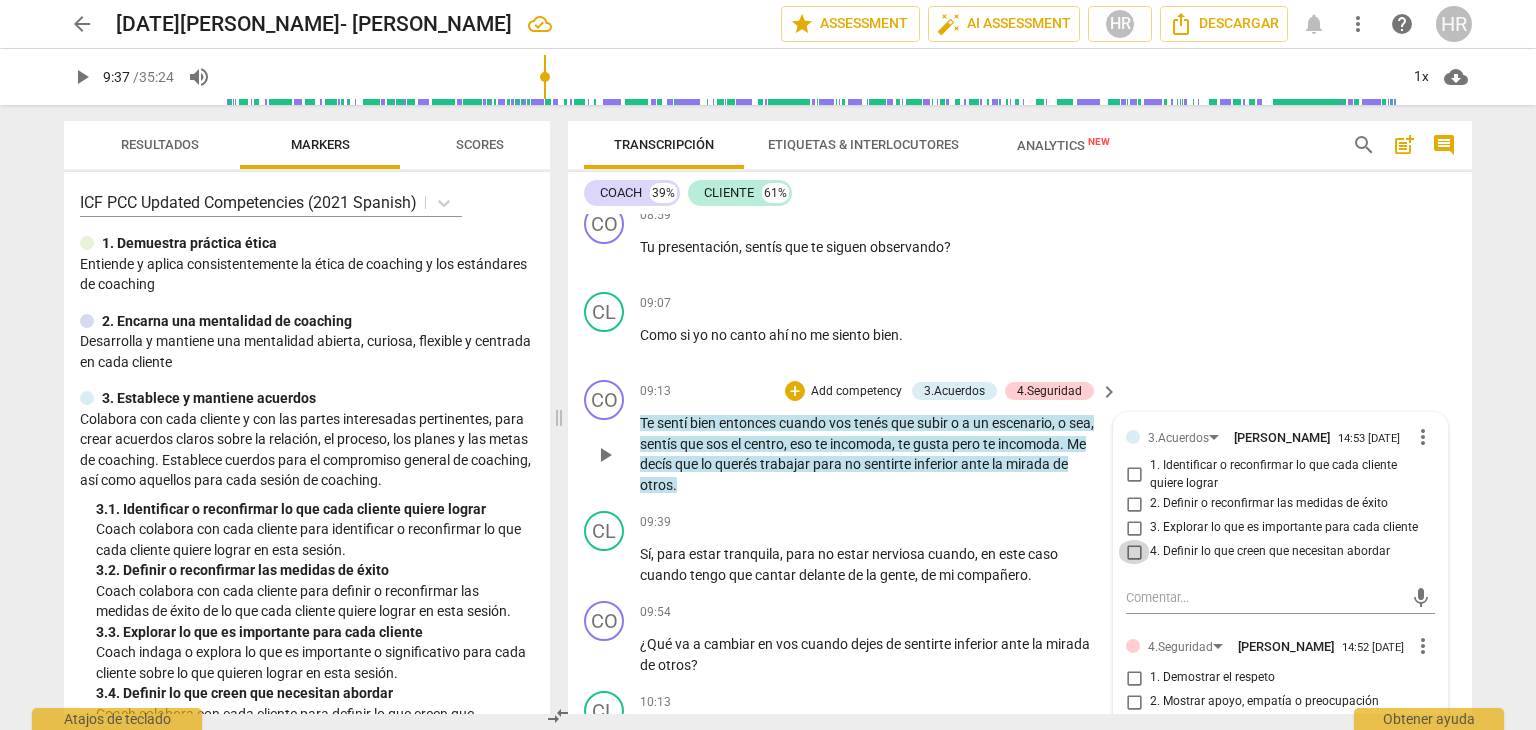 click on "4. Definir lo que creen que necesitan abordar" at bounding box center [1134, 552] 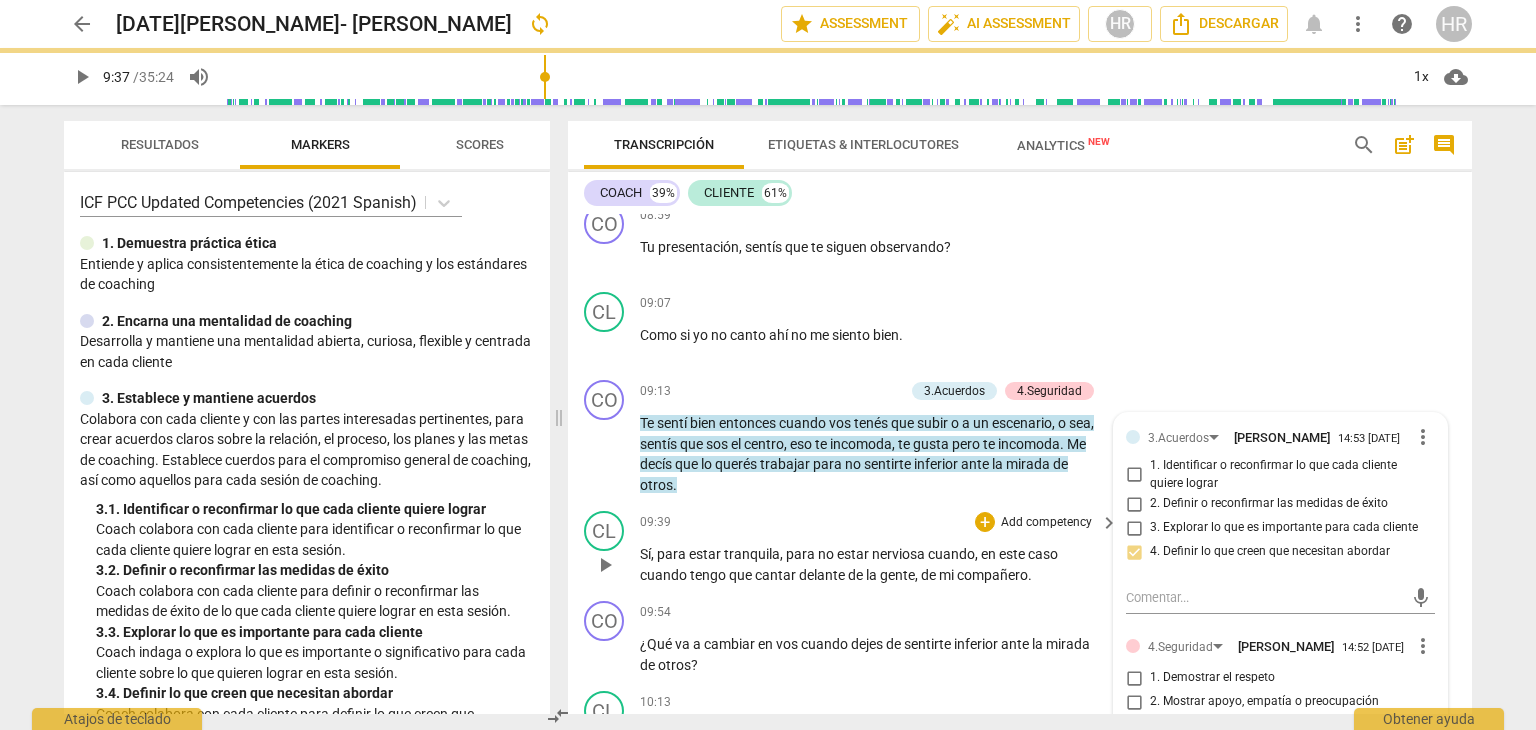 click on "09:39 + Add competency keyboard_arrow_right" at bounding box center [880, 522] 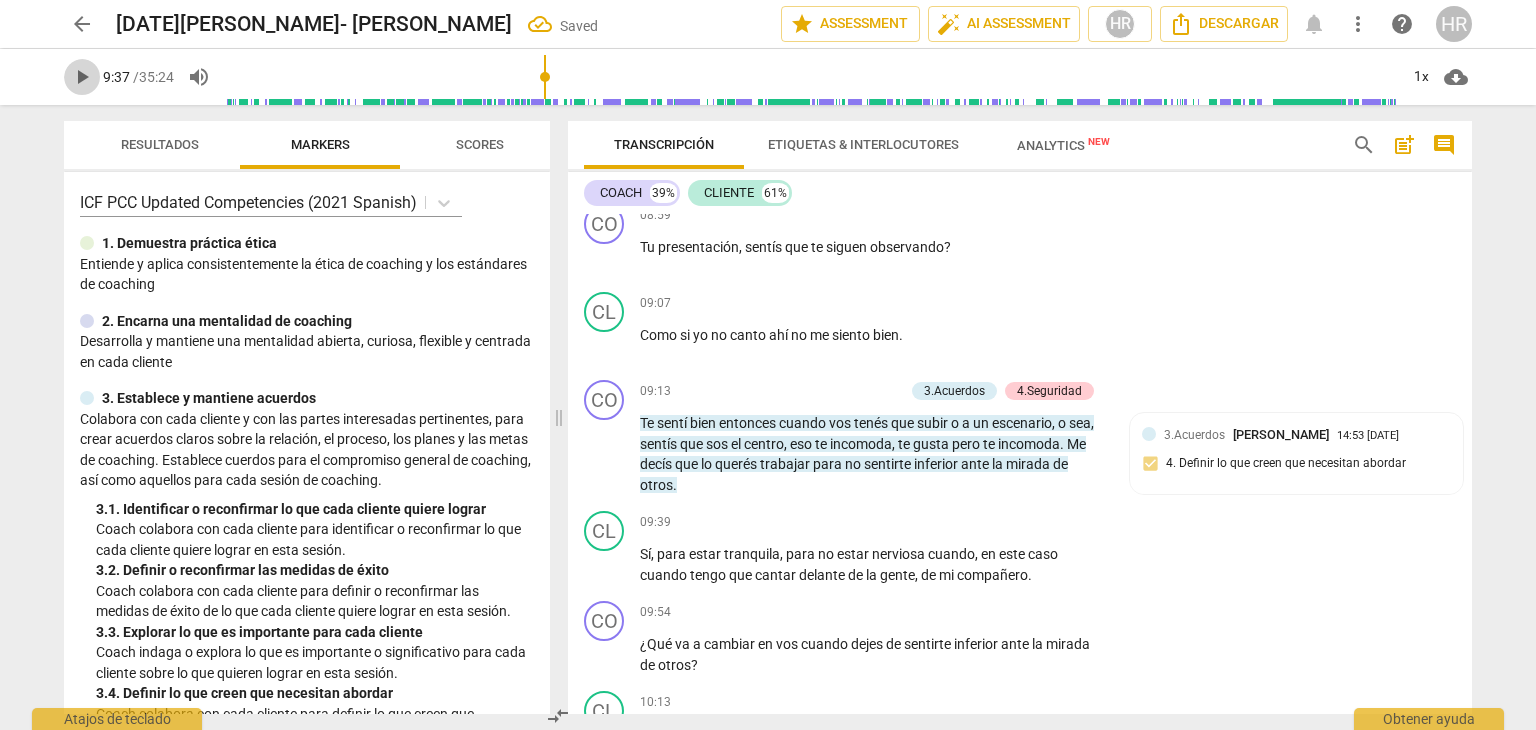 click on "play_arrow" at bounding box center (82, 77) 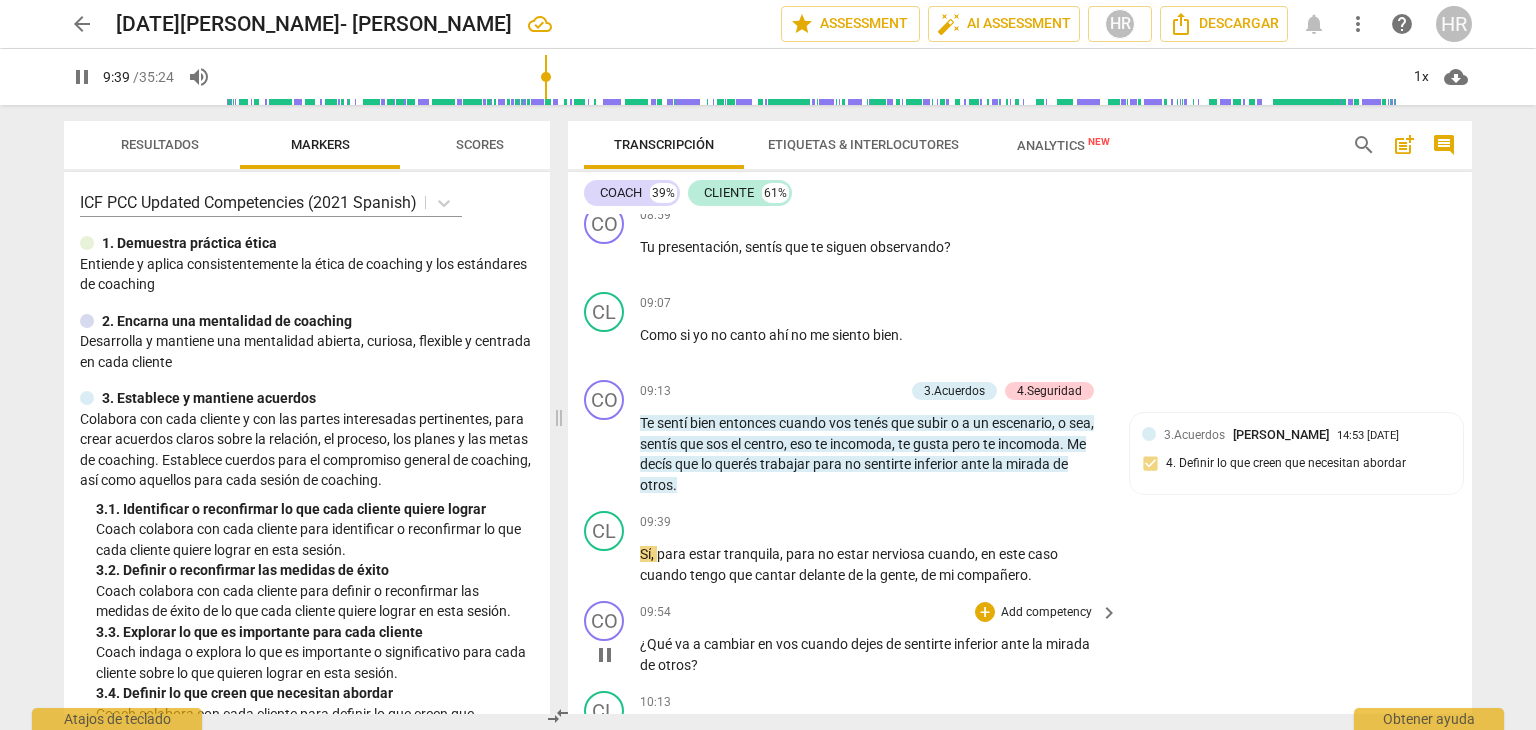 click on "CO play_arrow pause 09:54 + Add competency keyboard_arrow_right ¿Qué   va   a   cambiar   en   vos   cuando   dejes   de   sentirte   inferior   ante   la   mirada   de   otros ?" at bounding box center (1020, 638) 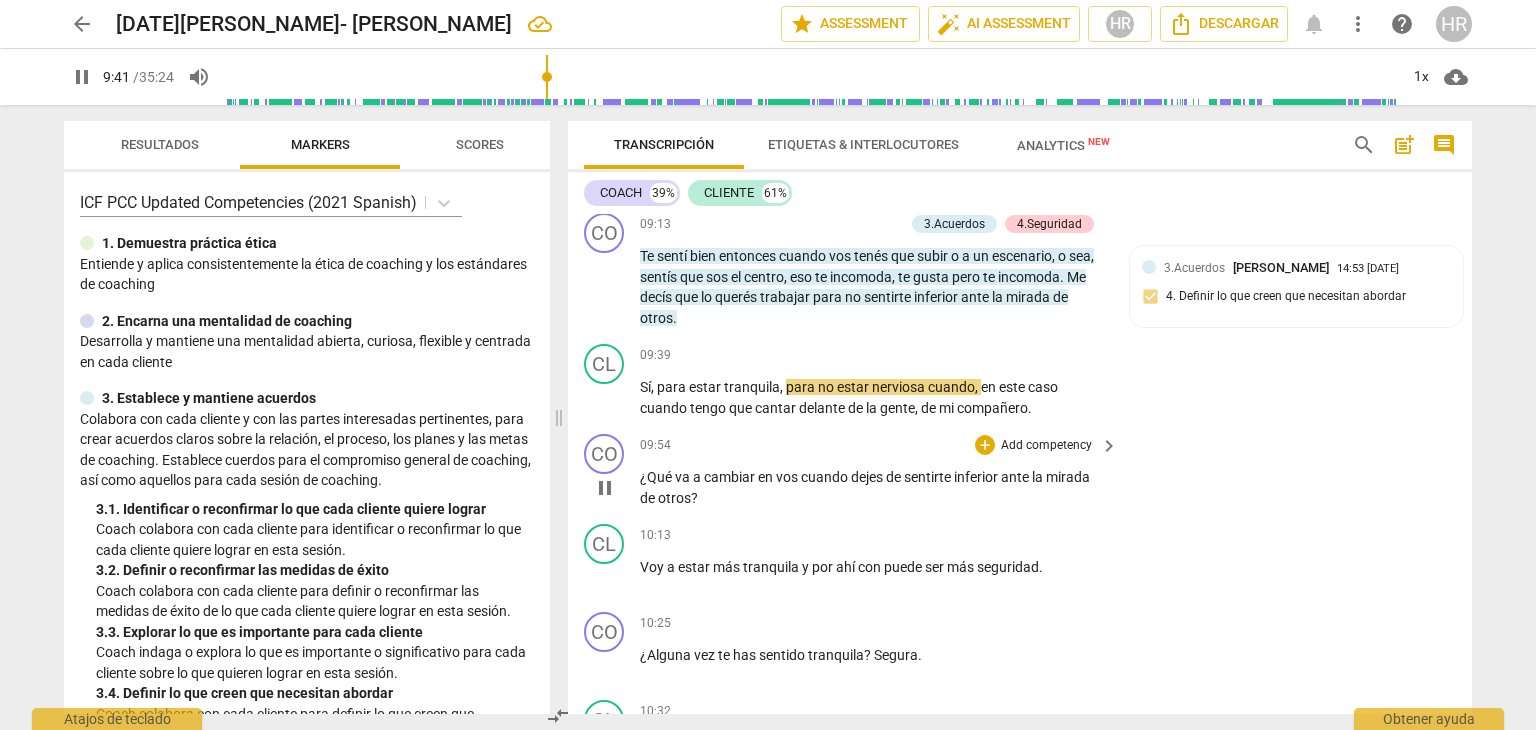 scroll, scrollTop: 4208, scrollLeft: 0, axis: vertical 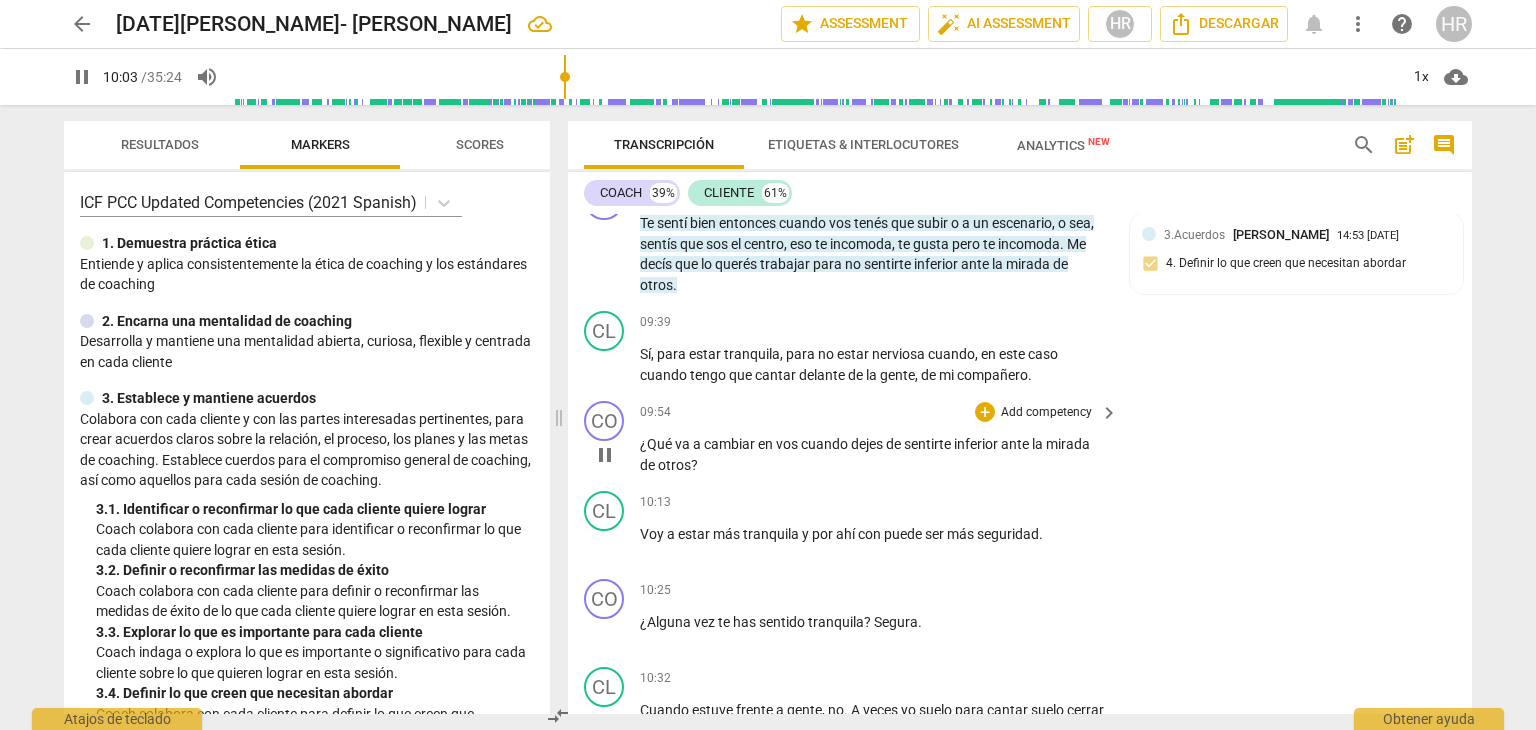 click on "Add competency" at bounding box center (1046, 413) 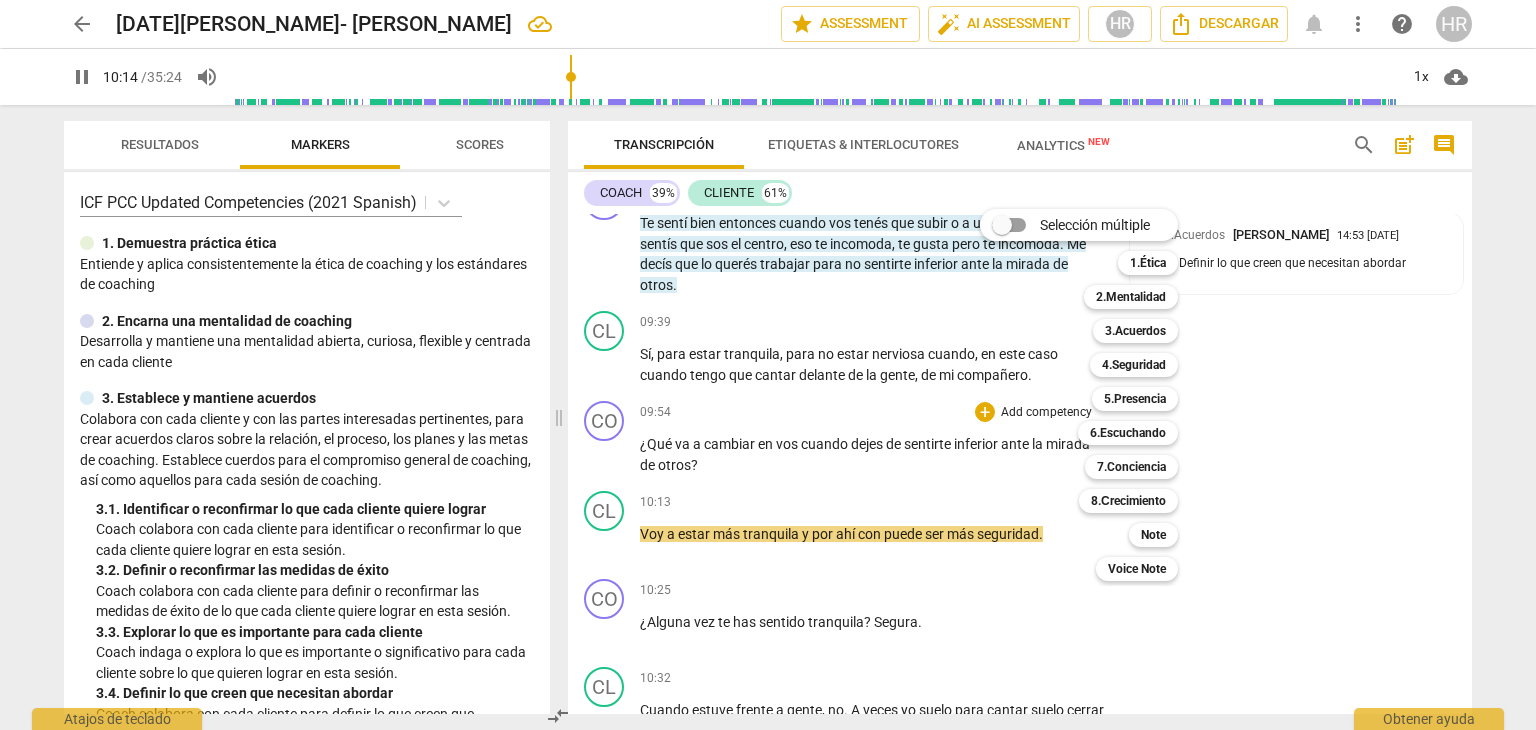 click at bounding box center (768, 365) 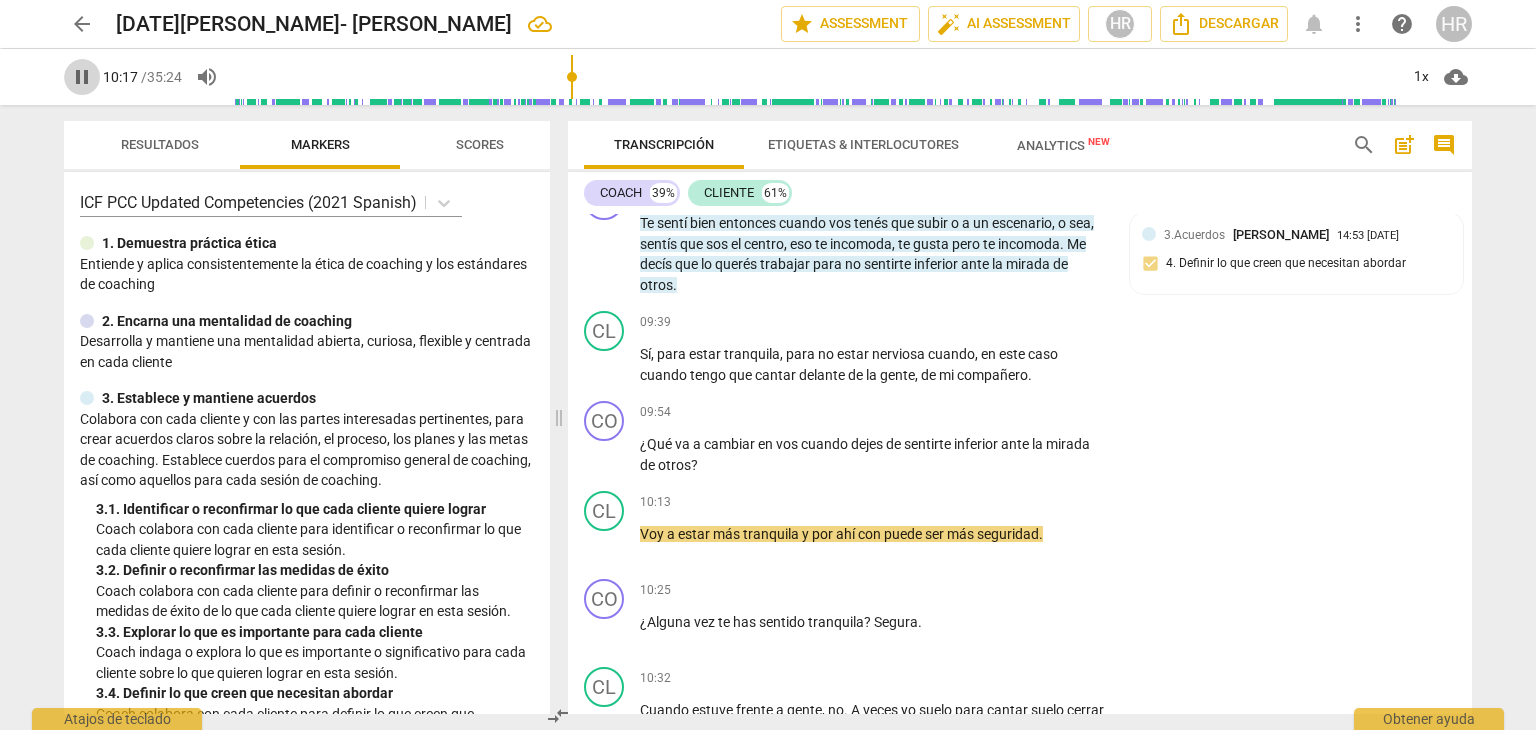 click on "pause" at bounding box center (82, 77) 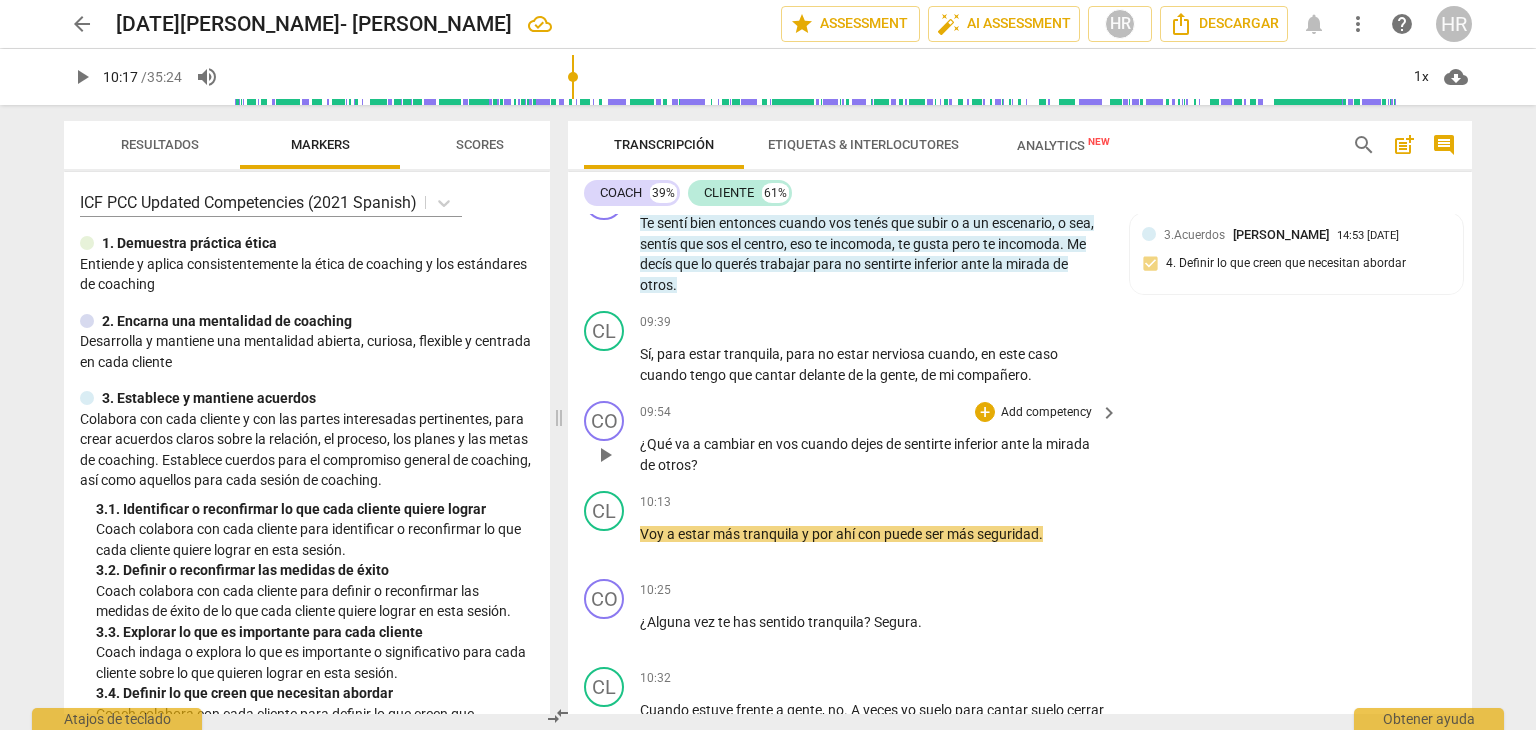 click on "Add competency" at bounding box center (1046, 413) 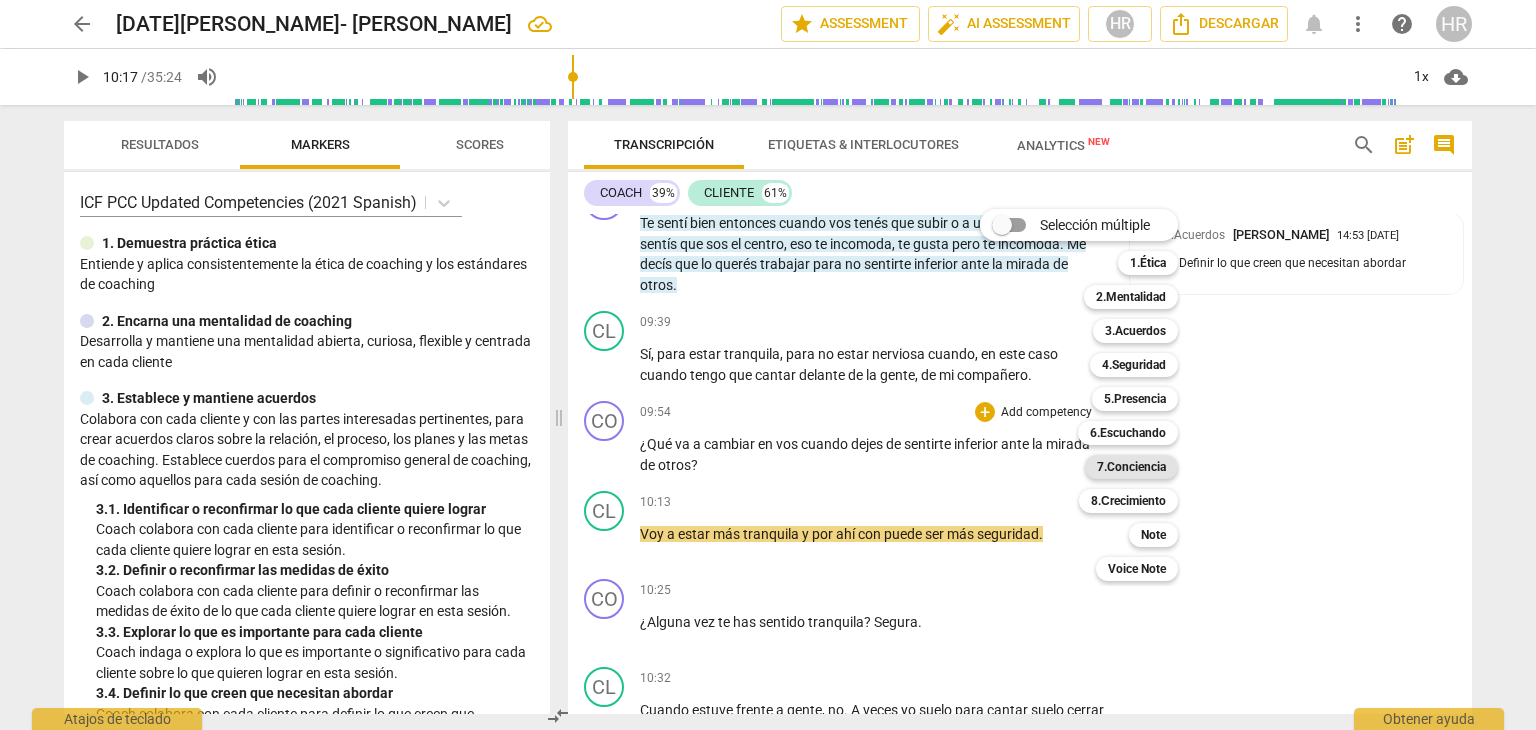 click on "7.Conciencia" at bounding box center [1131, 467] 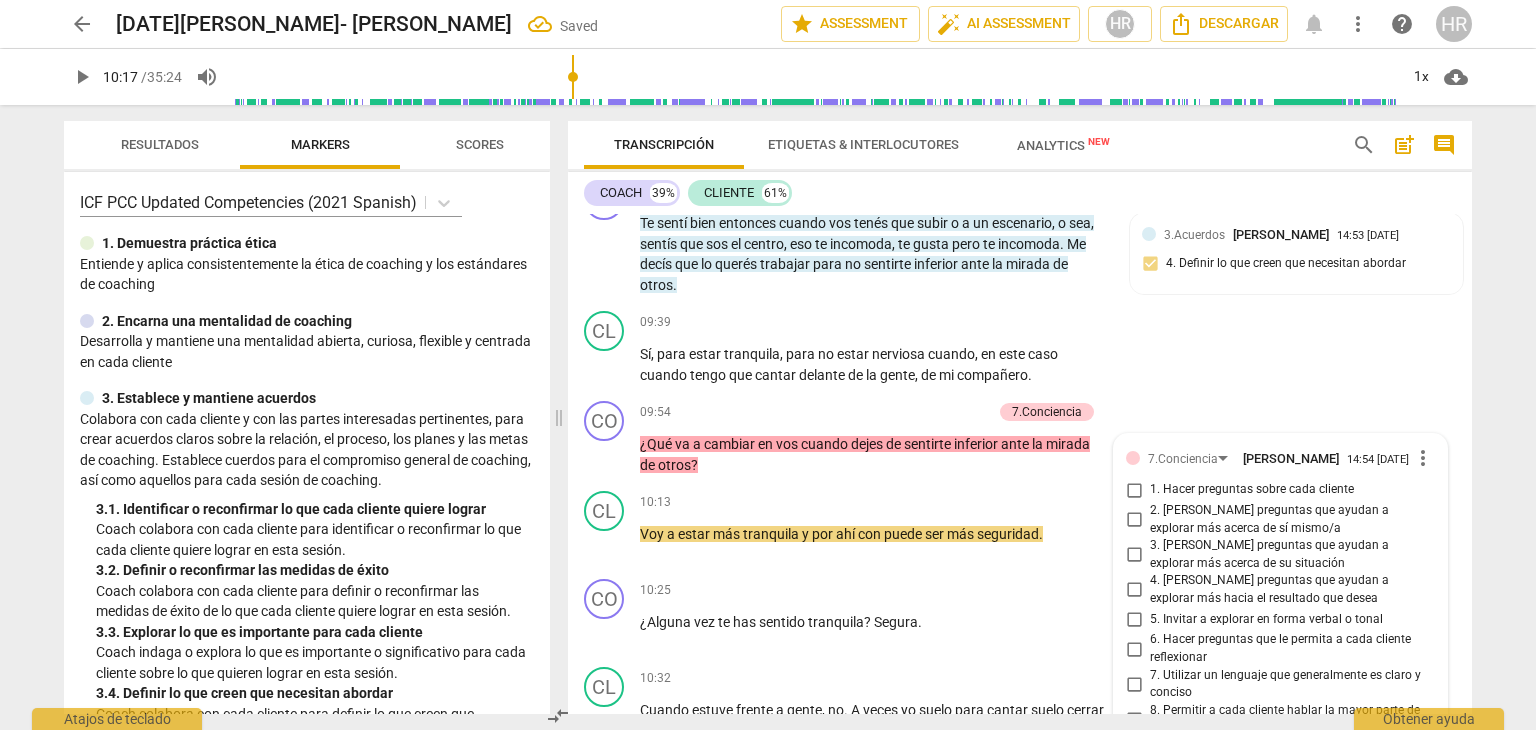 scroll, scrollTop: 4504, scrollLeft: 0, axis: vertical 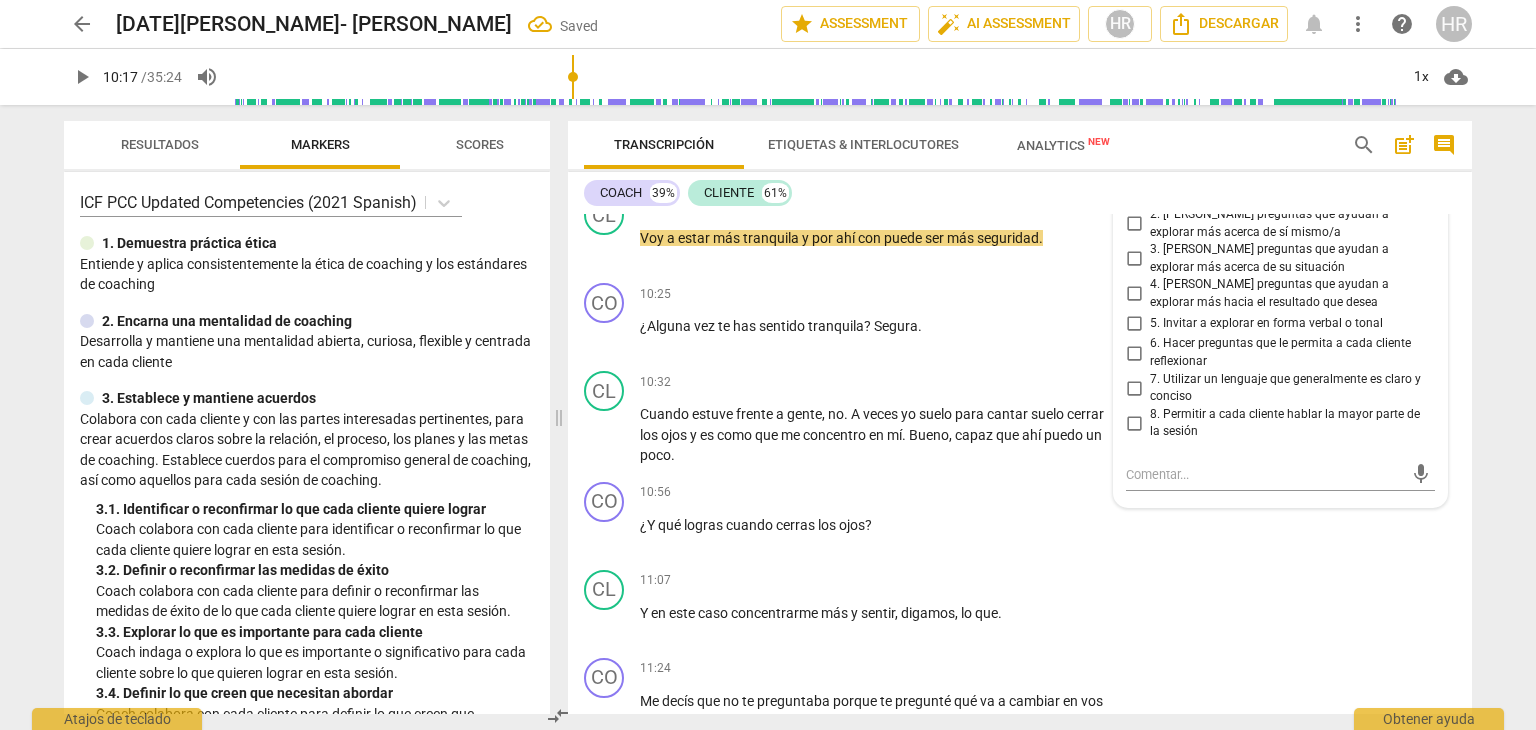 click on "7. Utilizar un lenguaje que generalmente es claro y conciso" at bounding box center (1280, 388) 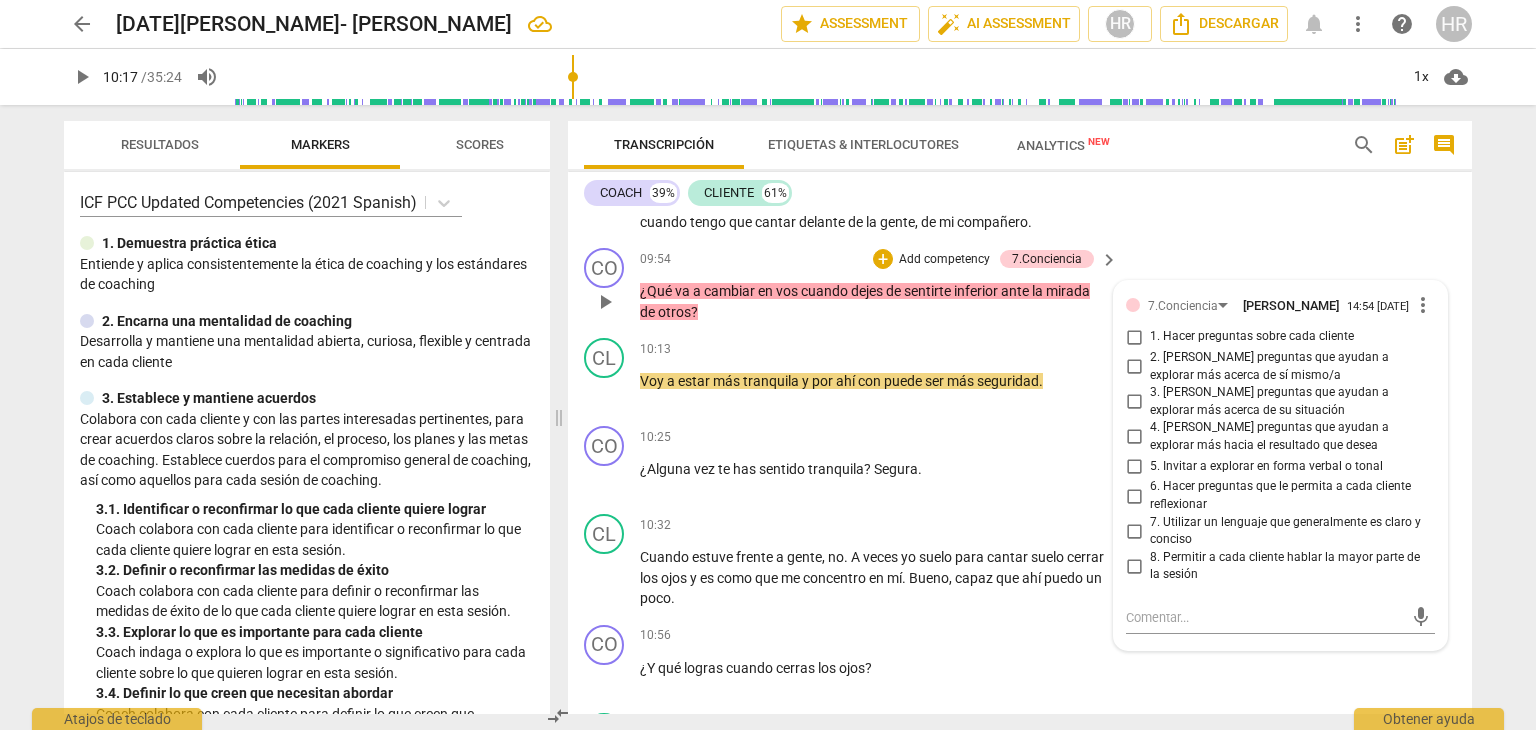scroll, scrollTop: 4344, scrollLeft: 0, axis: vertical 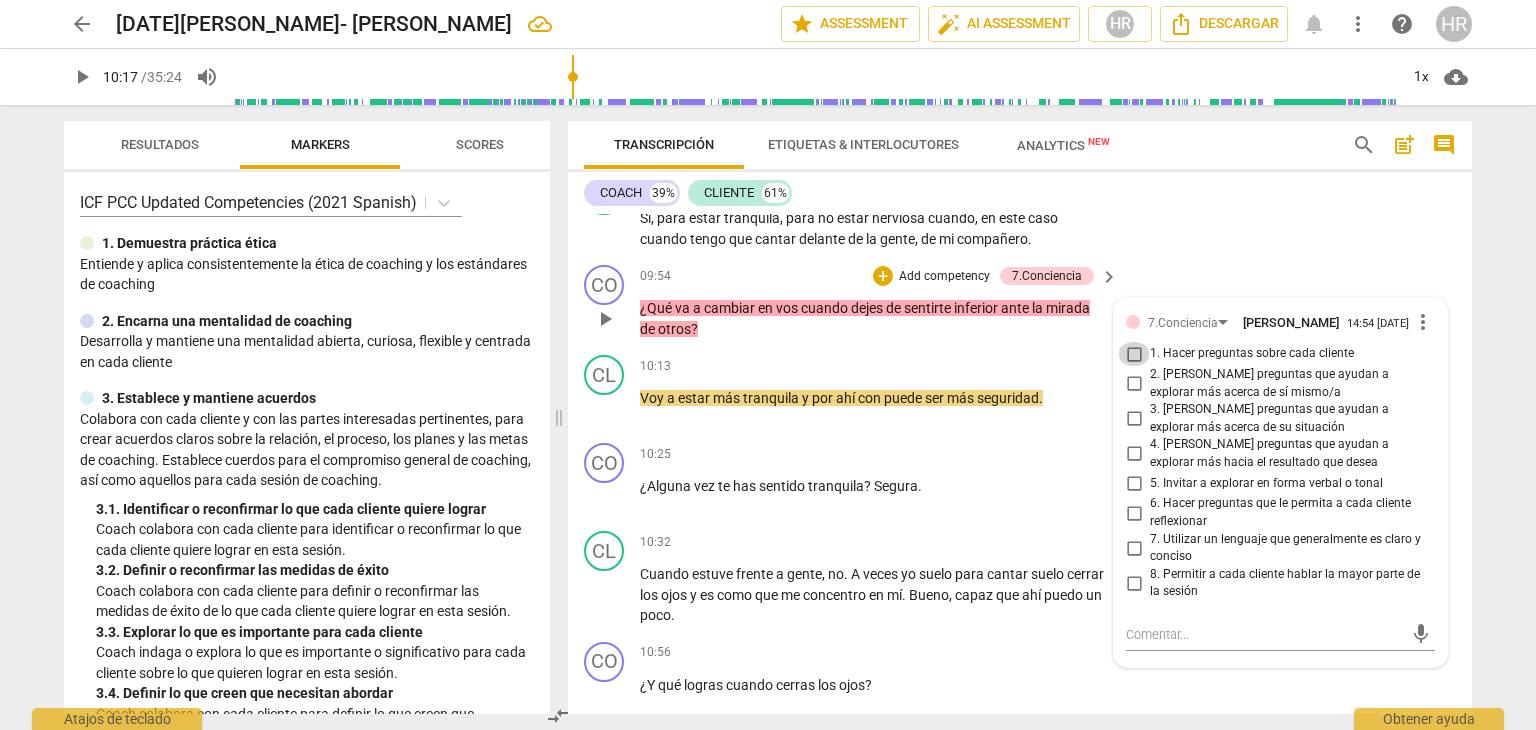 click on "1. Hacer preguntas sobre cada cliente" at bounding box center [1134, 354] 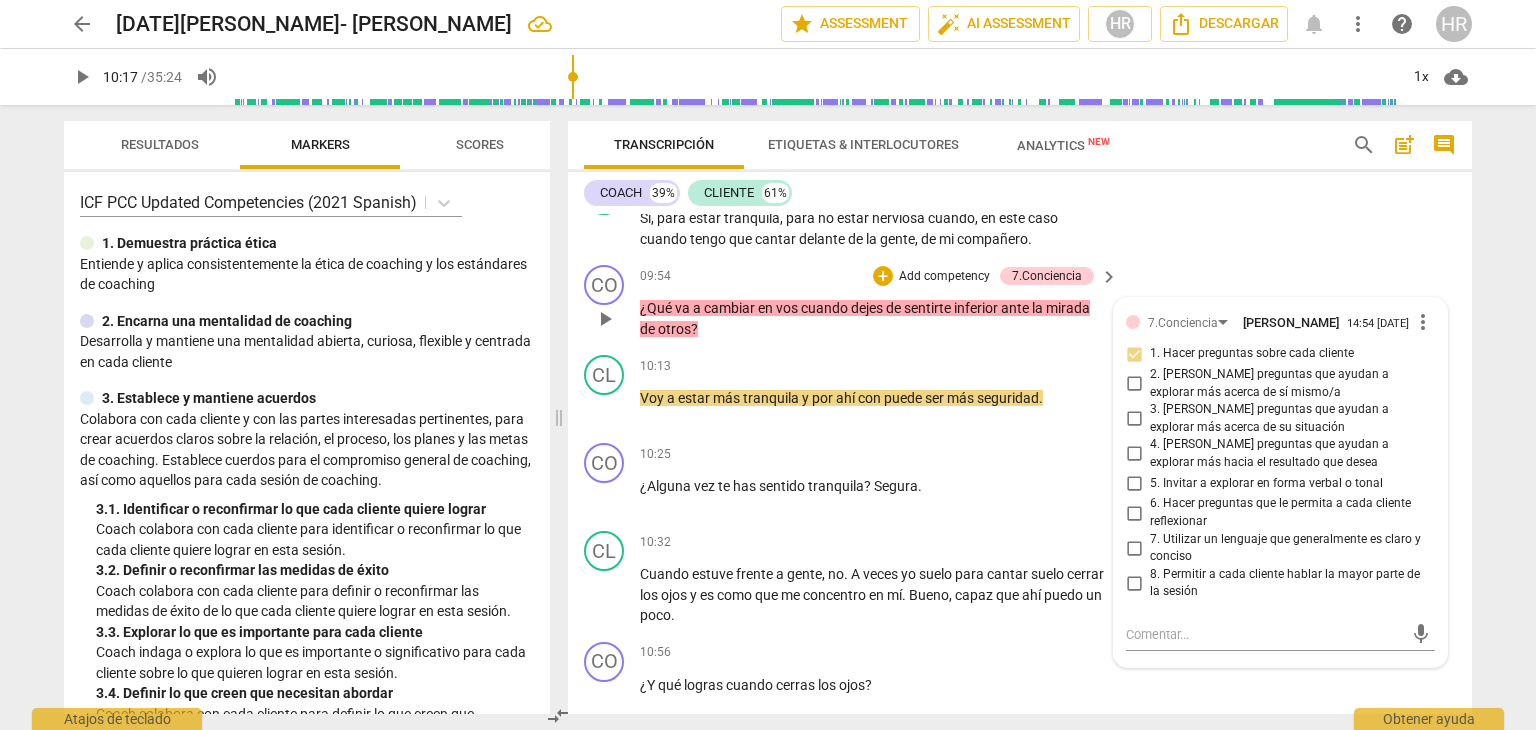 click on "CO play_arrow pause 09:54 + Add competency 7.Conciencia keyboard_arrow_right ¿Qué   va   a   cambiar   en   vos   cuando   dejes   de   sentirte   inferior   ante   la   mirada   de   otros ? 7.Conciencia [PERSON_NAME] 14:54 [DATE] more_vert 1. Hacer preguntas sobre cada cliente 2. [PERSON_NAME] preguntas que ayudan a explorar más acerca de sí mismo/a  3. [PERSON_NAME] preguntas que ayudan a explorar más acerca de su situación 4. [PERSON_NAME] preguntas que ayudan a explorar más hacia el resultado que desea 5. Invitar a explorar en forma verbal o tonal 6. Hacer preguntas que le permita a cada cliente reflexionar 7. Utilizar un lenguaje que generalmente es claro y conciso 8. Permitir a cada cliente hablar la mayor parte de la sesión mic" at bounding box center [1020, 302] 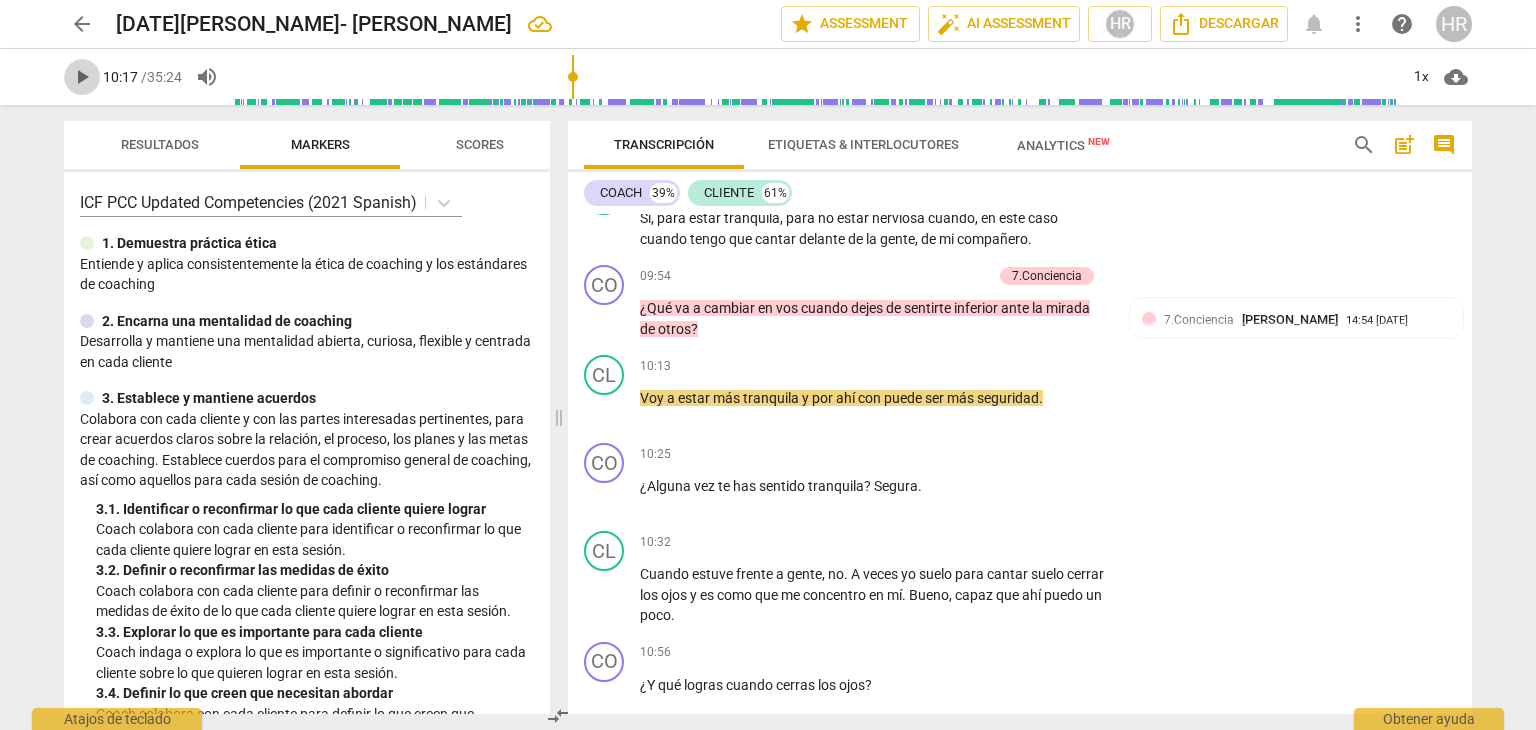 click on "play_arrow" at bounding box center (82, 77) 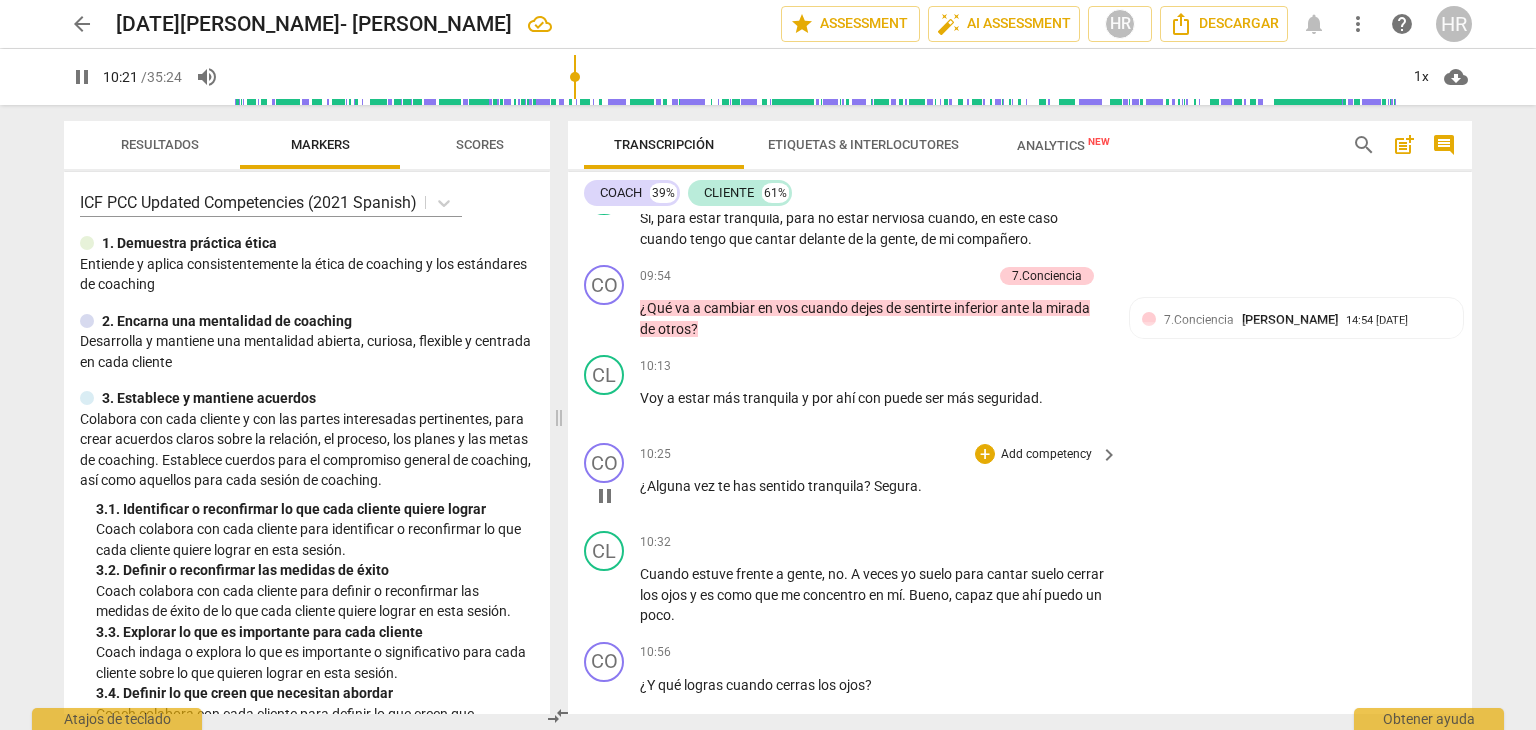 click on "Add competency" at bounding box center (1046, 455) 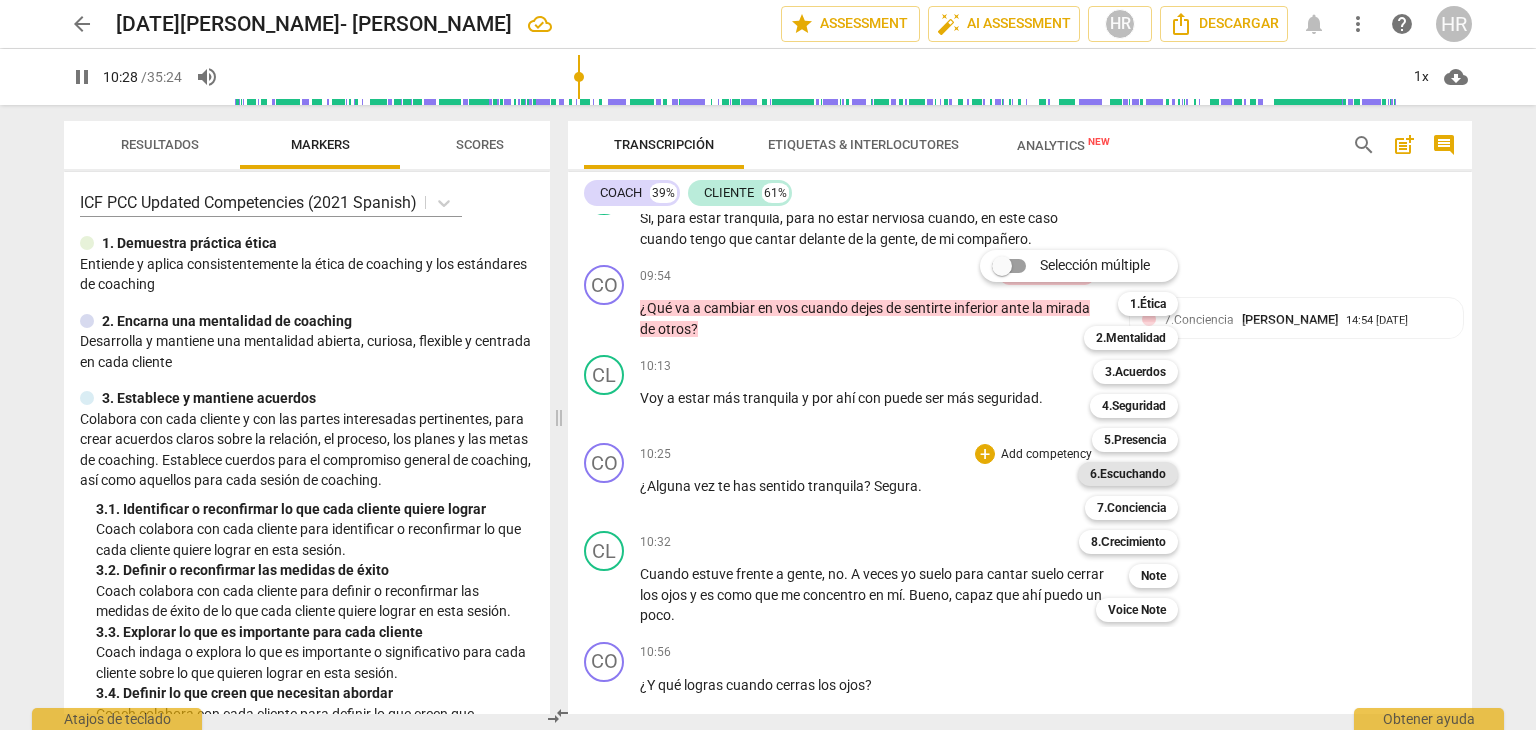 click on "6.Escuchando" at bounding box center [1128, 474] 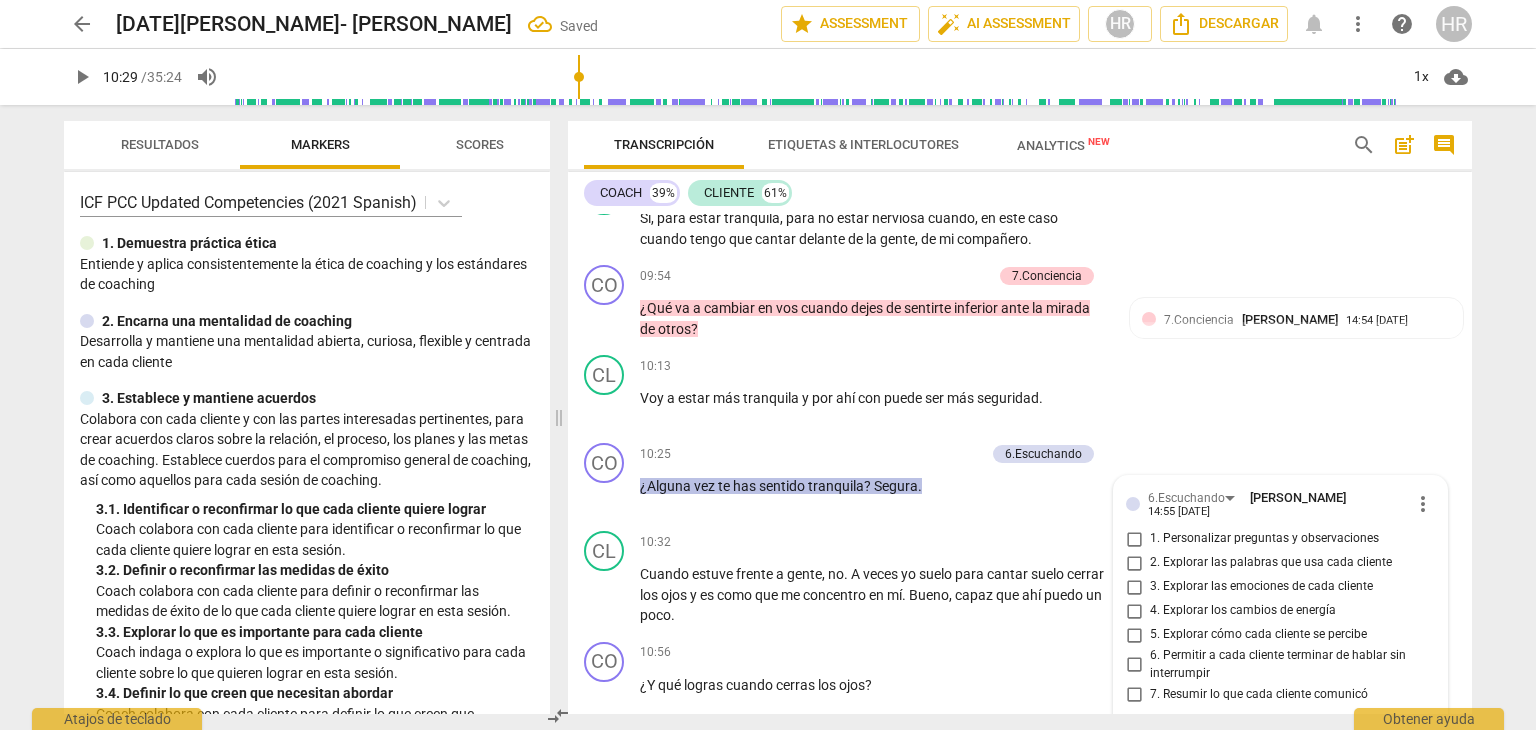 scroll, scrollTop: 4602, scrollLeft: 0, axis: vertical 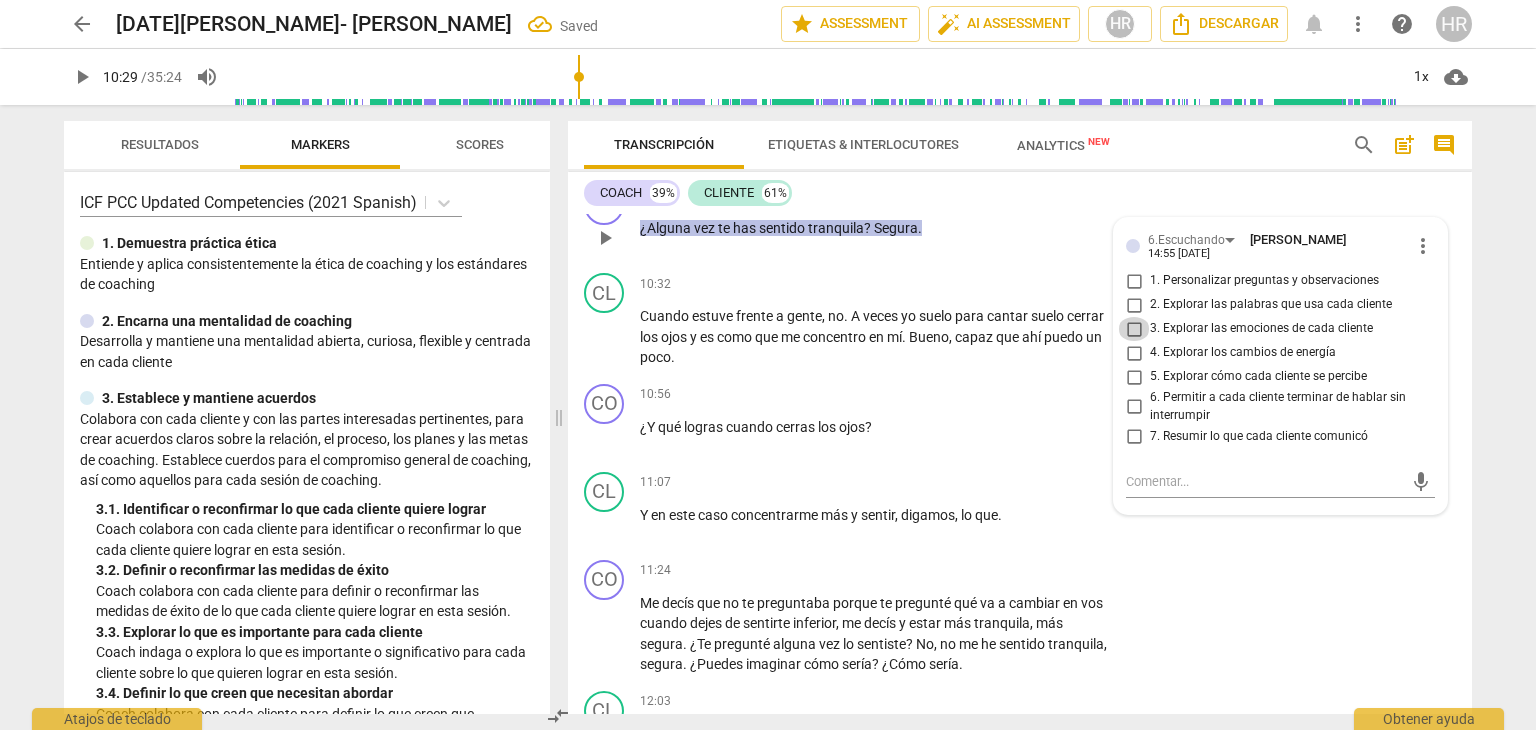 click on "3. Explorar las emociones de cada cliente" at bounding box center [1134, 329] 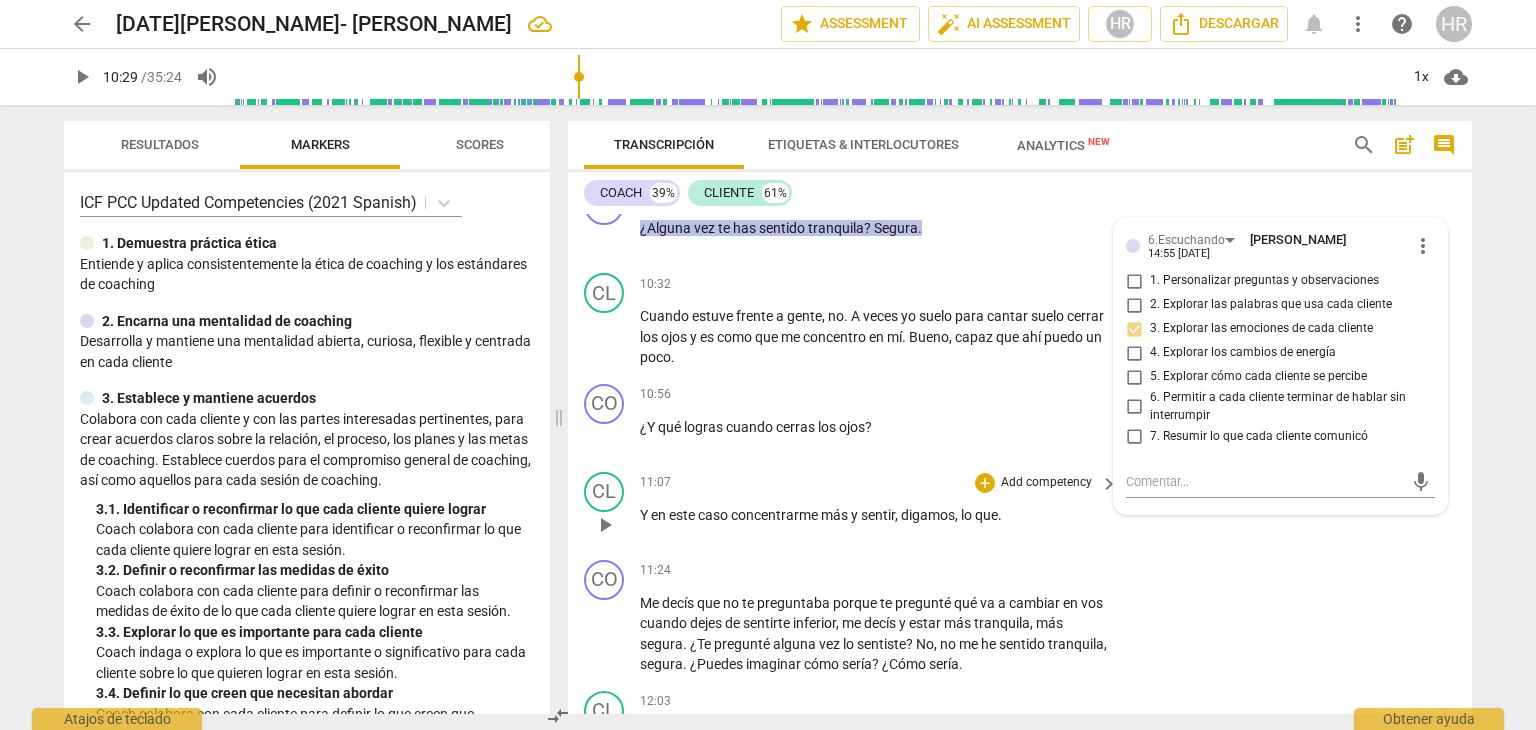 click on "11:07 + Add competency keyboard_arrow_right" at bounding box center (880, 483) 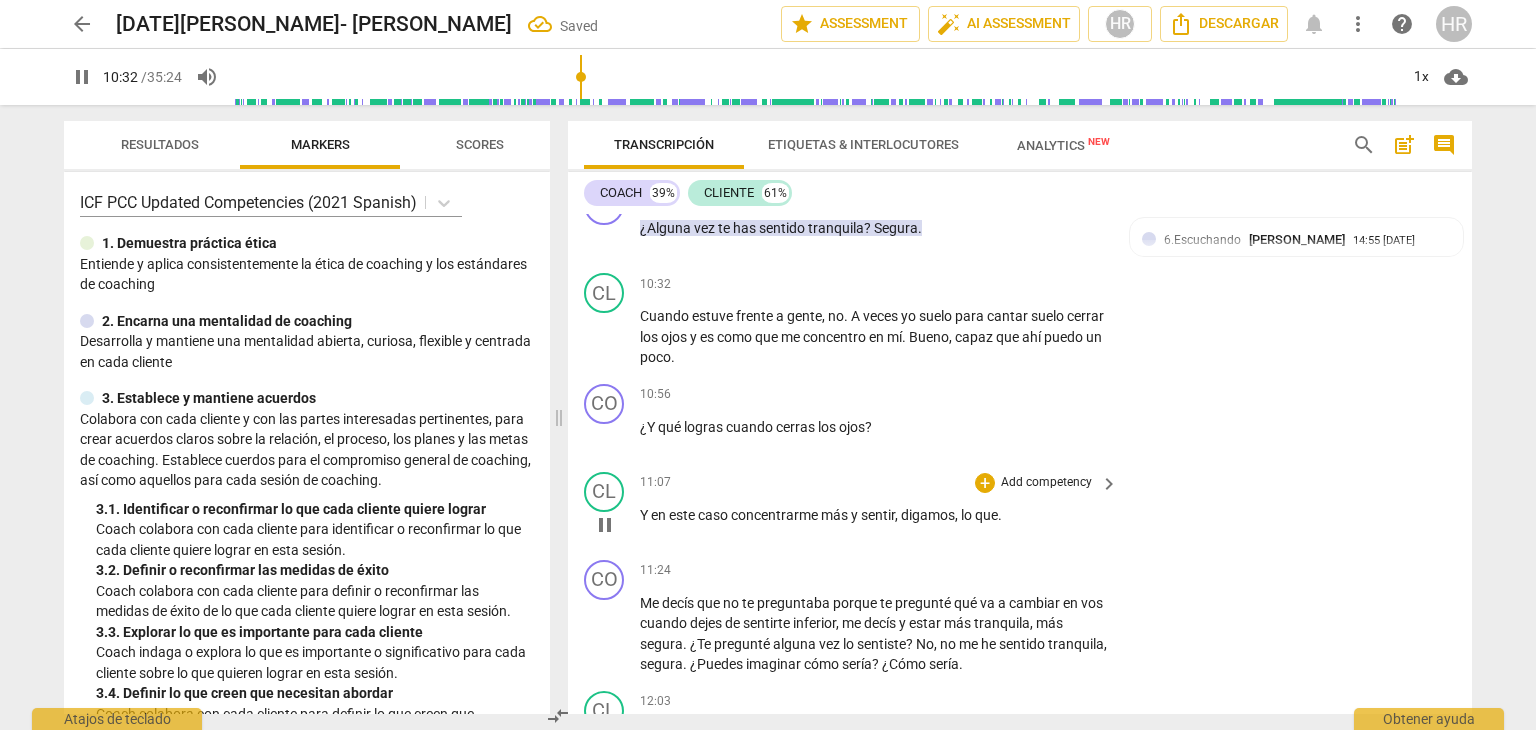 click on "CL play_arrow pause 11:07 + Add competency keyboard_arrow_right Y   en   este   caso   concentrarme   más   y   sentir ,   digamos ,   lo   que ." at bounding box center [1020, 508] 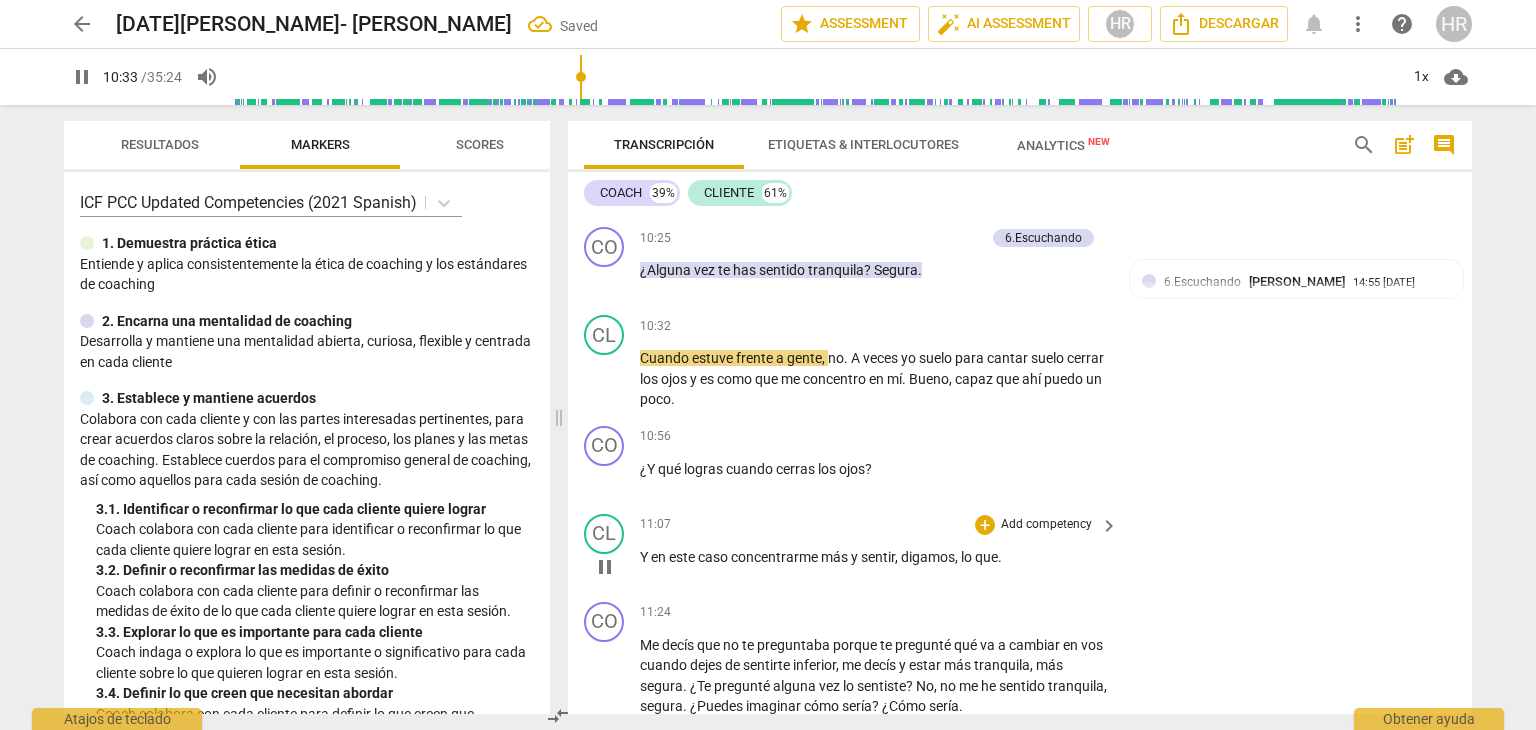 scroll, scrollTop: 4522, scrollLeft: 0, axis: vertical 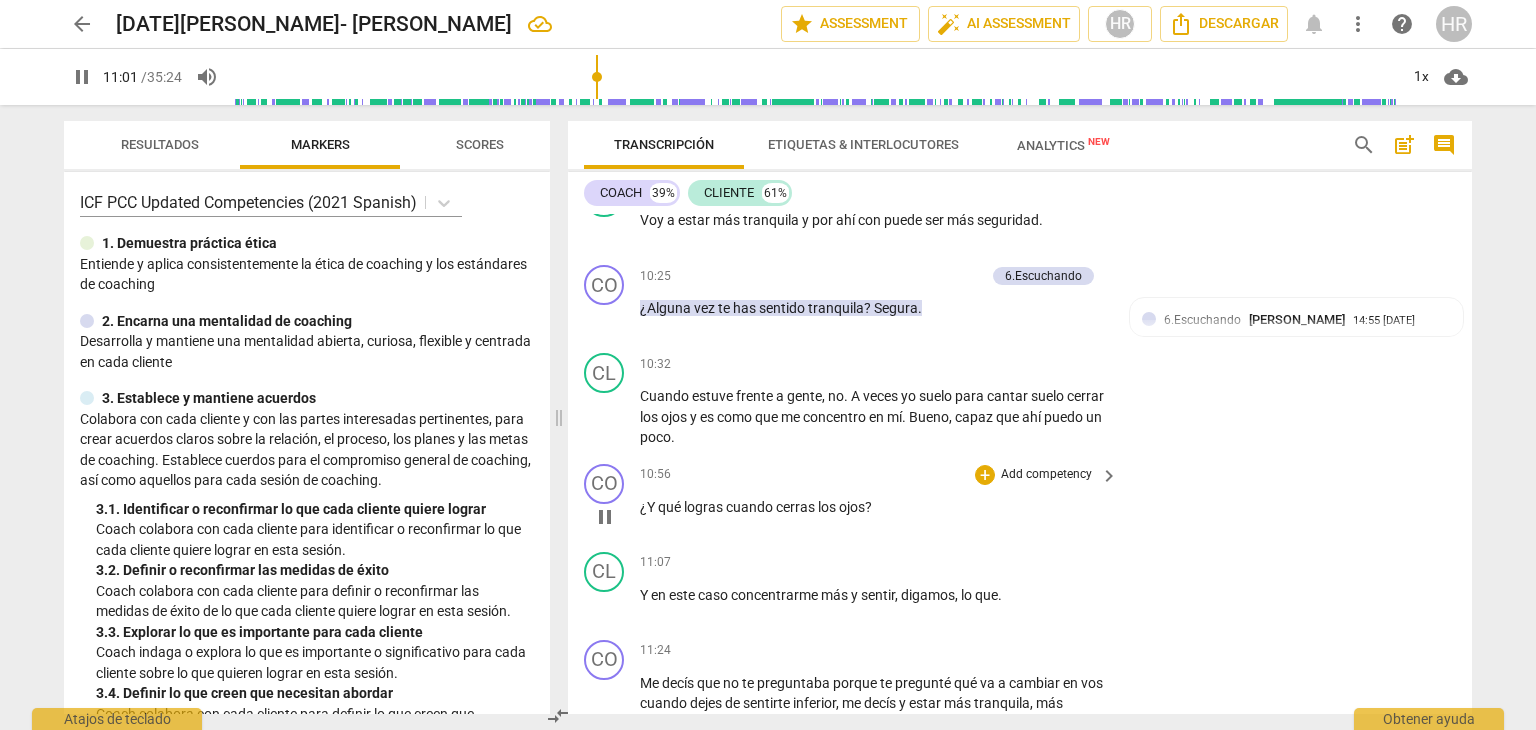 click on "Add competency" at bounding box center (1046, 475) 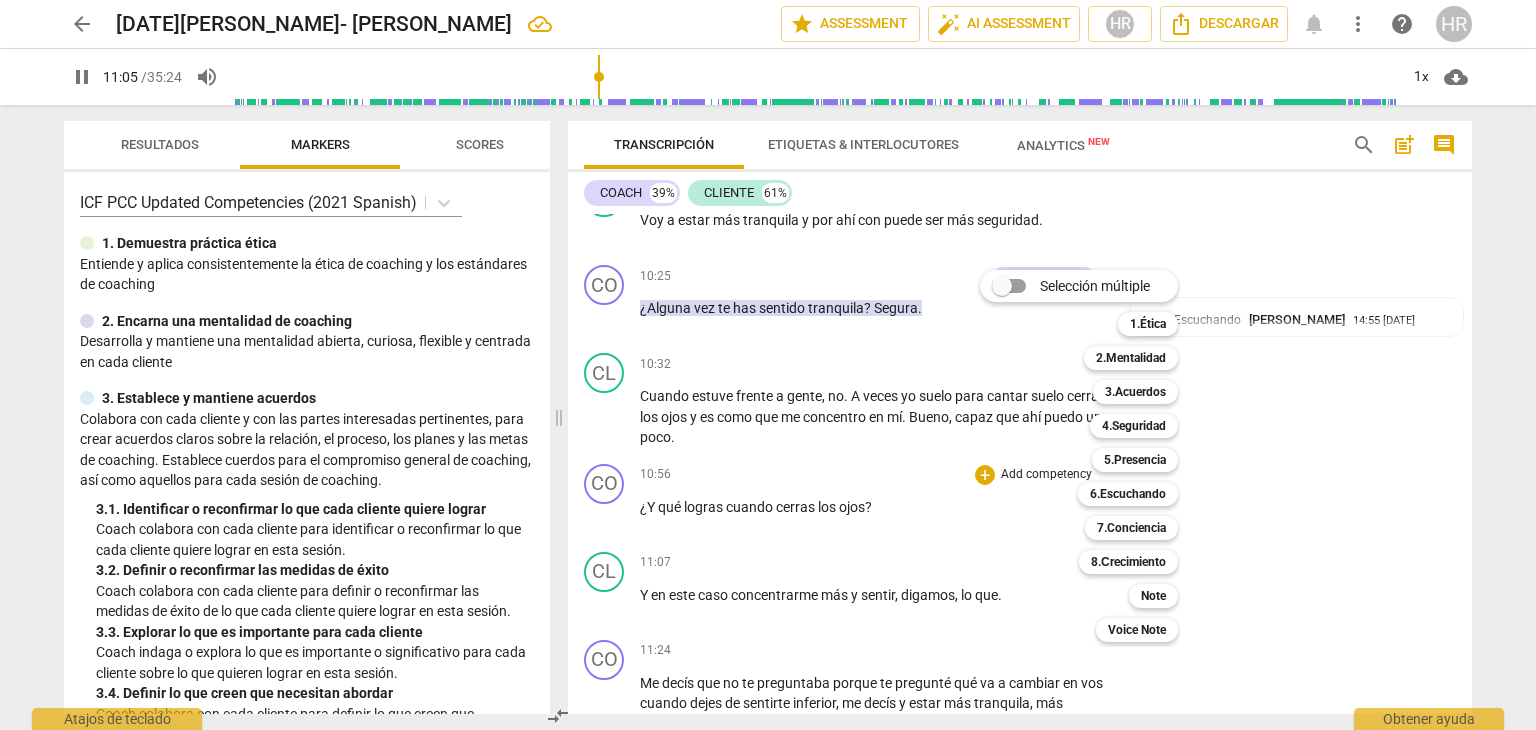 click at bounding box center (768, 365) 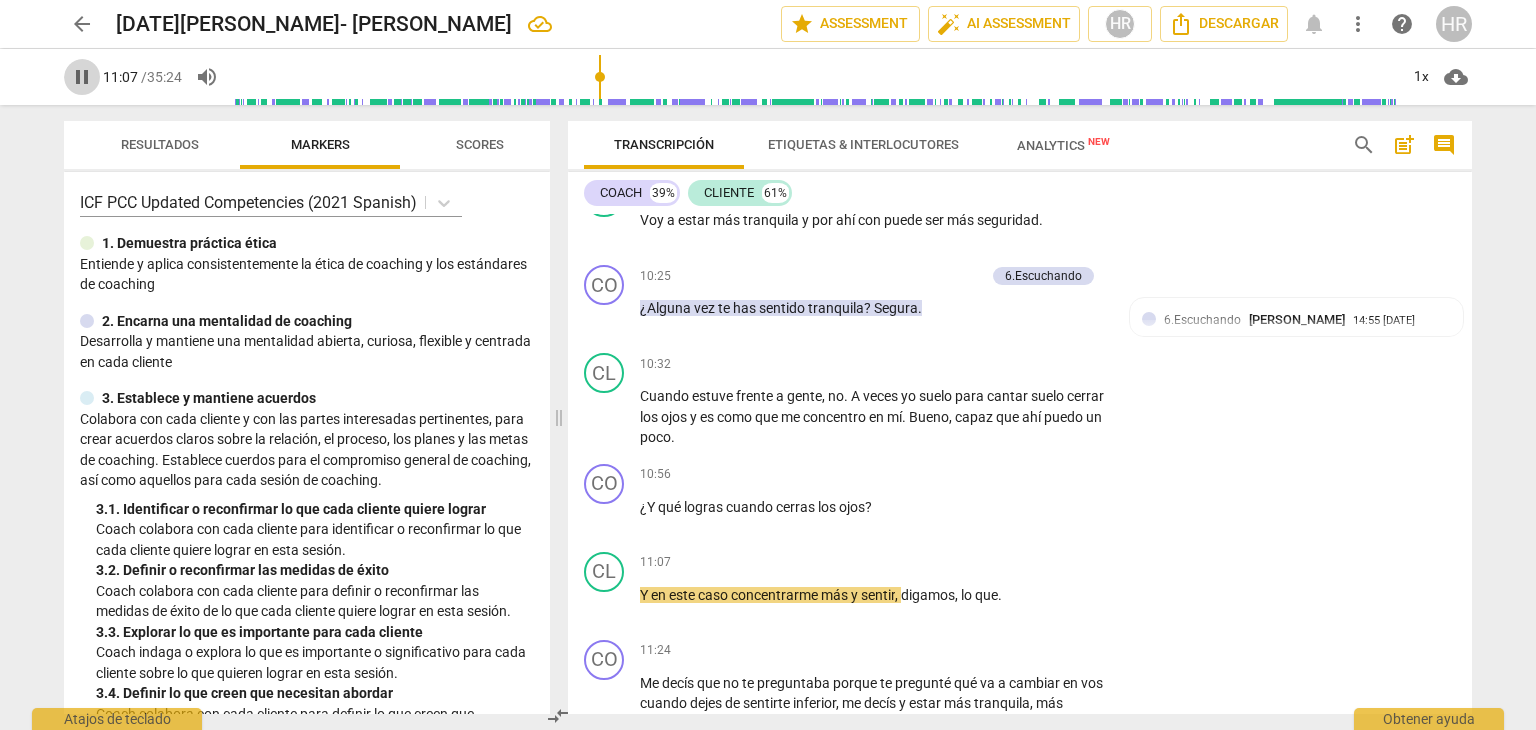 click on "pause" at bounding box center (82, 77) 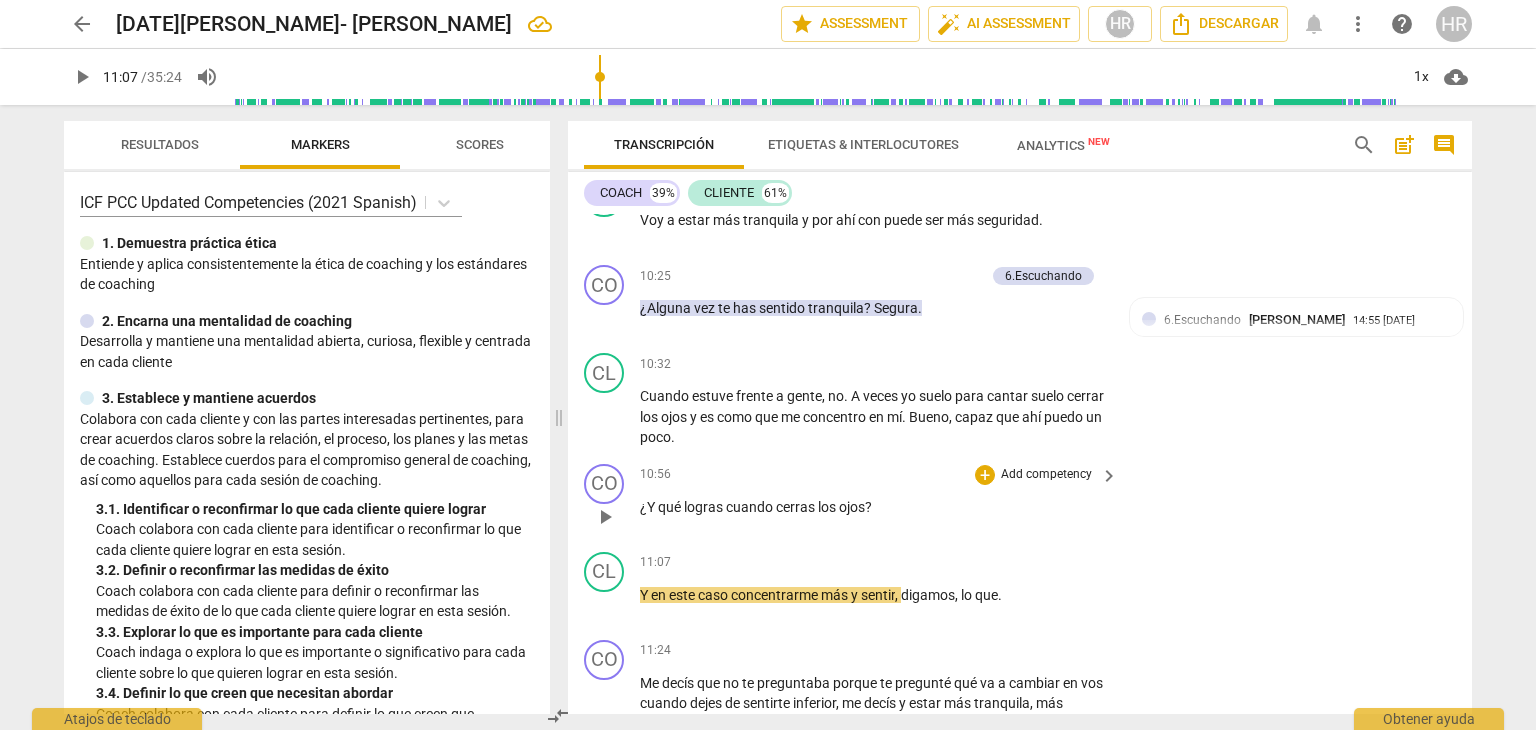click on "Add competency" at bounding box center [1046, 475] 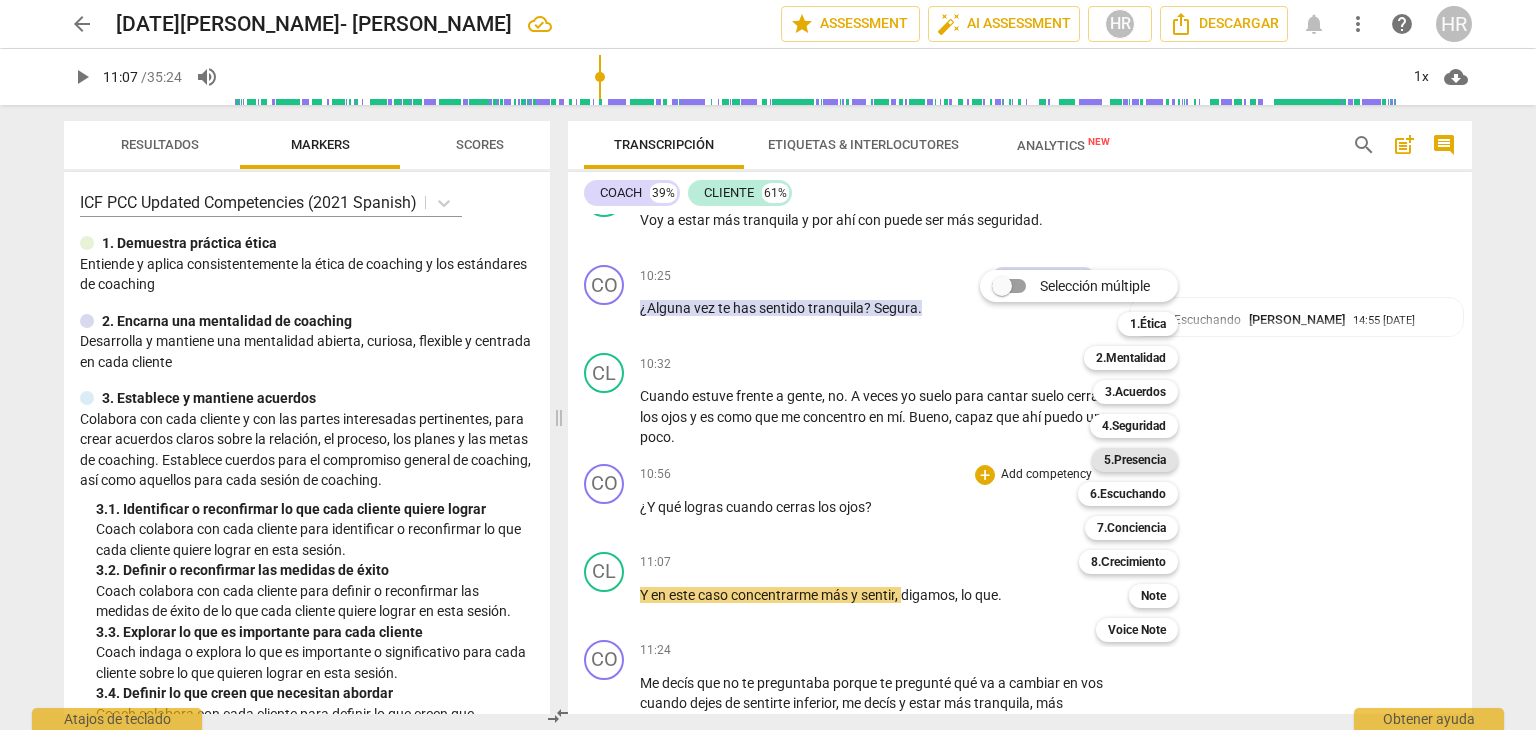 click on "5.Presencia" at bounding box center (1135, 460) 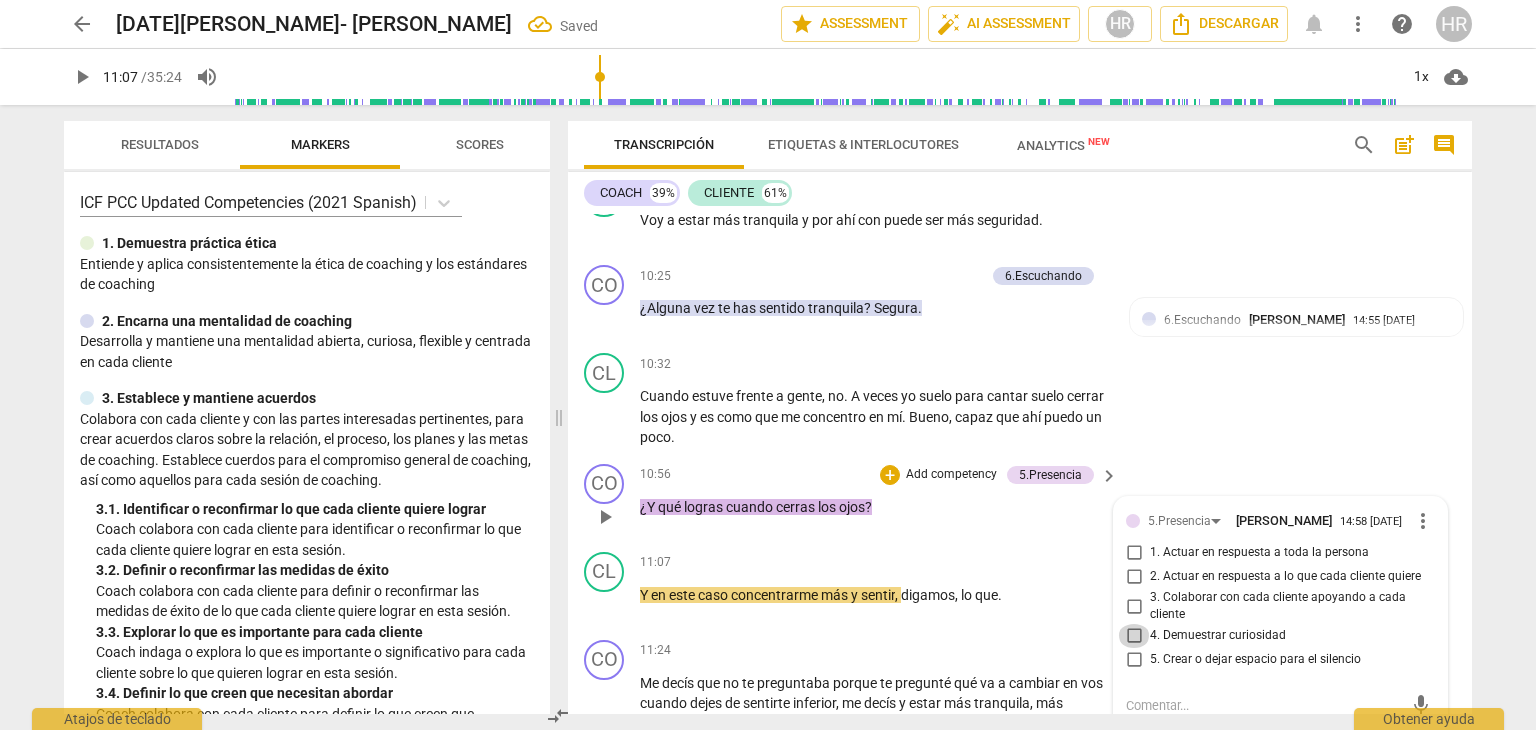 click on "4. Demuestrar curiosidad" at bounding box center (1134, 636) 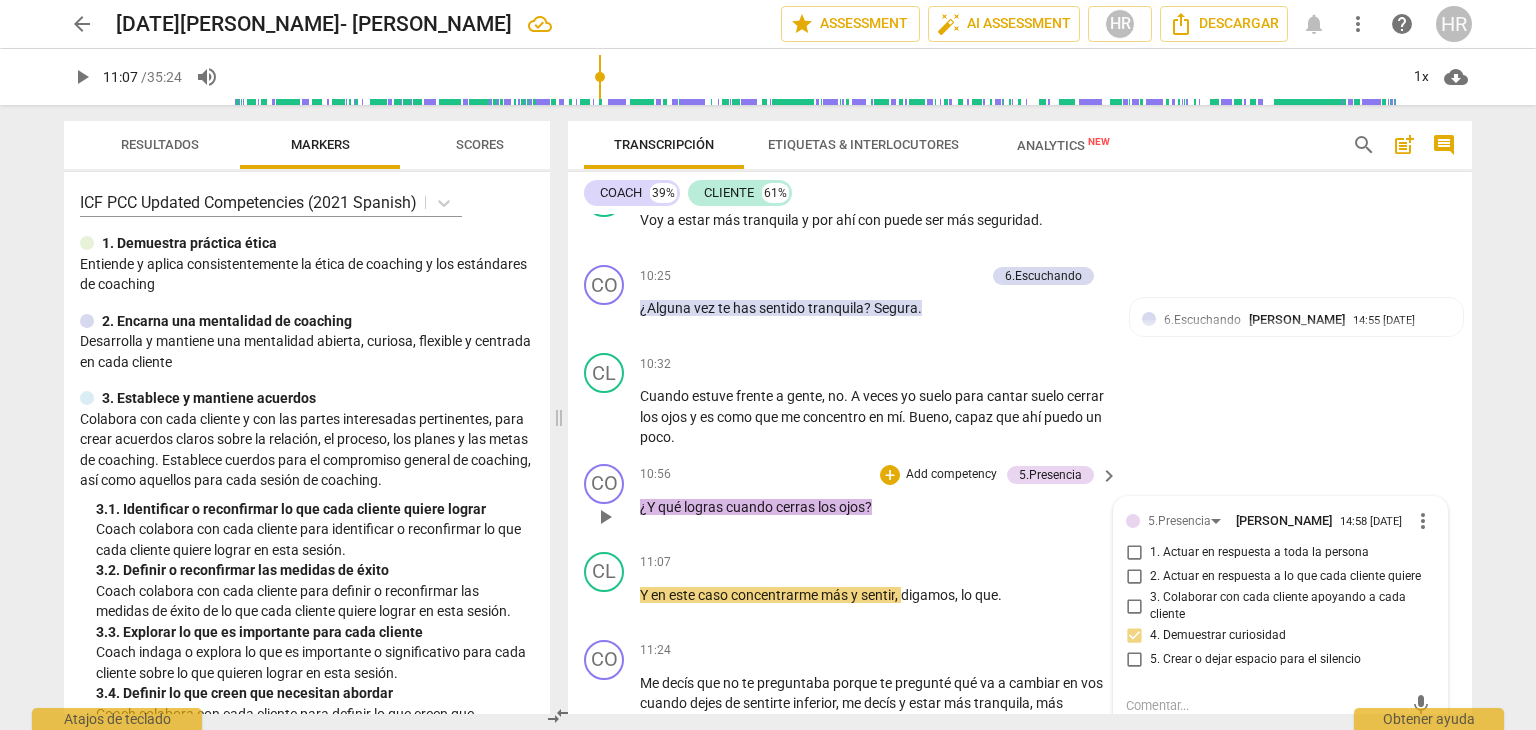 click on "10:56 + Add competency 5.Presencia keyboard_arrow_right" at bounding box center [880, 475] 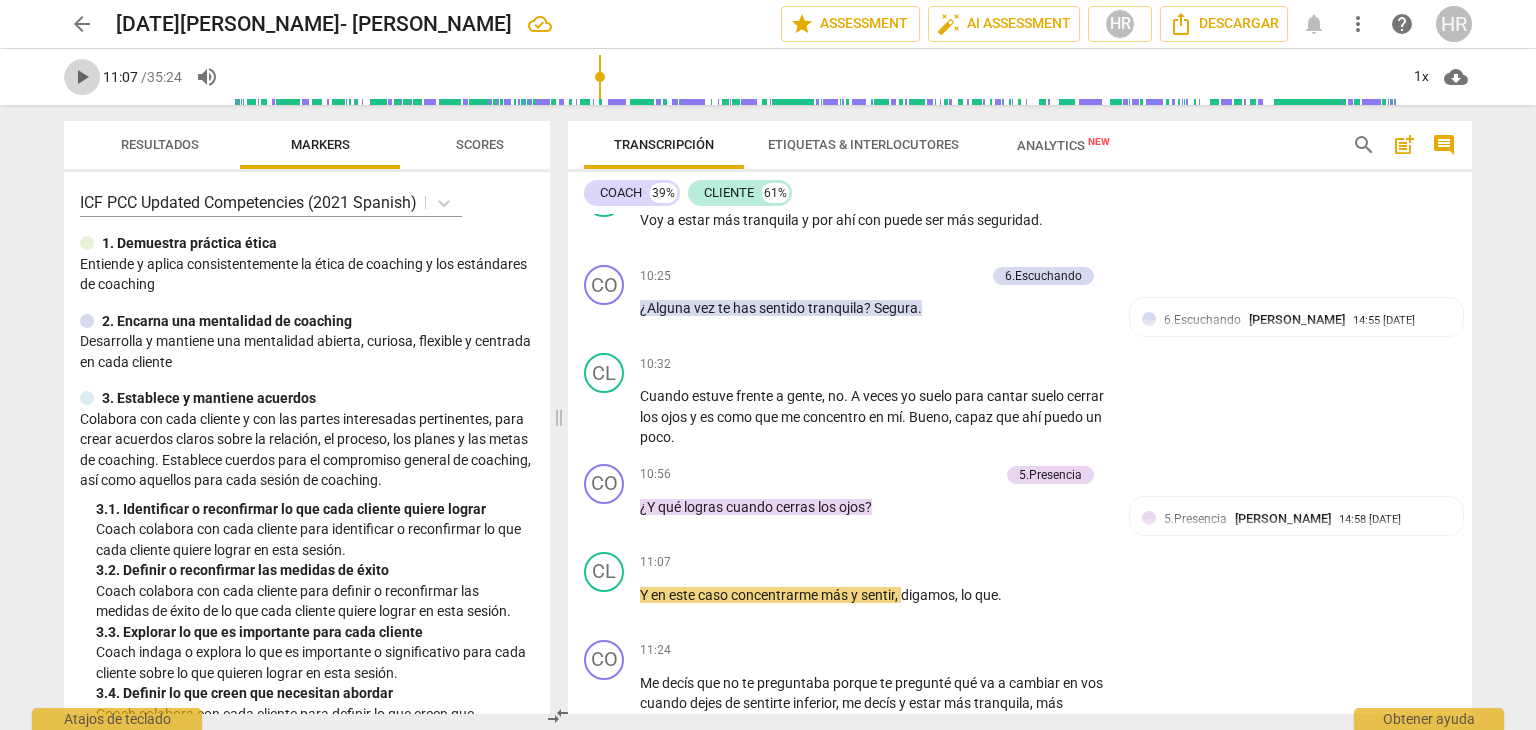 click on "play_arrow" at bounding box center (82, 77) 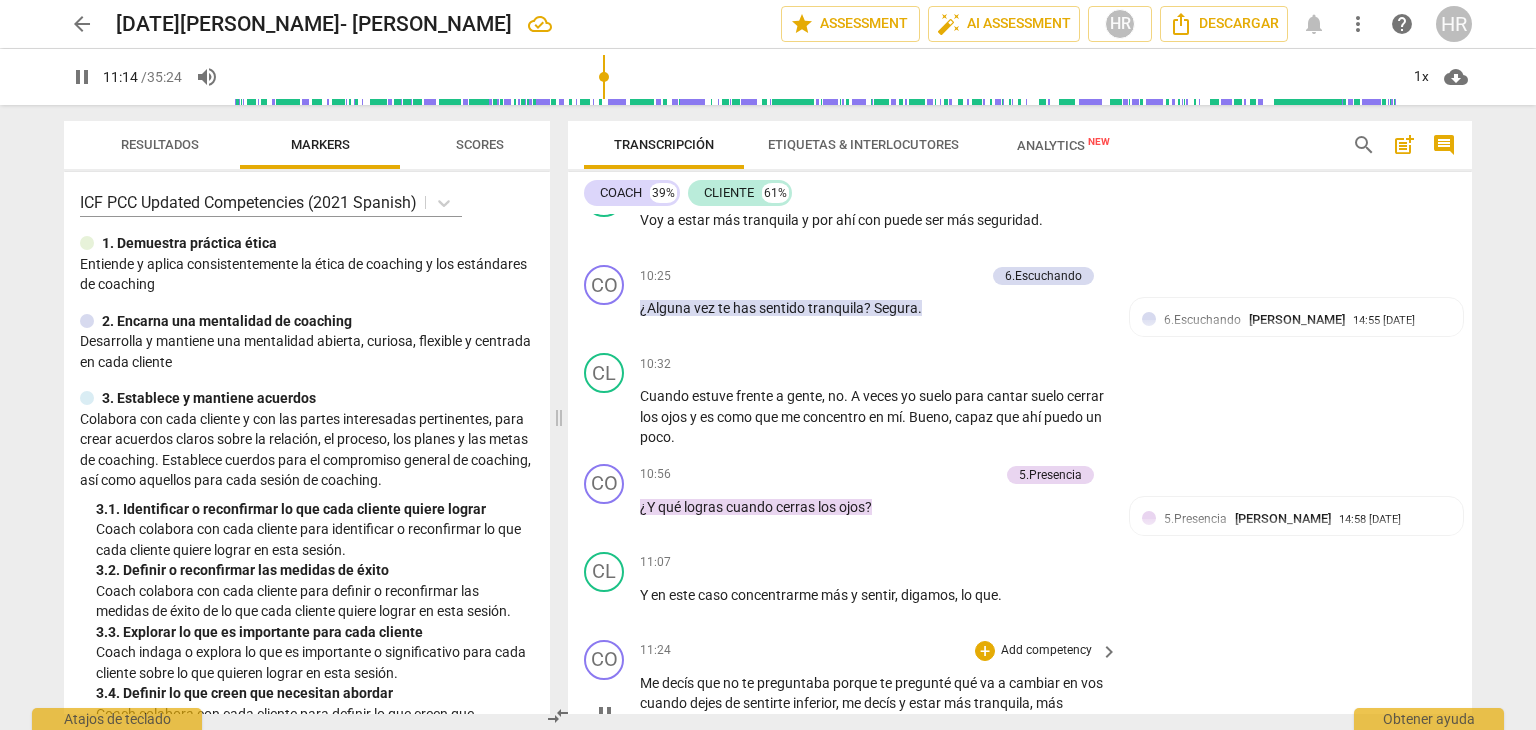 click on "CO play_arrow pause 11:24 + Add competency keyboard_arrow_right Me   decís   que   no   te   preguntaba   porque   te   pregunté   qué   va   a   cambiar   en   vos   cuando   dejes   de   sentirte   inferior ,   me   decís   y   estar   más   tranquila ,   más   segura .   ¿Te   pregunté   alguna   vez   lo   sentiste ?   No ,   no   me   he   sentido   tranquila ,   segura .   ¿Puedes   imaginar   cómo   sería ?   ¿Cómo   sería ." at bounding box center (1020, 697) 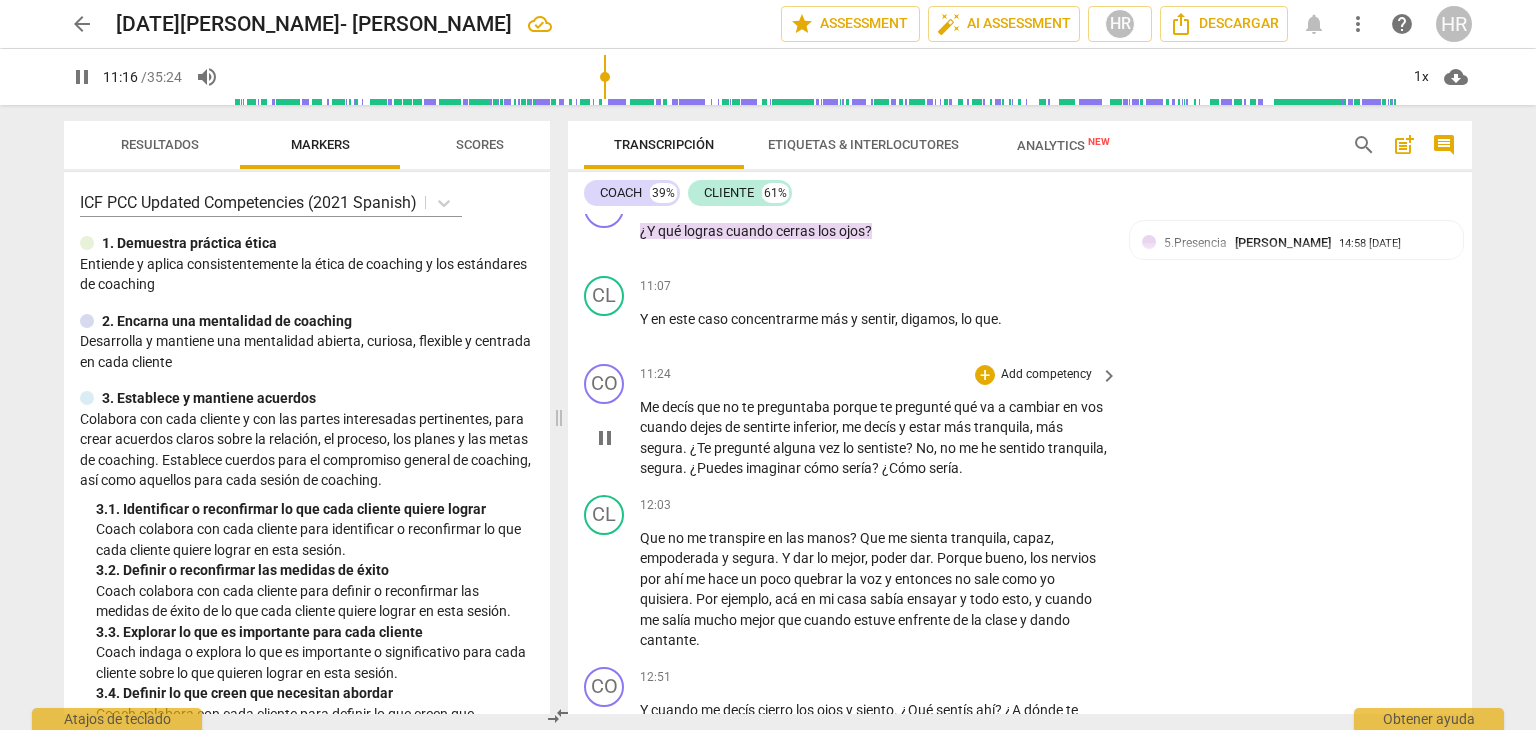 scroll, scrollTop: 4802, scrollLeft: 0, axis: vertical 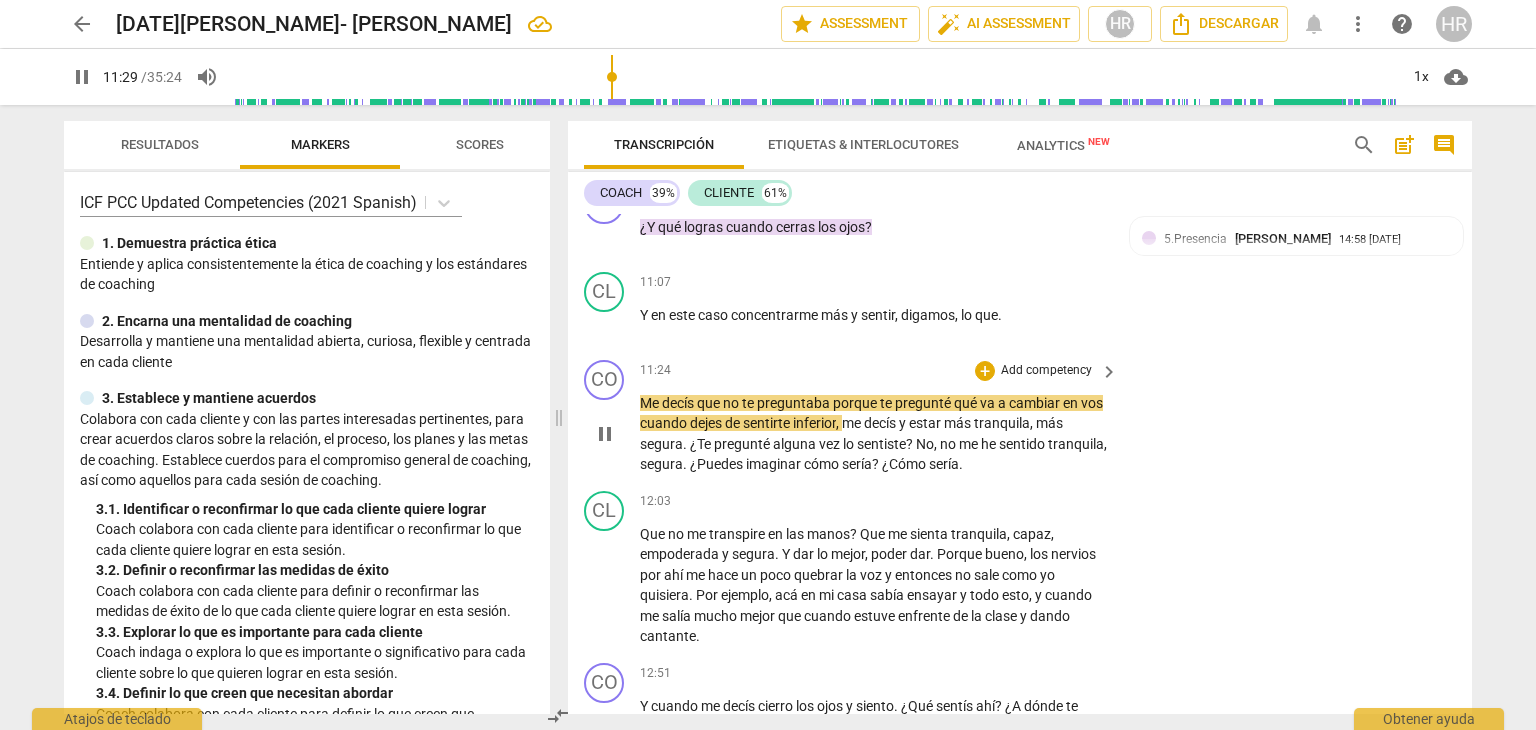 click on "Add competency" at bounding box center (1046, 371) 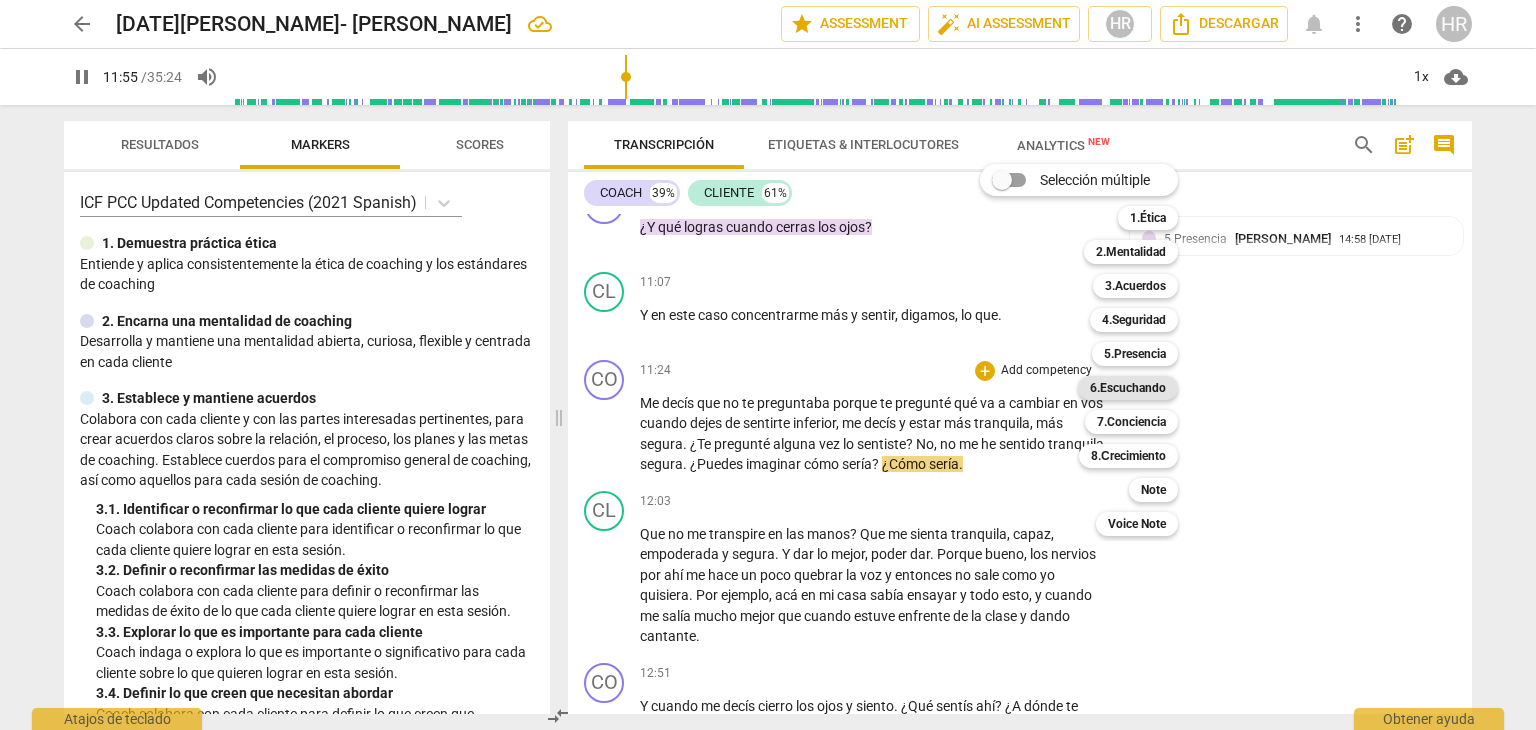 click on "6.Escuchando" at bounding box center [1128, 388] 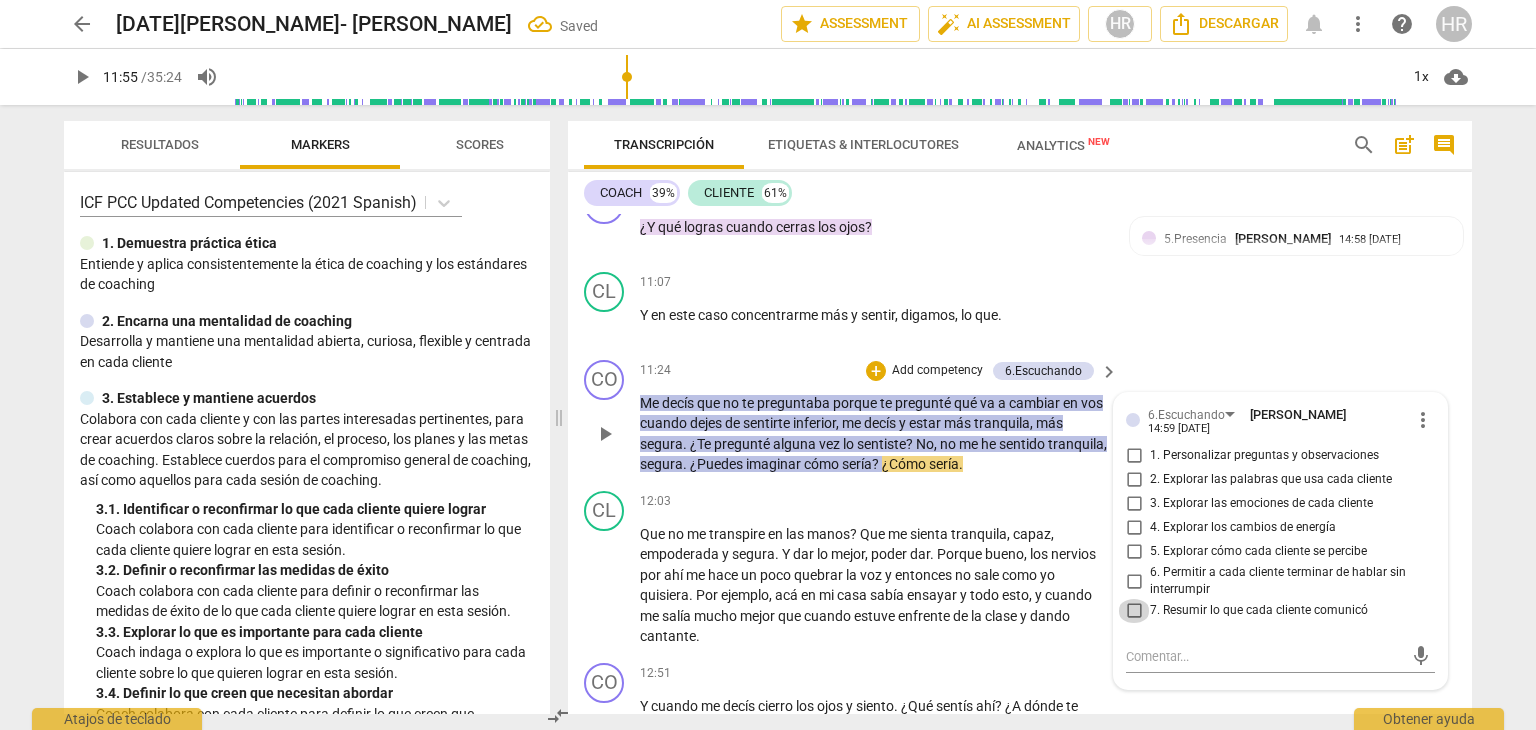 click on "7. Resumir lo que cada cliente comunicó" at bounding box center [1134, 611] 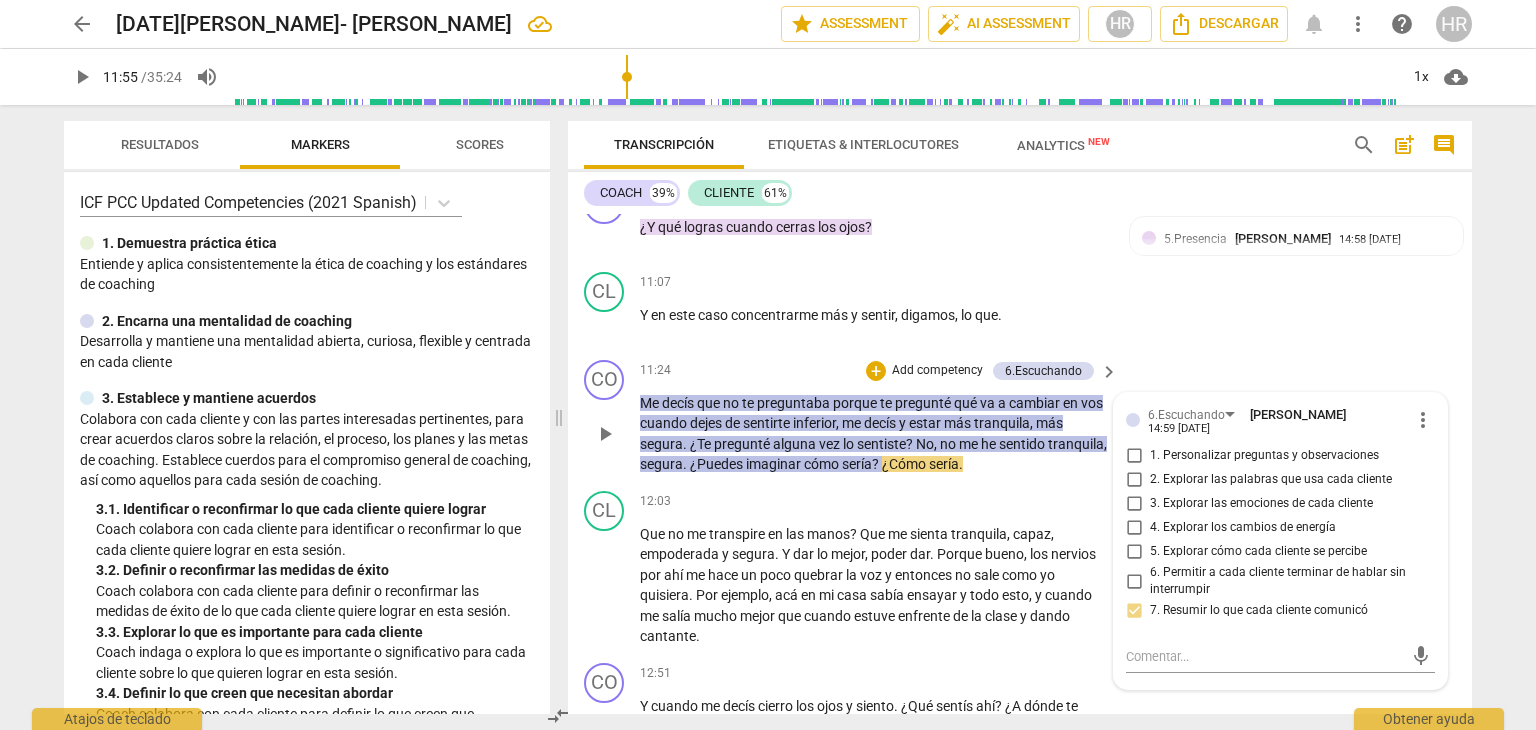 click on "11:24 + Add competency 6.Escuchando keyboard_arrow_right" at bounding box center (880, 371) 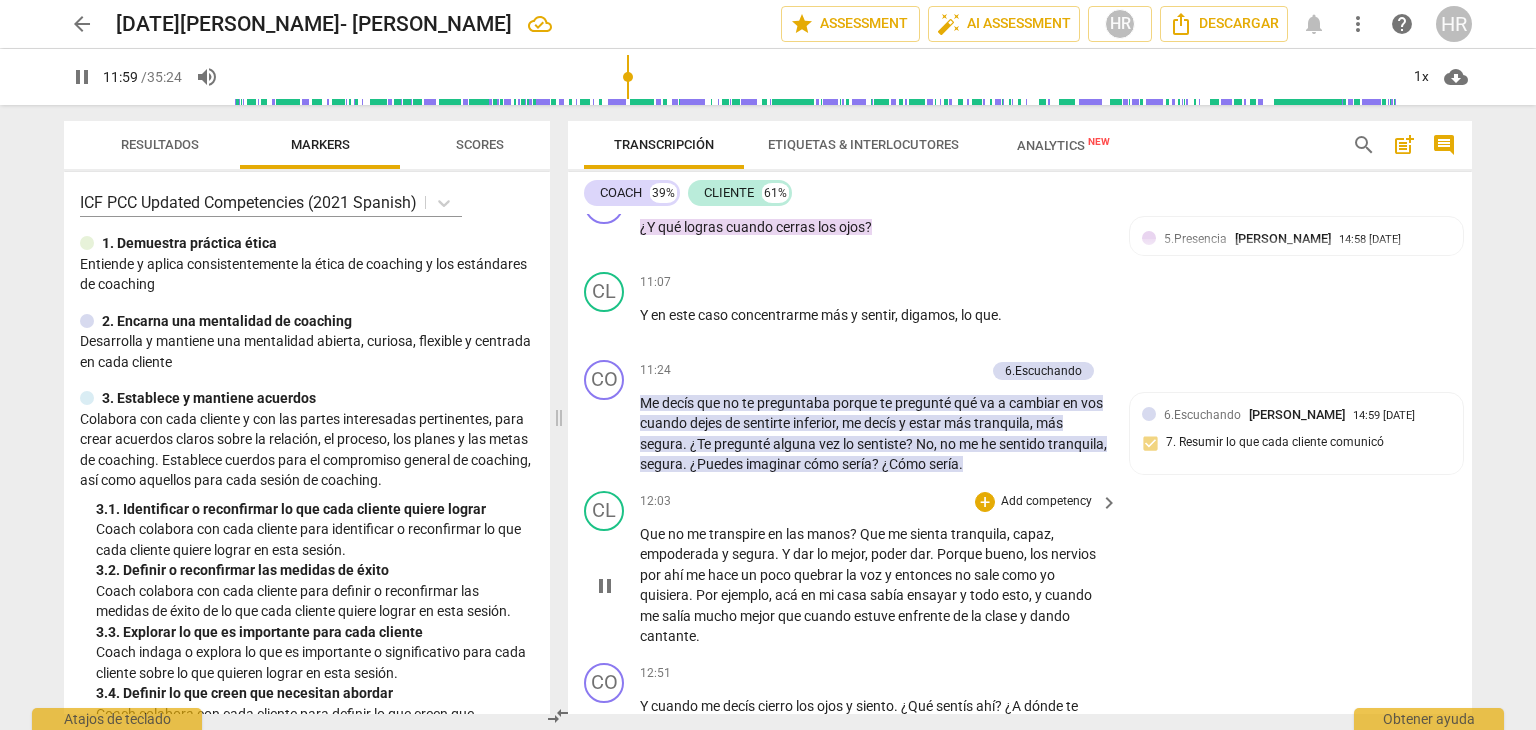 click on "CL play_arrow pause 12:03 + Add competency keyboard_arrow_right Que   no   me   transpire   en   las   manos ?   Que   me   sienta   tranquila ,   capaz ,   empoderada   y   segura .   Y   dar   lo   mejor ,   poder   dar .   Porque   bueno ,   los   nervios   por   ahí   me   hace   un   poco   quebrar   la   voz   y   entonces   no   sale   como   yo   quisiera .   Por   ejemplo ,   acá   en   mi   casa   sabía   ensayar   y   todo   esto ,   y   cuando   me   salía   mucho   mejor   que   cuando   estuve   enfrente   de   la   clase   y   dando   cantante ." at bounding box center [1020, 569] 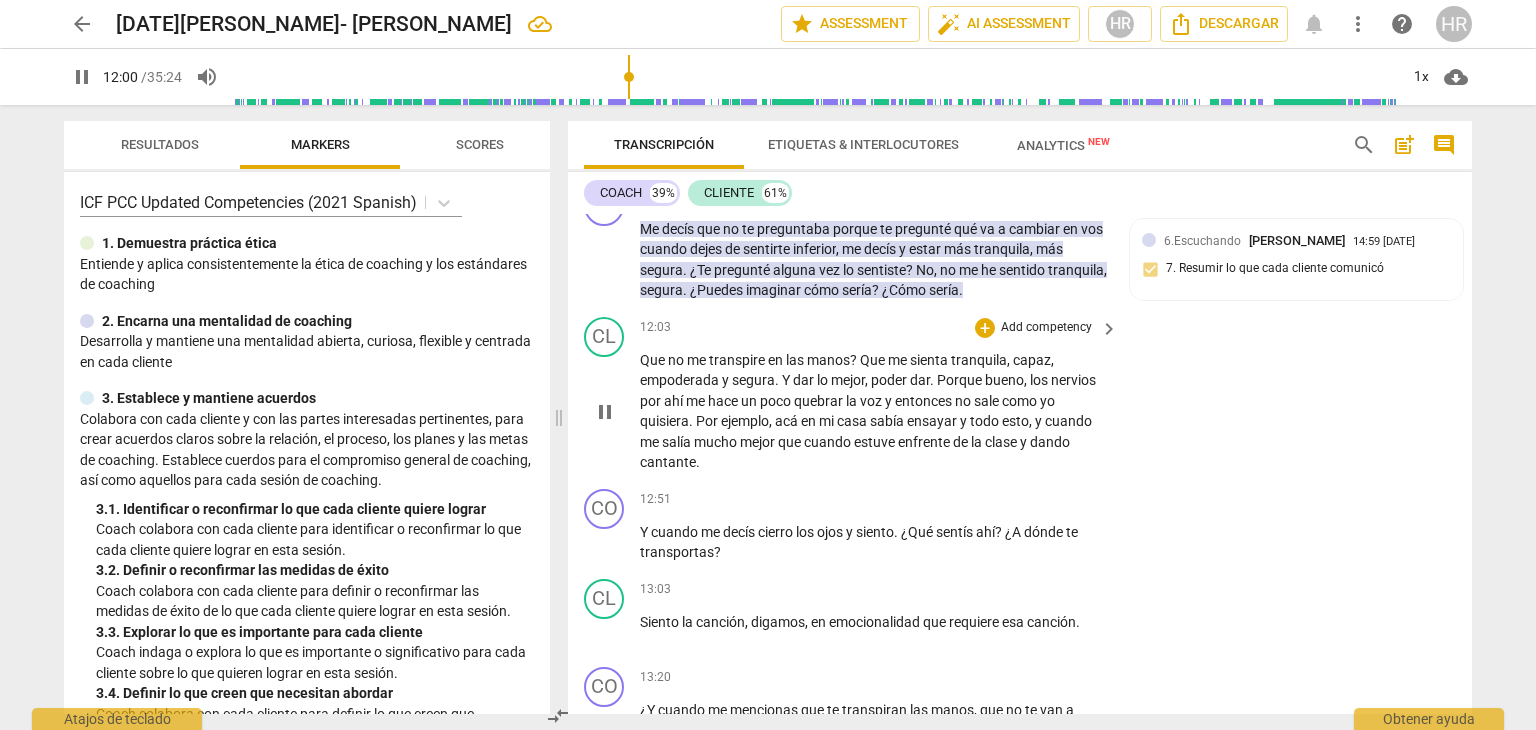 scroll, scrollTop: 5002, scrollLeft: 0, axis: vertical 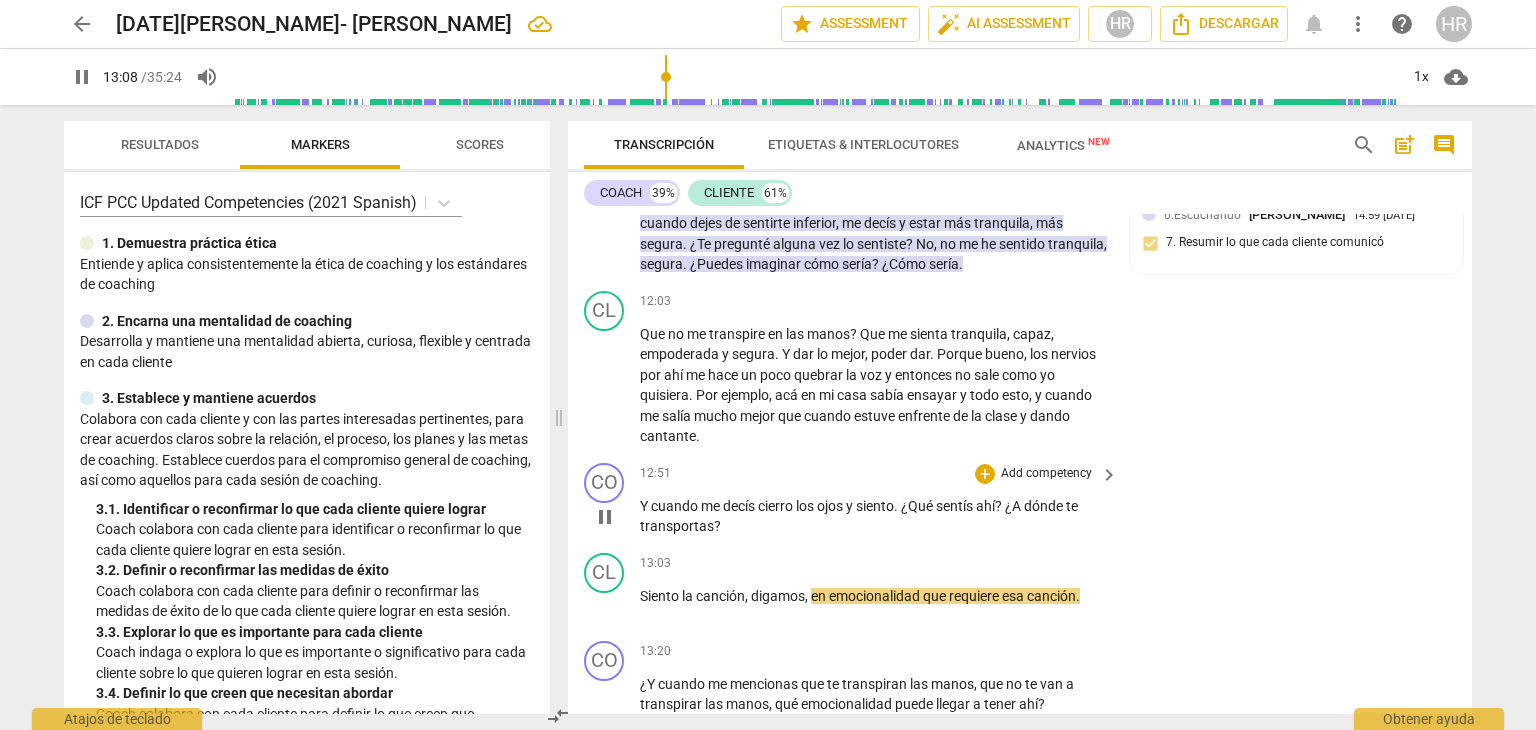 click on "Add competency" at bounding box center (1046, 474) 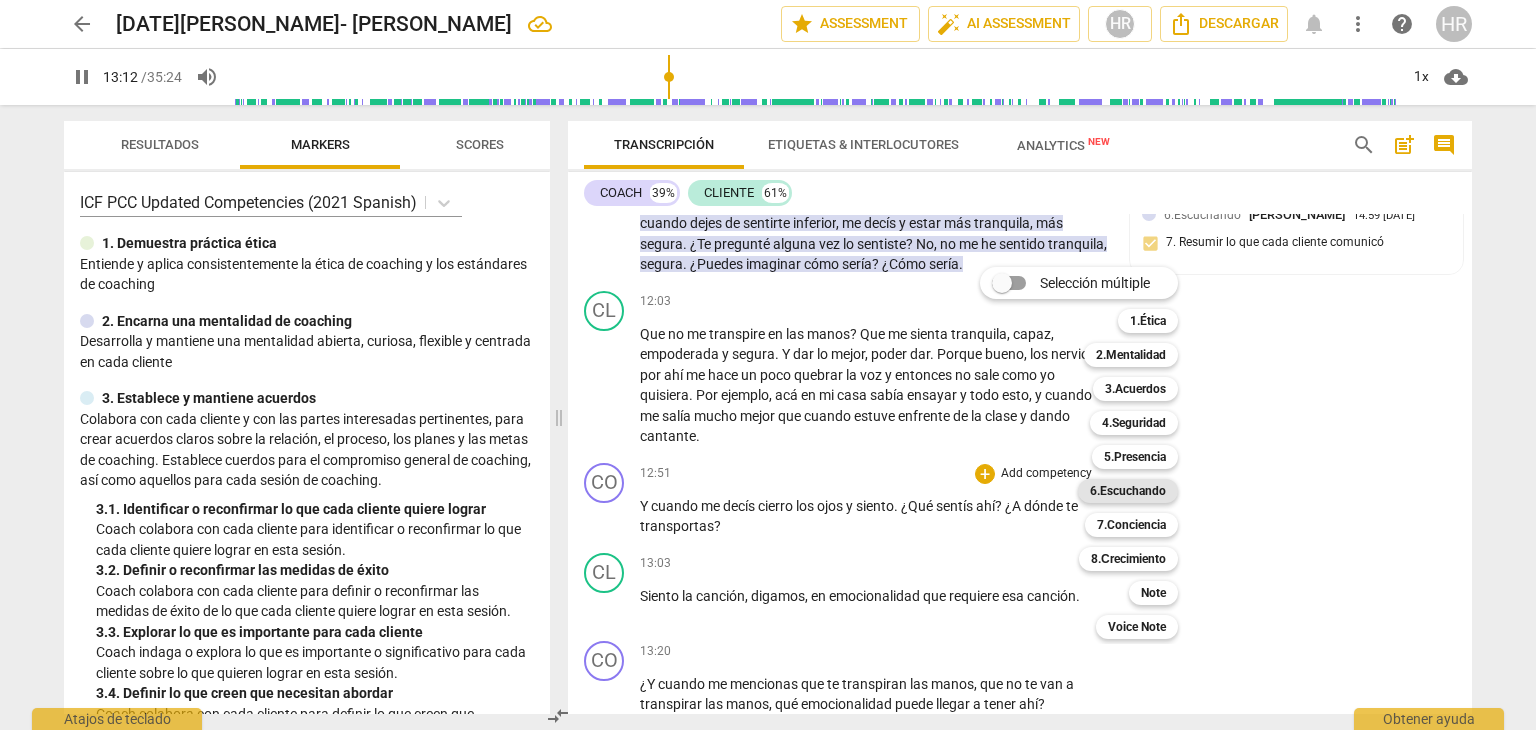 click on "6.Escuchando" at bounding box center (1128, 491) 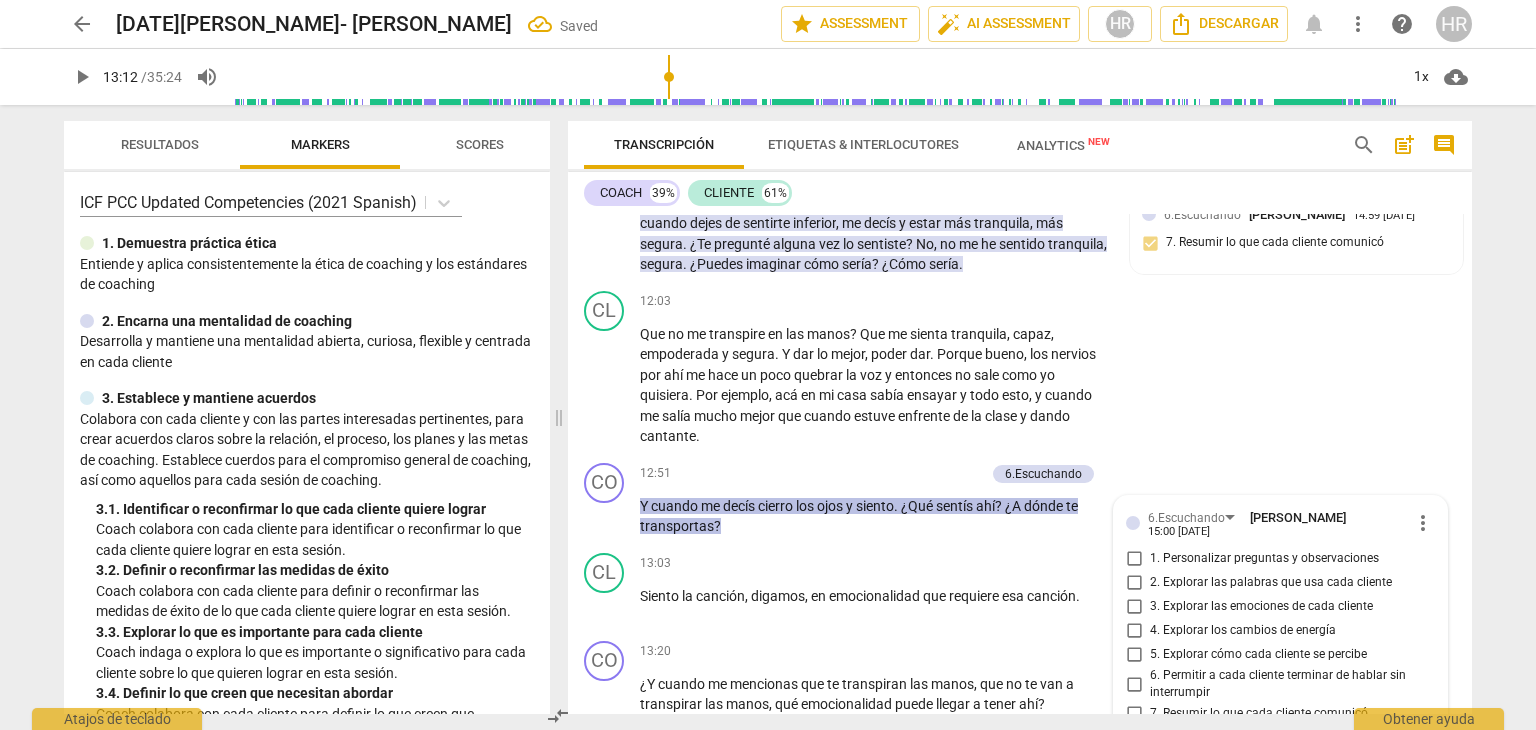 scroll, scrollTop: 5277, scrollLeft: 0, axis: vertical 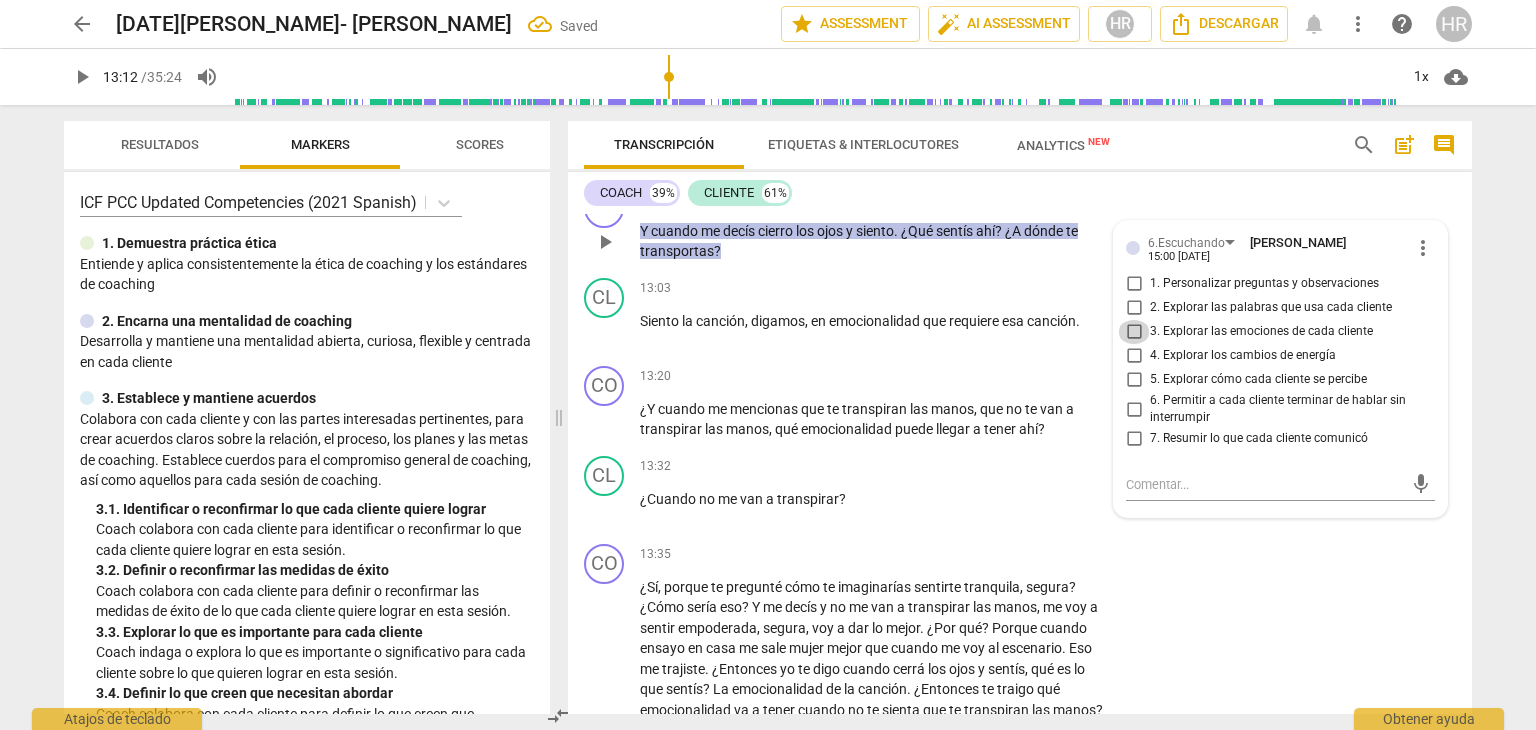 click on "3. Explorar las emociones de cada cliente" at bounding box center (1134, 332) 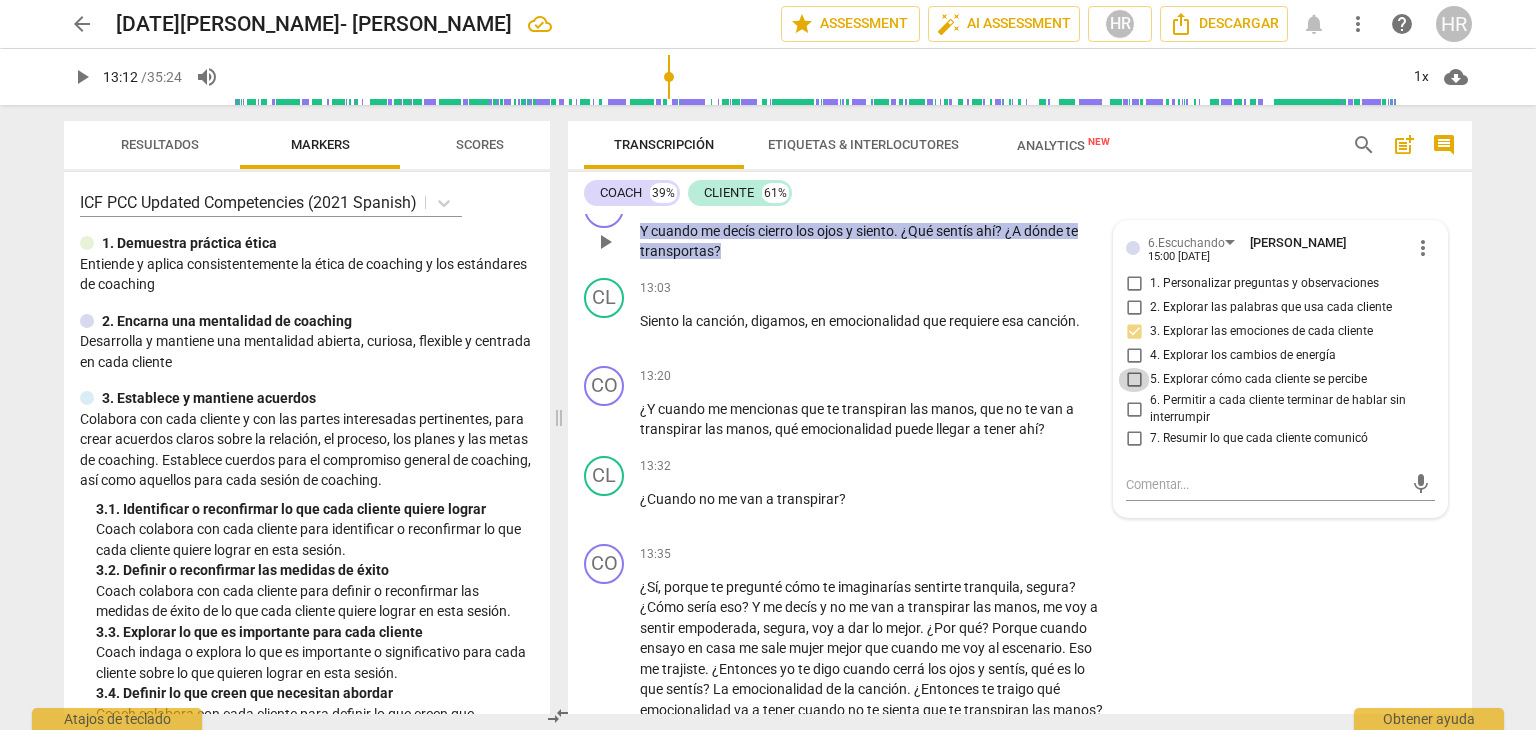 click on "5. Explorar cómo cada cliente se percibe" at bounding box center (1134, 380) 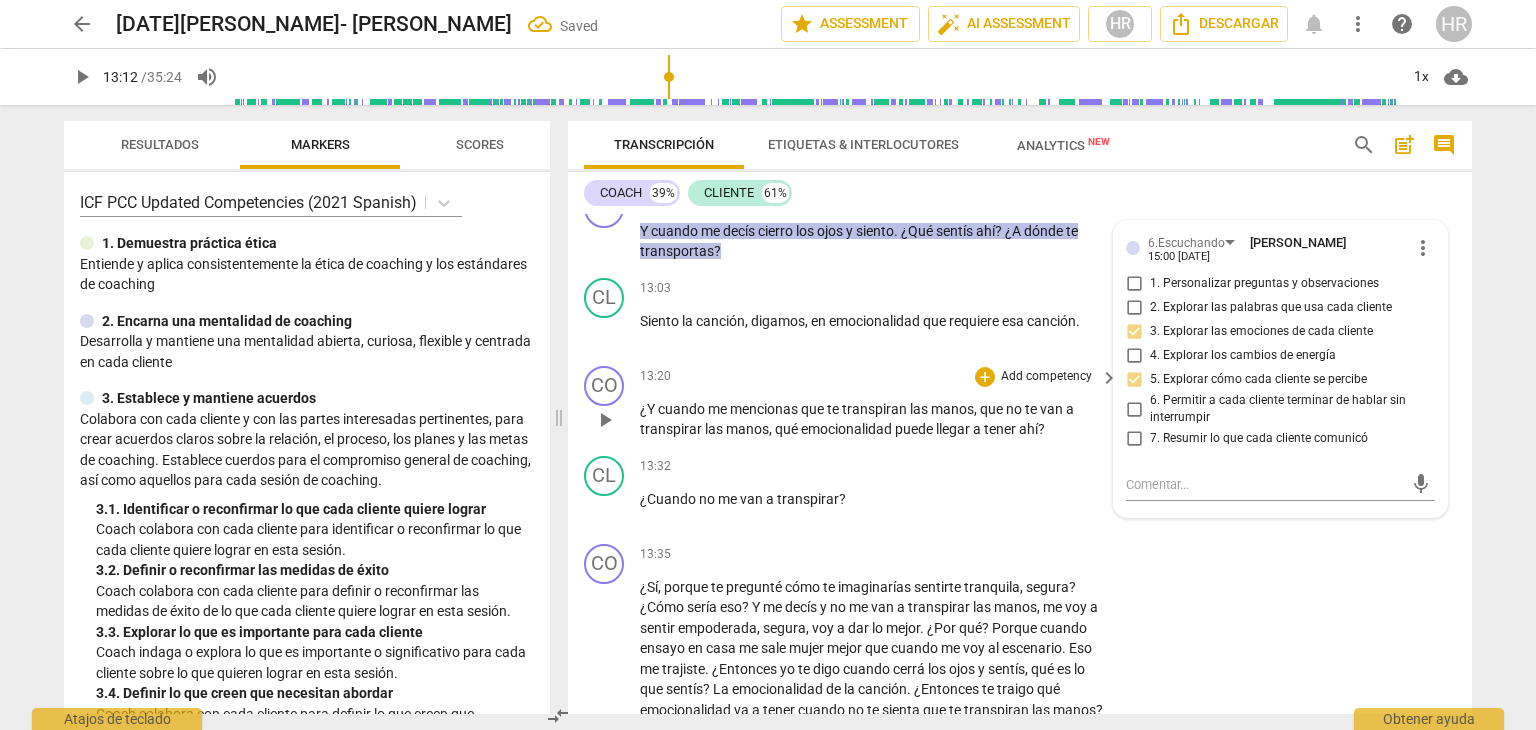 click on "13:20 + Add competency keyboard_arrow_right" at bounding box center [880, 377] 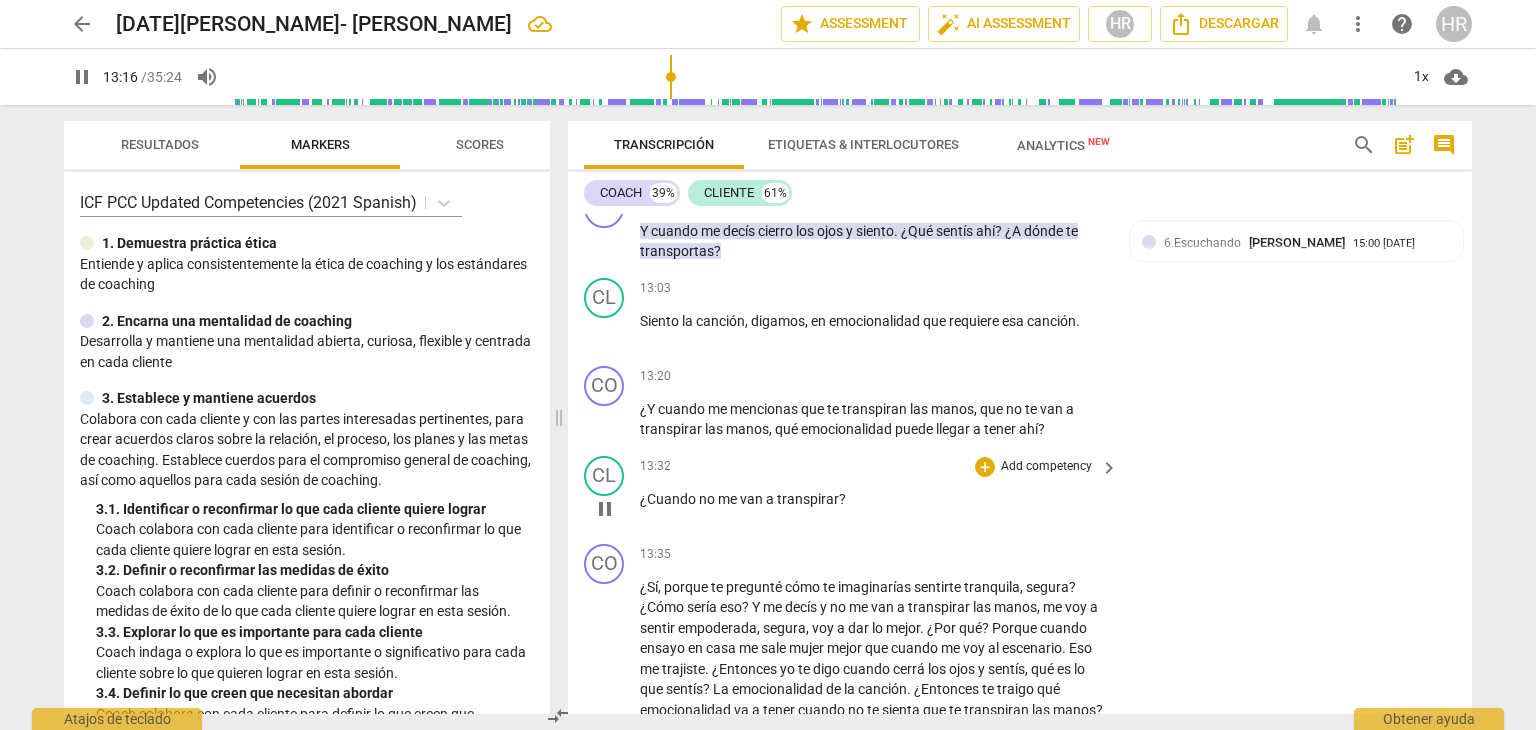 click on "CL play_arrow pause 13:32 + Add competency keyboard_arrow_right ¿Cuando   no   me   van   a   transpirar ?" at bounding box center (1020, 492) 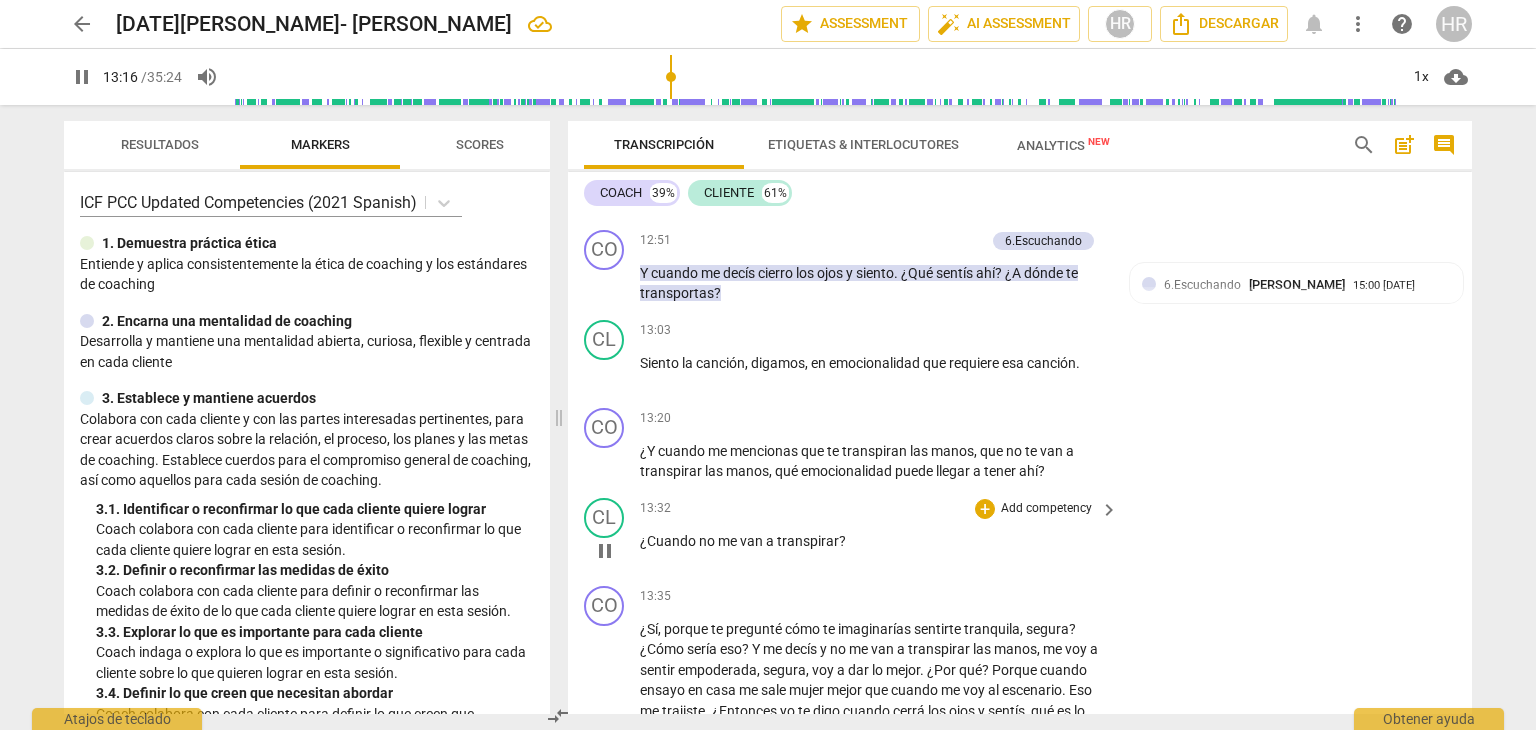 scroll, scrollTop: 5197, scrollLeft: 0, axis: vertical 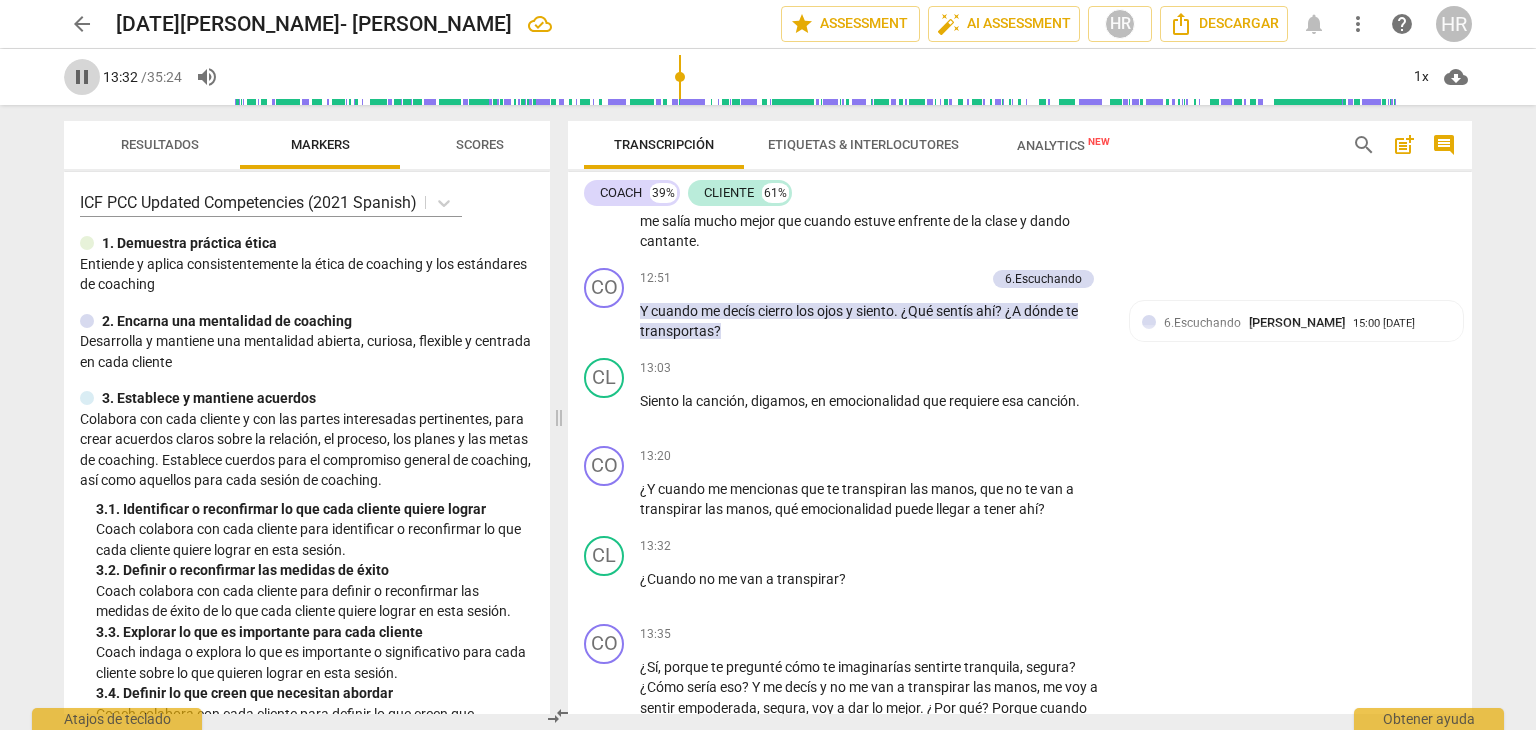 click on "pause" at bounding box center (82, 77) 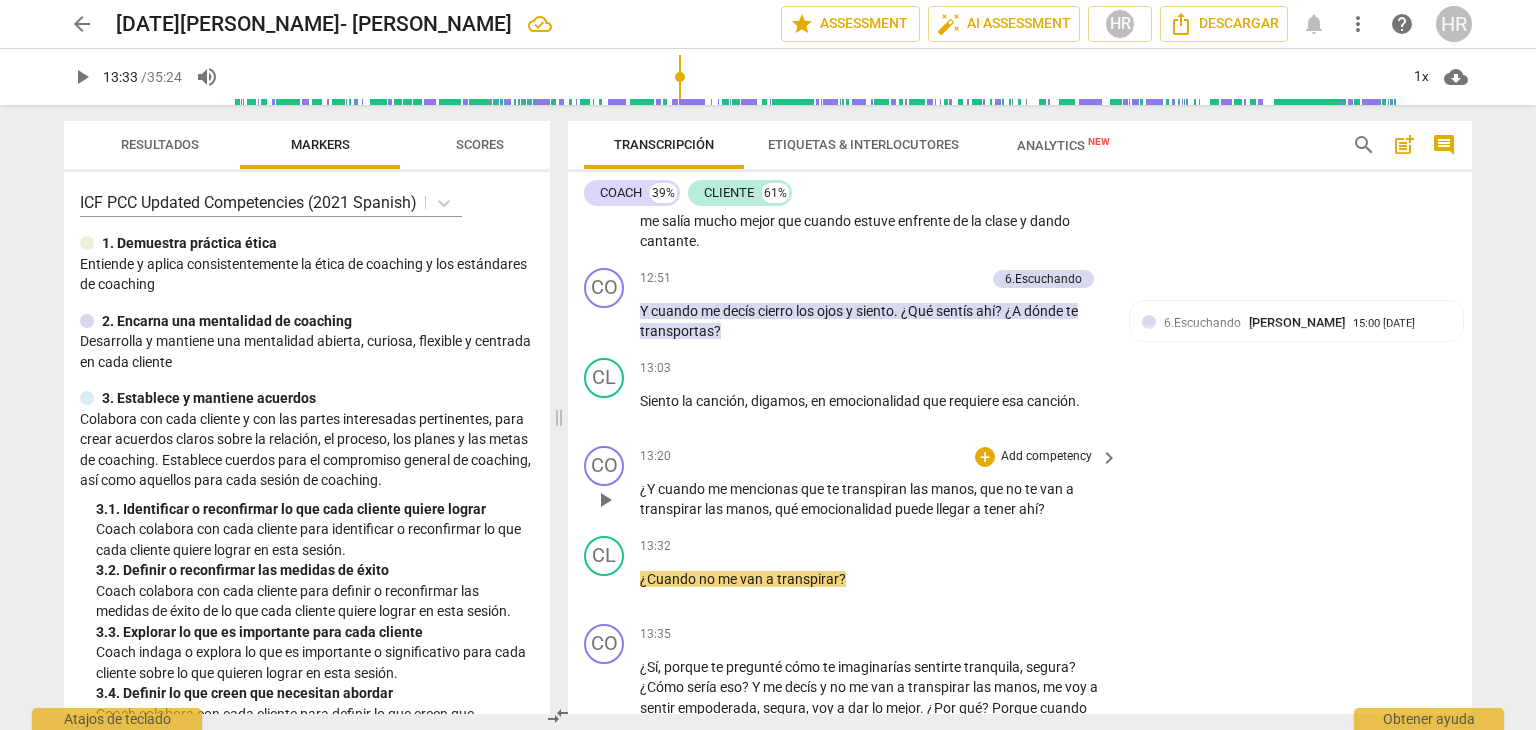 click on "Add competency" at bounding box center [1046, 457] 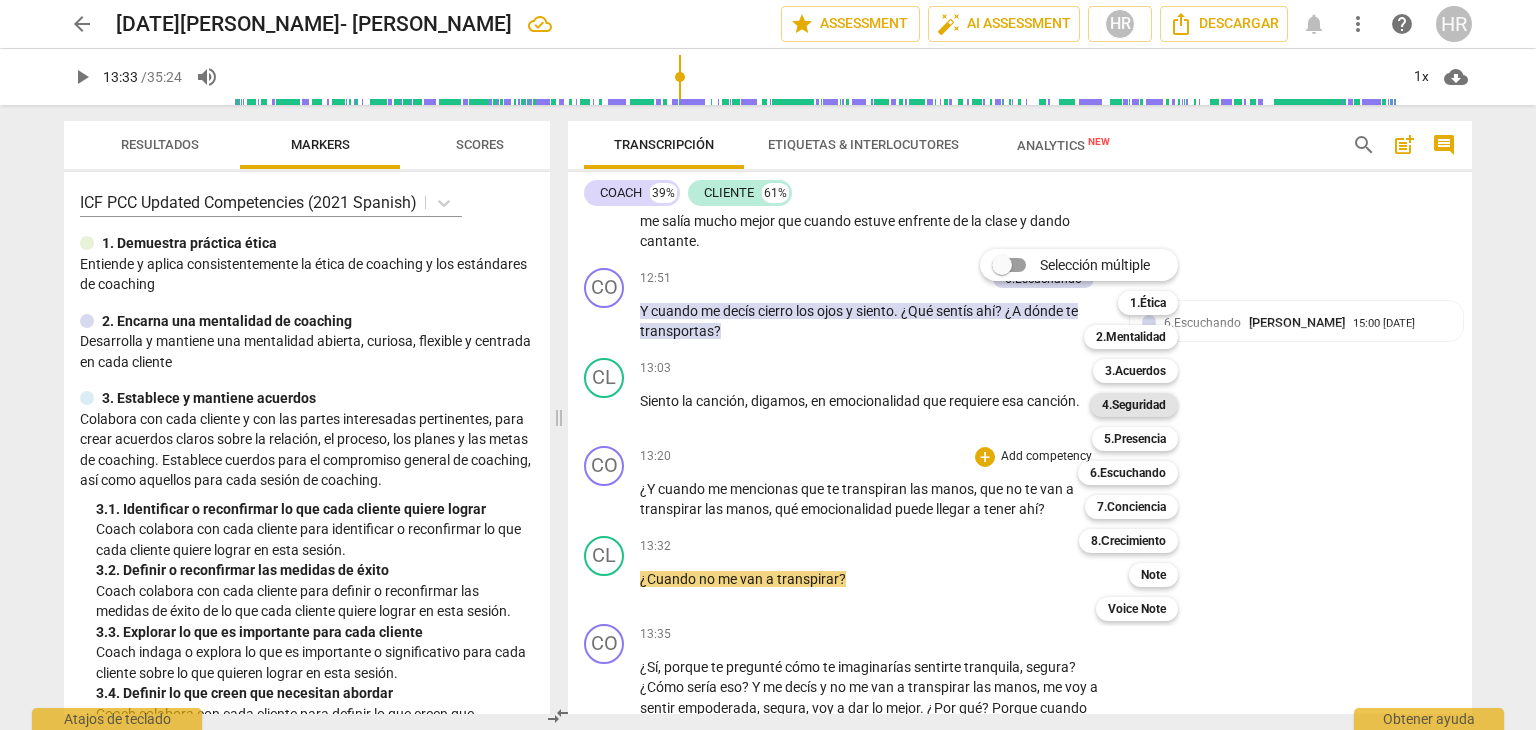 click on "4.Seguridad" at bounding box center (1134, 405) 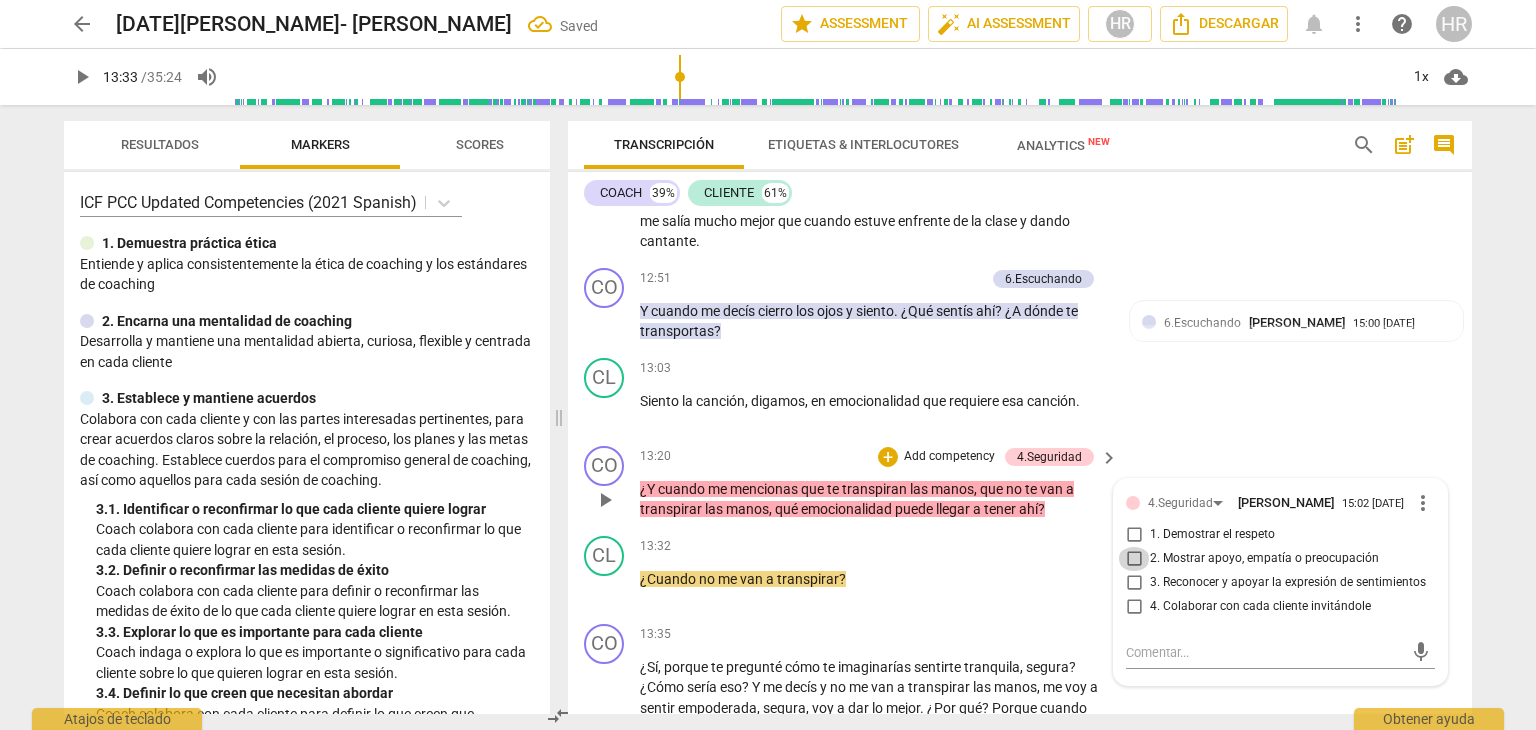 click on "2. Mostrar apoyo, empatía o preocupación" at bounding box center [1134, 559] 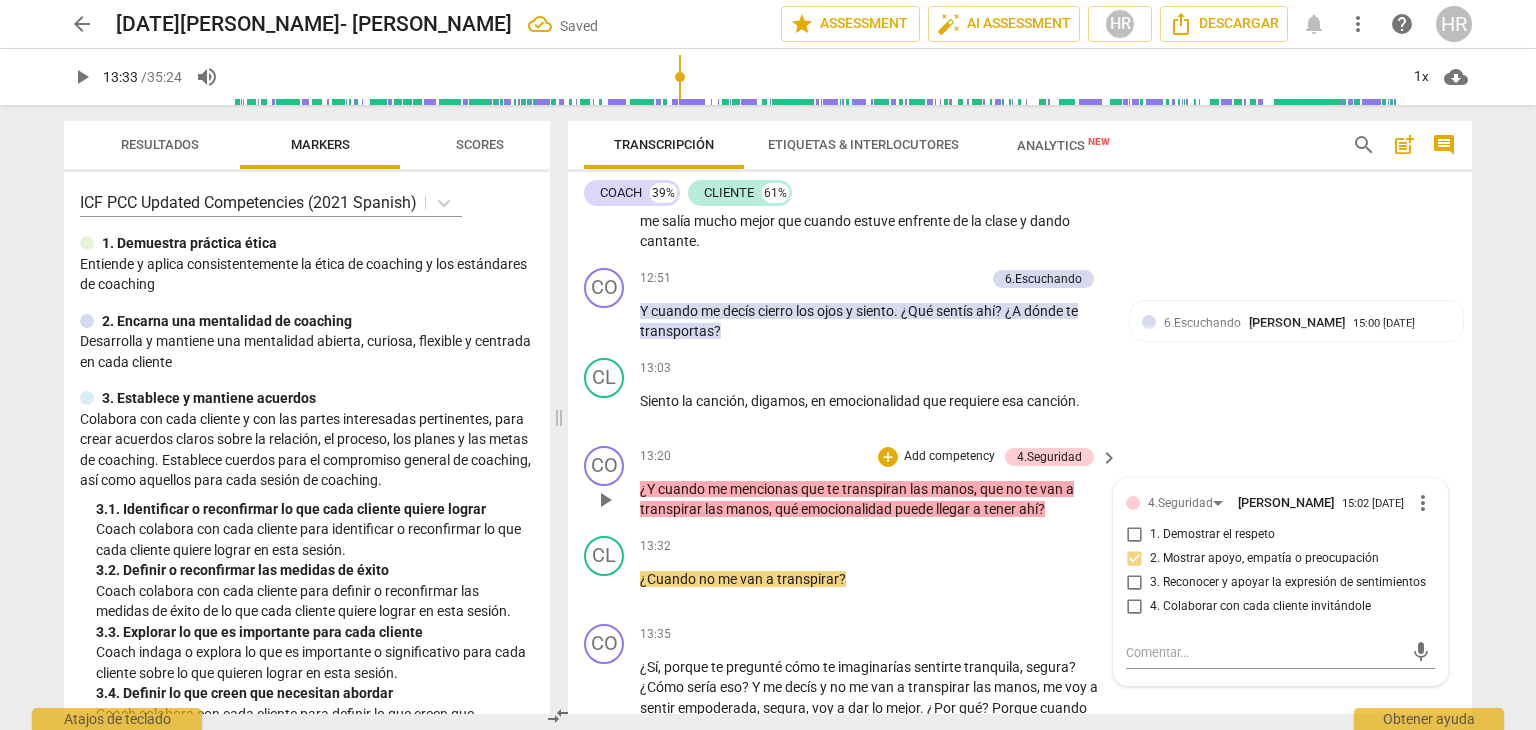 click on "13:20 + Add competency 4.Seguridad keyboard_arrow_right" at bounding box center (880, 457) 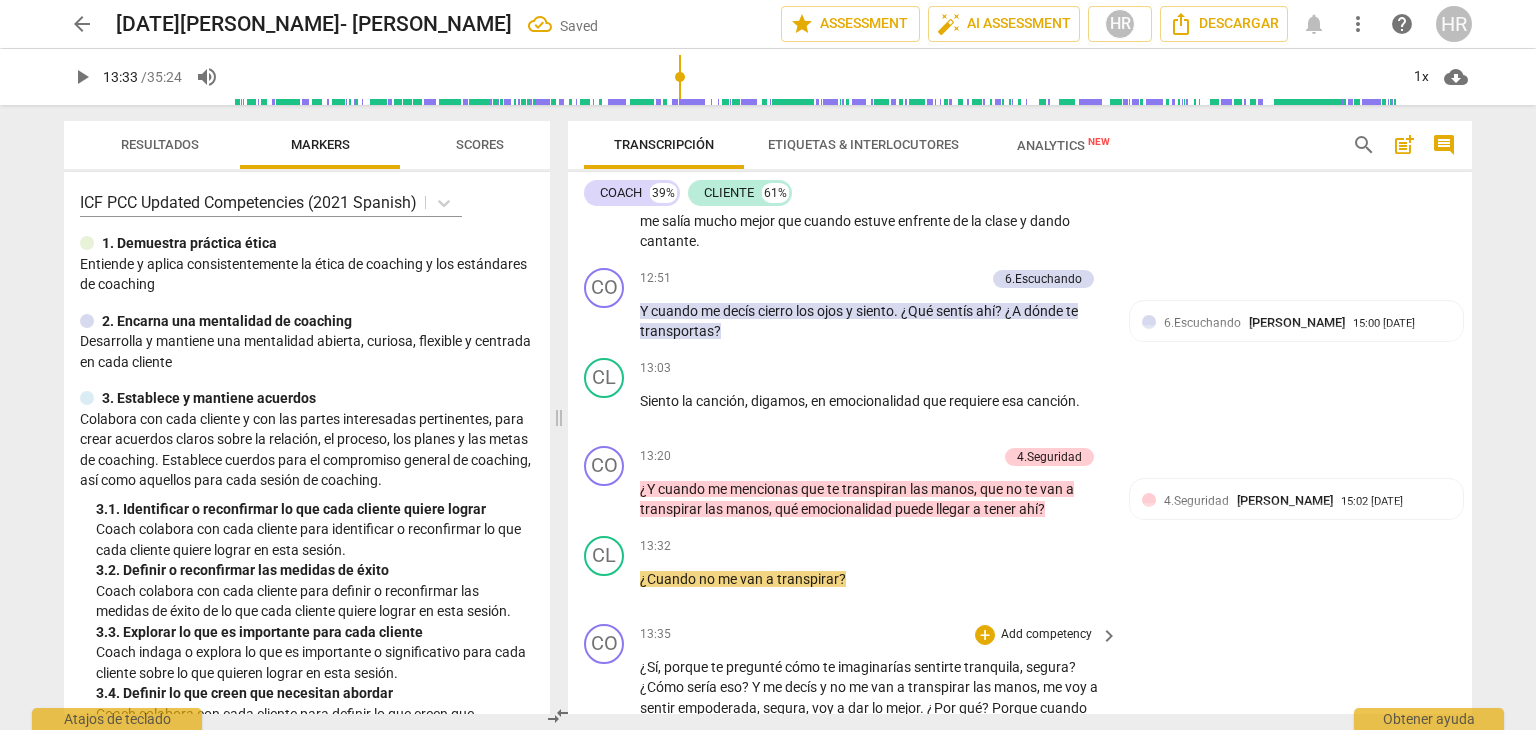 click on "¿Sí ,   porque   te   pregunté   cómo   te   imaginarías   sentirte   tranquila ,   segura ?   ¿Cómo   sería   eso ?   Y   me   decís   y   no   me   van   a   transpirar   las   manos ,   me   voy   a   sentir   empoderada ,   segura ,   voy   a   dar   lo   mejor .   ¿Por   qué ?   Porque   cuando   ensayo   en   casa   me   sale   mujer   mejor   que   cuando   me   voy   al   escenario .   Eso   me   trajiste .   ¿Entonces   yo   te   digo   cuando   cerrá   los   ojos   y   sentís ,   qué   es   lo   que   sentís ?   La   emocionalidad   de   la   canción .   ¿Entonces   te   traigo   qué   emocionalidad   va   a   tener   cuando   no   te   sienta   que   te   transpiran   las   manos ?" at bounding box center (880, 729) 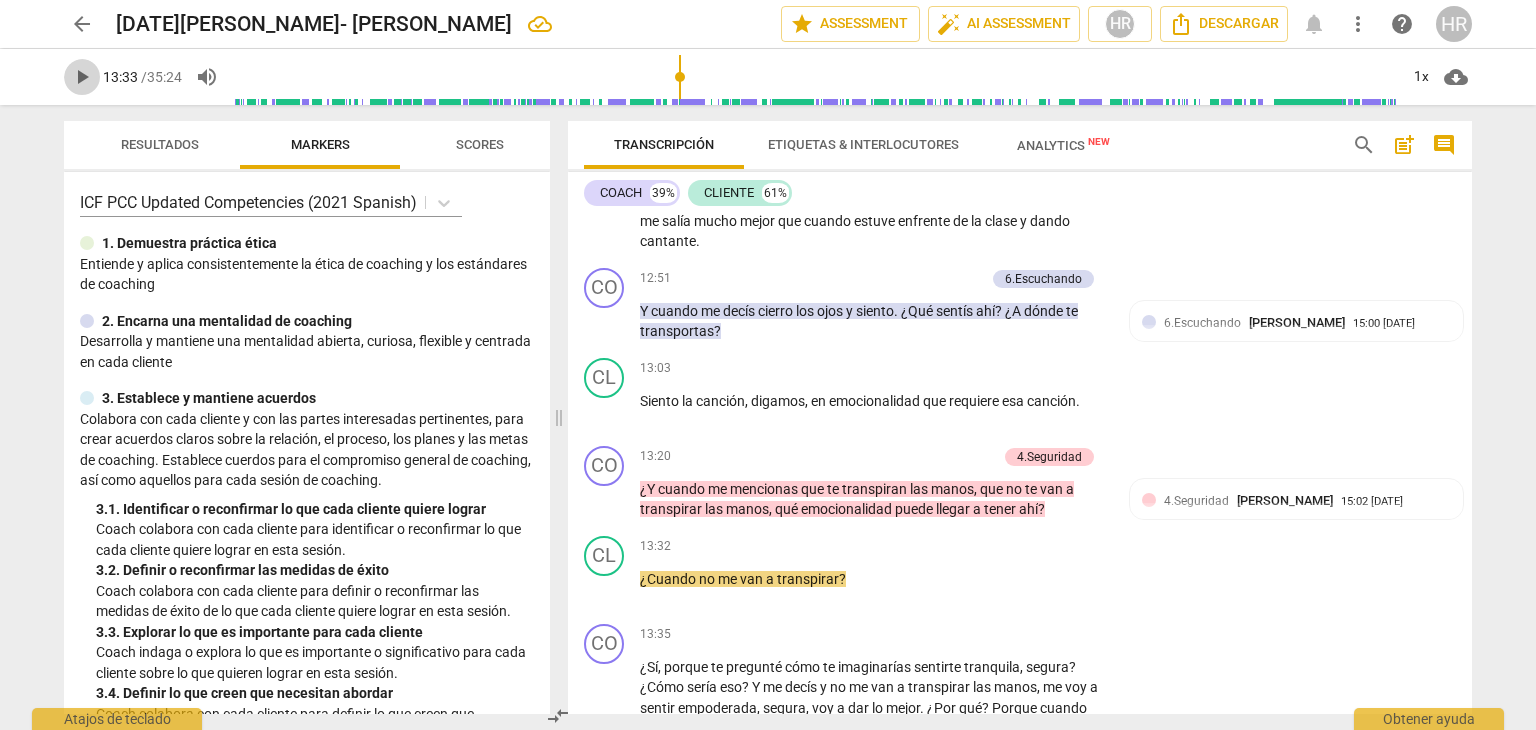 click on "play_arrow" at bounding box center [82, 77] 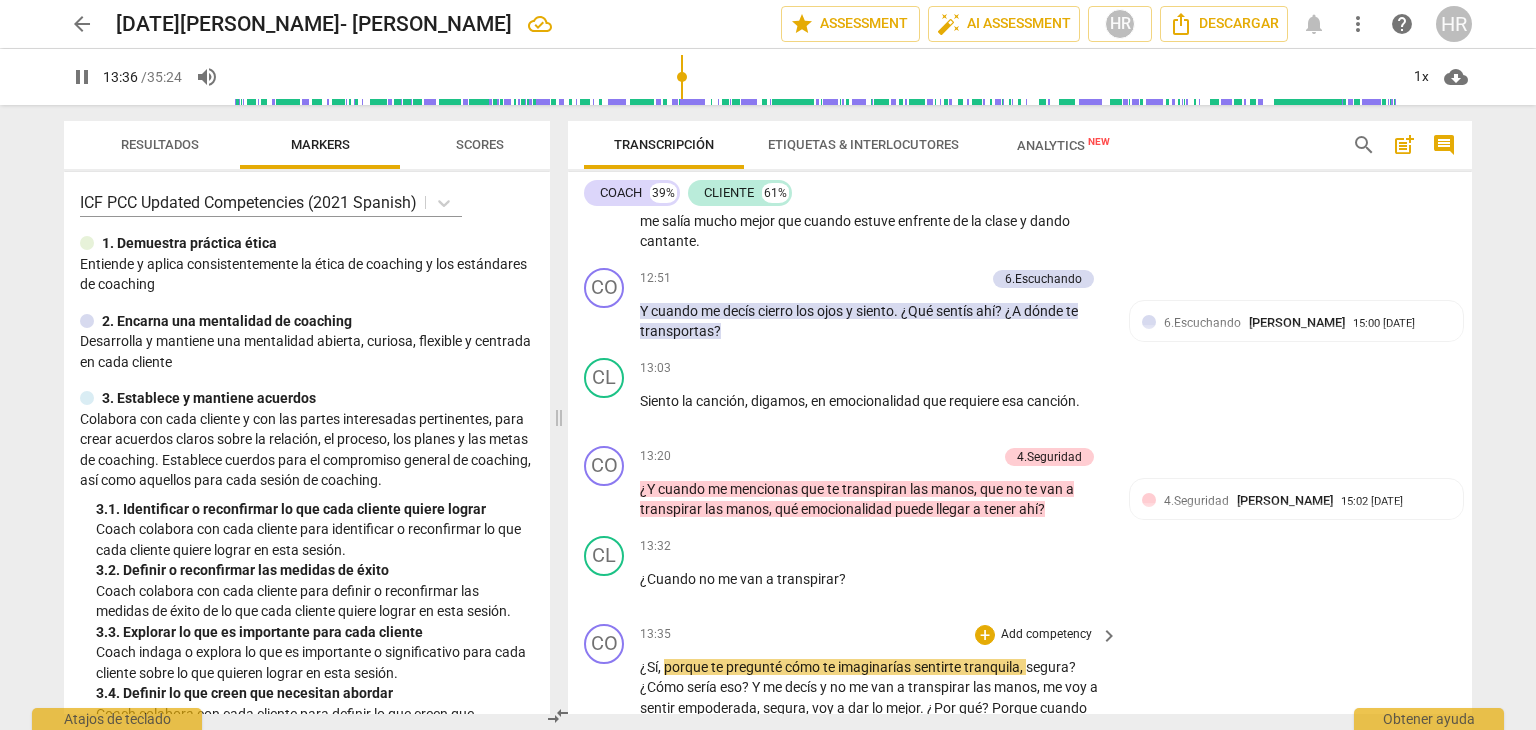 click on "CO play_arrow pause 13:35 + Add competency keyboard_arrow_right ¿Sí ,   porque   te   pregunté   cómo   te   imaginarías   sentirte   tranquila ,   segura ?   ¿Cómo   sería   eso ?   Y   me   decís   y   no   me   van   a   transpirar   las   manos ,   me   voy   a   sentir   empoderada ,   segura ,   voy   a   dar   lo   mejor .   ¿Por   qué ?   Porque   cuando   ensayo   en   casa   me   sale   mujer   mejor   que   cuando   me   voy   al   escenario .   Eso   me   trajiste .   ¿Entonces   yo   te   digo   cuando   cerrá   los   ojos   y   sentís ,   qué   es   lo   que   sentís ?   La   emocionalidad   de   la   canción .   ¿Entonces   te   traigo   qué   emocionalidad   va   a   tener   cuando   no   te   sienta   que   te   transpiran   las   manos ?" at bounding box center [1020, 712] 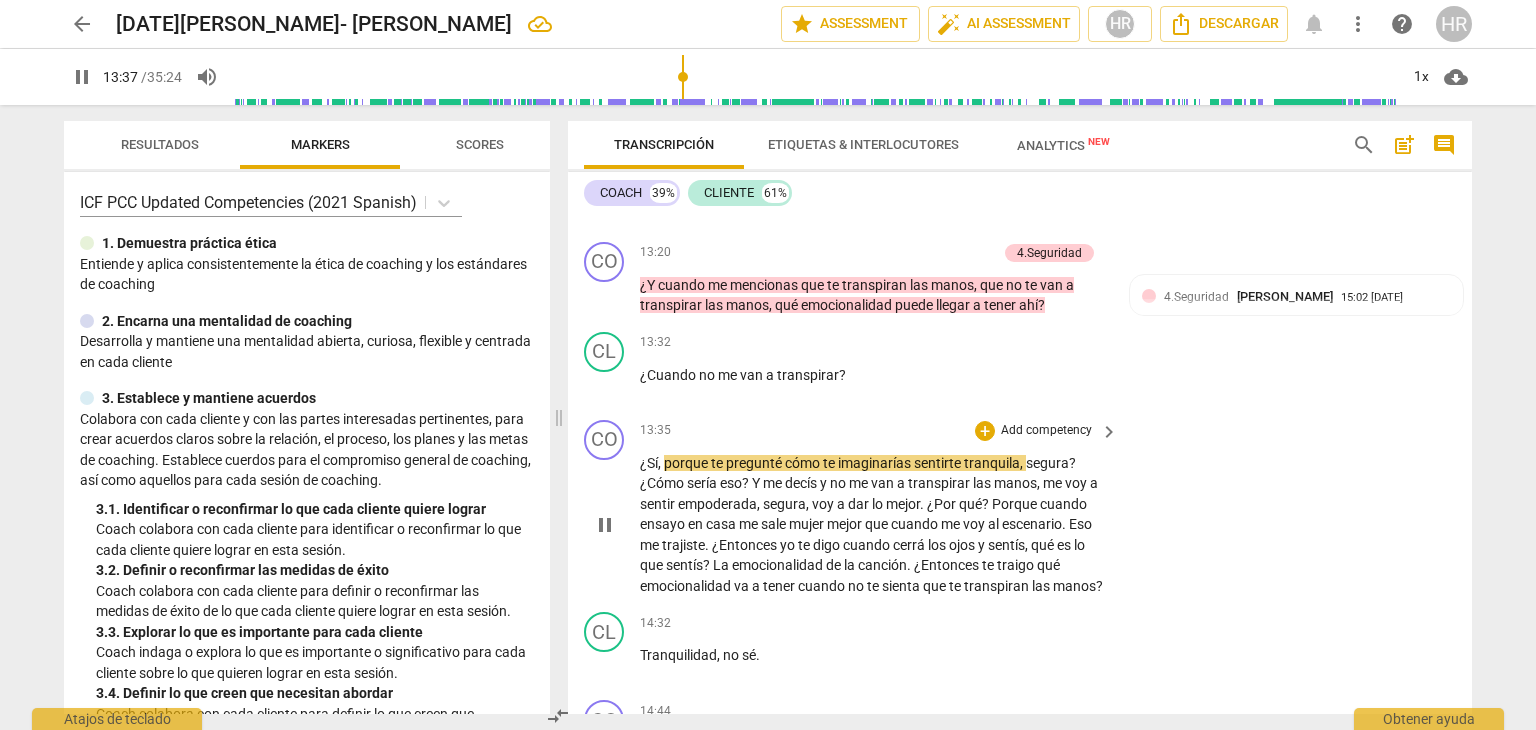 scroll, scrollTop: 5437, scrollLeft: 0, axis: vertical 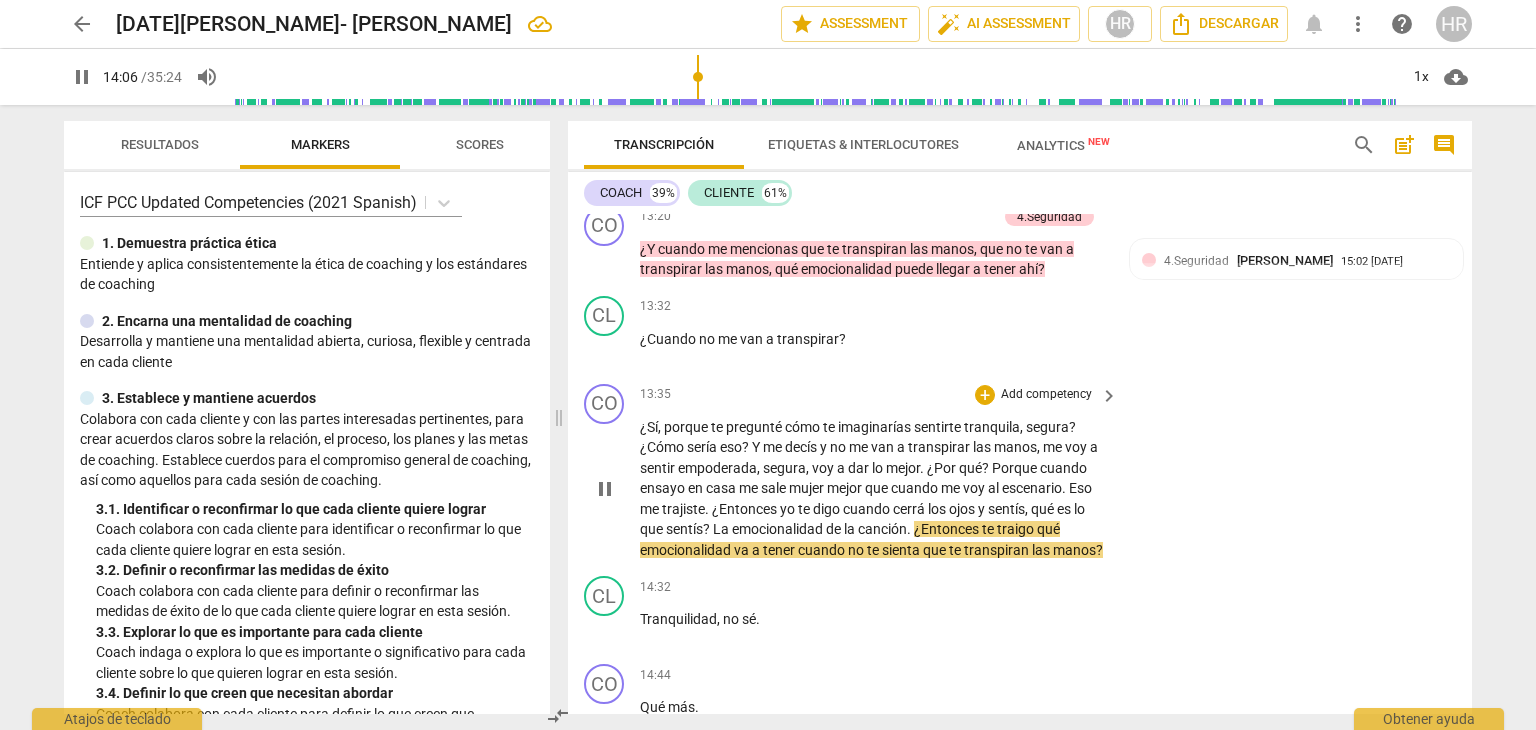 click on "Add competency" at bounding box center (1046, 395) 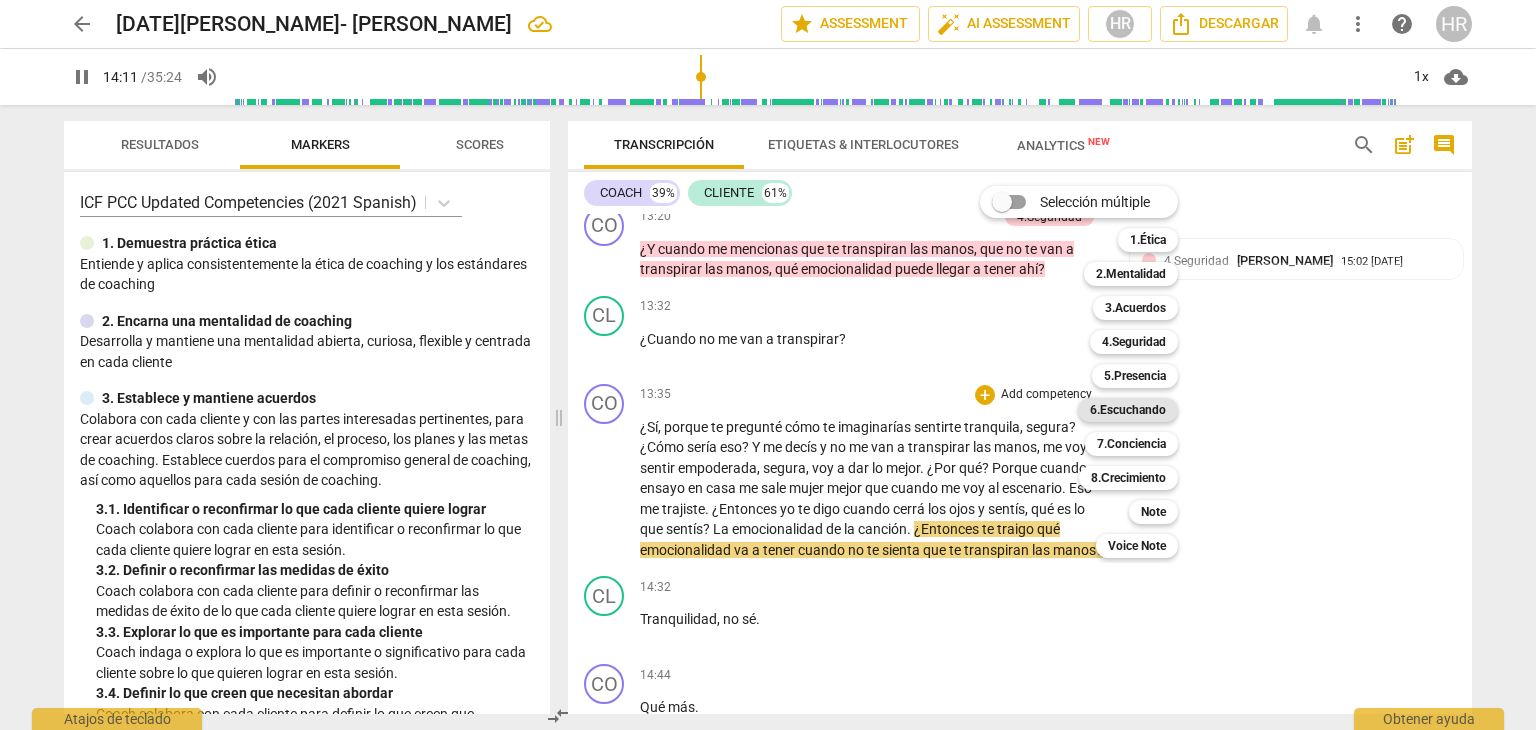 click on "6.Escuchando" at bounding box center (1128, 410) 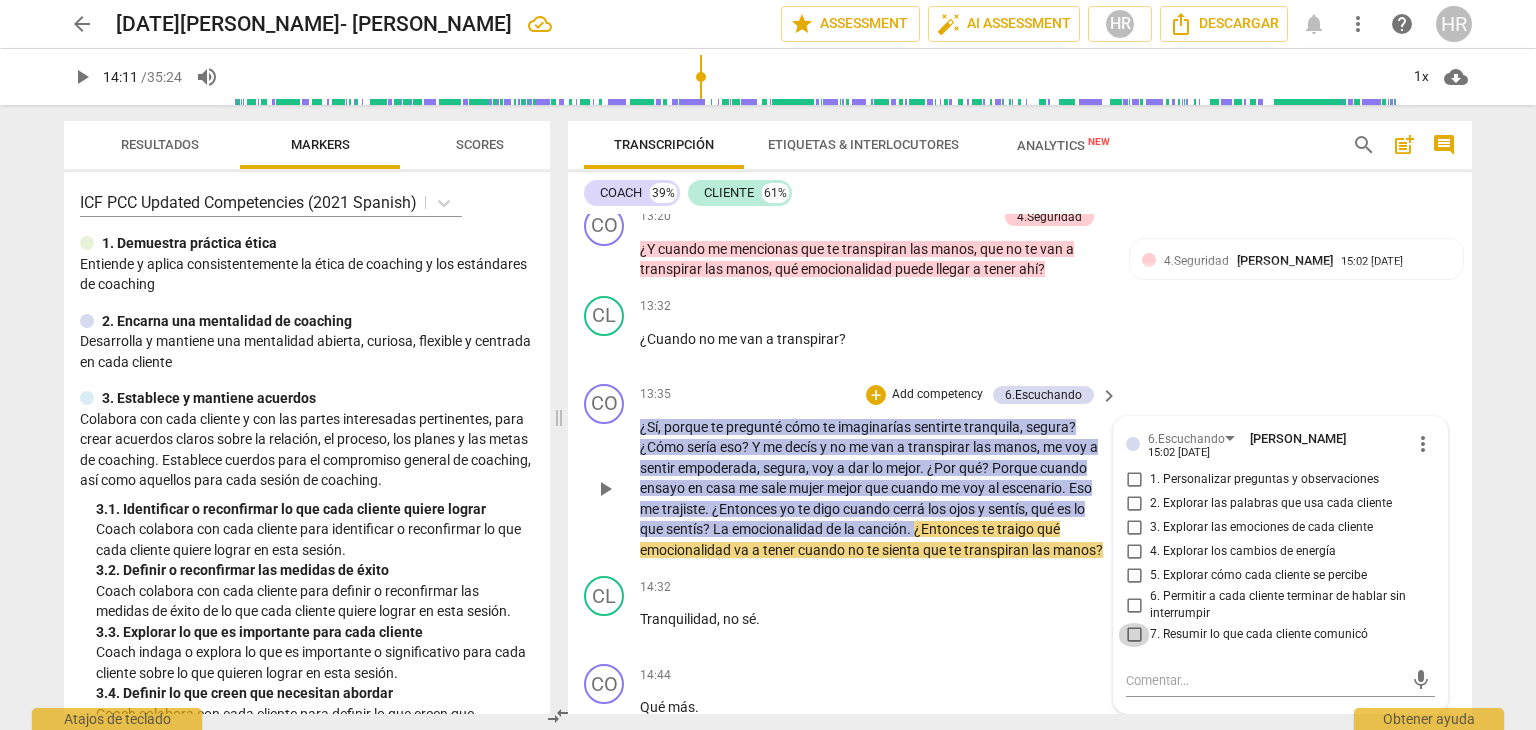 click on "7. Resumir lo que cada cliente comunicó" at bounding box center (1134, 635) 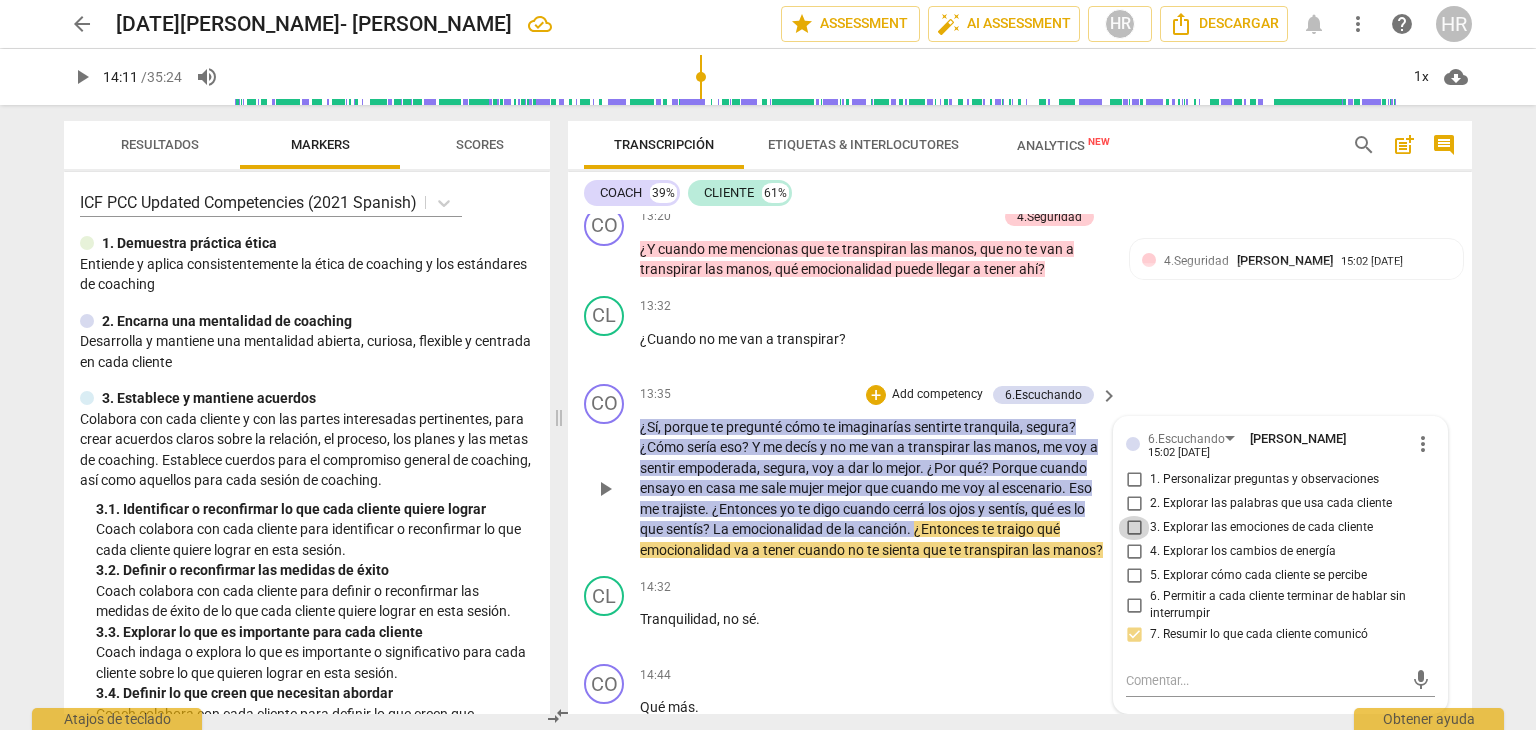 click on "3. Explorar las emociones de cada cliente" at bounding box center (1134, 528) 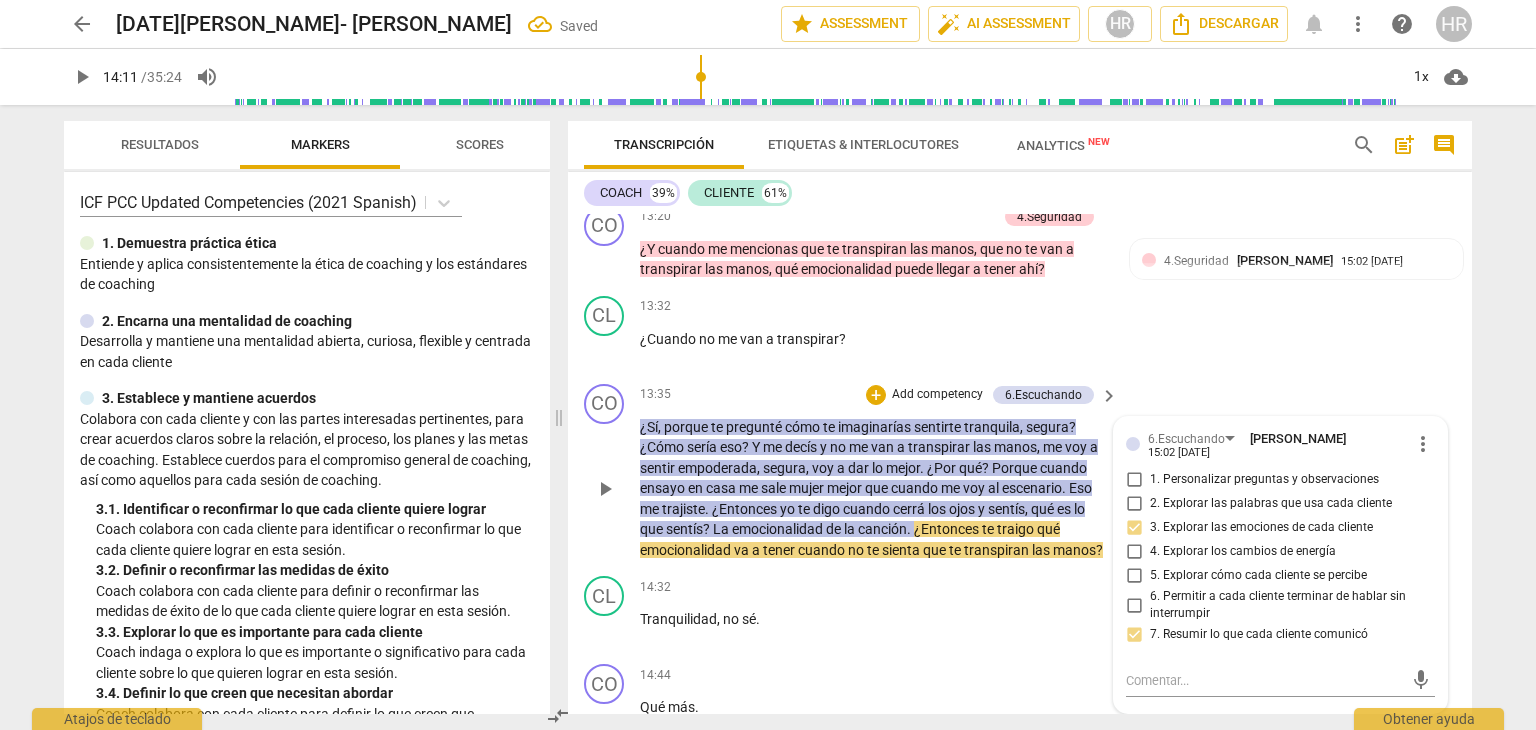 click on "13:35 + Add competency 6.Escuchando keyboard_arrow_right" at bounding box center [880, 395] 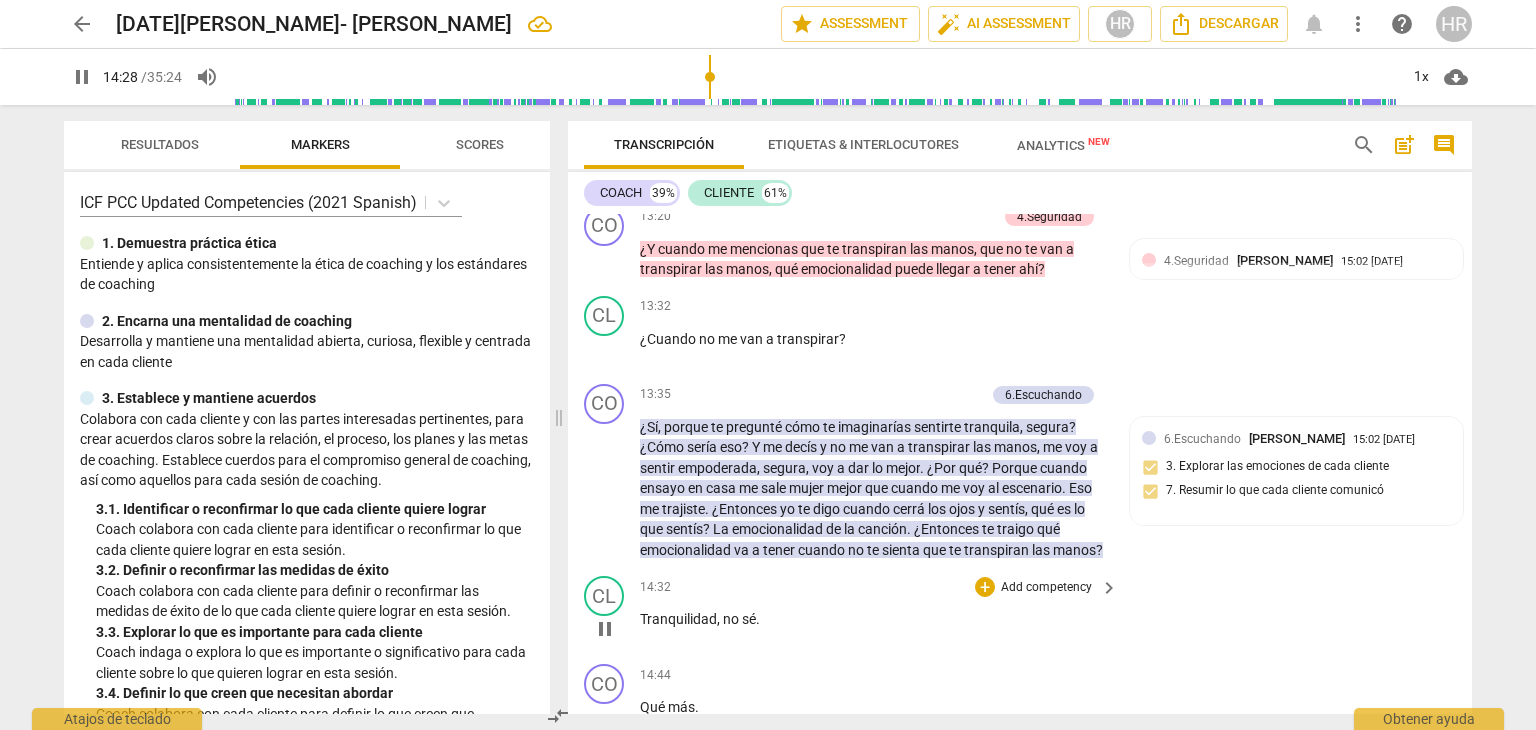 click on "CL play_arrow pause 14:32 + Add competency keyboard_arrow_right Tranquilidad ,   no   sé ." at bounding box center [1020, 612] 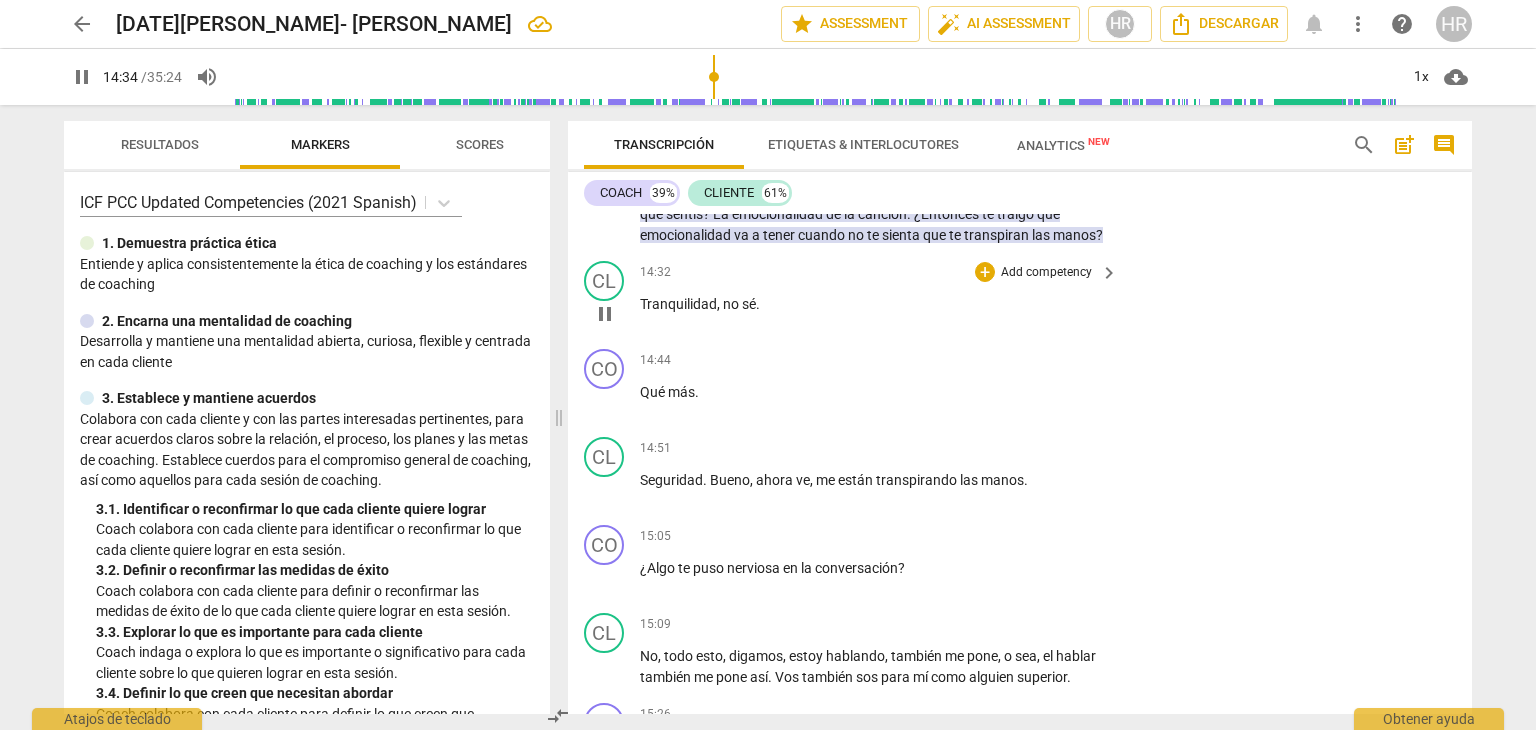 scroll, scrollTop: 5757, scrollLeft: 0, axis: vertical 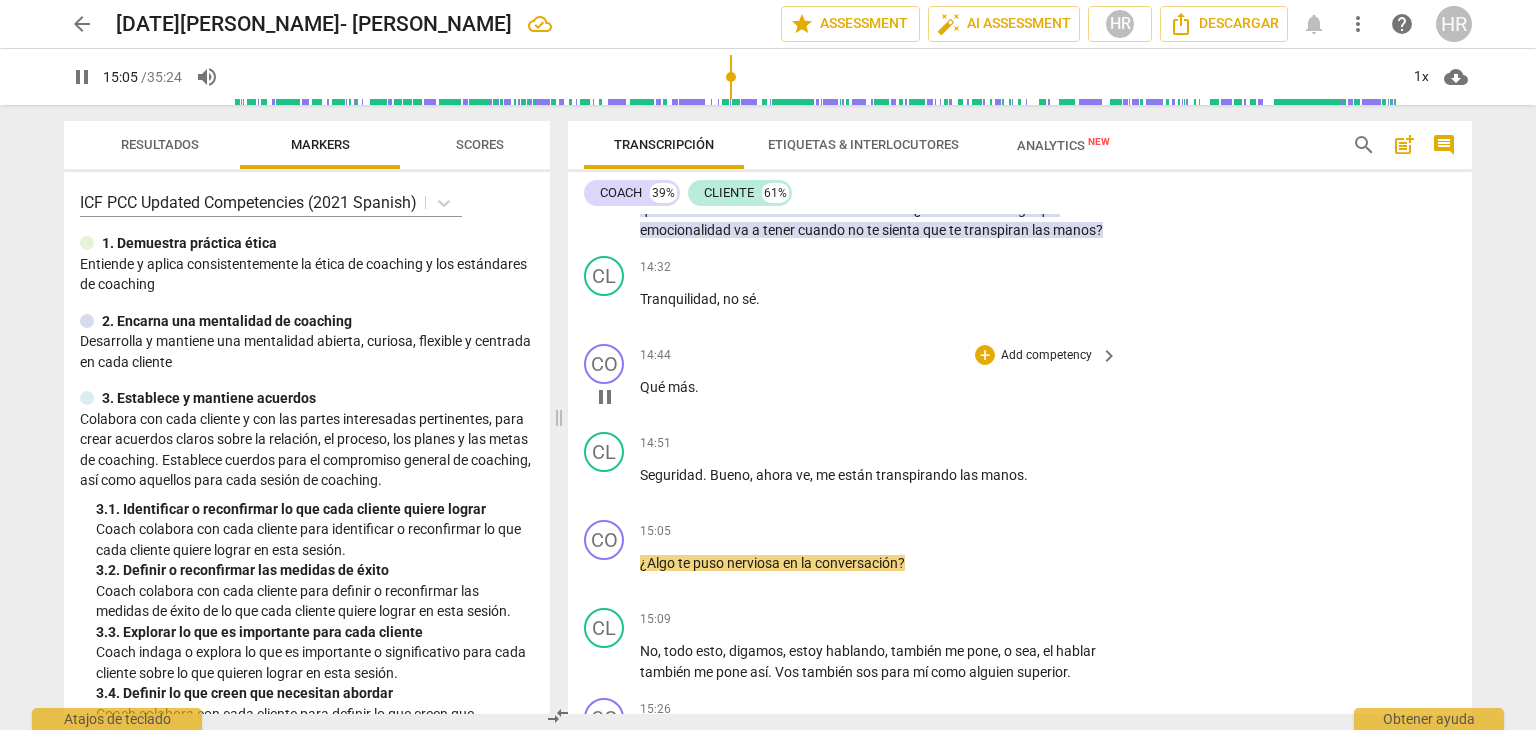 click on "Add competency" at bounding box center [1046, 356] 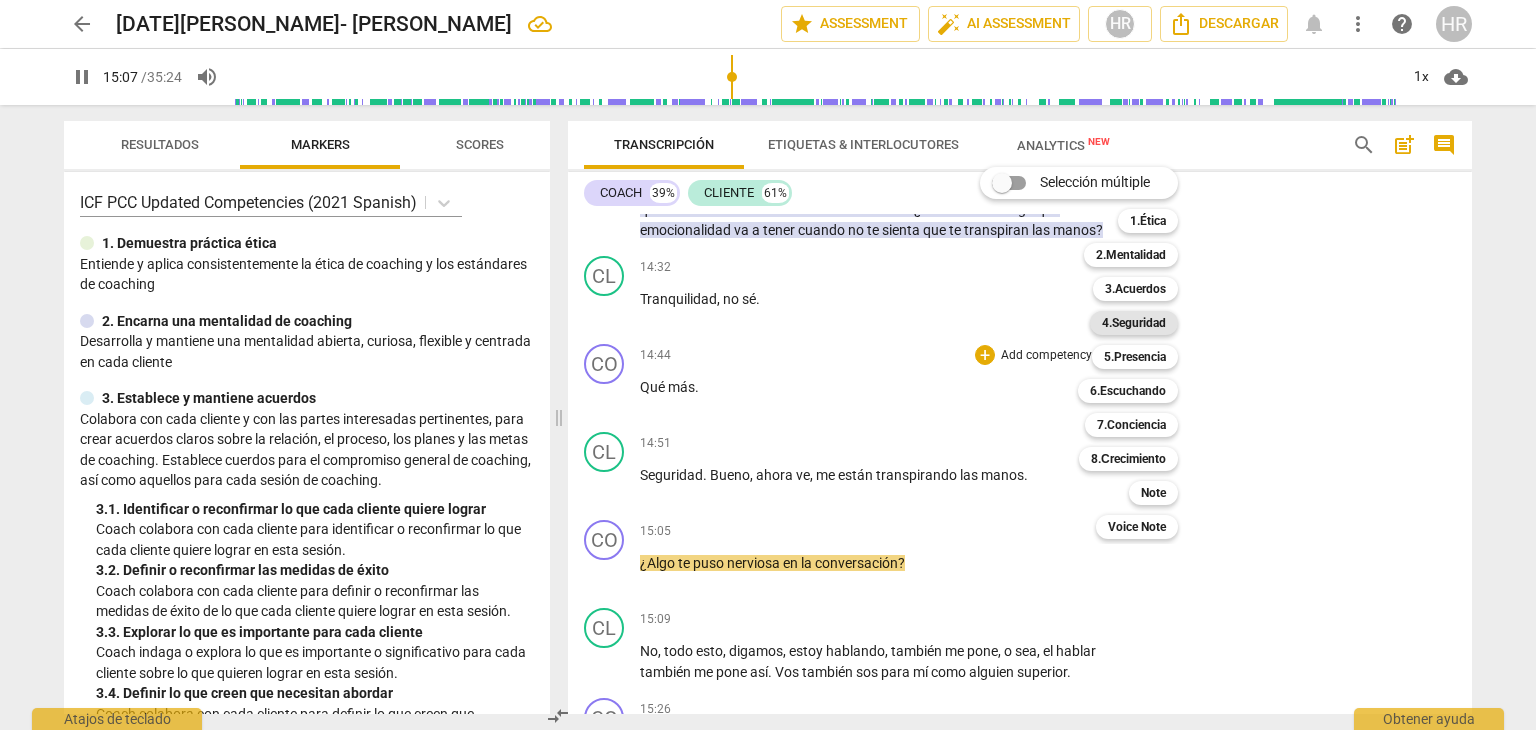 click on "4.Seguridad" at bounding box center (1134, 323) 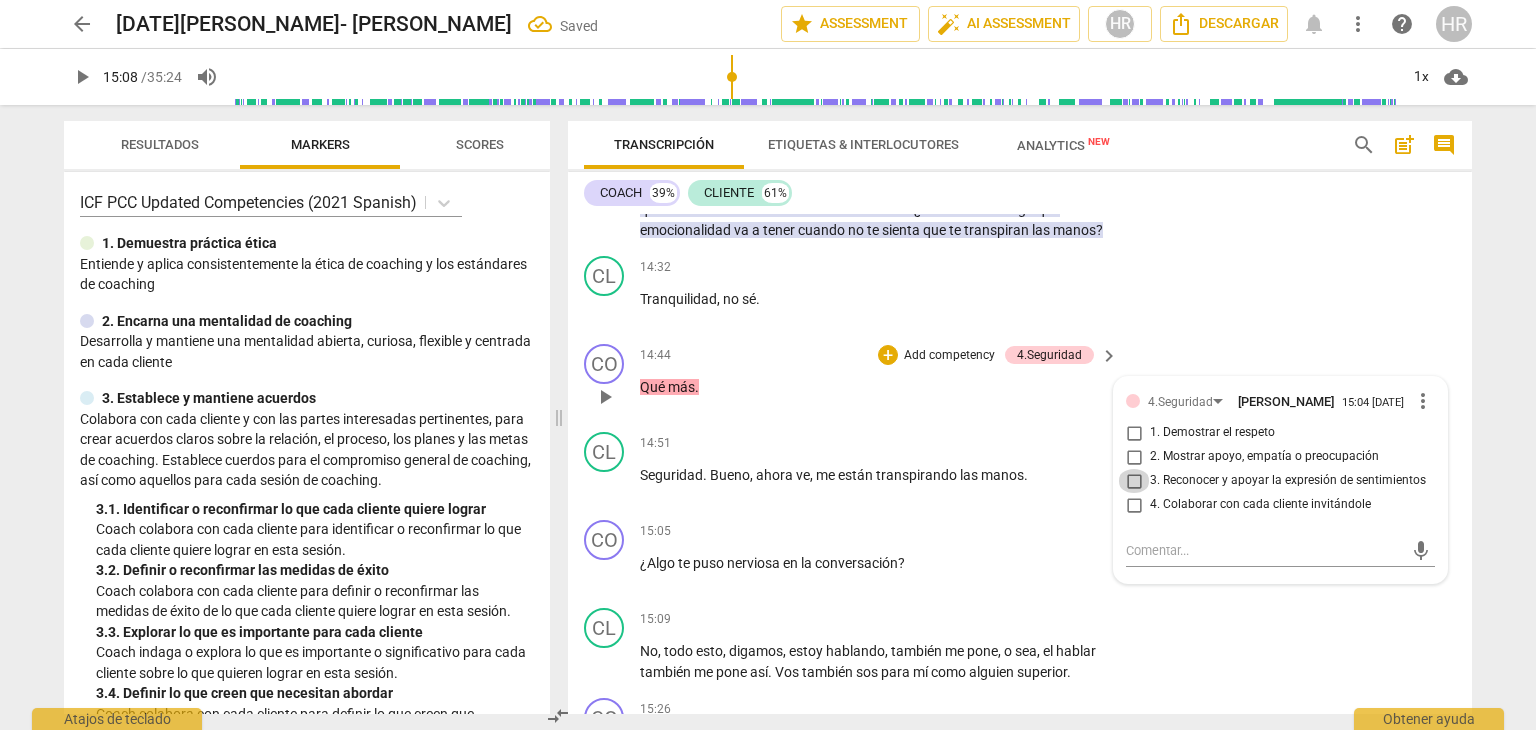 click on "3. Reconocer y apoyar la expresión de sentimientos" at bounding box center (1134, 481) 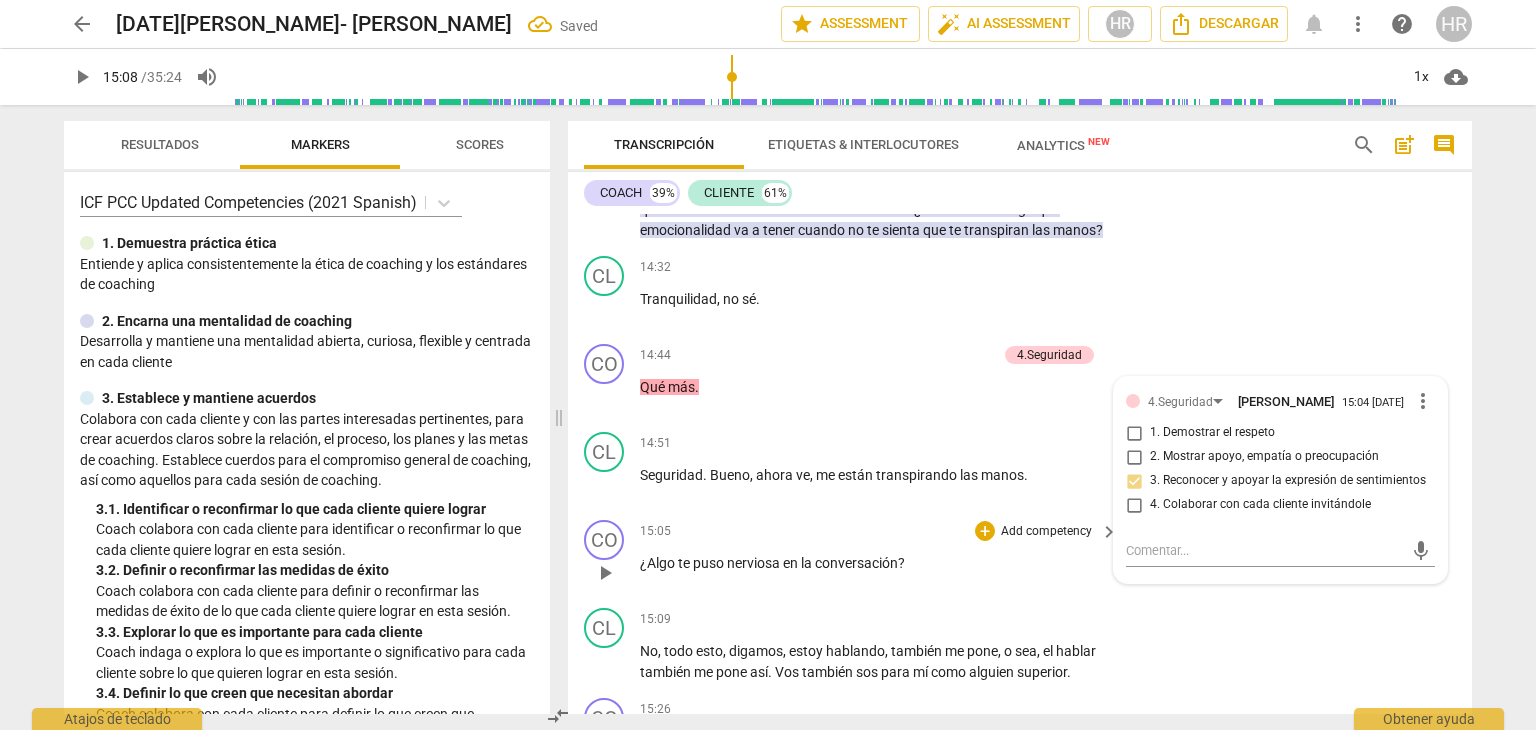 click on "Add competency" at bounding box center (1046, 532) 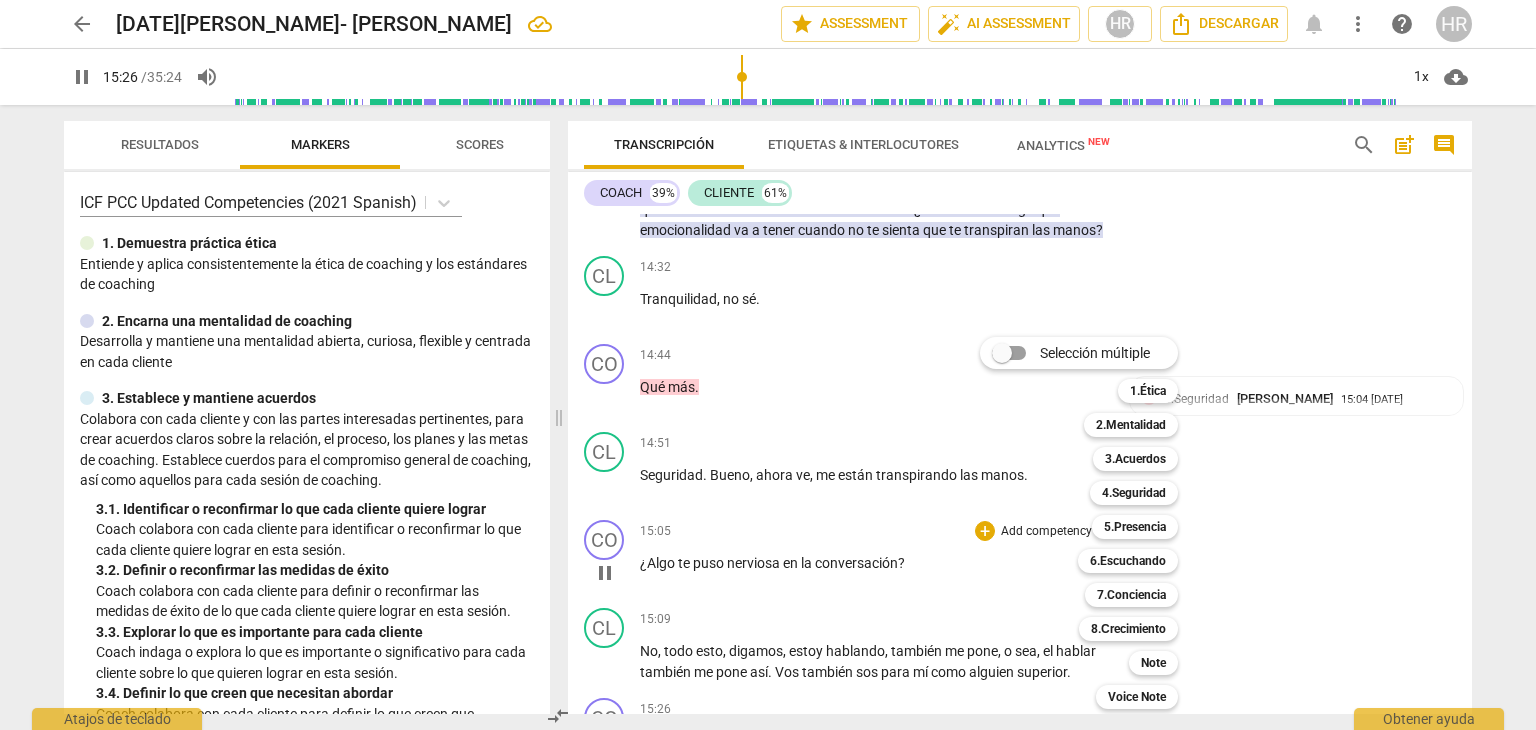 scroll, scrollTop: 6271, scrollLeft: 0, axis: vertical 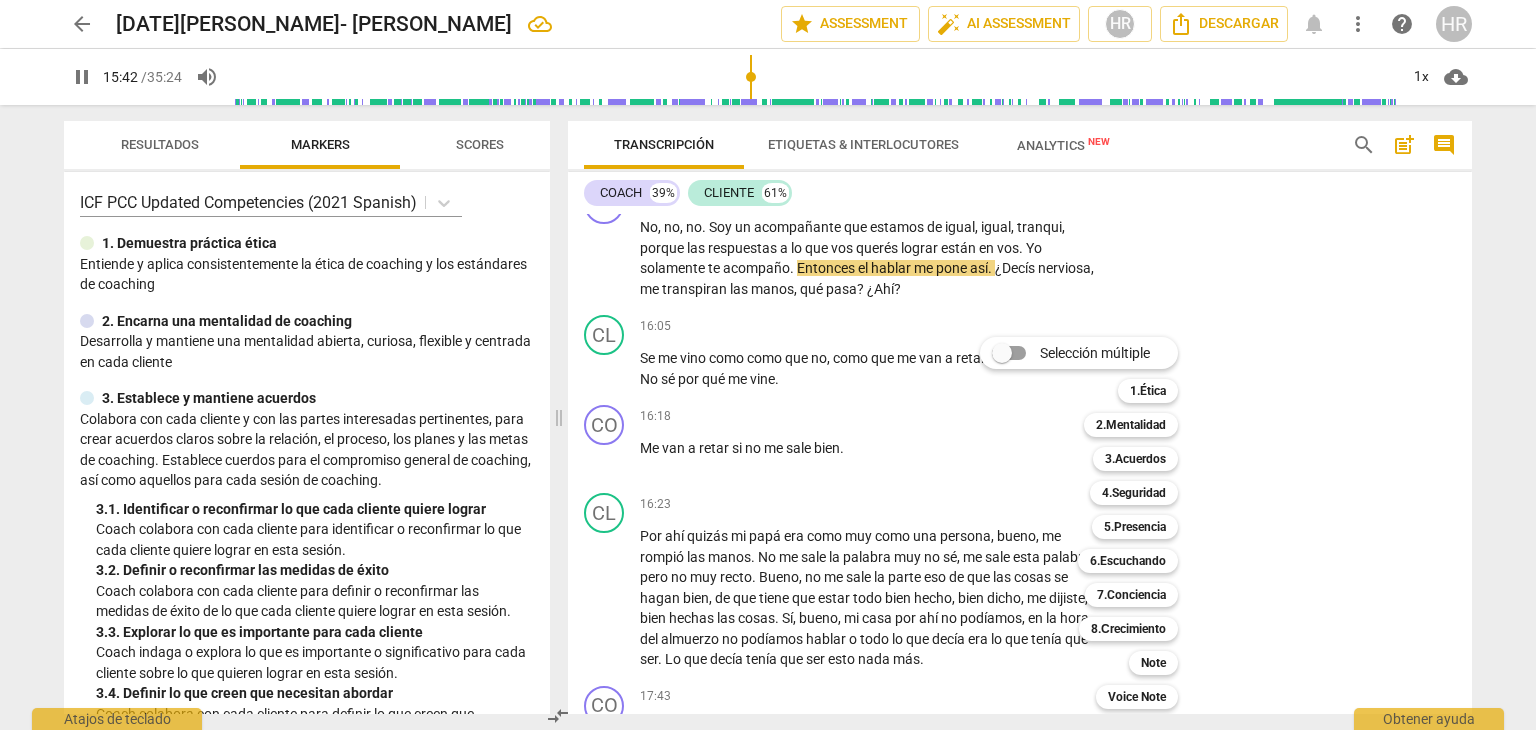 click at bounding box center (768, 365) 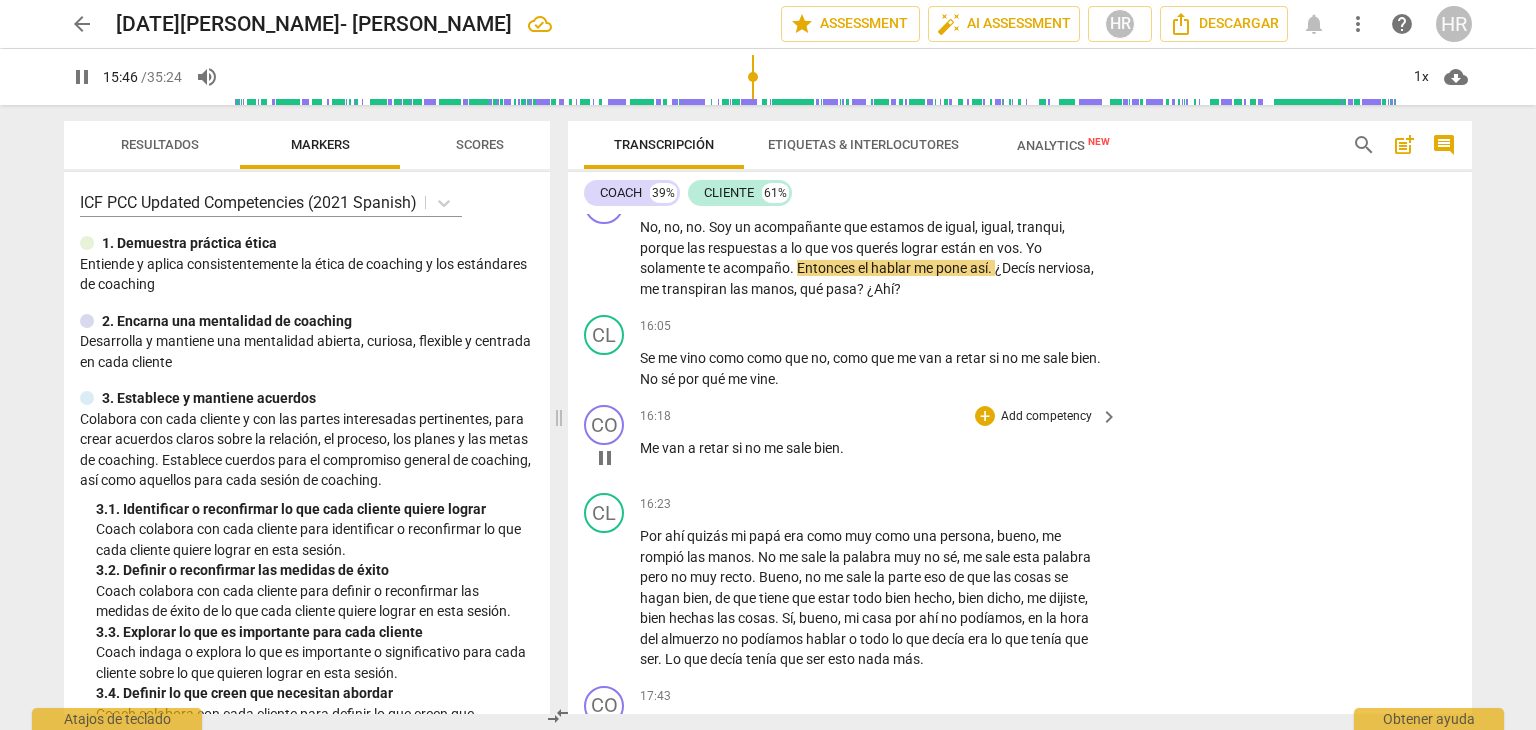 click on "CO play_arrow pause 16:18 + Add competency keyboard_arrow_right Me   van   a   retar   si   no   me   sale   bien ." at bounding box center (1020, 441) 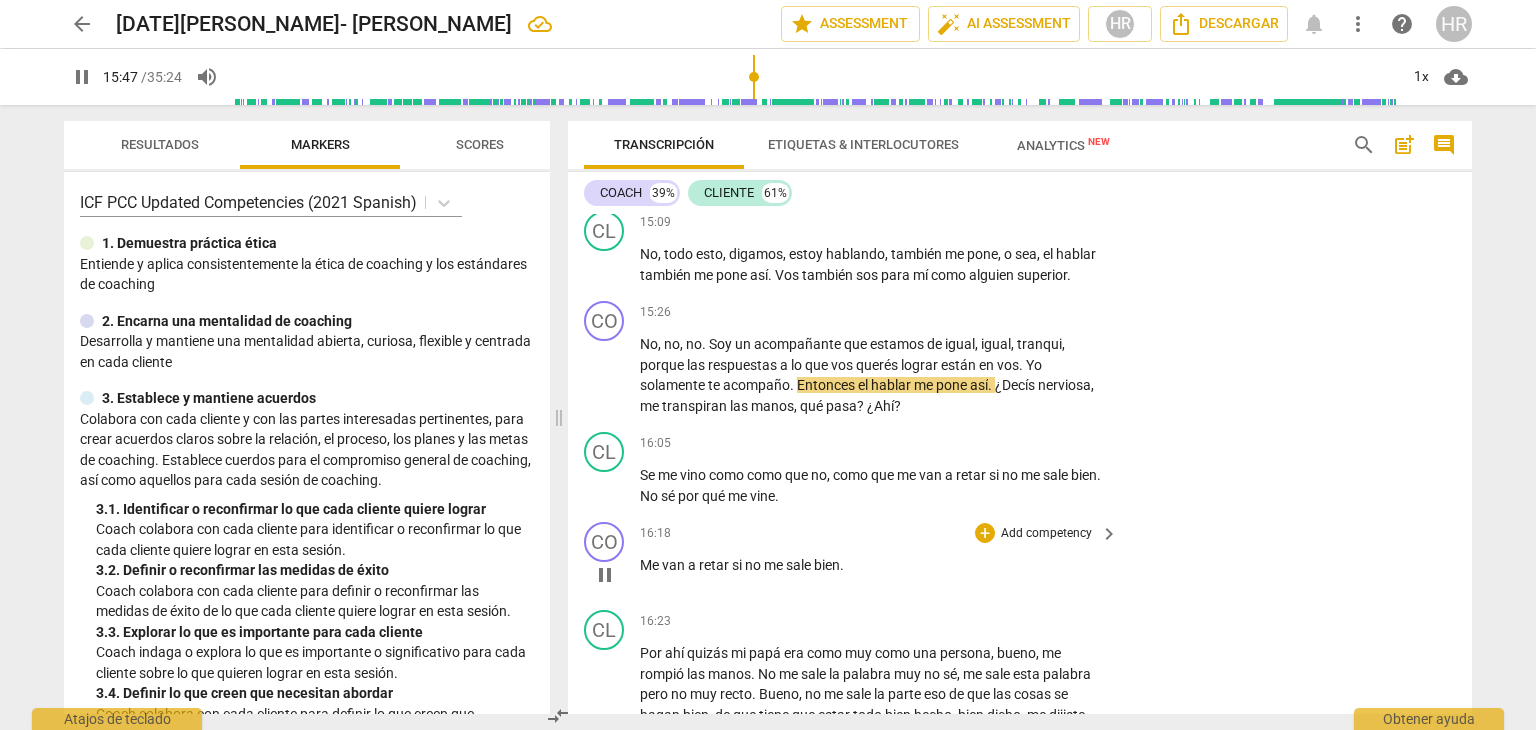 scroll, scrollTop: 6151, scrollLeft: 0, axis: vertical 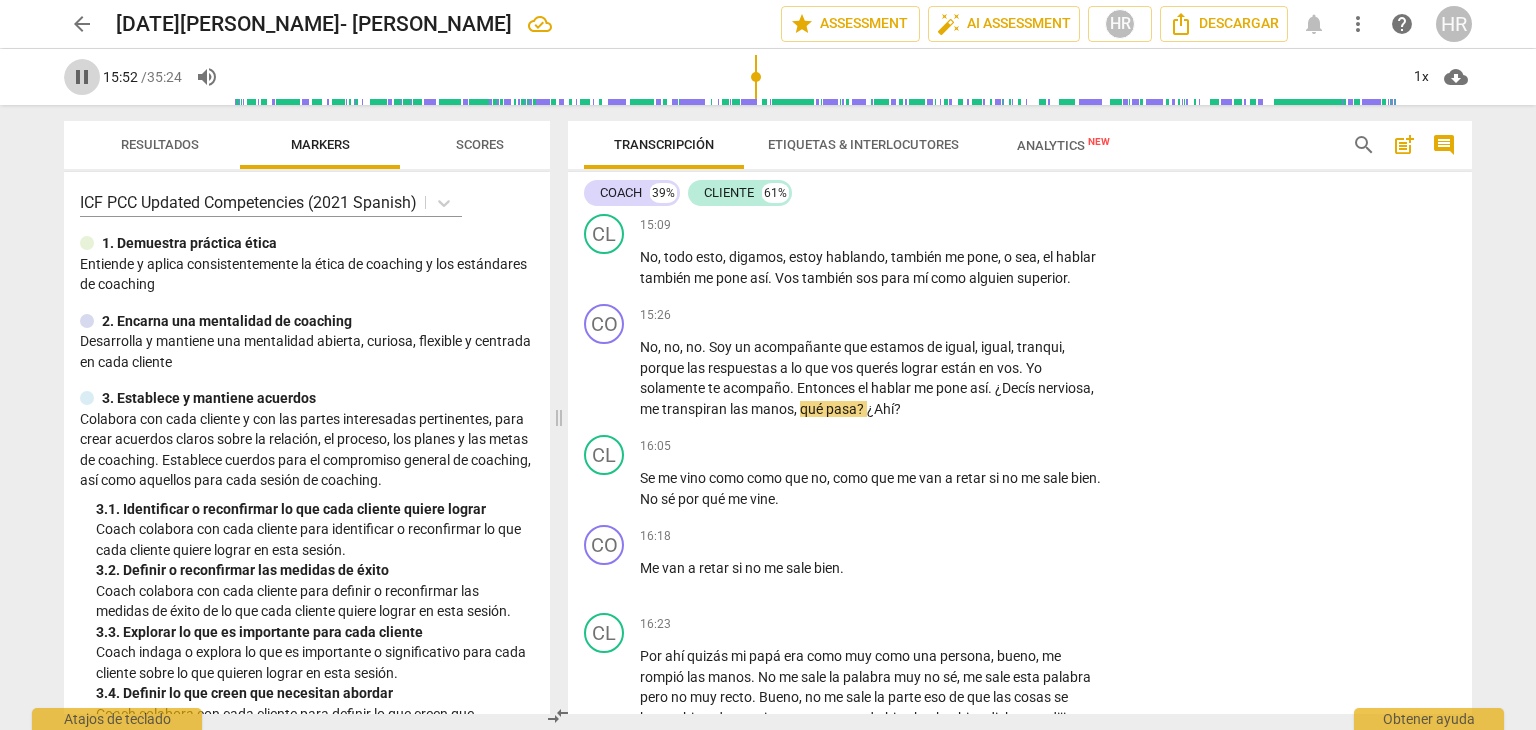 click on "pause" at bounding box center (82, 77) 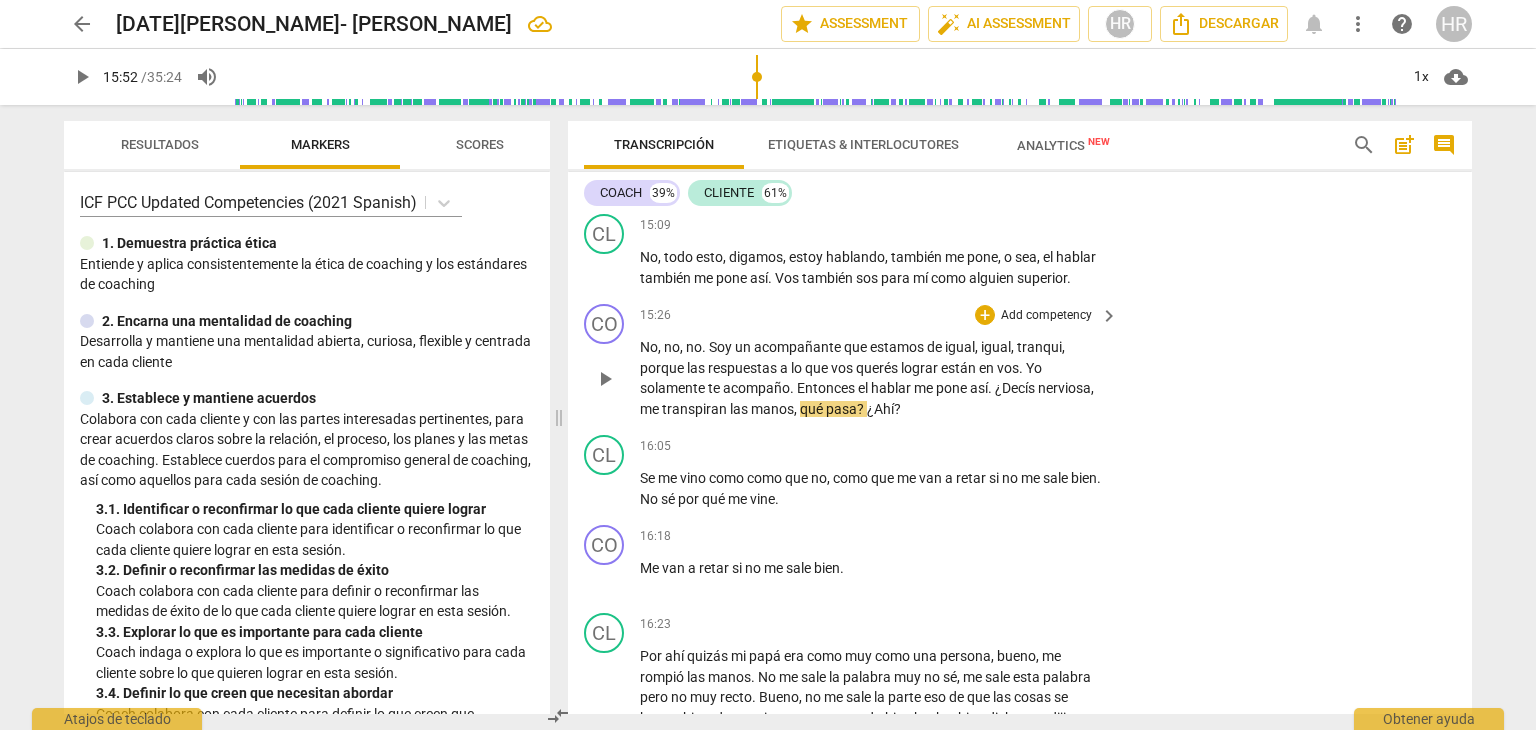 click on "Add competency" at bounding box center (1046, 316) 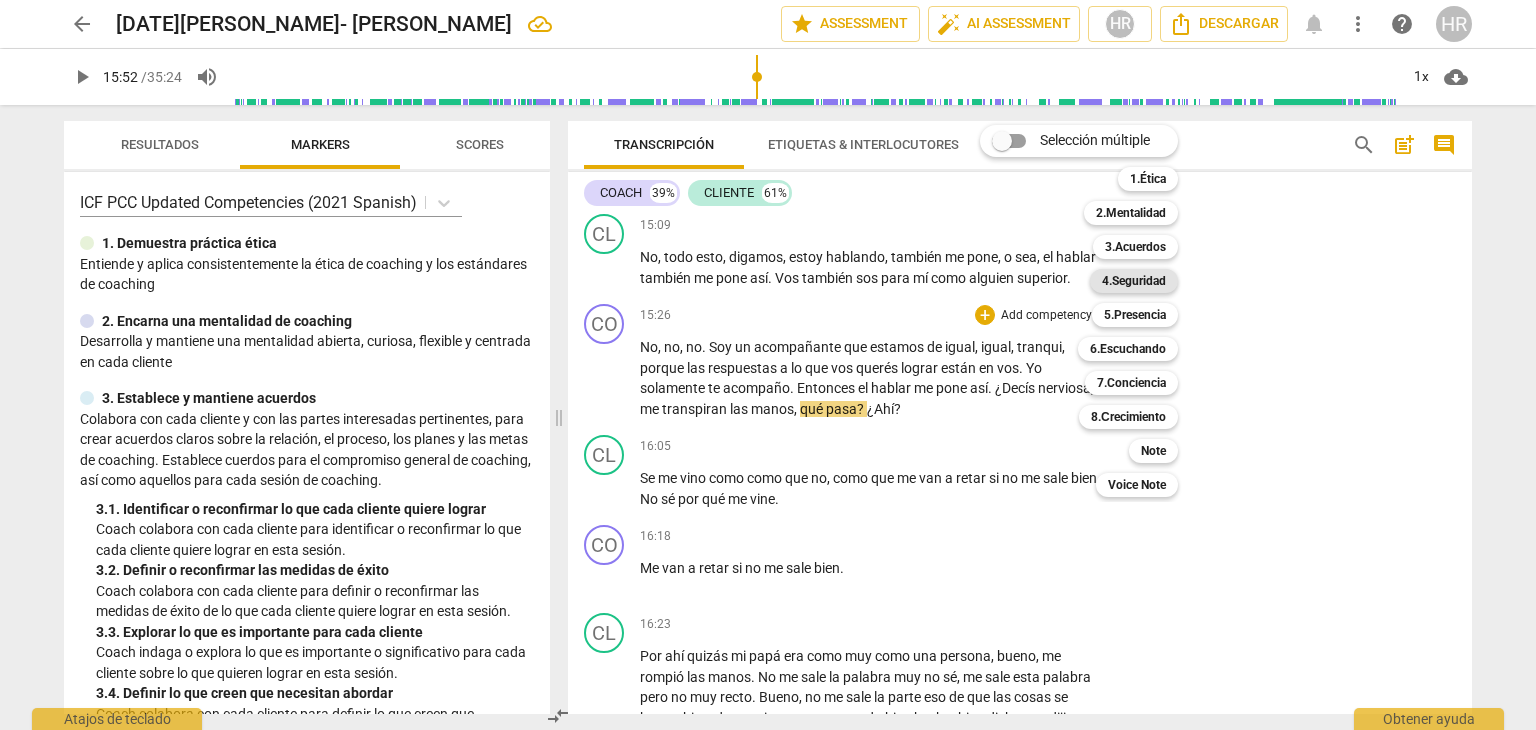 click on "4.Seguridad" at bounding box center [1134, 281] 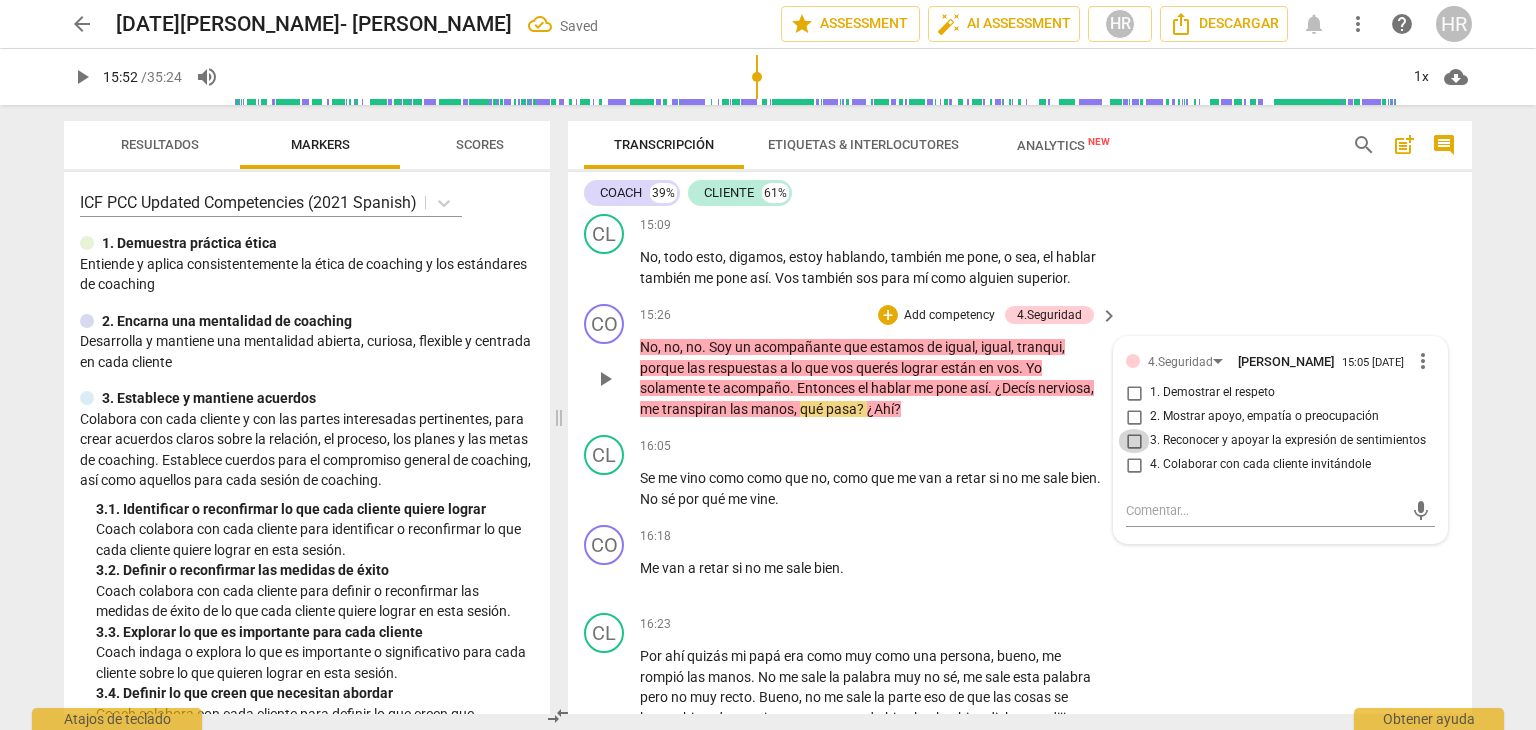 click on "3. Reconocer y apoyar la expresión de sentimientos" at bounding box center [1134, 441] 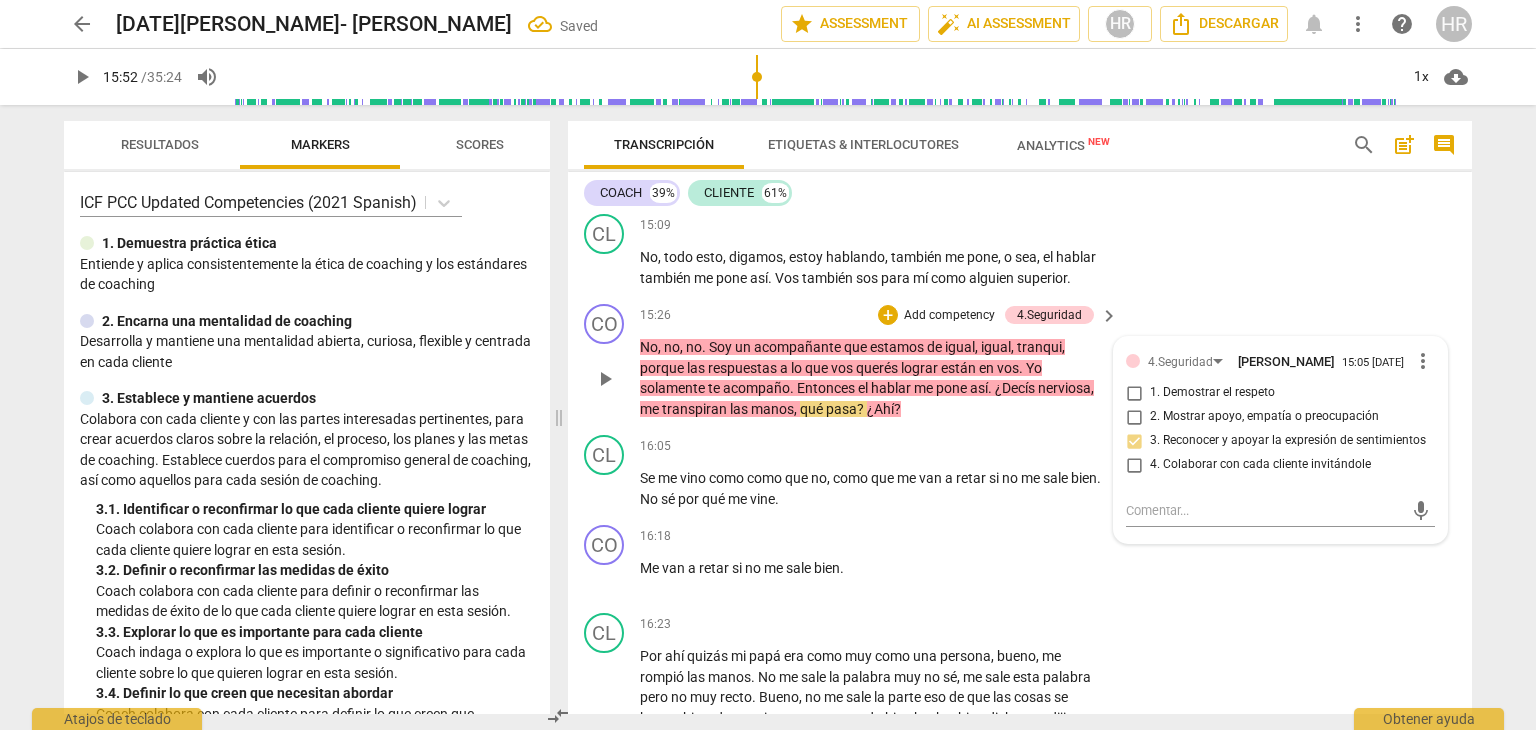click on "15:26 + Add competency 4.Seguridad keyboard_arrow_right" at bounding box center (880, 315) 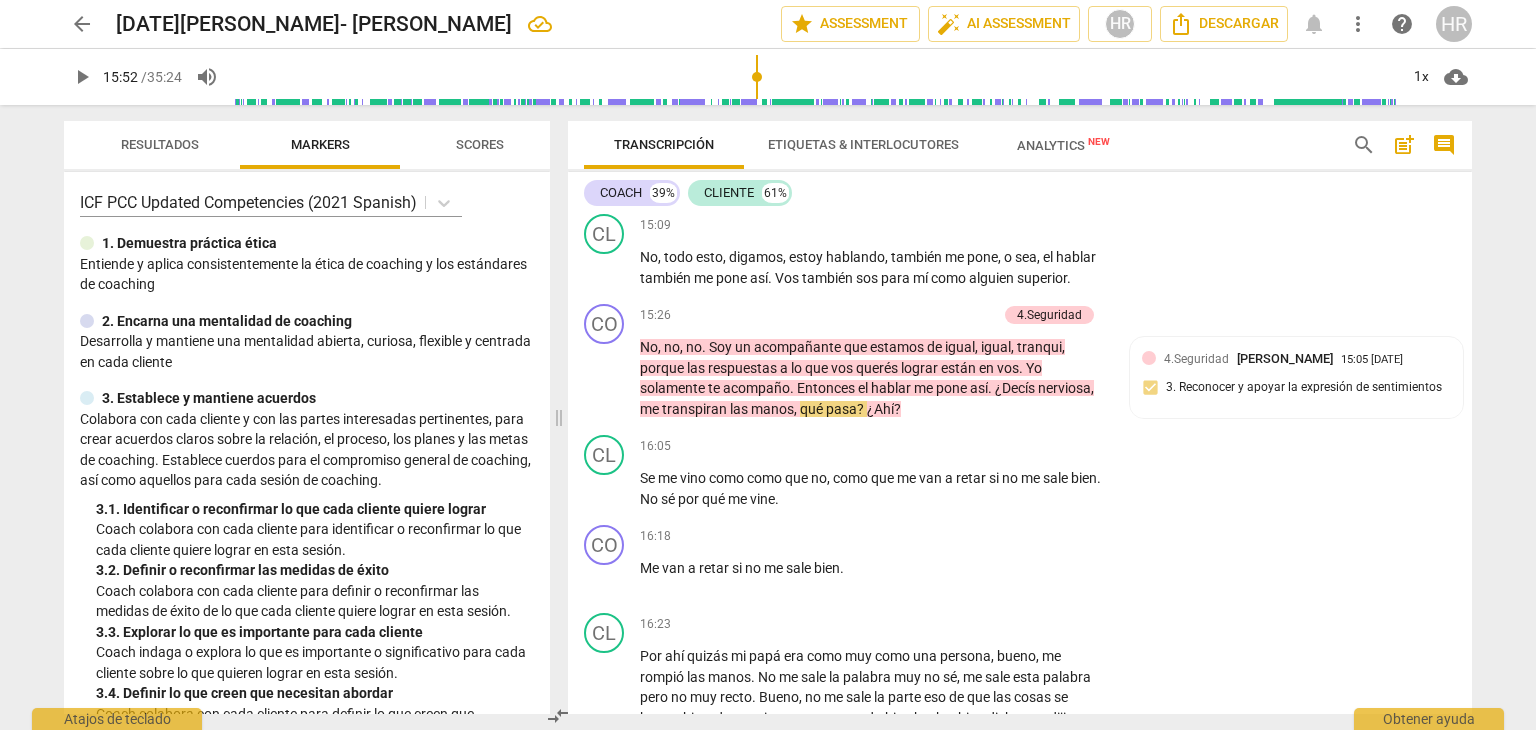 click on "play_arrow" at bounding box center (82, 77) 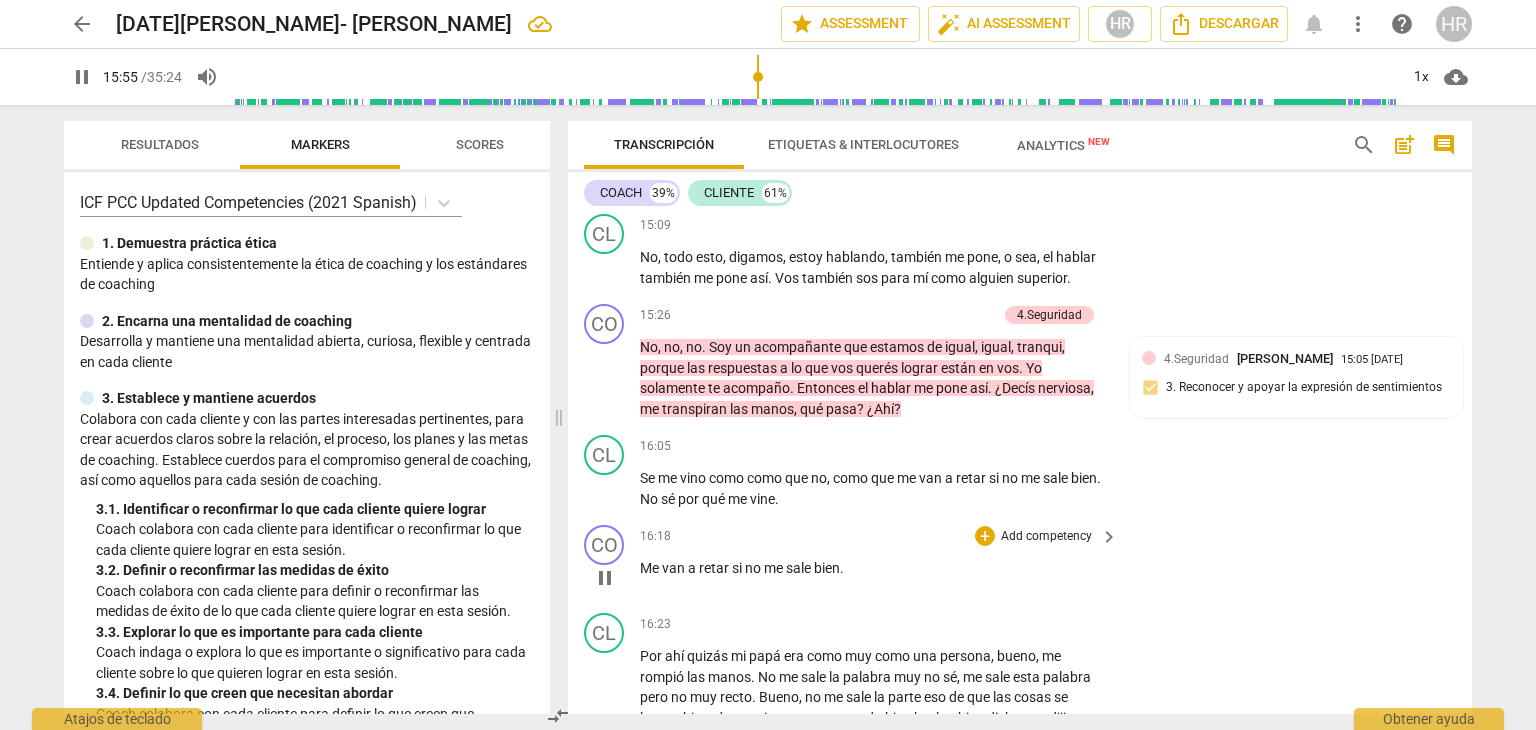 click on "CO play_arrow pause 16:18 + Add competency keyboard_arrow_right Me   van   a   retar   si   no   me   sale   bien ." at bounding box center [1020, 561] 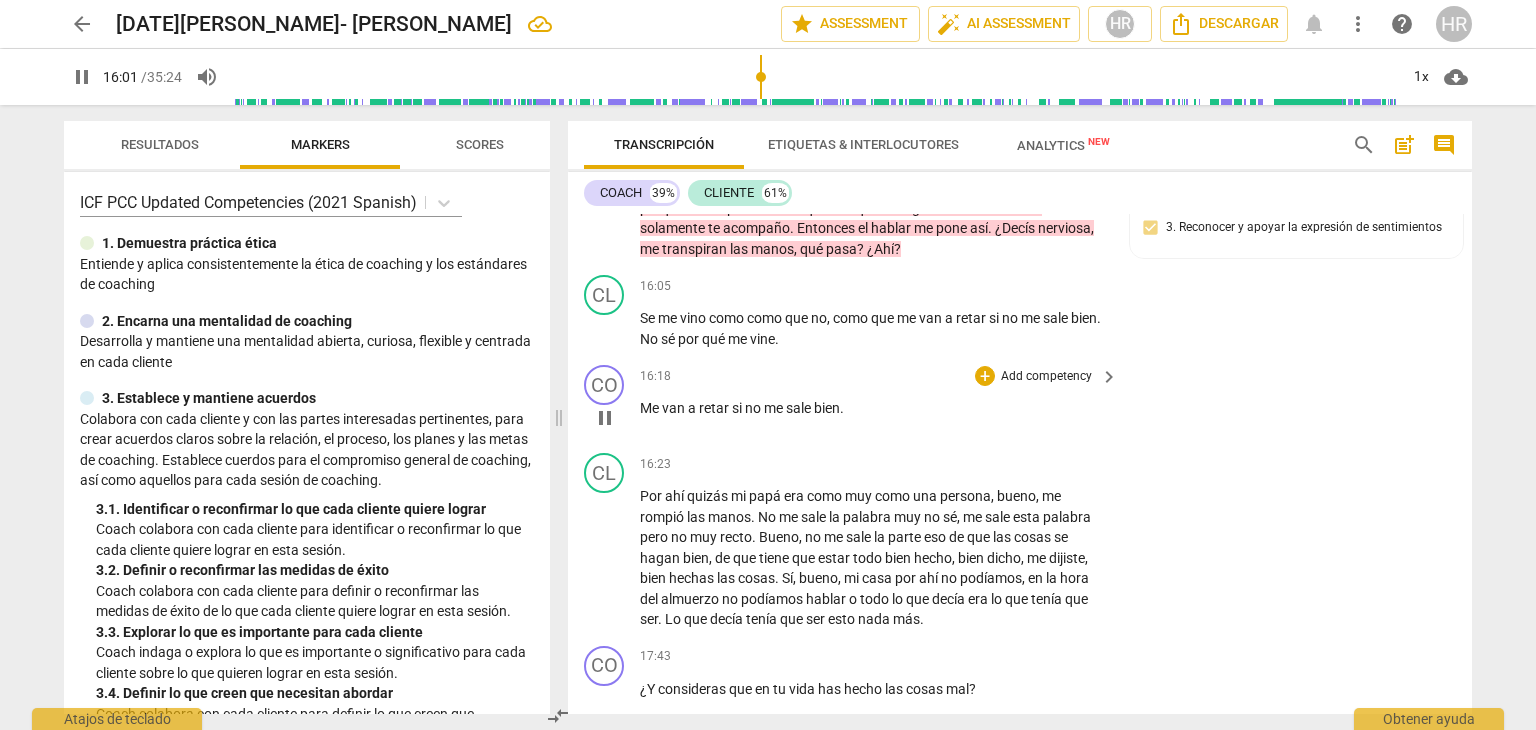 scroll, scrollTop: 6351, scrollLeft: 0, axis: vertical 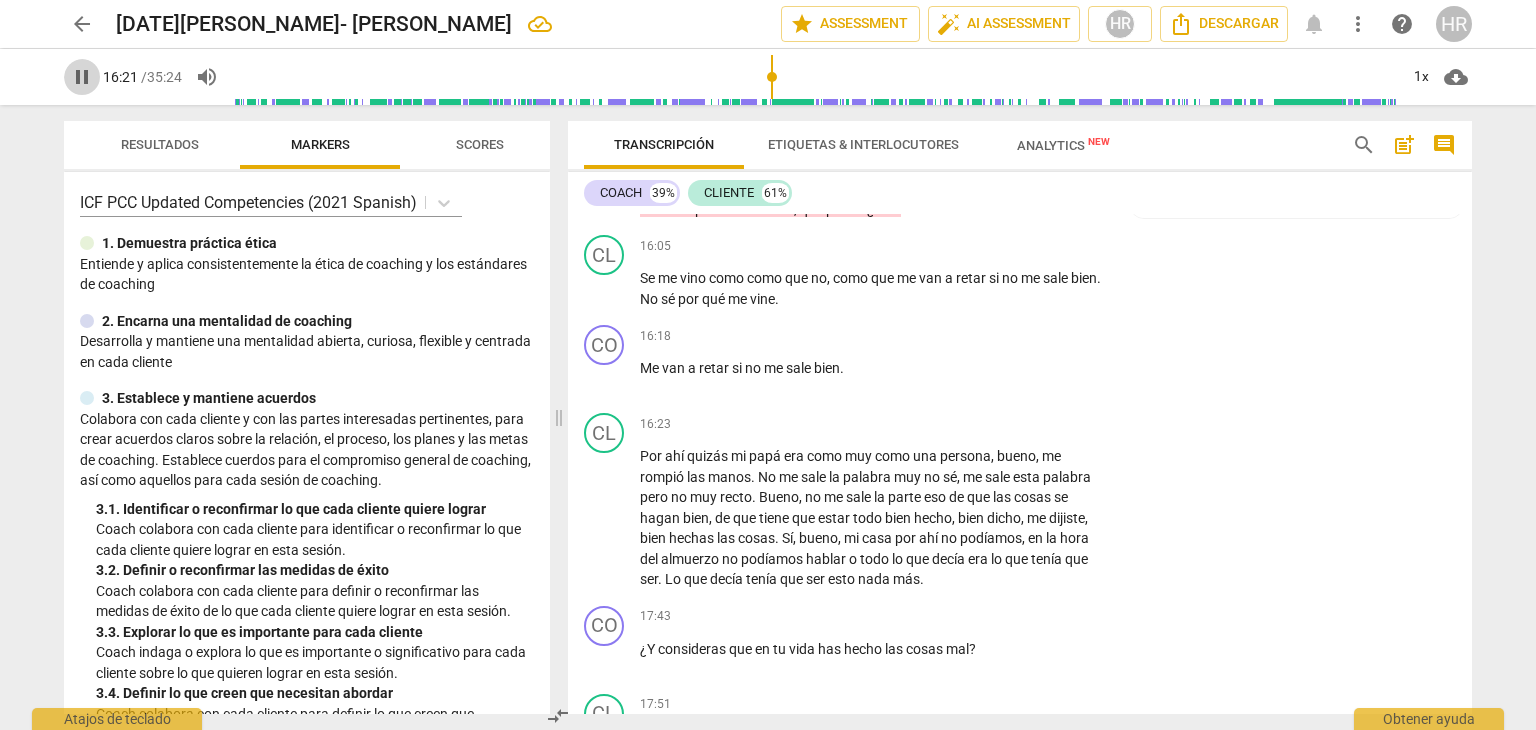 click on "pause" at bounding box center [82, 77] 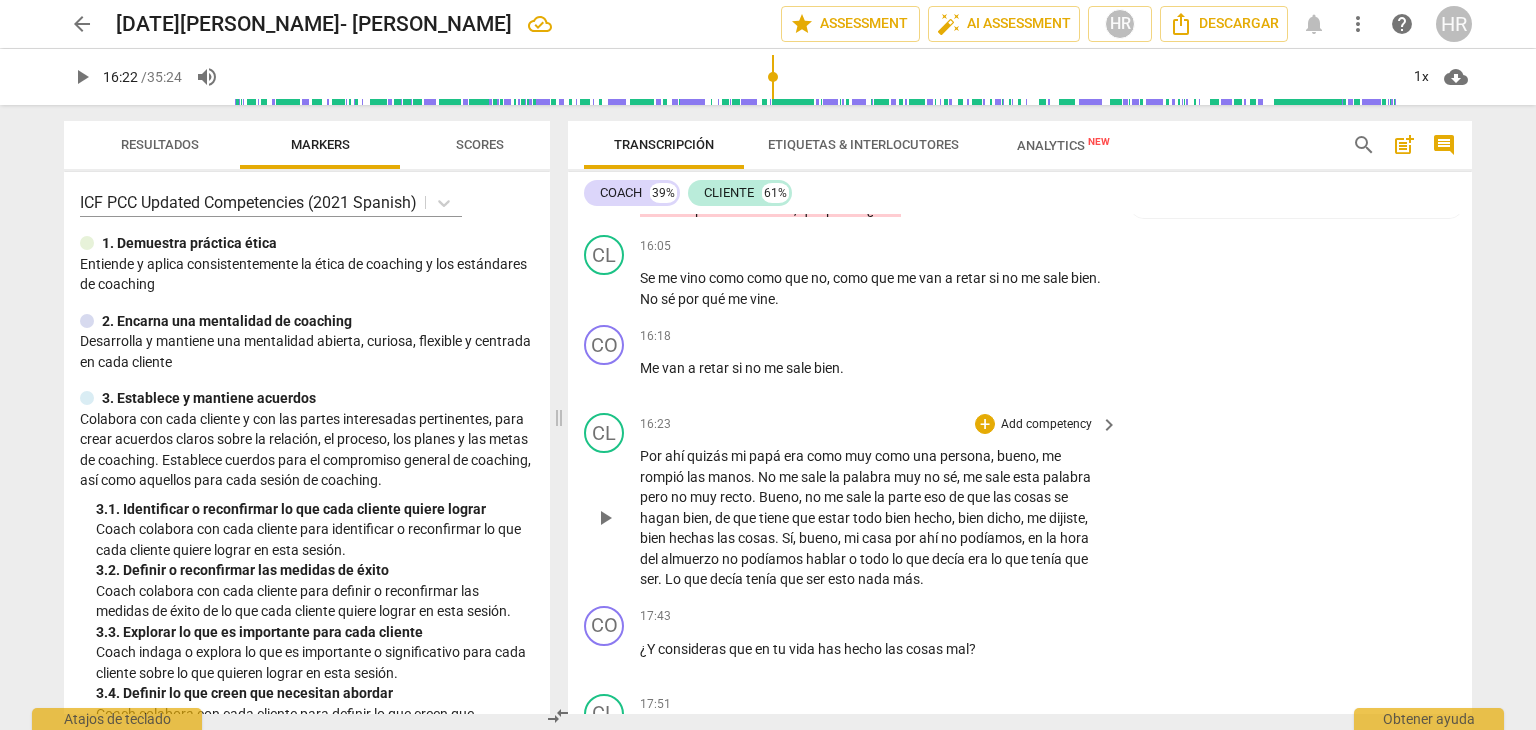 click on "CL play_arrow pause 16:23 + Add competency keyboard_arrow_right Por   ahí   quizás   mi   papá   era   como   muy   como   una   persona ,   bueno ,   me   rompió   las   manos .   No   me   sale   la   palabra   muy   no   sé ,   me   sale   esta   palabra   pero   no   muy   recto .   Bueno ,   no   me   sale   la   parte   eso   de   que   las   cosas   se   hagan   bien ,   de   que   tiene   que   estar   todo   bien   hecho ,   bien   dicho ,   me   dijiste ,   bien   hechas   las   cosas .   Sí ,   bueno ,   mi   casa   por   ahí   no   podíamos ,   en   la   hora   del   almuerzo   no   podíamos   hablar   o   todo   lo   que   decía   era   lo   que   tenía   que   ser .   Lo   que   decía   tenía   que   ser   esto   nada   más ." at bounding box center (1020, 501) 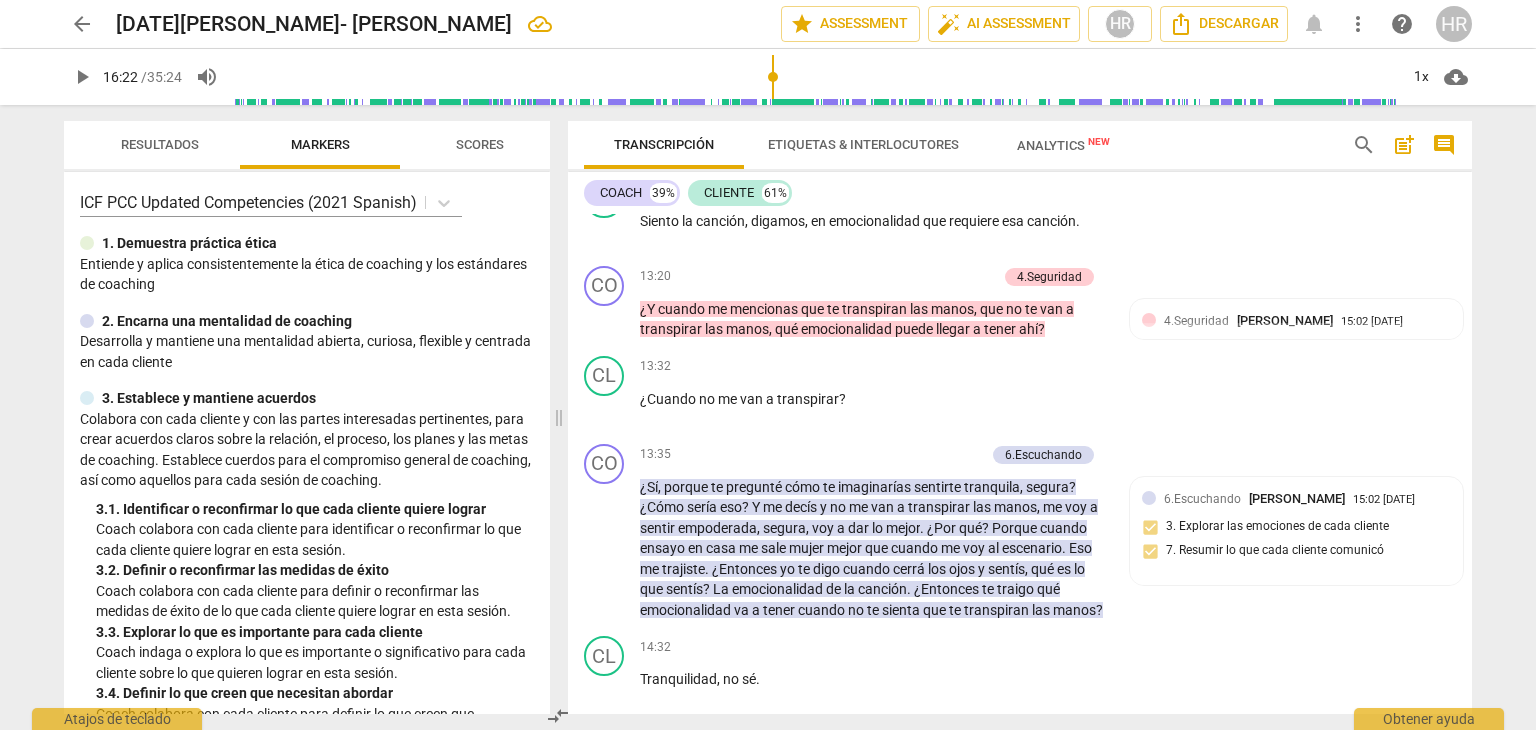scroll, scrollTop: 5351, scrollLeft: 0, axis: vertical 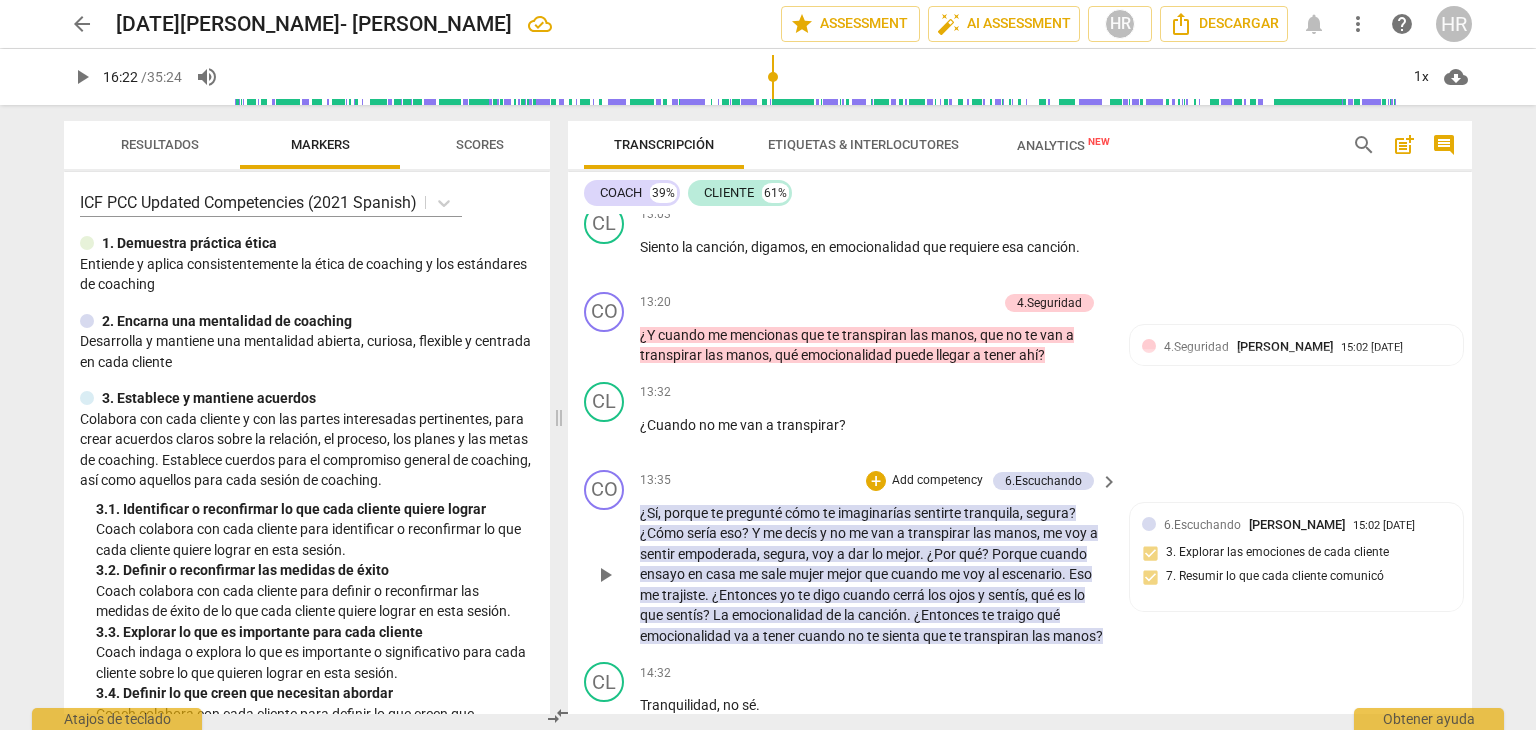 click on "Add competency" at bounding box center [937, 481] 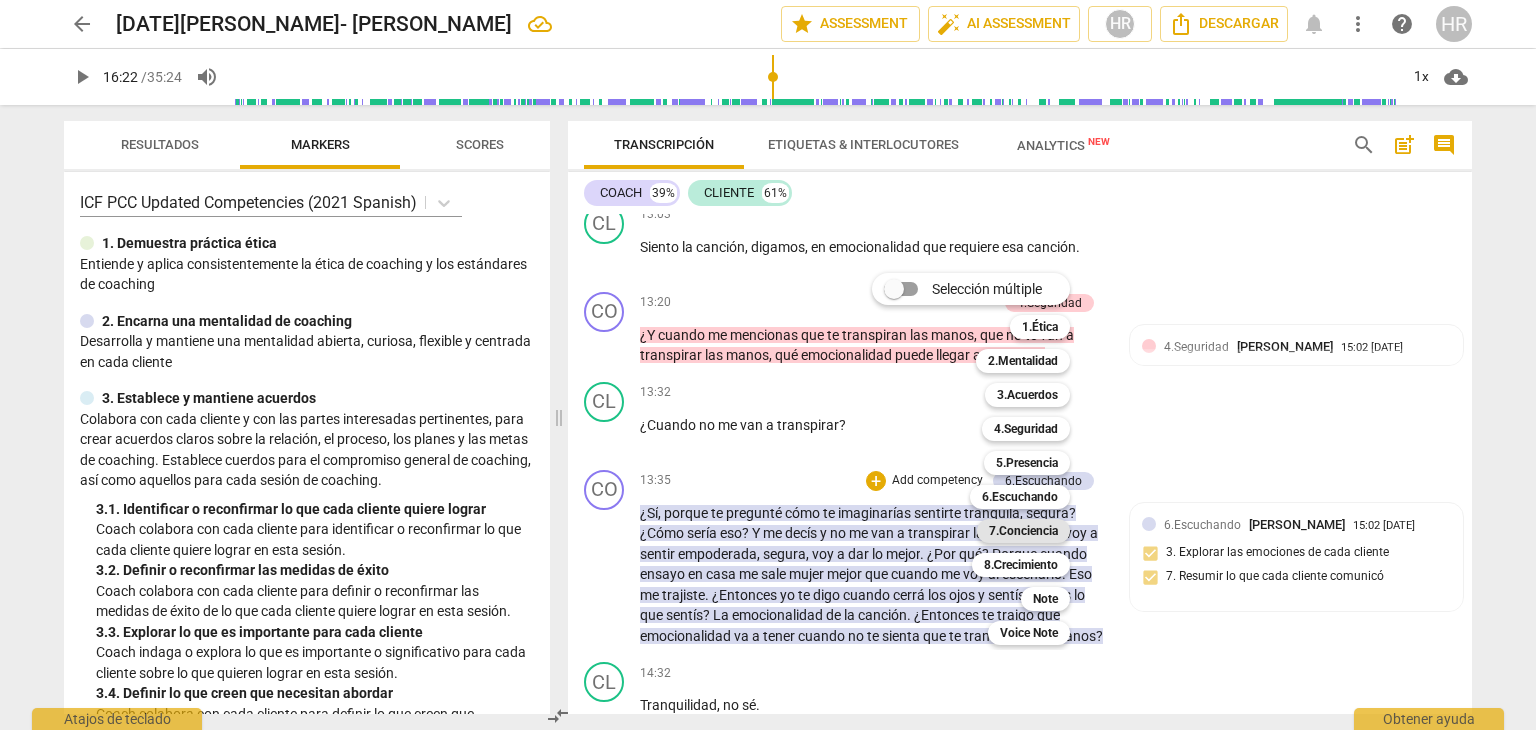 click on "7.Conciencia" at bounding box center (1023, 531) 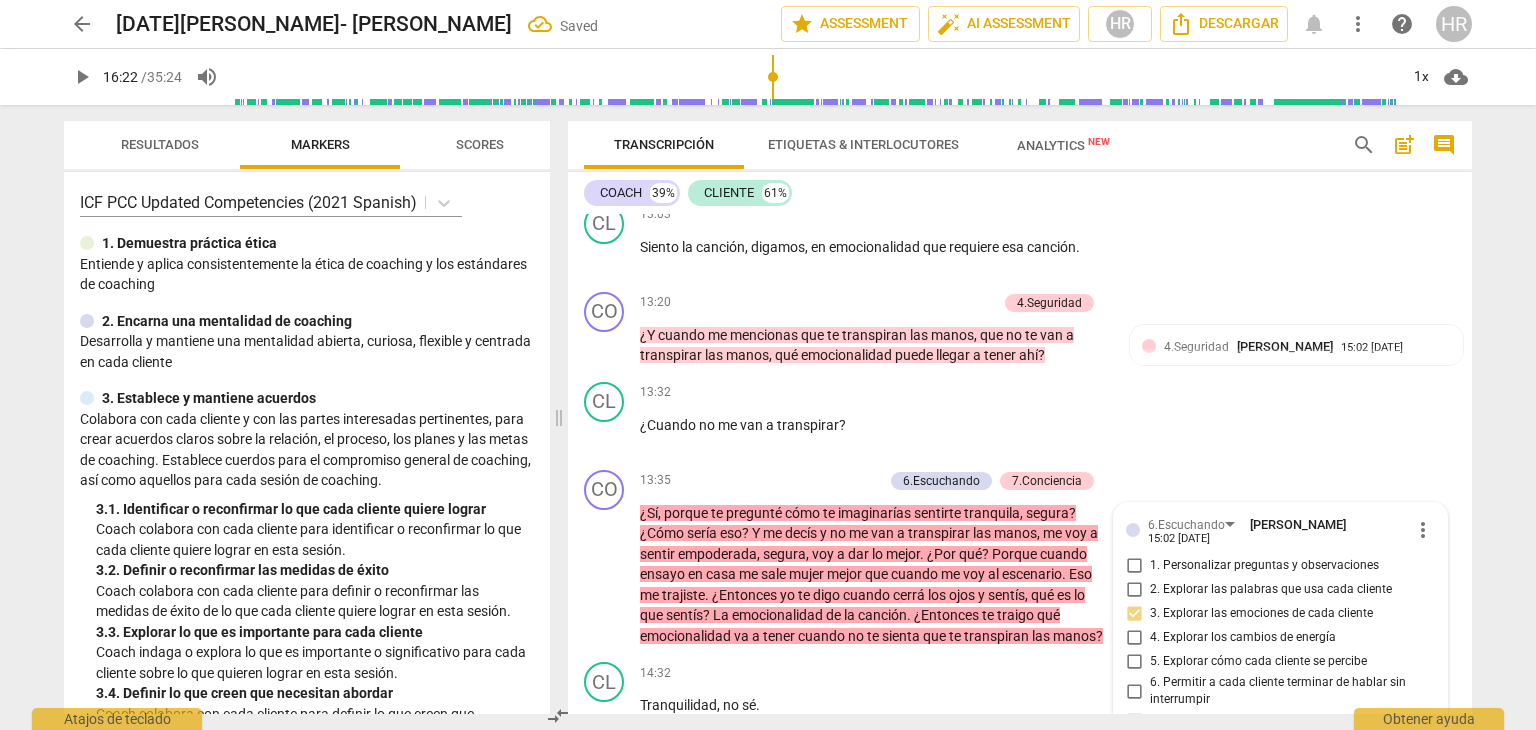 scroll, scrollTop: 5632, scrollLeft: 0, axis: vertical 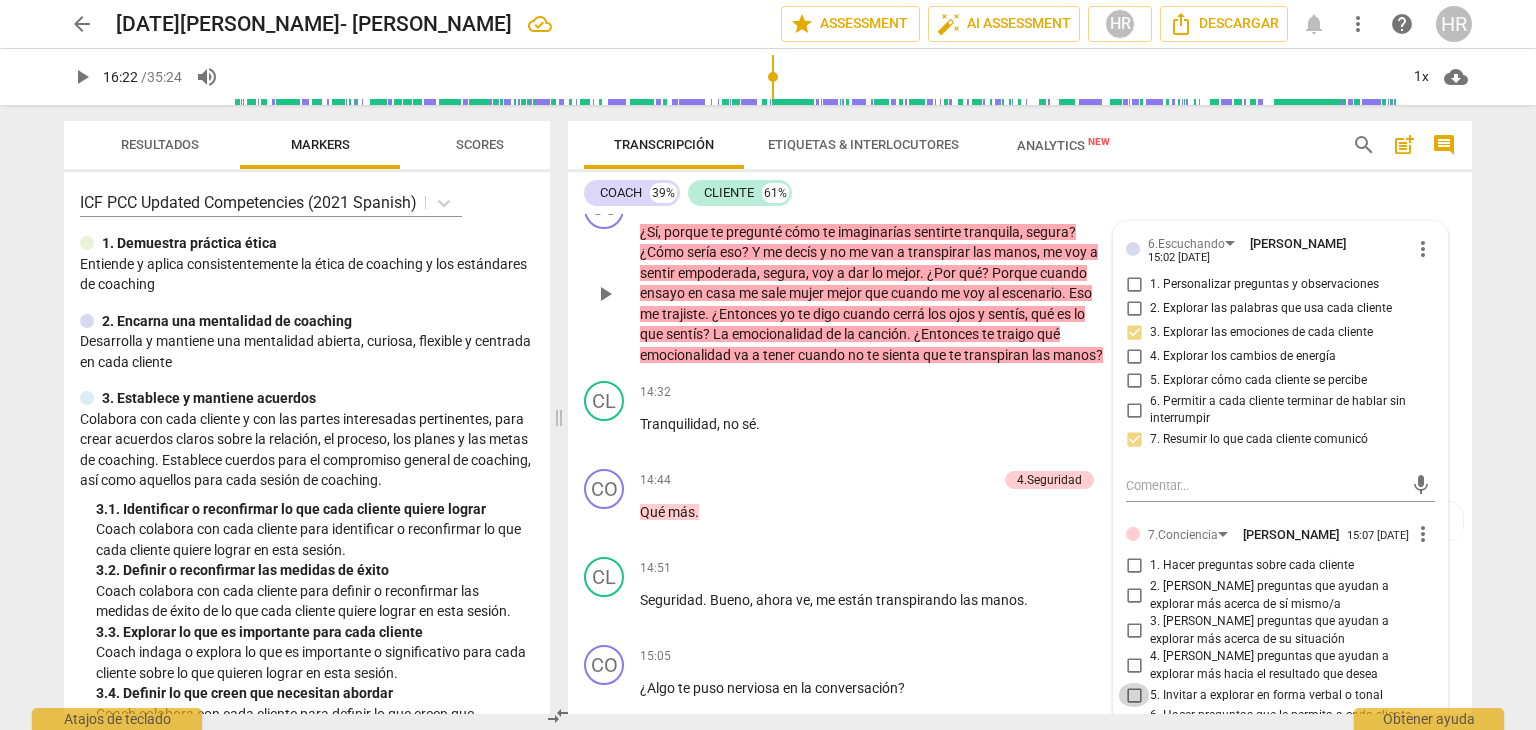 click on "5. Invitar a explorar en forma verbal o tonal" at bounding box center (1134, 695) 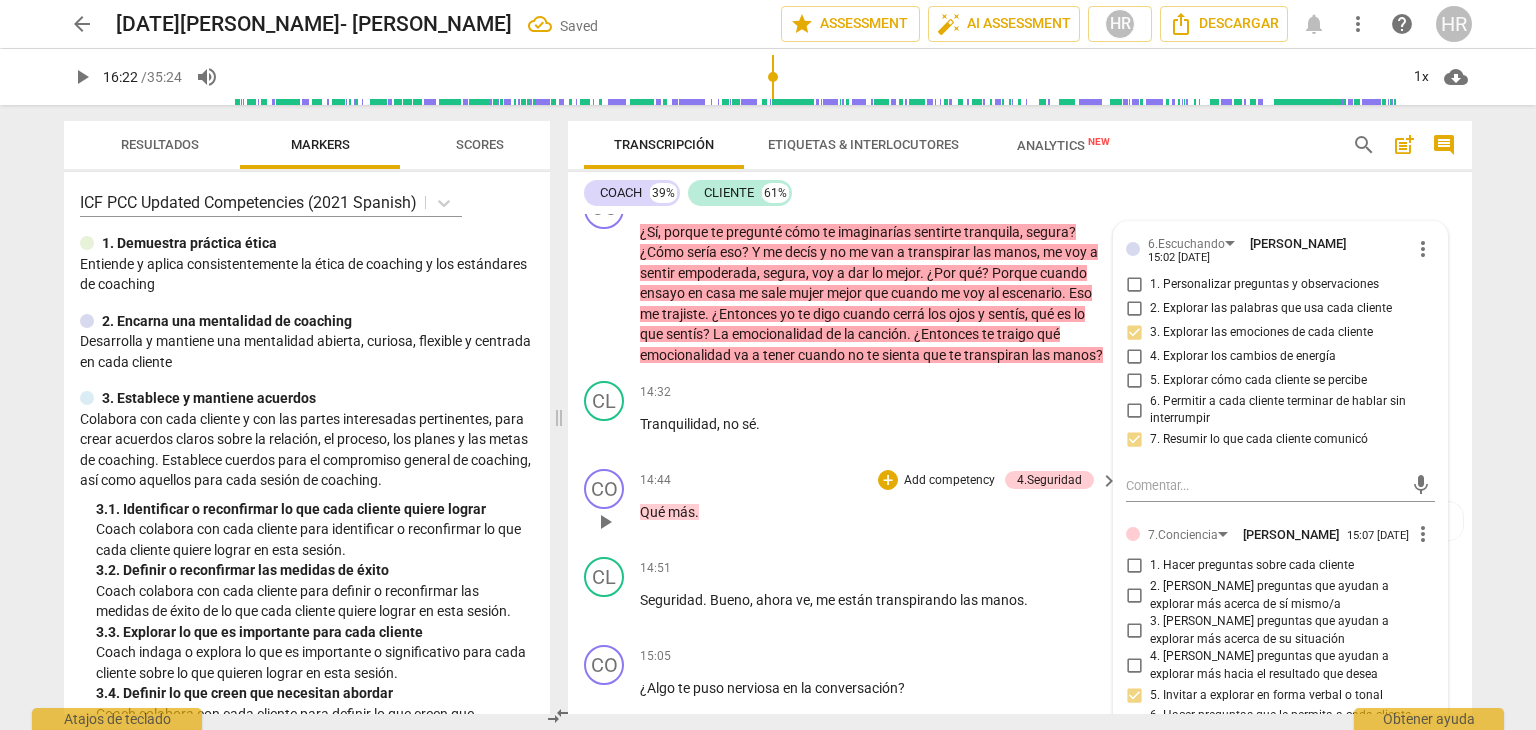 click on "14:44 + Add competency 4.Seguridad keyboard_arrow_right" at bounding box center [880, 480] 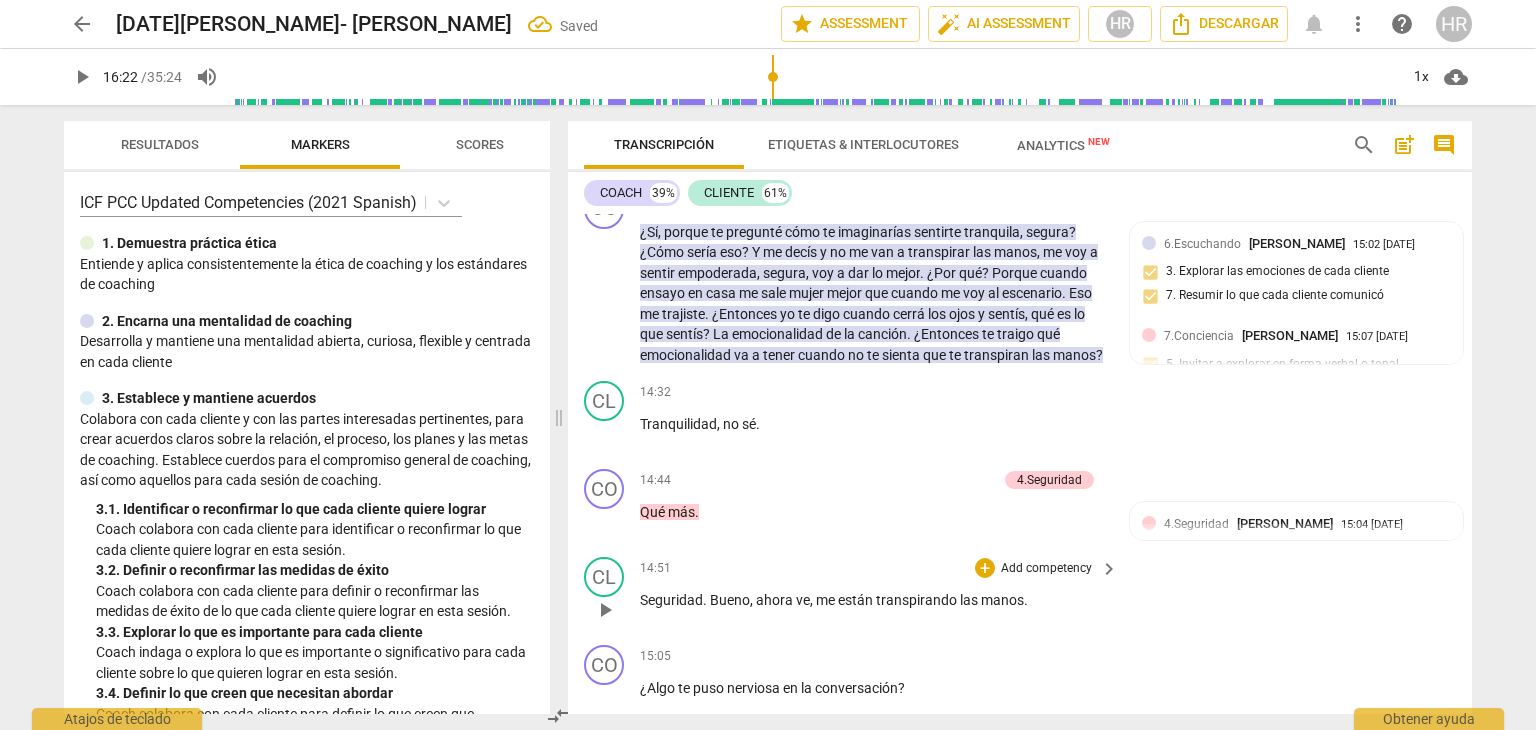 click on "CL play_arrow pause 14:51 + Add competency keyboard_arrow_right Seguridad .   [PERSON_NAME] ,   ahora   ve ,   me   están   transpirando   las   manos ." at bounding box center [1020, 593] 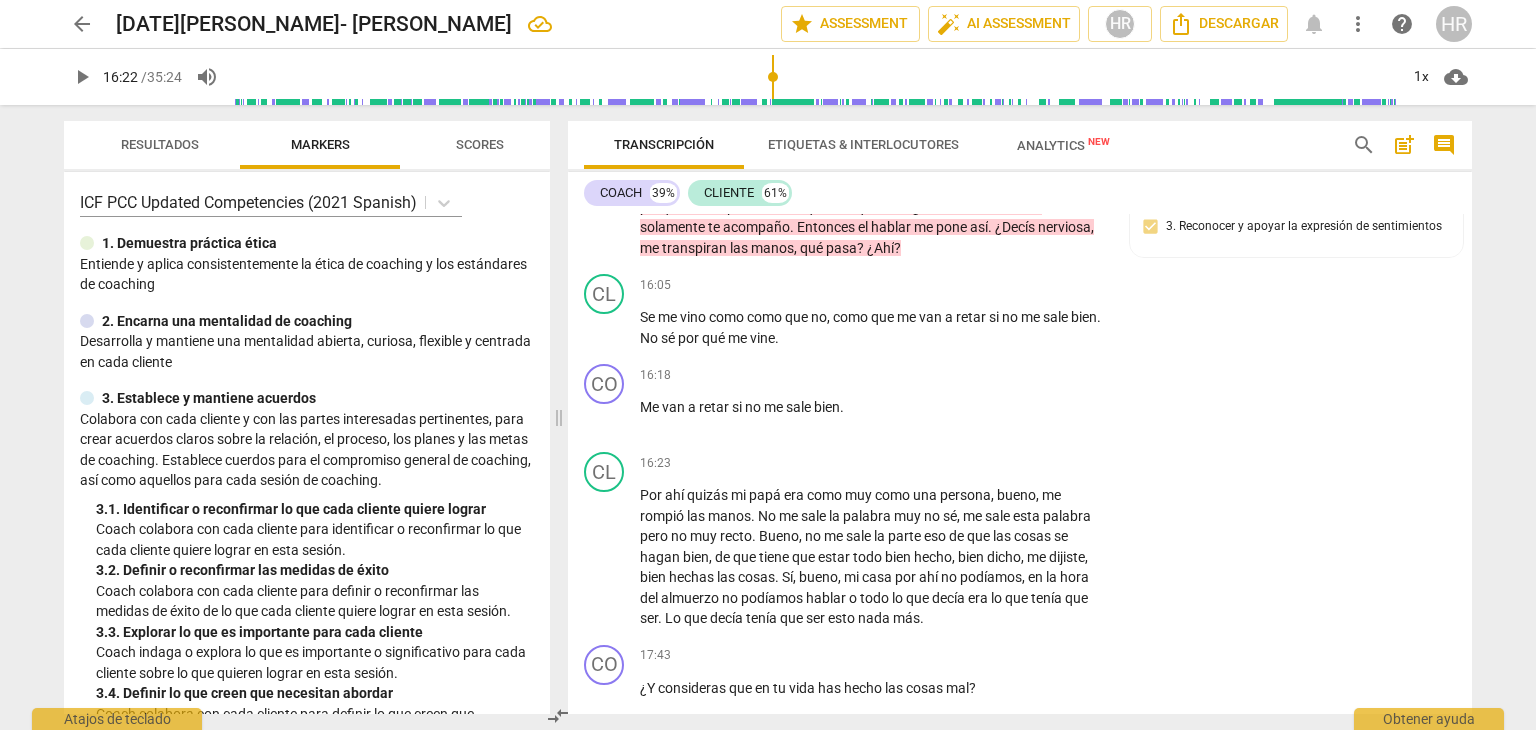 scroll, scrollTop: 6352, scrollLeft: 0, axis: vertical 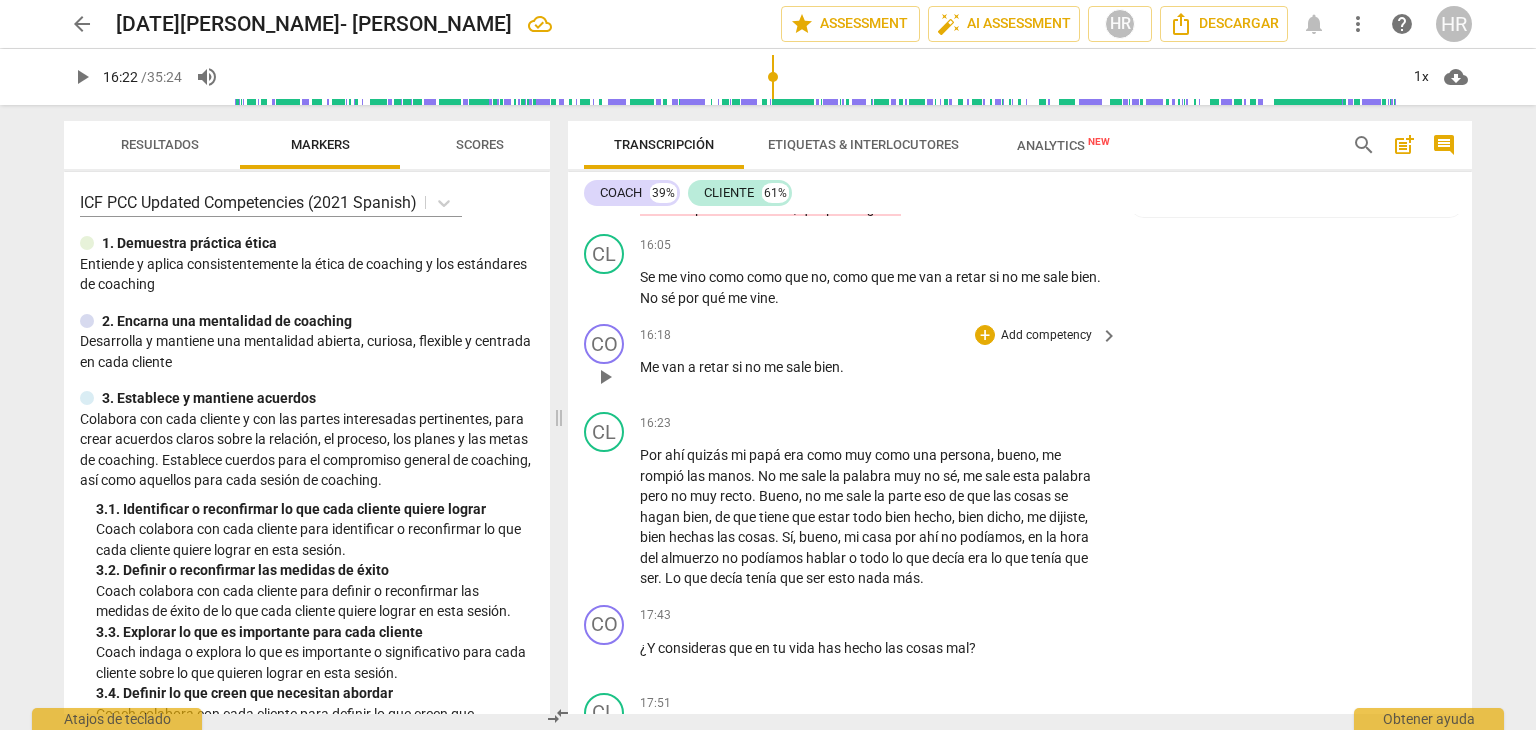 click on "Add competency" at bounding box center [1046, 336] 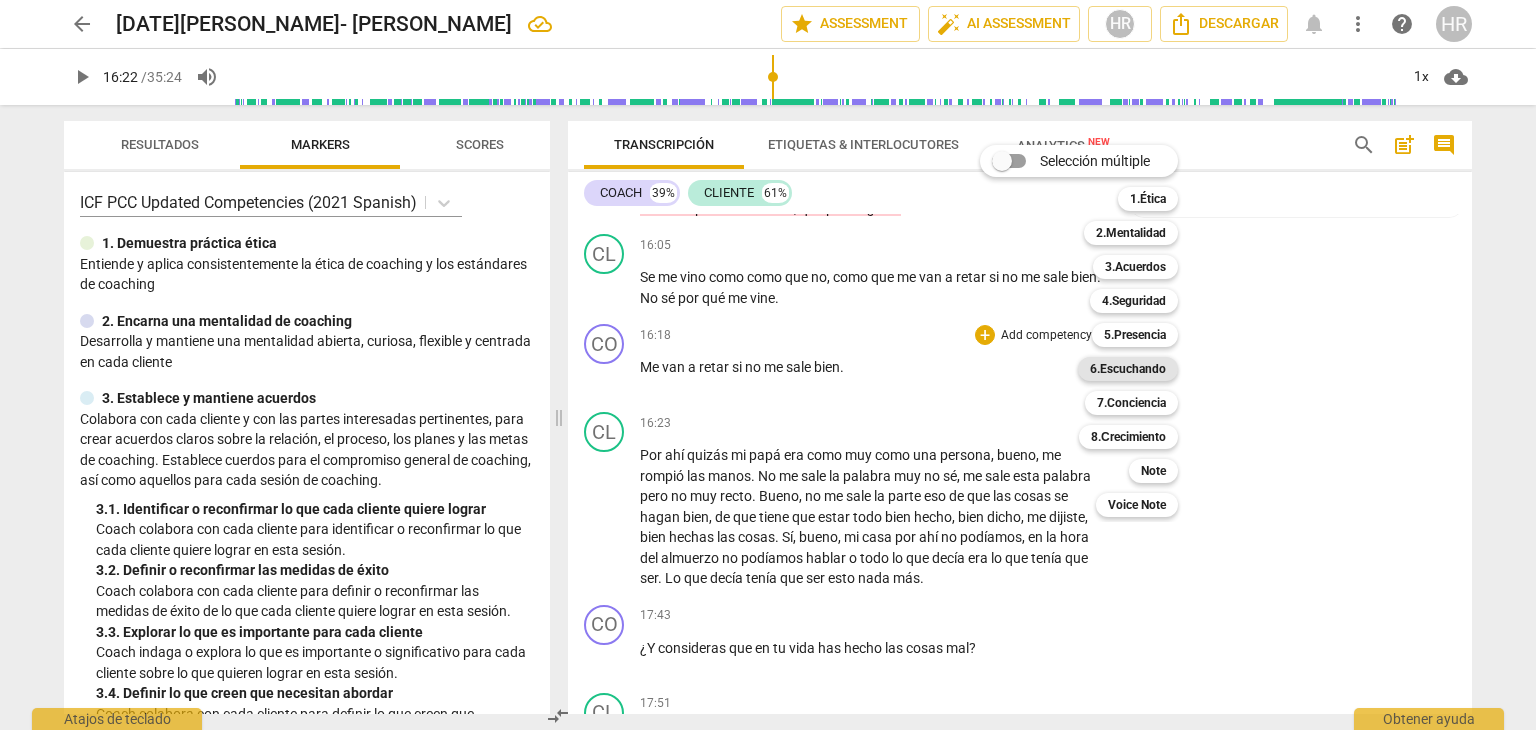 click on "6.Escuchando" at bounding box center [1128, 369] 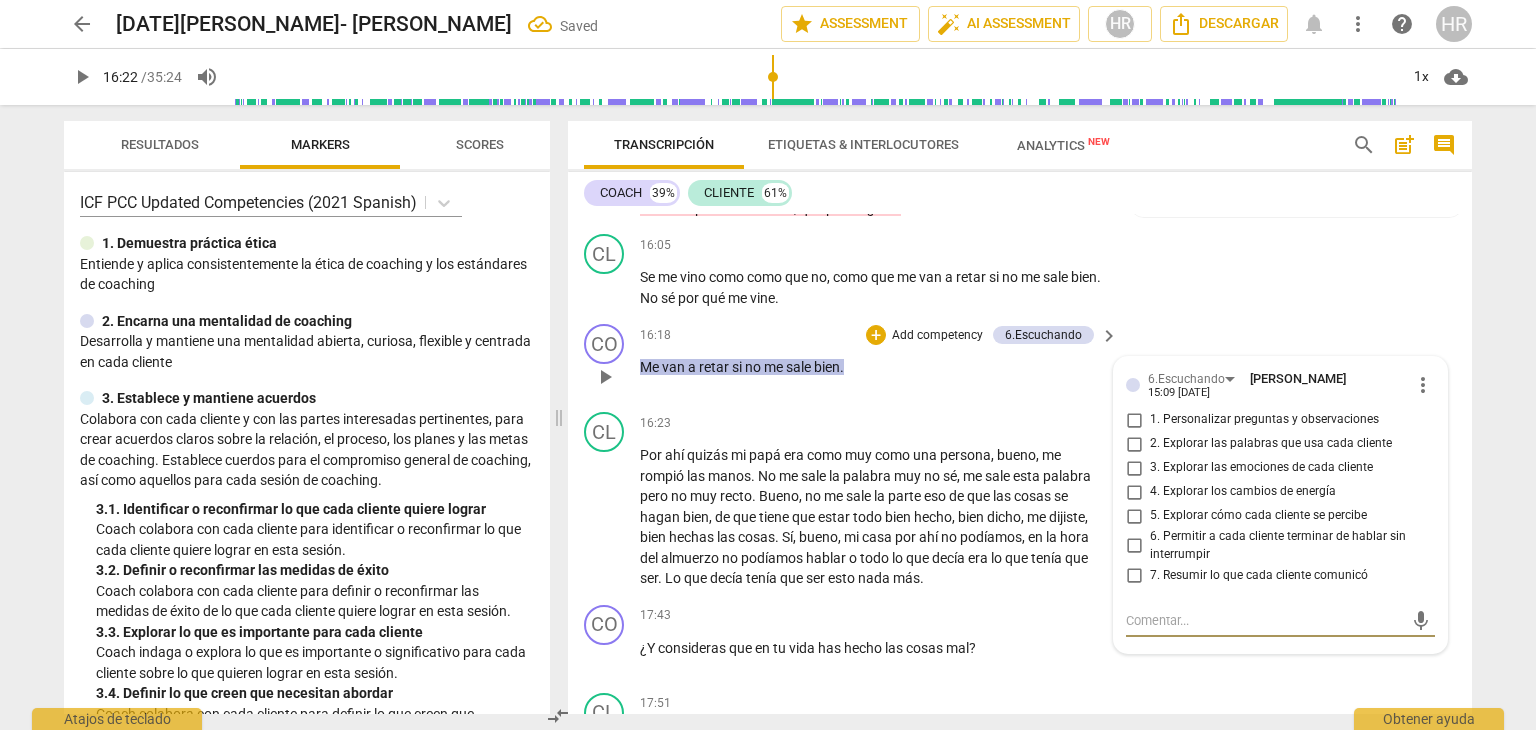 click on "2. Explorar las palabras que usa cada cliente" at bounding box center [1134, 444] 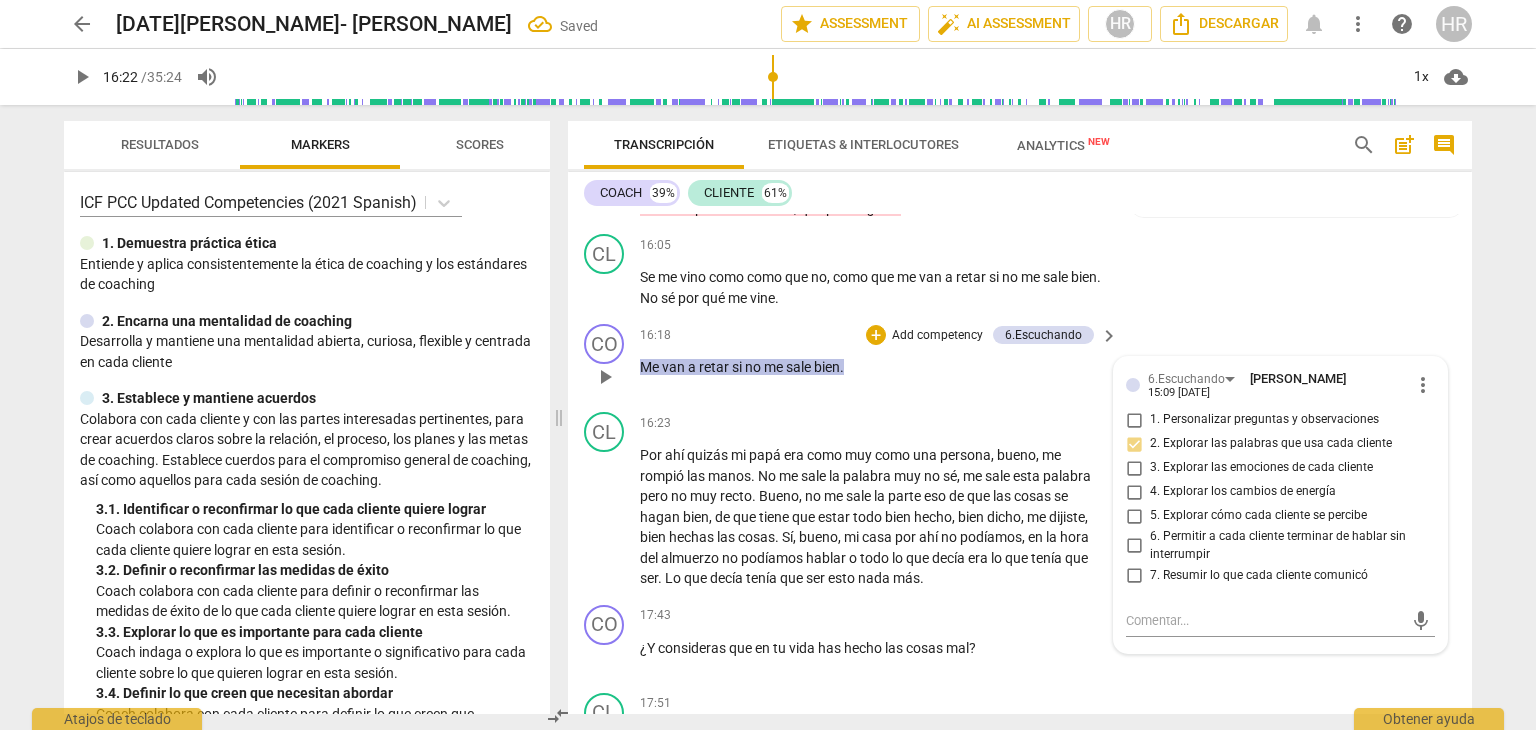click on "16:18 + Add competency 6.Escuchando keyboard_arrow_right" at bounding box center (880, 335) 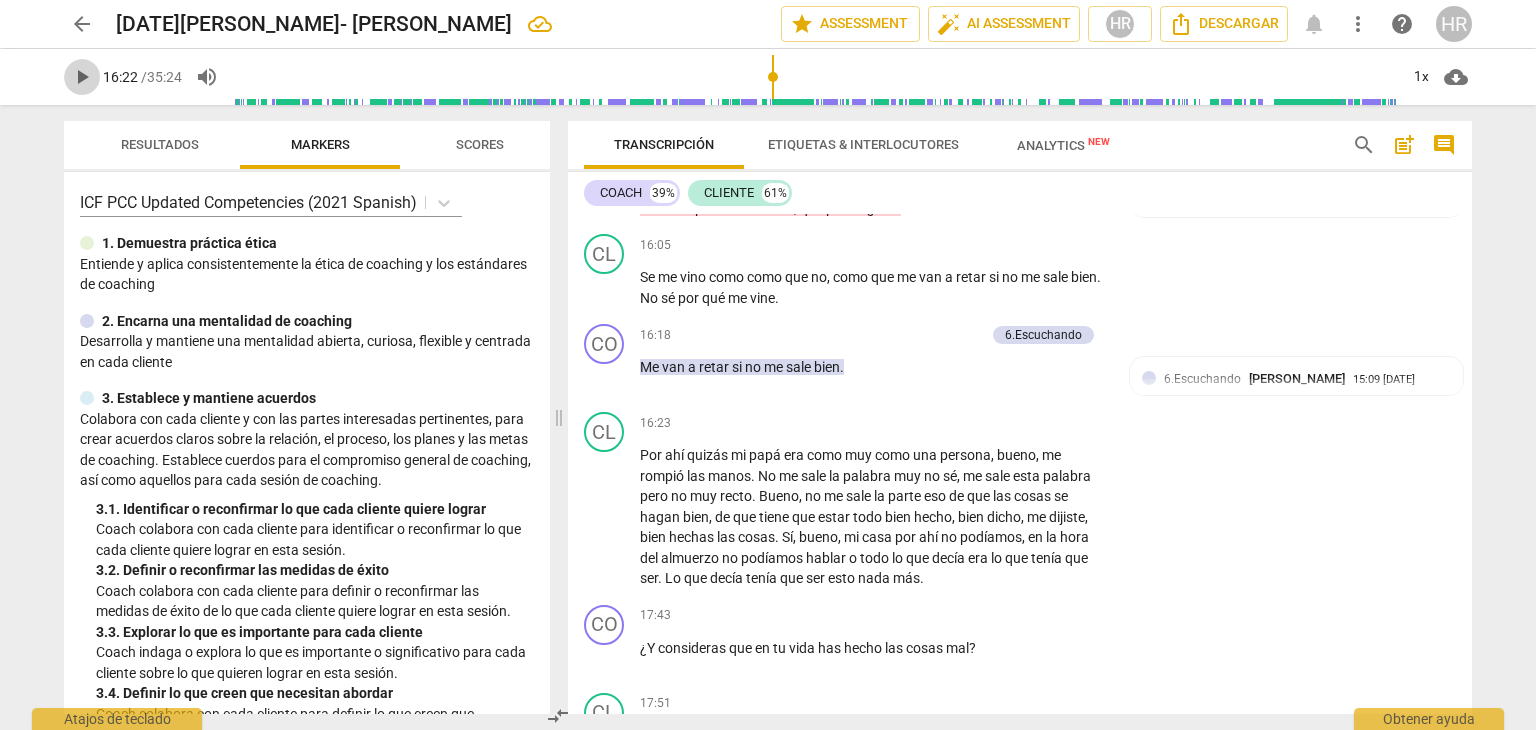 click on "play_arrow" at bounding box center (82, 77) 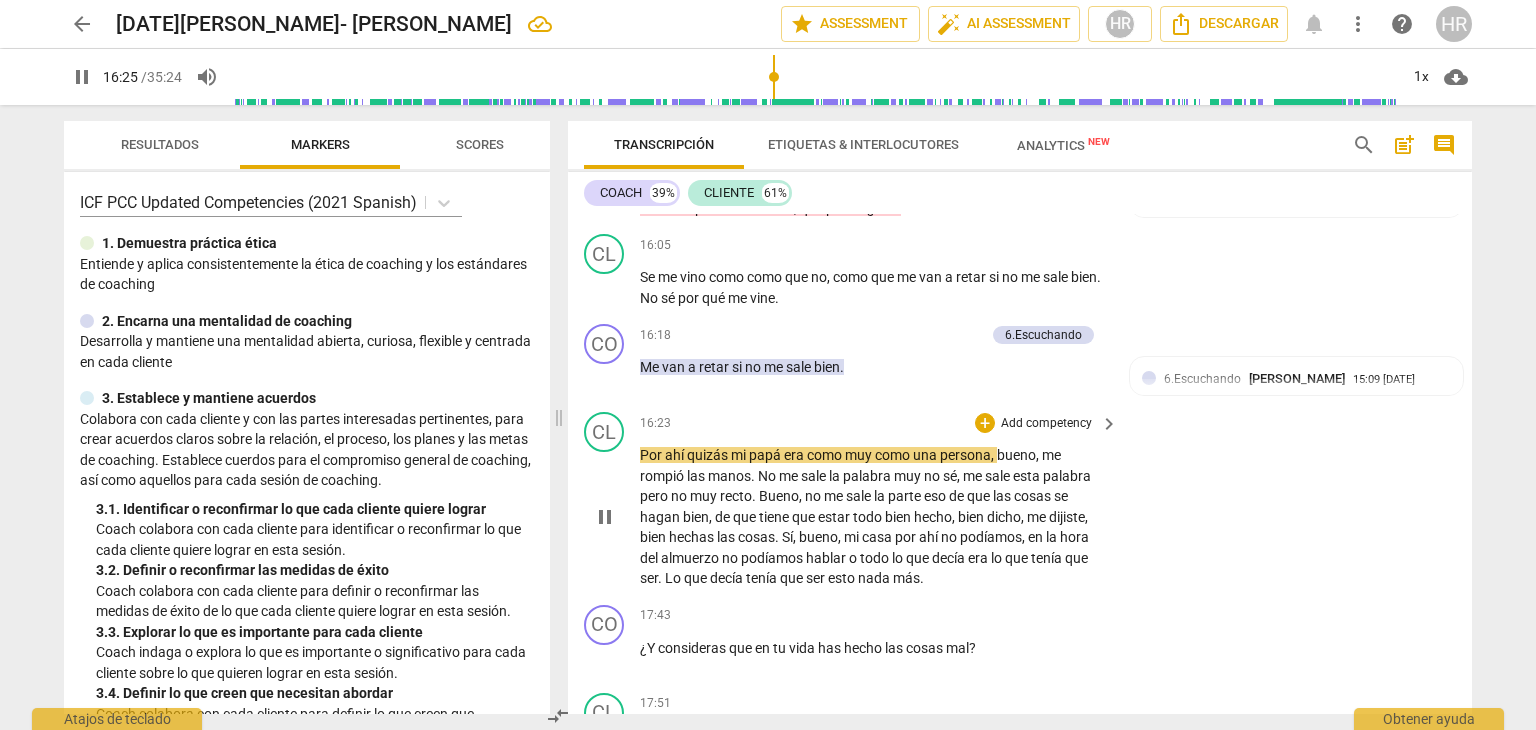 click on "CL play_arrow pause 16:23 + Add competency keyboard_arrow_right Por   ahí   quizás   mi   papá   era   como   muy   como   una   persona ,   bueno ,   me   rompió   las   manos .   No   me   sale   la   palabra   muy   no   sé ,   me   sale   esta   palabra   pero   no   muy   recto .   Bueno ,   no   me   sale   la   parte   eso   de   que   las   cosas   se   hagan   bien ,   de   que   tiene   que   estar   todo   bien   hecho ,   bien   dicho ,   me   dijiste ,   bien   hechas   las   cosas .   Sí ,   bueno ,   mi   casa   por   ahí   no   podíamos ,   en   la   hora   del   almuerzo   no   podíamos   hablar   o   todo   lo   que   decía   era   lo   que   tenía   que   ser .   Lo   que   decía   tenía   que   ser   esto   nada   más ." at bounding box center [1020, 500] 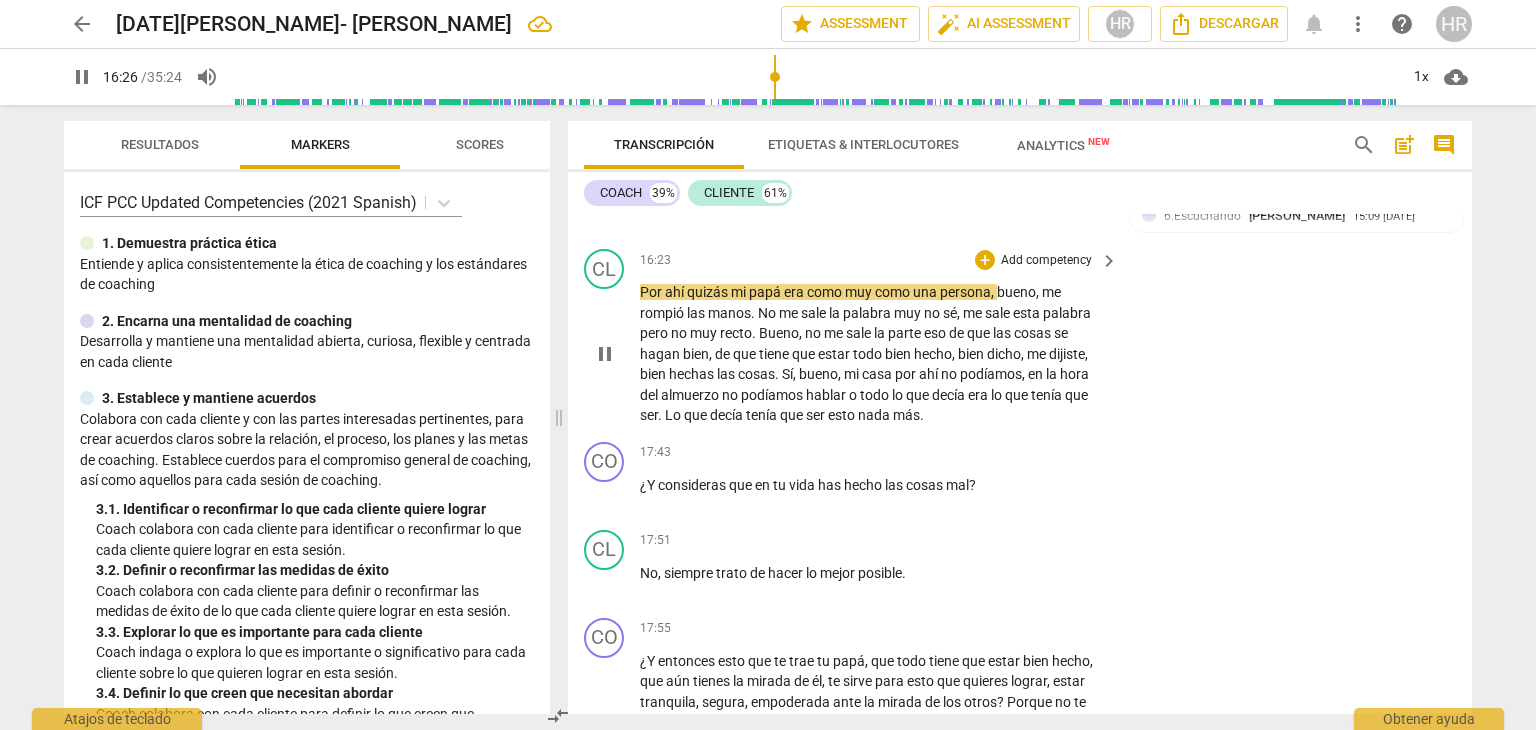 scroll, scrollTop: 6552, scrollLeft: 0, axis: vertical 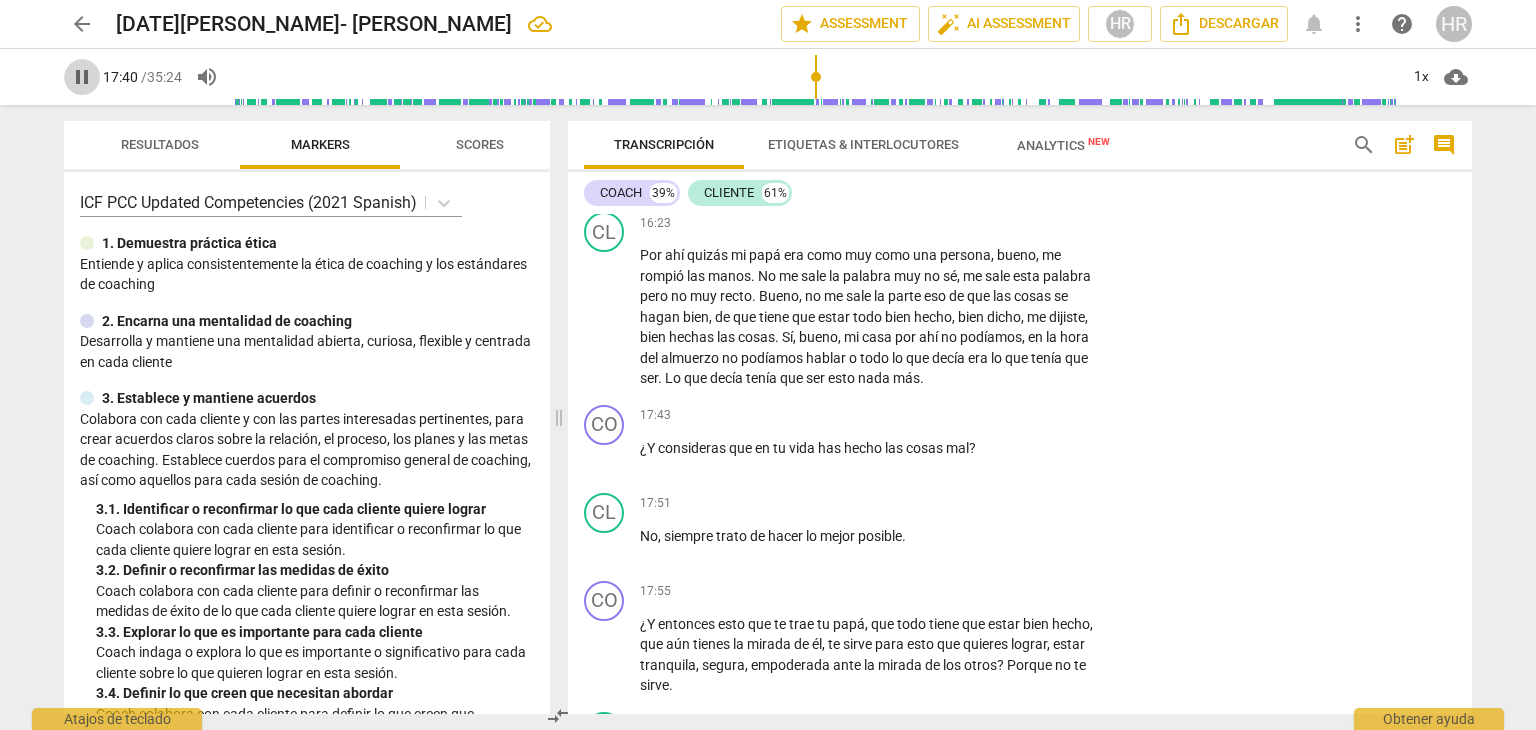 click on "pause" at bounding box center [82, 77] 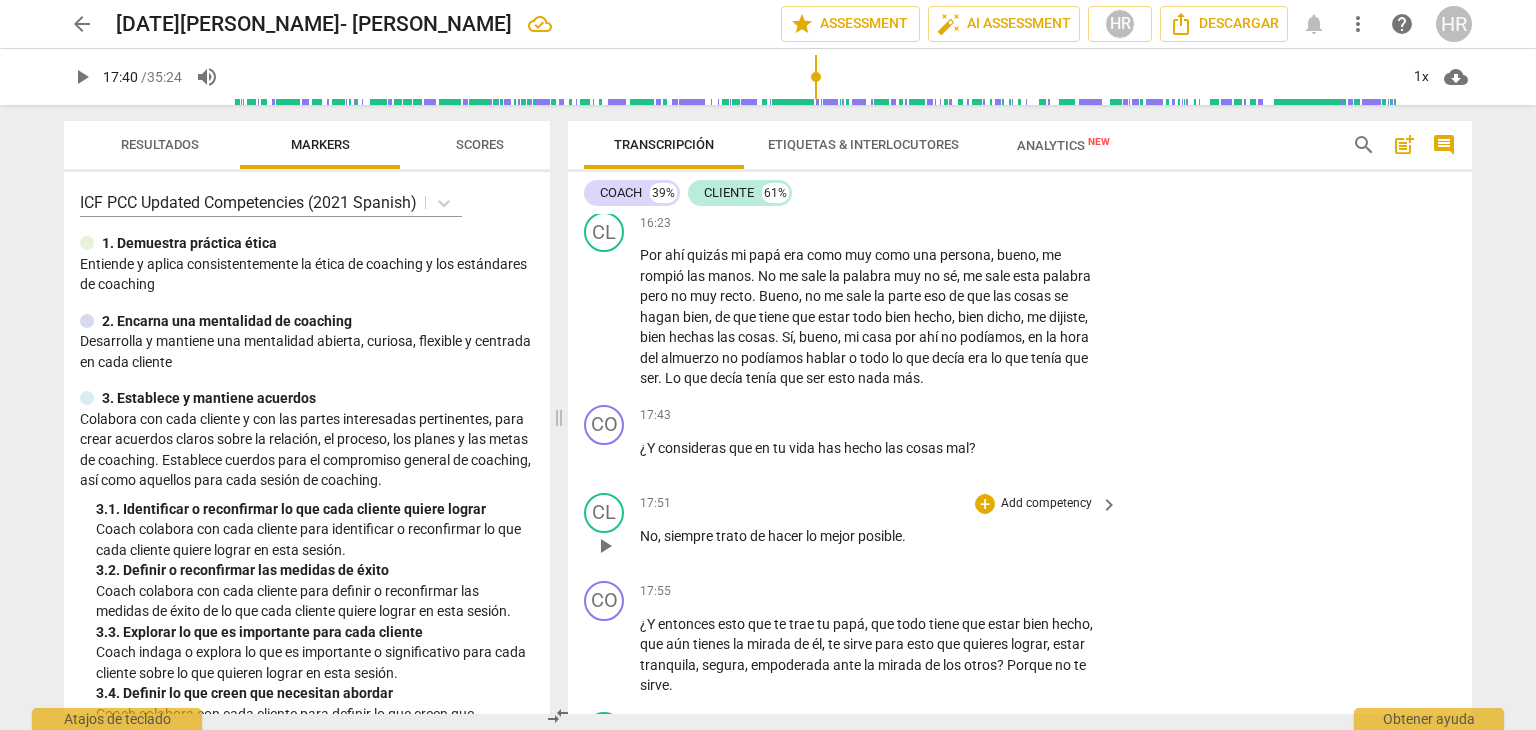 click on "CL play_arrow pause 17:51 + Add competency keyboard_arrow_right No ,   siempre   trato   de   hacer   lo   mejor   posible ." at bounding box center [1020, 529] 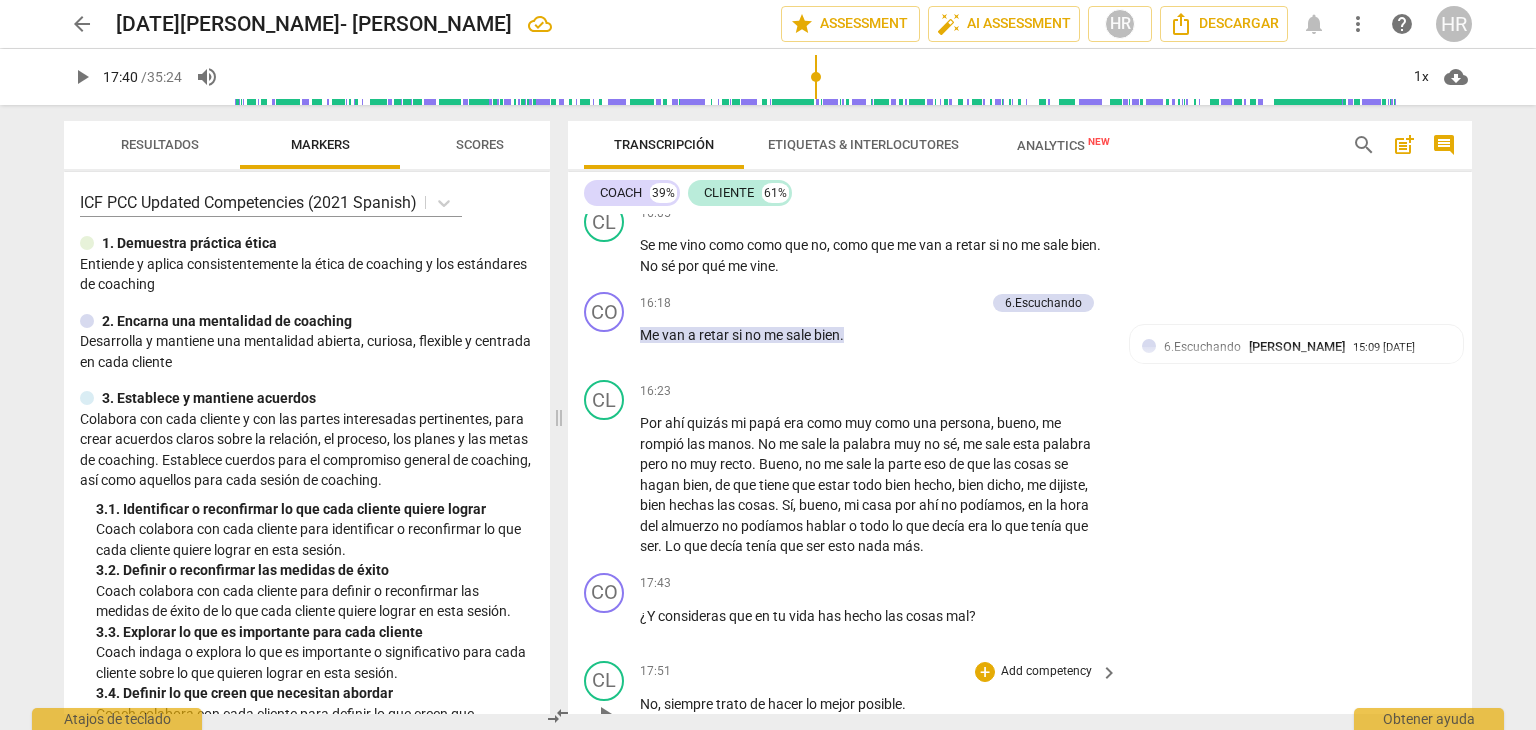 scroll, scrollTop: 6352, scrollLeft: 0, axis: vertical 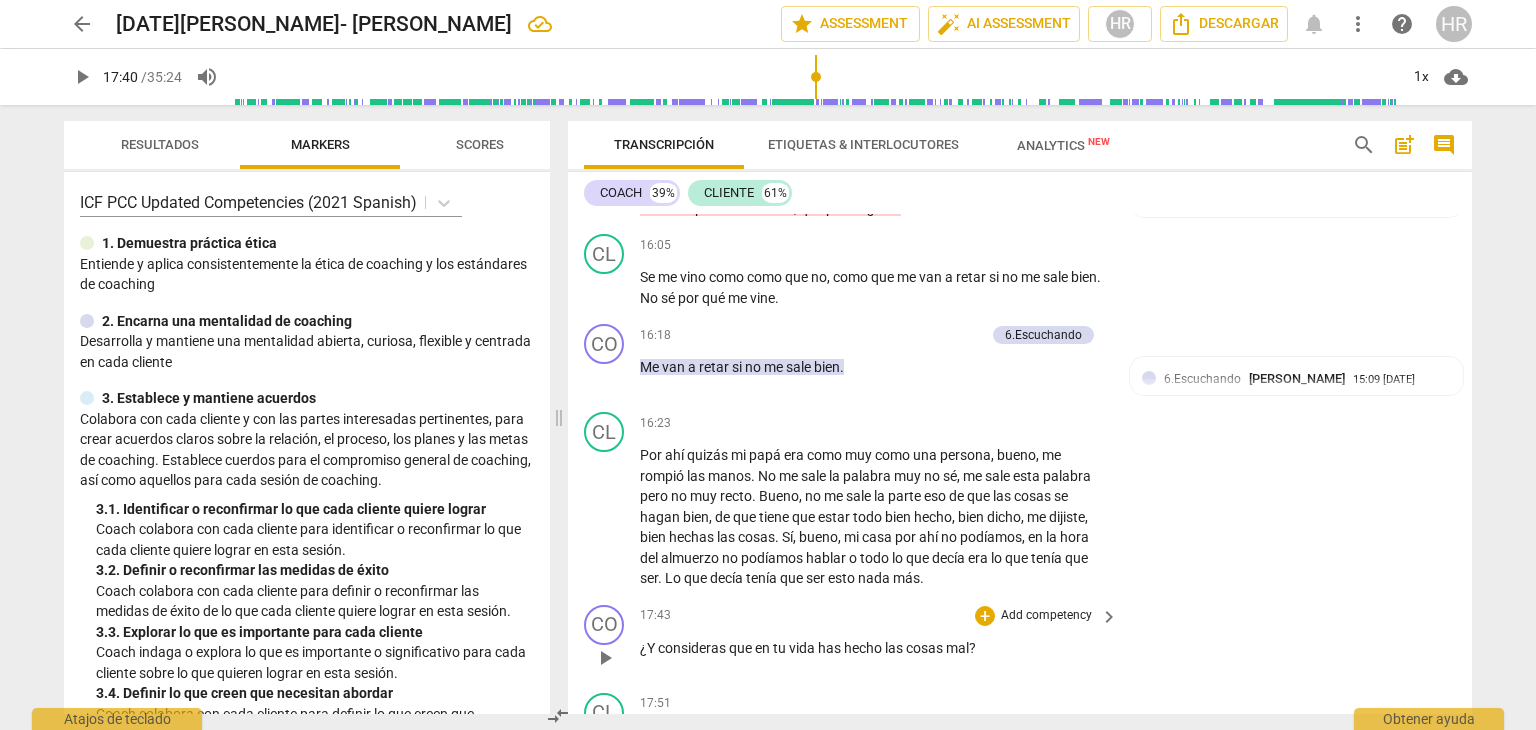 click on "Add competency" at bounding box center (1046, 616) 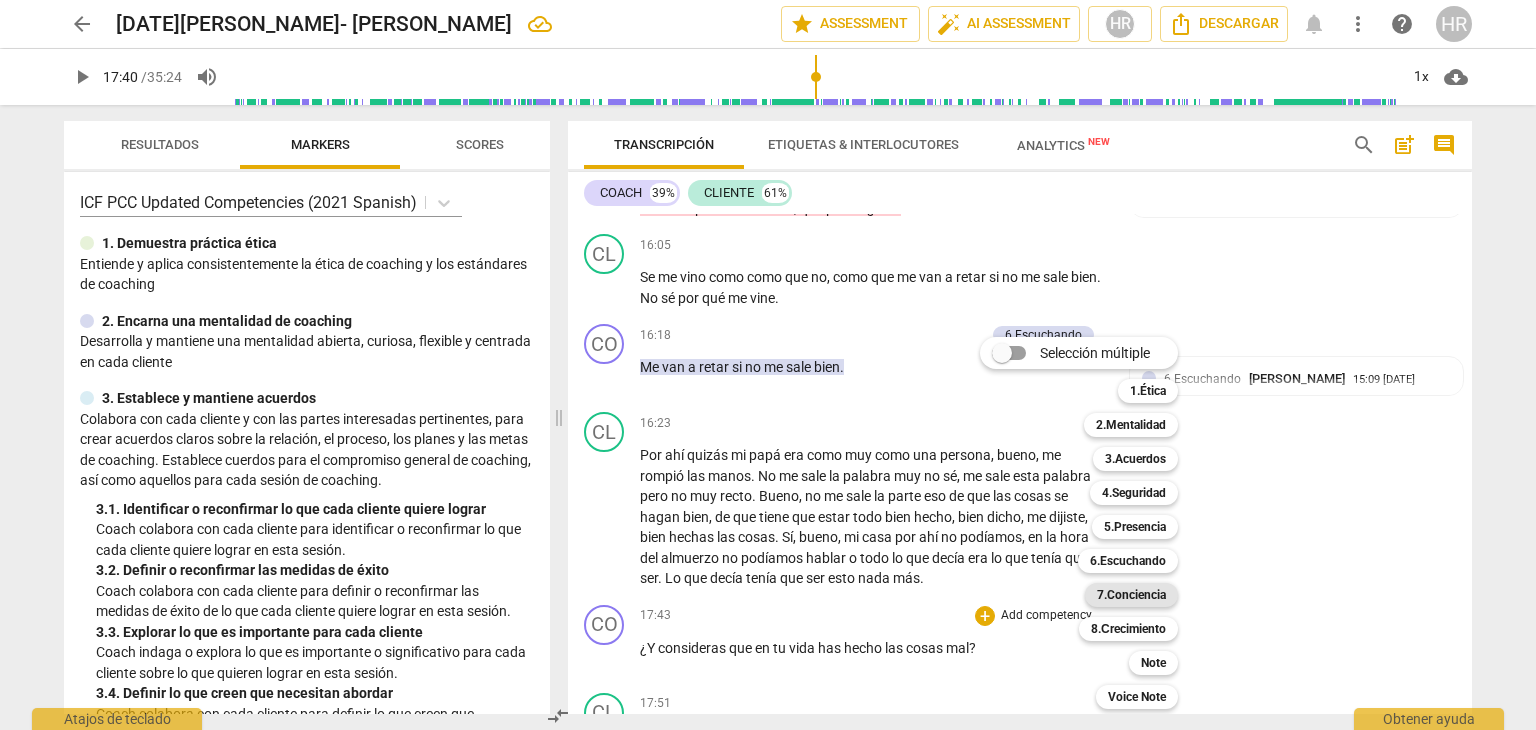 click on "7.Conciencia" at bounding box center (1131, 595) 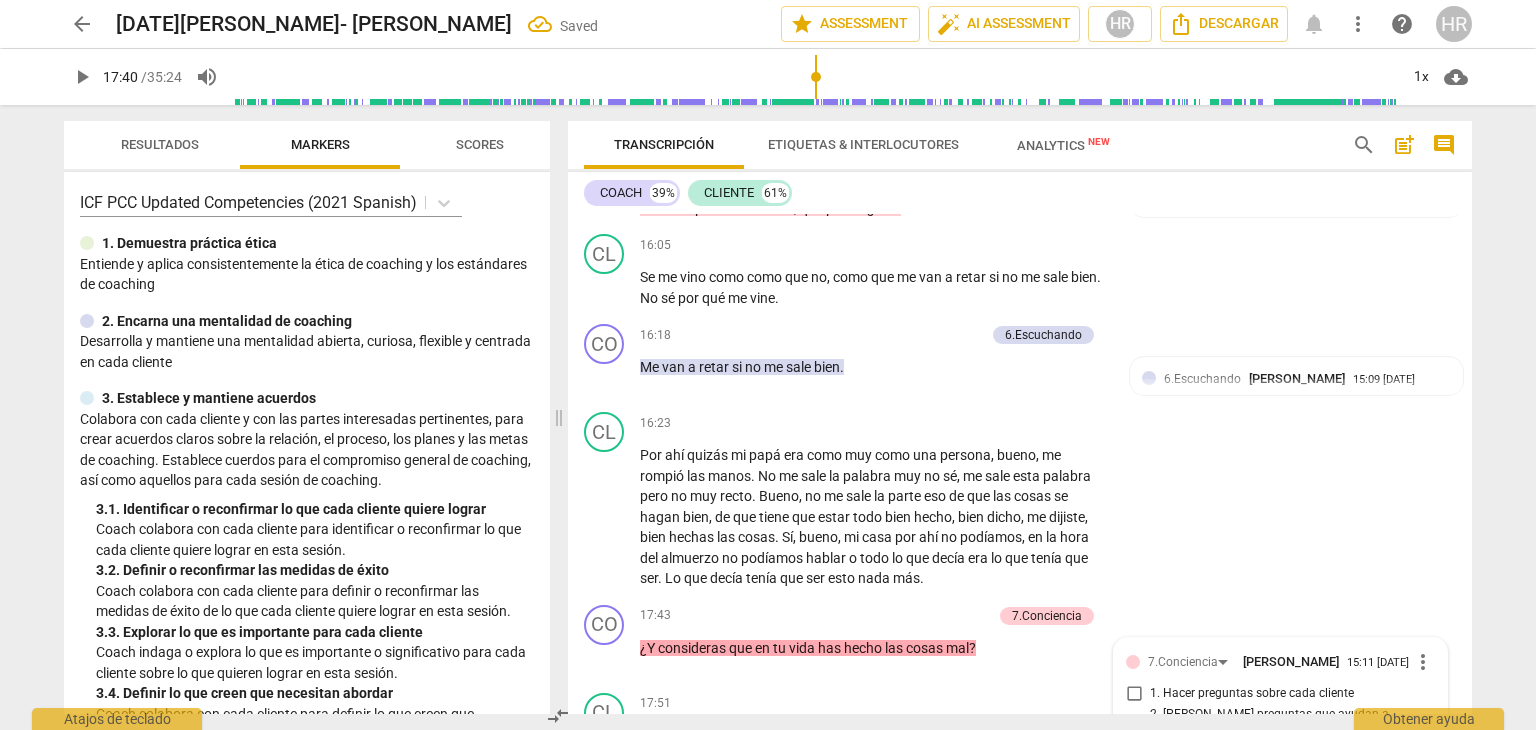 scroll, scrollTop: 6864, scrollLeft: 0, axis: vertical 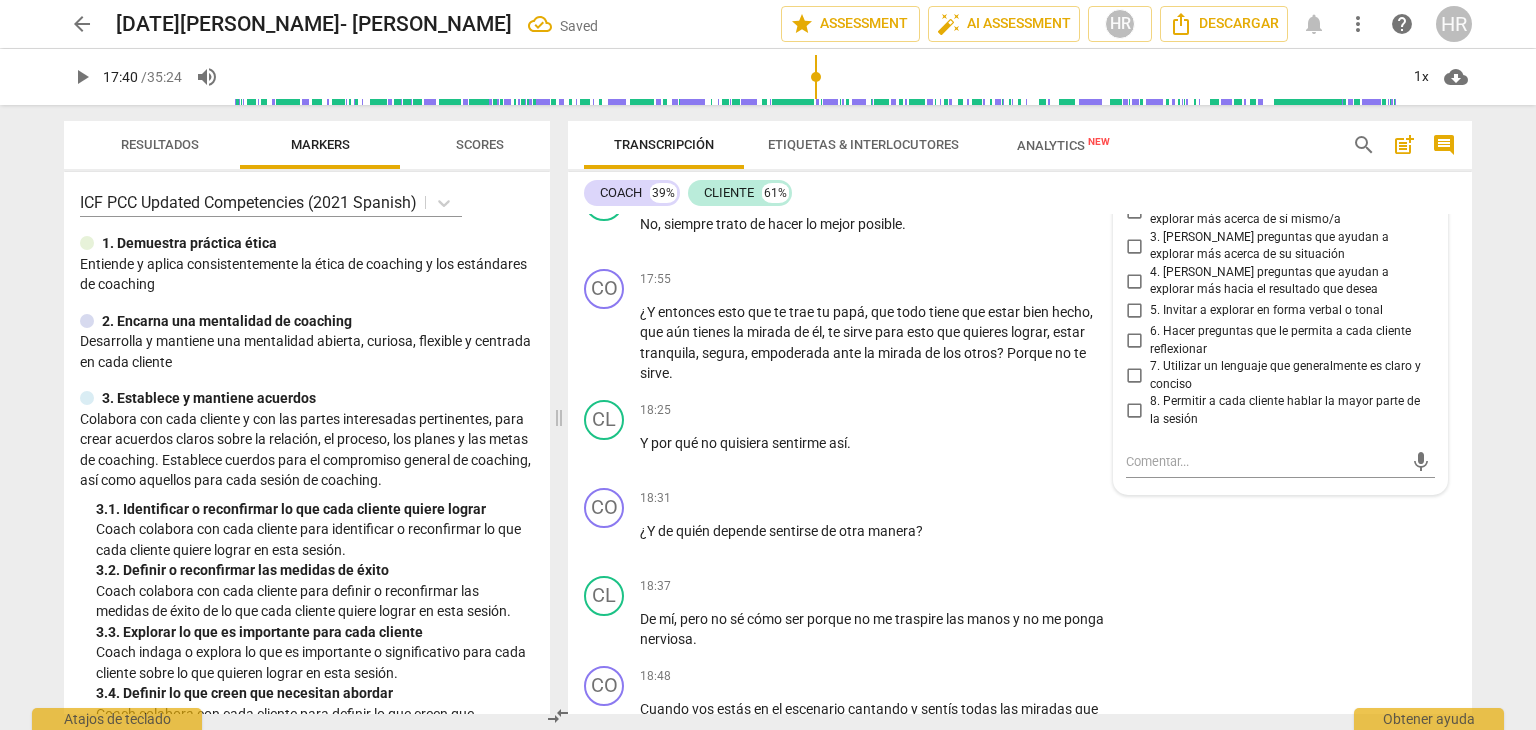 click on "8. Permitir a cada cliente hablar la mayor parte de la sesión" at bounding box center [1280, 410] 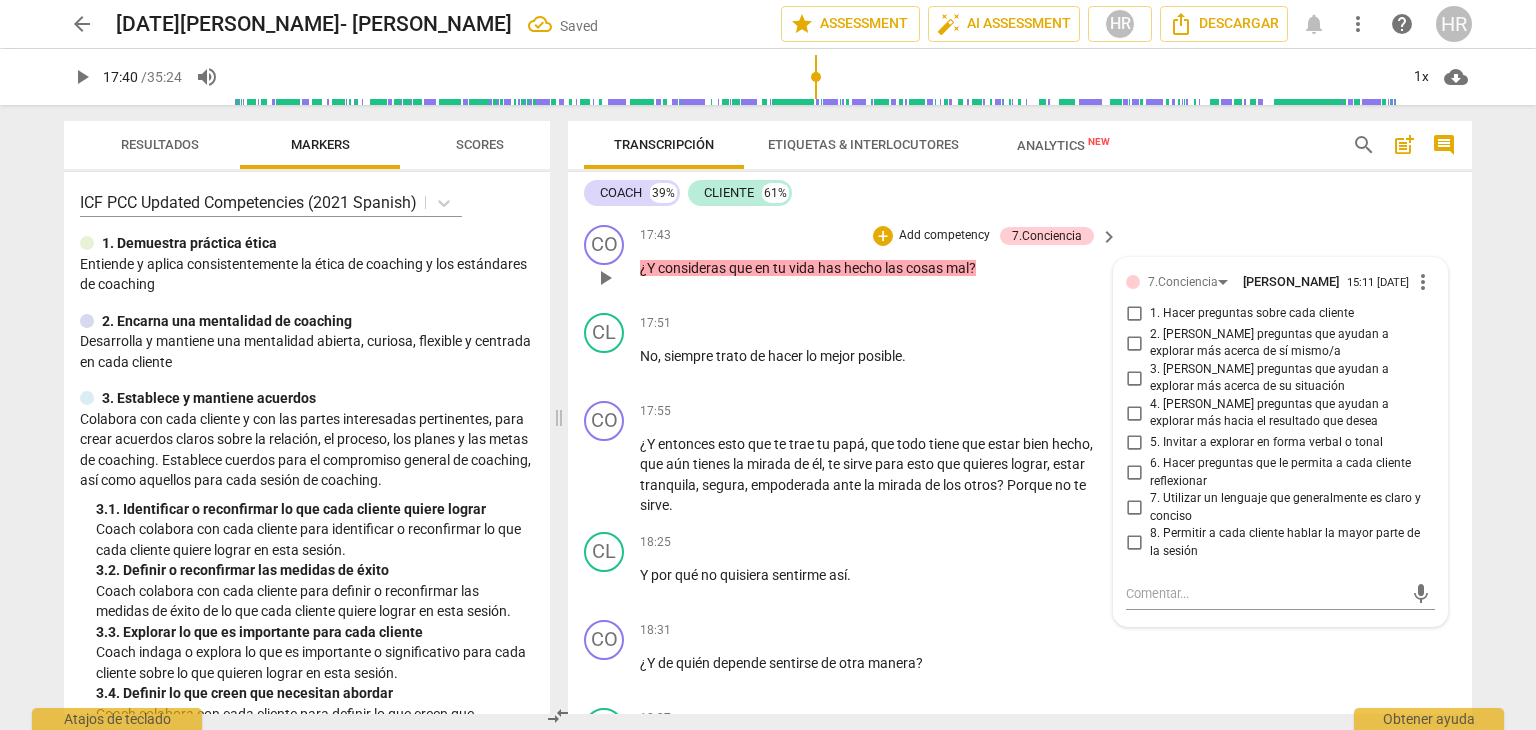scroll, scrollTop: 6704, scrollLeft: 0, axis: vertical 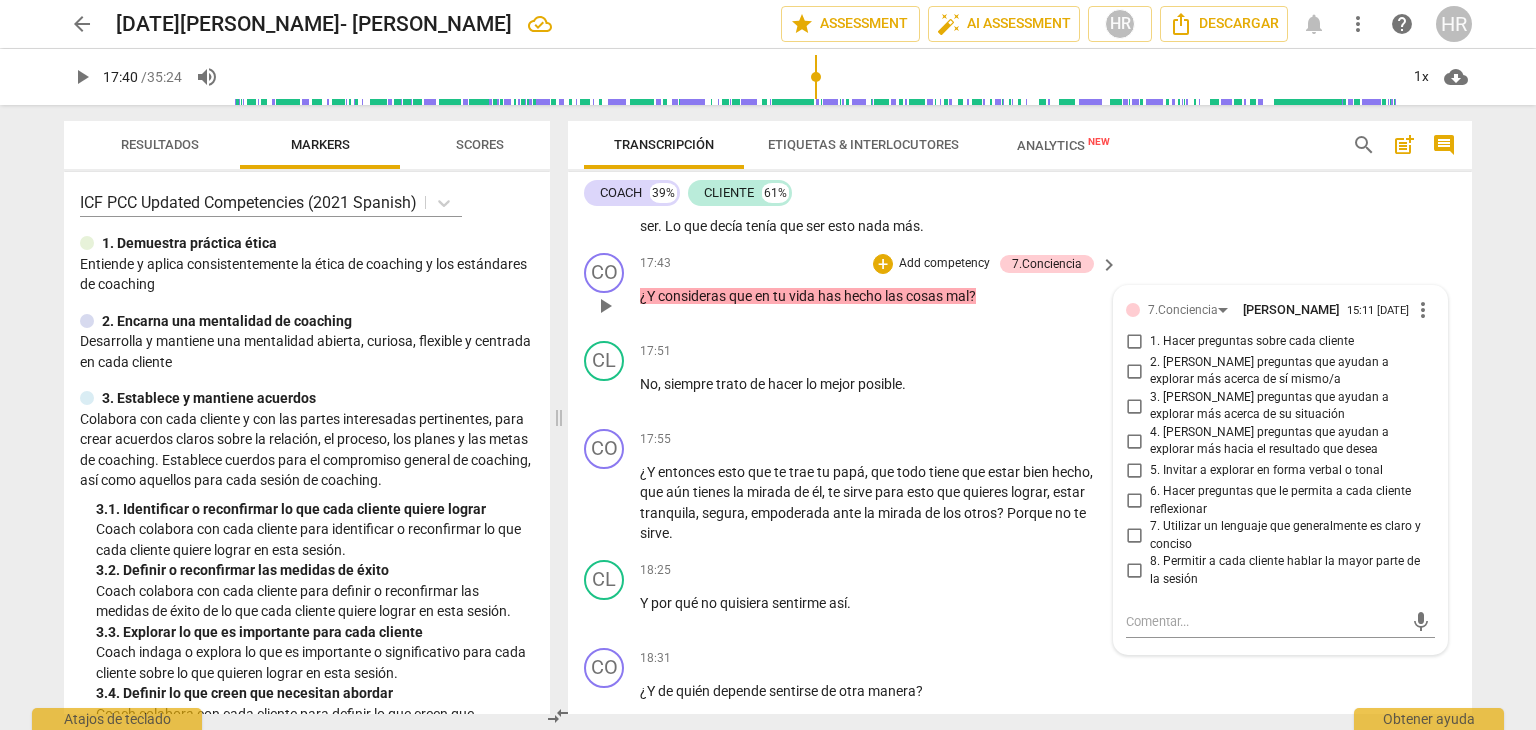 click on "1. Hacer preguntas sobre cada cliente" at bounding box center (1134, 342) 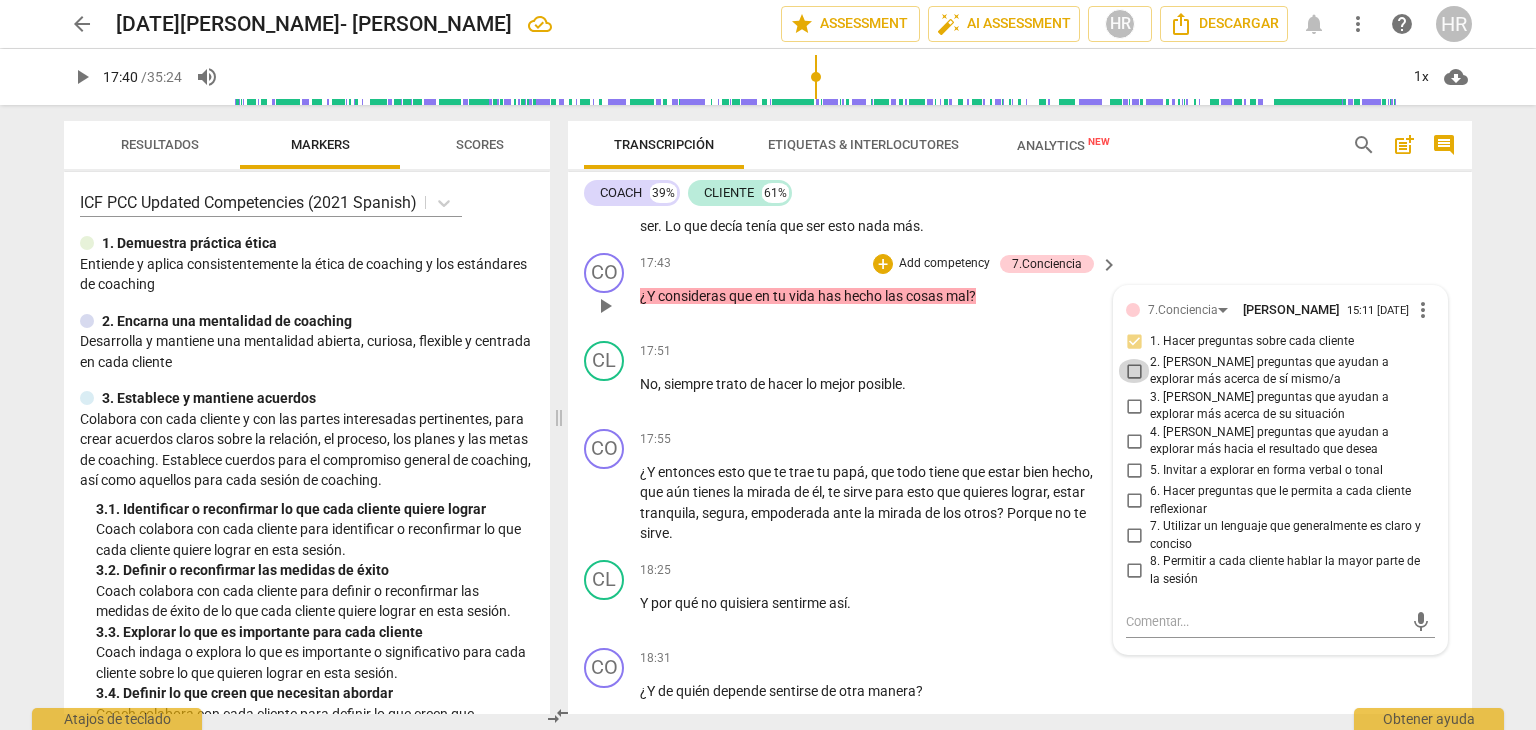 click on "2. [PERSON_NAME] preguntas que ayudan a explorar más acerca de sí mismo/a" at bounding box center [1134, 371] 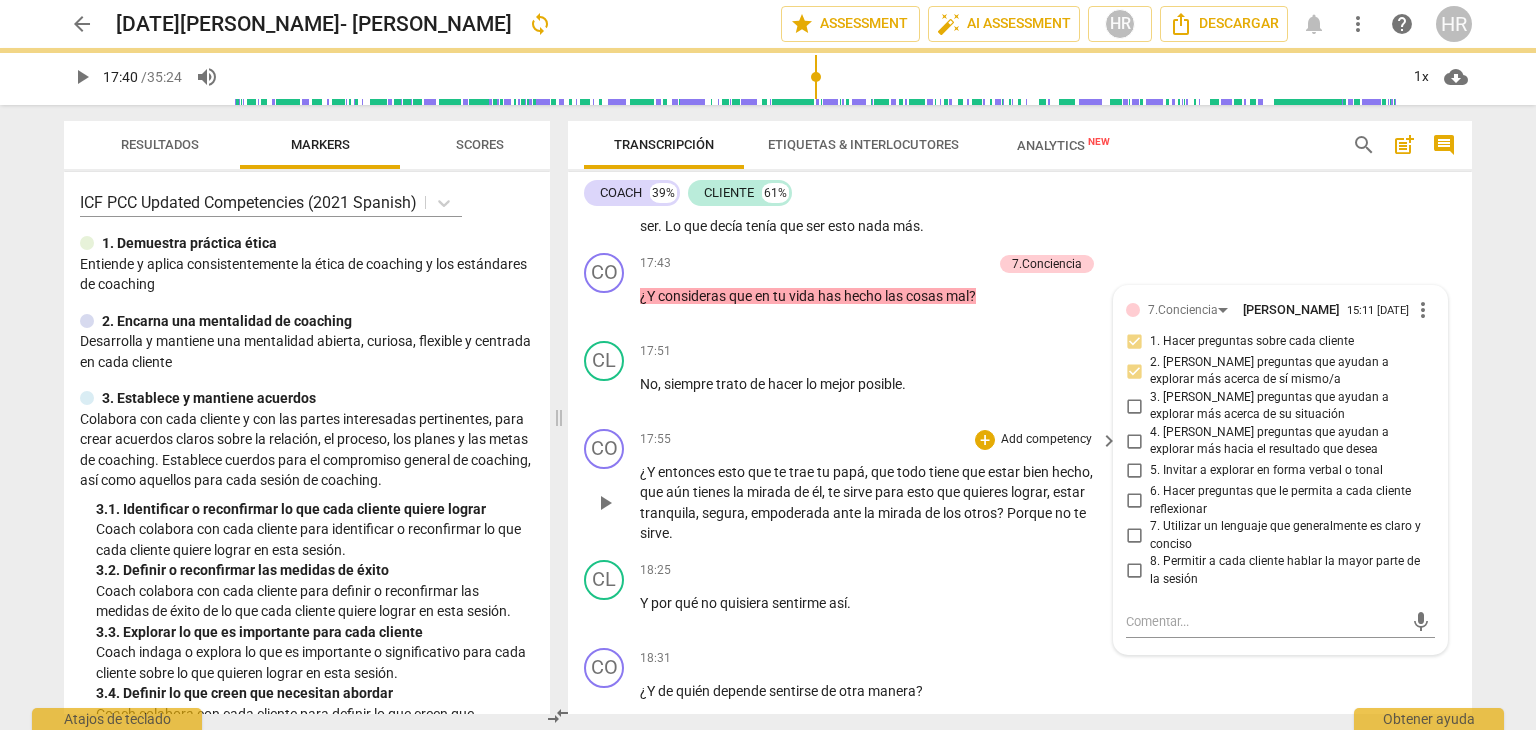 click on "CO play_arrow pause 17:55 + Add competency keyboard_arrow_right ¿Y   entonces   esto   que   te   trae   tu   papá ,   que   todo   tiene   que   estar   bien   hecho ,   que   aún   tienes   la   mirada   de   él ,   te   sirve   para   esto   que   quieres   lograr ,   estar   tranquila ,   segura ,   empoderada   ante   la   mirada   de   los   otros ?   Porque   no   te   sirve ." at bounding box center (1020, 486) 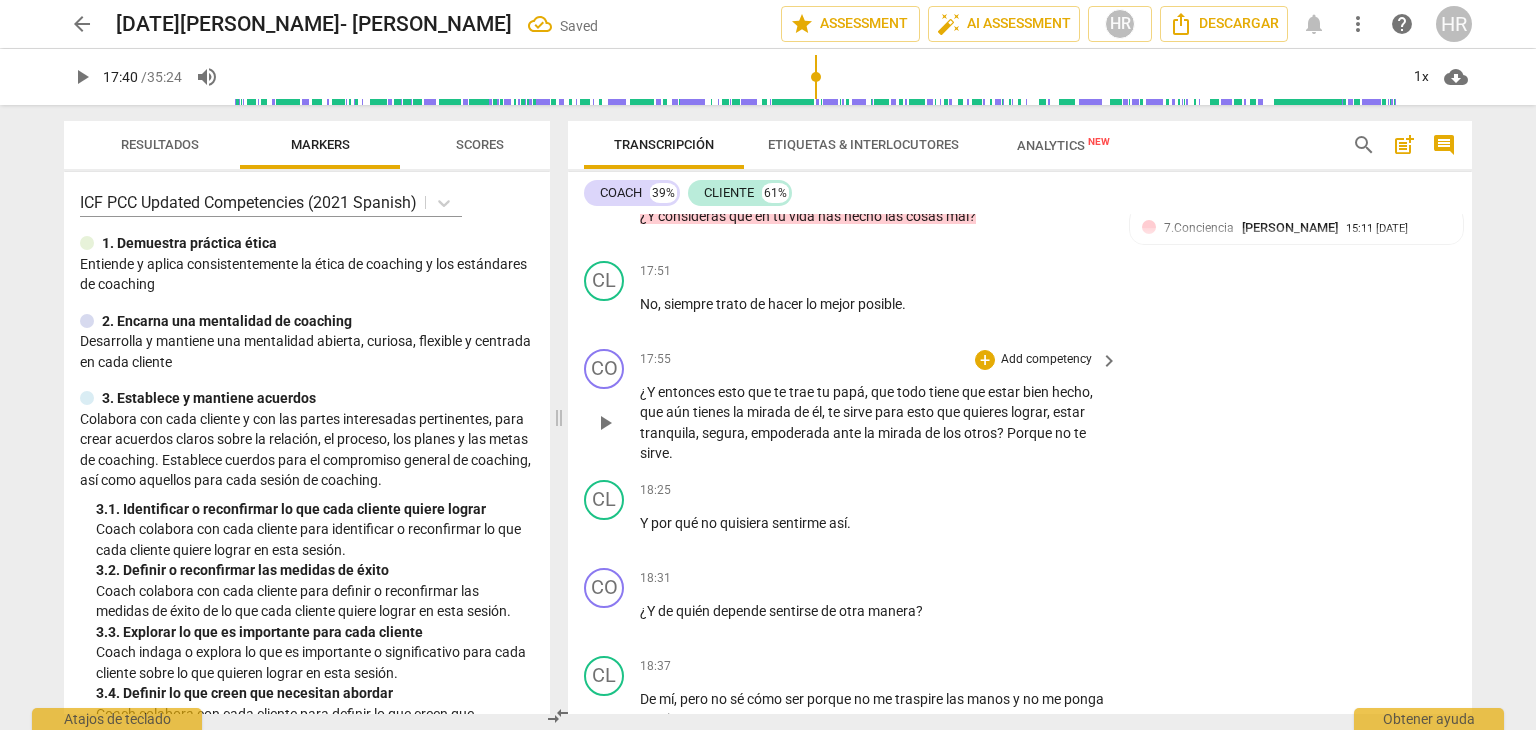 scroll, scrollTop: 6824, scrollLeft: 0, axis: vertical 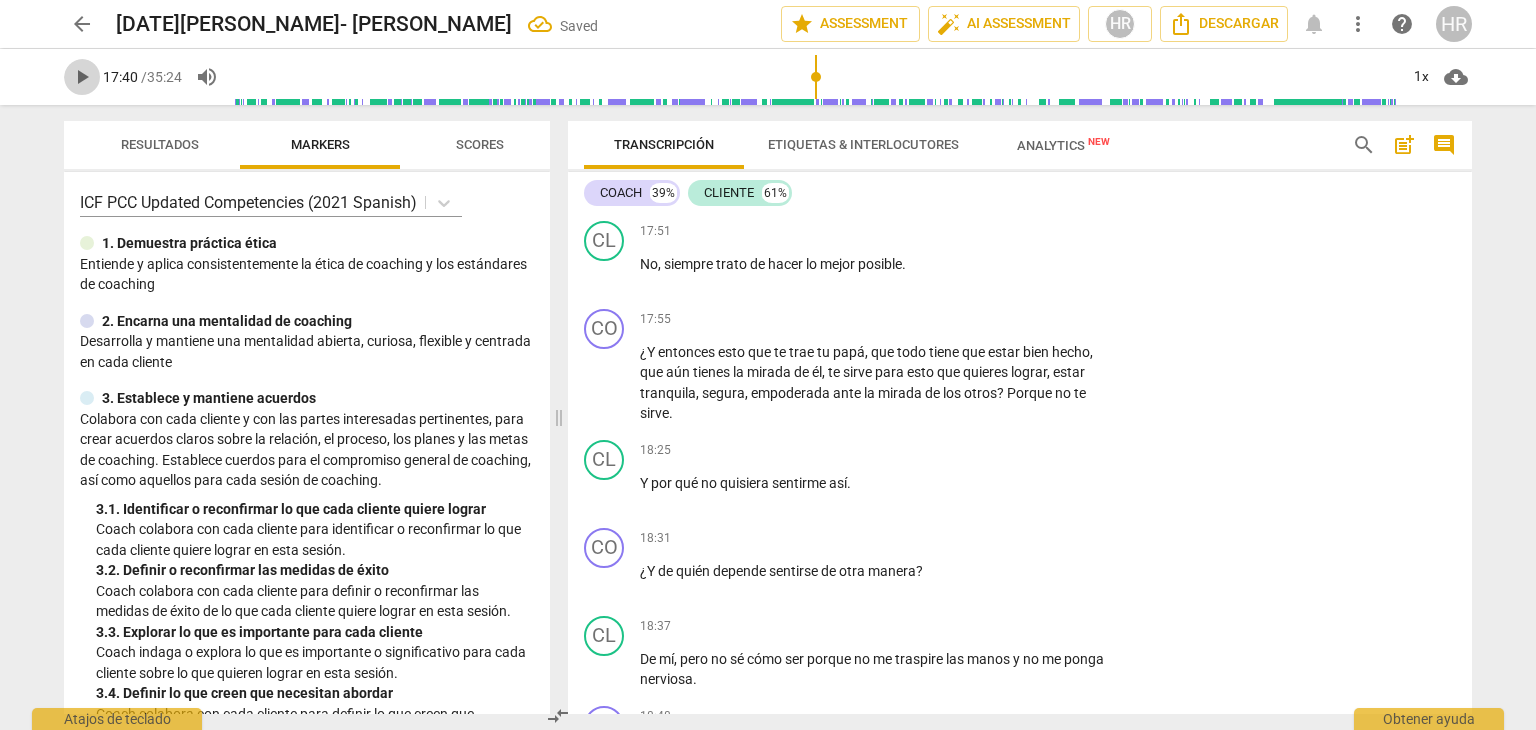 click on "play_arrow" at bounding box center [82, 77] 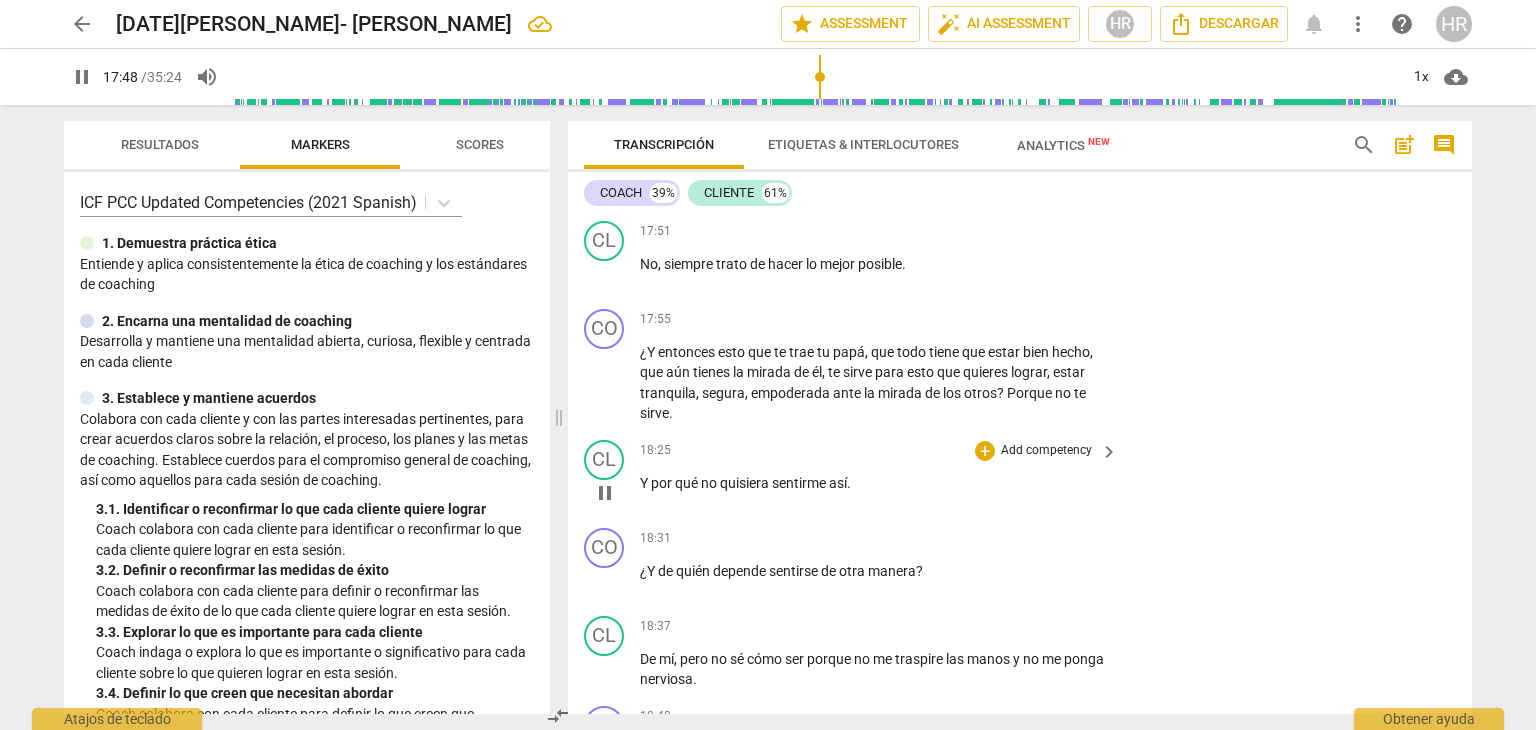 click on "CL play_arrow pause 18:25 + Add competency keyboard_arrow_right Y   por   qué   no   quisiera   sentirme   así ." at bounding box center (1020, 476) 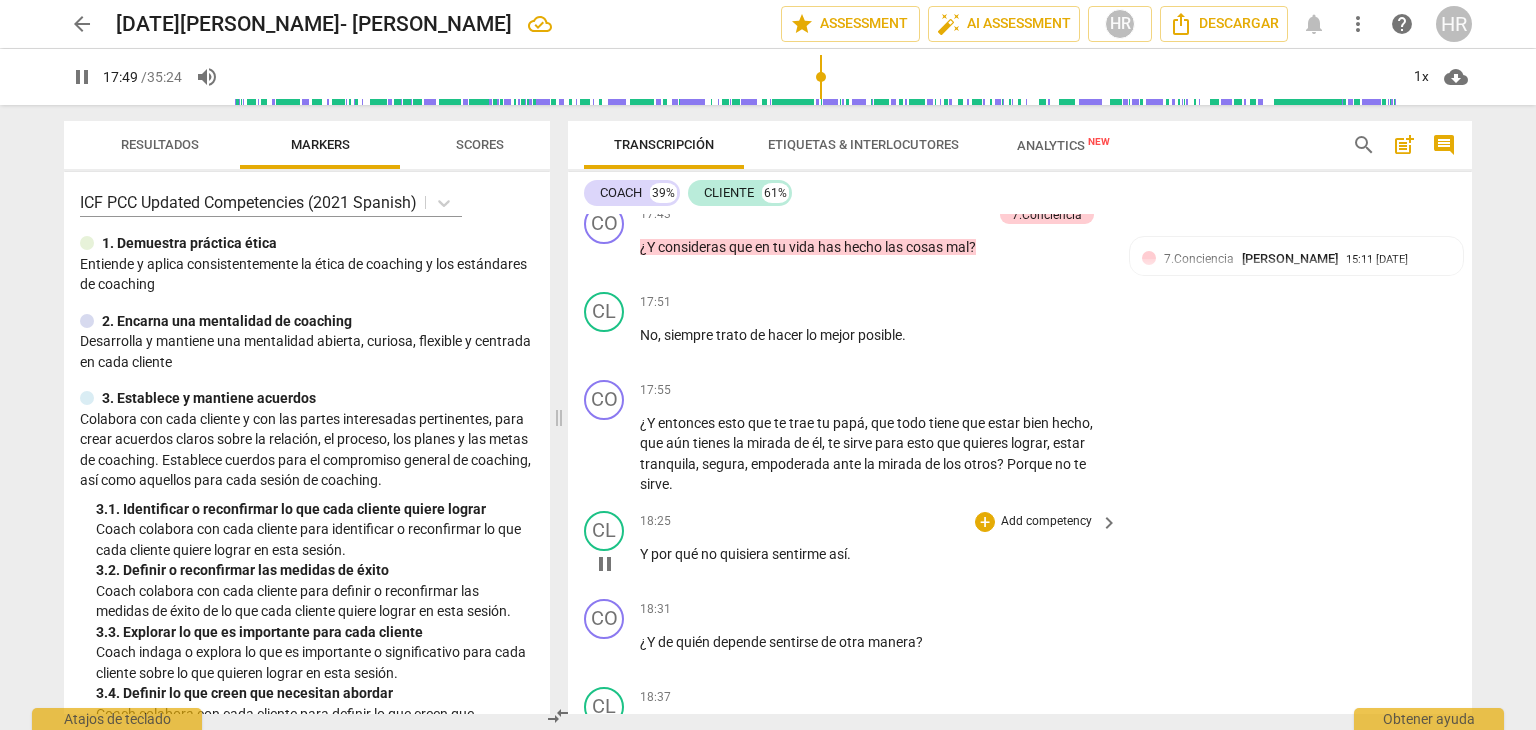 scroll, scrollTop: 6744, scrollLeft: 0, axis: vertical 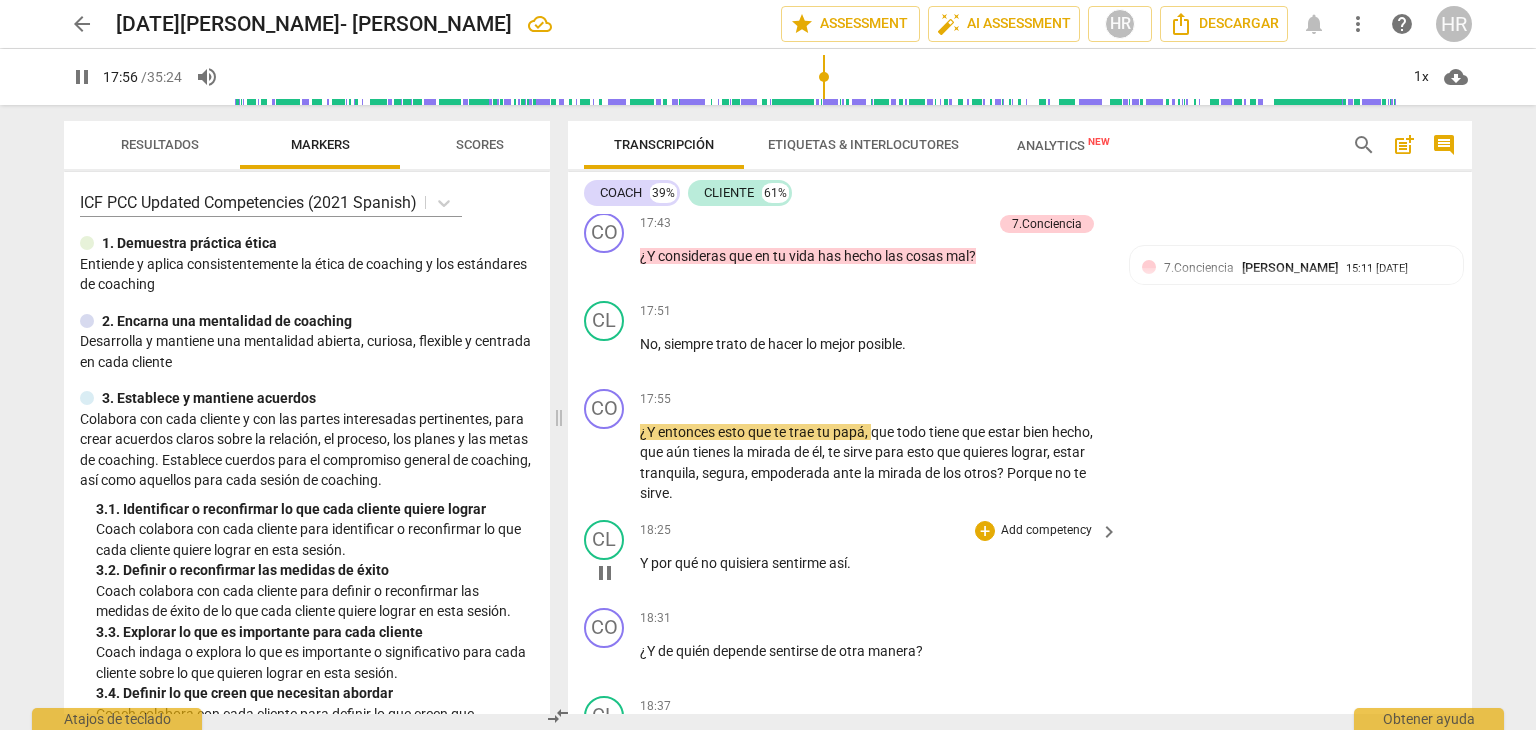click on "CL play_arrow pause 18:25 + Add competency keyboard_arrow_right Y   por   qué   no   quisiera   sentirme   así ." at bounding box center [1020, 556] 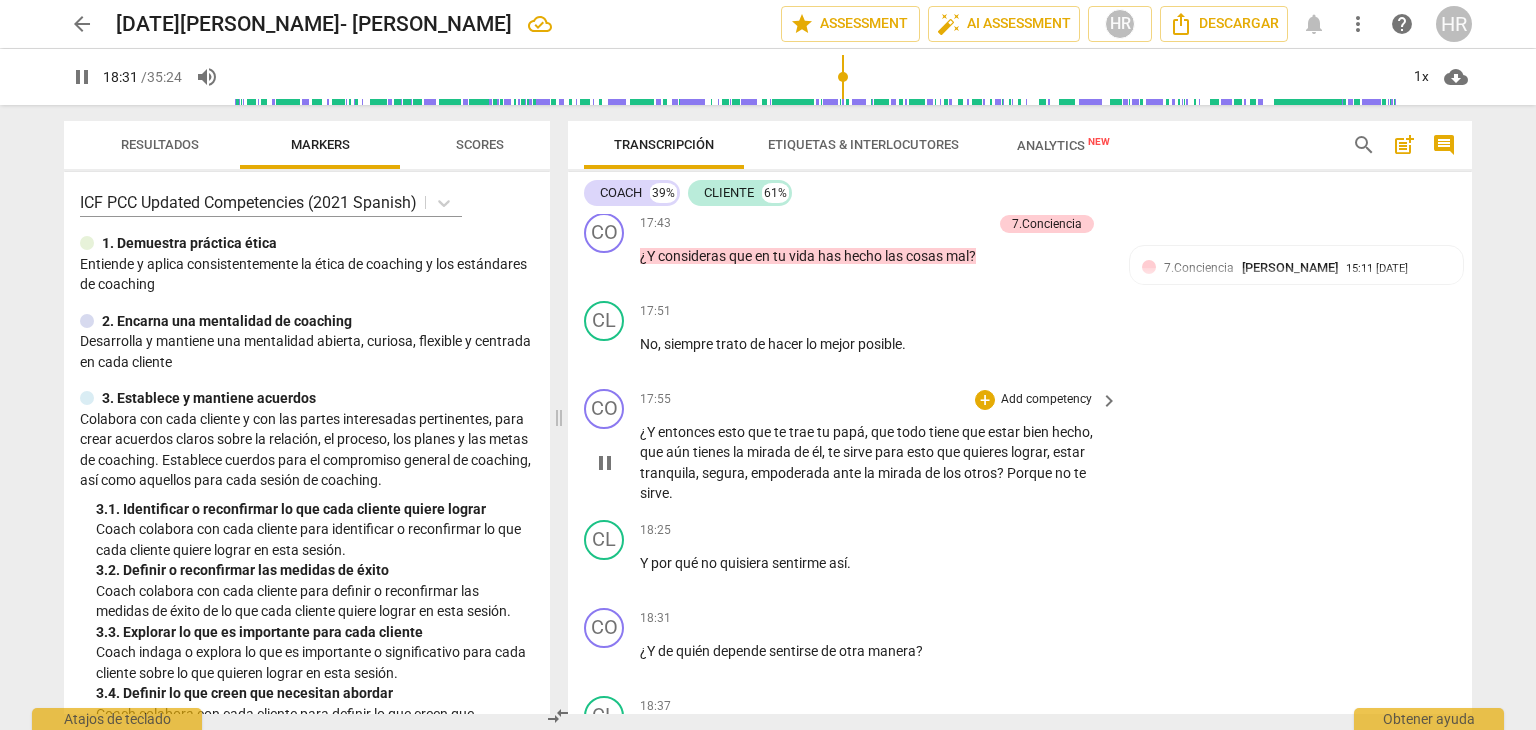 click on "Add competency" at bounding box center [1046, 400] 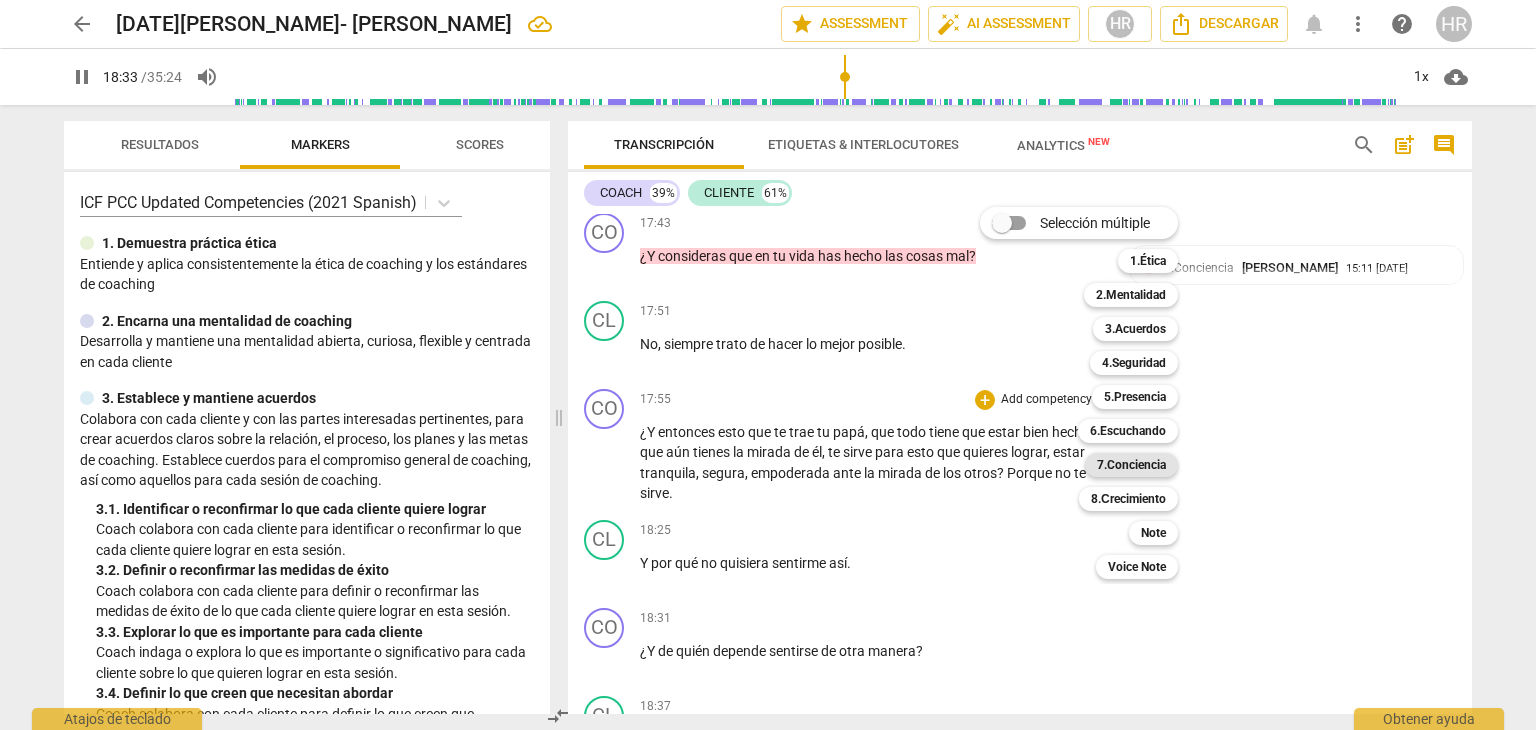 click on "7.Conciencia" at bounding box center [1131, 465] 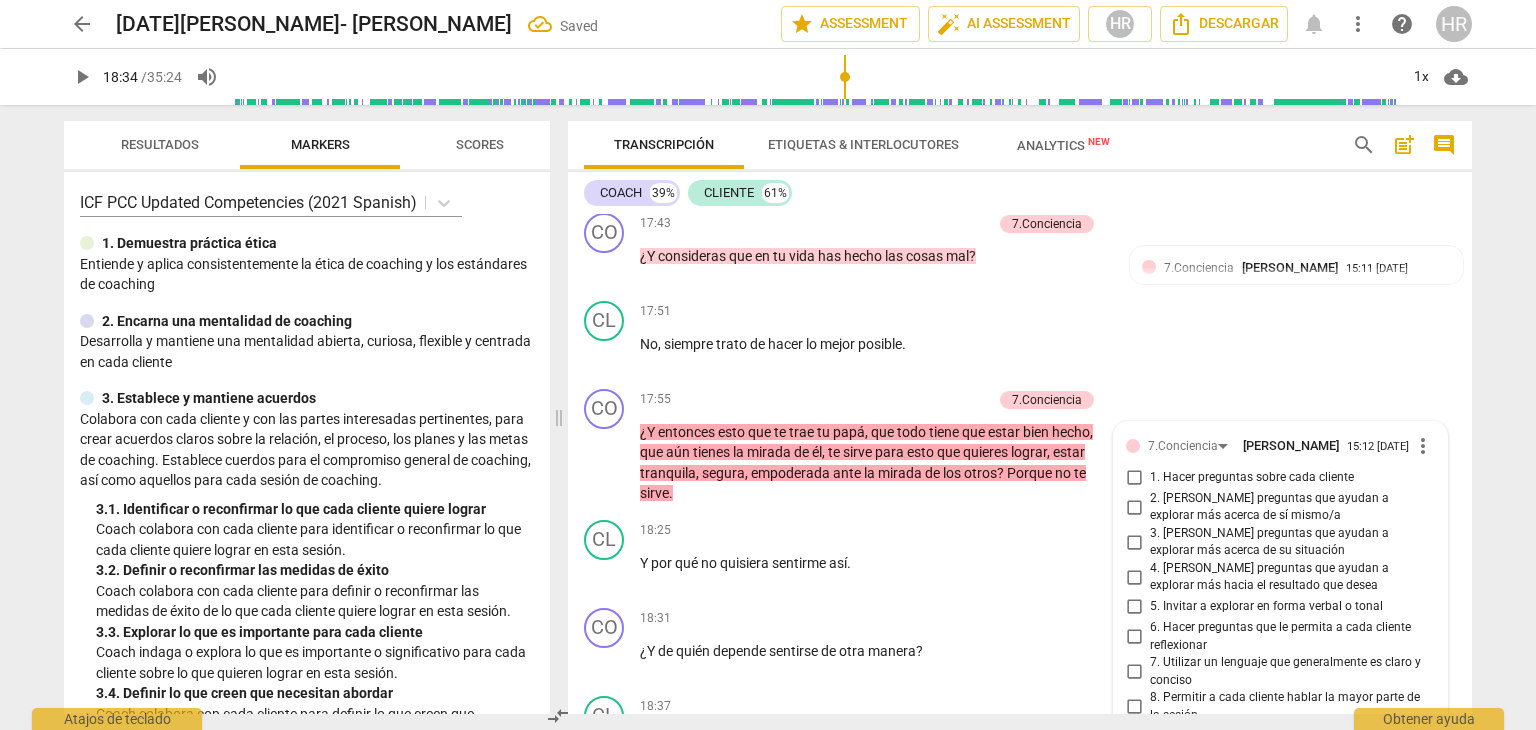 scroll, scrollTop: 7038, scrollLeft: 0, axis: vertical 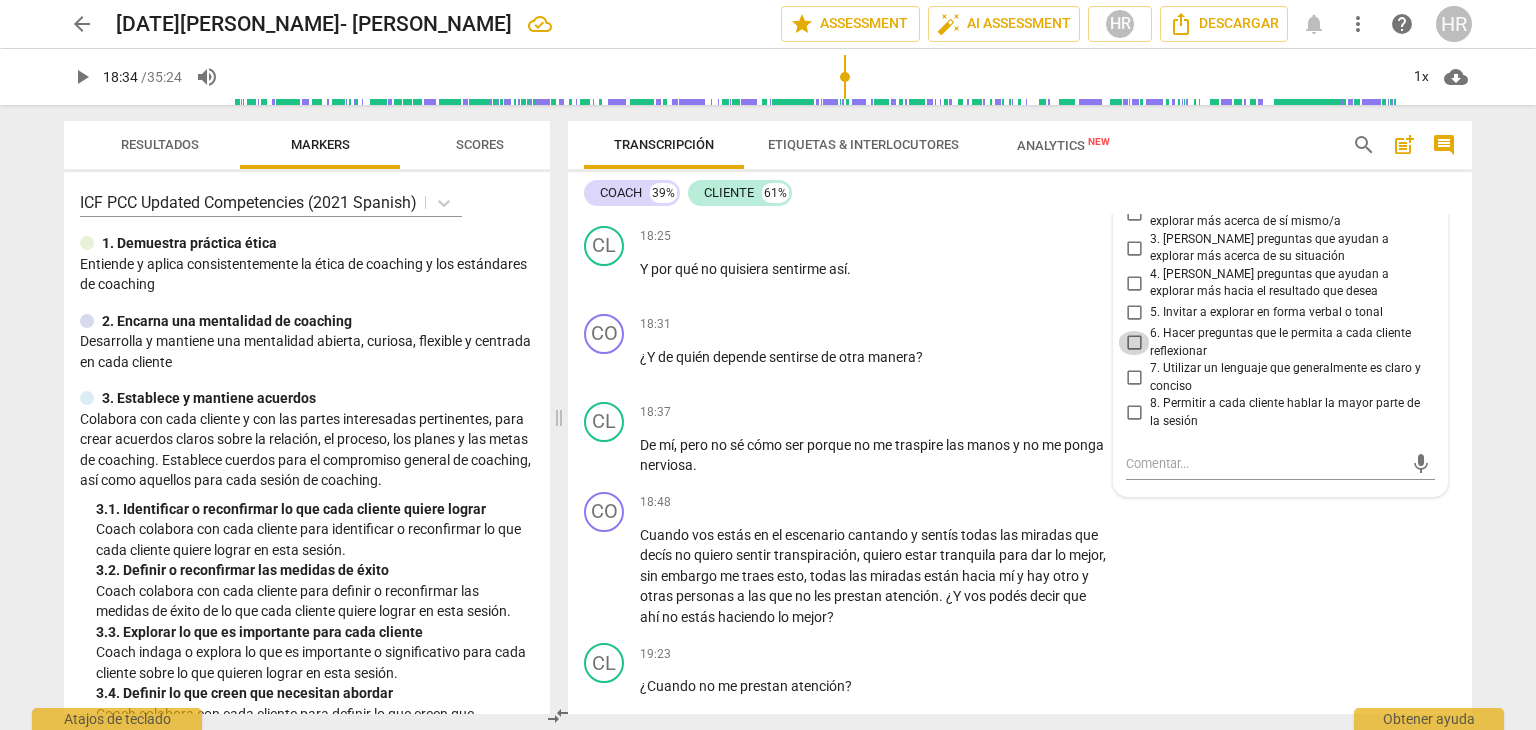 click on "6. Hacer preguntas que le permita a cada cliente reflexionar" at bounding box center (1134, 343) 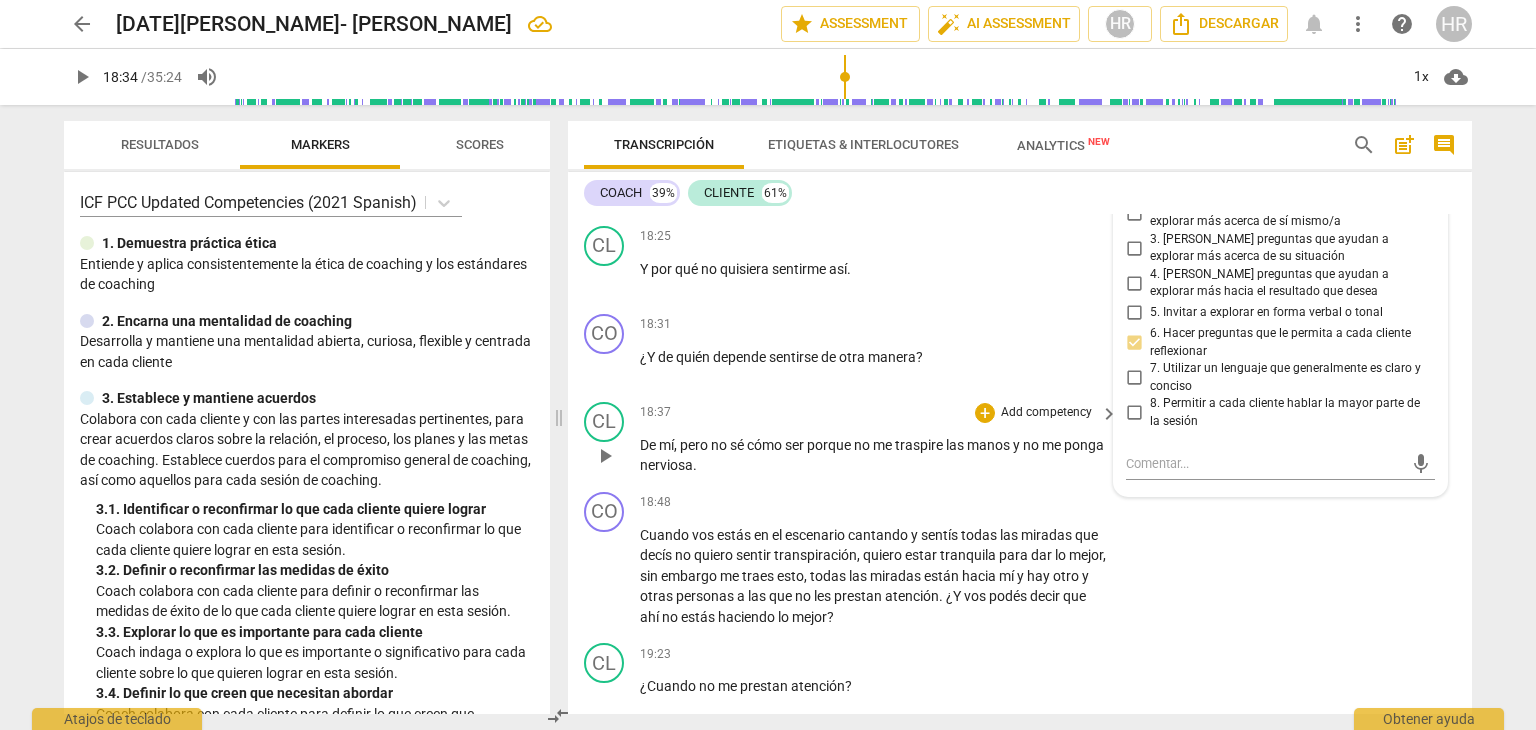 click on "CL play_arrow pause 18:37 + Add competency keyboard_arrow_right De   mí ,   pero   no   sé   cómo   ser   porque   no   me   traspire   las   manos   y   no   me   ponga   nerviosa ." at bounding box center (1020, 439) 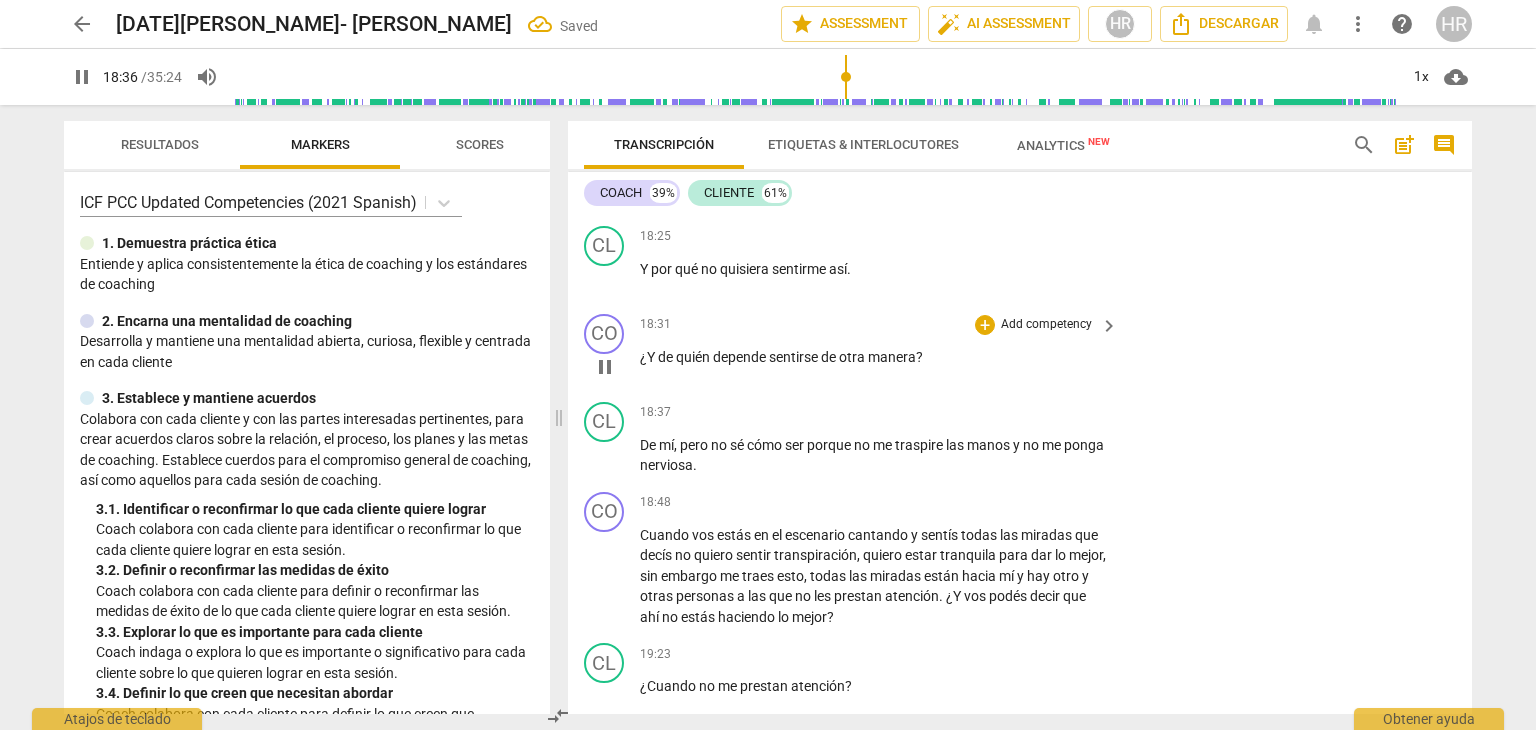 click on "CO play_arrow pause 18:31 + Add competency keyboard_arrow_right ¿Y   de   quién   depende   sentirse   de   otra   manera ?" at bounding box center (1020, 350) 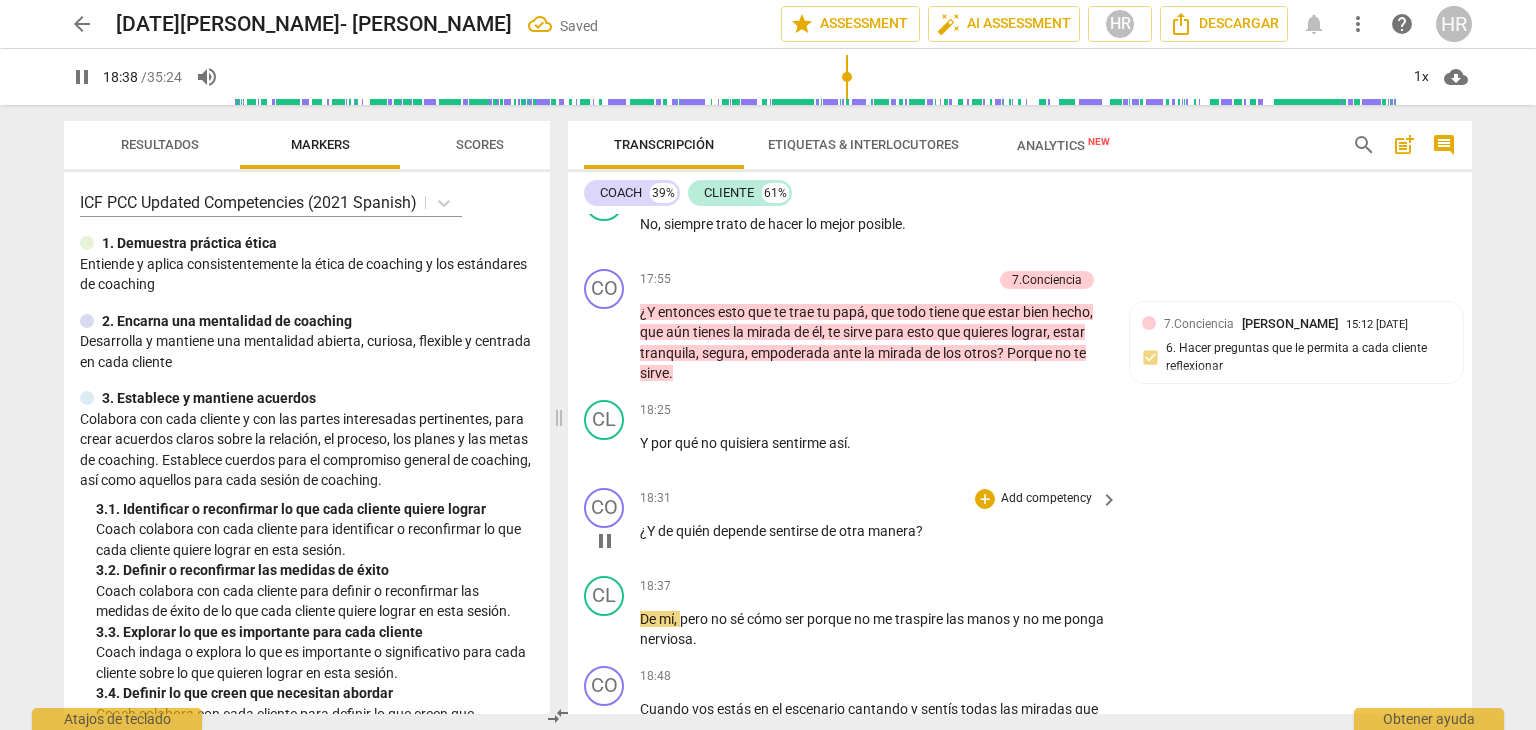 scroll, scrollTop: 6838, scrollLeft: 0, axis: vertical 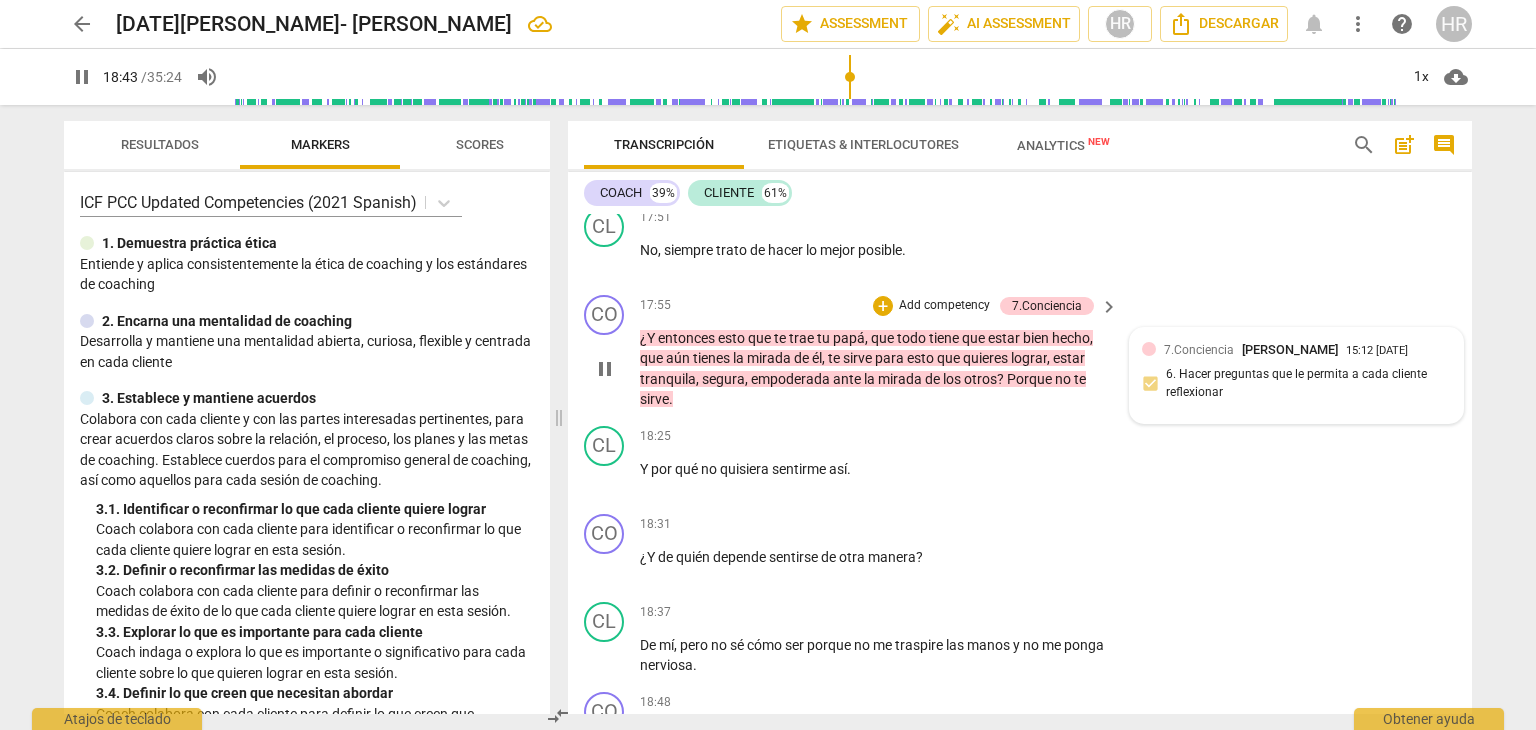 click on "7.Conciencia" at bounding box center [1199, 350] 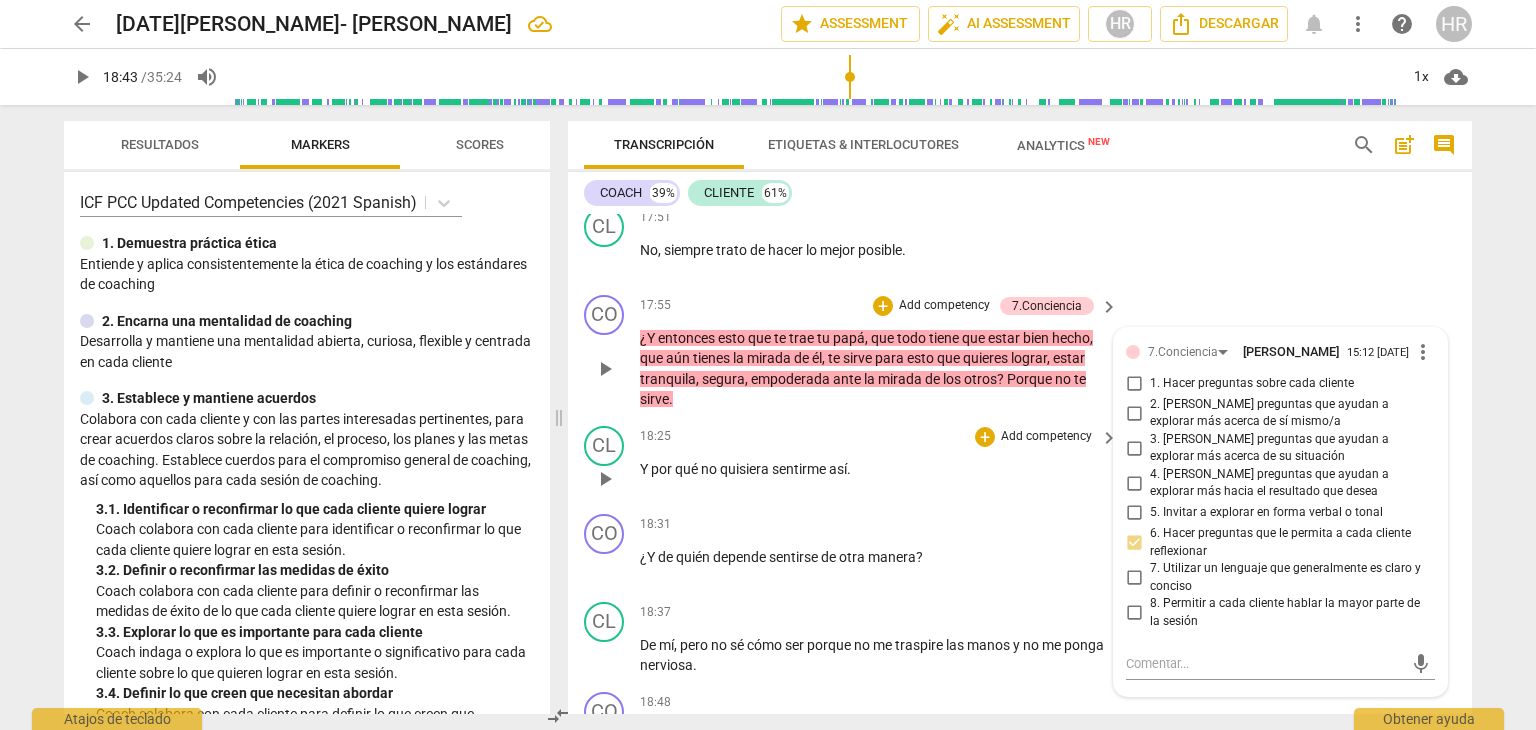 click on "18:25 + Add competency keyboard_arrow_right" at bounding box center (880, 437) 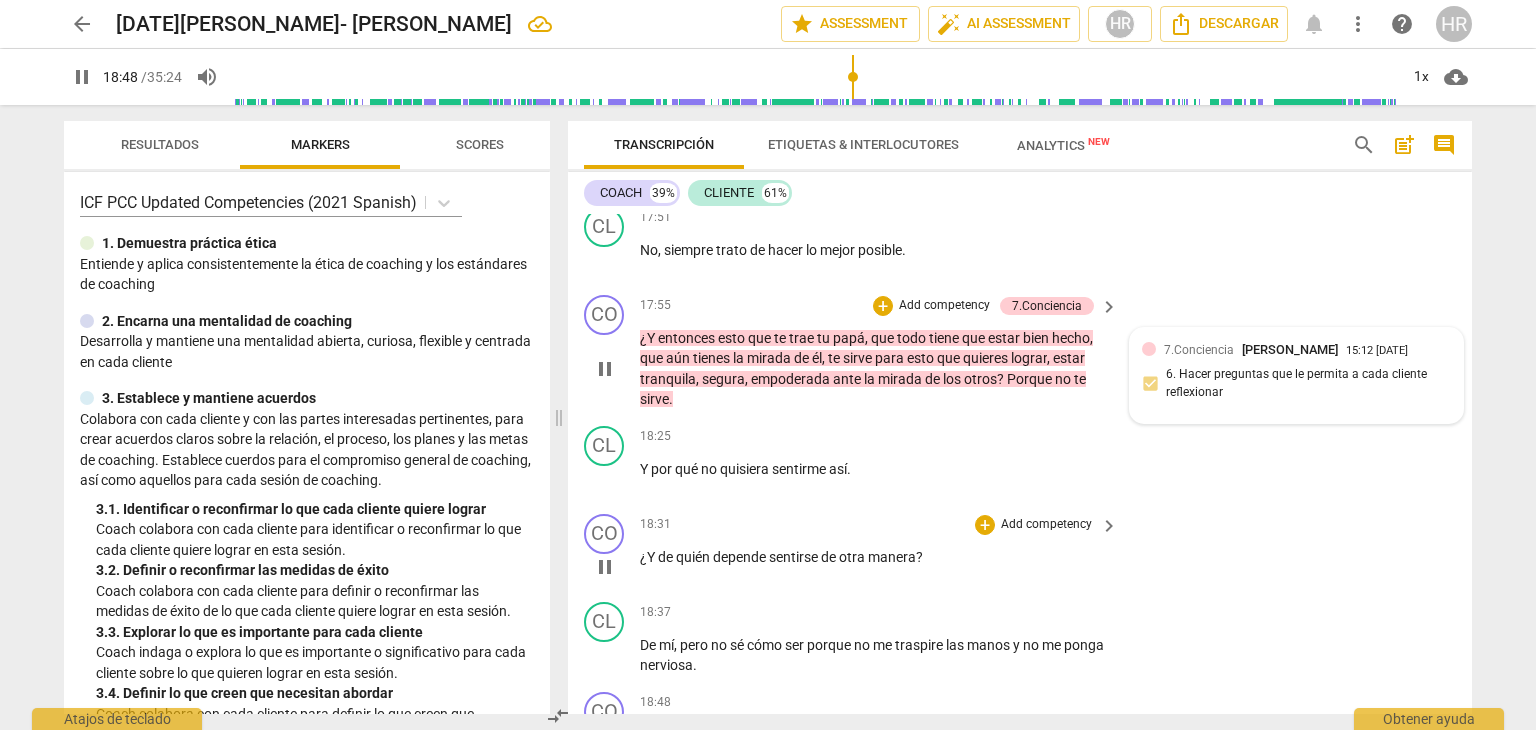 click on "Add competency" at bounding box center [1046, 525] 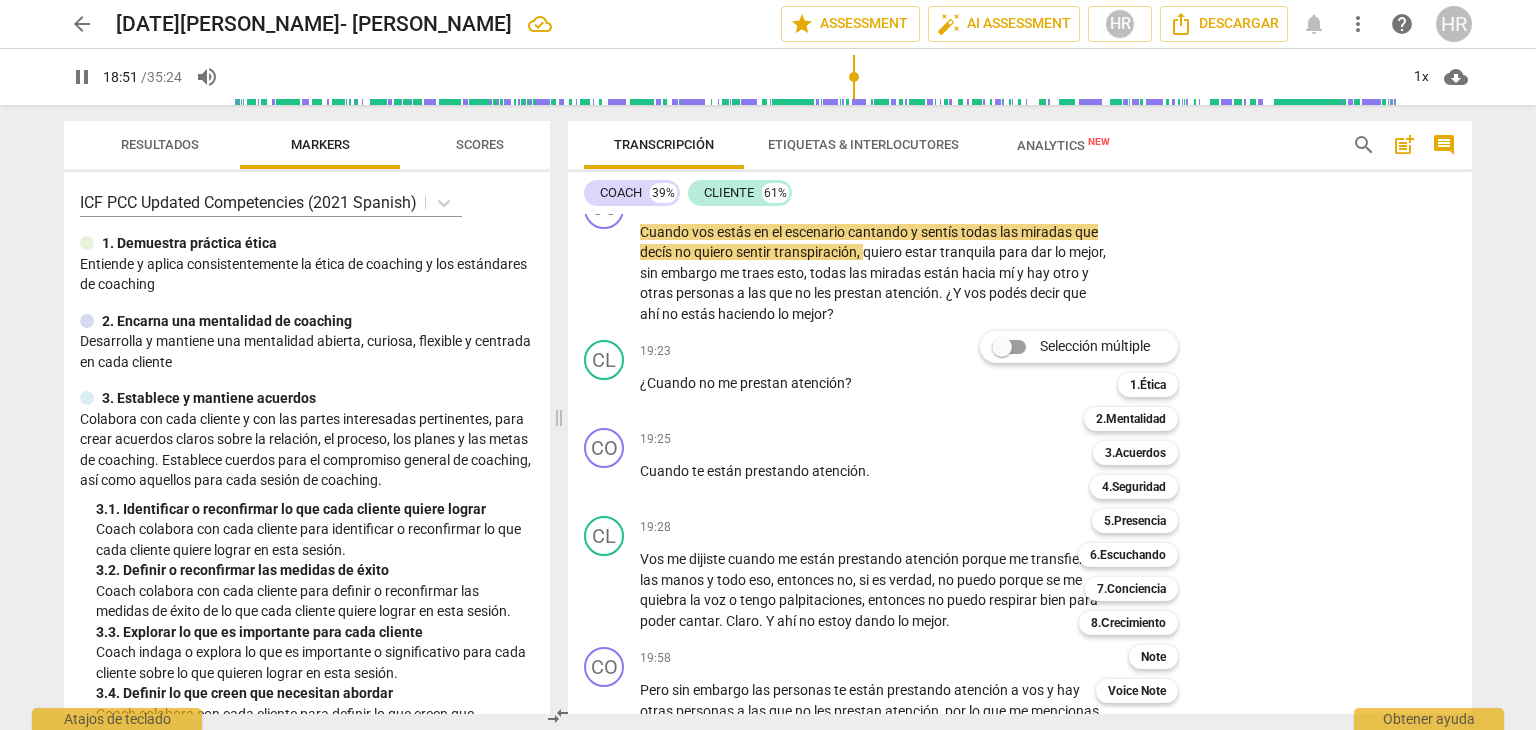 click at bounding box center [768, 365] 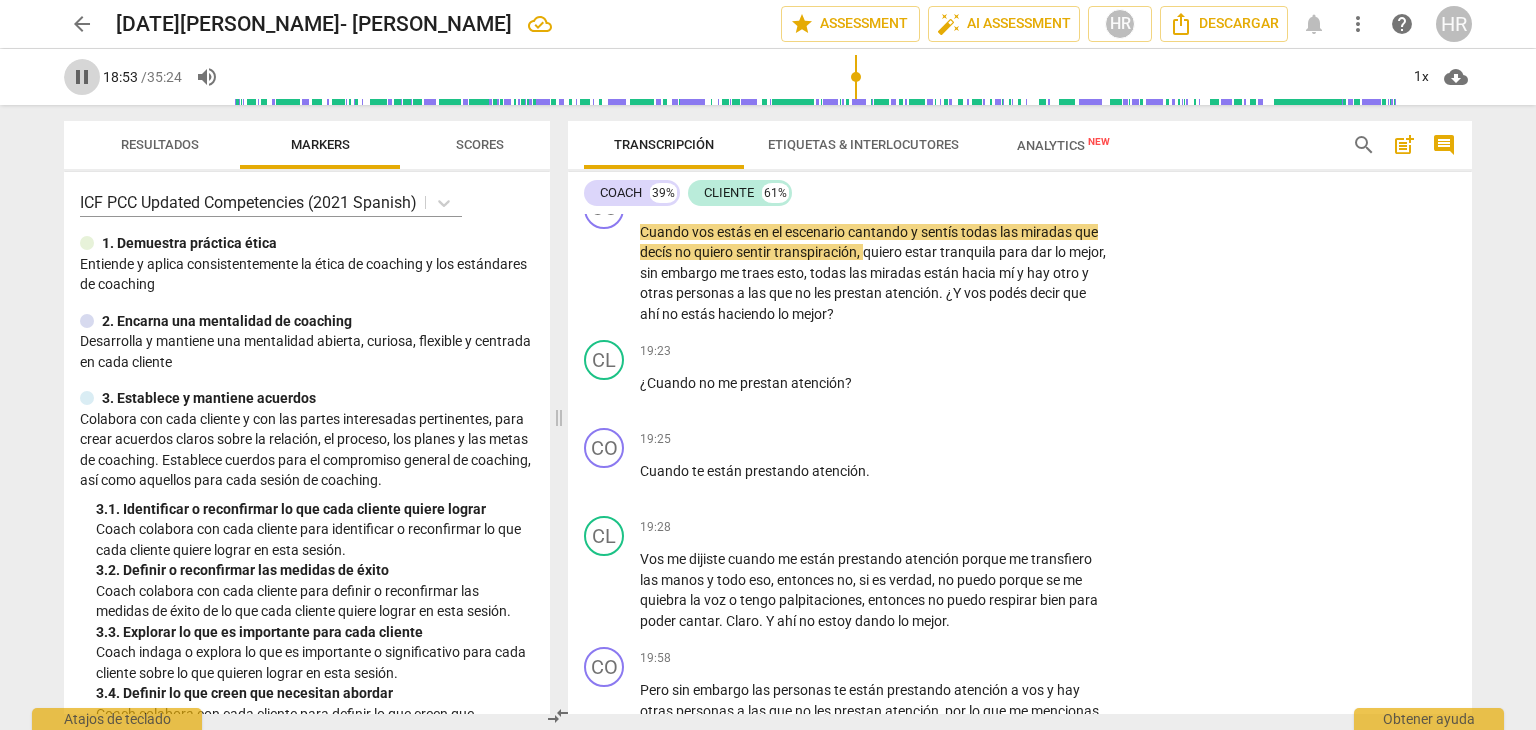 click on "pause" at bounding box center (82, 77) 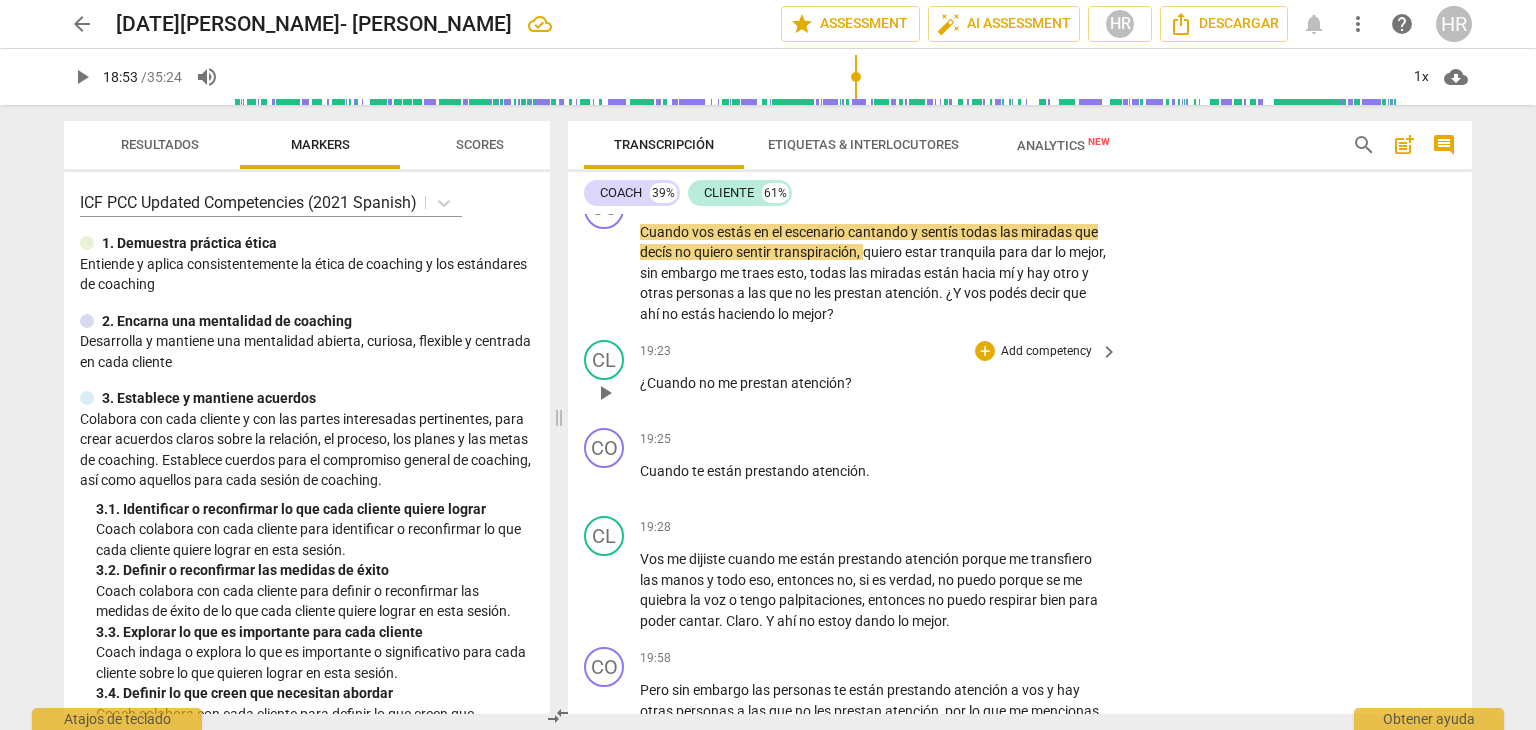 click on "CL play_arrow pause 19:23 + Add competency keyboard_arrow_right ¿Cuando   no   me   prestan   atención ?" at bounding box center [1020, 376] 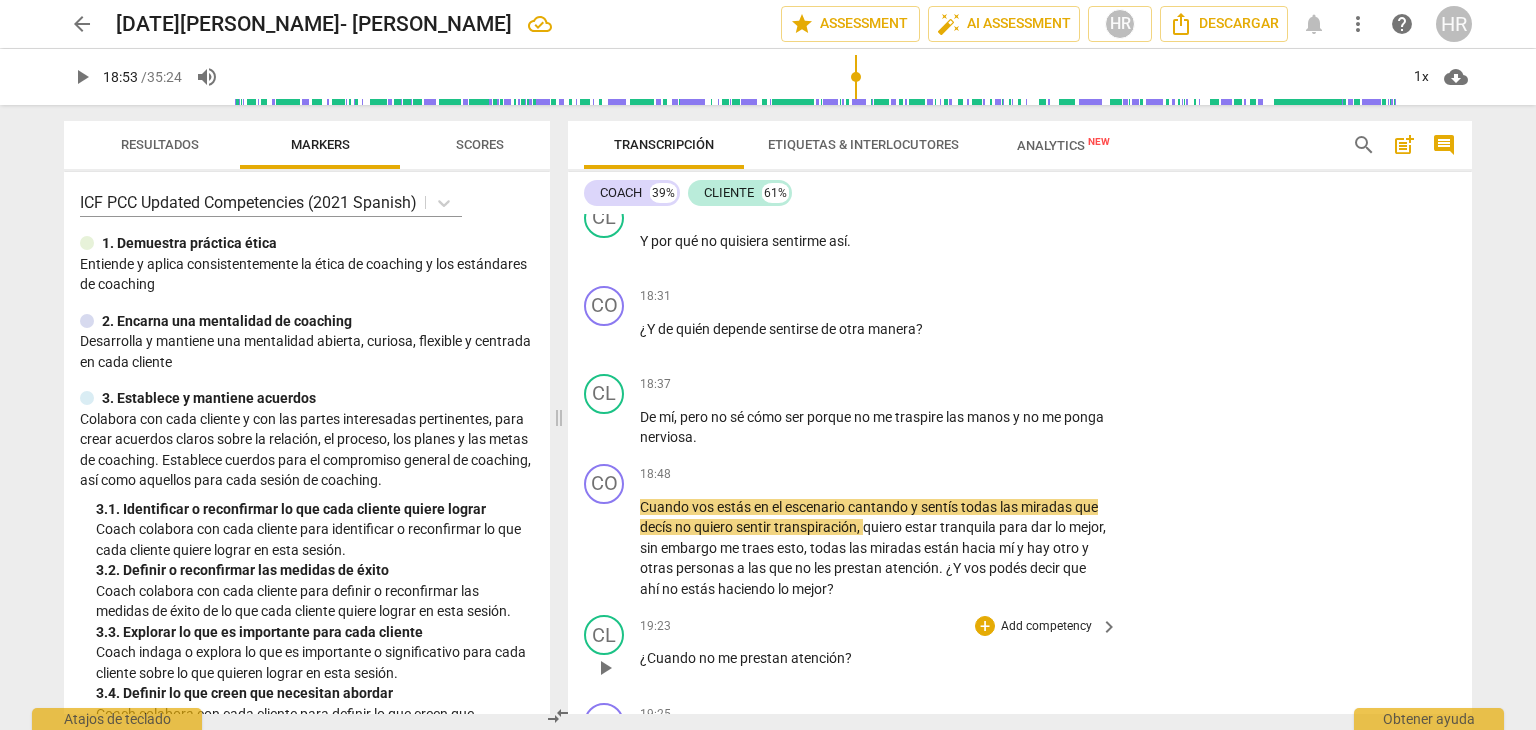 scroll, scrollTop: 7021, scrollLeft: 0, axis: vertical 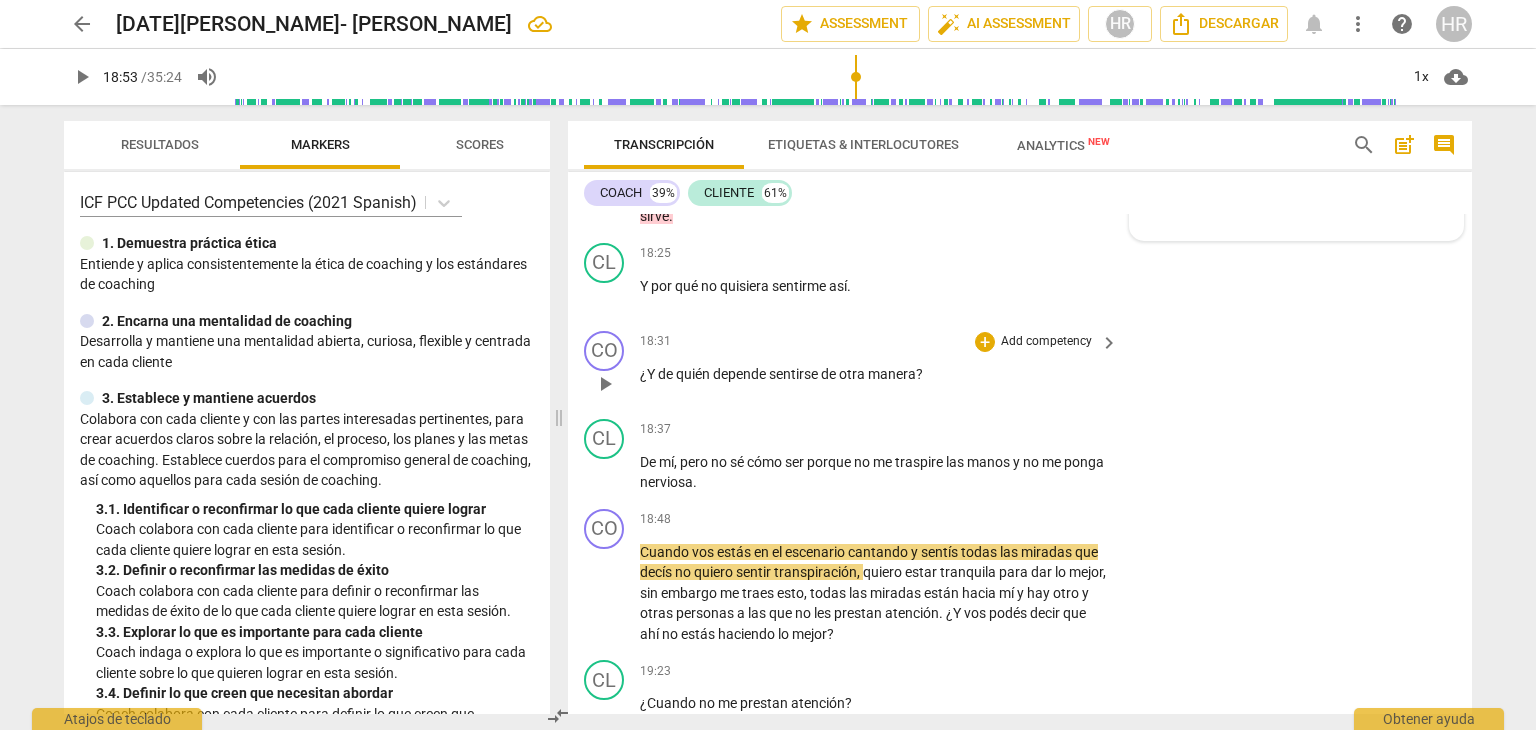 click on "Add competency" at bounding box center (1046, 342) 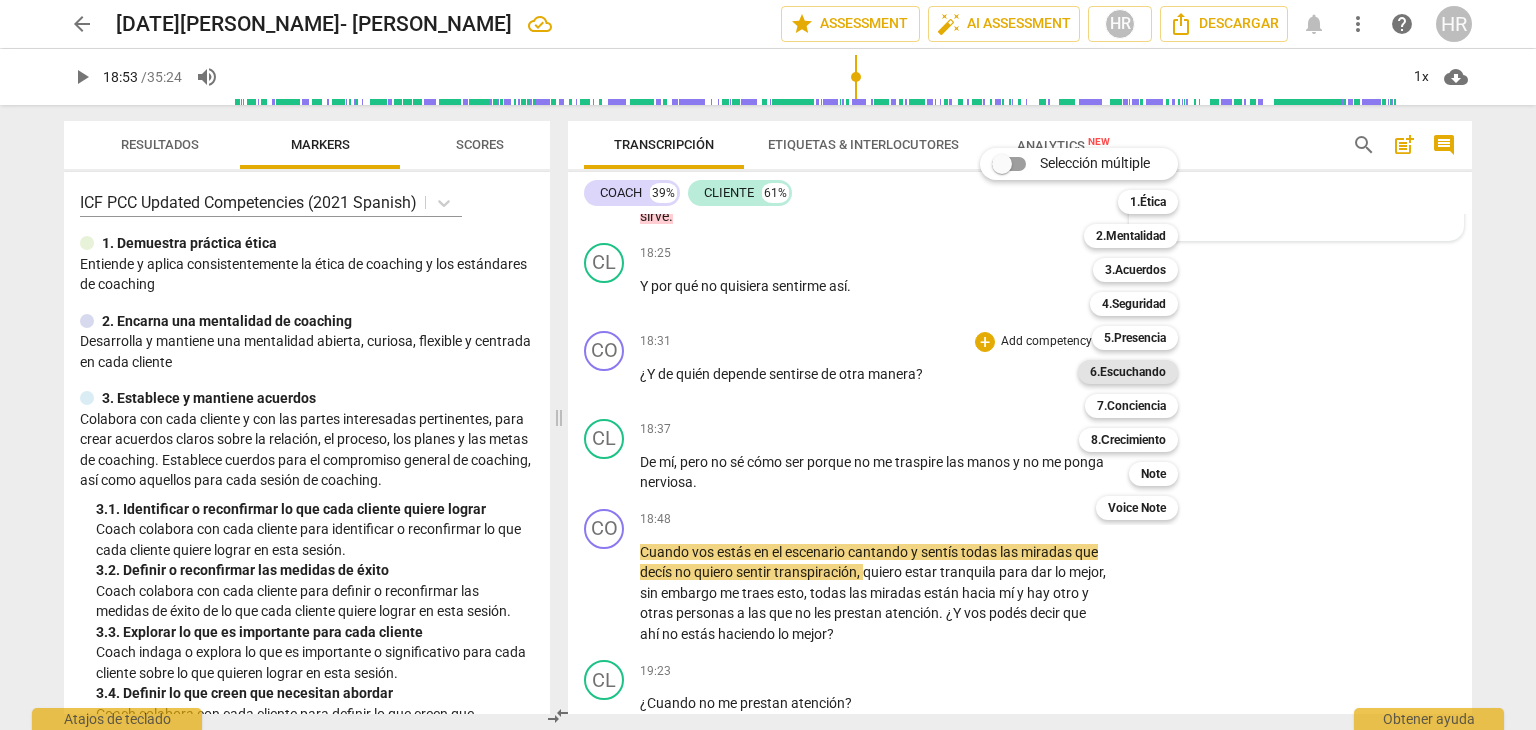 click on "6.Escuchando" at bounding box center [1128, 372] 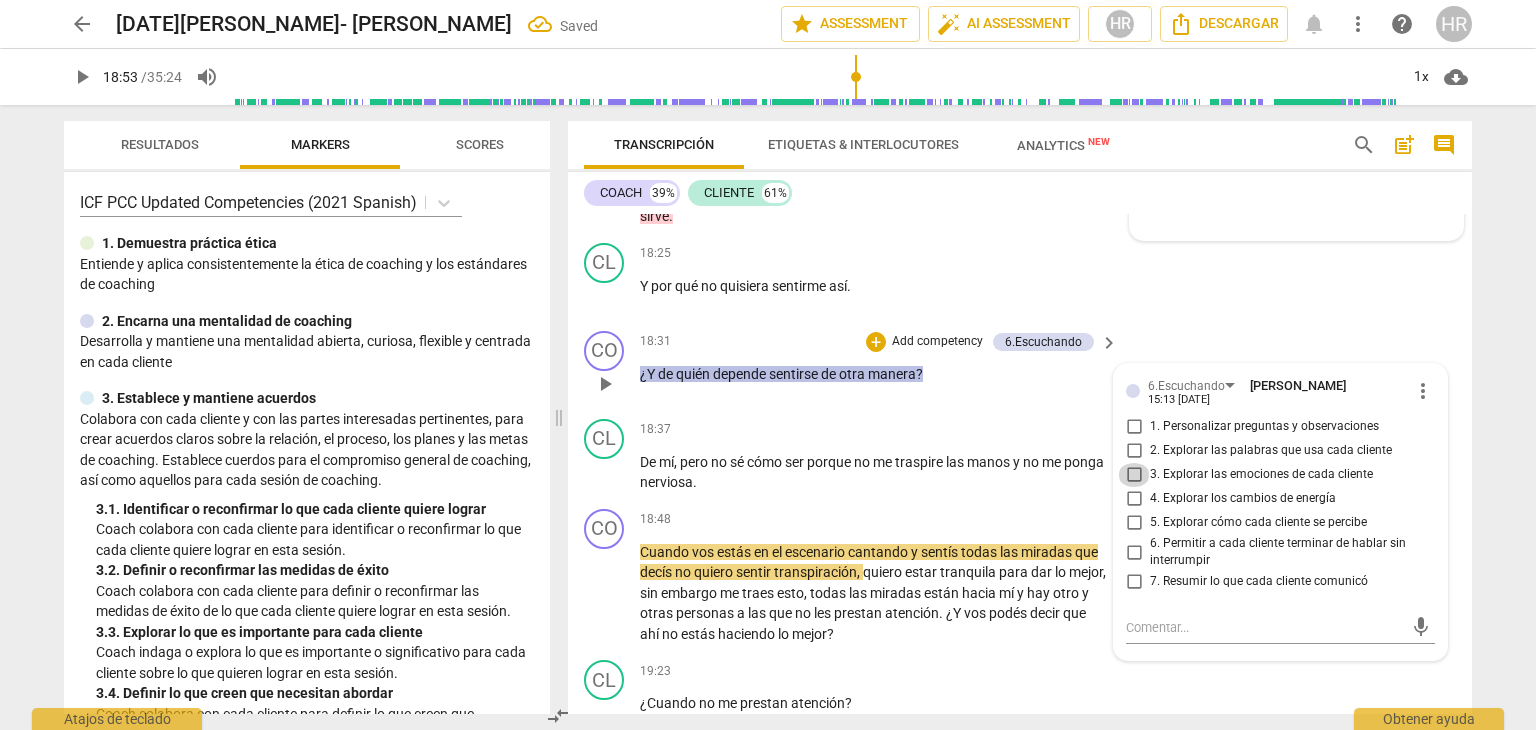click on "3. Explorar las emociones de cada cliente" at bounding box center (1134, 475) 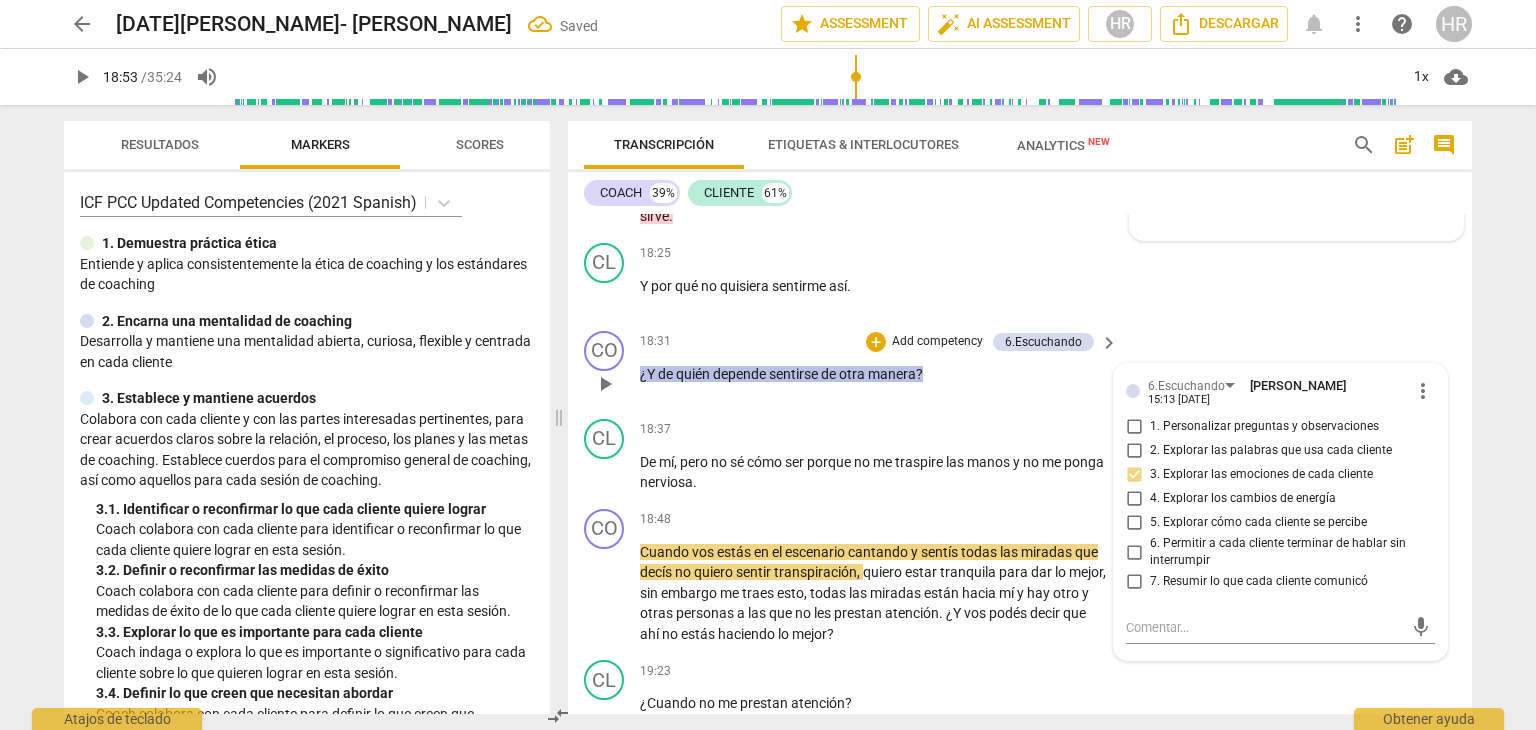 click on "18:31 + Add competency 6.Escuchando keyboard_arrow_right" at bounding box center [880, 342] 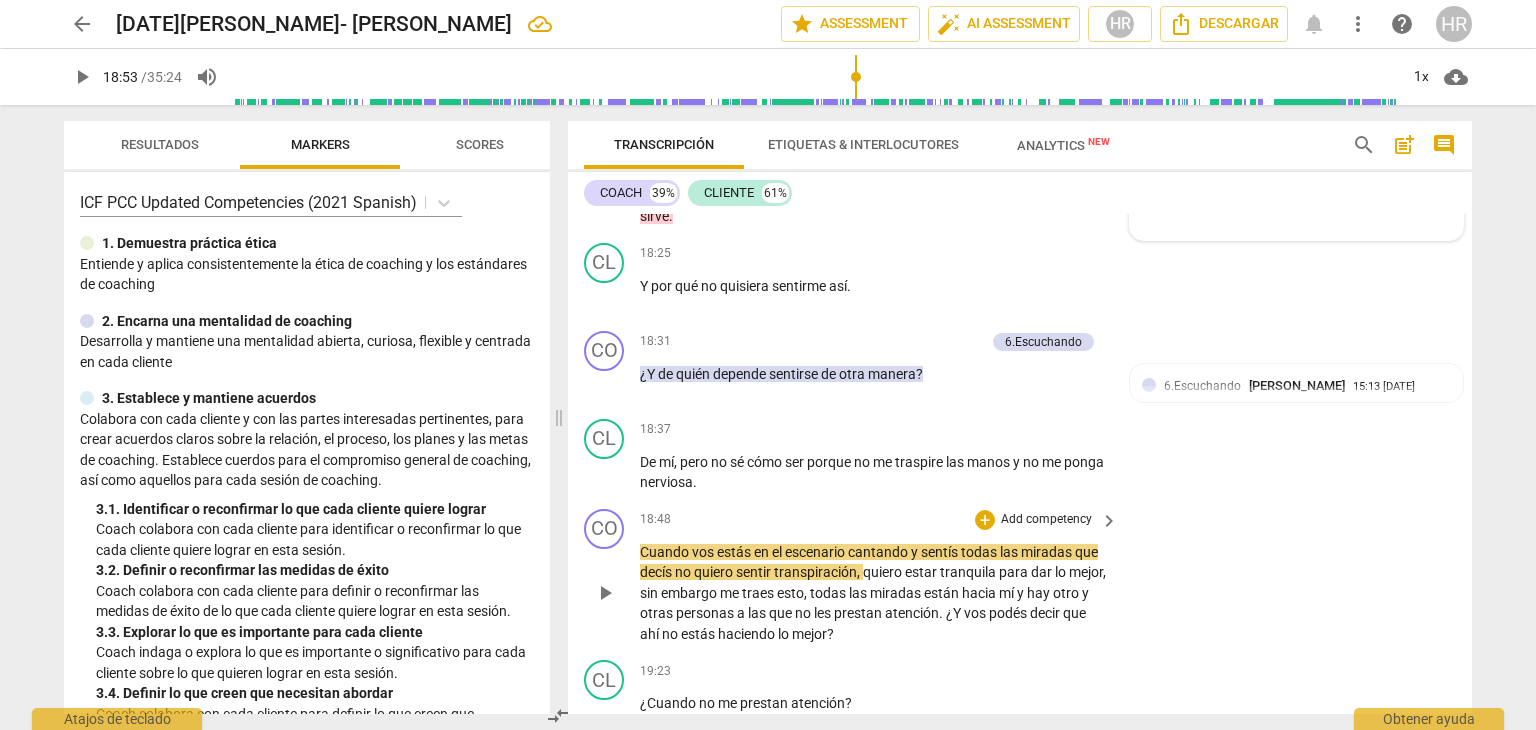 click on "CO play_arrow pause 18:48 + Add competency keyboard_arrow_right Cuando   vos   estás   en   el   escenario   cantando   y   sentís   todas   las   miradas   que   decís   no   quiero   sentir   transpiración ,   quiero   estar   tranquila   para   dar   lo   mejor ,   sin   embargo   me   traes   esto ,   todas   las   miradas   están   hacia   mí   y   hay   otro   y   otras   personas   a   las   que   no   les   prestan   atención .   ¿Y   vos   podés   decir   que   ahí   no   estás   haciendo   lo   mejor ?" at bounding box center [1020, 577] 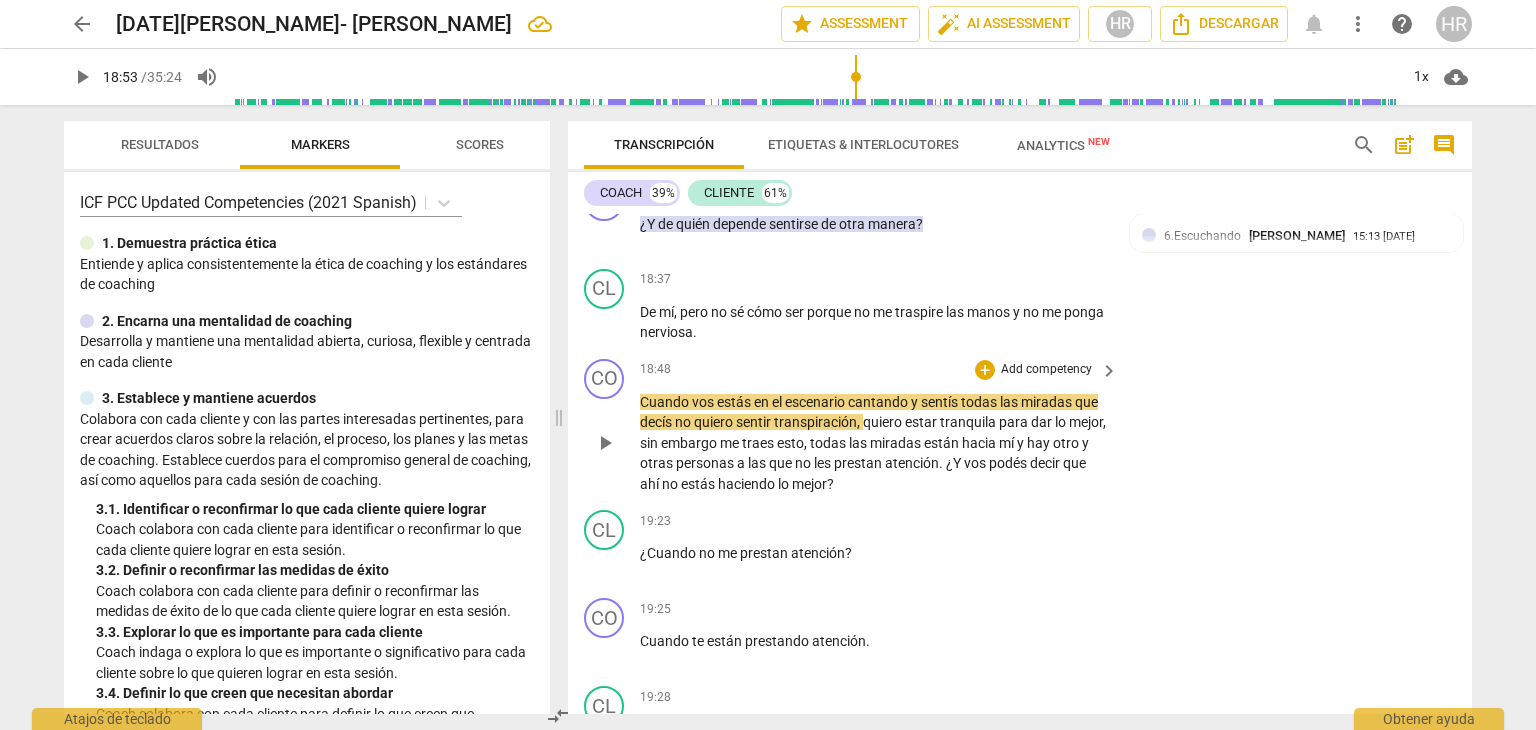 scroll, scrollTop: 7181, scrollLeft: 0, axis: vertical 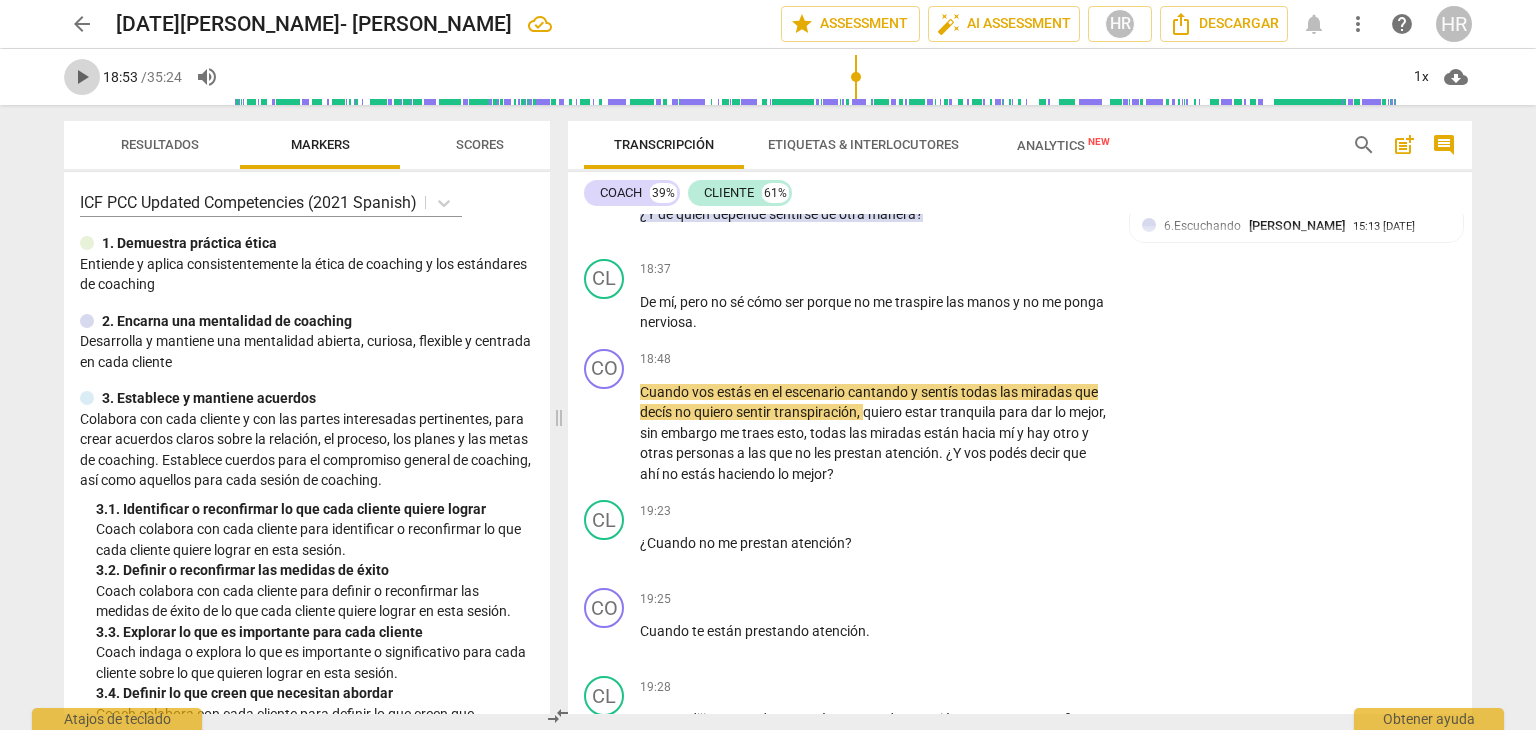 click on "play_arrow" at bounding box center [82, 77] 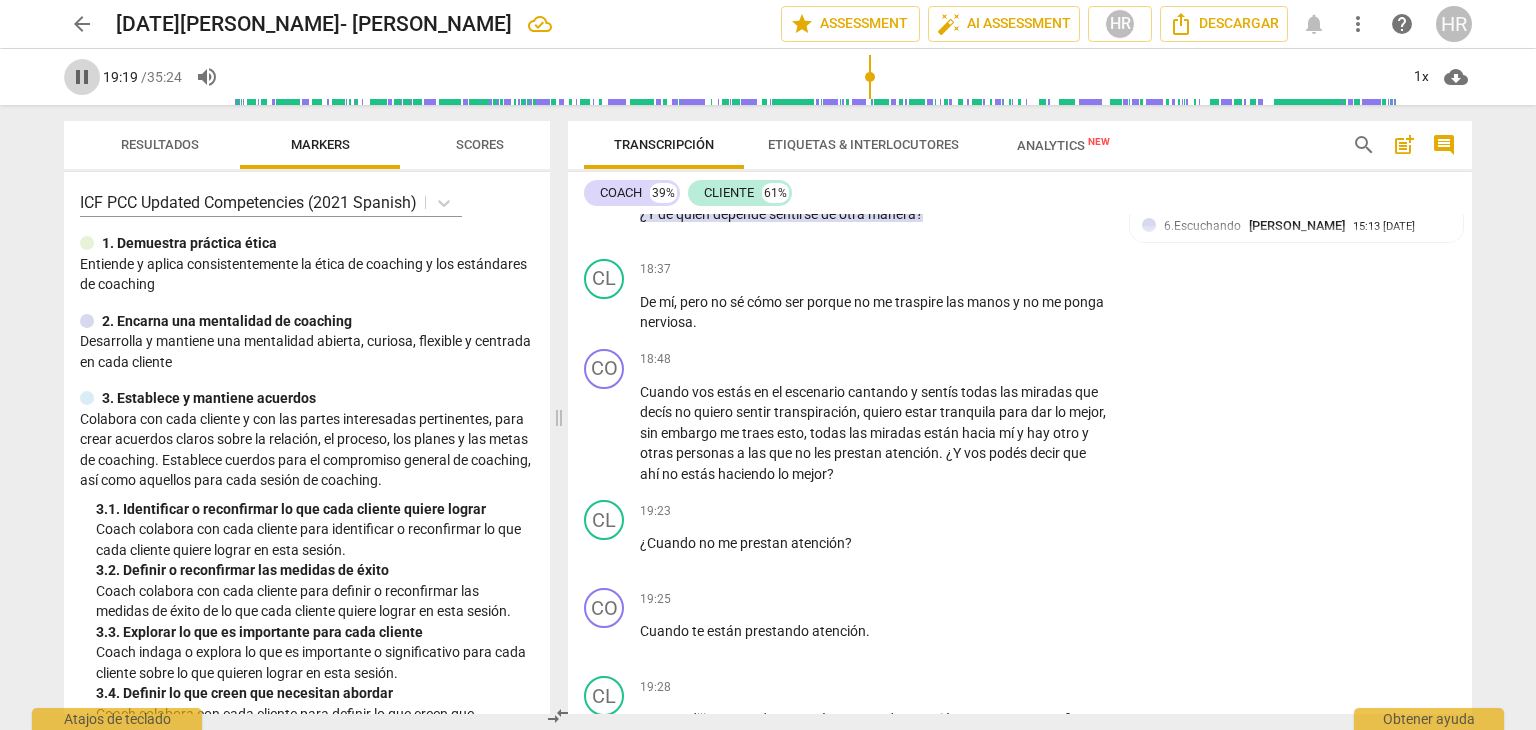 click on "pause" at bounding box center (82, 77) 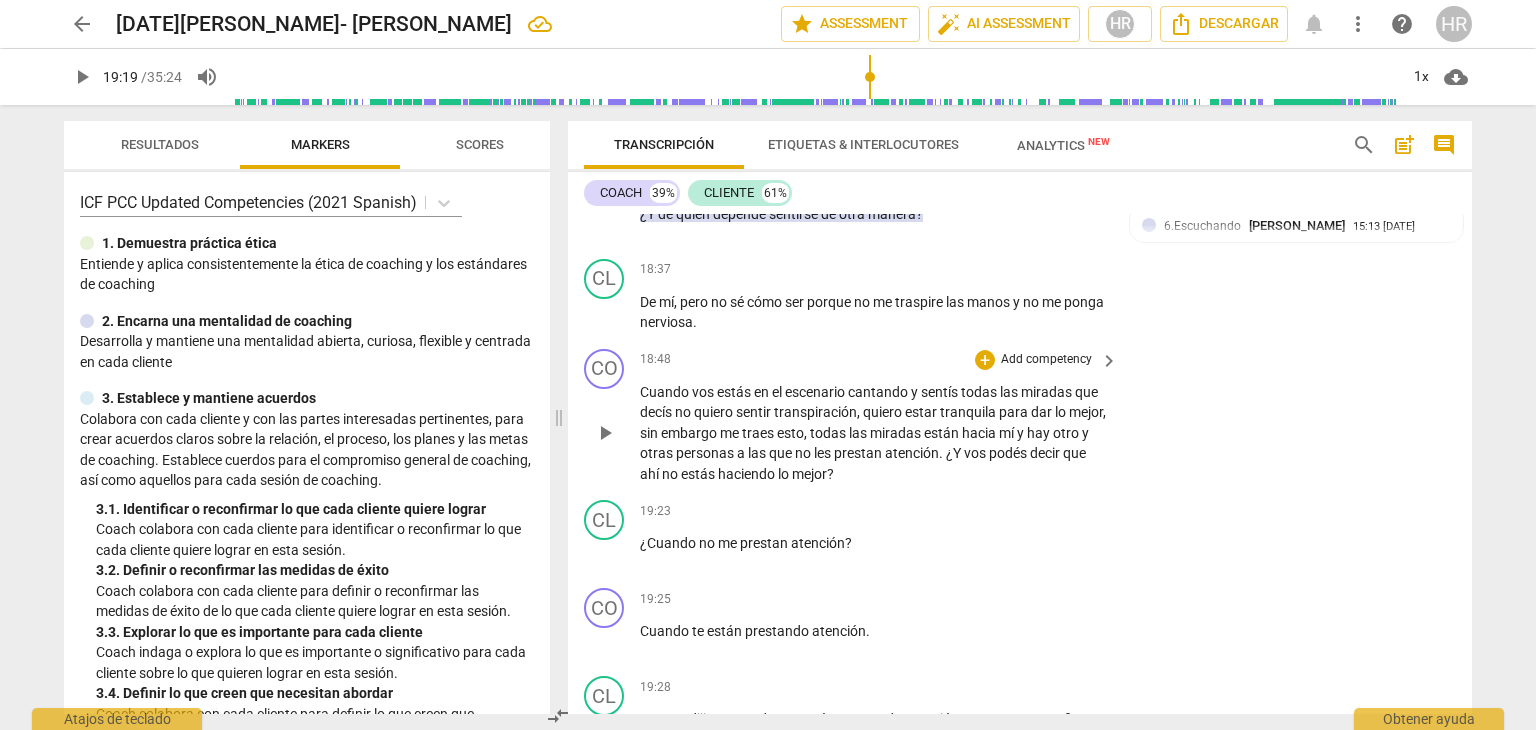 click on "Add competency" at bounding box center [1046, 360] 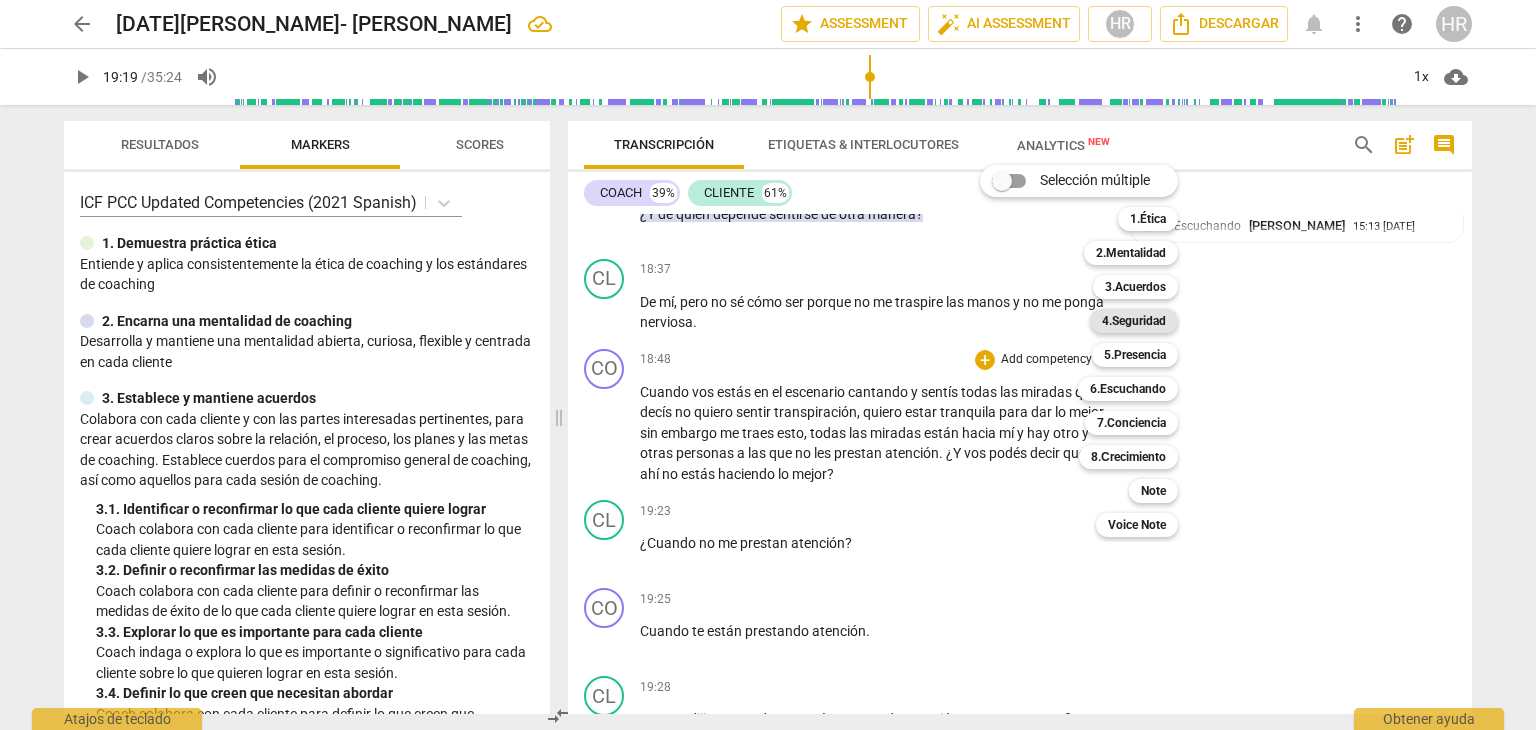 click on "4.Seguridad" at bounding box center (1134, 321) 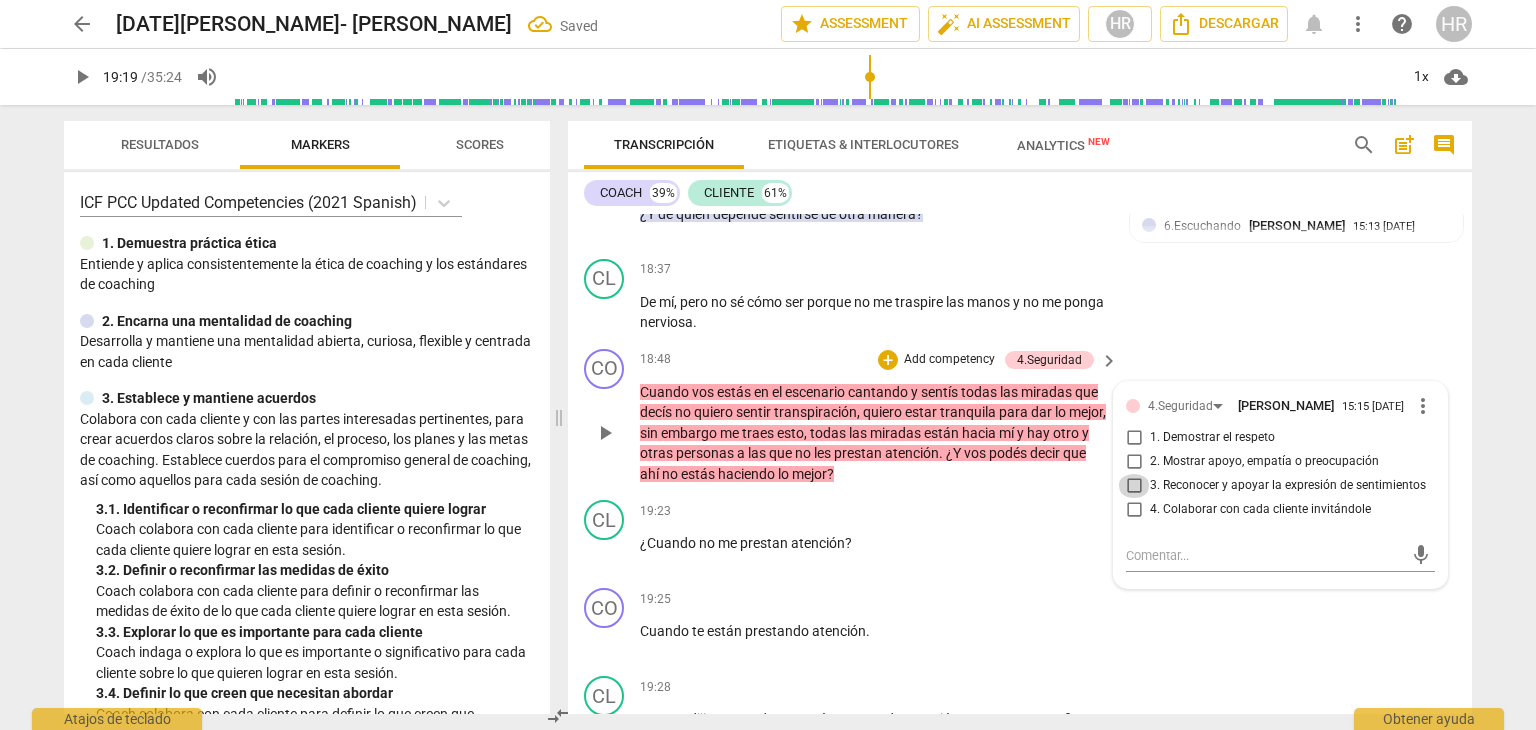 click on "3. Reconocer y apoyar la expresión de sentimientos" at bounding box center (1134, 486) 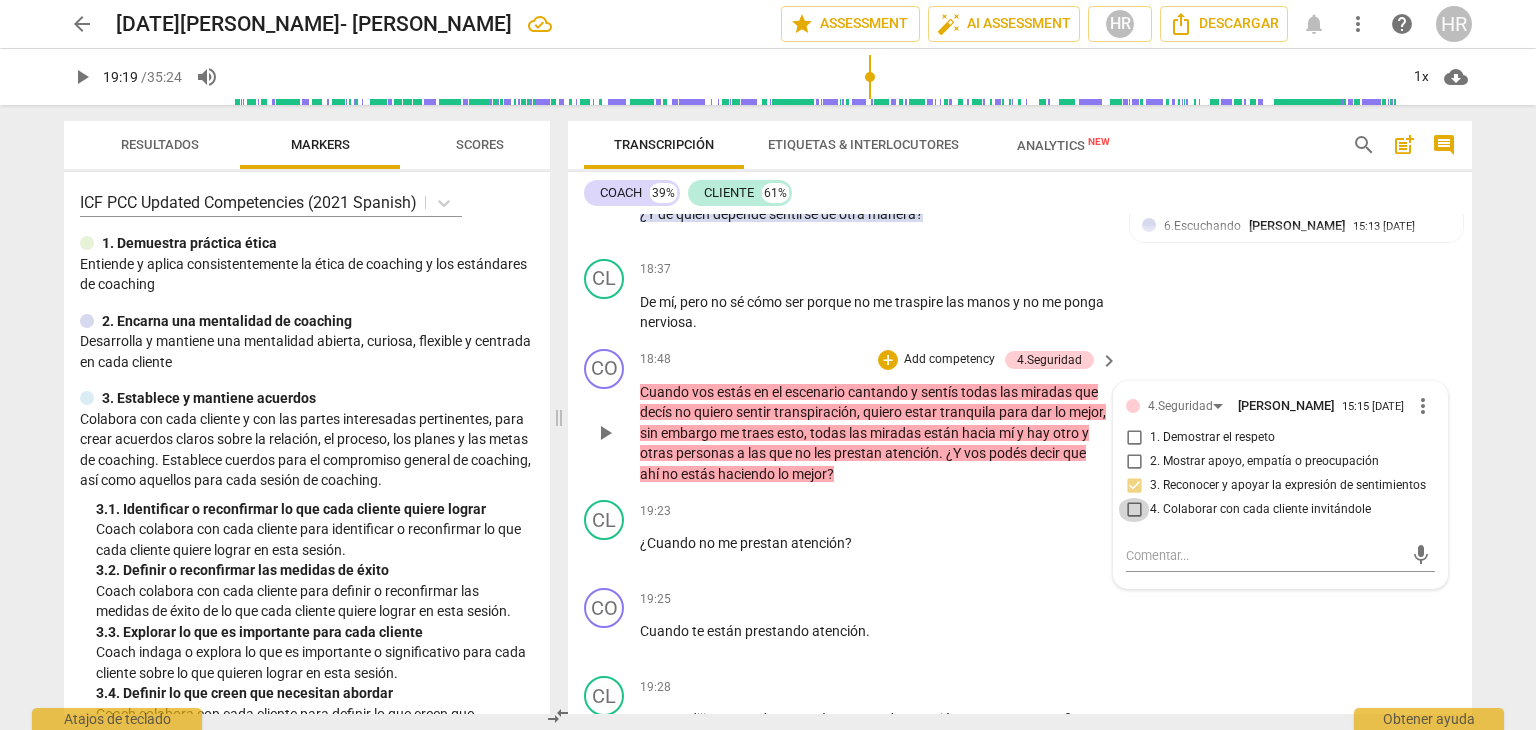 click on "4. Colaborar con cada cliente invitándole" at bounding box center [1134, 510] 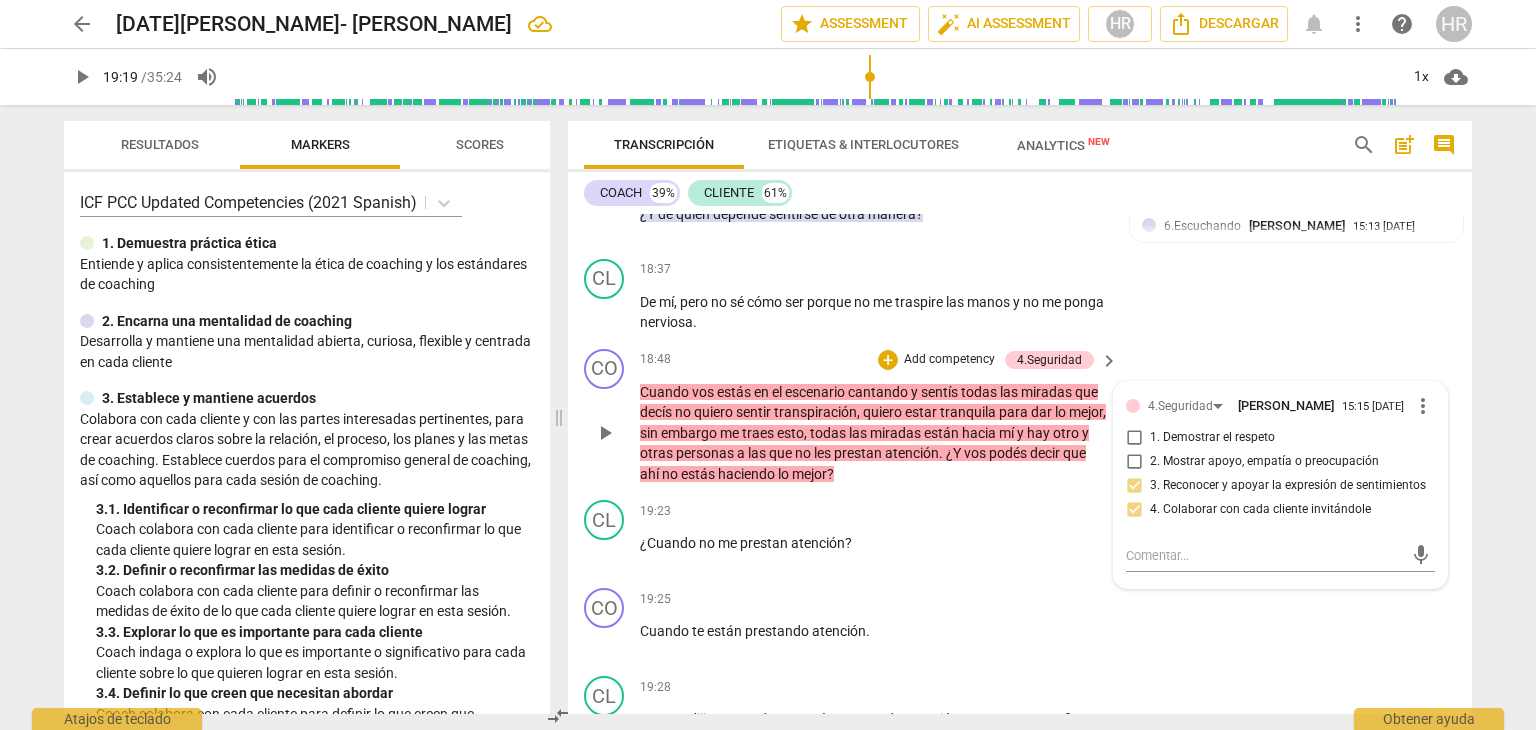 click on "18:48 + Add competency 4.Seguridad keyboard_arrow_right" at bounding box center [880, 360] 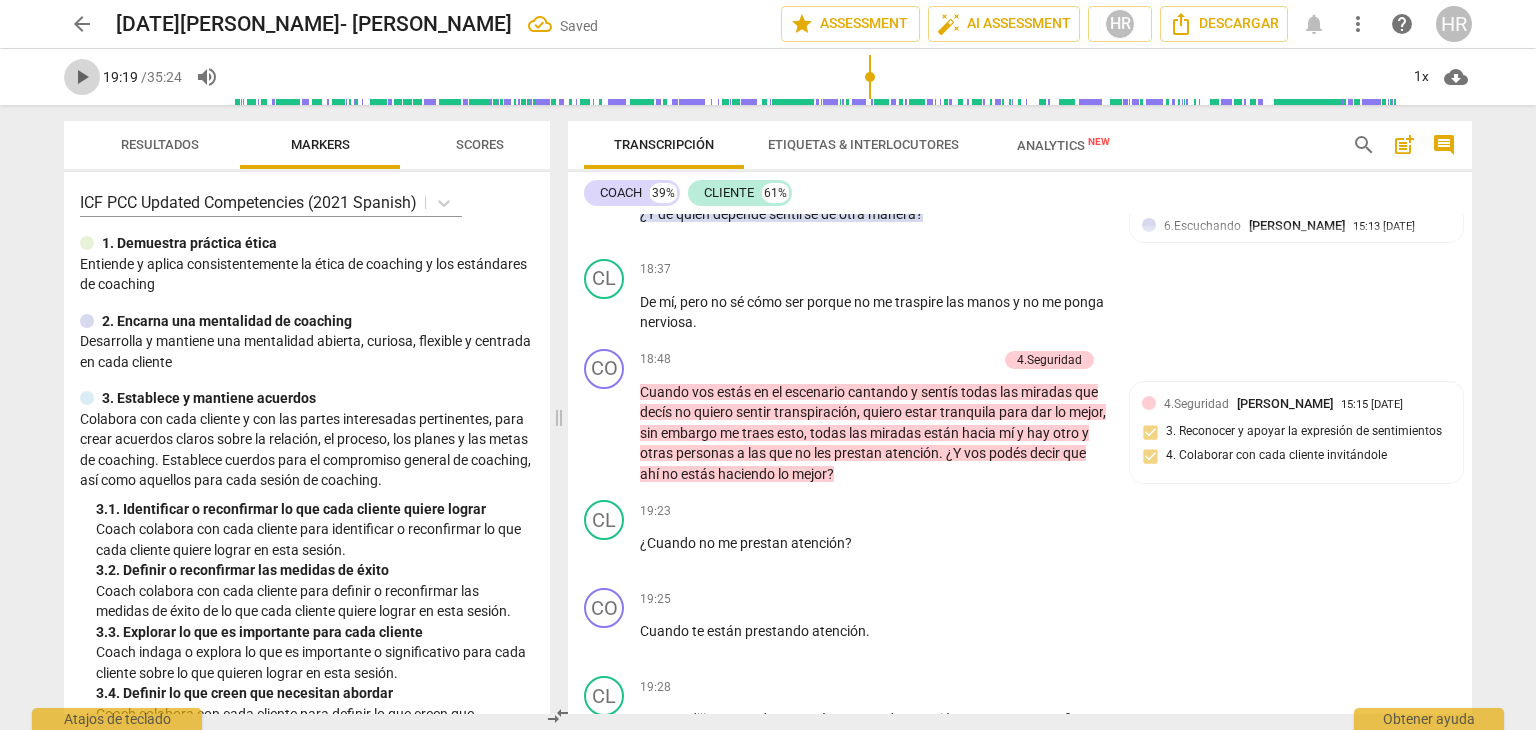 click on "play_arrow" at bounding box center [82, 77] 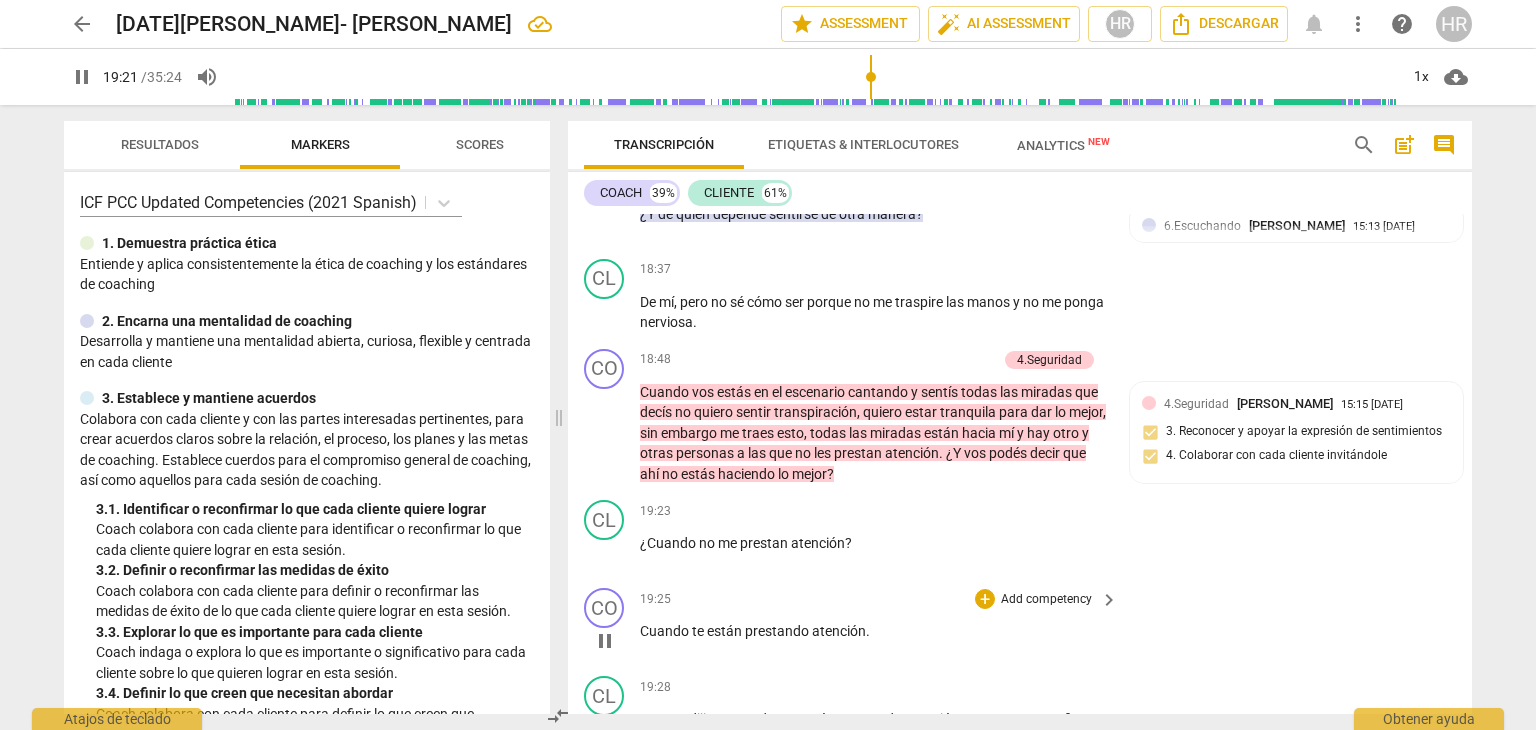 click on "CO play_arrow pause 19:25 + Add competency keyboard_arrow_right Cuando   te   están   prestando   atención ." at bounding box center (1020, 624) 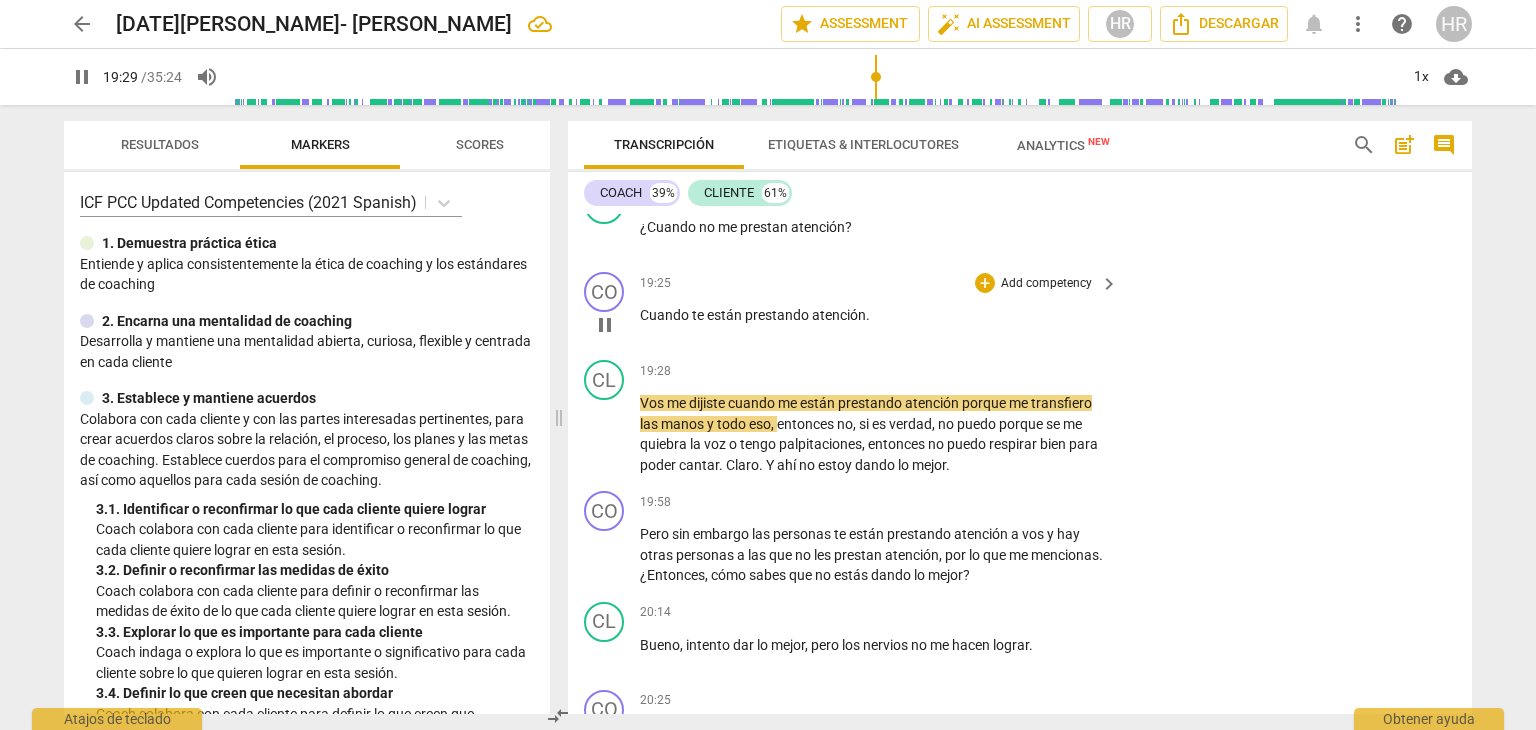 scroll, scrollTop: 7501, scrollLeft: 0, axis: vertical 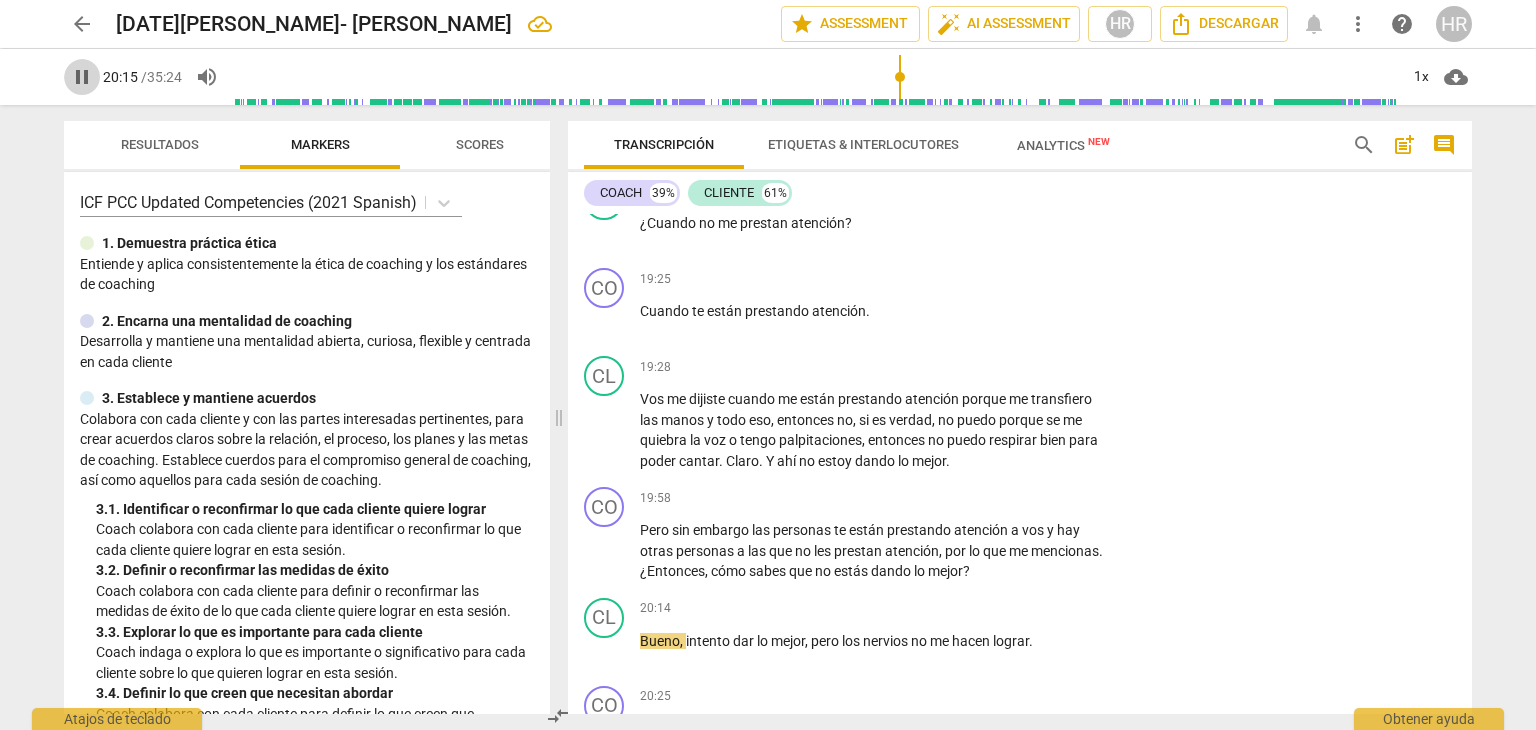 click on "pause" at bounding box center (82, 77) 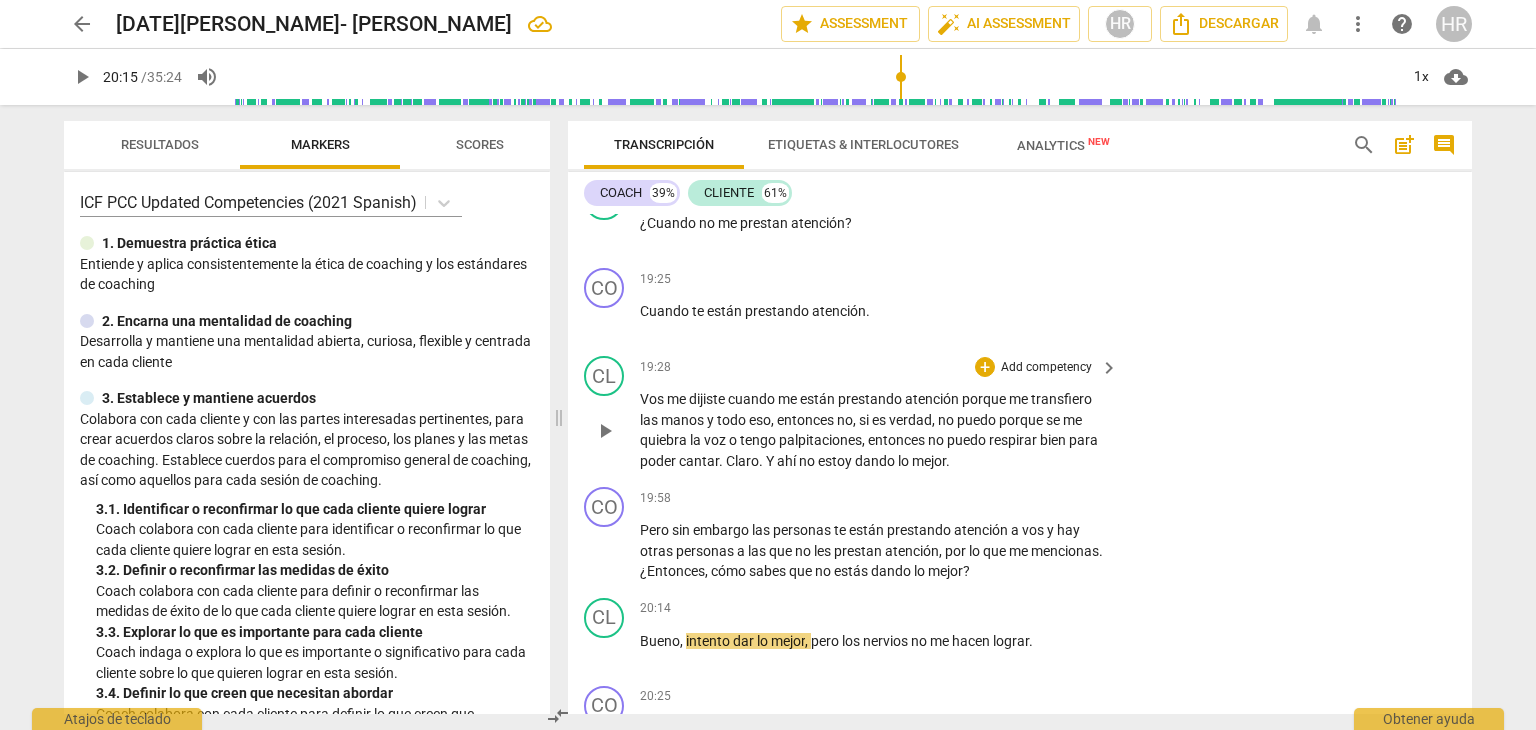 click on "Add competency" at bounding box center [1046, 368] 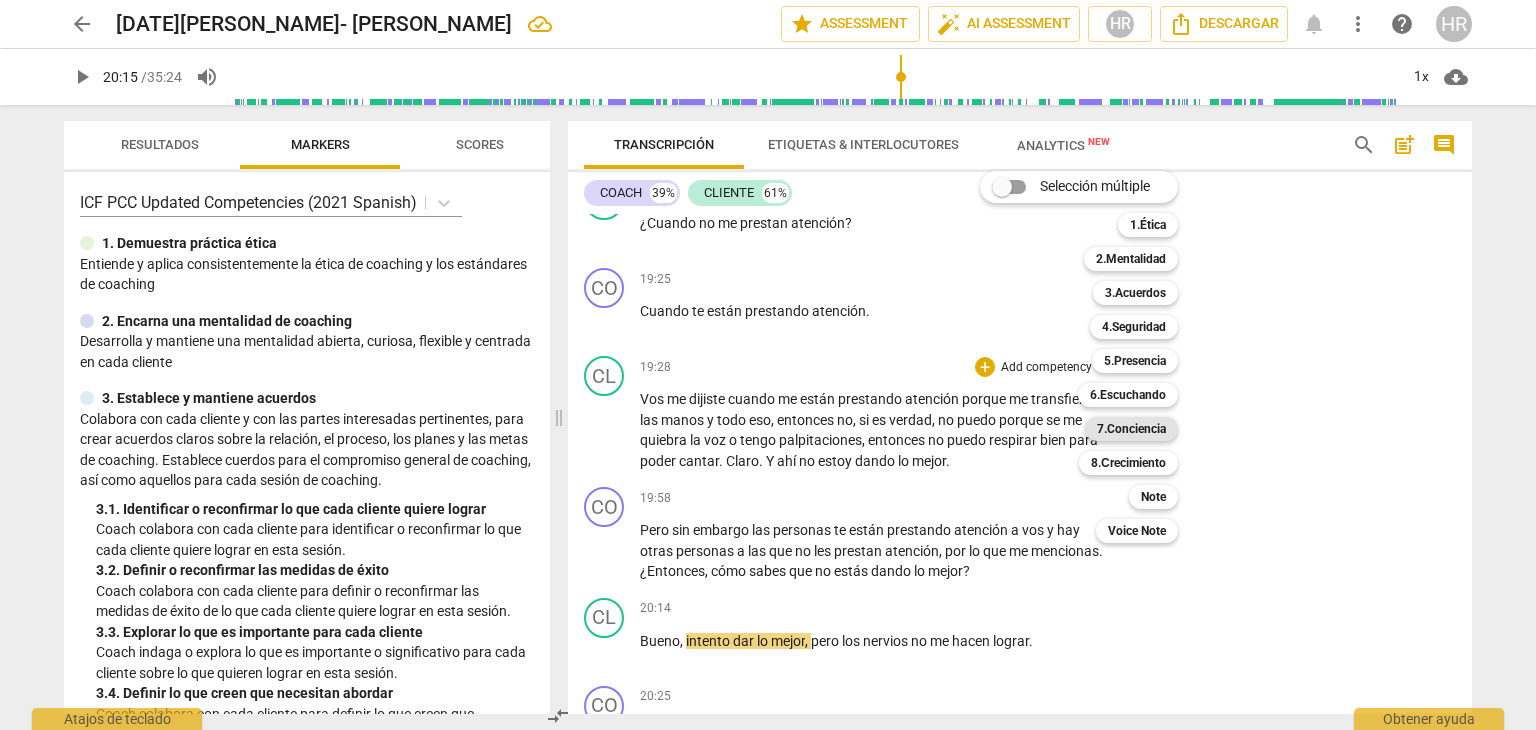 click on "7.Conciencia" at bounding box center [1131, 429] 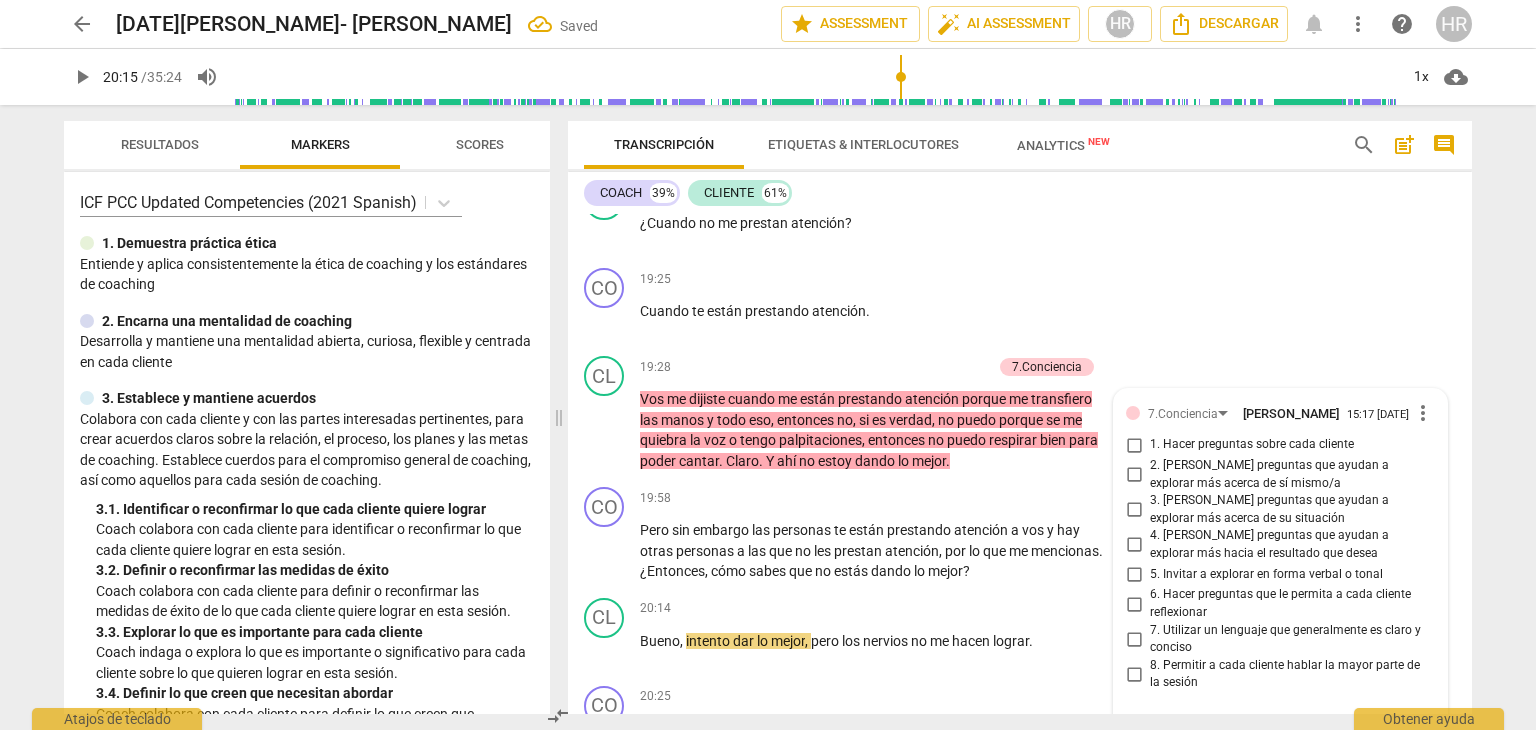 scroll, scrollTop: 7760, scrollLeft: 0, axis: vertical 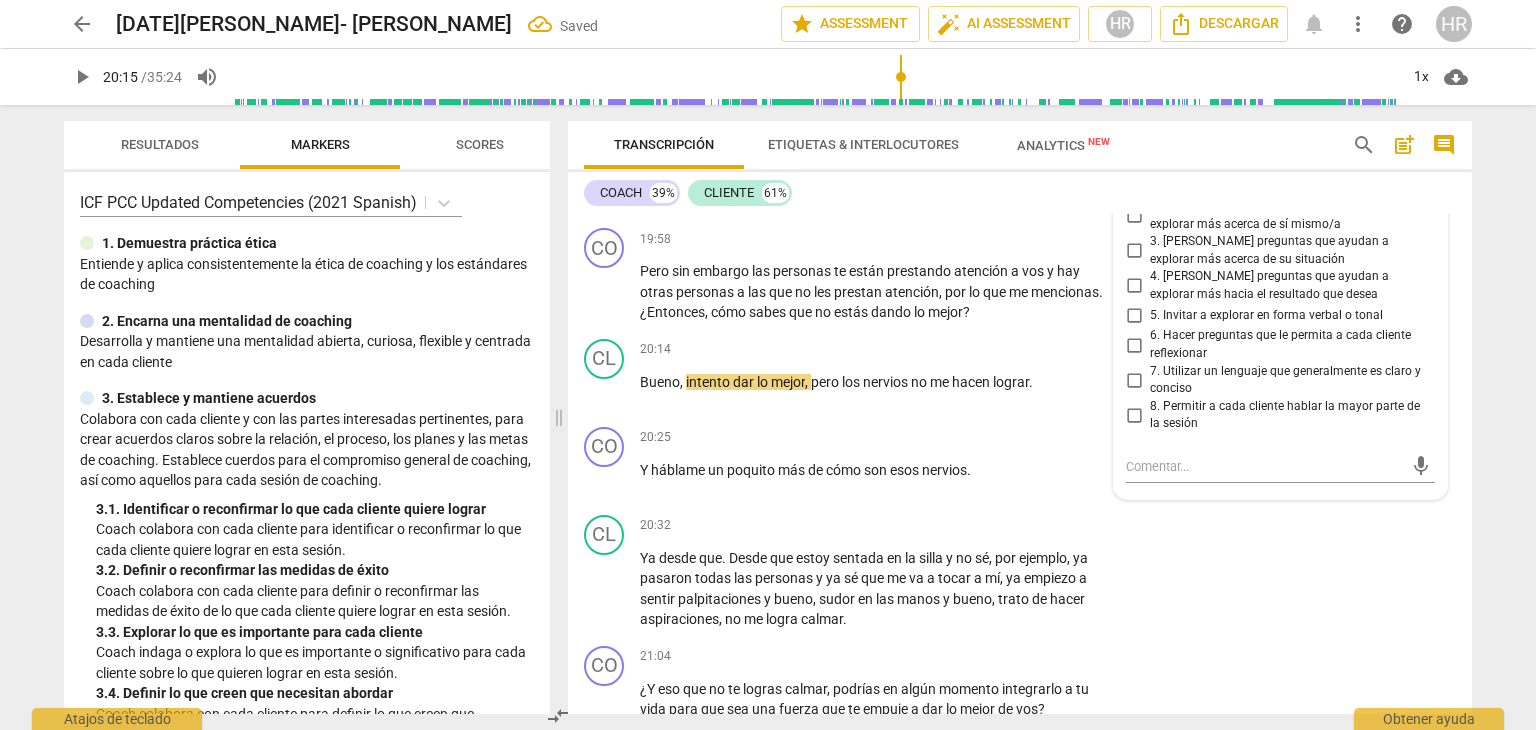 click on "8. Permitir a cada cliente hablar la mayor parte de la sesión" at bounding box center [1280, 415] 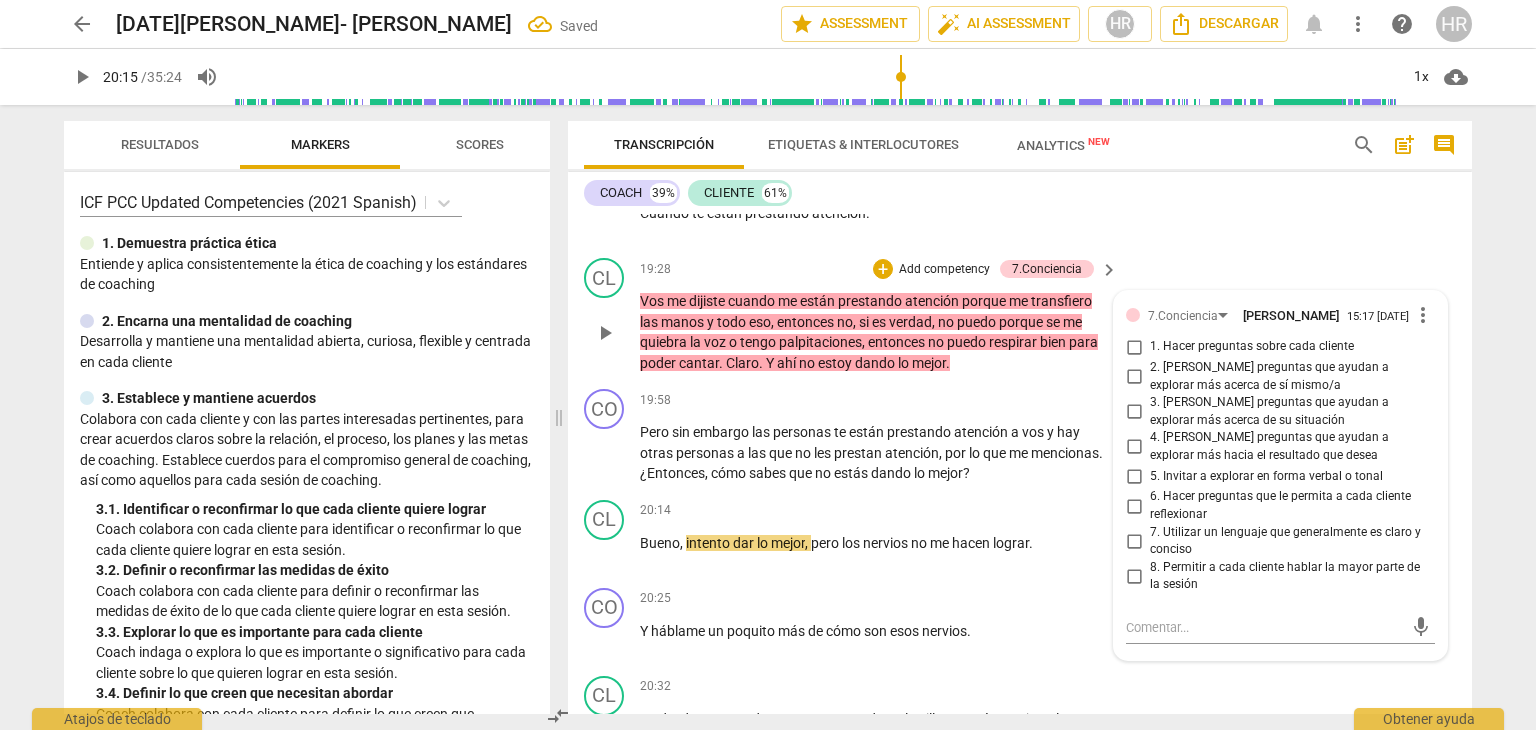 scroll, scrollTop: 7560, scrollLeft: 0, axis: vertical 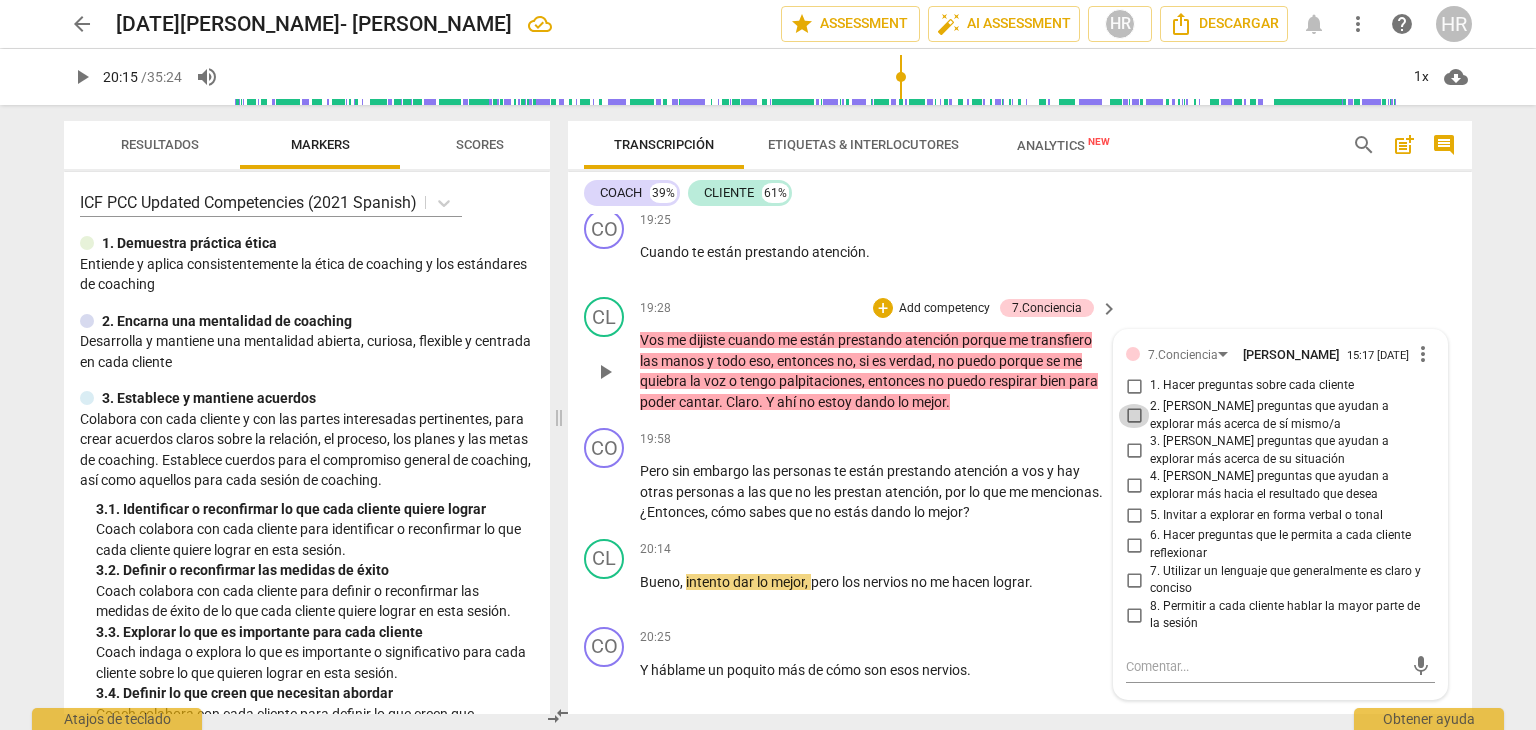 click on "2. [PERSON_NAME] preguntas que ayudan a explorar más acerca de sí mismo/a" at bounding box center [1134, 416] 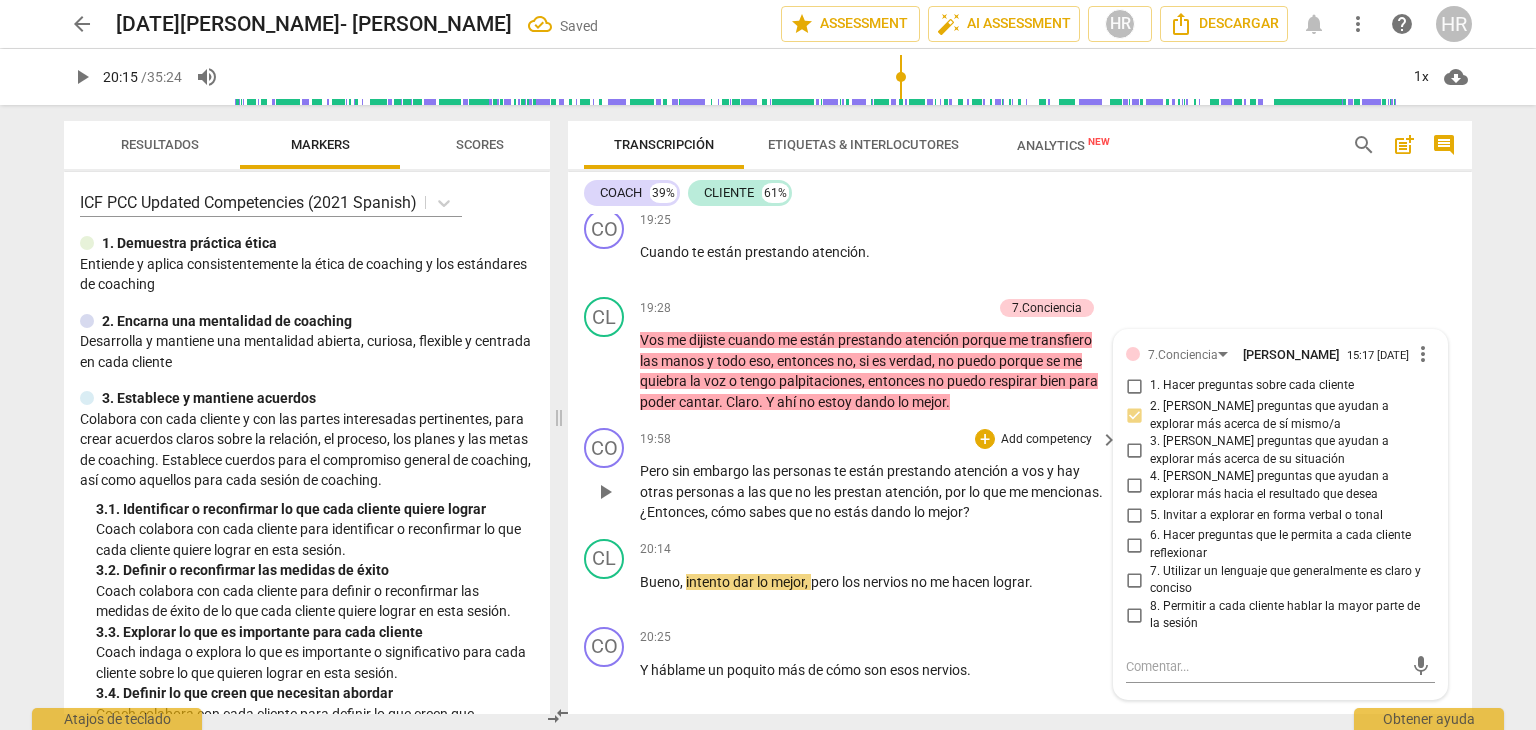 click on "Pero   sin   embargo   las   personas   te   están   prestando   atención   a   vos   y   hay   otras   personas   a   las   que   no   les   prestan   atención ,   por   lo   que   me   mencionas .   ¿Entonces ,   cómo   sabes   que   no   estás   dando   lo   mejor ?" at bounding box center [874, 492] 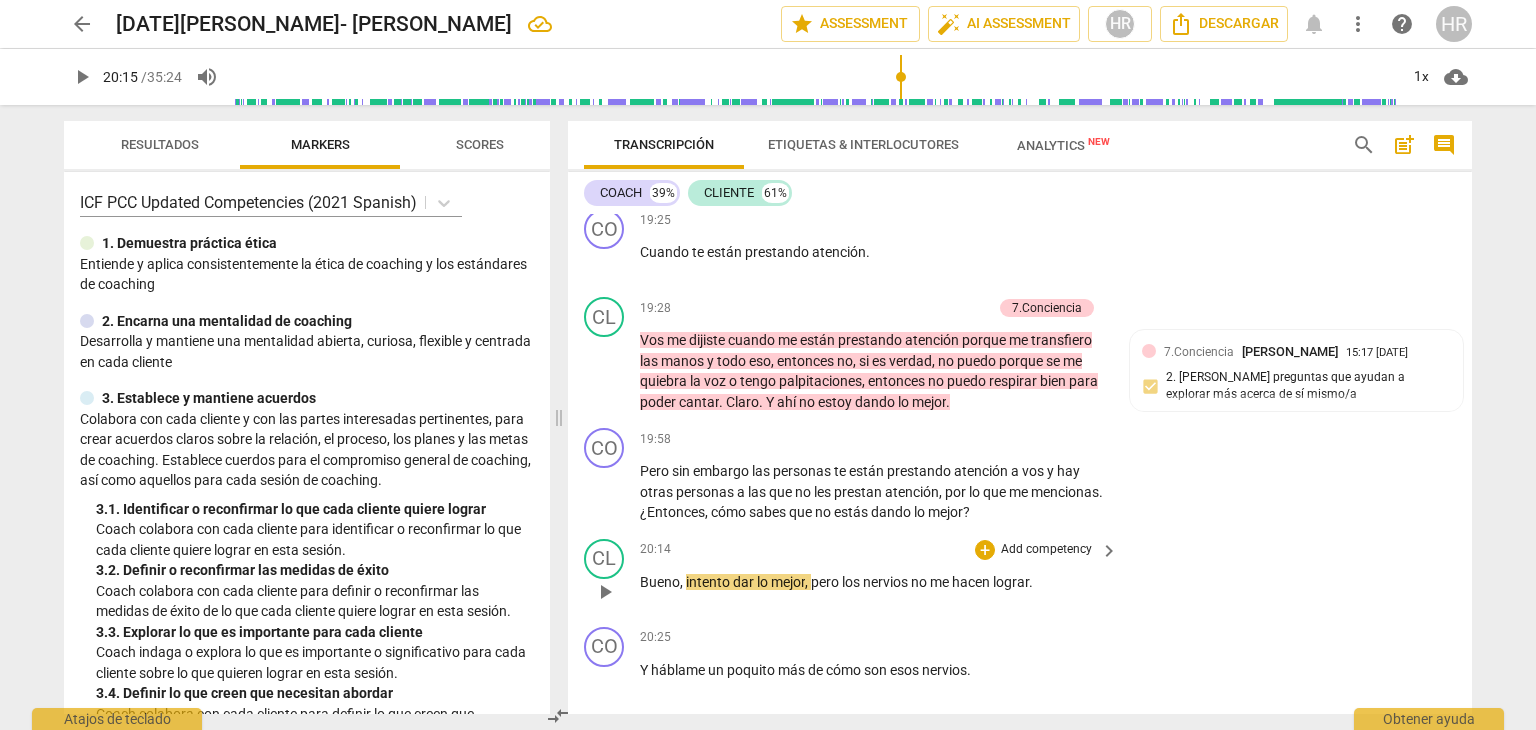 click on "CL play_arrow pause 20:14 + Add competency keyboard_arrow_right Bueno ,   intento   dar   lo   mejor ,   pero   los   nervios   no   me   hacen   lograr ." at bounding box center (1020, 575) 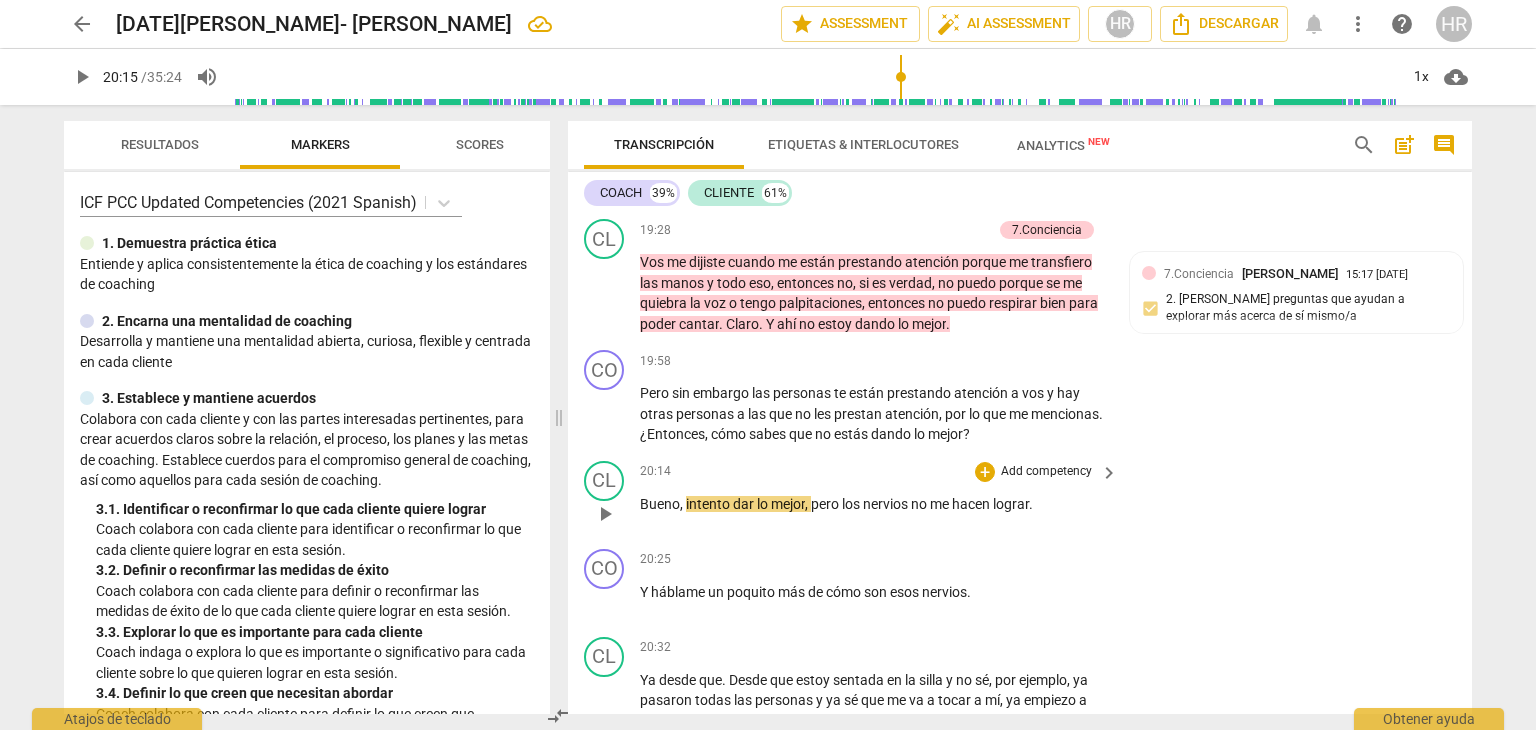 scroll, scrollTop: 7640, scrollLeft: 0, axis: vertical 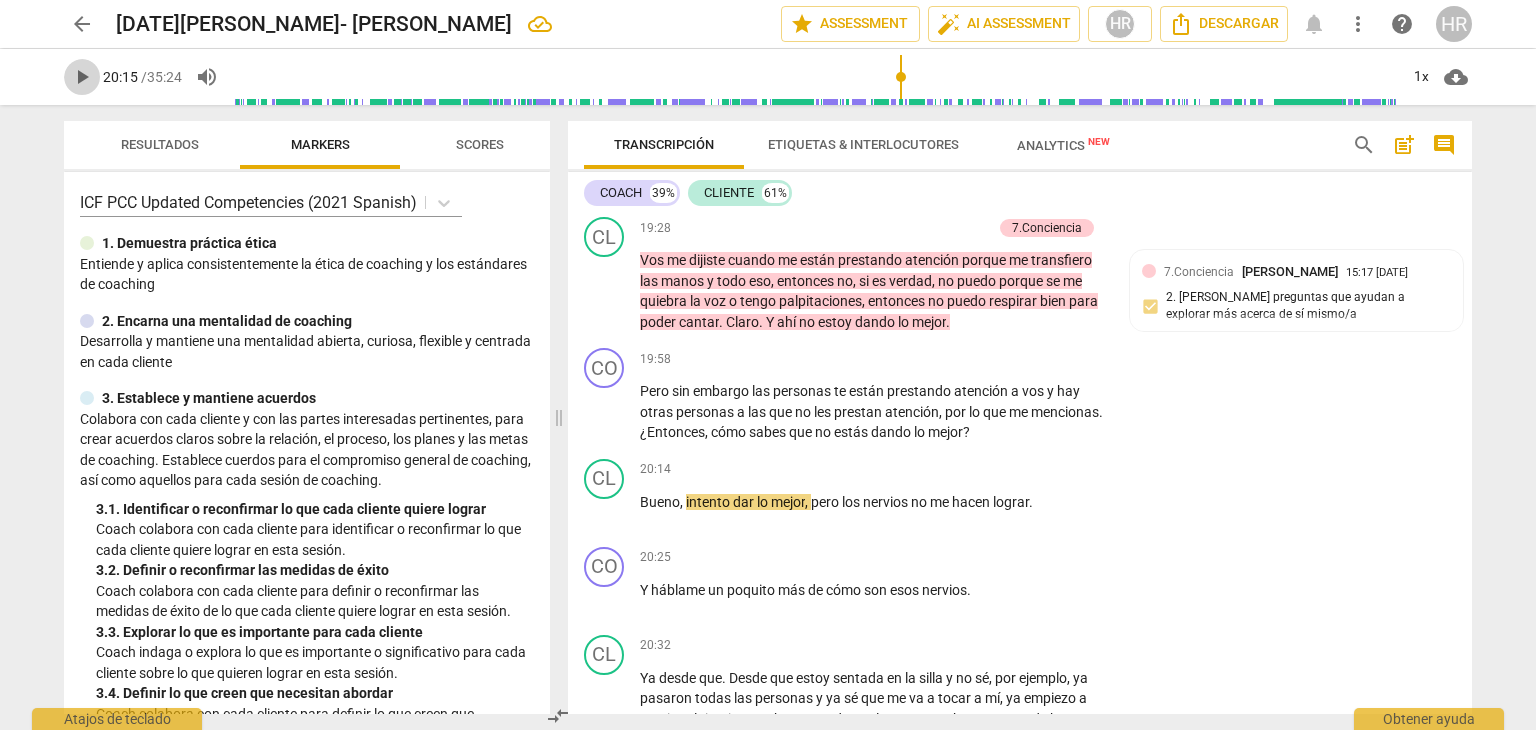 click on "play_arrow" at bounding box center [82, 77] 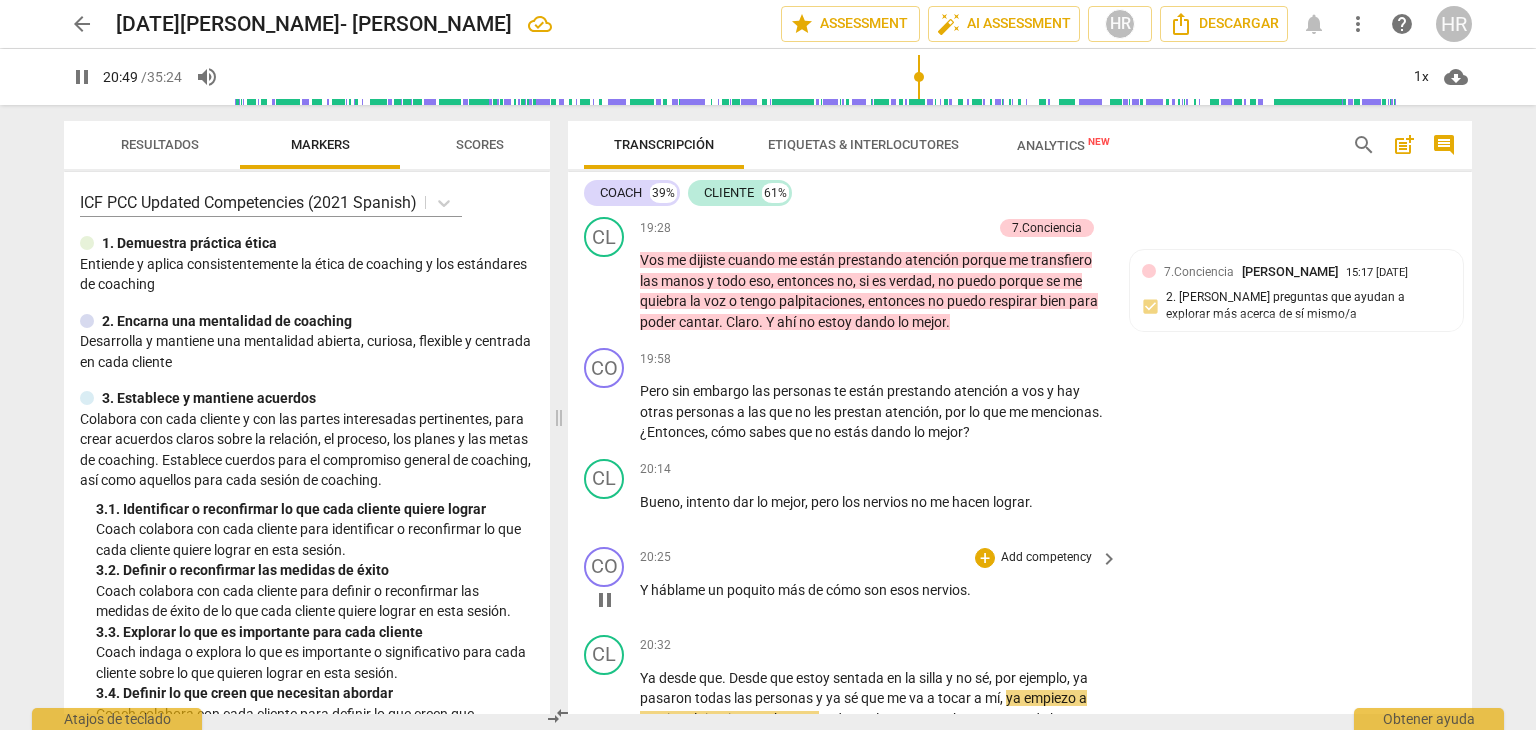 click on "Add competency" at bounding box center [1046, 558] 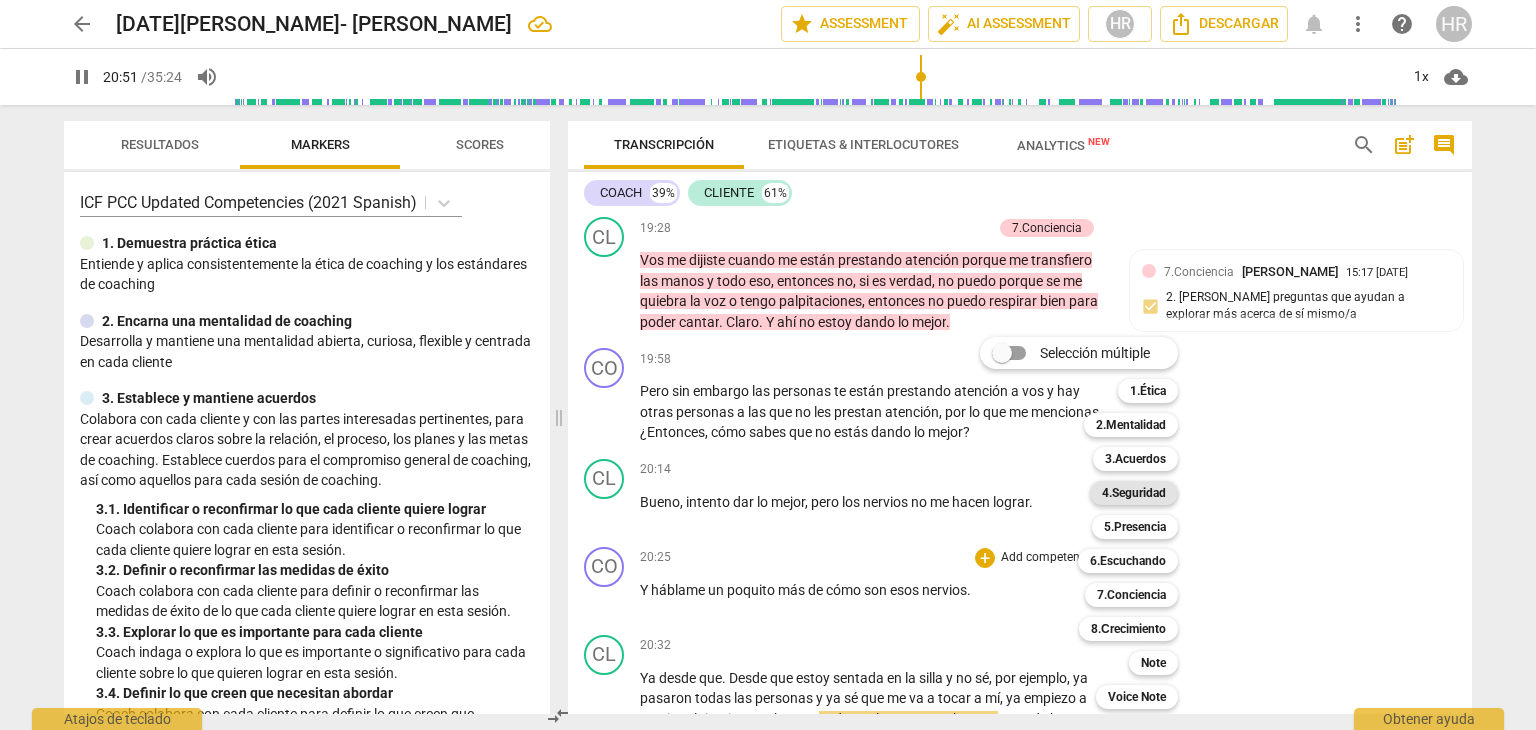 click on "4.Seguridad" at bounding box center (1134, 493) 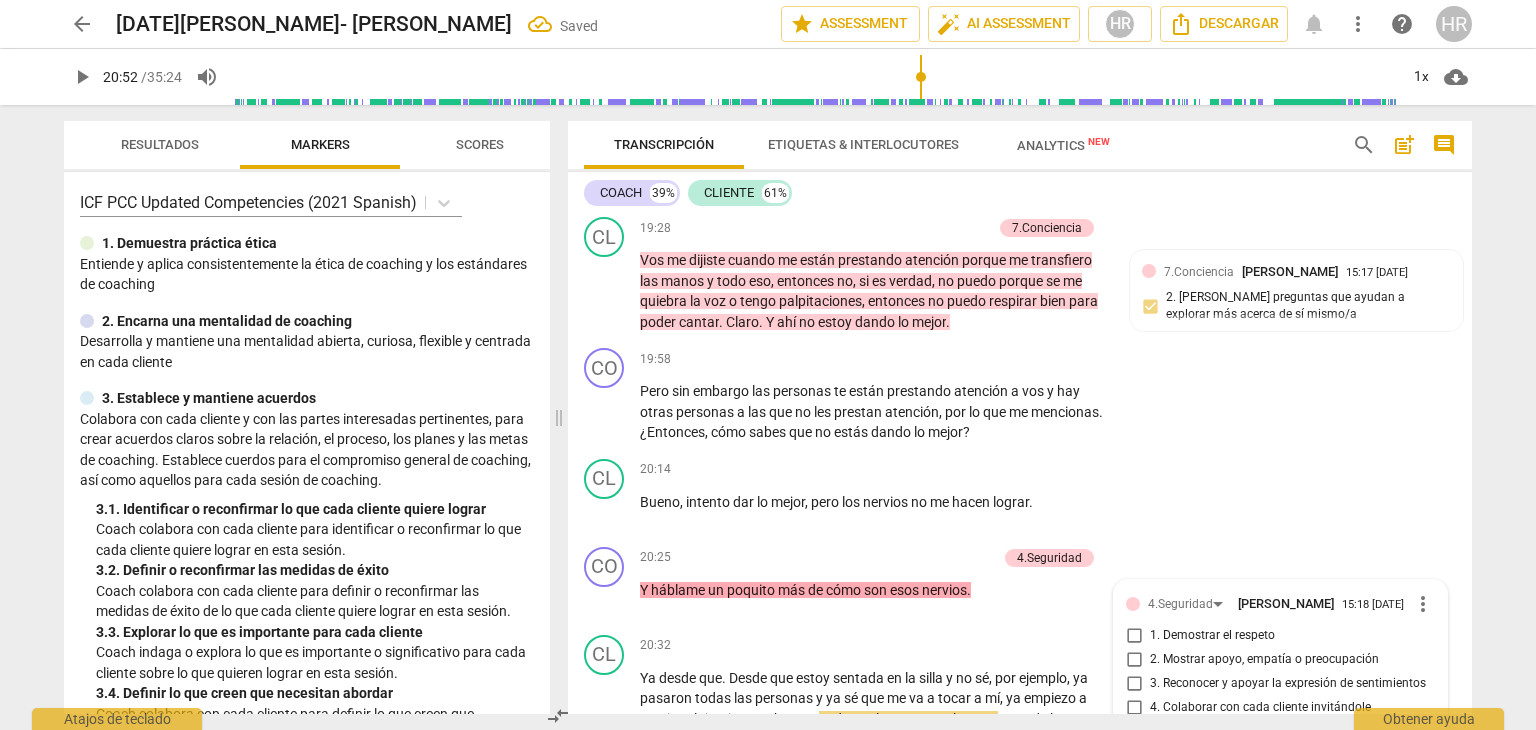 scroll, scrollTop: 7925, scrollLeft: 0, axis: vertical 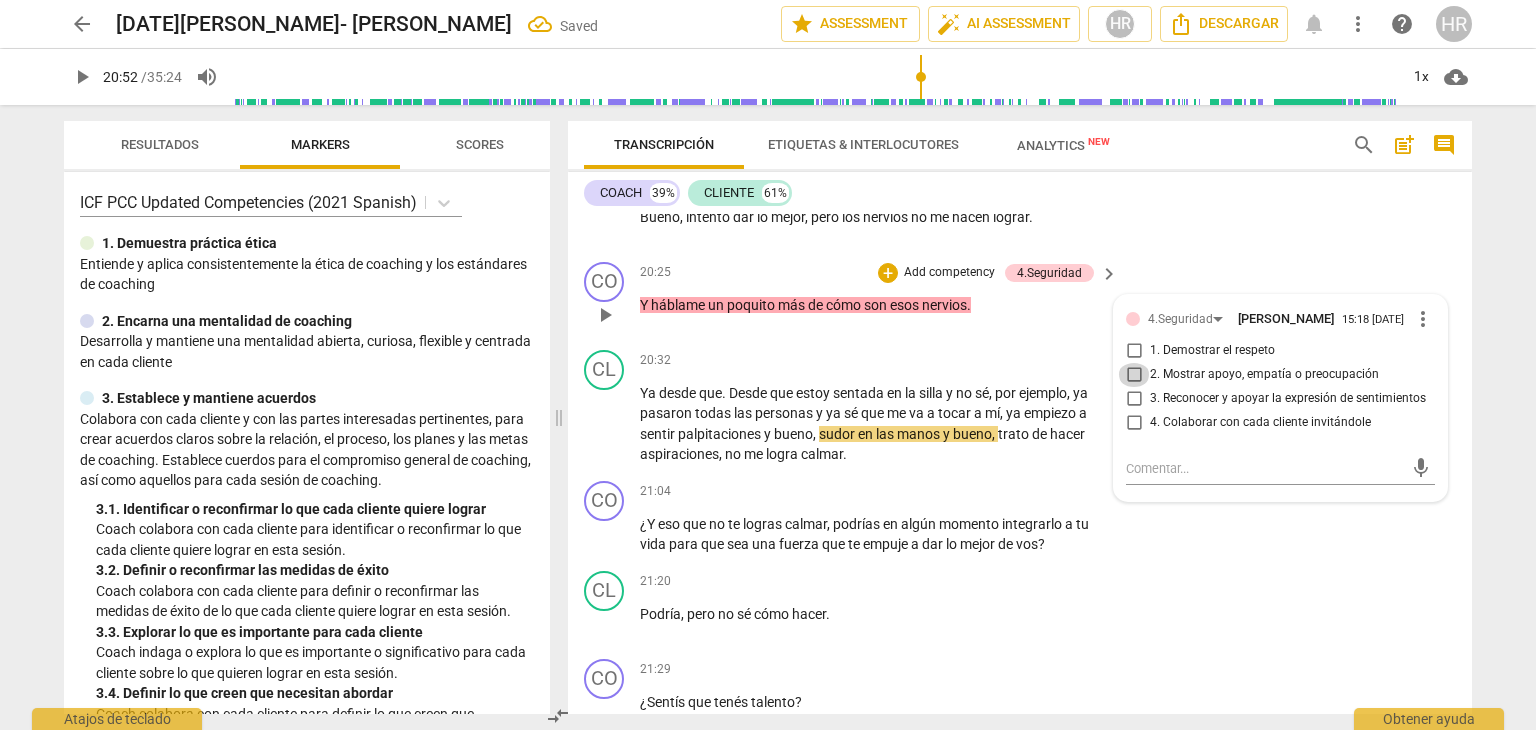 click on "2. Mostrar apoyo, empatía o preocupación" at bounding box center [1134, 375] 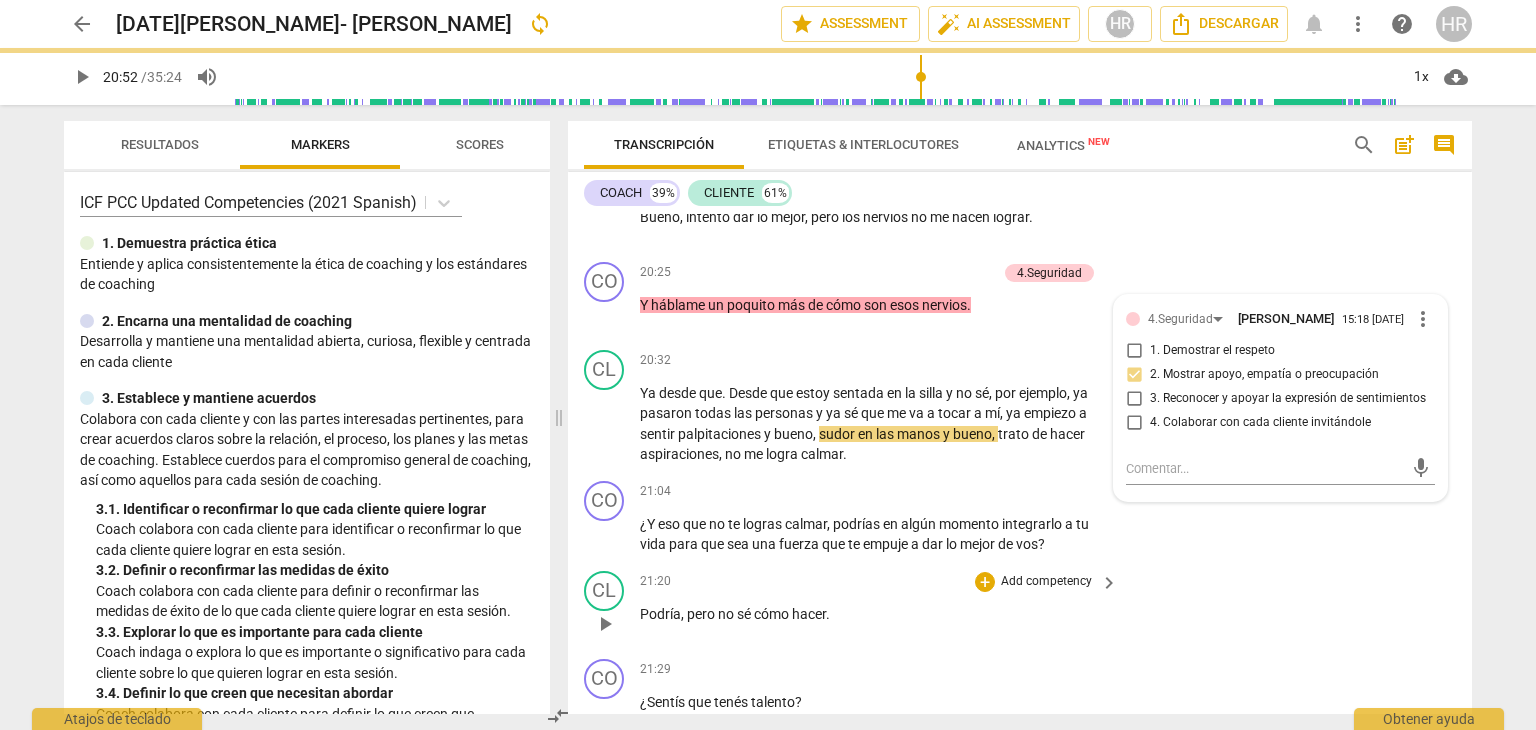 click on "21:20 + Add competency keyboard_arrow_right" at bounding box center (880, 582) 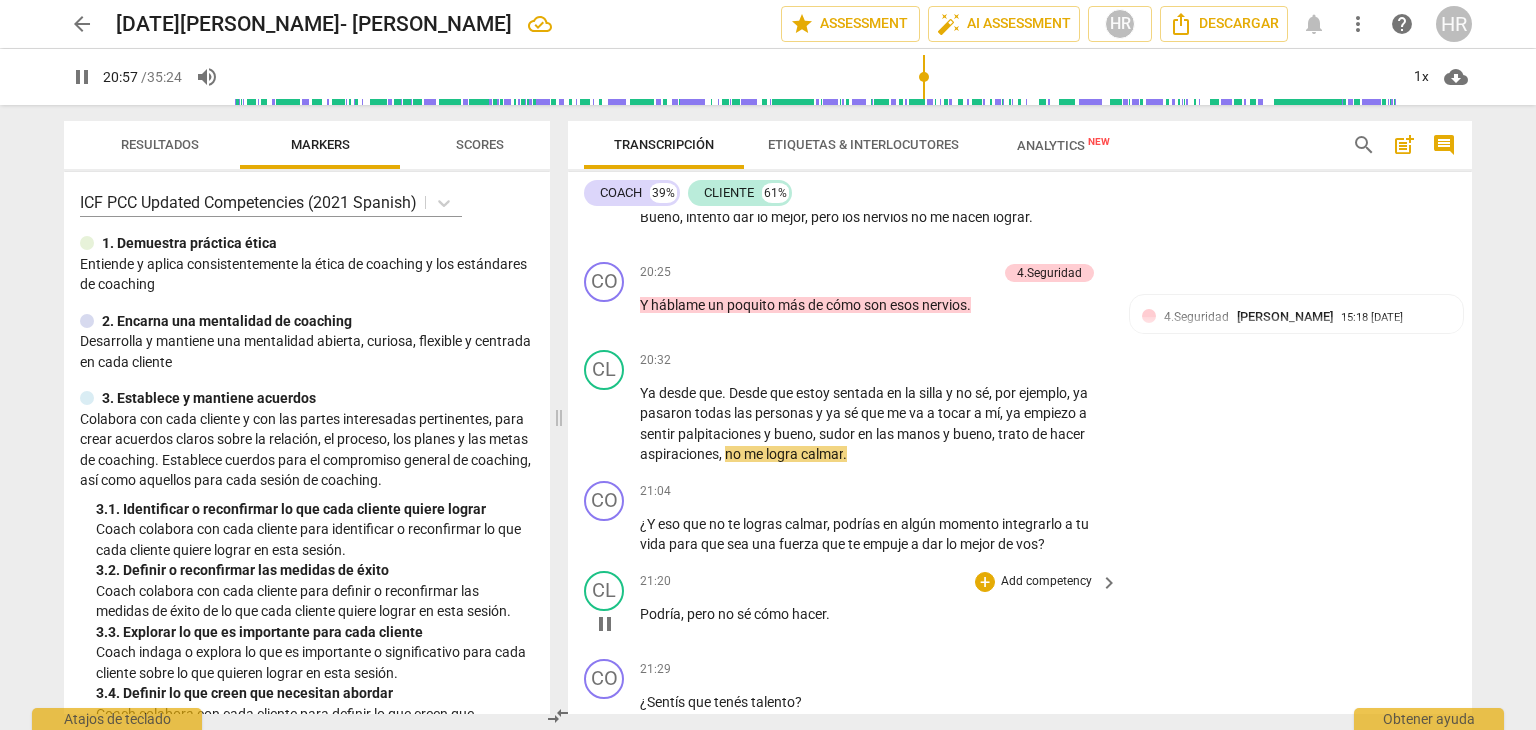 click on "CL play_arrow pause 21:20 + Add competency keyboard_arrow_right Podría ,   pero   no   sé   cómo   hacer ." at bounding box center [1020, 607] 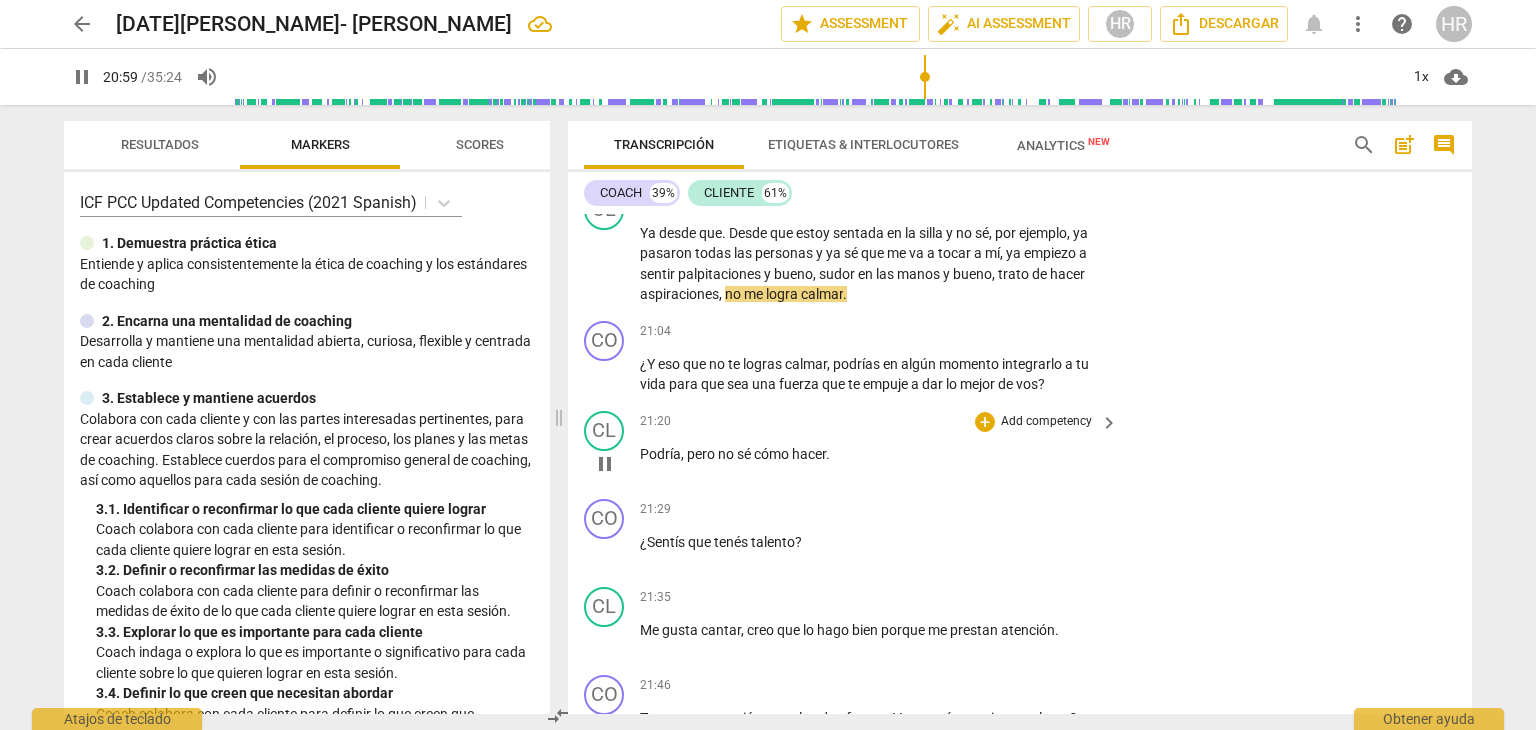 scroll, scrollTop: 8125, scrollLeft: 0, axis: vertical 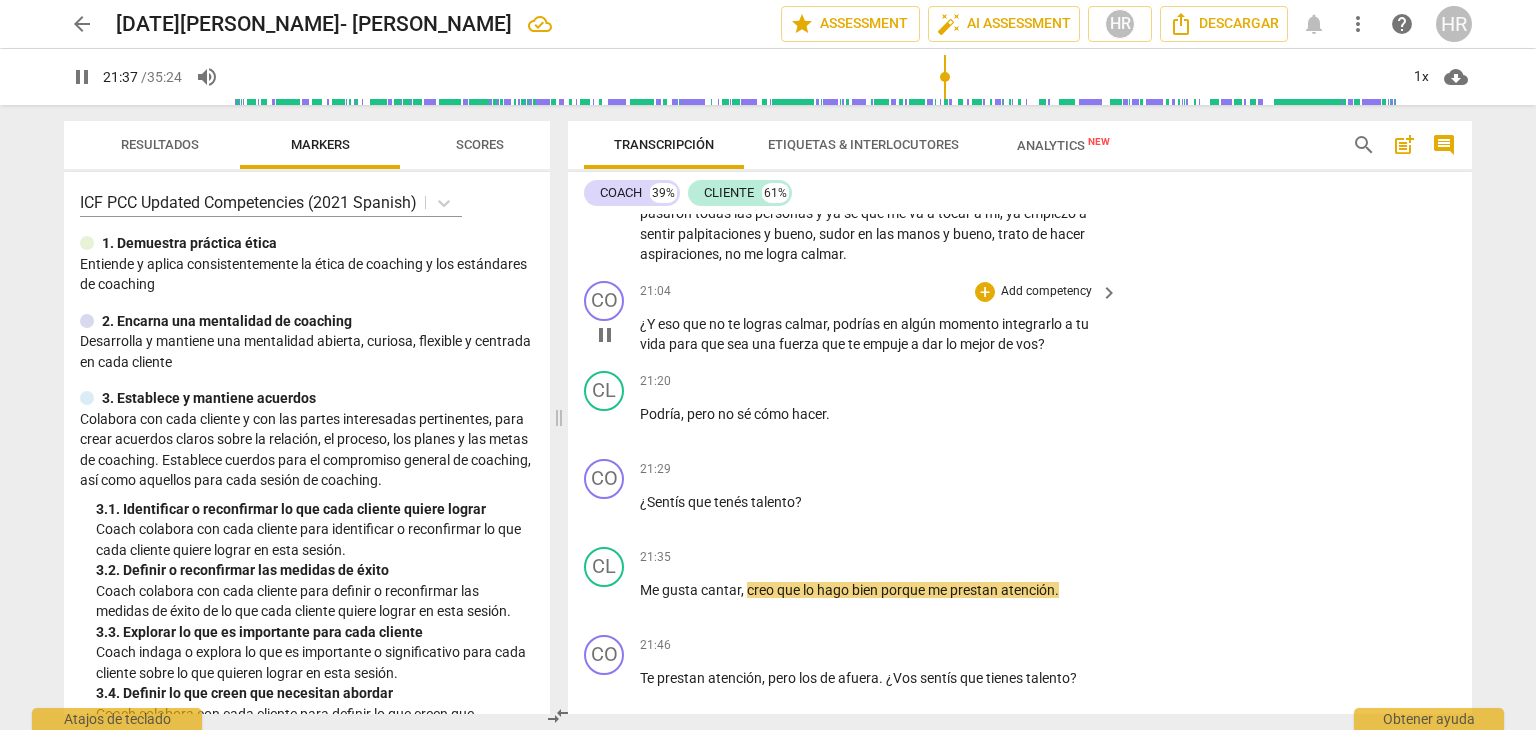 click on "Add competency" at bounding box center (1046, 292) 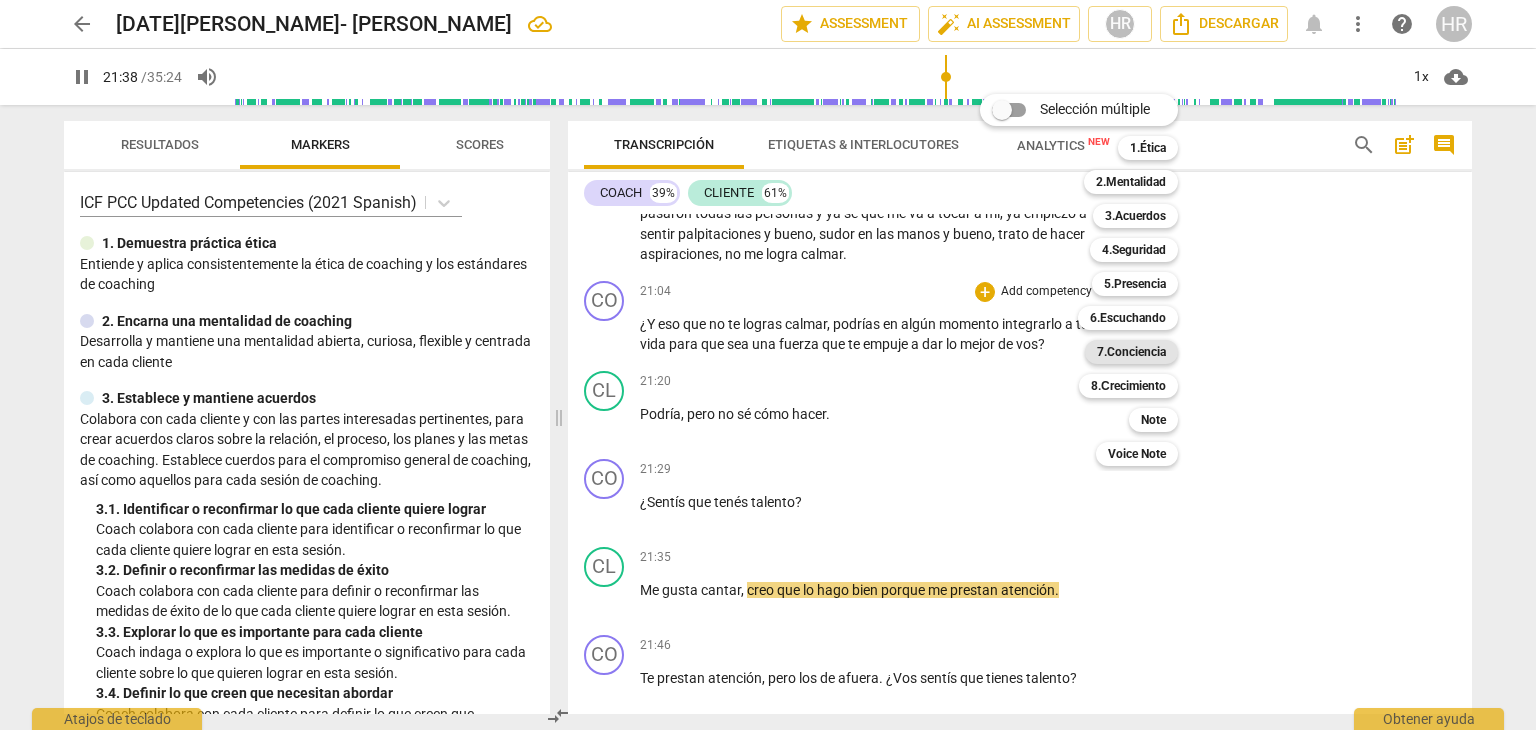click on "7.Conciencia" at bounding box center (1131, 352) 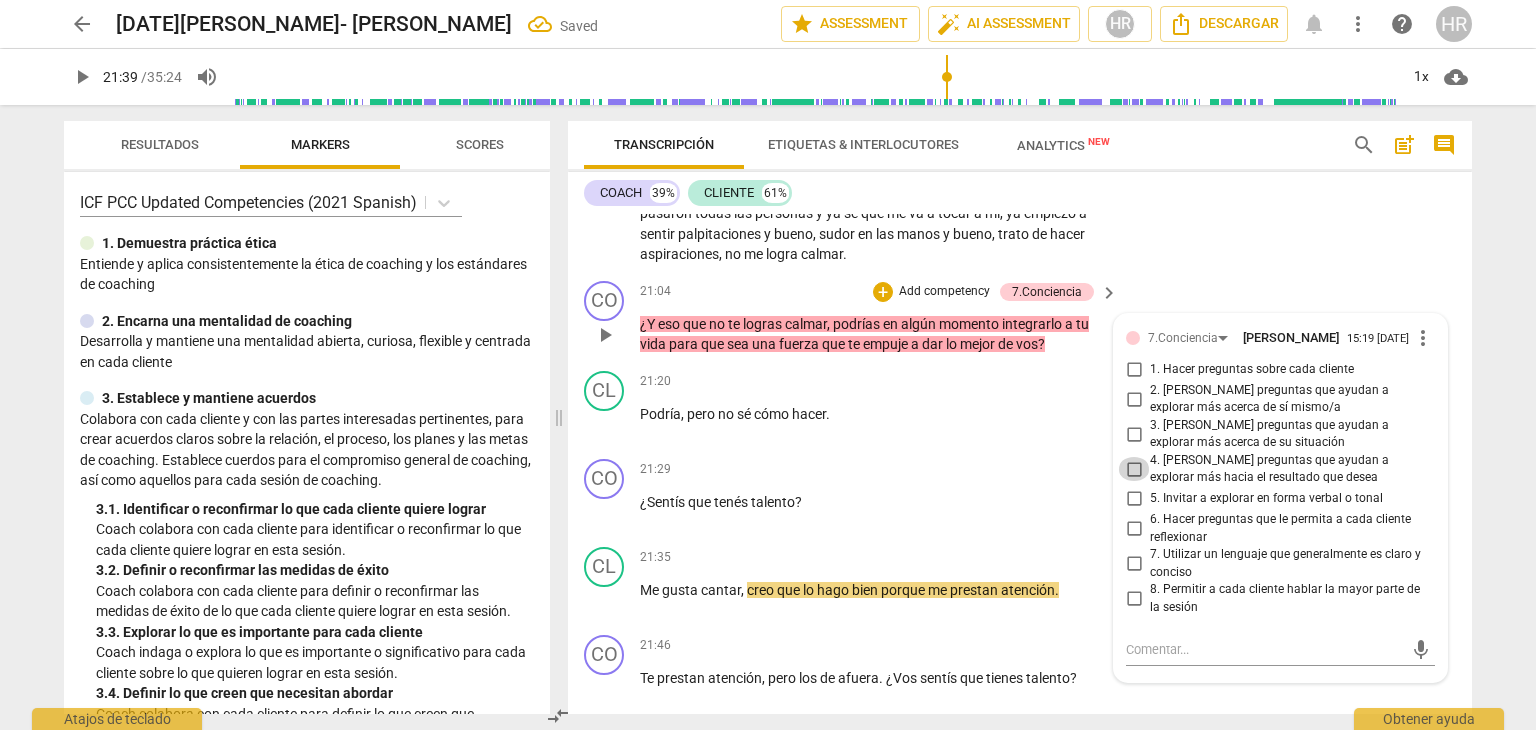 click on "4. [PERSON_NAME] preguntas que ayudan a explorar más hacia el resultado que desea" at bounding box center (1134, 469) 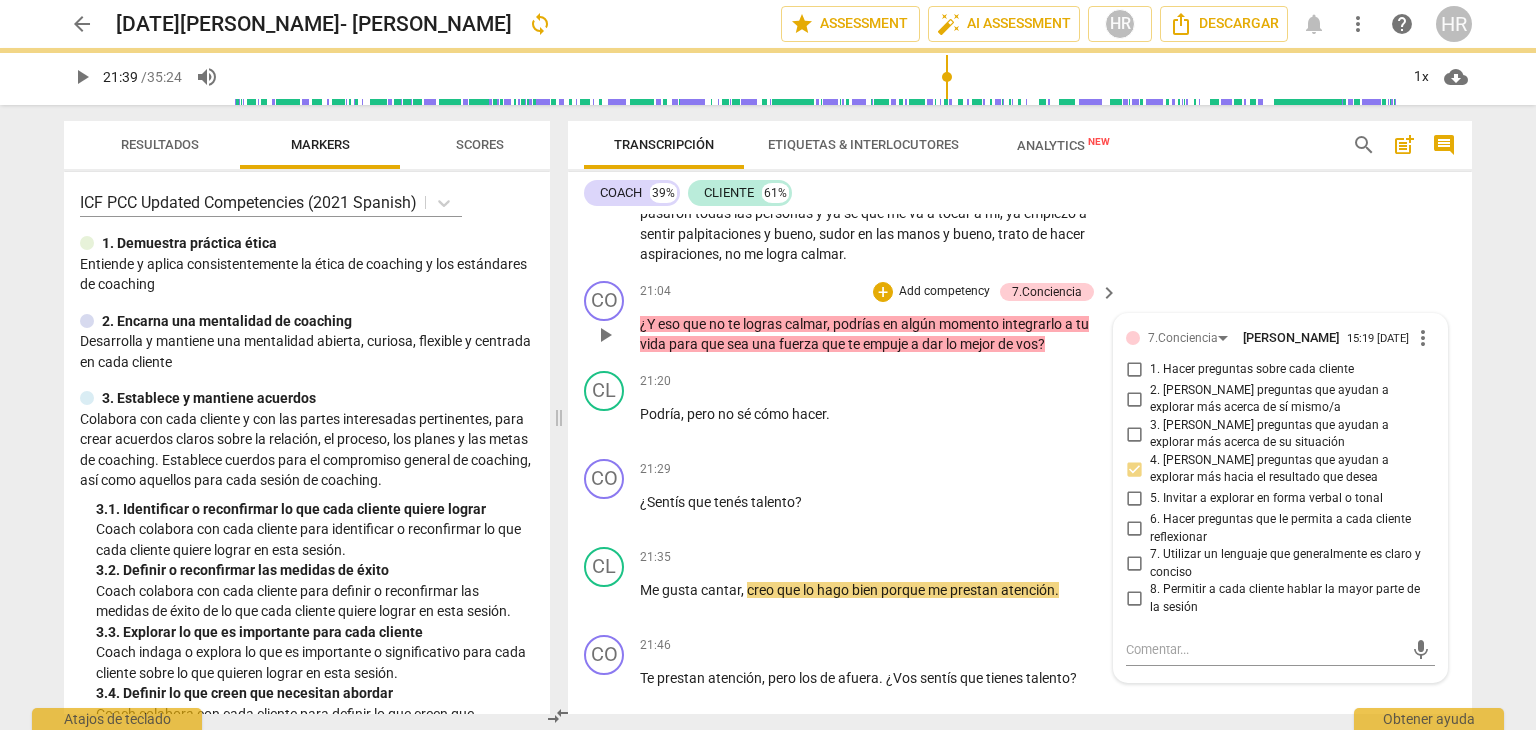 click on "21:04 + Add competency 7.Conciencia keyboard_arrow_right" at bounding box center (880, 292) 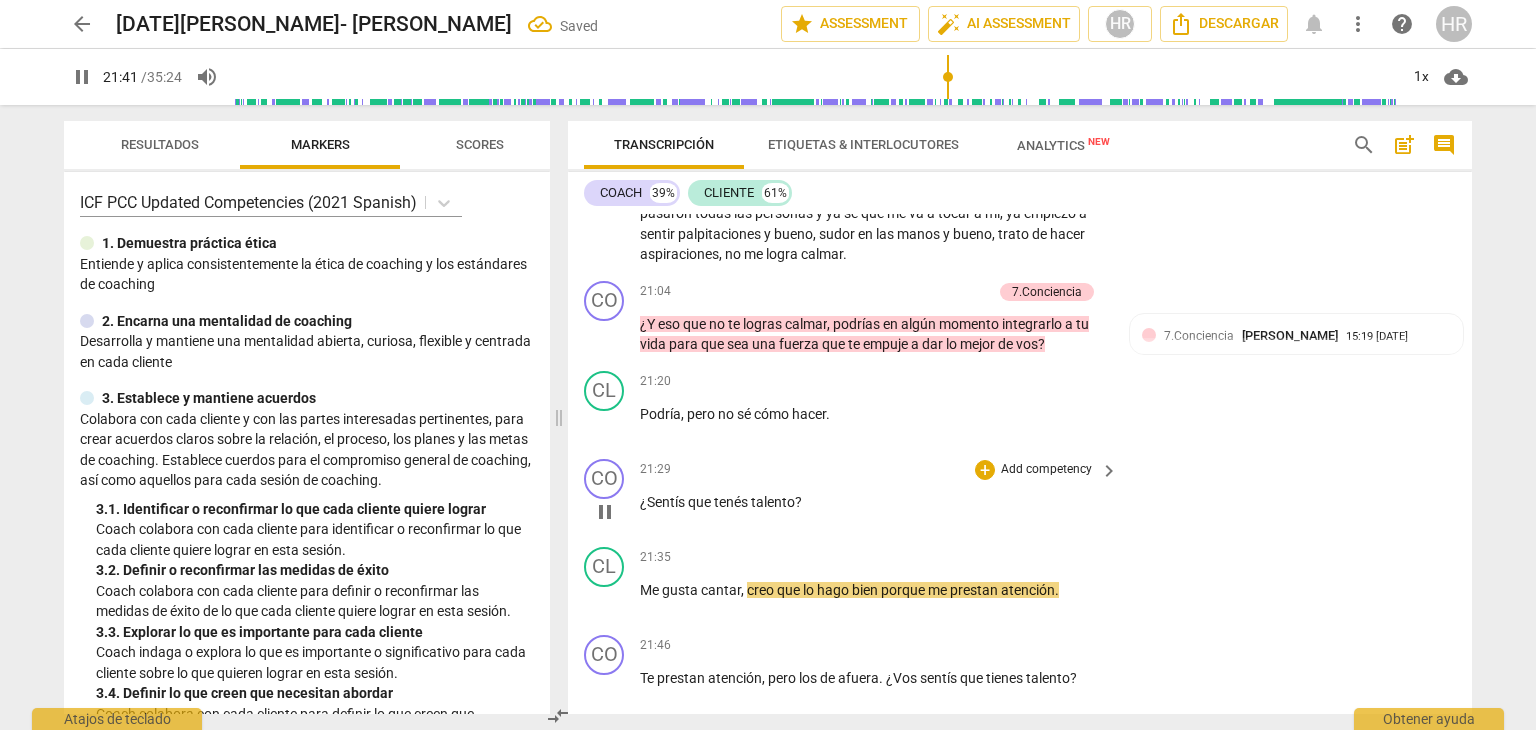 click on "Add competency" at bounding box center [1046, 470] 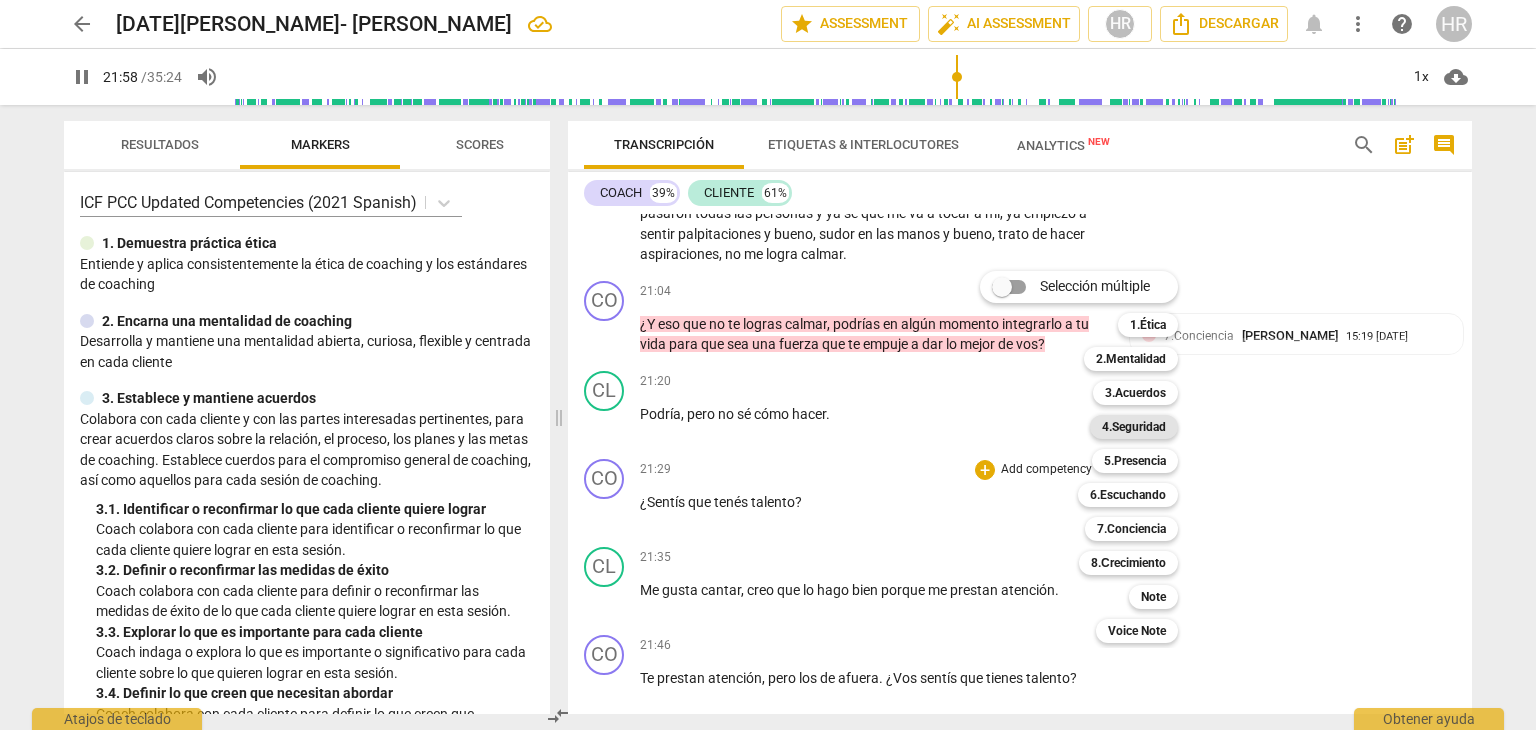 click on "4.Seguridad" at bounding box center (1134, 427) 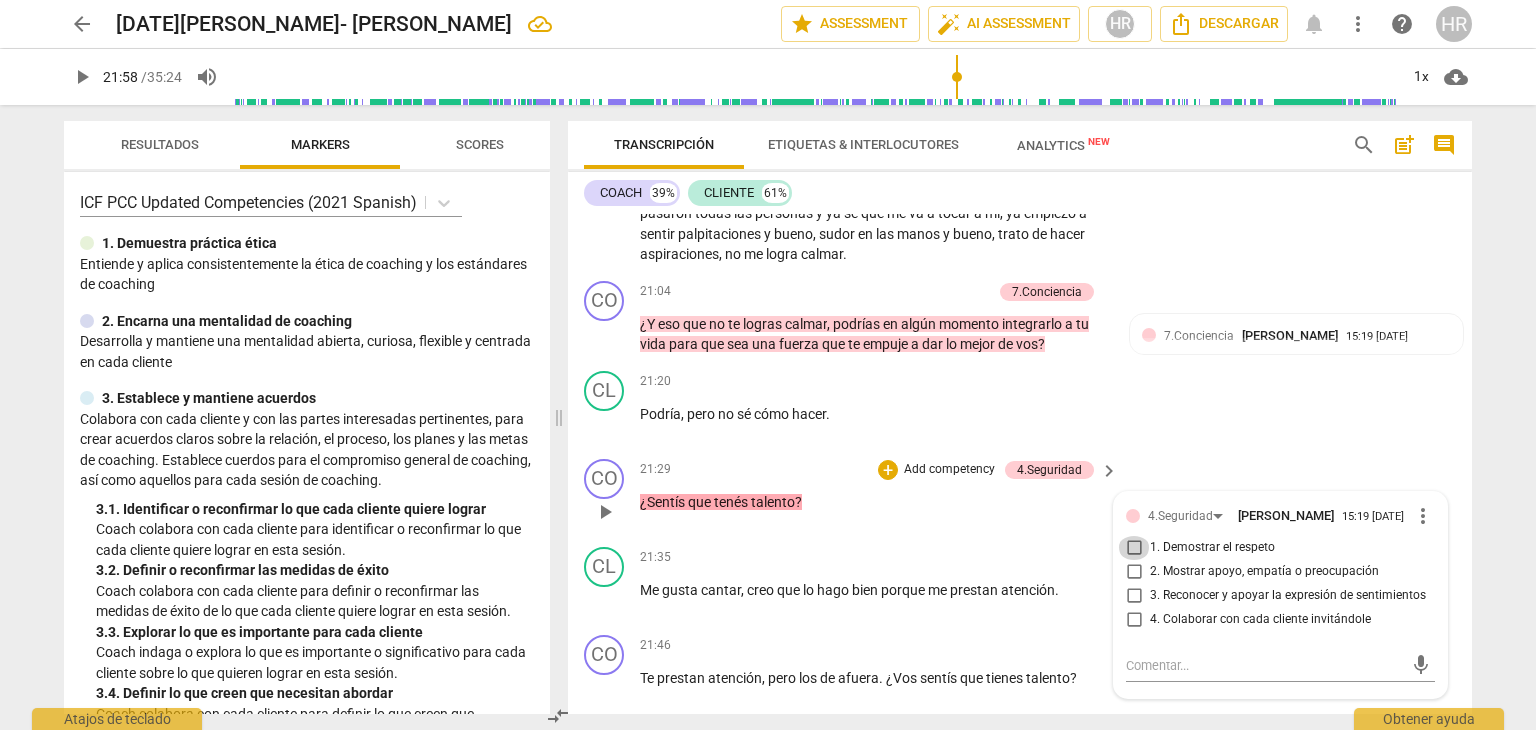 click on "1. Demostrar el respeto" at bounding box center (1134, 548) 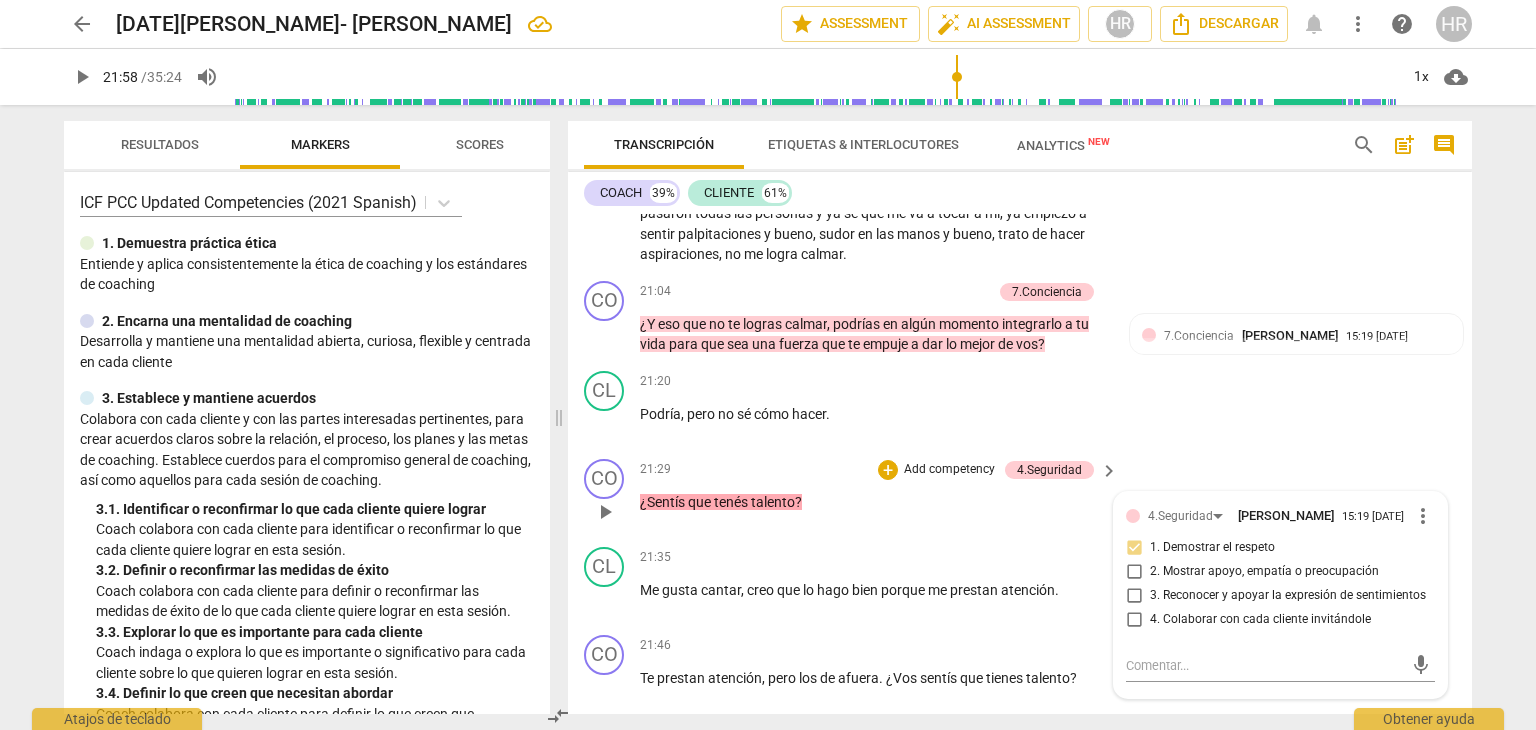 click on "CO play_arrow pause 21:29 + Add competency 4.Seguridad keyboard_arrow_right ¿Sentís   que   tenés   talento ? 4.Seguridad [PERSON_NAME] 15:19 [DATE] more_vert 1. Demostrar el respeto 2. Mostrar apoyo, empatía o preocupación 3. Reconocer y apoyar la expresión de sentimientos 4. Colaborar con cada cliente invitándole  mic" at bounding box center (1020, 495) 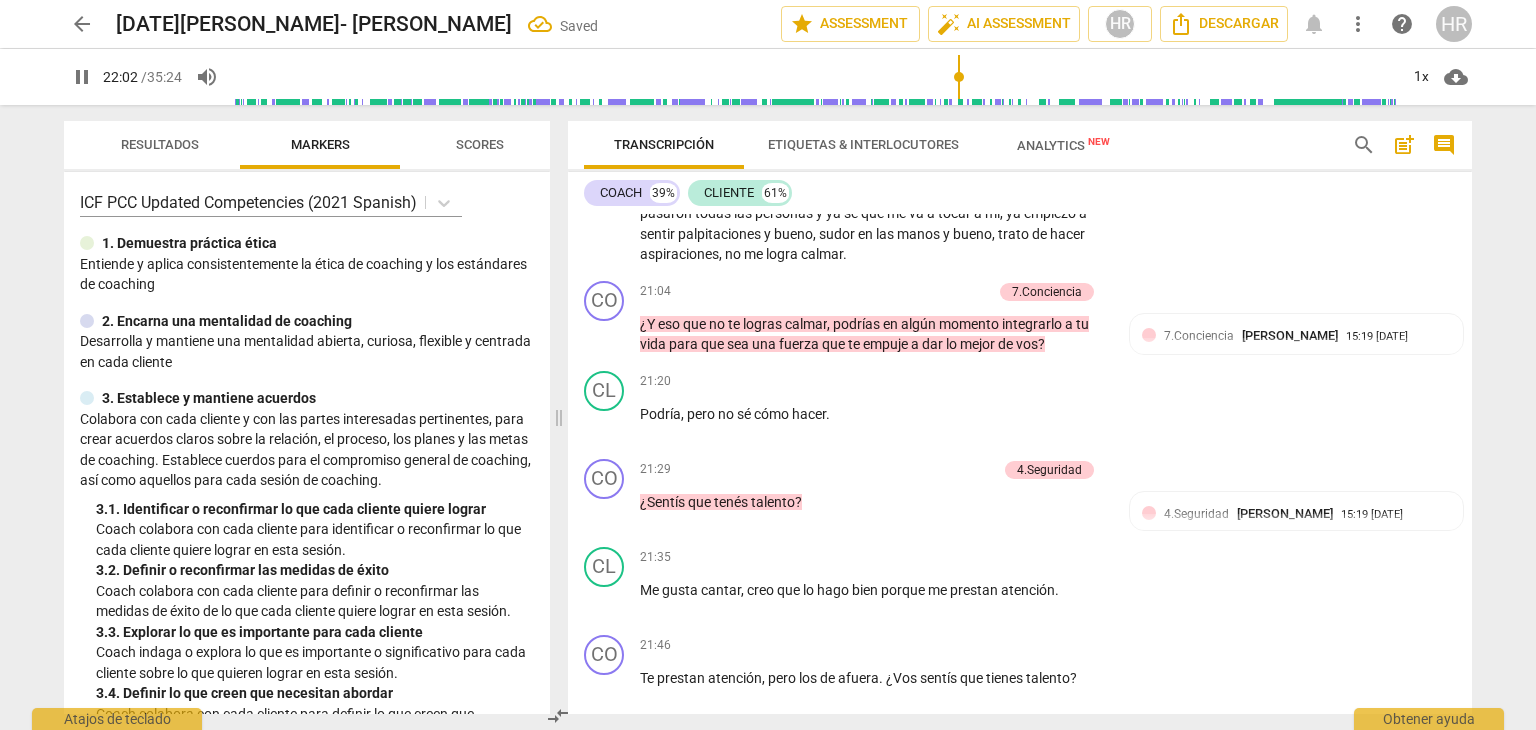 scroll, scrollTop: 8652, scrollLeft: 0, axis: vertical 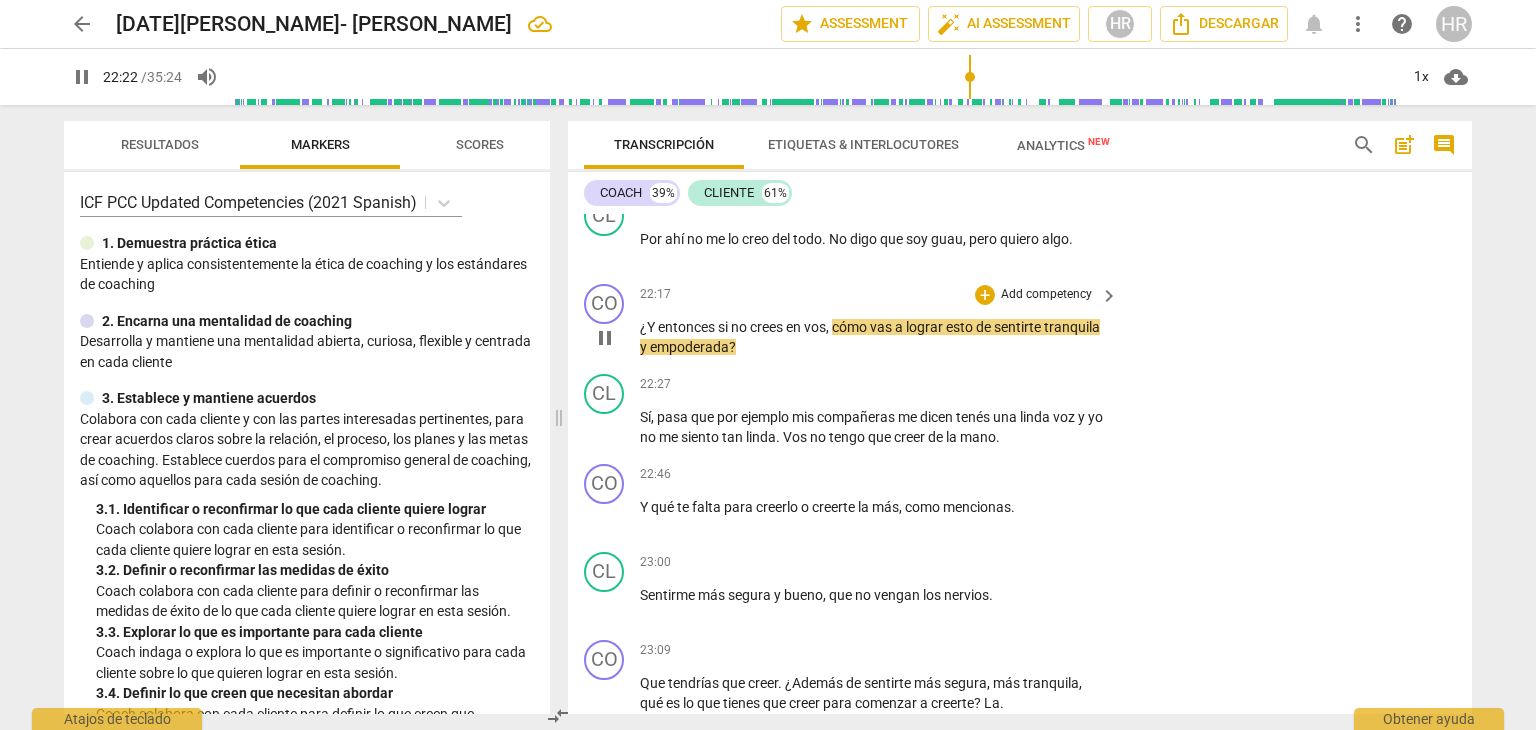 click on "Add competency" at bounding box center [1046, 295] 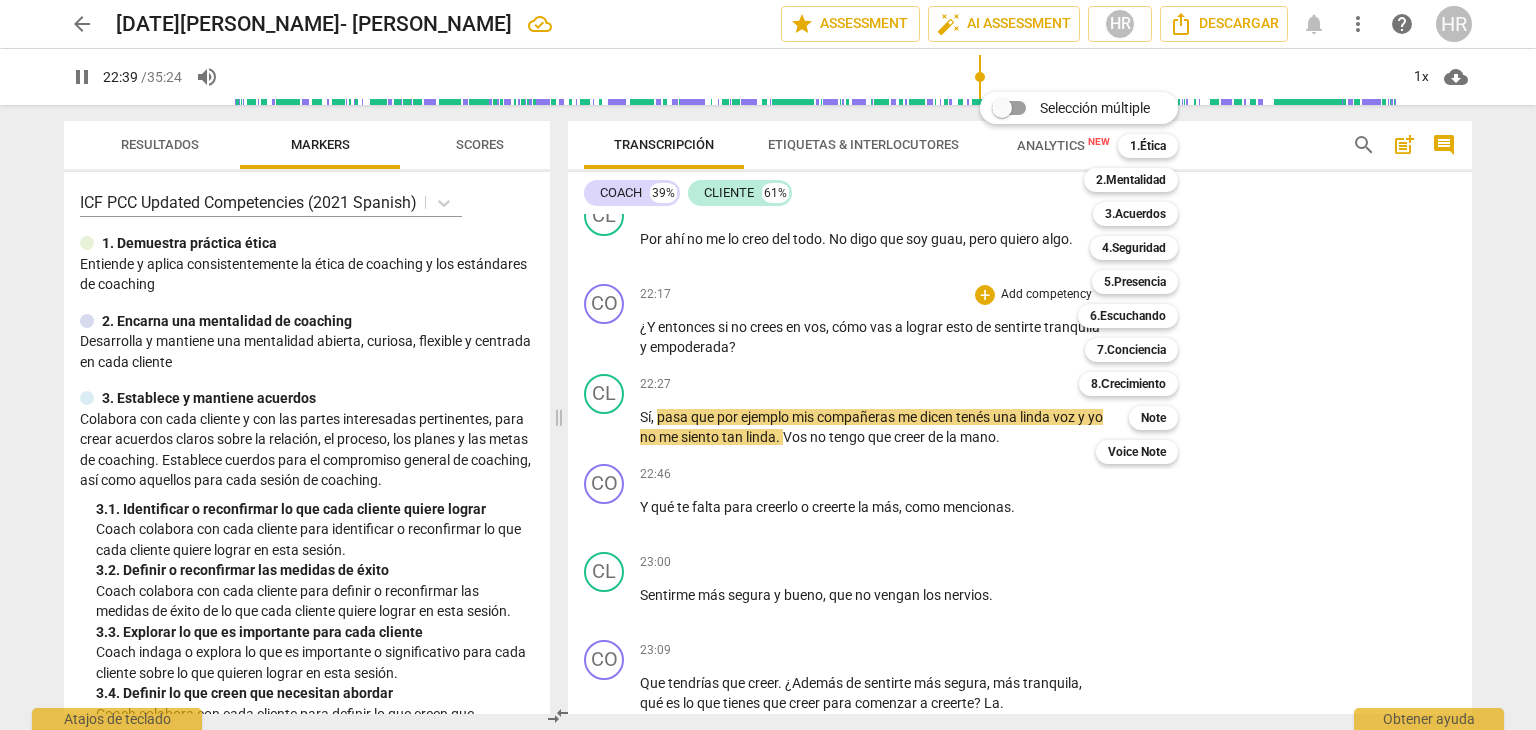 click at bounding box center [768, 365] 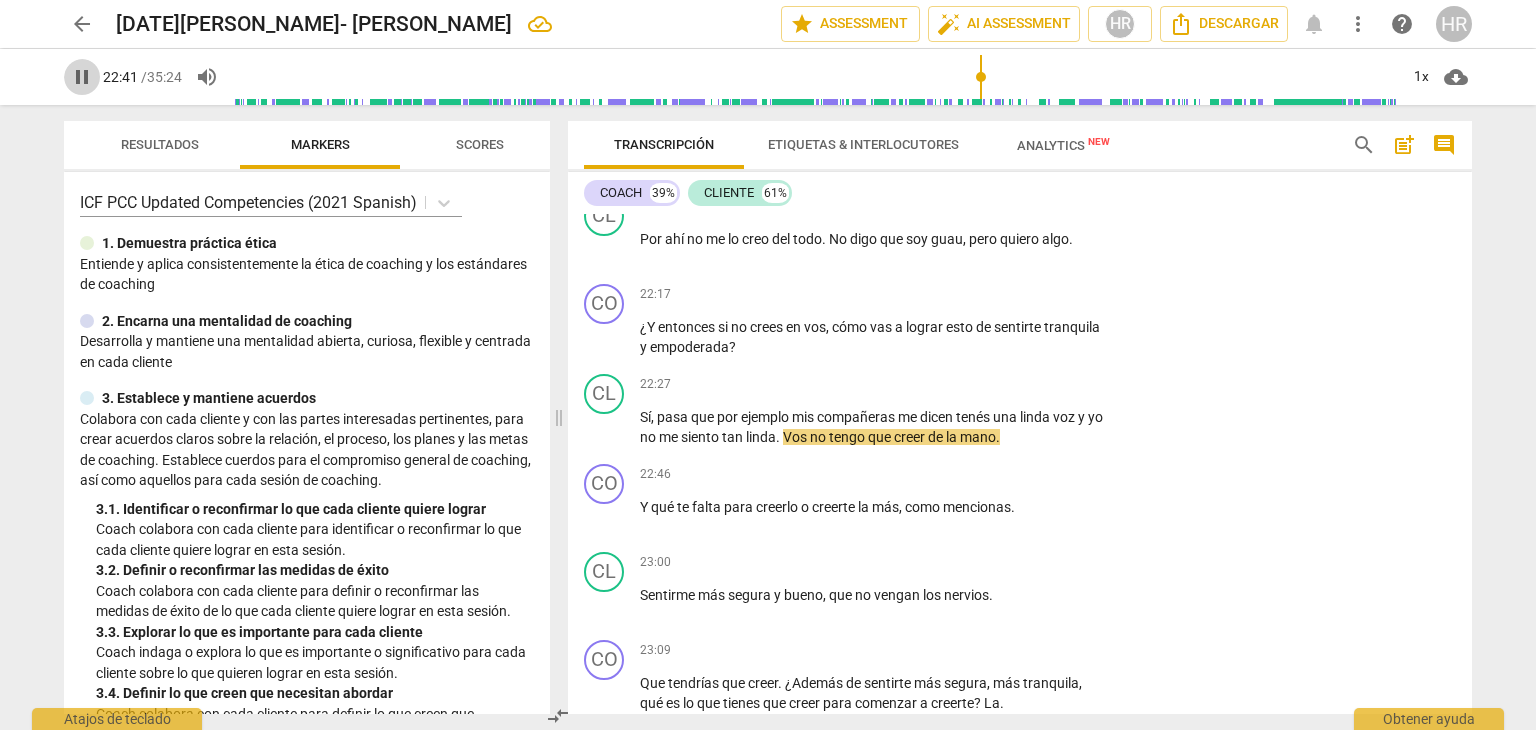 click on "pause" at bounding box center (82, 77) 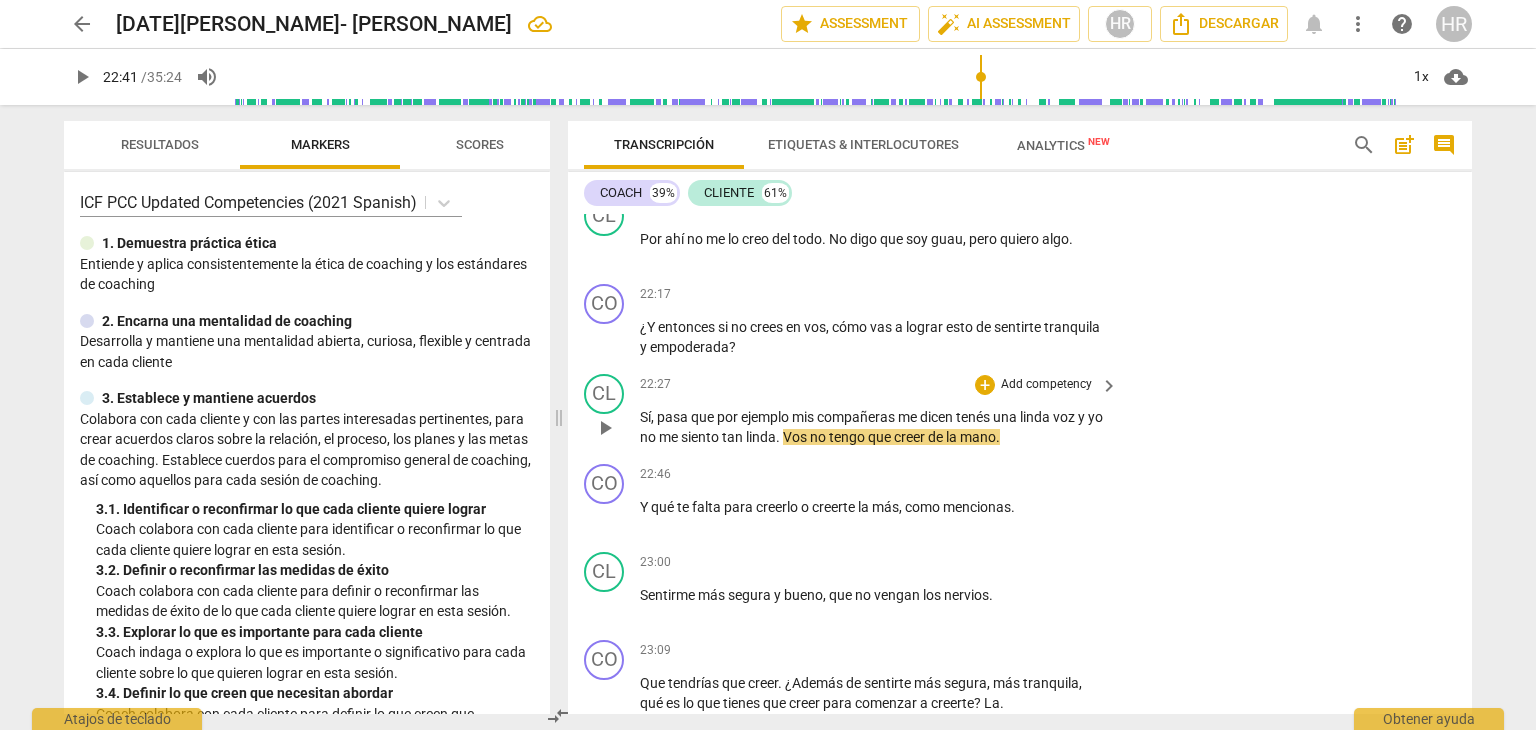 click on "Add competency" at bounding box center [1046, 385] 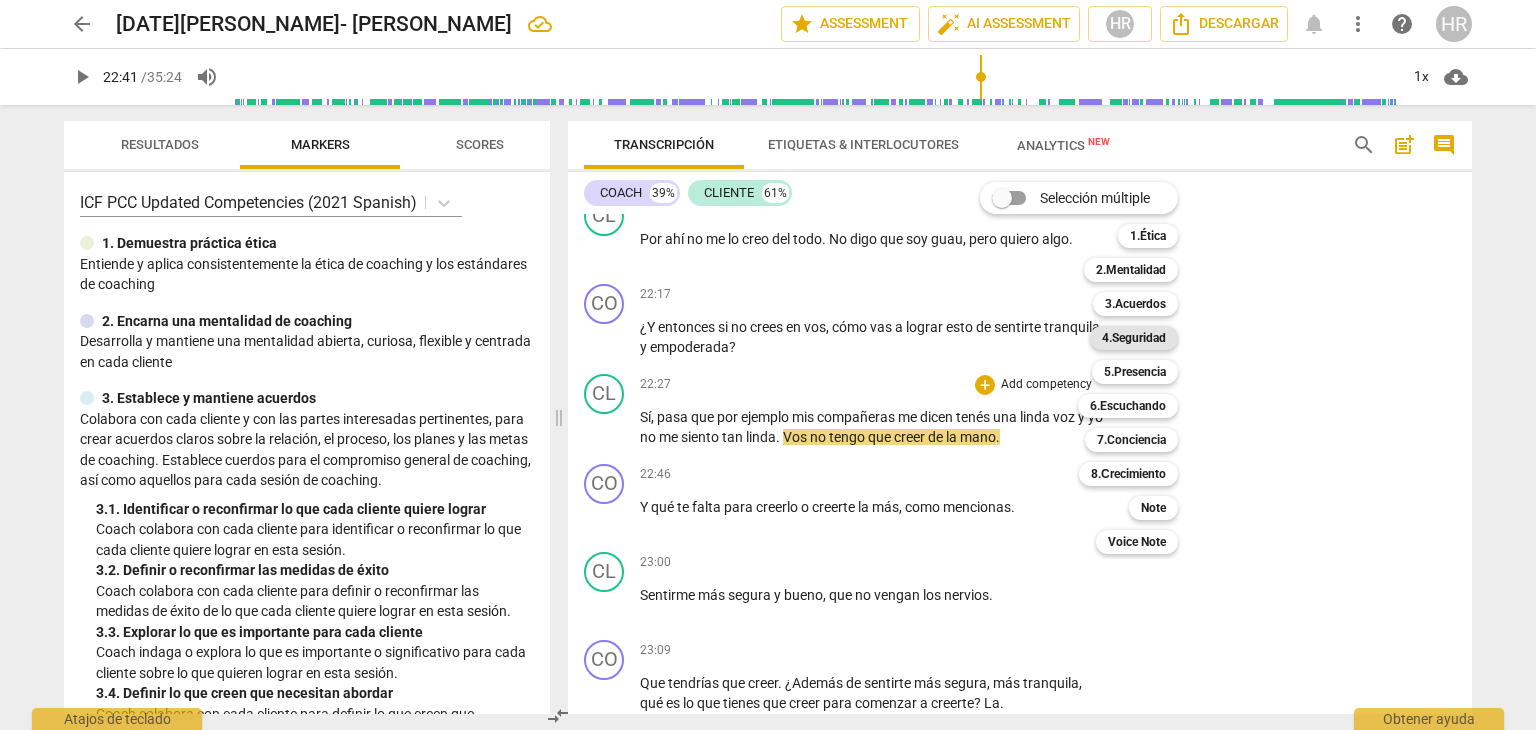 click on "4.Seguridad" at bounding box center [1134, 338] 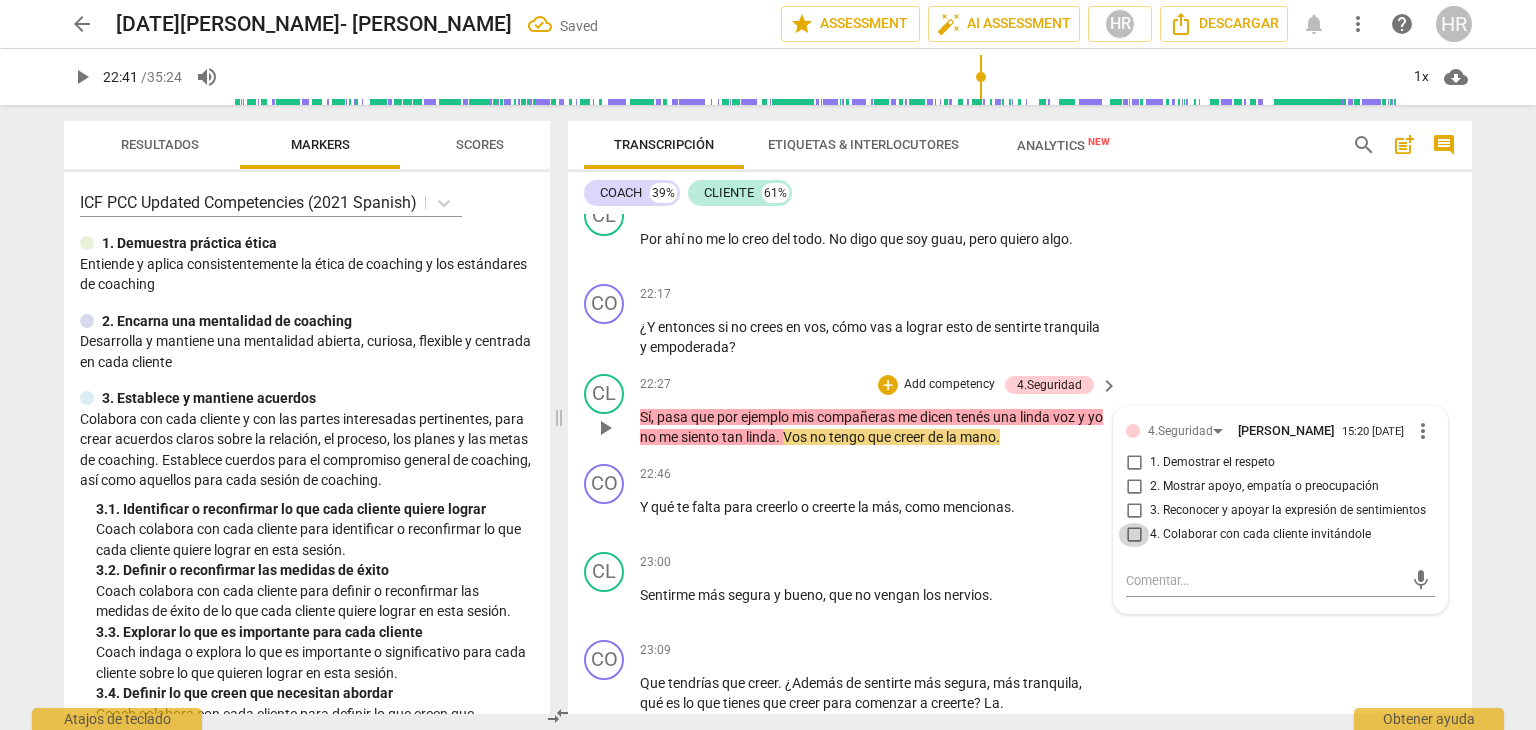 click on "4. Colaborar con cada cliente invitándole" at bounding box center (1134, 535) 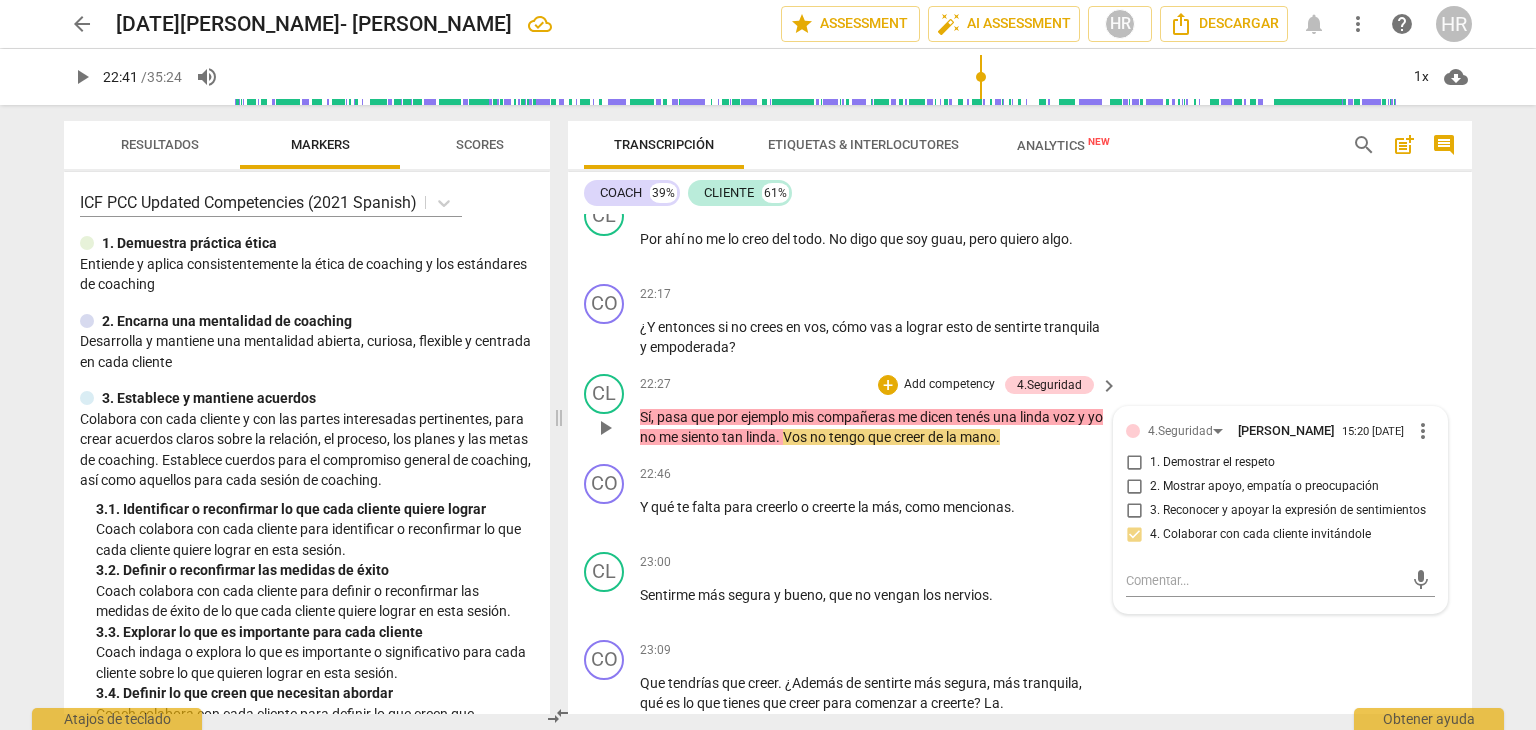 click on "Add competency" at bounding box center (949, 385) 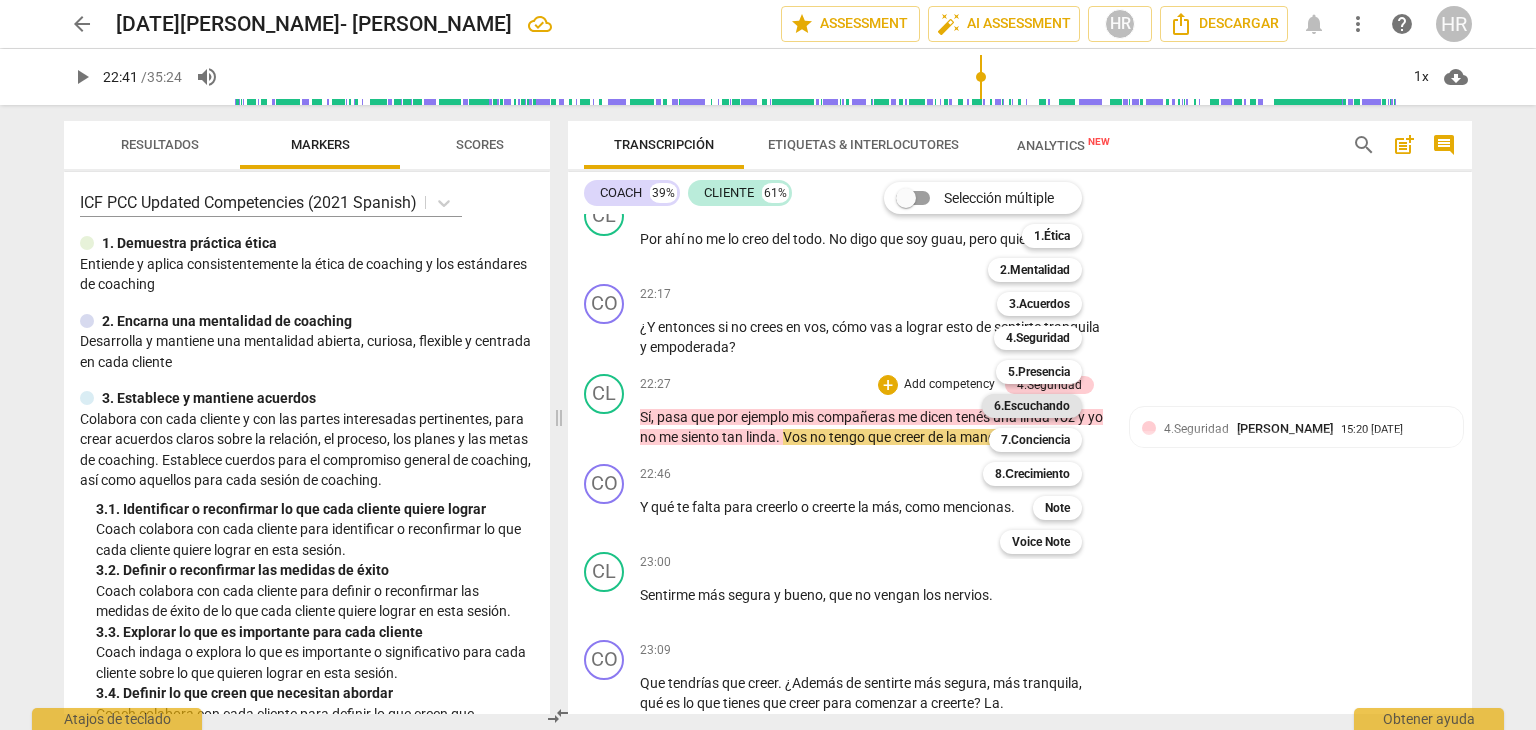 click on "6.Escuchando" at bounding box center [1032, 406] 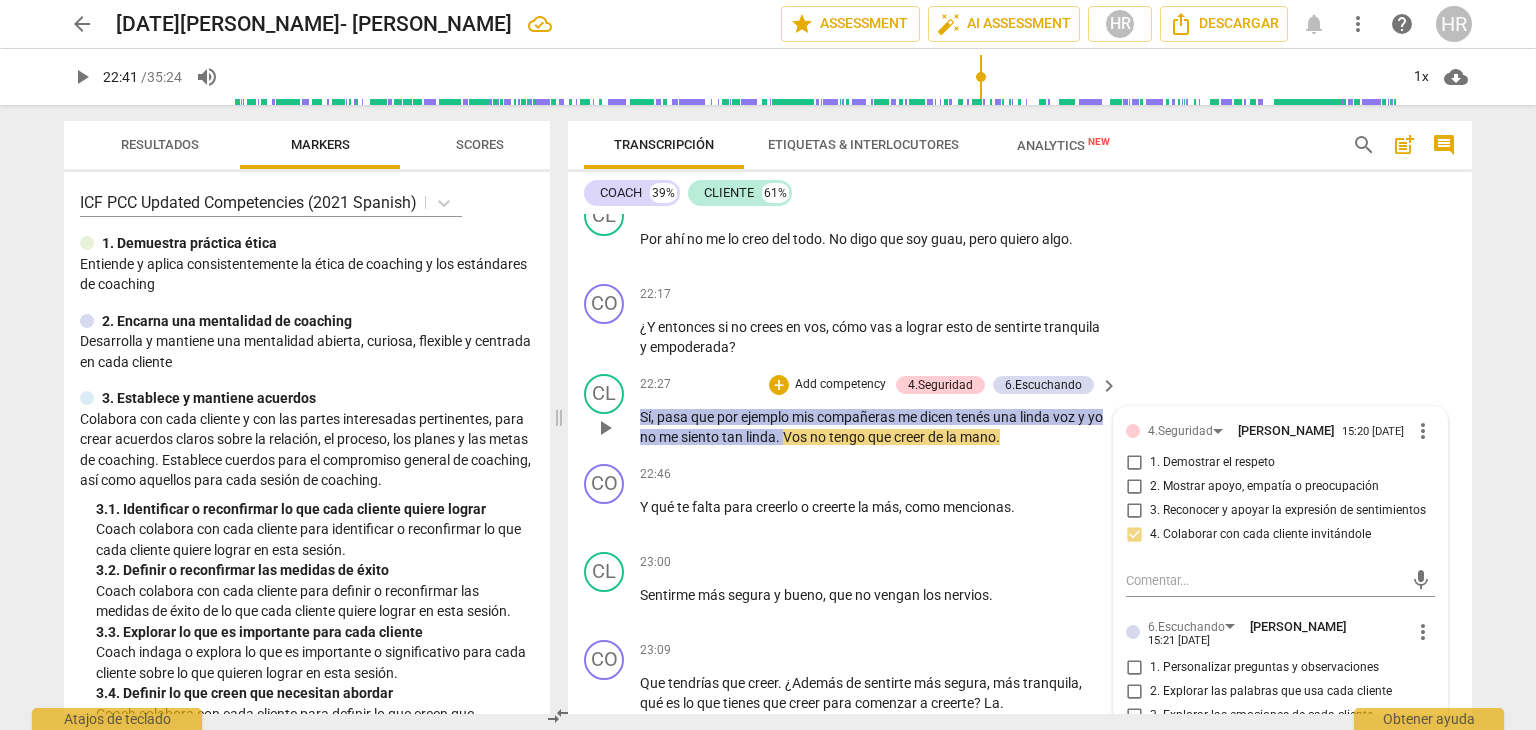 click on "4.Seguridad [PERSON_NAME] 15:20 [DATE] more_vert 1. Demostrar el respeto 2. Mostrar apoyo, empatía o preocupación 3. Reconocer y apoyar la expresión de sentimientos 4. Colaborar con cada cliente invitándole  mic 6.Escuchando [PERSON_NAME] 15:21 [DATE] more_vert 1. Personalizar preguntas y observaciones  2. Explorar las palabras que usa cada cliente 3. Explorar las emociones de cada cliente 4. Explorar los cambios de energía  5. Explorar cómo cada cliente se percibe 6. Permitir a cada cliente terminar de hablar sin interrumpir 7. Resumir lo que cada cliente comunicó  mic" at bounding box center (1280, 654) 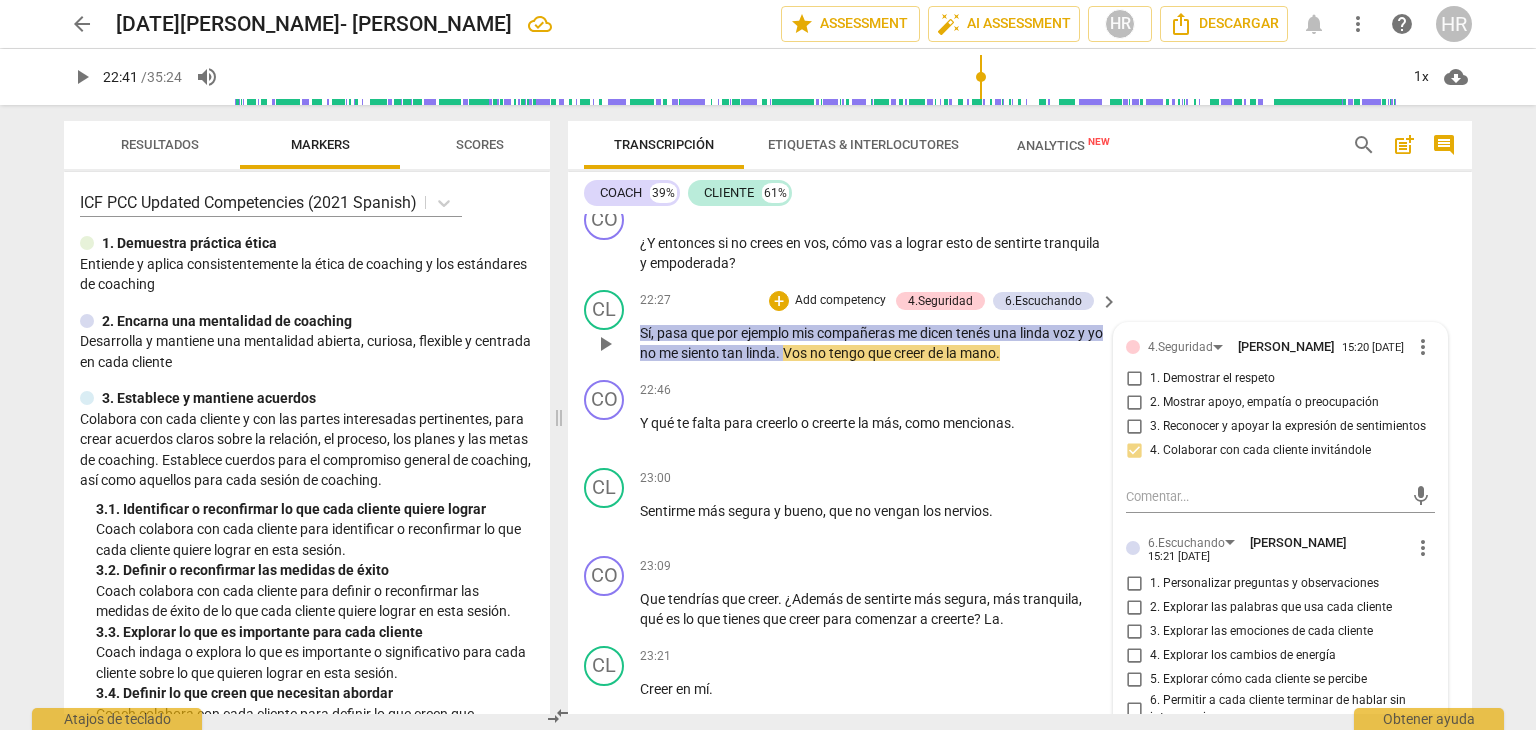 scroll, scrollTop: 8772, scrollLeft: 0, axis: vertical 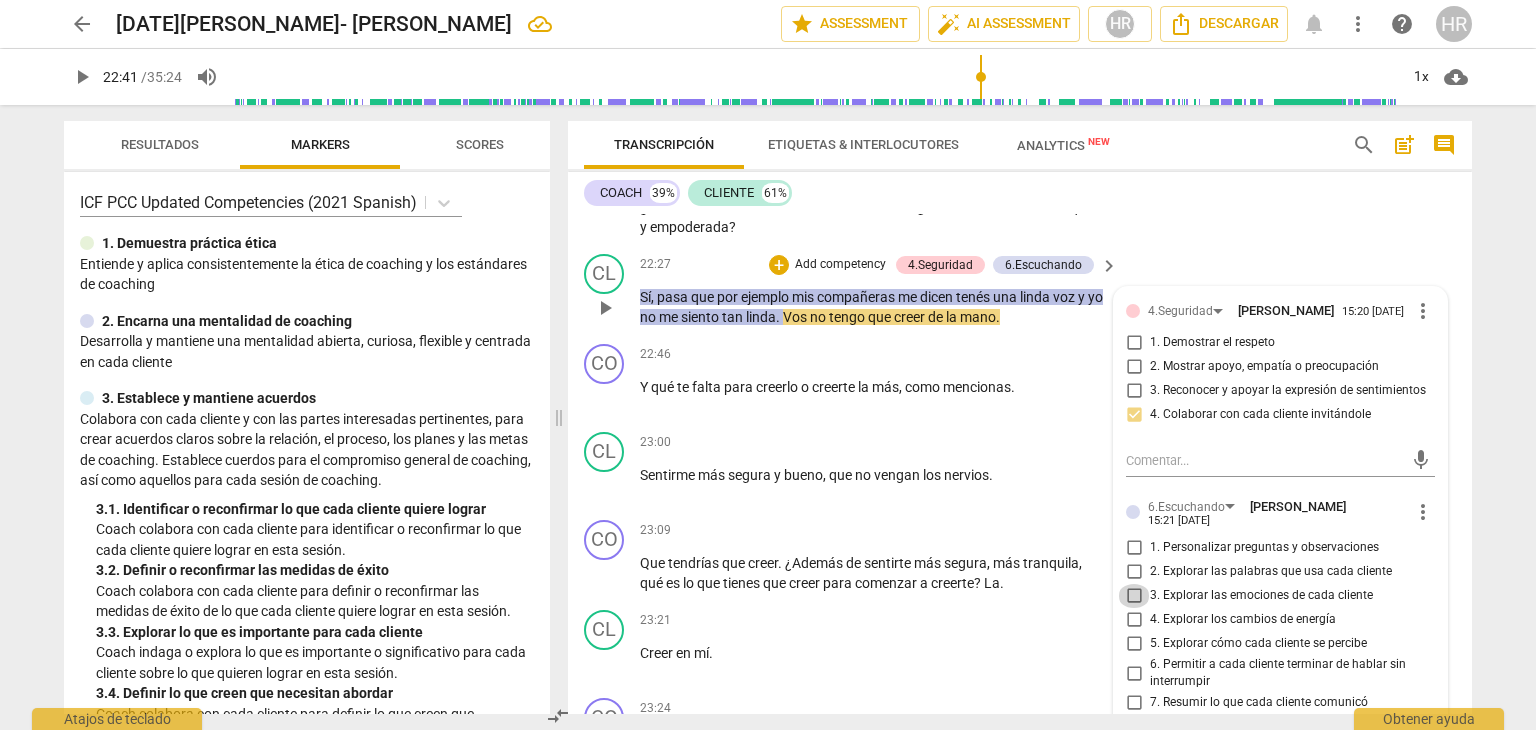 click on "3. Explorar las emociones de cada cliente" at bounding box center [1134, 596] 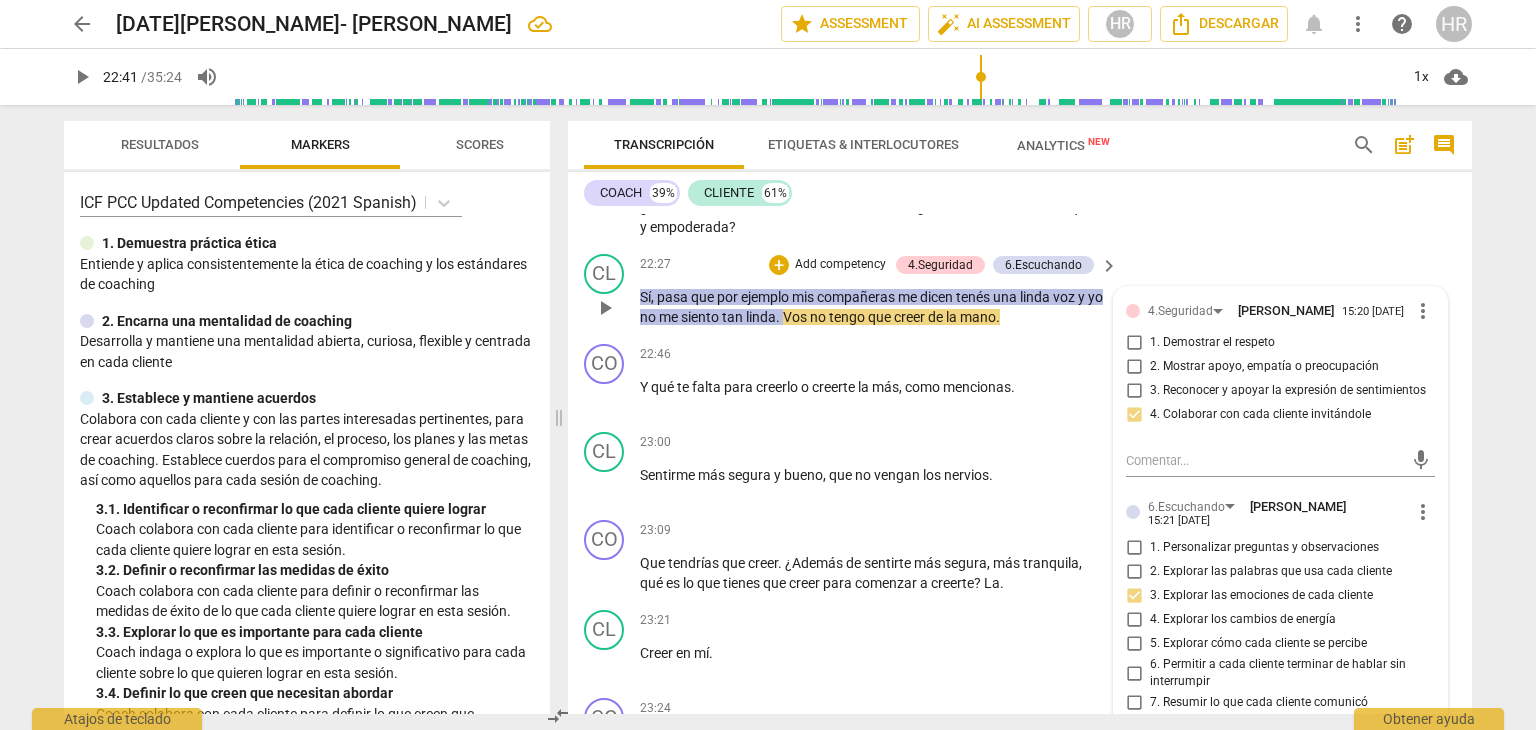 click on "Add competency" at bounding box center [840, 265] 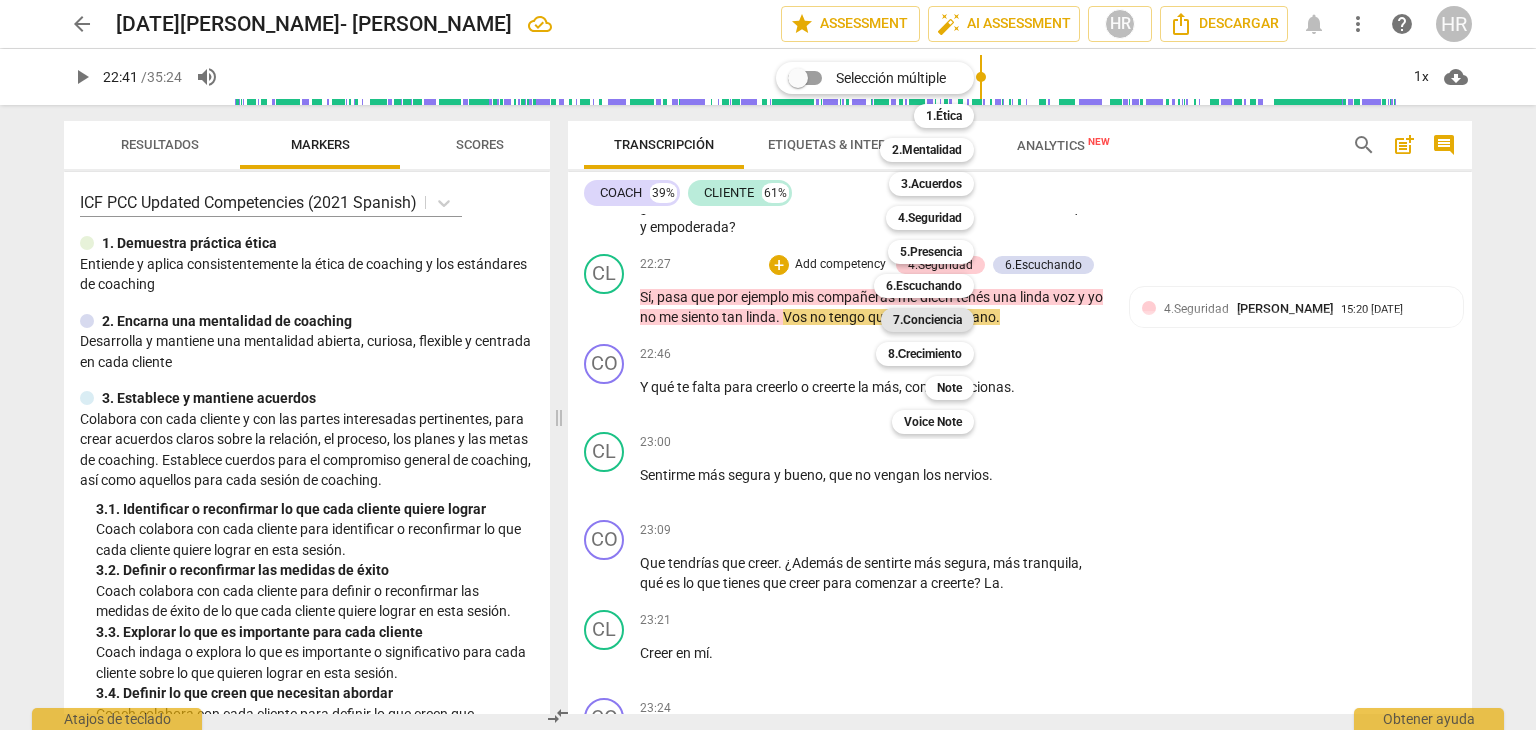 click on "7.Conciencia" at bounding box center [927, 320] 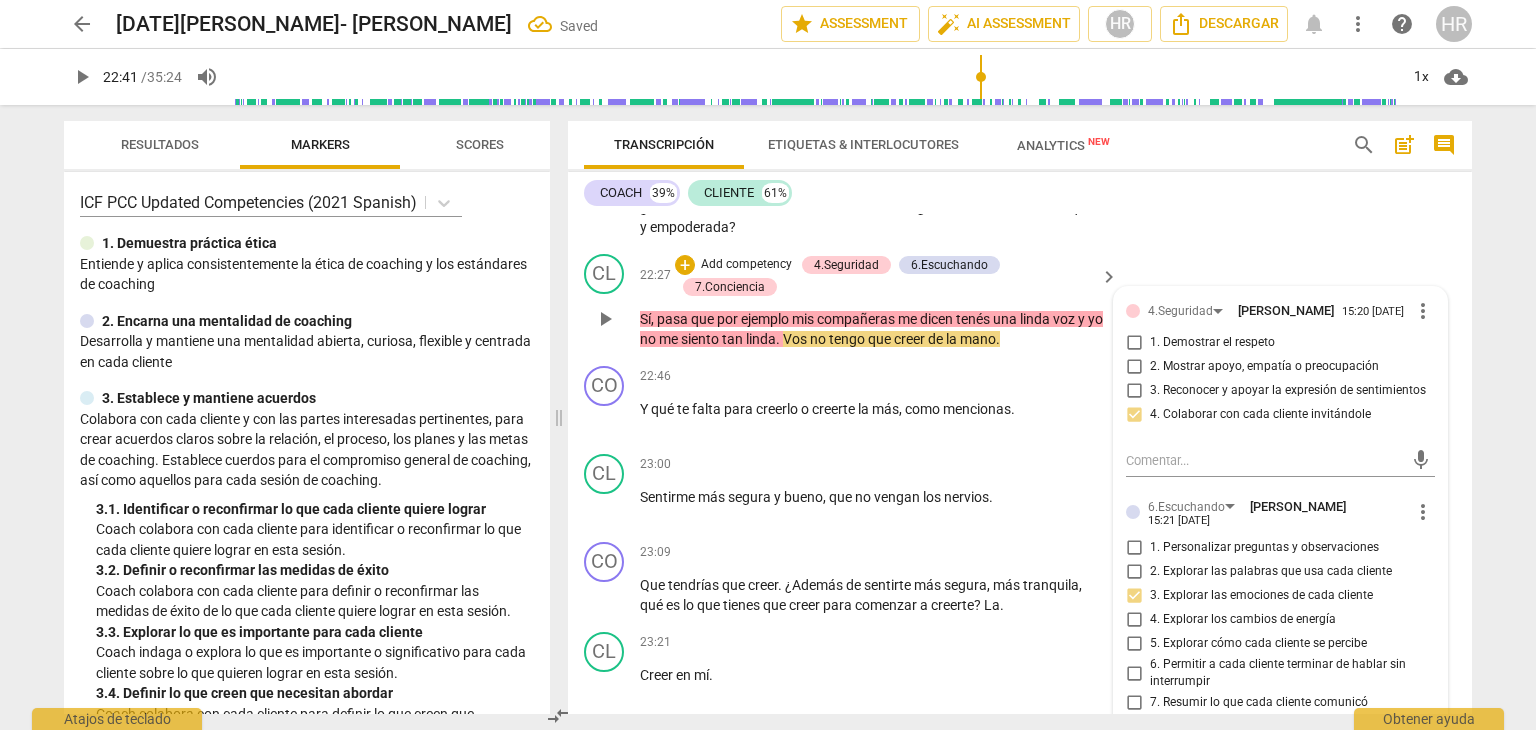 click on "4.Seguridad [PERSON_NAME] 15:20 [DATE] more_vert 1. Demostrar el respeto 2. Mostrar apoyo, empatía o preocupación 3. Reconocer y apoyar la expresión de sentimientos 4. Colaborar con cada cliente invitándole  mic 6.Escuchando [PERSON_NAME] 15:21 [DATE] more_vert 1. Personalizar preguntas y observaciones  2. Explorar las palabras que usa cada cliente 3. Explorar las emociones de cada cliente 4. Explorar los cambios de energía  5. Explorar cómo cada cliente se percibe 6. Permitir a cada cliente terminar de hablar sin interrumpir 7. Resumir lo que cada cliente comunicó  mic 7.Conciencia [PERSON_NAME] 15:22 [DATE] more_vert 1. Hacer preguntas sobre cada cliente 2. [PERSON_NAME] preguntas que ayudan a explorar más acerca de sí mismo/a  3. [PERSON_NAME] preguntas que ayudan a explorar más acerca de su situación 4. [PERSON_NAME] preguntas que ayudan a explorar más hacia el resultado que desea 5. Invitar a explorar en forma verbal o tonal mic" at bounding box center (1280, 714) 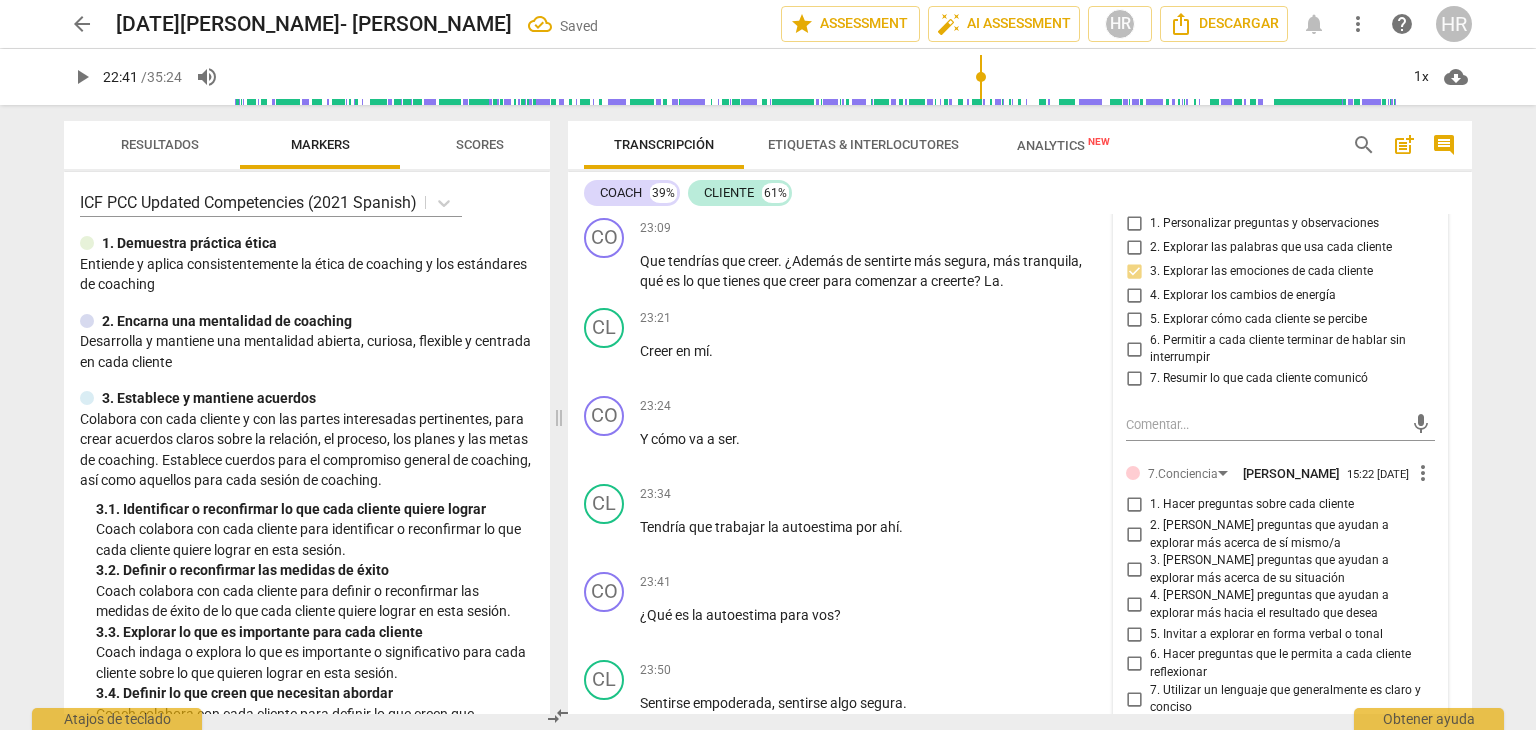 scroll, scrollTop: 9132, scrollLeft: 0, axis: vertical 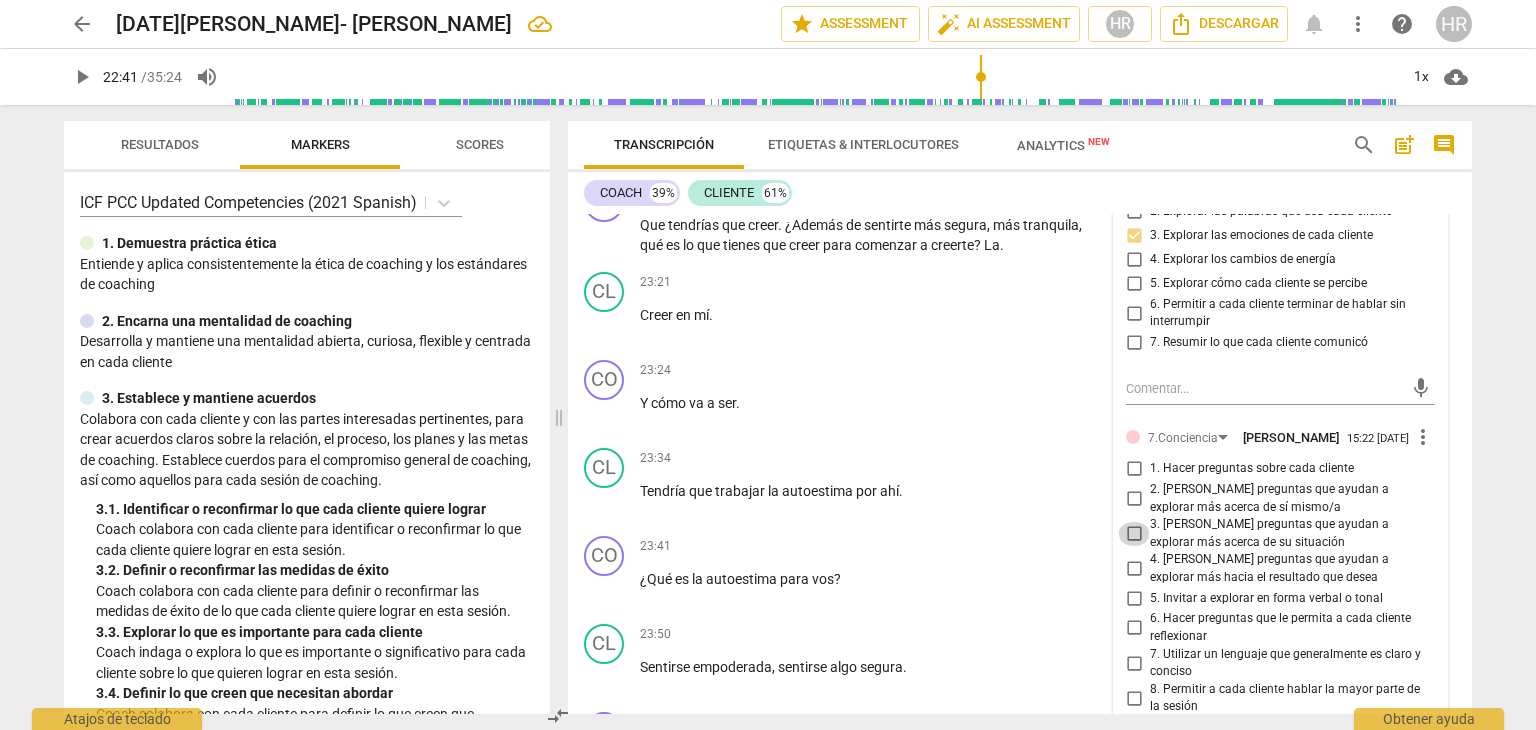 click on "3. [PERSON_NAME] preguntas que ayudan a explorar más acerca de su situación" at bounding box center (1134, 534) 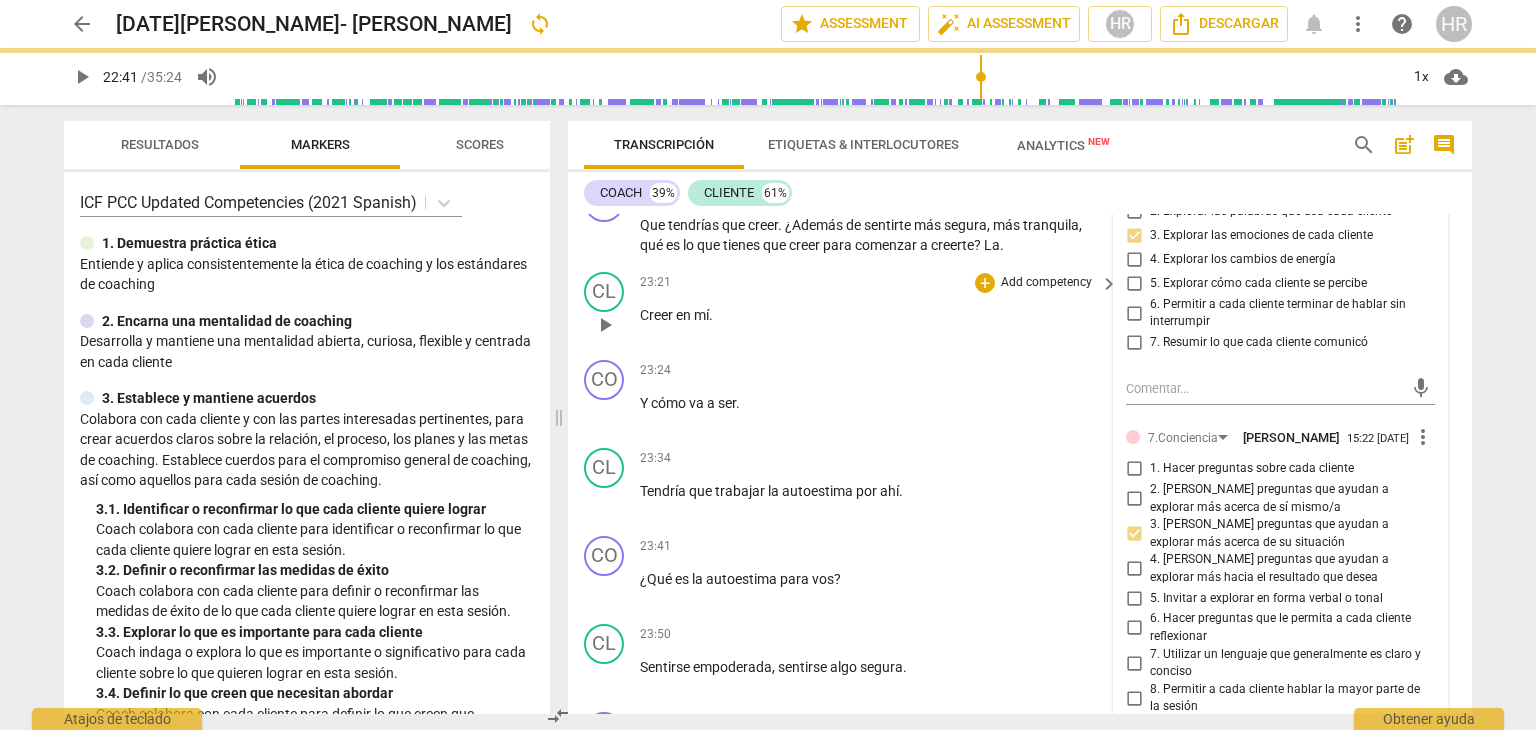 click on "Creer   en   mí ." at bounding box center [874, 315] 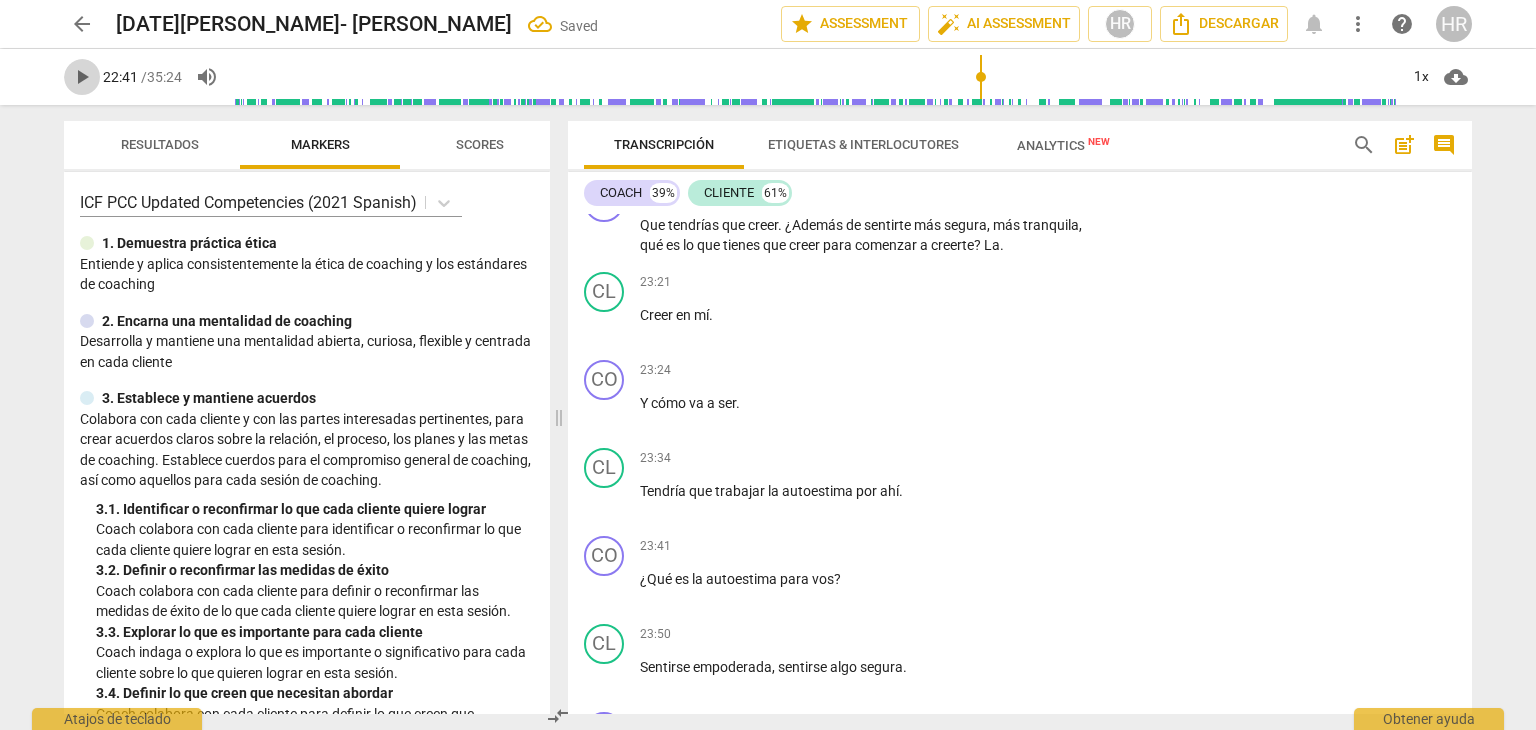 click on "play_arrow" at bounding box center (82, 77) 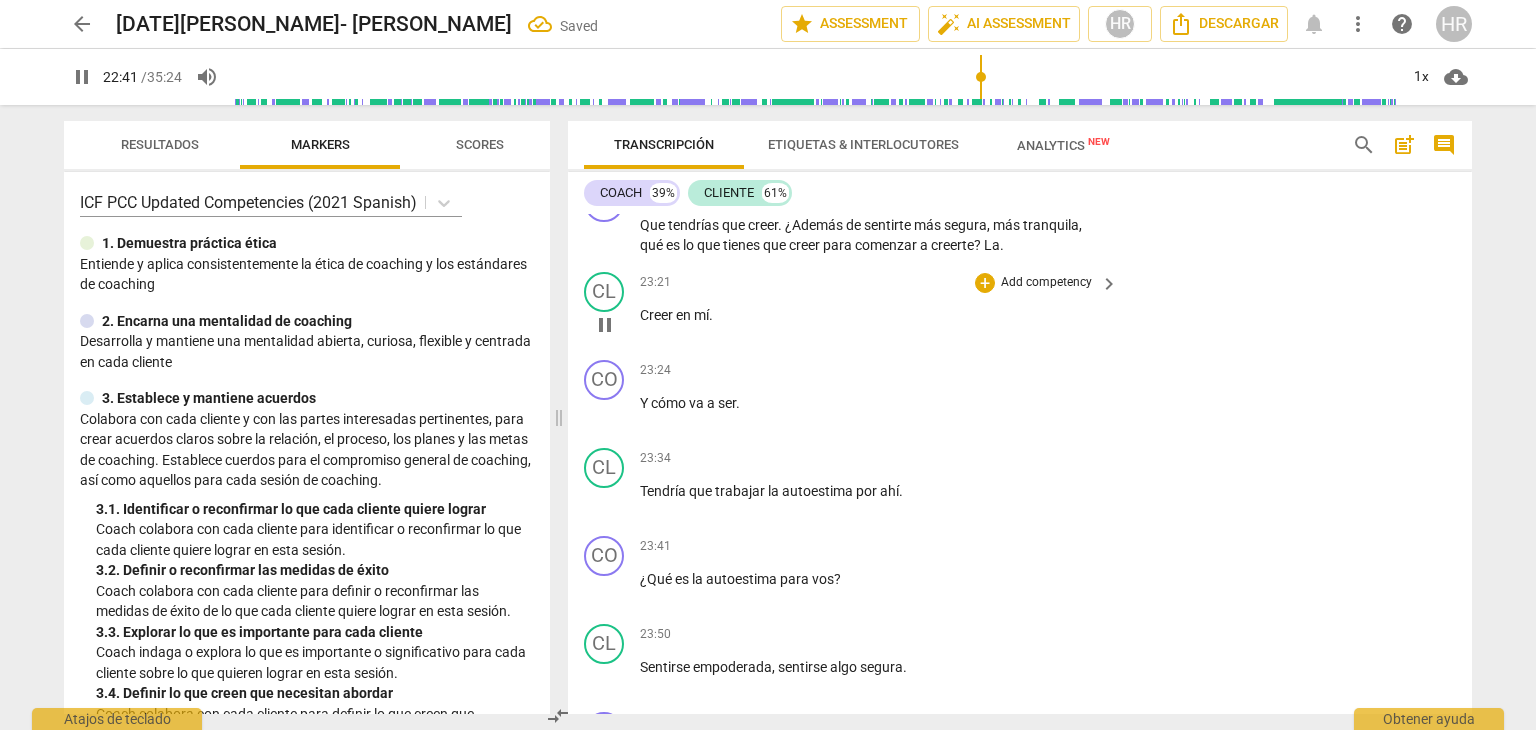 scroll, scrollTop: 8872, scrollLeft: 0, axis: vertical 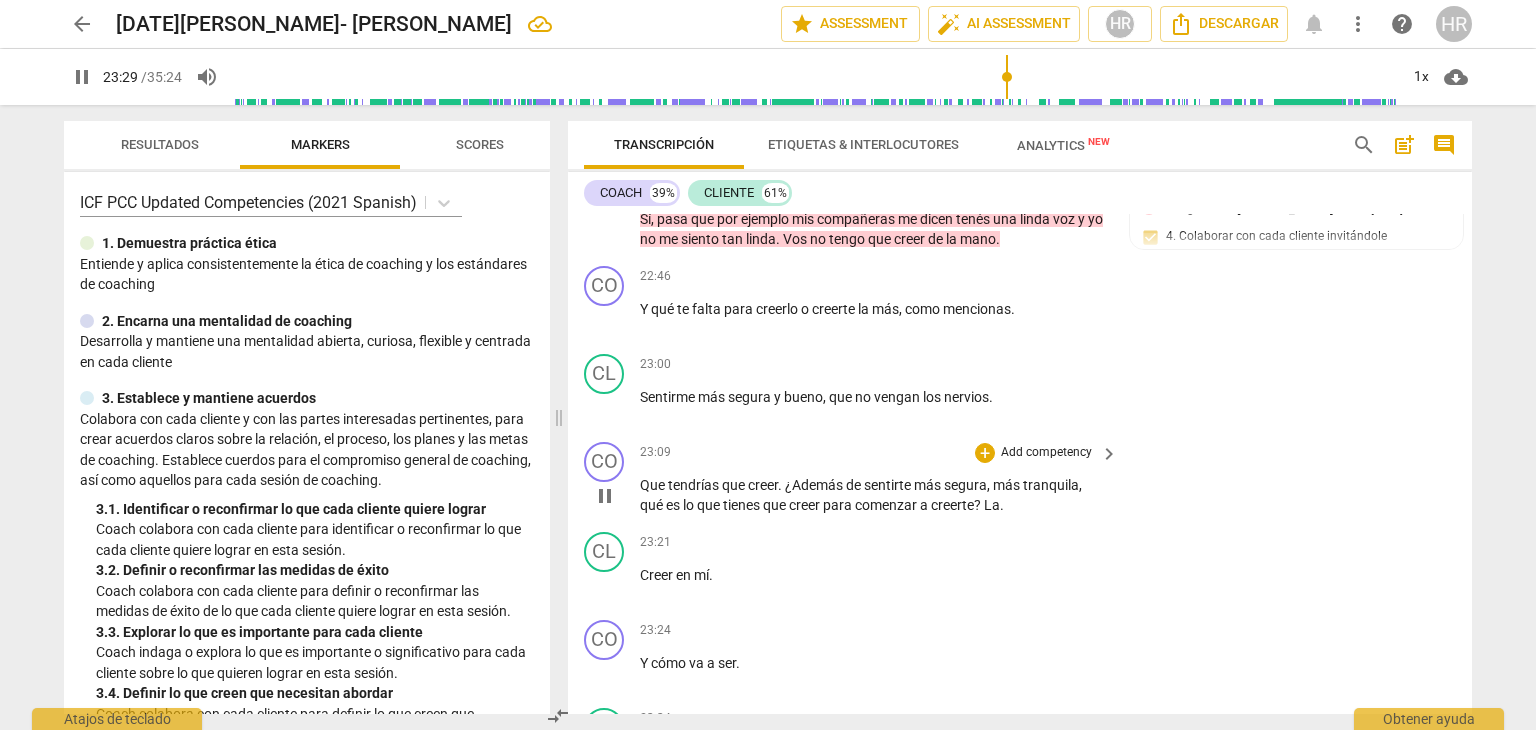 click on "Add competency" at bounding box center (1046, 453) 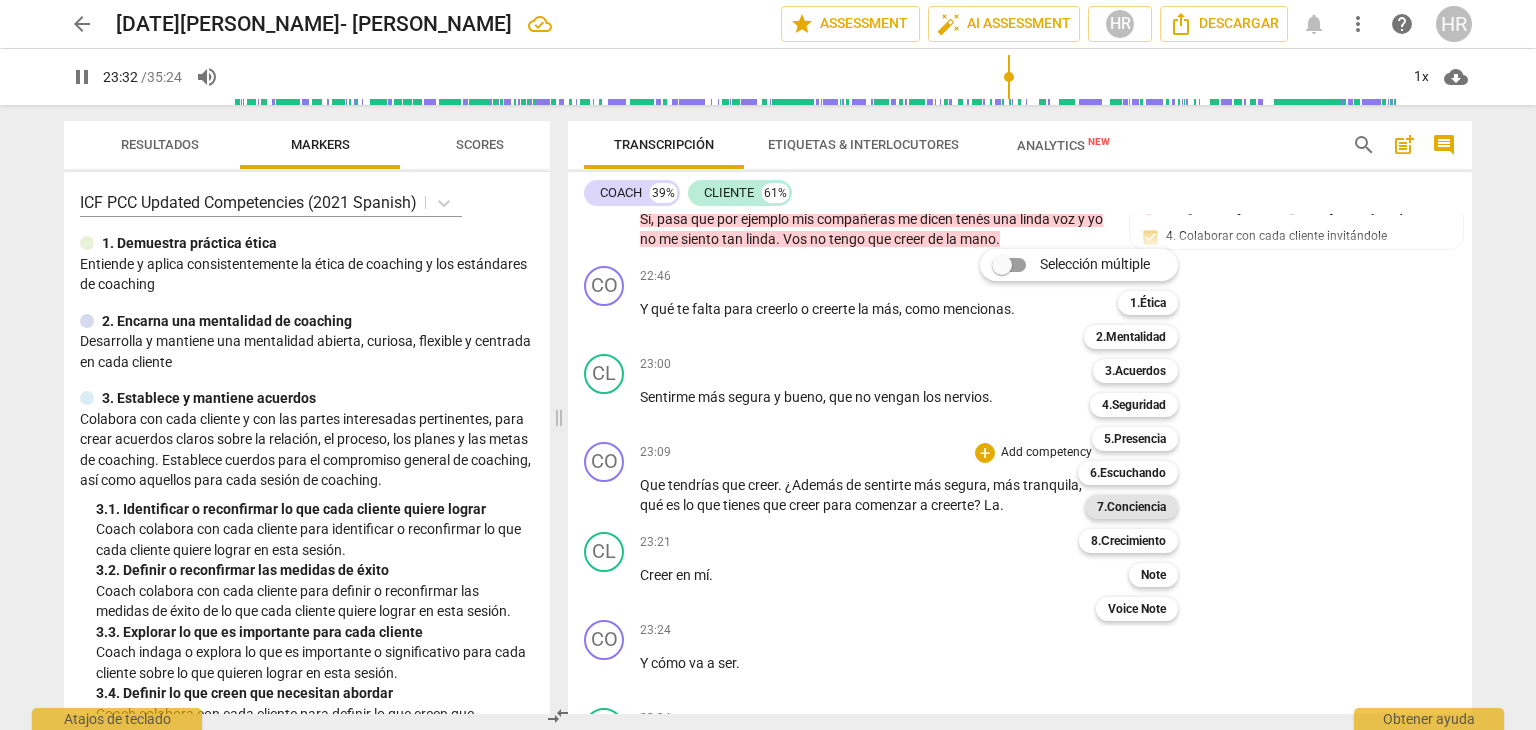 click on "7.Conciencia" at bounding box center [1131, 507] 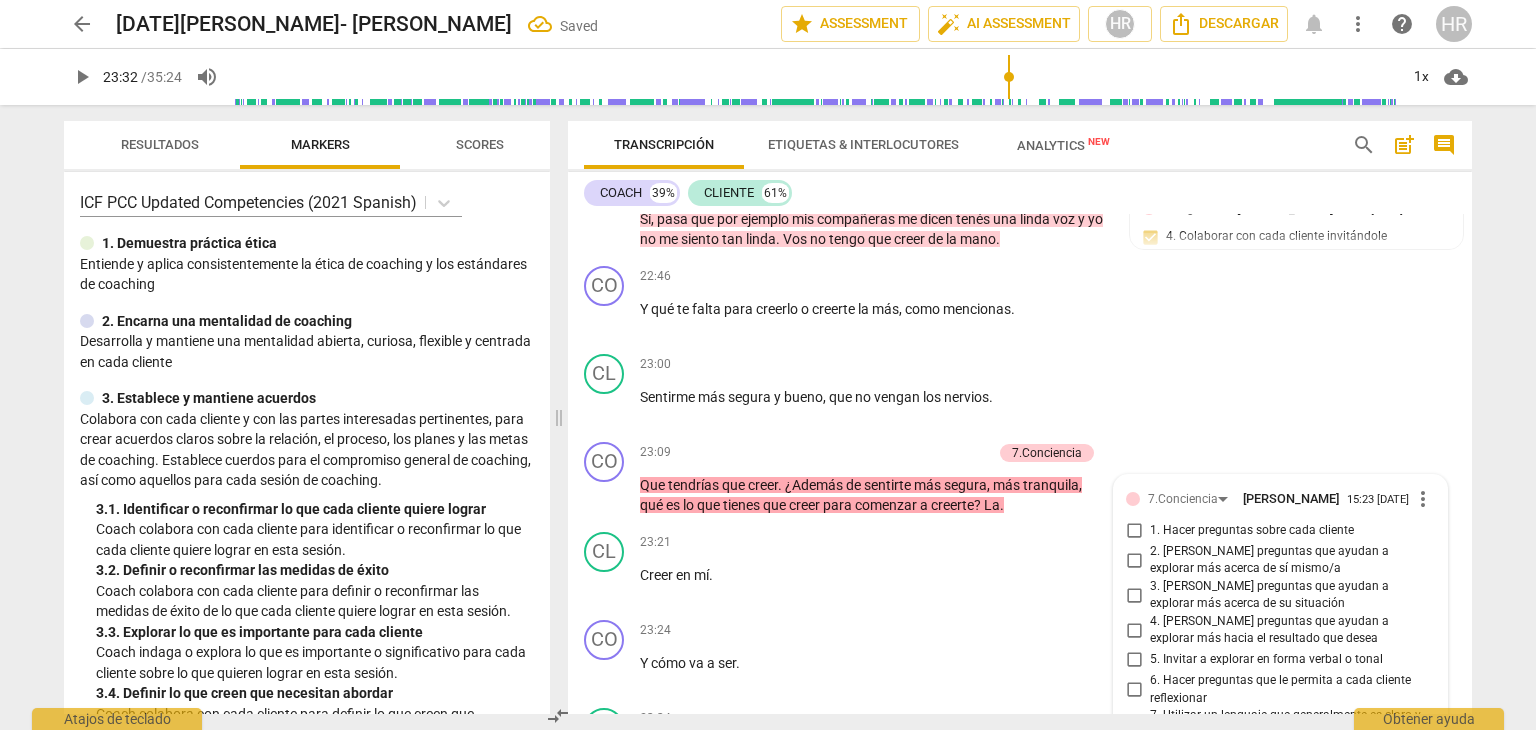 scroll, scrollTop: 9208, scrollLeft: 0, axis: vertical 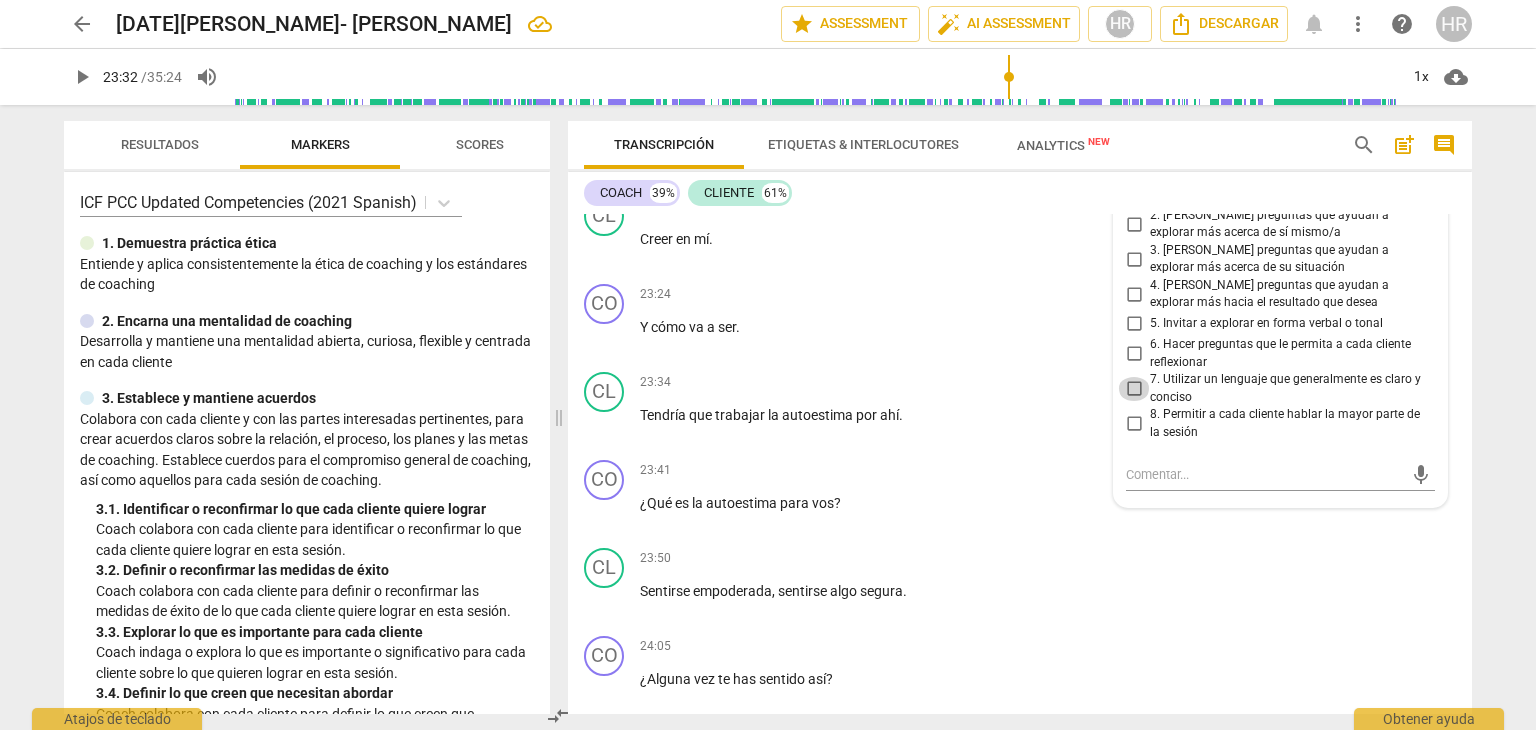 click on "7. Utilizar un lenguaje que generalmente es claro y conciso" at bounding box center [1134, 389] 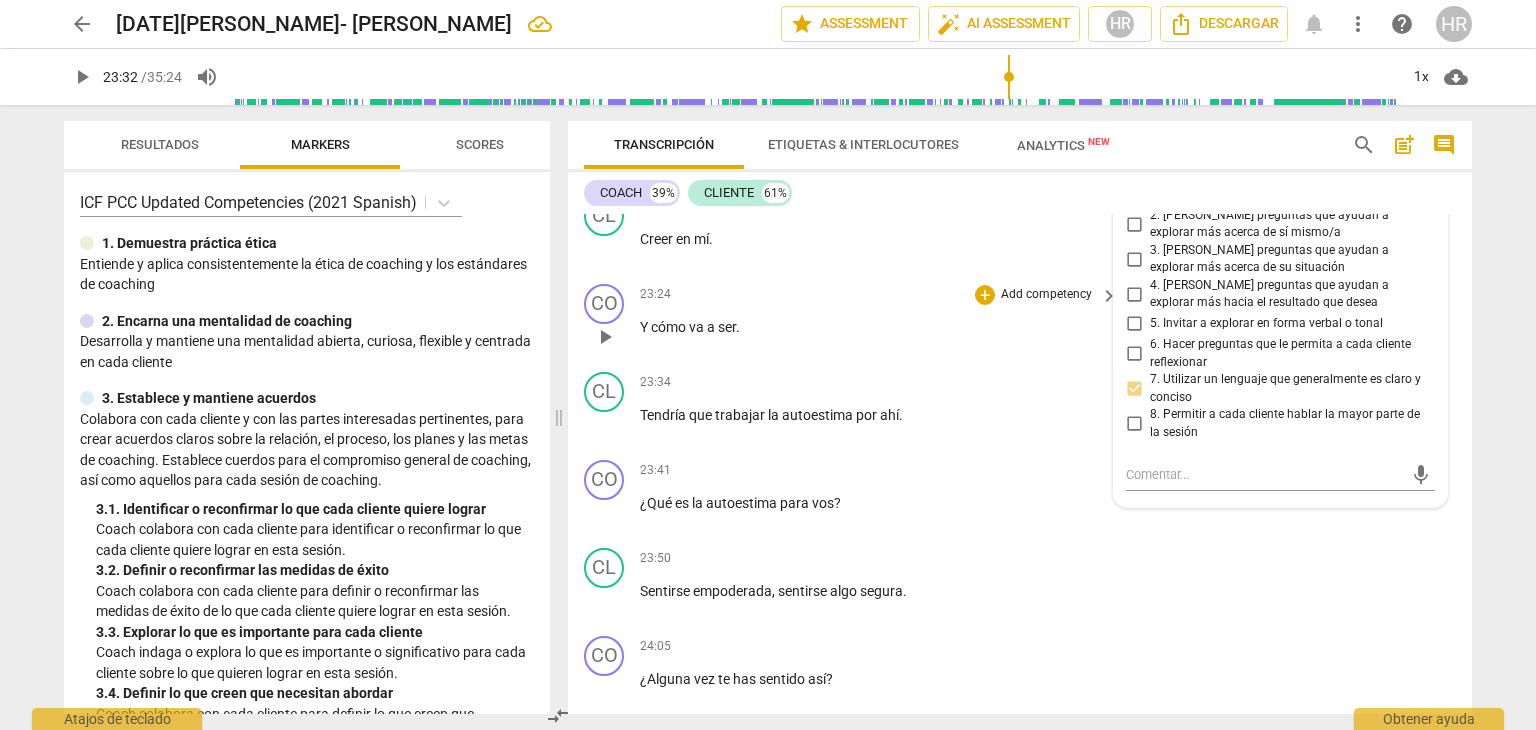 click on "23:24 + Add competency keyboard_arrow_right Y   cómo   va   a   ser ." at bounding box center (880, 320) 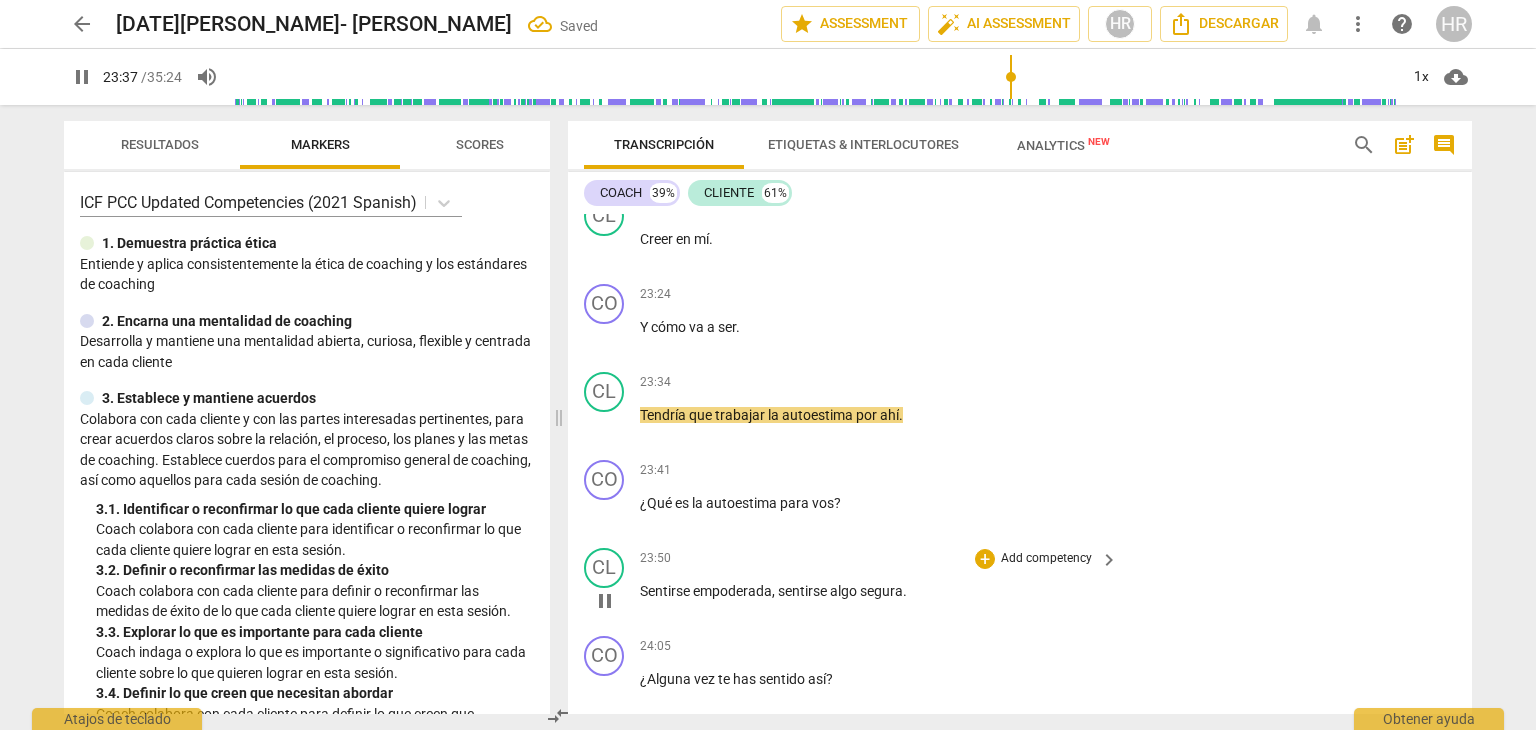 click on "CL play_arrow pause 23:50 + Add competency keyboard_arrow_right Sentirse   empoderada ,   sentirse   algo   segura ." at bounding box center [1020, 584] 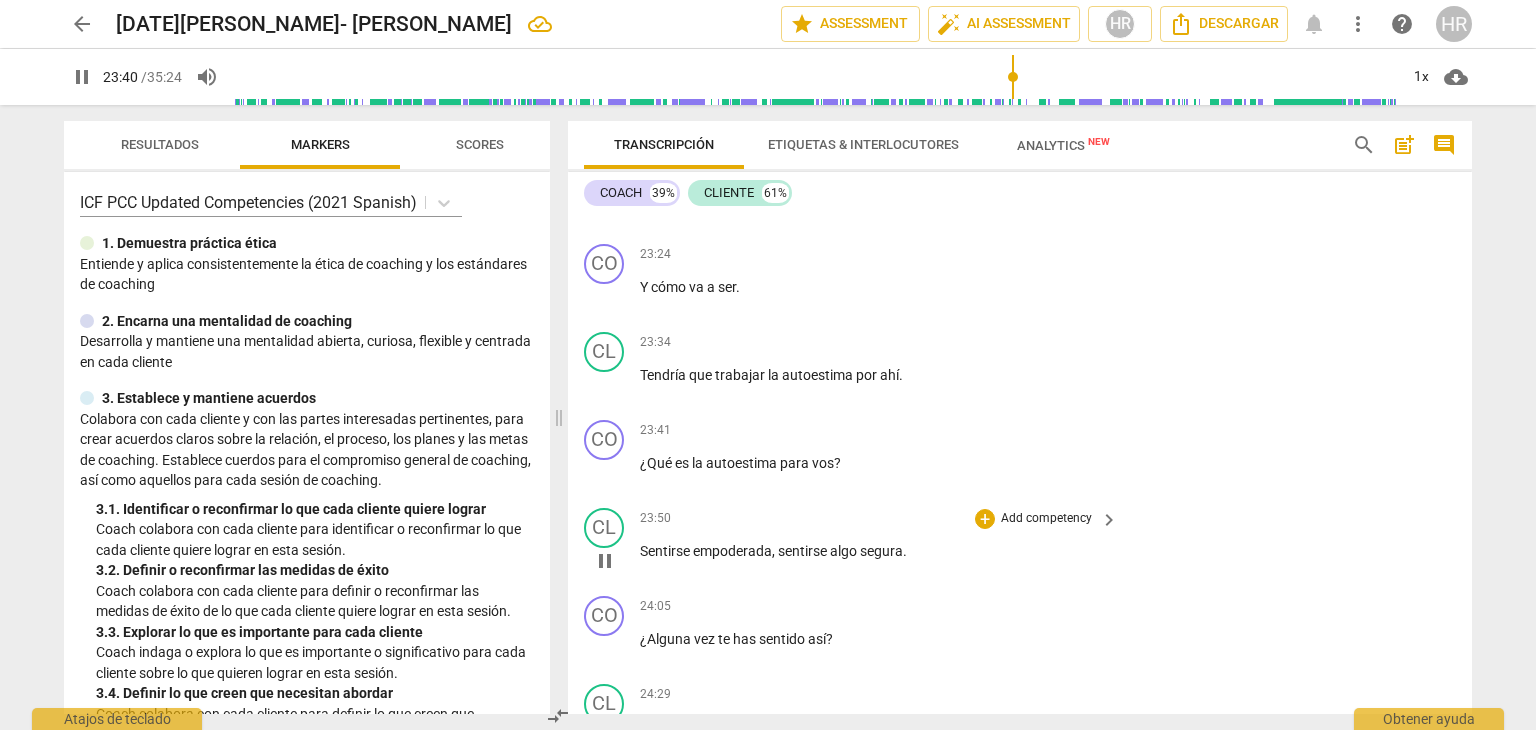 scroll, scrollTop: 9288, scrollLeft: 0, axis: vertical 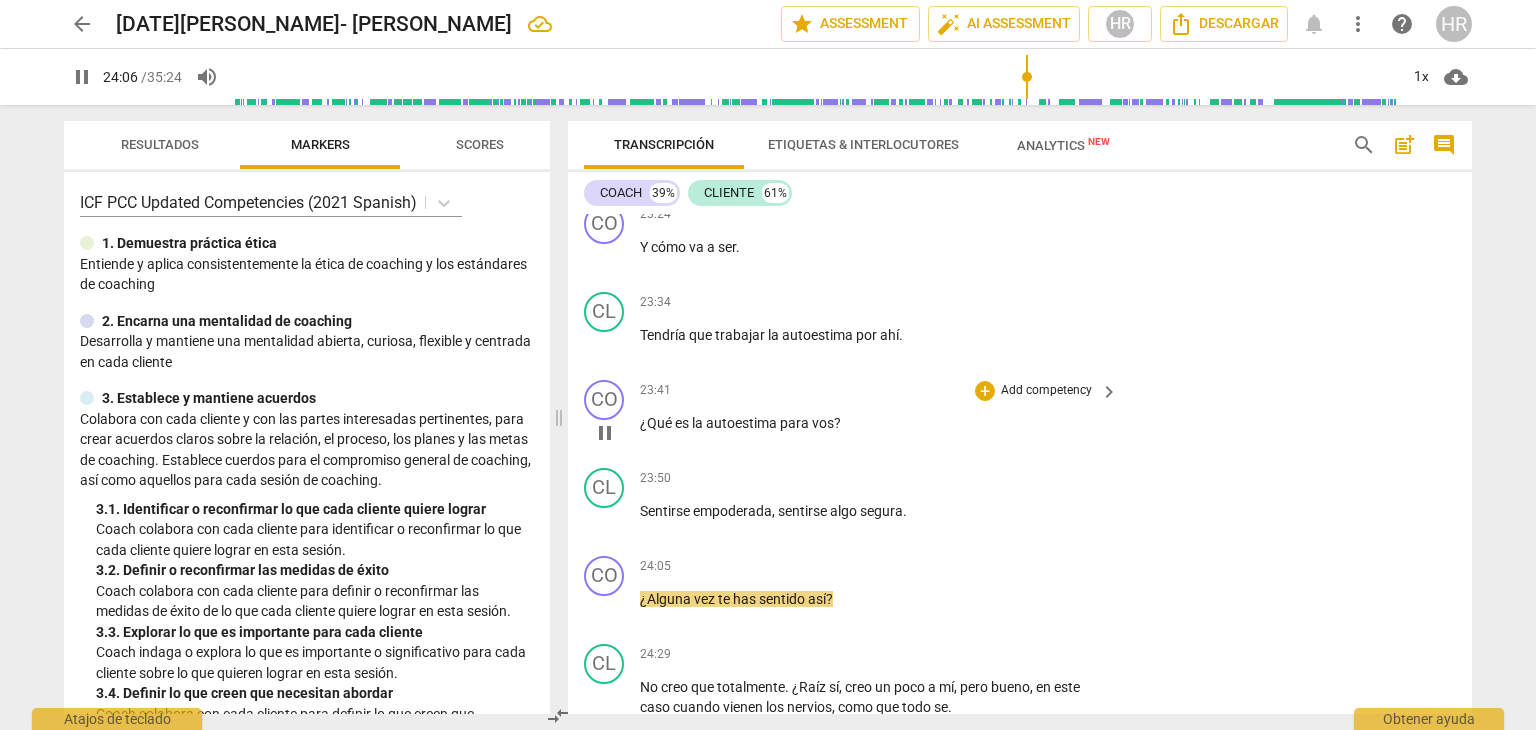 click on "Add competency" at bounding box center [1046, 391] 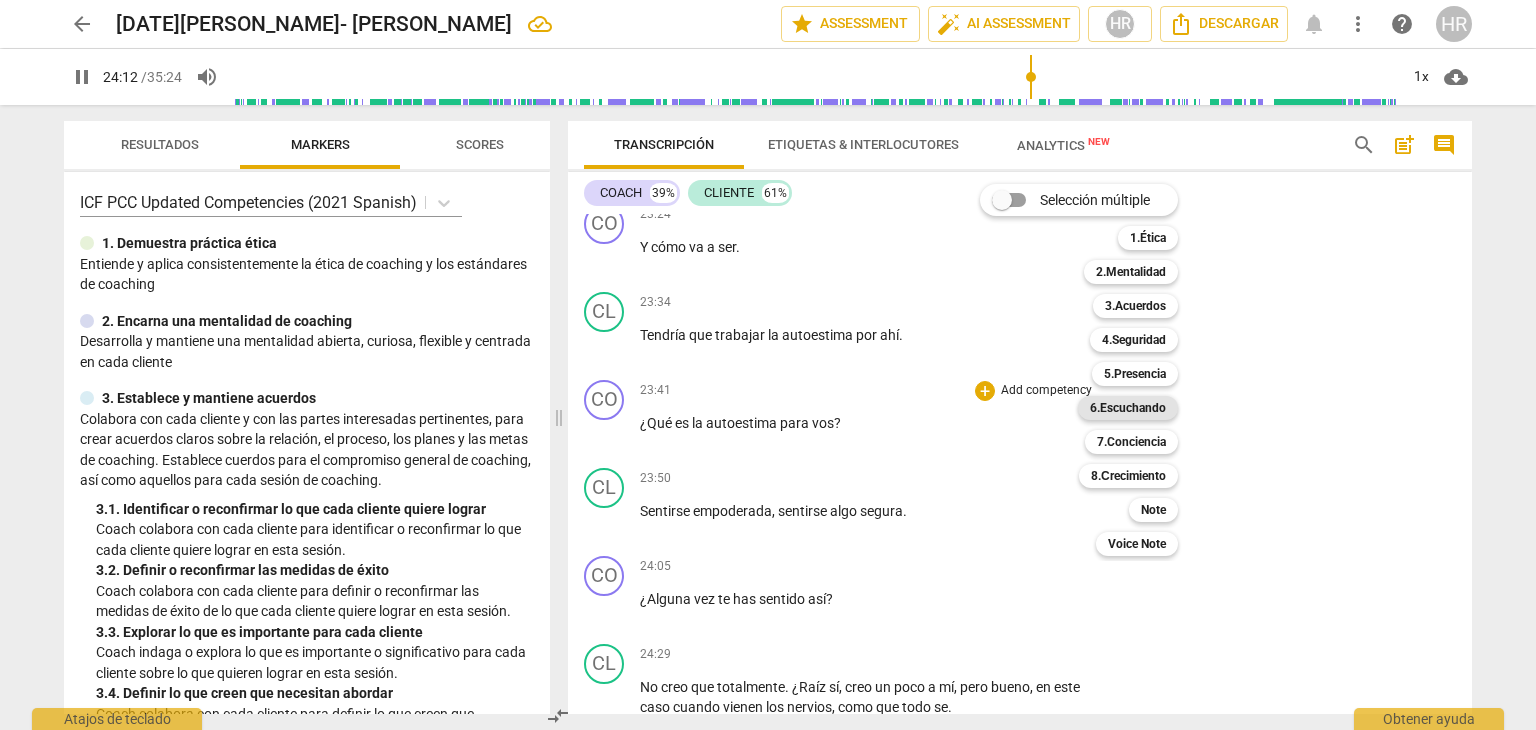 click on "6.Escuchando" at bounding box center (1128, 408) 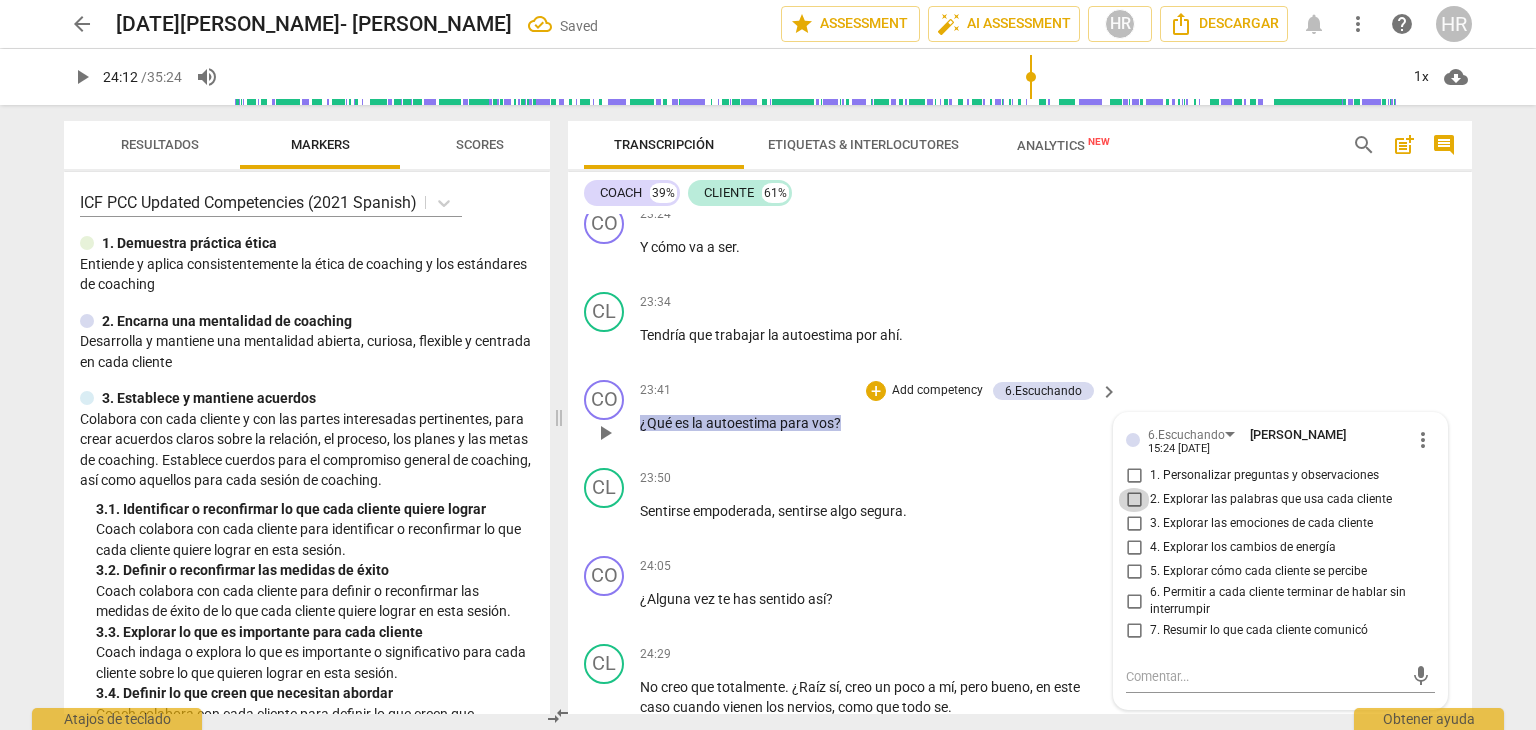 click on "2. Explorar las palabras que usa cada cliente" at bounding box center (1134, 500) 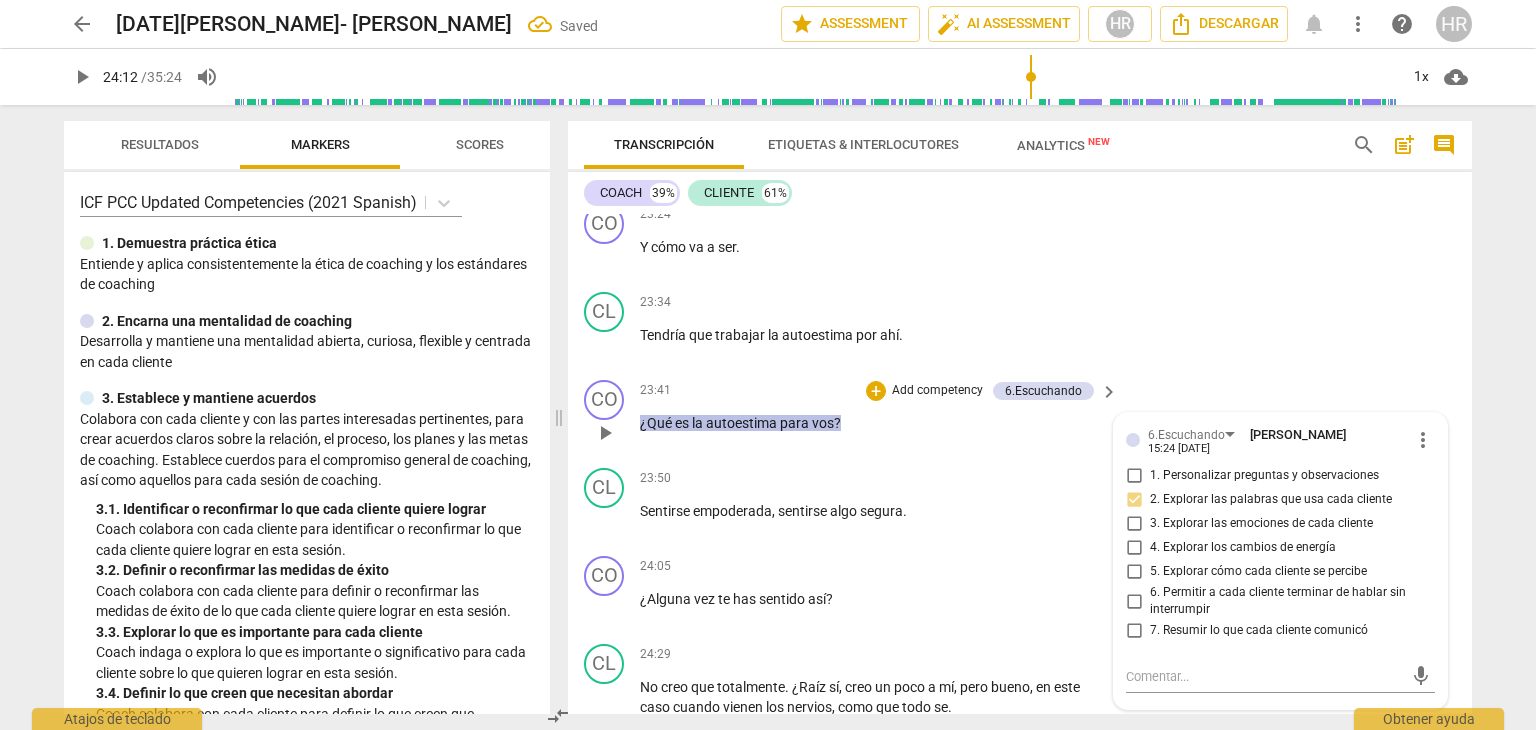 click on "CO play_arrow pause 23:41 + Add competency 6.Escuchando keyboard_arrow_right ¿Qué   es   la   autoestima   para   vos ? 6.Escuchando [PERSON_NAME] 15:24 [DATE] more_vert 1. Personalizar preguntas y observaciones  2. Explorar las palabras que usa cada cliente 3. Explorar las emociones de cada cliente 4. Explorar los cambios de energía  5. Explorar cómo cada cliente se percibe 6. Permitir a cada cliente terminar de hablar sin interrumpir 7. Resumir lo que cada cliente comunicó  mic" at bounding box center [1020, 416] 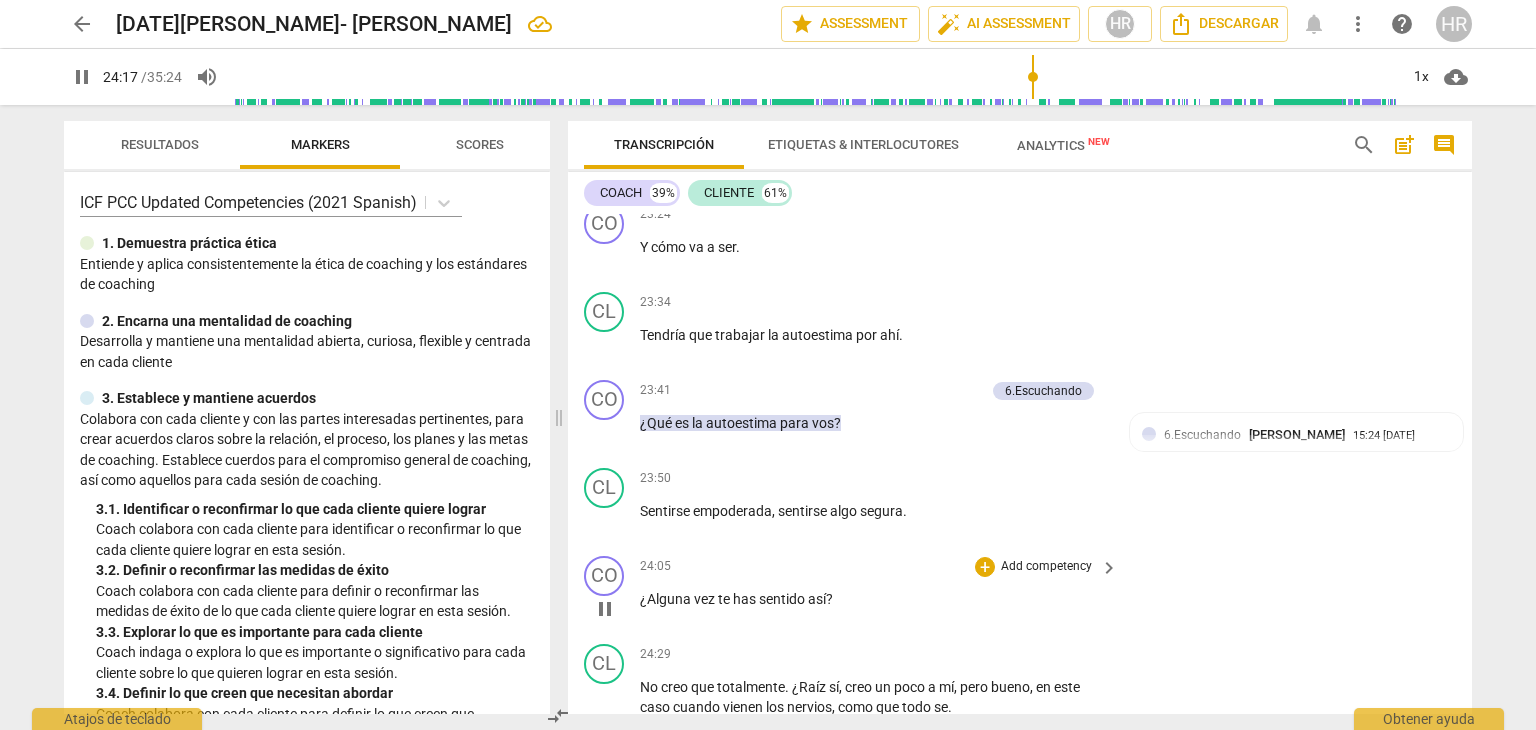 click on "CO play_arrow pause 24:05 + Add competency keyboard_arrow_right ¿Alguna   vez   te   has   sentido   así ?" at bounding box center (1020, 592) 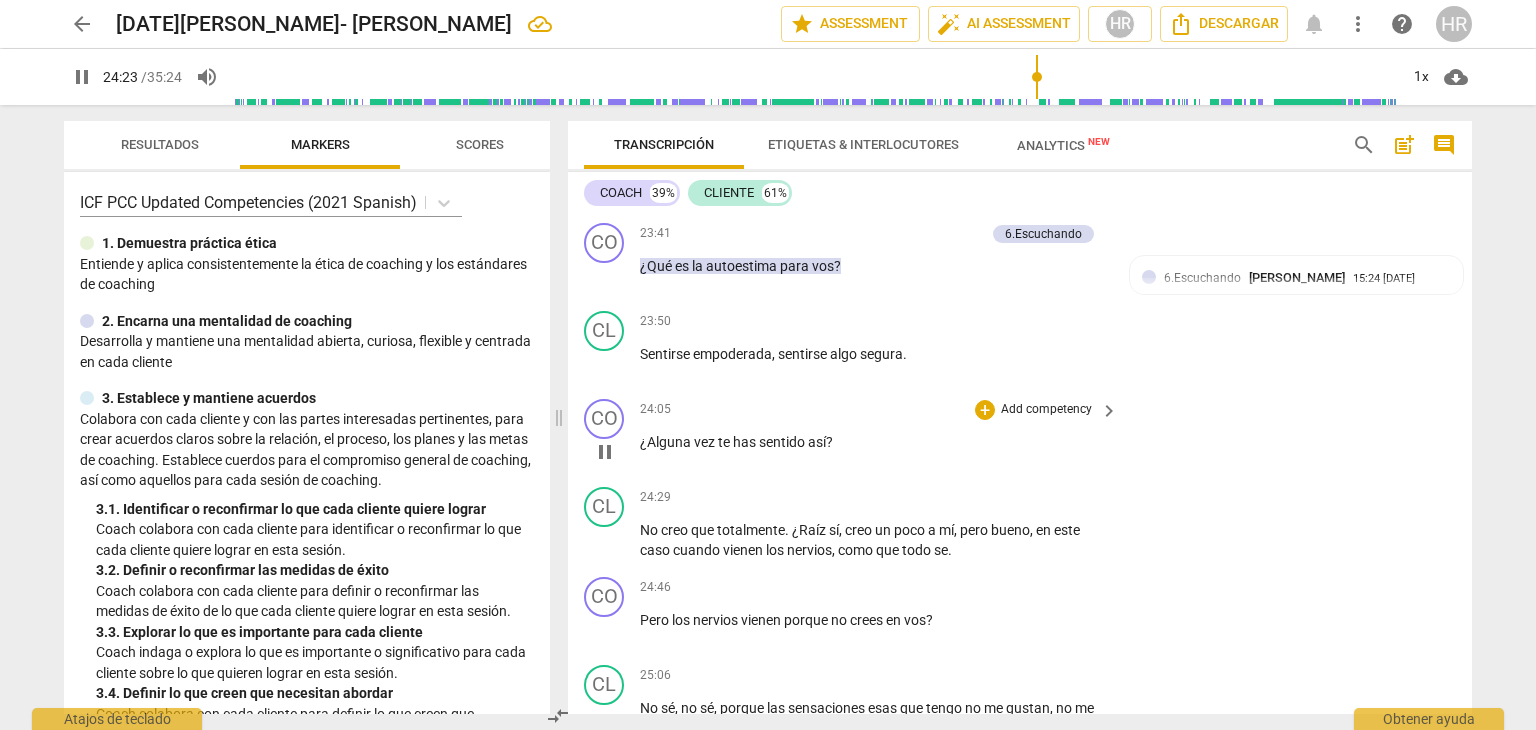 scroll, scrollTop: 9448, scrollLeft: 0, axis: vertical 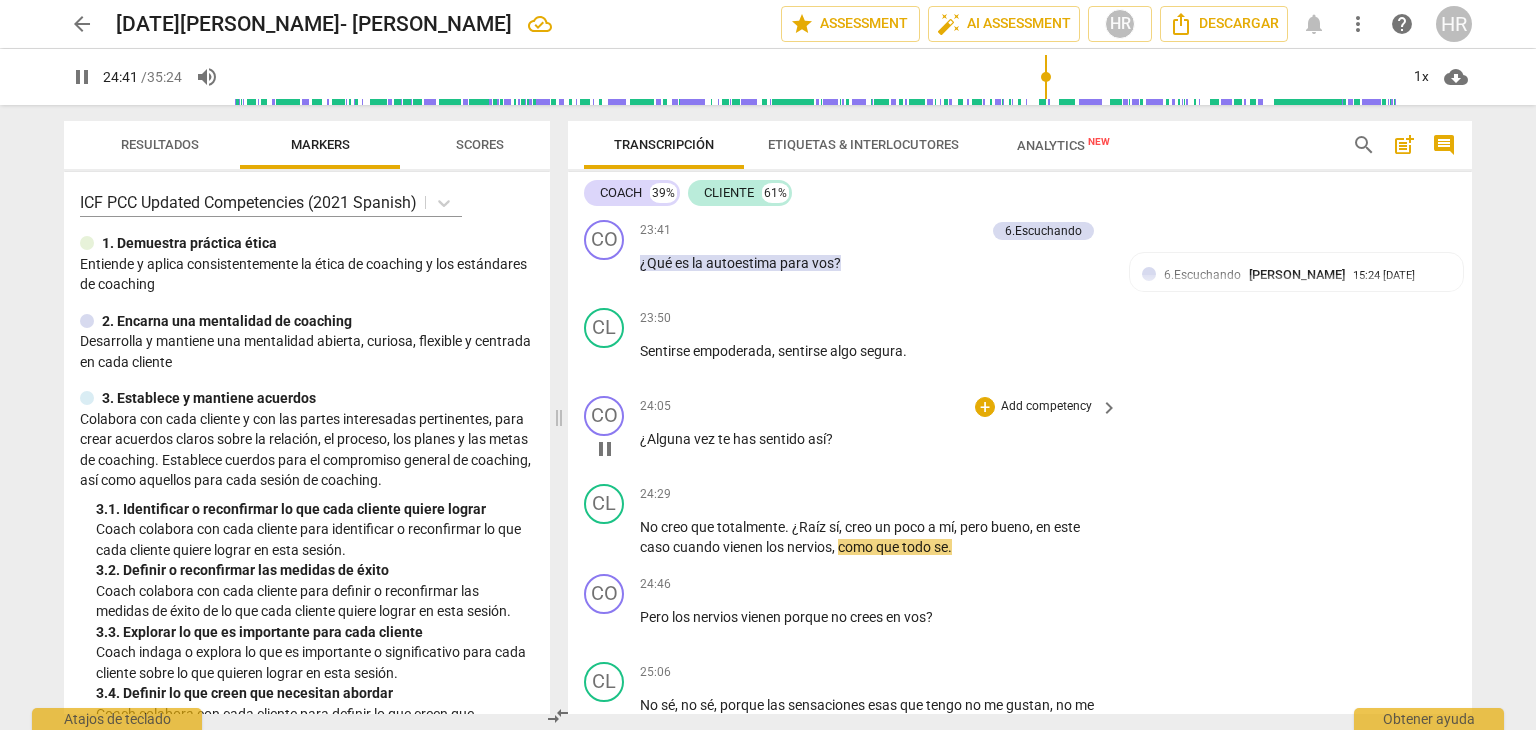 click on "Add competency" at bounding box center (1046, 407) 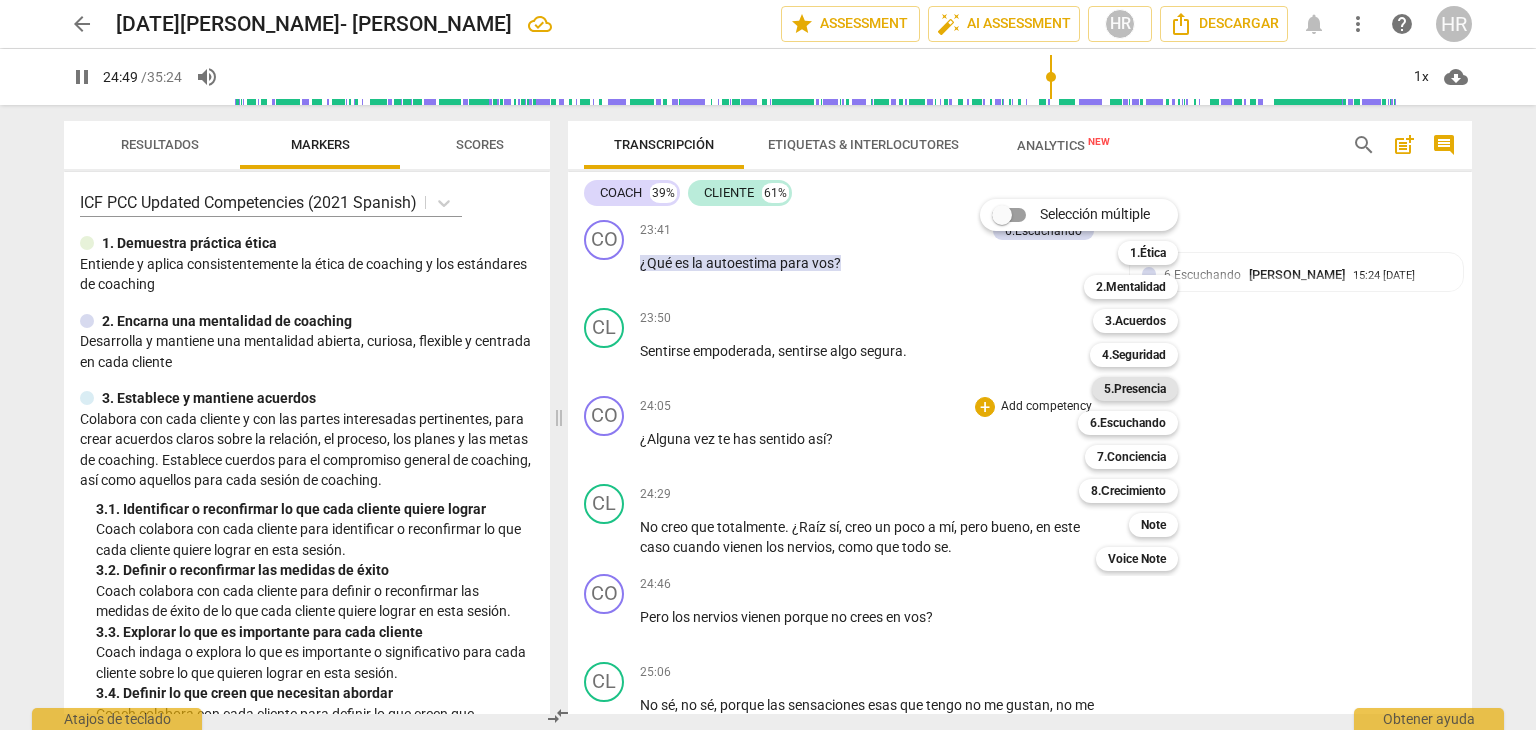 click on "5.Presencia" at bounding box center [1135, 389] 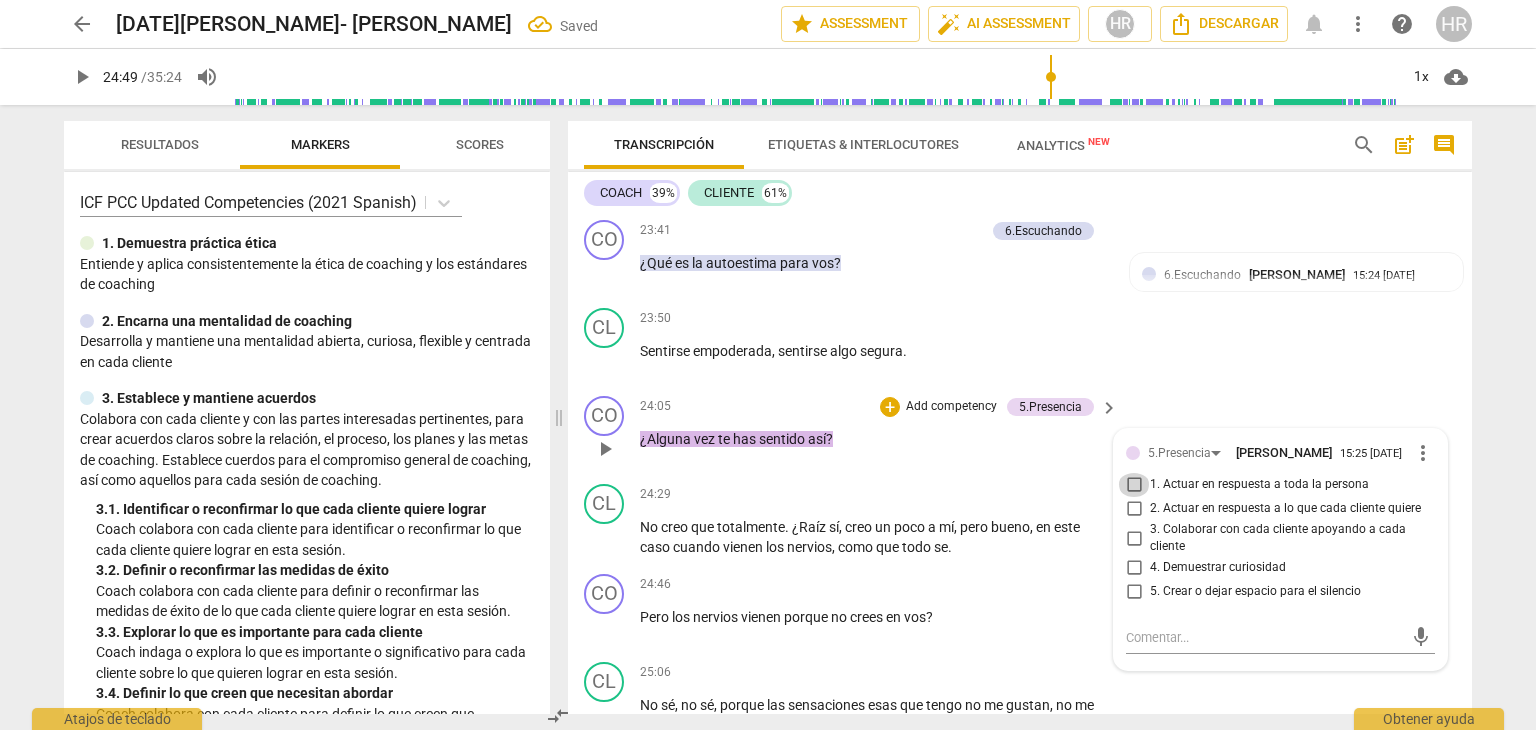 click on "1. Actuar en respuesta a toda la persona" at bounding box center [1134, 485] 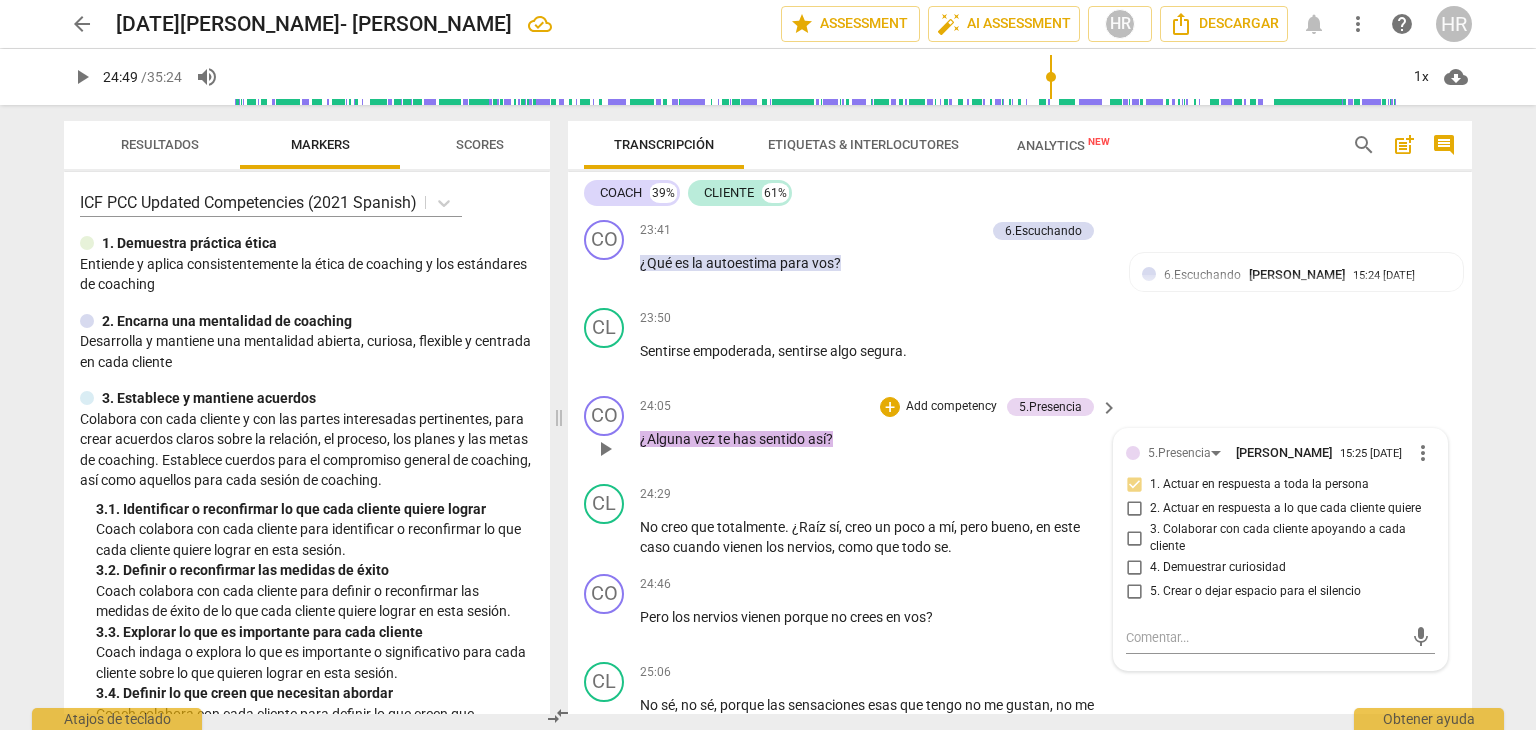 click on "24:05 + Add competency 5.Presencia keyboard_arrow_right ¿Alguna   vez   te   has   sentido   así ?" at bounding box center [880, 432] 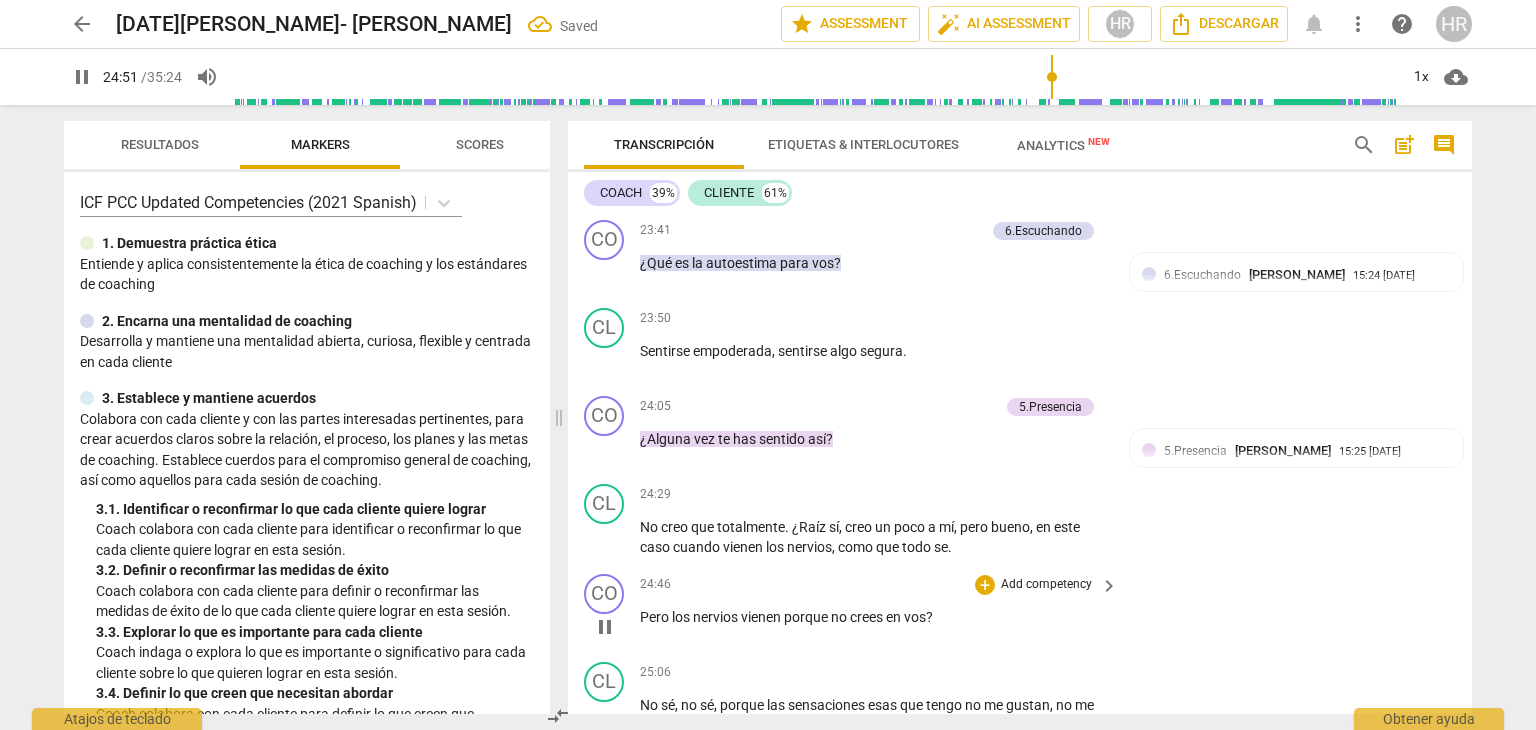 click on "24:46 + Add competency keyboard_arrow_right Pero   los   nervios   vienen   porque   no   crees   en   vos ?" at bounding box center (880, 610) 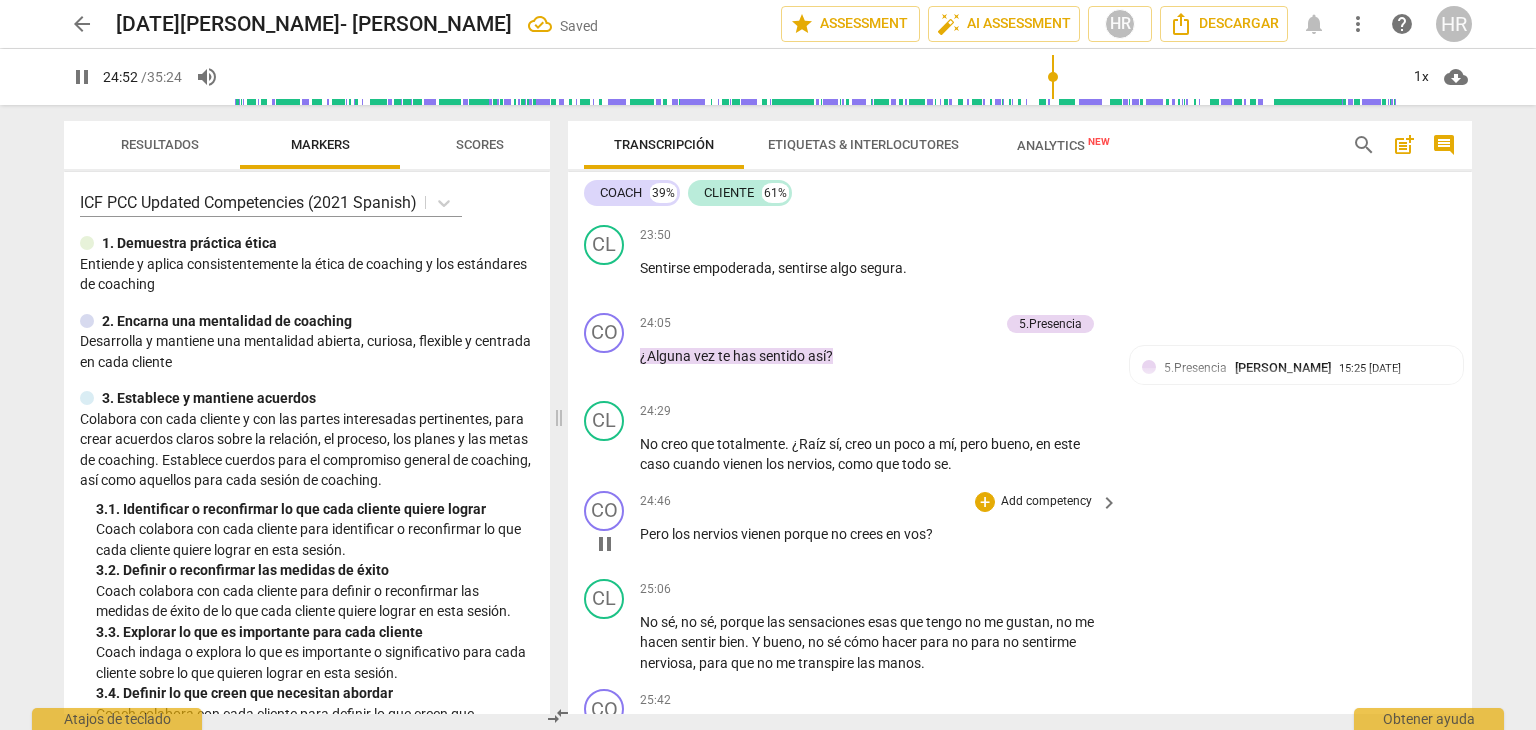 scroll, scrollTop: 9568, scrollLeft: 0, axis: vertical 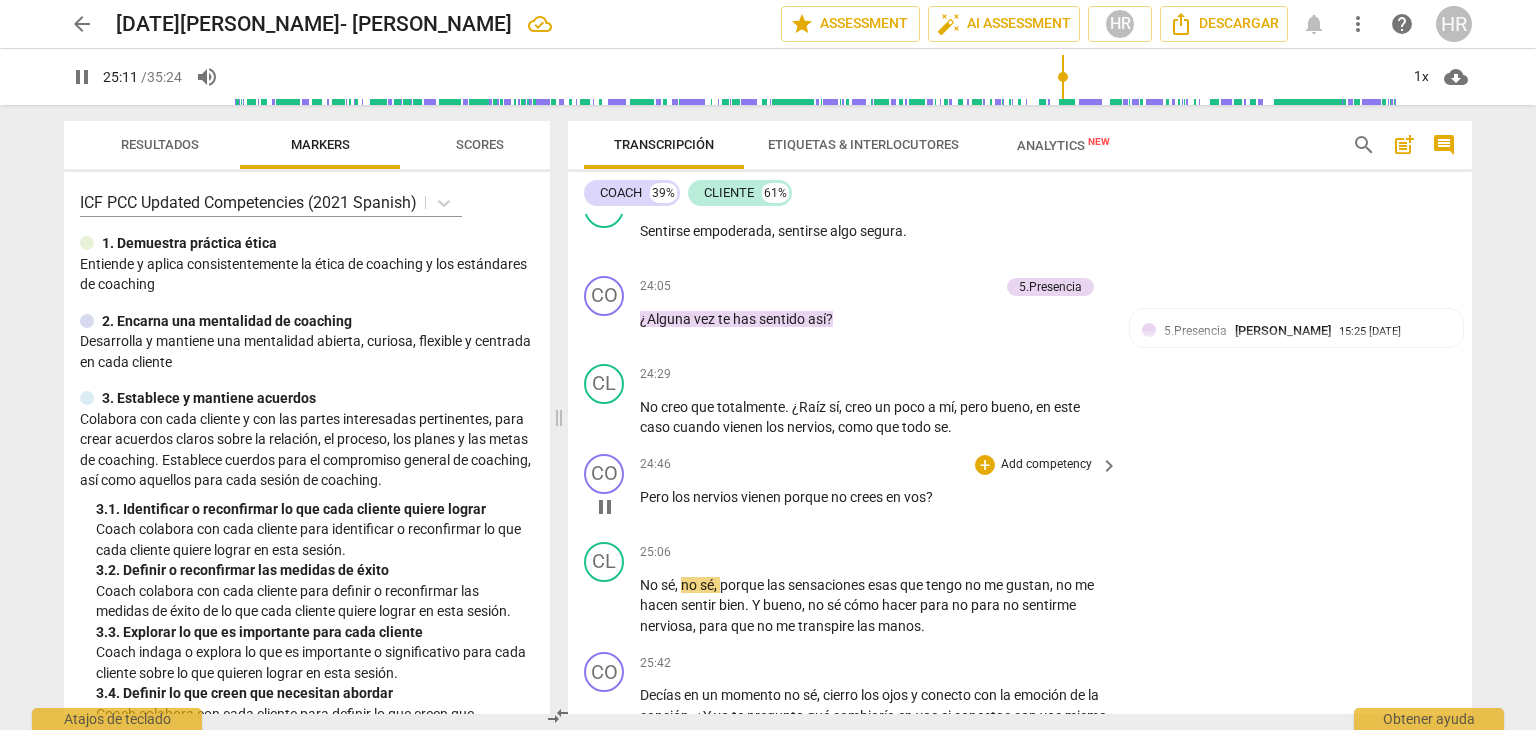 click on "Add competency" at bounding box center [1046, 465] 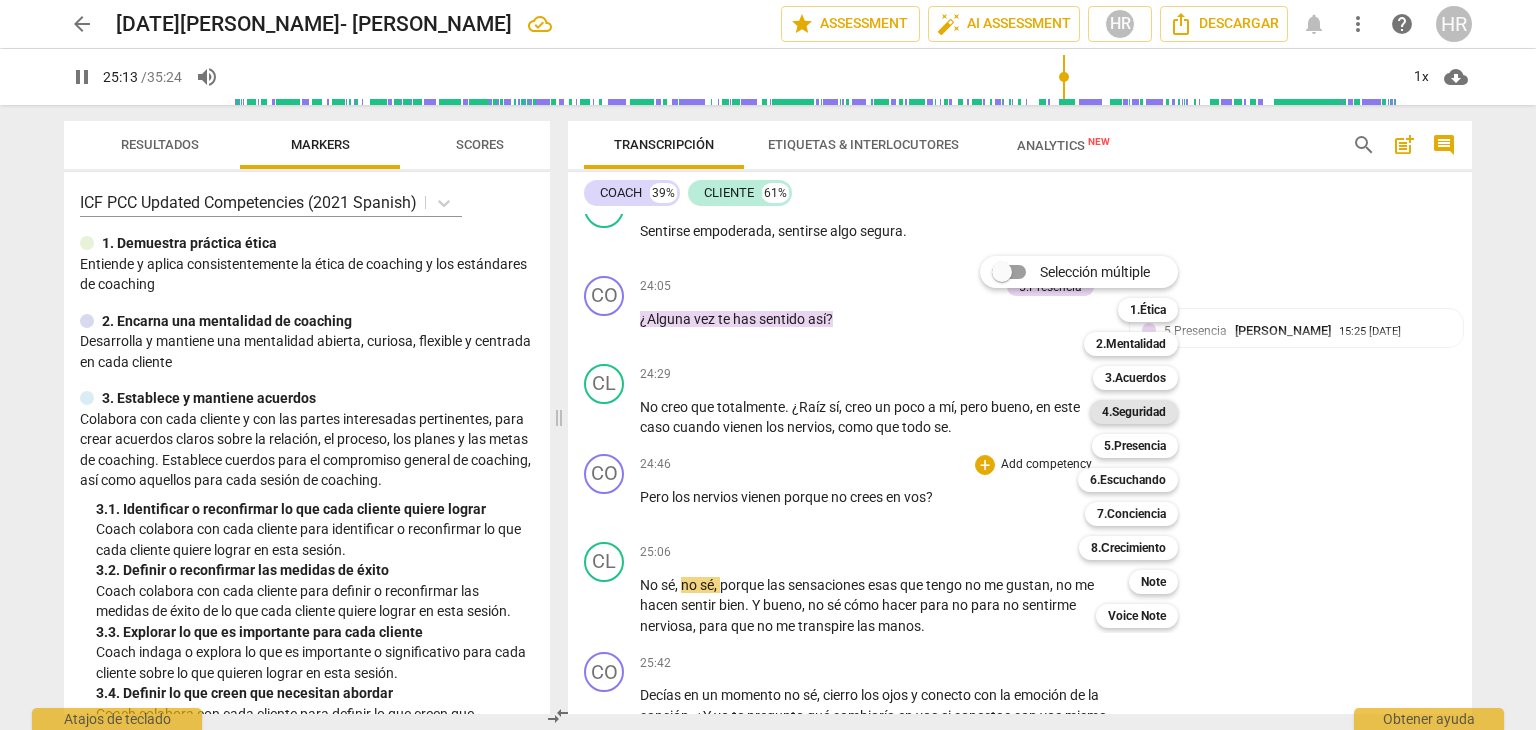 click on "4.Seguridad" at bounding box center [1134, 412] 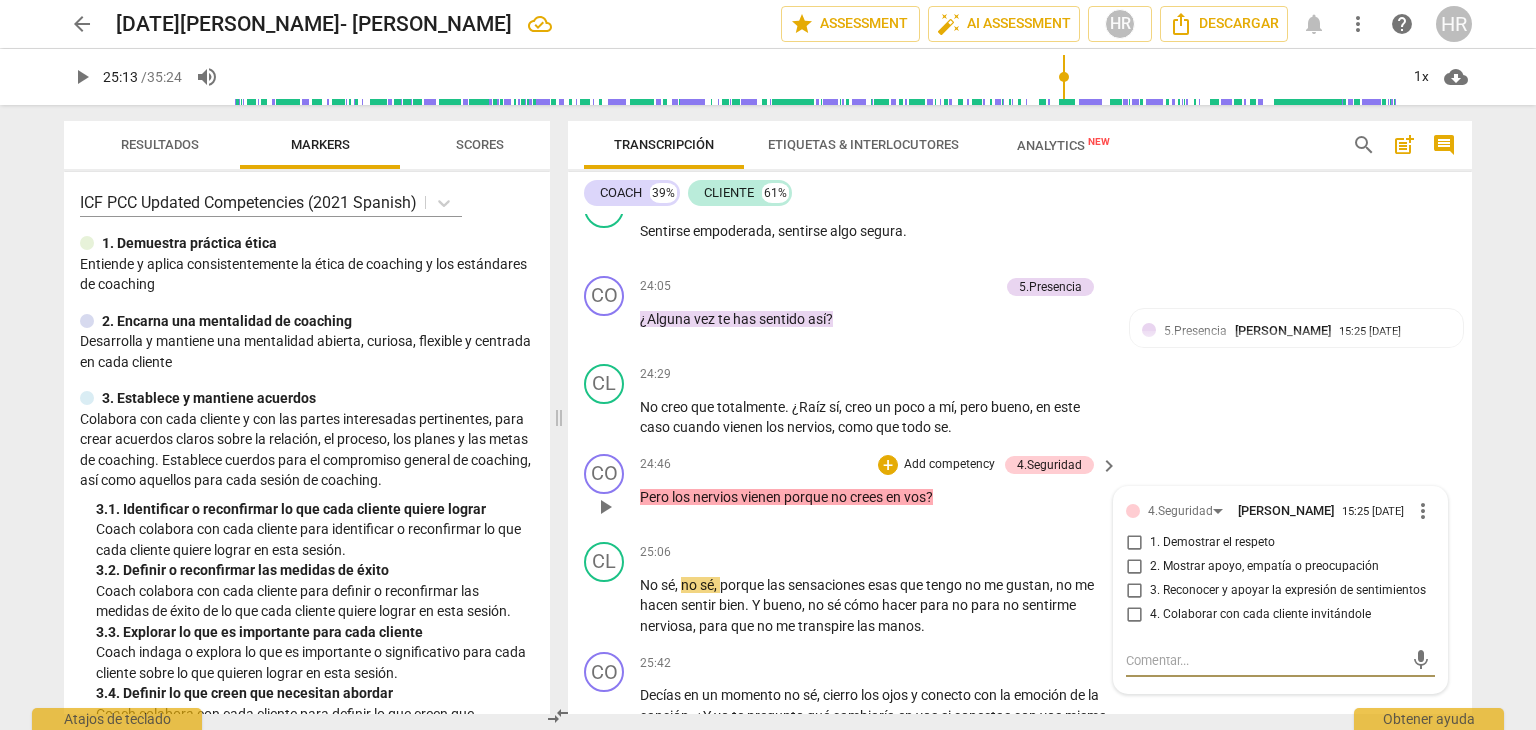 click on "3. Reconocer y apoyar la expresión de sentimientos" at bounding box center [1134, 591] 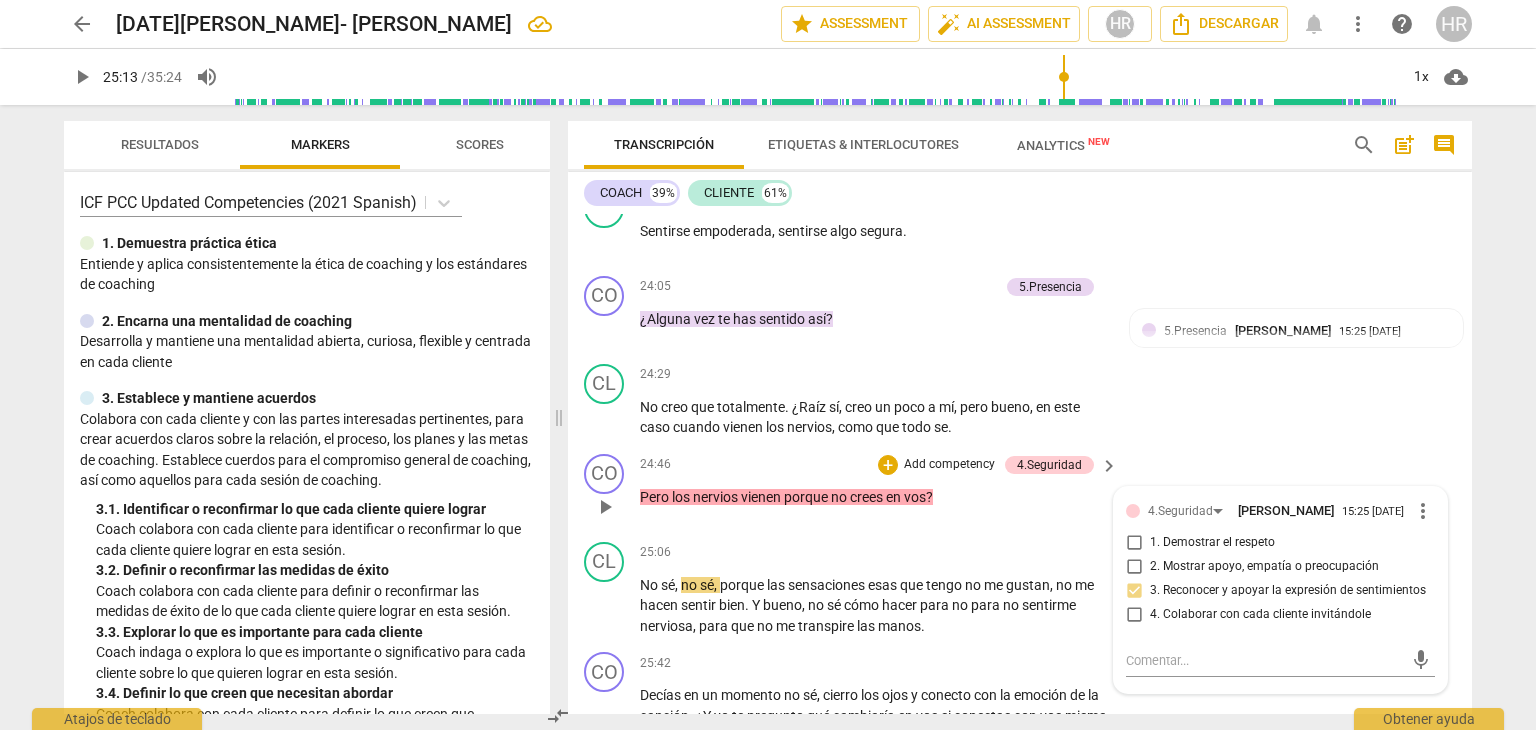 click on "24:46 + Add competency 4.Seguridad keyboard_arrow_right" at bounding box center (880, 465) 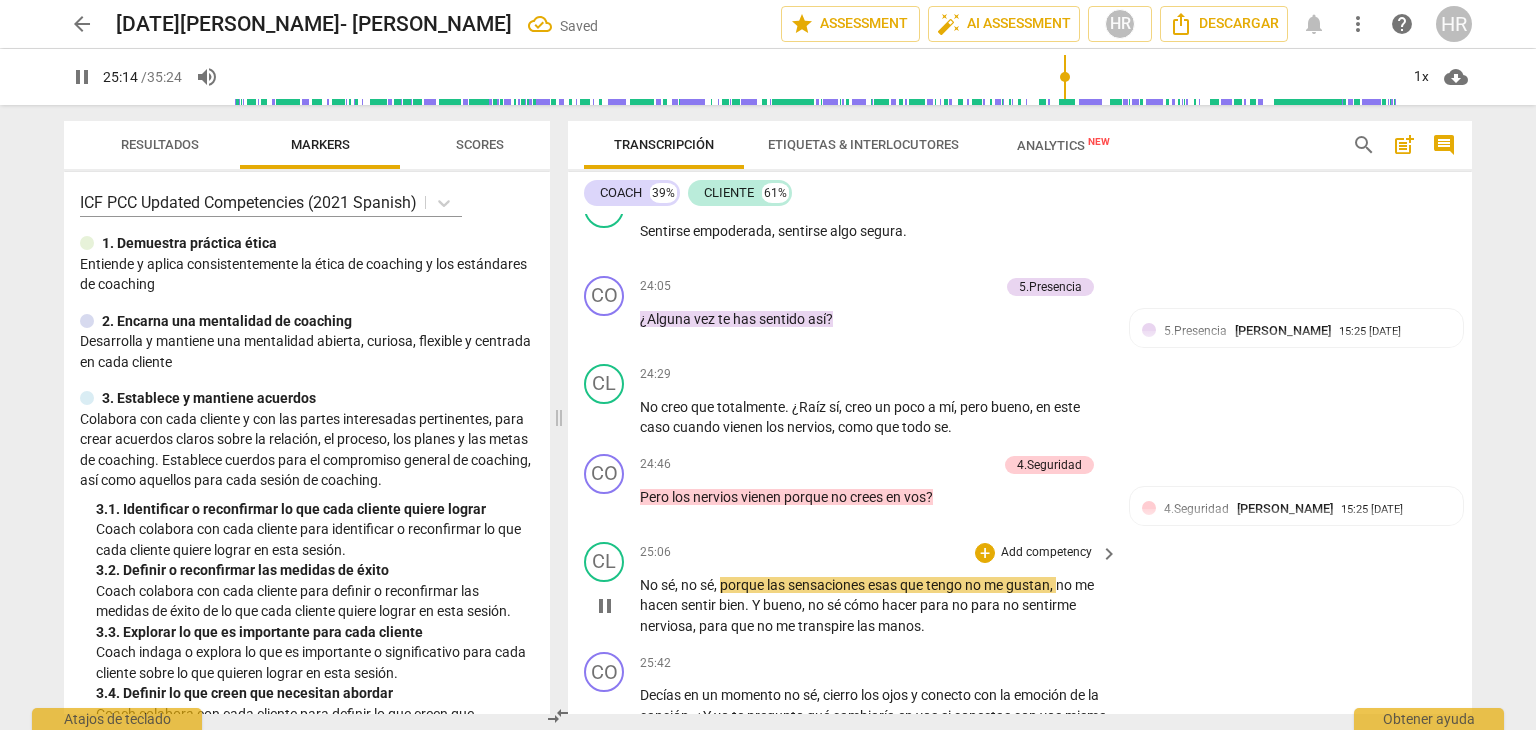 click on "CL play_arrow pause 25:06 + Add competency keyboard_arrow_right No   sé ,   no   sé ,   porque   las   sensaciones   esas   que   tengo   no   me   gustan ,   no   me   hacen   sentir   bien .   Y   bueno ,   no   sé   cómo   hacer   para   no   para   no   sentirme   nerviosa ,   para   que   no   me   transpire   las   manos ." at bounding box center (1020, 589) 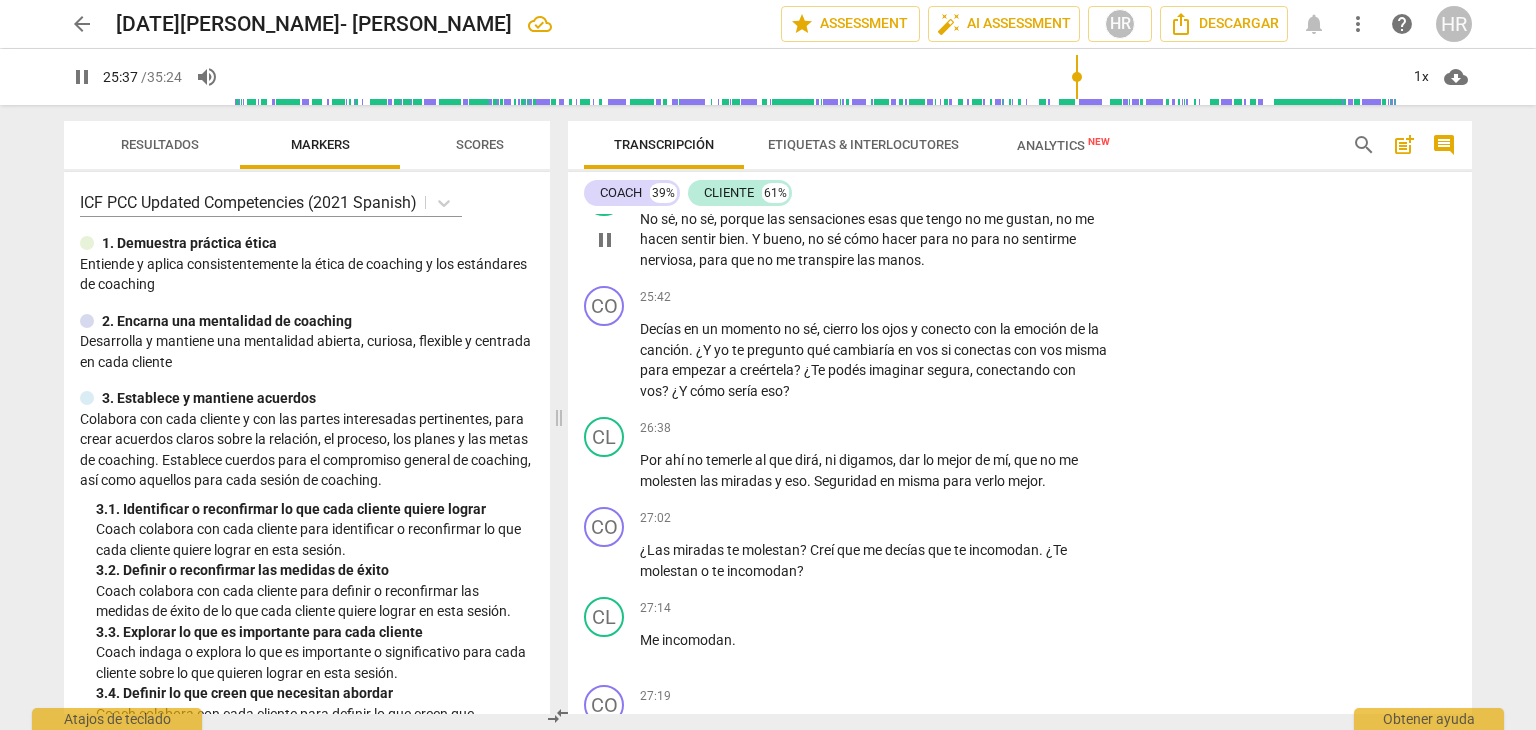 scroll, scrollTop: 9928, scrollLeft: 0, axis: vertical 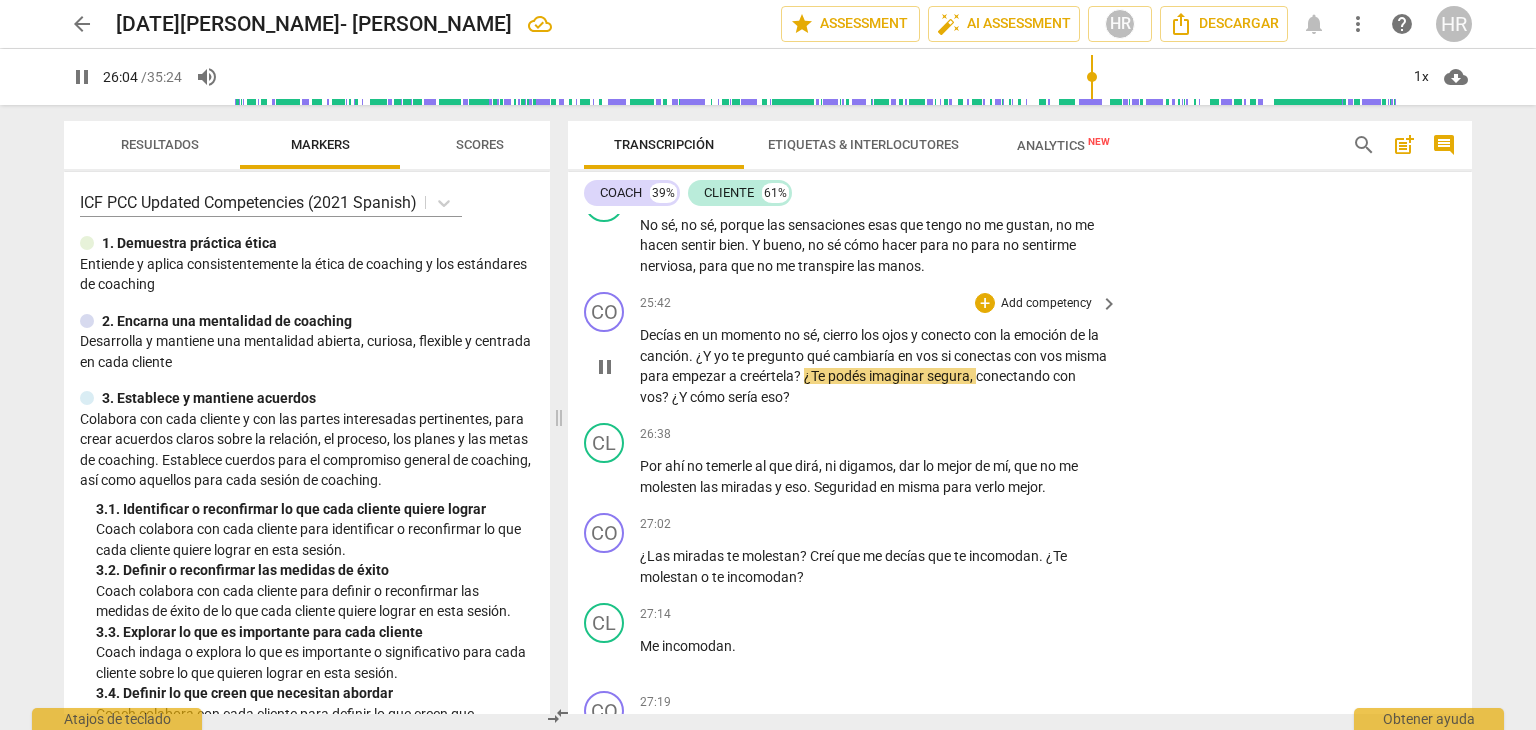 click on "Add competency" at bounding box center [1046, 304] 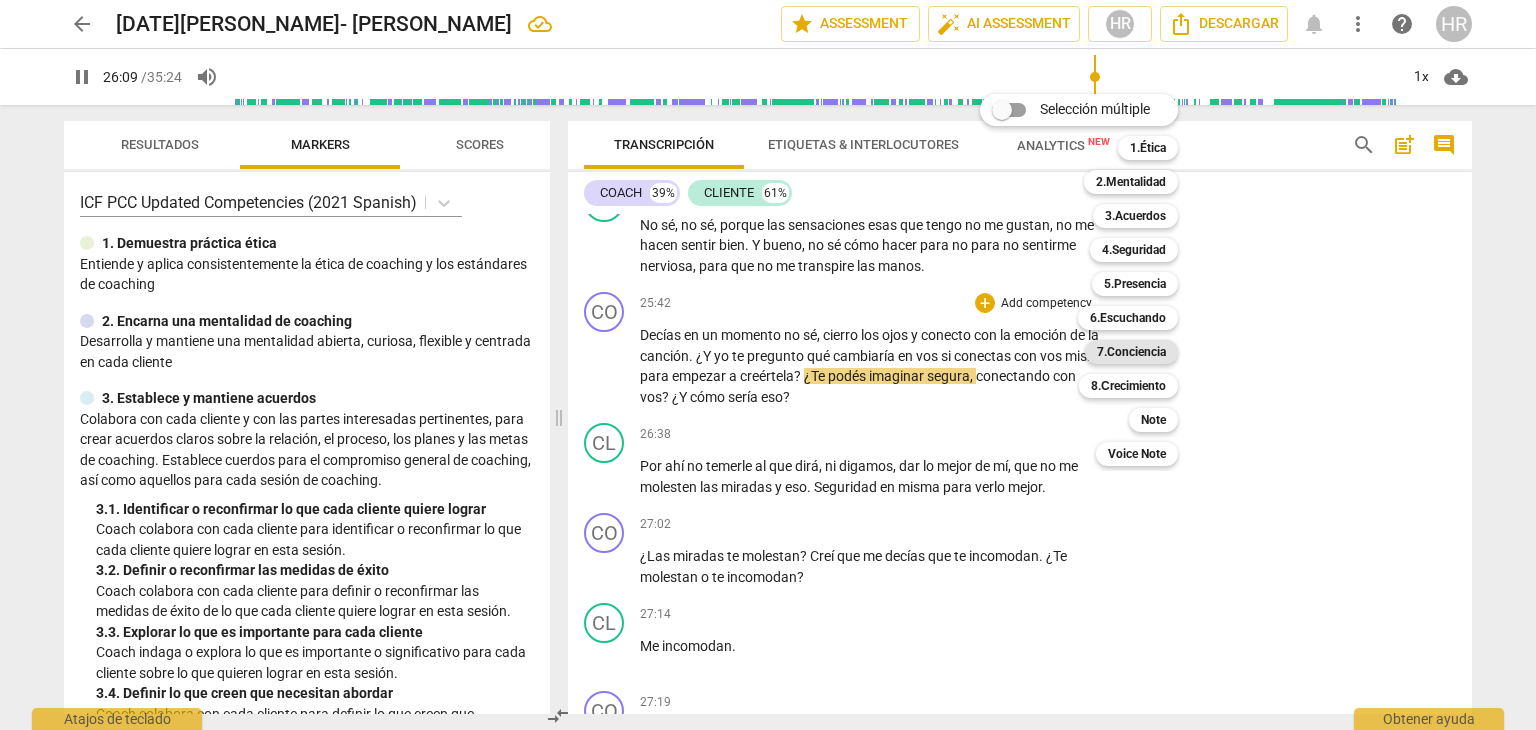 click on "7.Conciencia" at bounding box center [1131, 352] 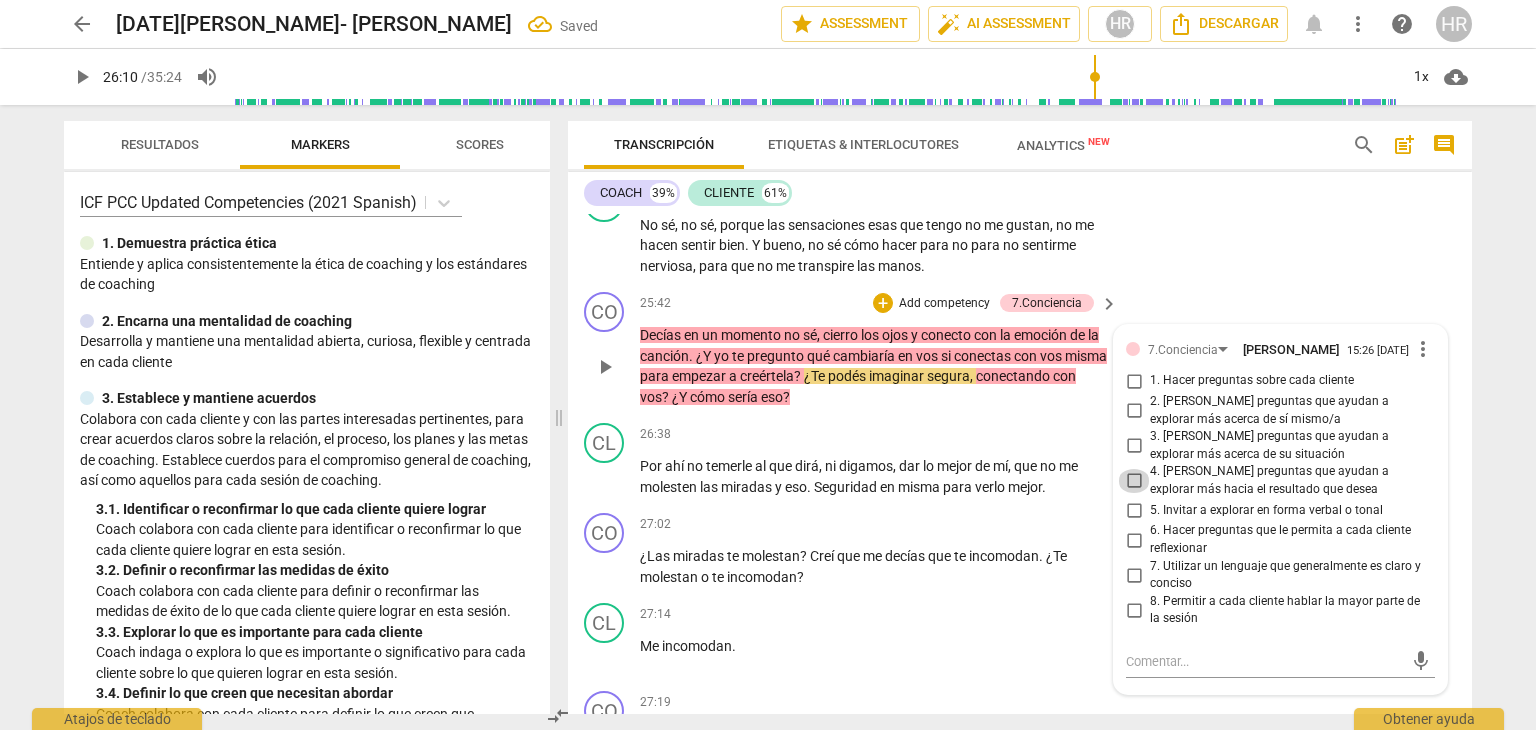 click on "4. [PERSON_NAME] preguntas que ayudan a explorar más hacia el resultado que desea" at bounding box center [1134, 481] 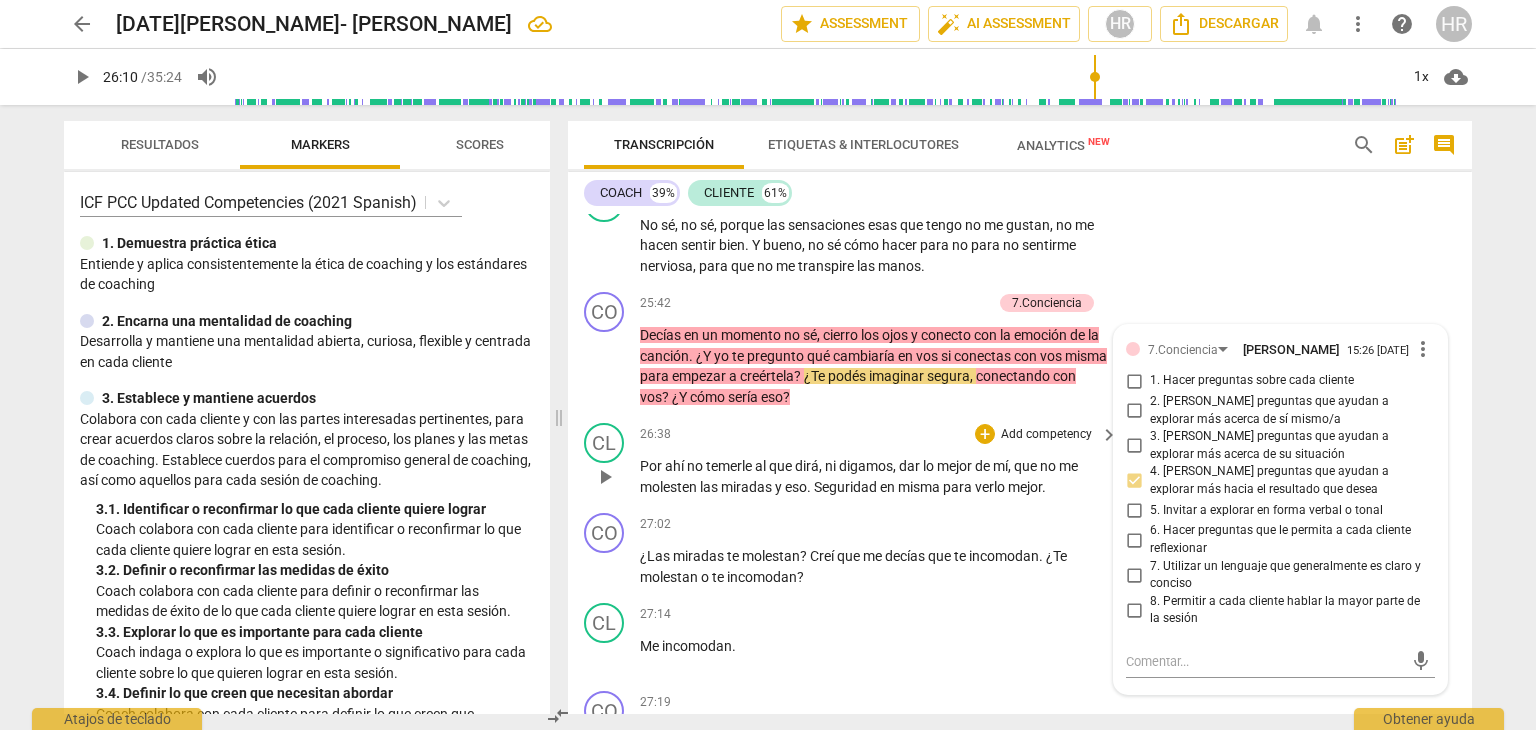 click on "CL play_arrow pause 26:38 + Add competency keyboard_arrow_right Por   ahí   no   temerle   al   que   dirá ,   ni   digamos ,   dar   lo   mejor   de   mí ,   que   no   me   molesten   las   miradas   y   eso .   Seguridad   en   misma   para   verlo   mejor ." at bounding box center [1020, 460] 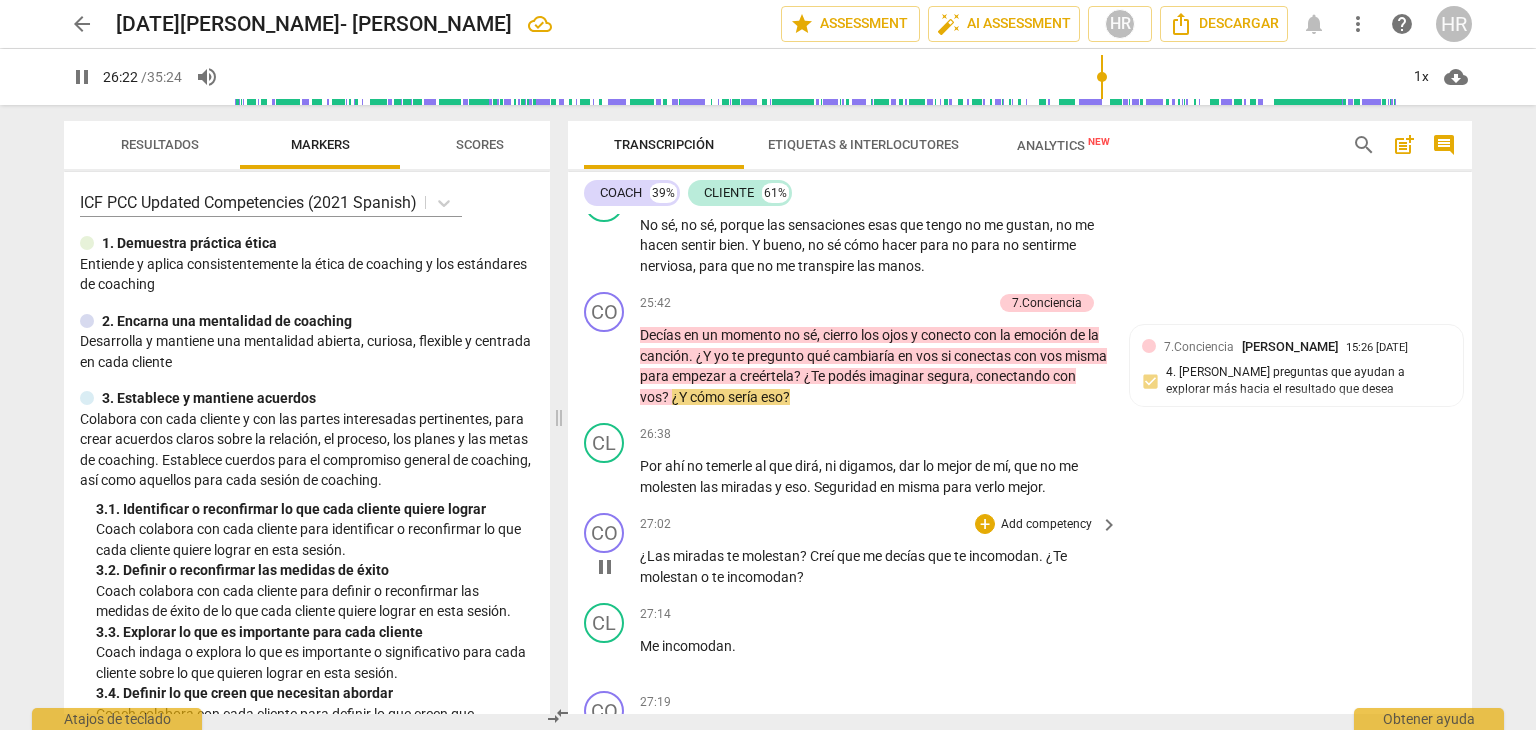 click on "CO play_arrow pause 27:02 + Add competency keyboard_arrow_right ¿Las   miradas   te   molestan ?   Creí   que   me   decías   que   te   incomodan .   ¿Te   molestan   o   te   incomodan ?" at bounding box center (1020, 550) 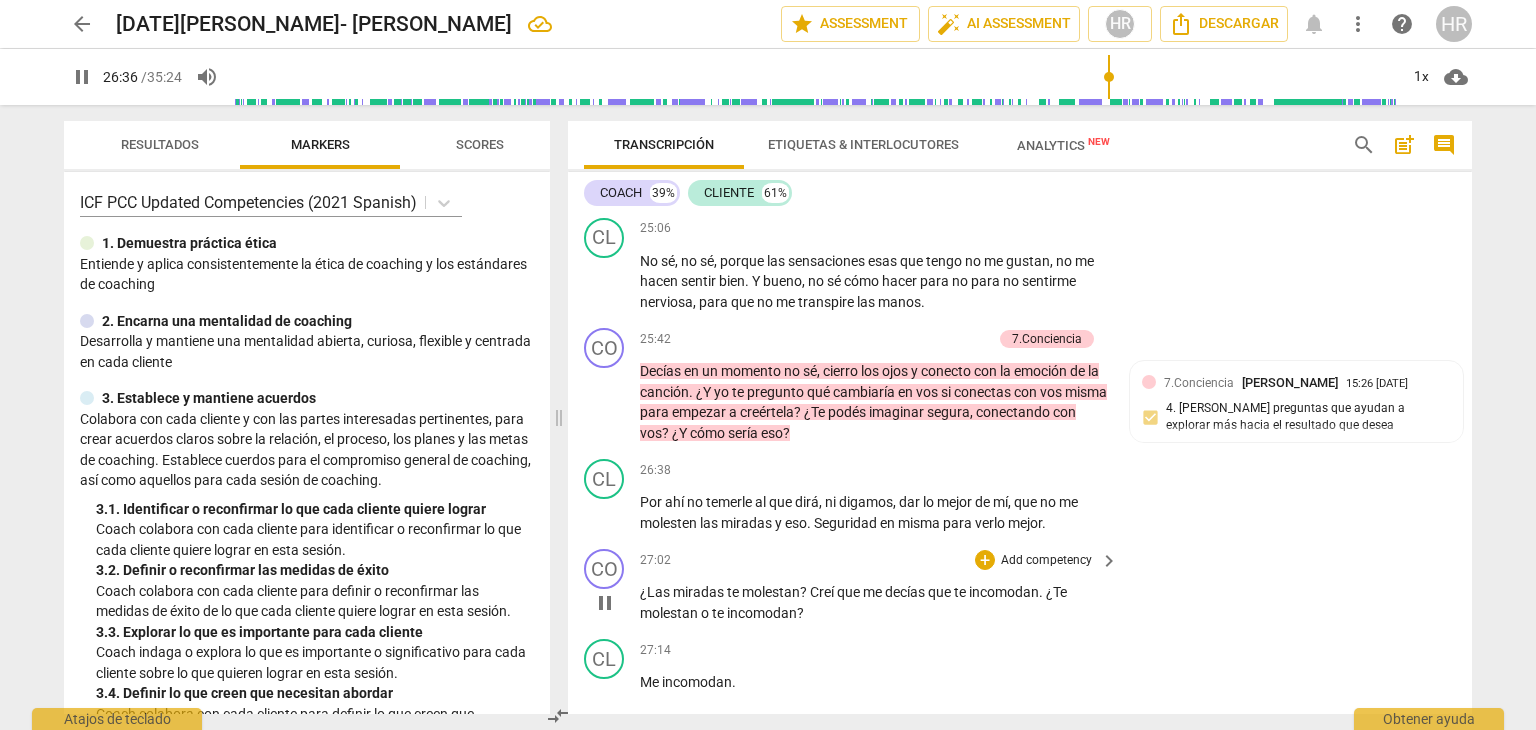 scroll, scrollTop: 10048, scrollLeft: 0, axis: vertical 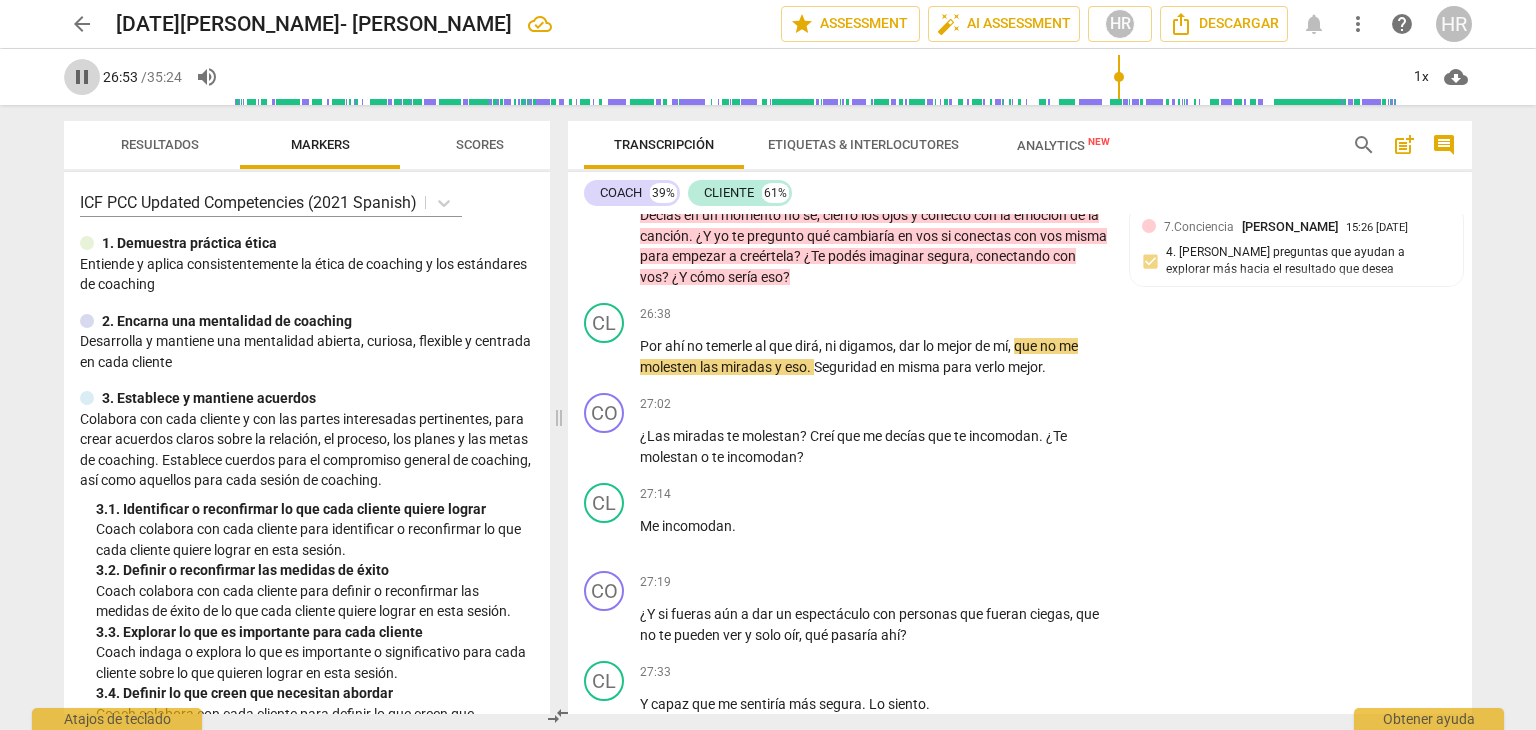 click on "pause" at bounding box center [82, 77] 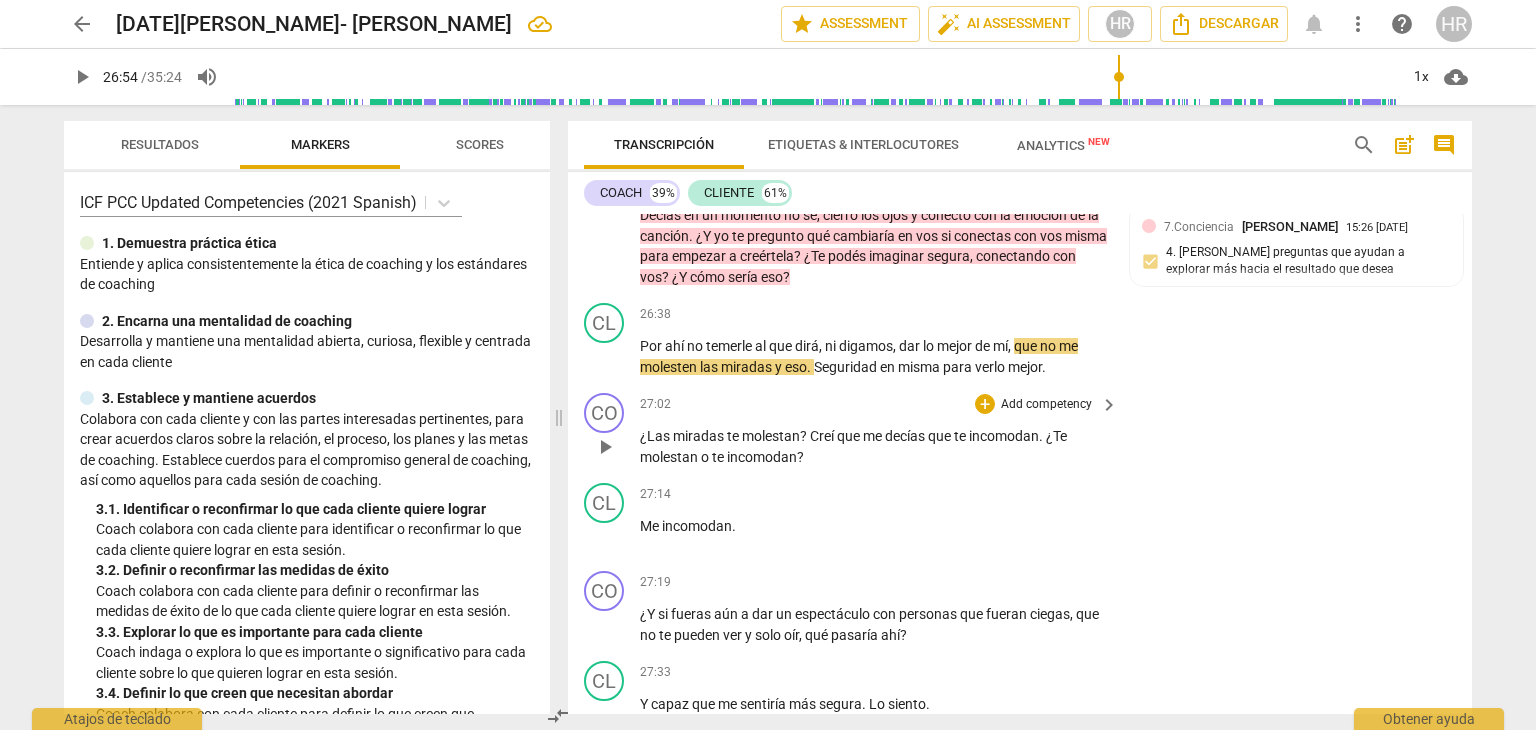 click on "¿Las   miradas   te   molestan ?   Creí   que   me   decías   que   te   incomodan .   ¿Te   molestan   o   te   incomodan ?" at bounding box center (880, 446) 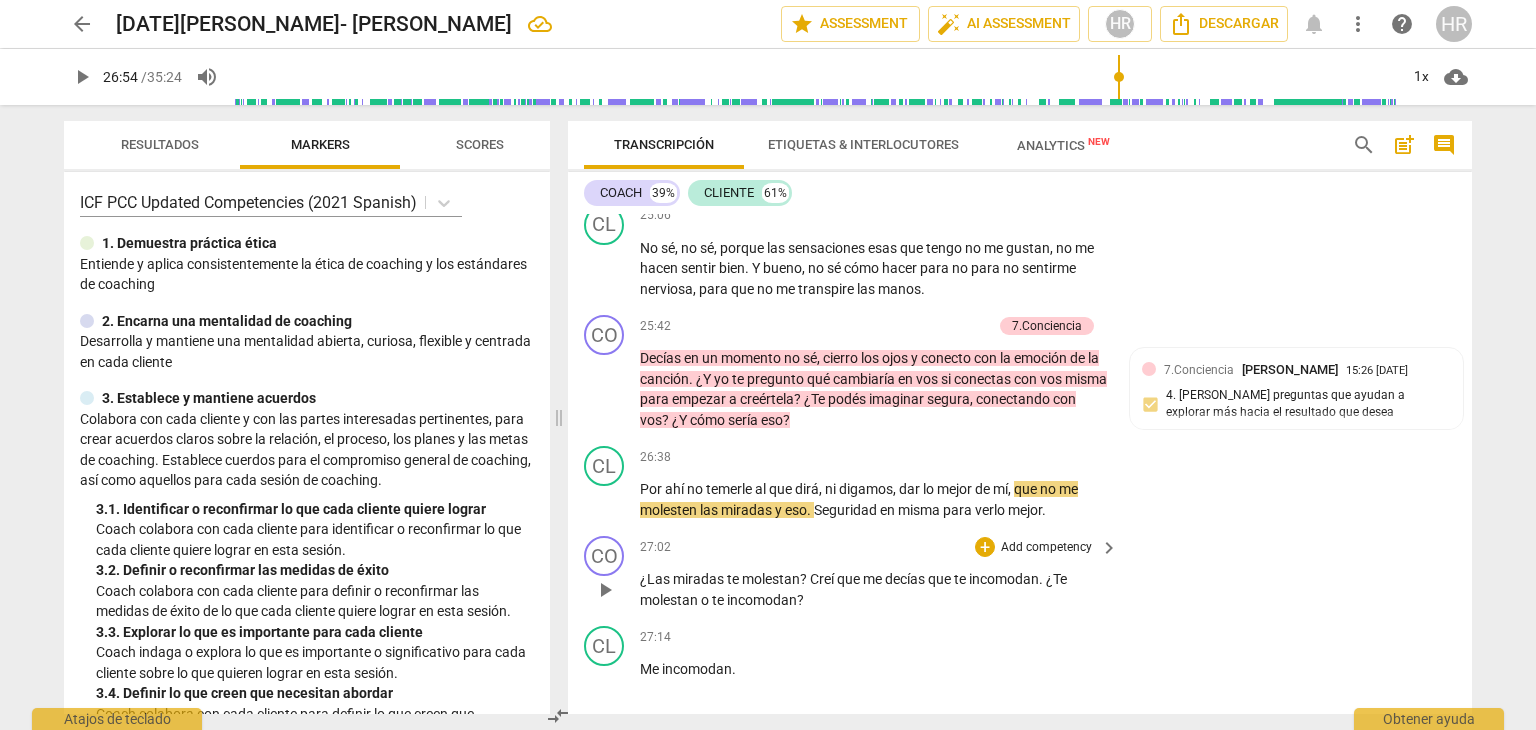 scroll, scrollTop: 9888, scrollLeft: 0, axis: vertical 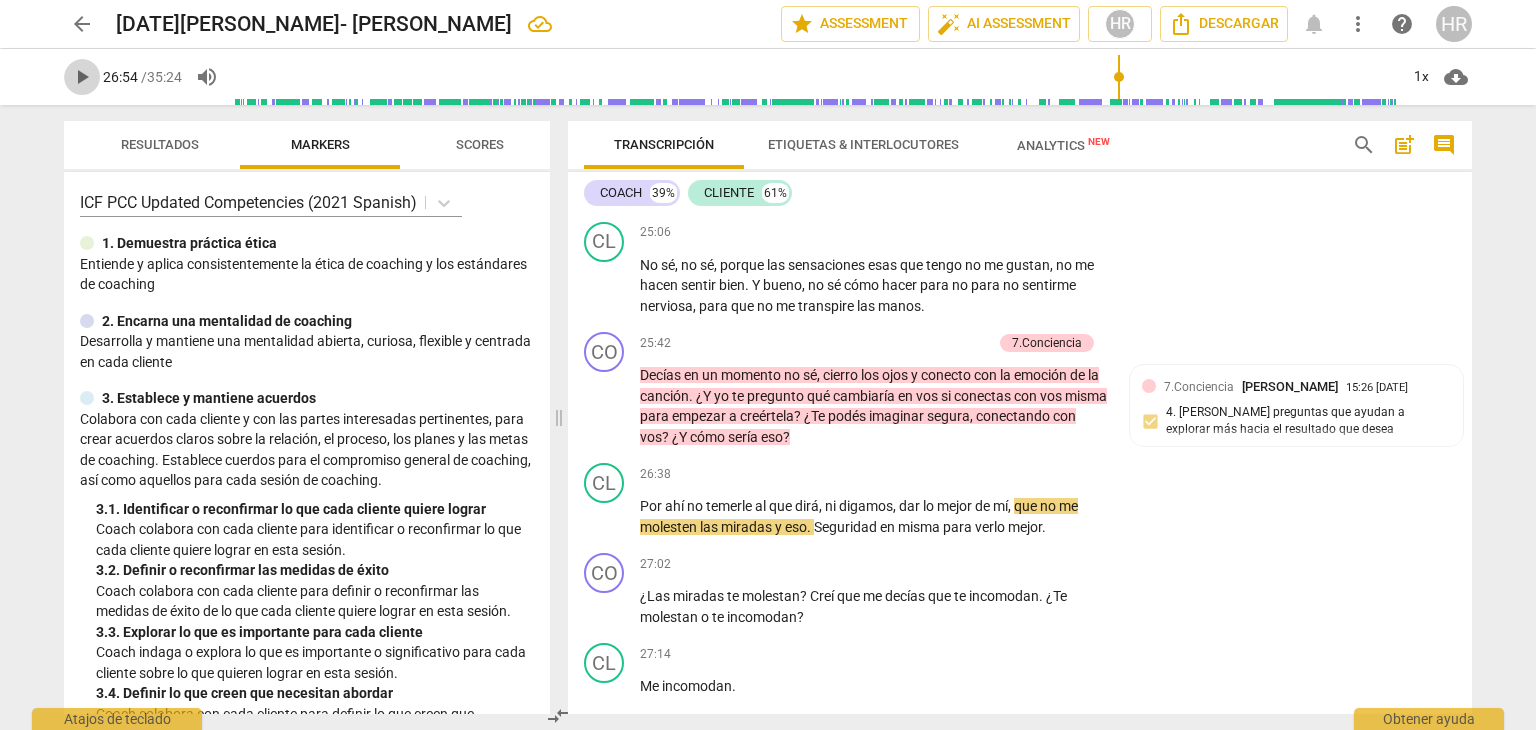 click on "play_arrow" at bounding box center [82, 77] 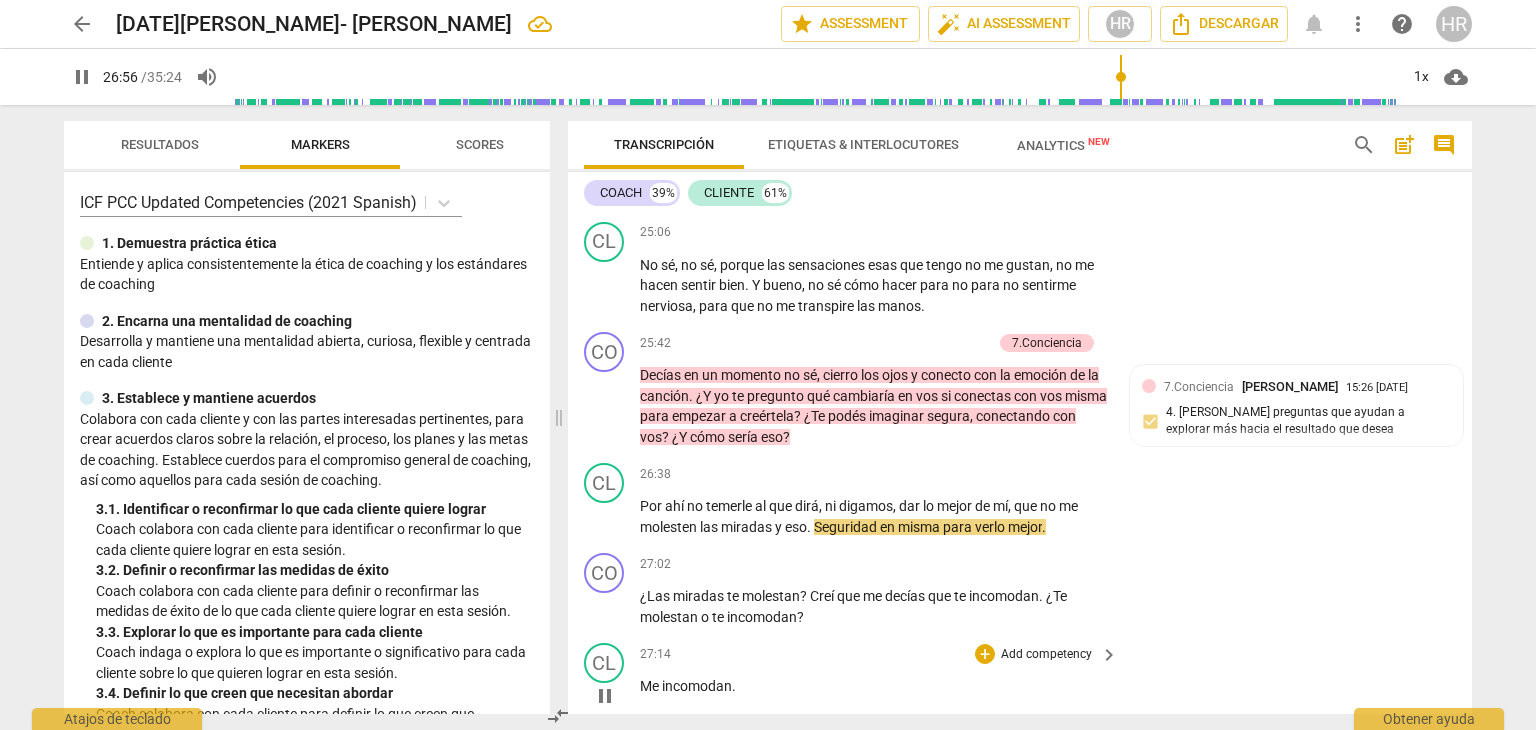 click on "Me   incomodan ." at bounding box center [880, 686] 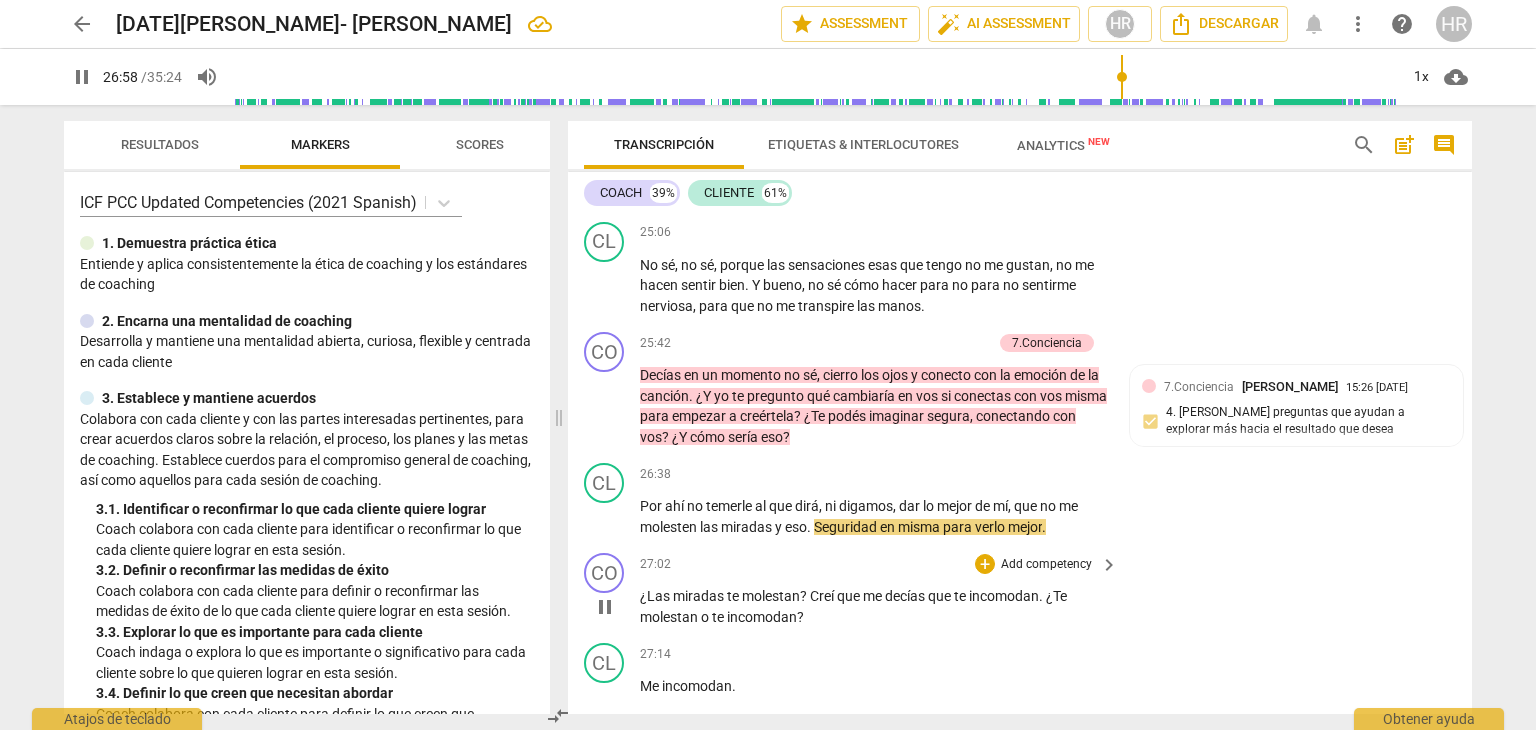 click on "¿Las   miradas   te   molestan ?   Creí   que   me   decías   que   te   incomodan .   ¿Te   molestan   o   te   incomodan ?" at bounding box center [874, 606] 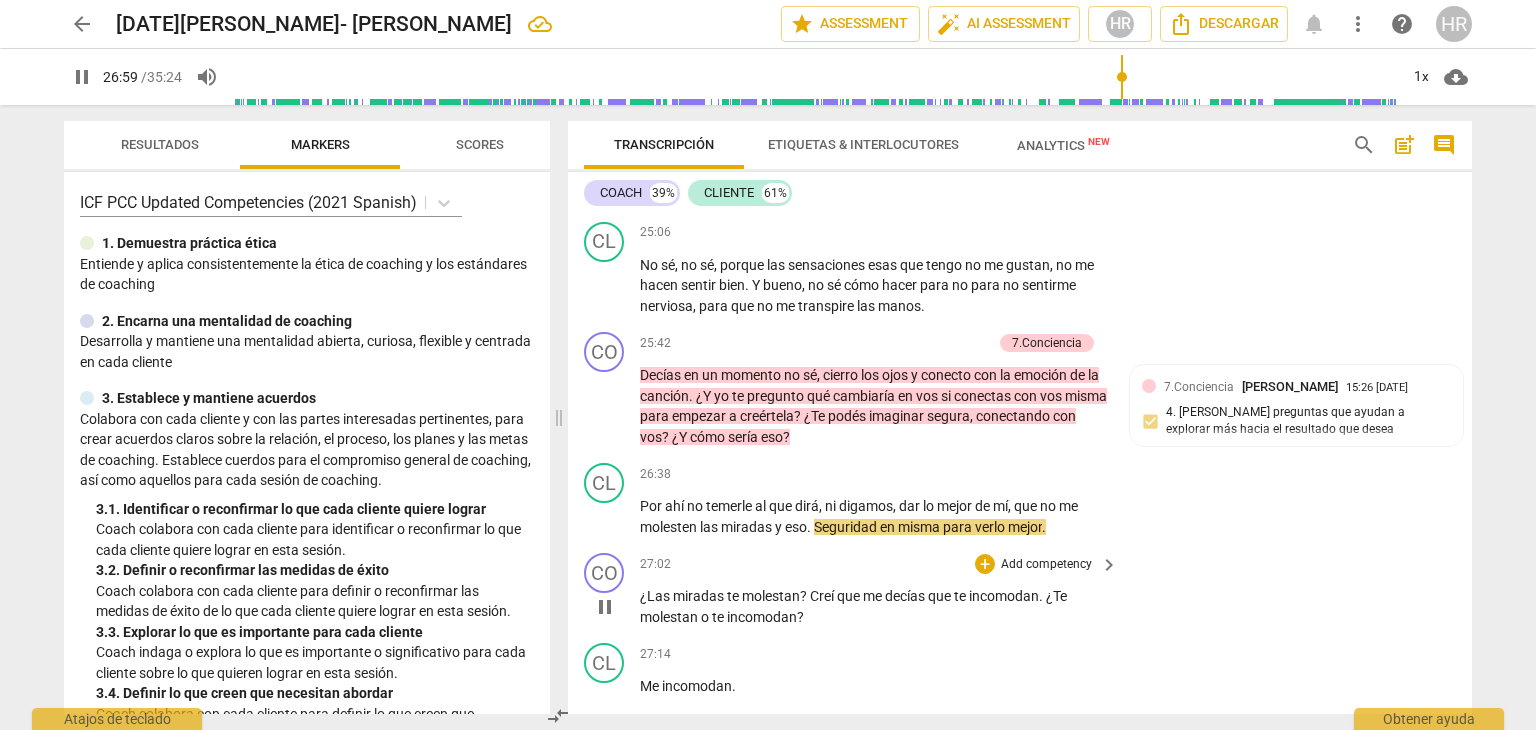scroll, scrollTop: 10174, scrollLeft: 0, axis: vertical 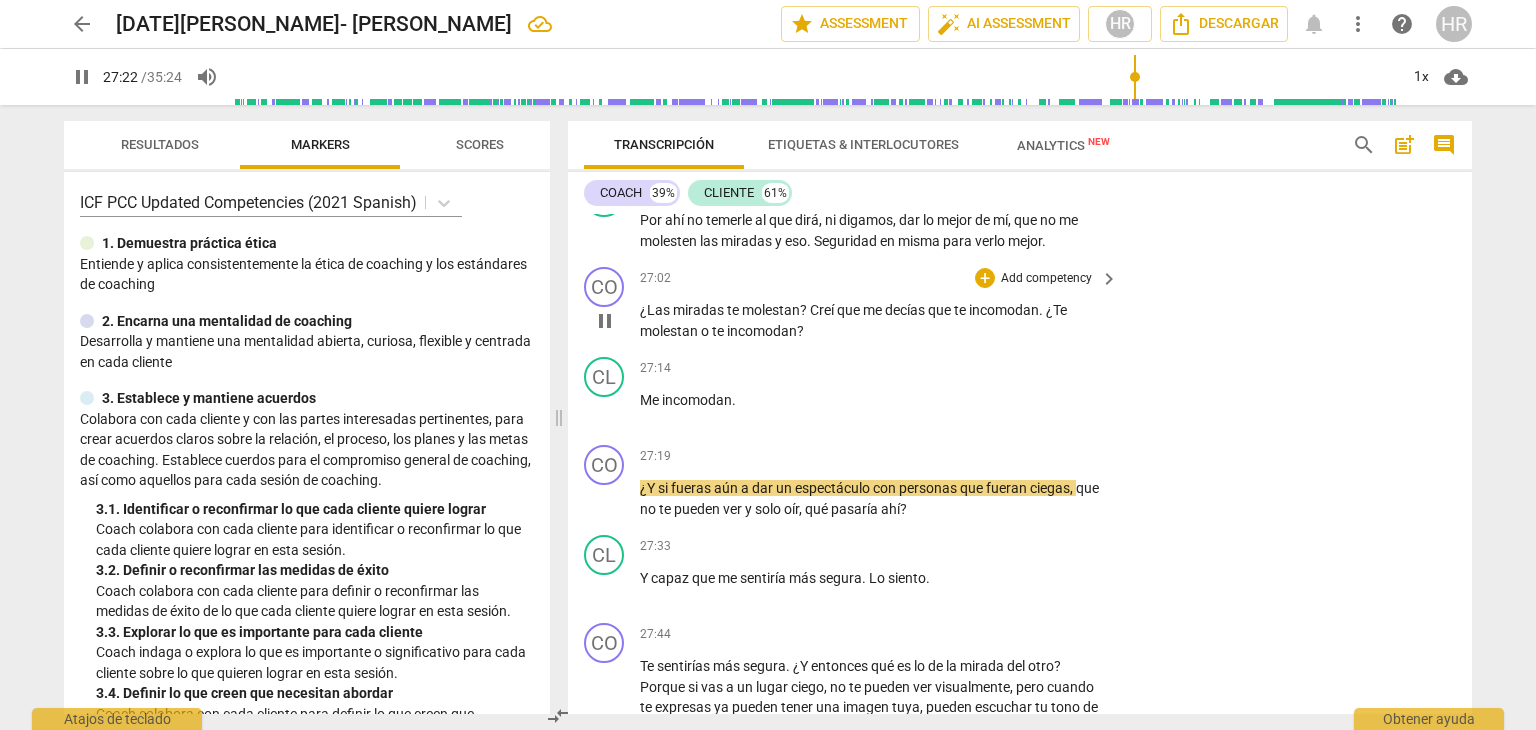 click on "Add competency" at bounding box center [1046, 279] 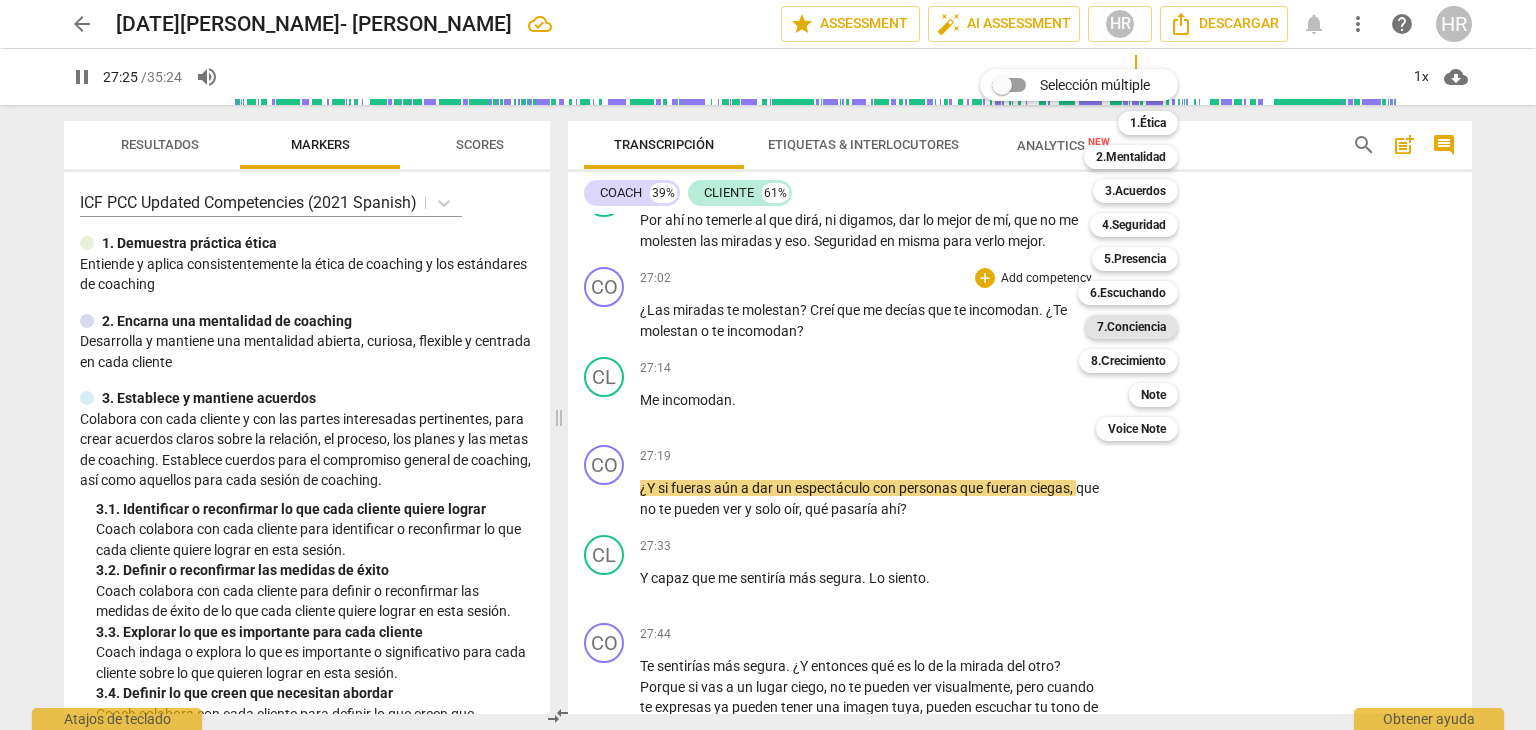 click on "7.Conciencia" at bounding box center [1131, 327] 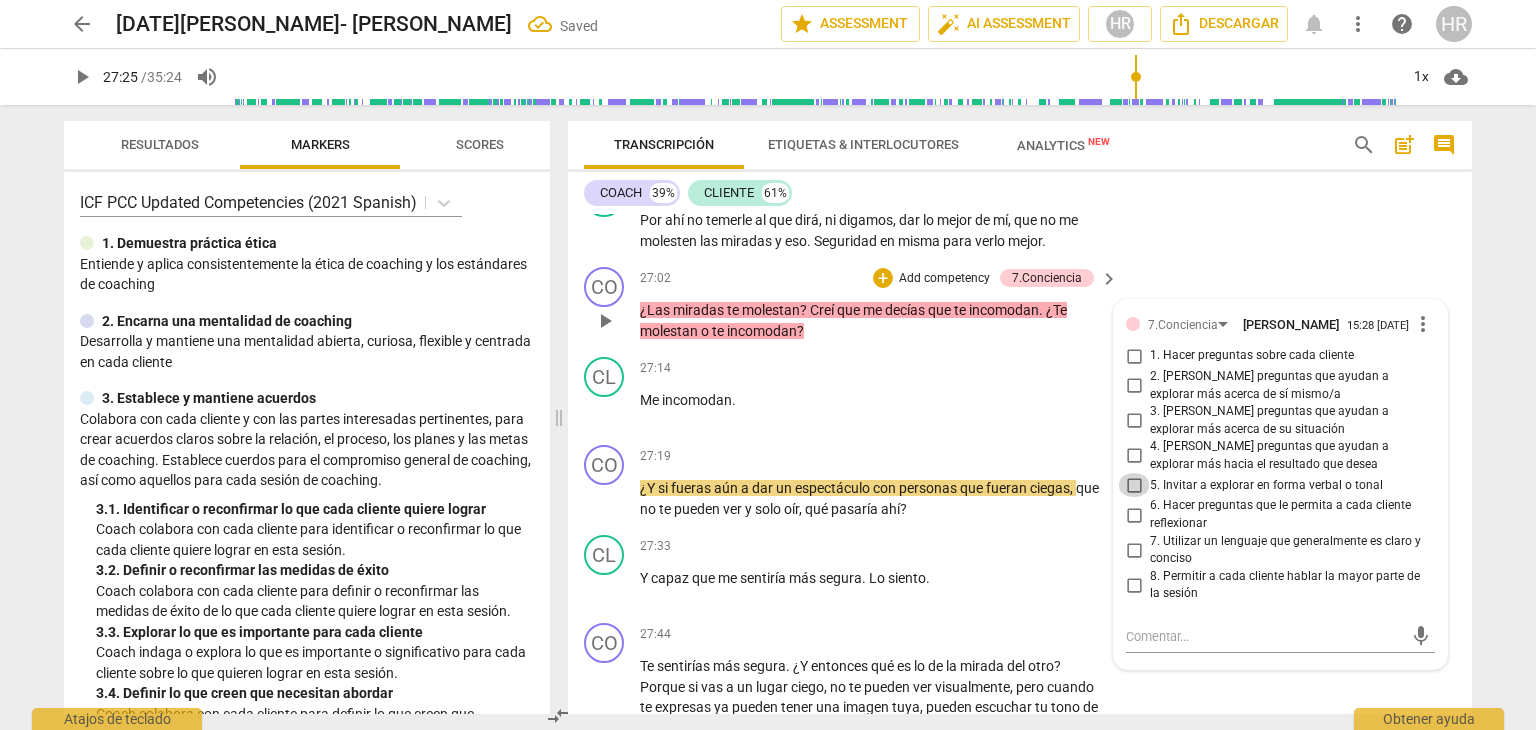 click on "5. Invitar a explorar en forma verbal o tonal" at bounding box center [1134, 485] 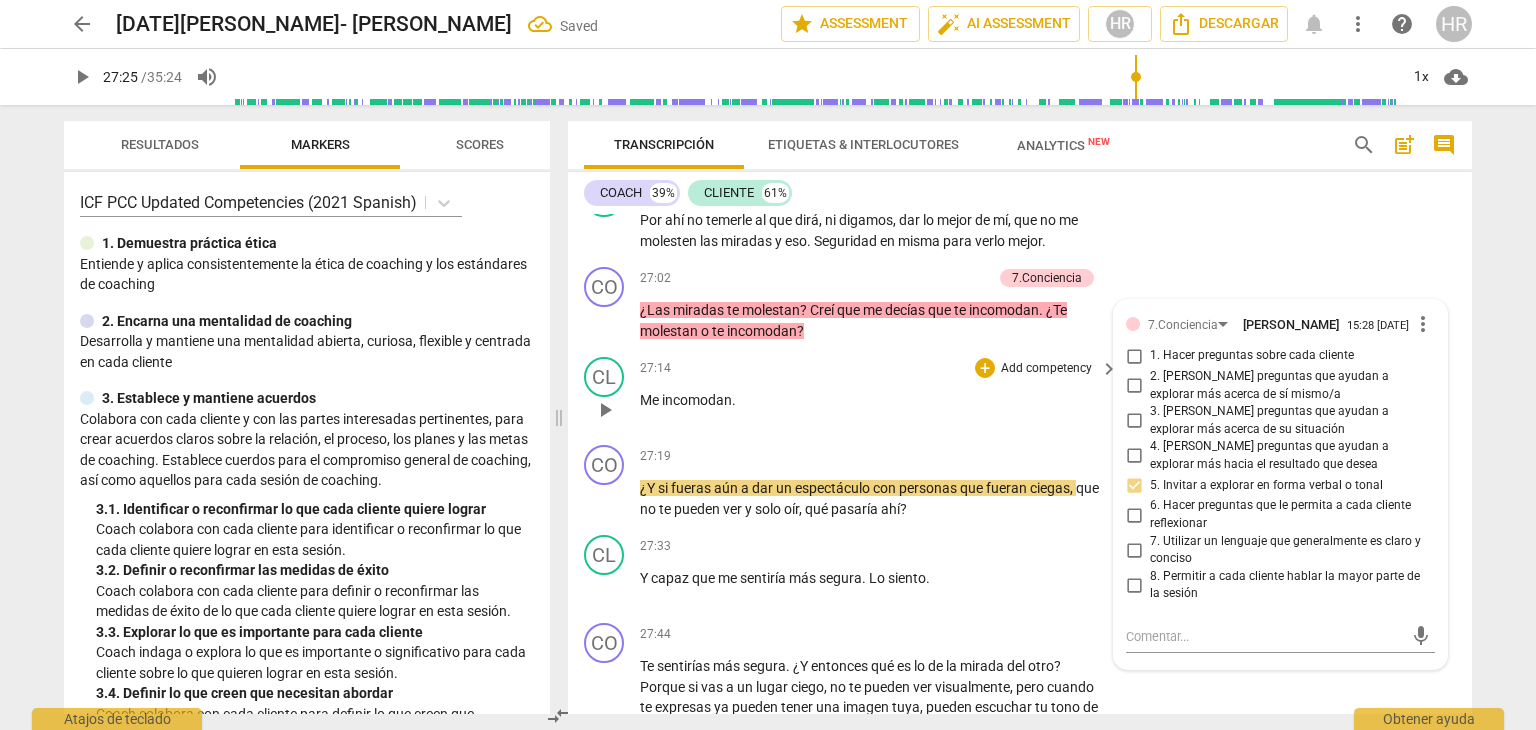 click on "27:14 + Add competency keyboard_arrow_right Me   incomodan ." at bounding box center (880, 393) 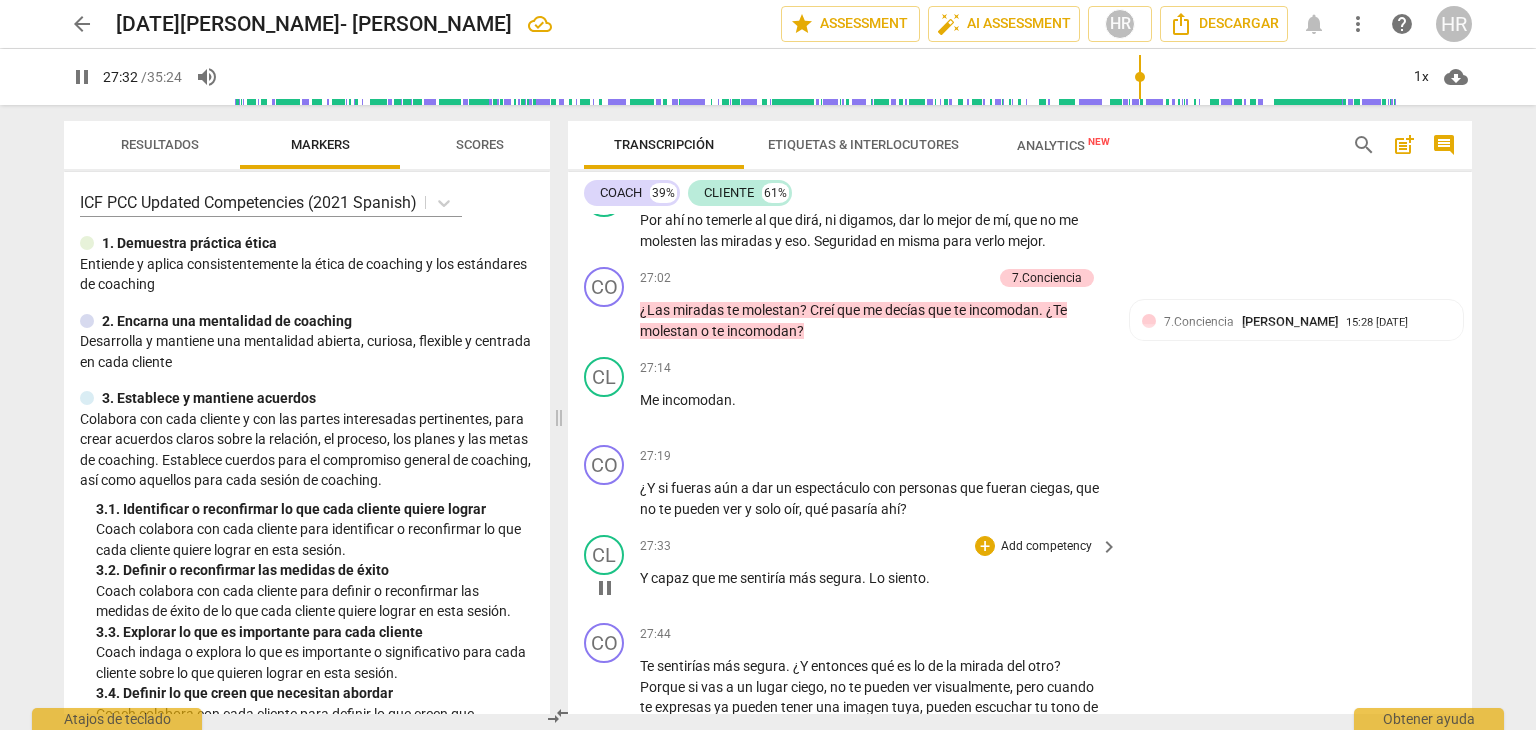 click on "CL play_arrow pause 27:33 + Add competency keyboard_arrow_right Y   capaz   que   me   sentiría   más   segura .   Lo   siento ." at bounding box center [1020, 571] 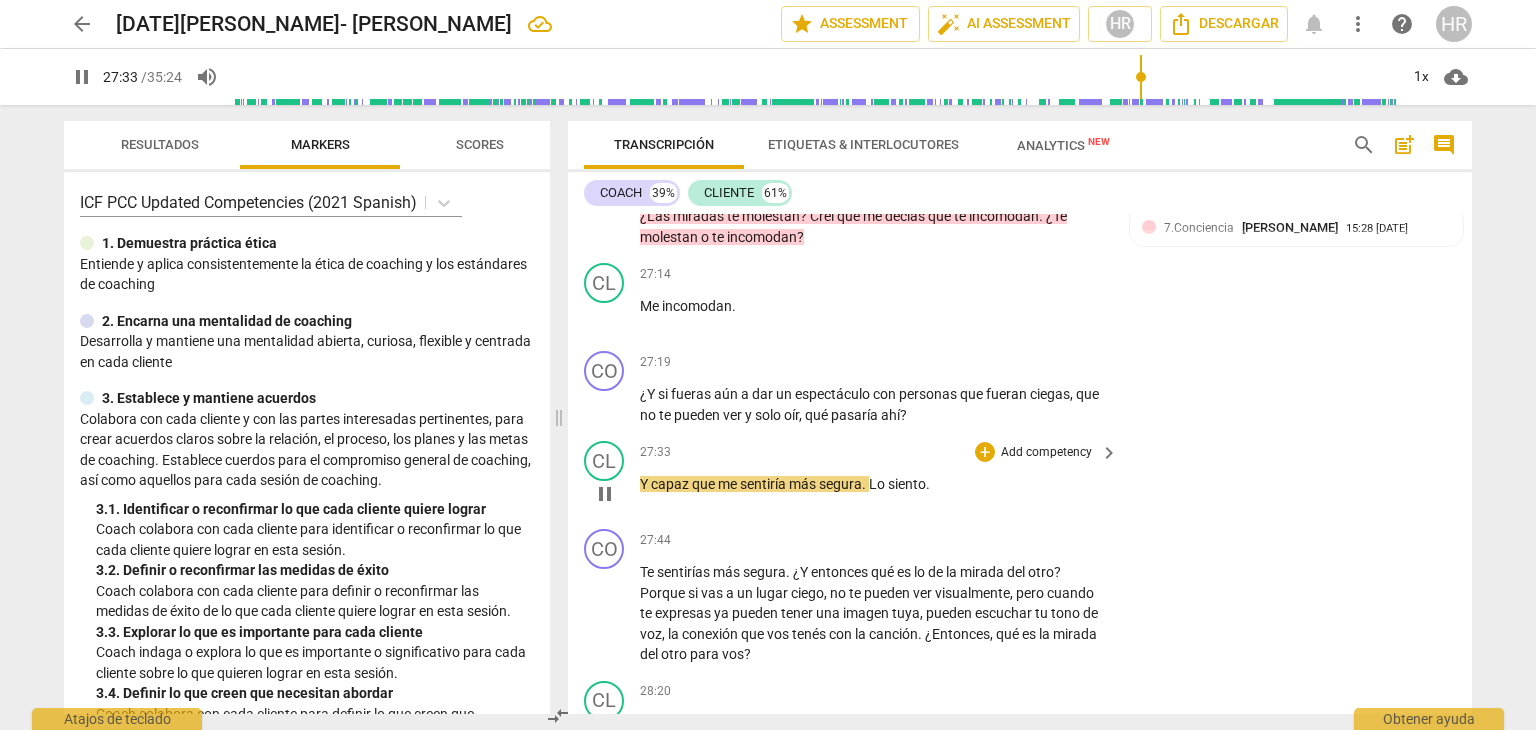 scroll, scrollTop: 10294, scrollLeft: 0, axis: vertical 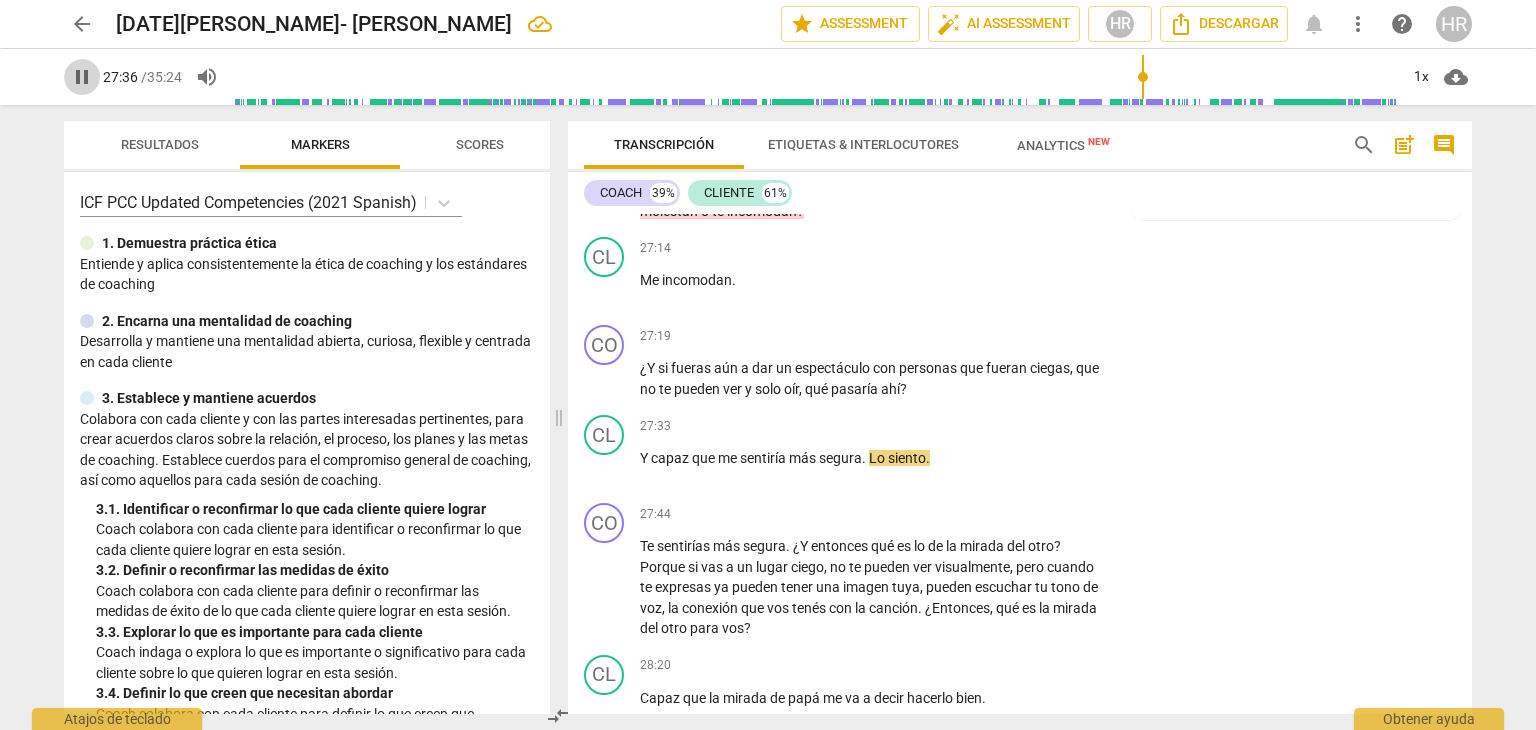 click on "pause" at bounding box center (82, 77) 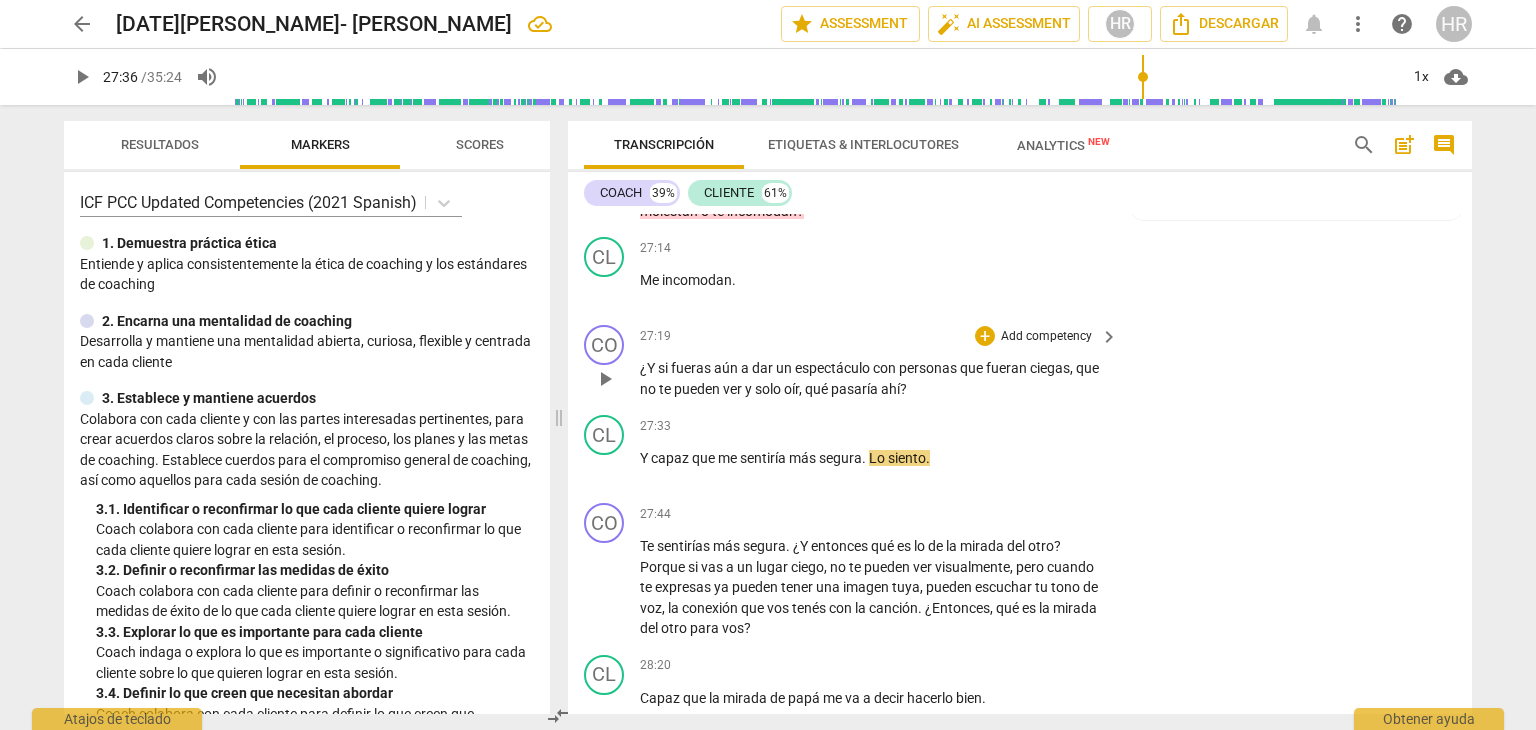 click on "Add competency" at bounding box center (1046, 337) 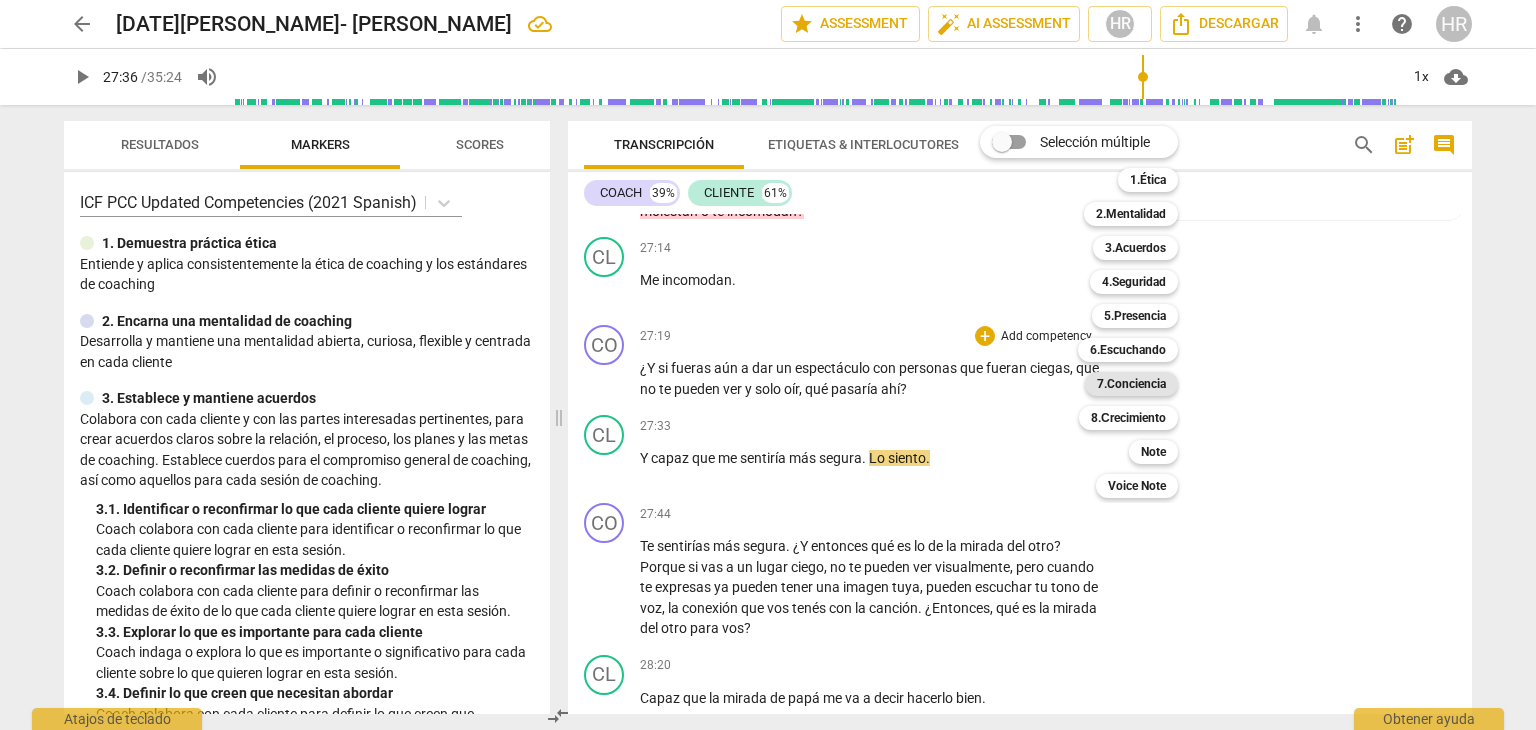 click on "7.Conciencia" at bounding box center [1131, 384] 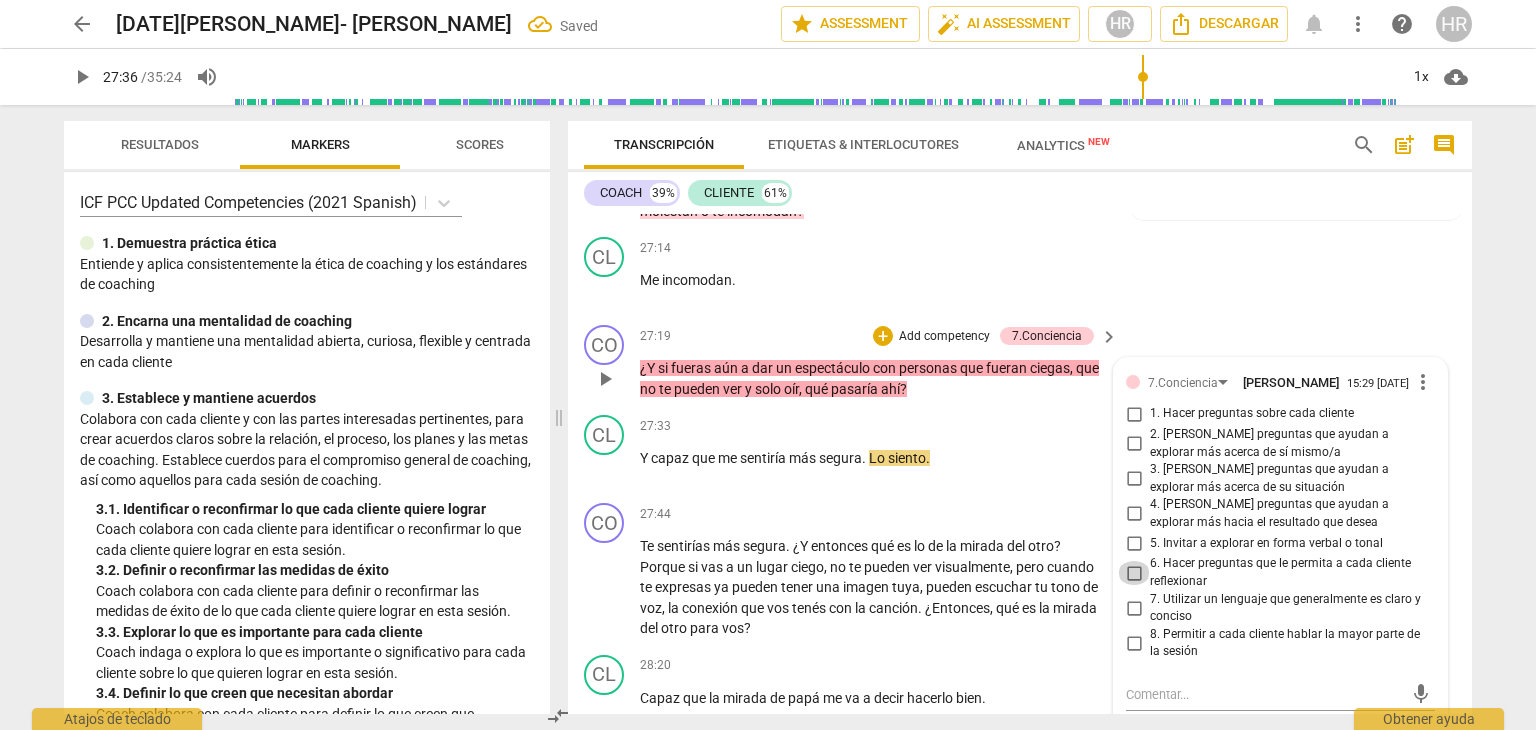 click on "6. Hacer preguntas que le permita a cada cliente reflexionar" at bounding box center (1134, 573) 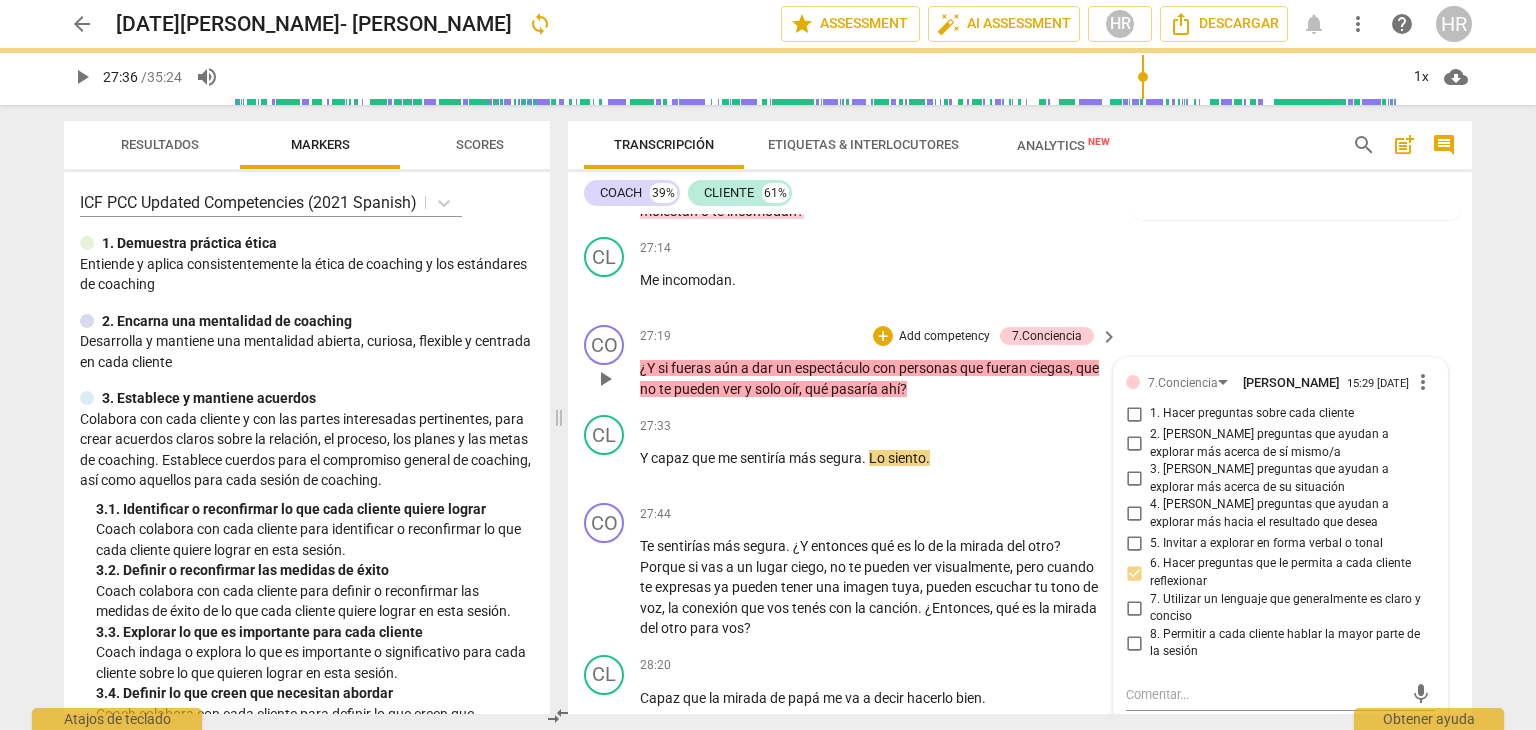 click on "27:19 + Add competency 7.Conciencia keyboard_arrow_right" at bounding box center (880, 336) 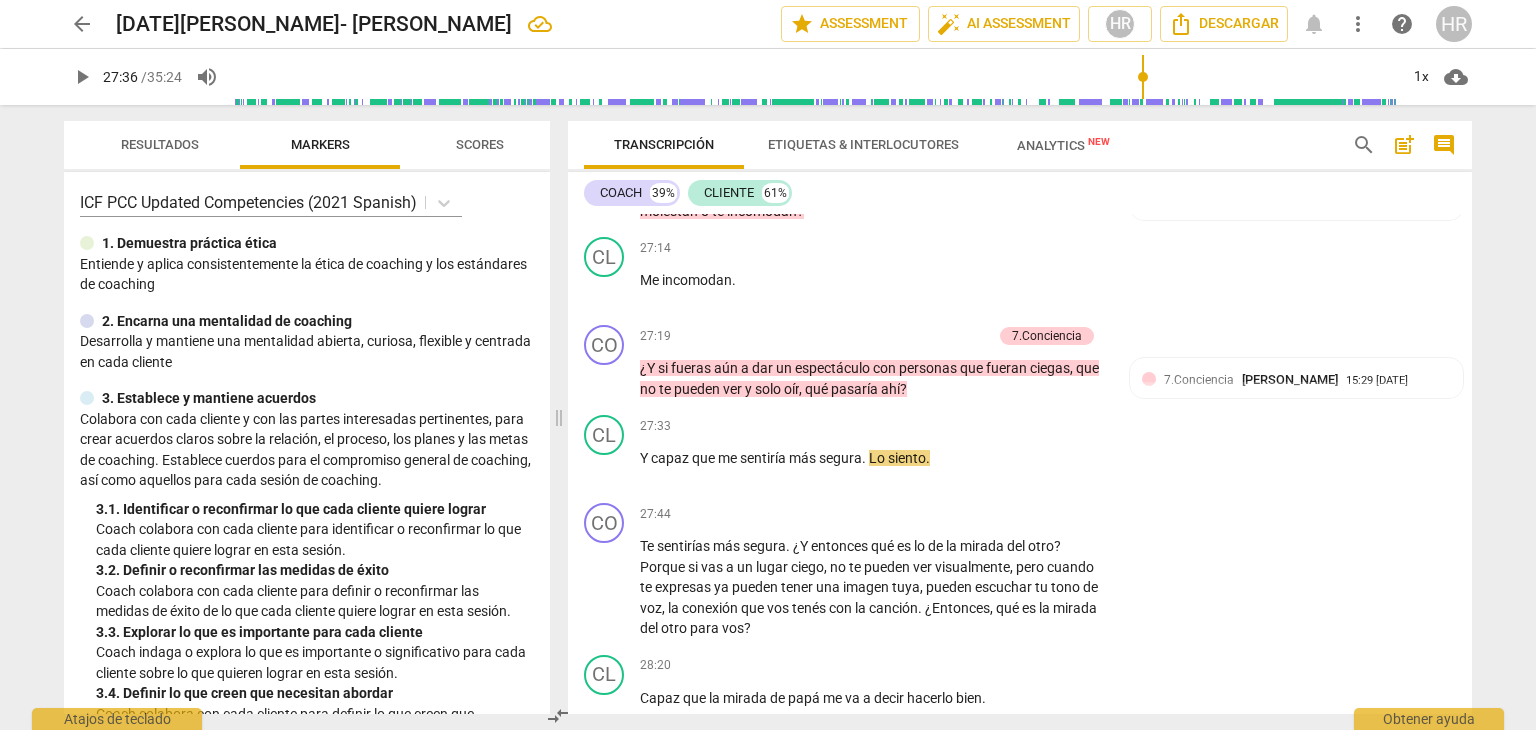 click on "play_arrow" at bounding box center (82, 77) 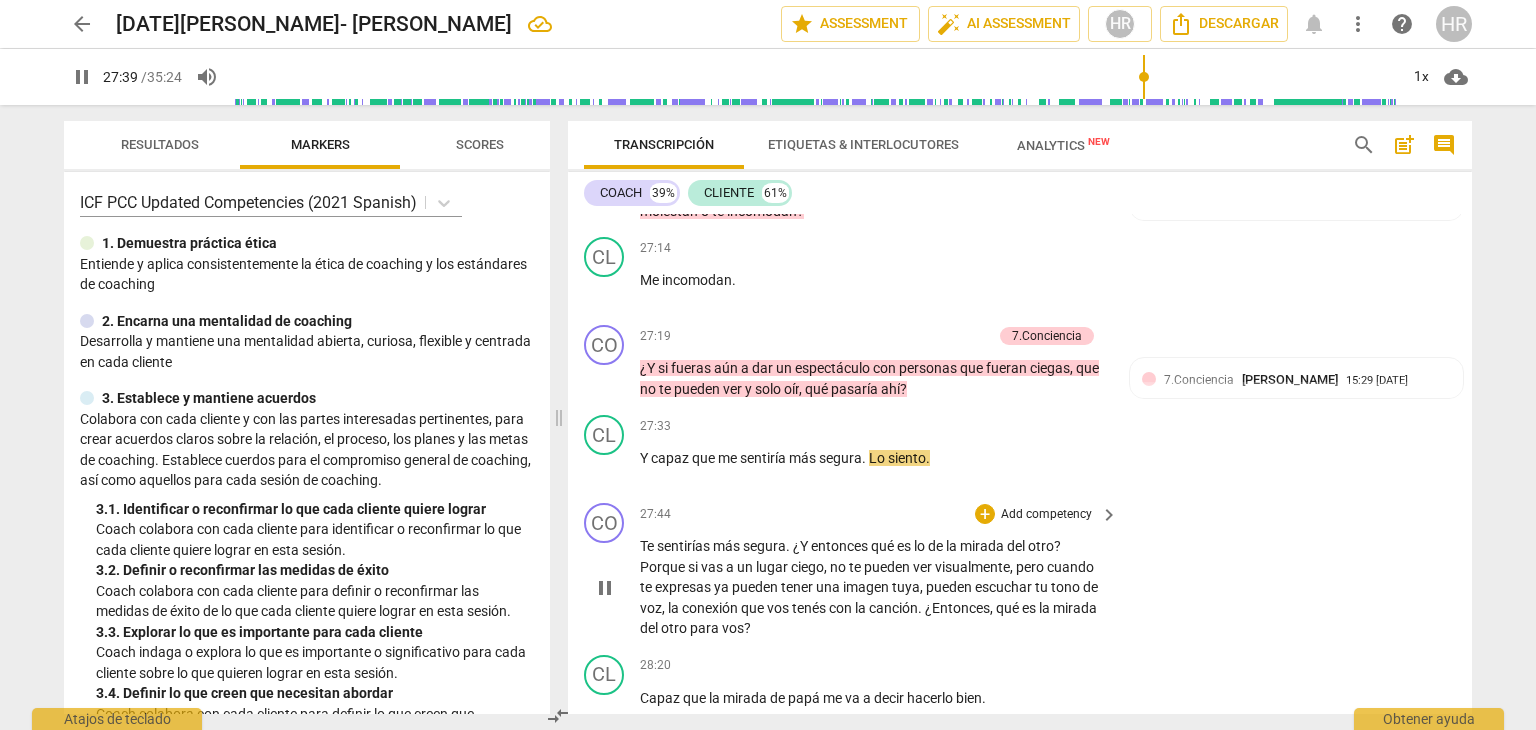 click on "Te   sentirías   más   segura .   ¿Y   entonces   qué   es   lo   de   la   mirada   del   otro ?   Porque   si   vas   a   un   lugar   ciego ,   no   te   pueden   ver   visualmente ,   pero   cuando   te   expresas   ya   pueden   tener   una   imagen   tuya ,   pueden   escuchar   tu   tono   de   voz ,   la   conexión   que   vos   tenés   con   la   canción .   ¿Entonces ,   qué   es   la   mirada   del   otro   para   vos ?" at bounding box center [880, 587] 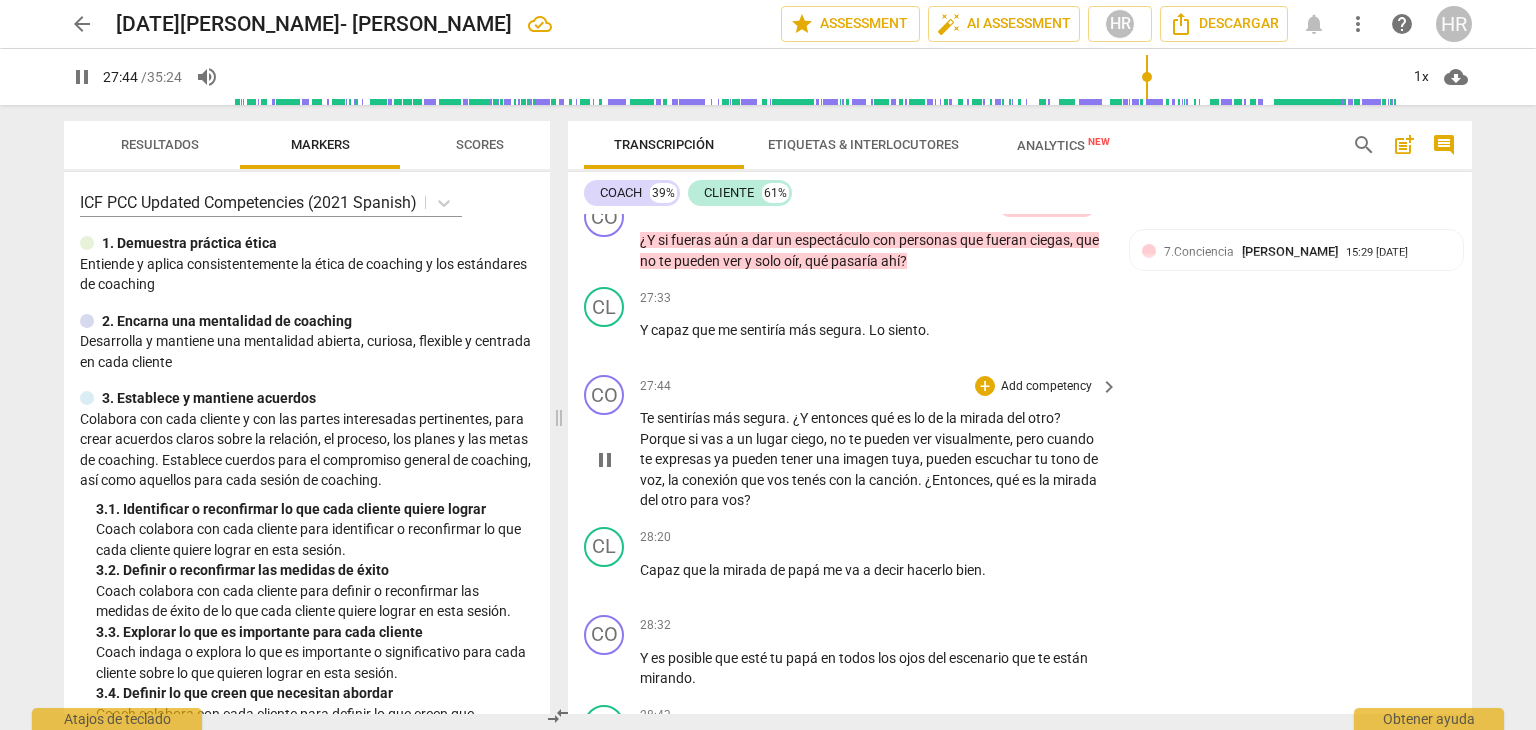 scroll, scrollTop: 10454, scrollLeft: 0, axis: vertical 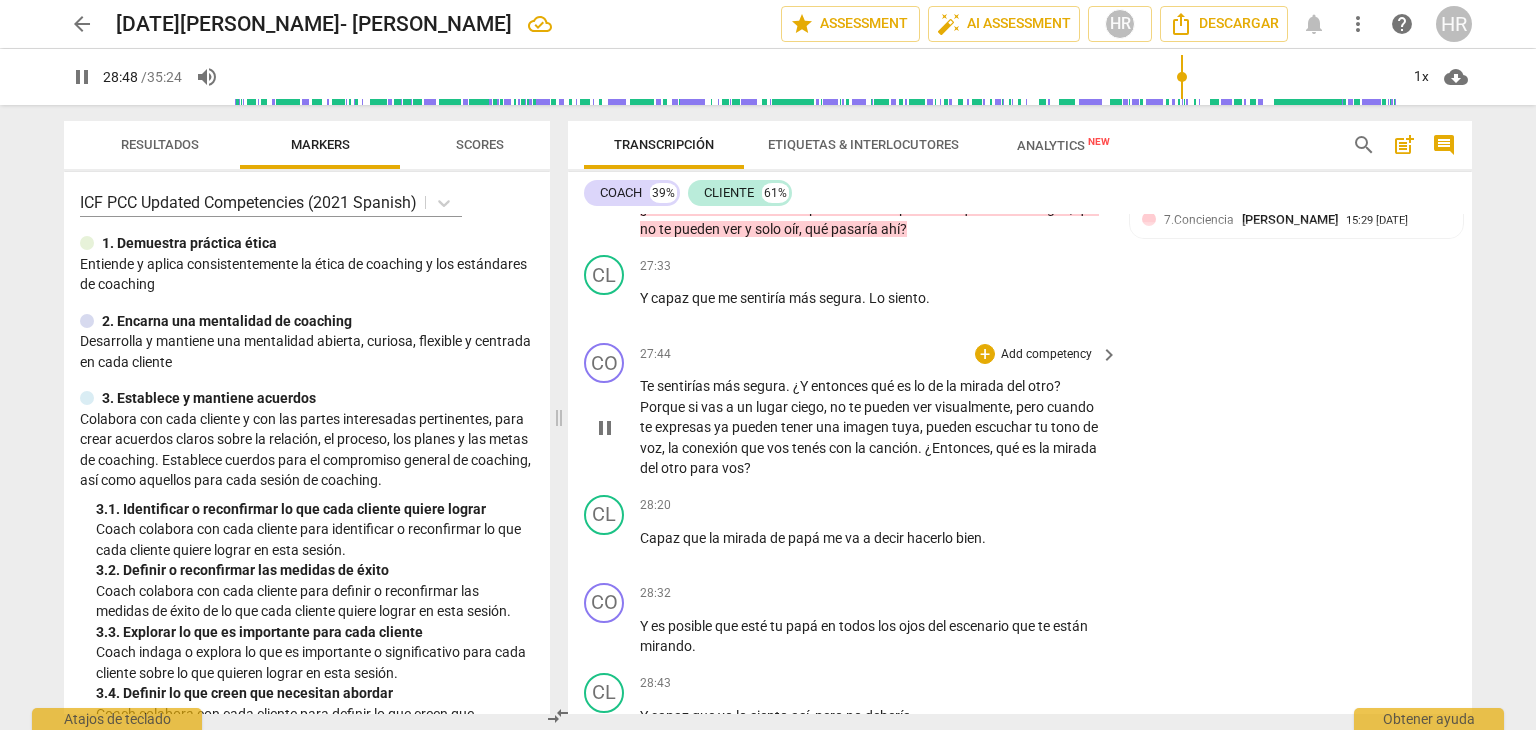 click on "Add competency" at bounding box center (1046, 355) 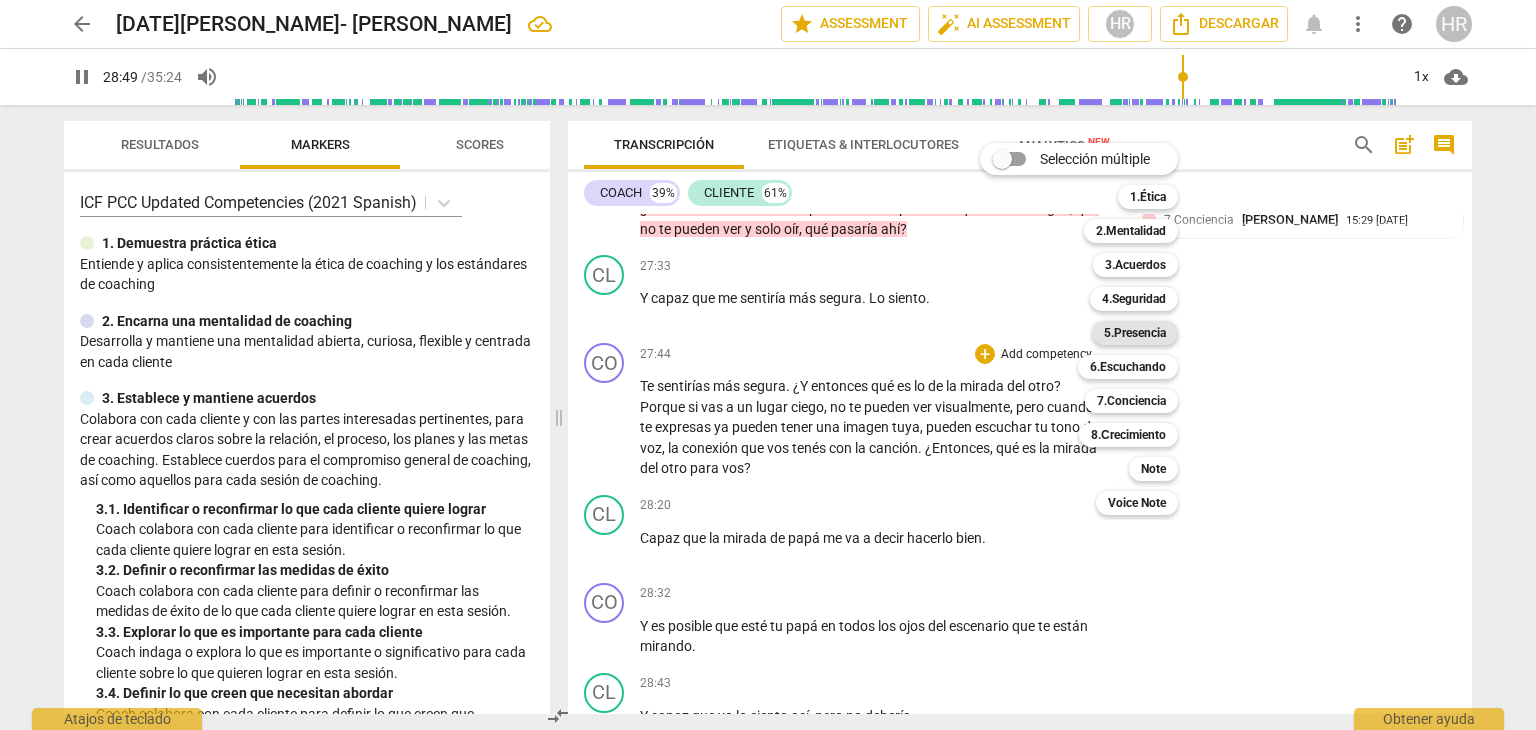 scroll, scrollTop: 11008, scrollLeft: 0, axis: vertical 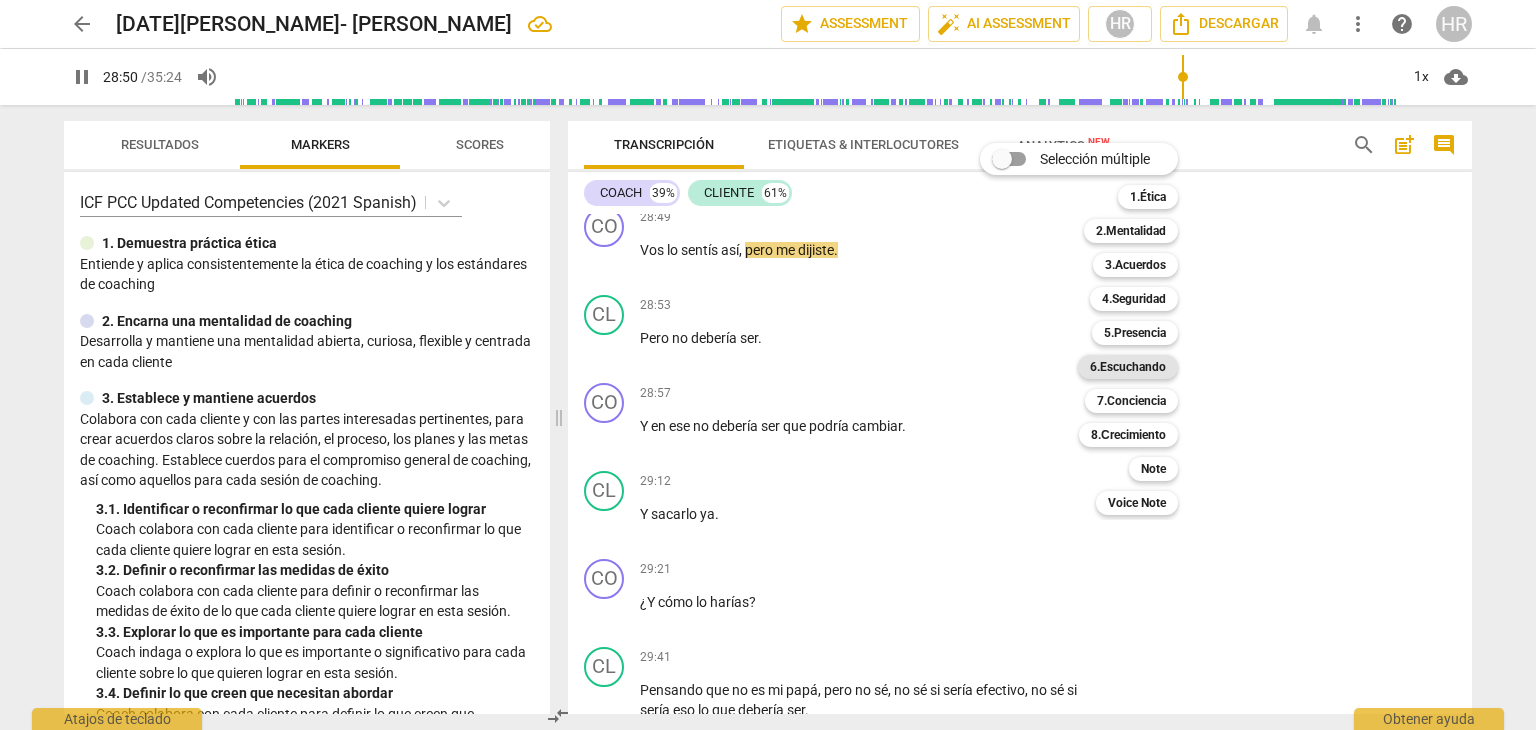 click on "6.Escuchando" at bounding box center [1128, 367] 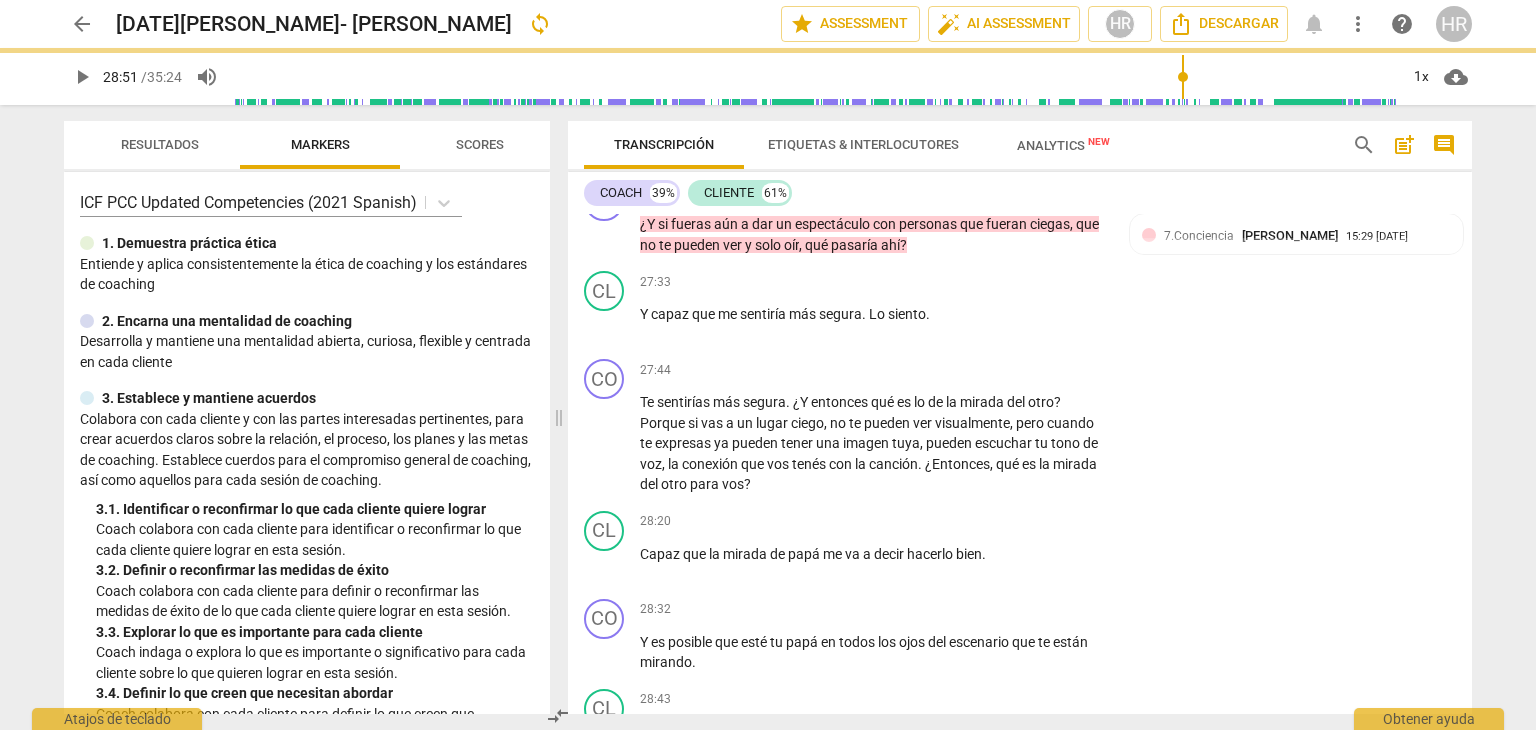 scroll, scrollTop: 10376, scrollLeft: 0, axis: vertical 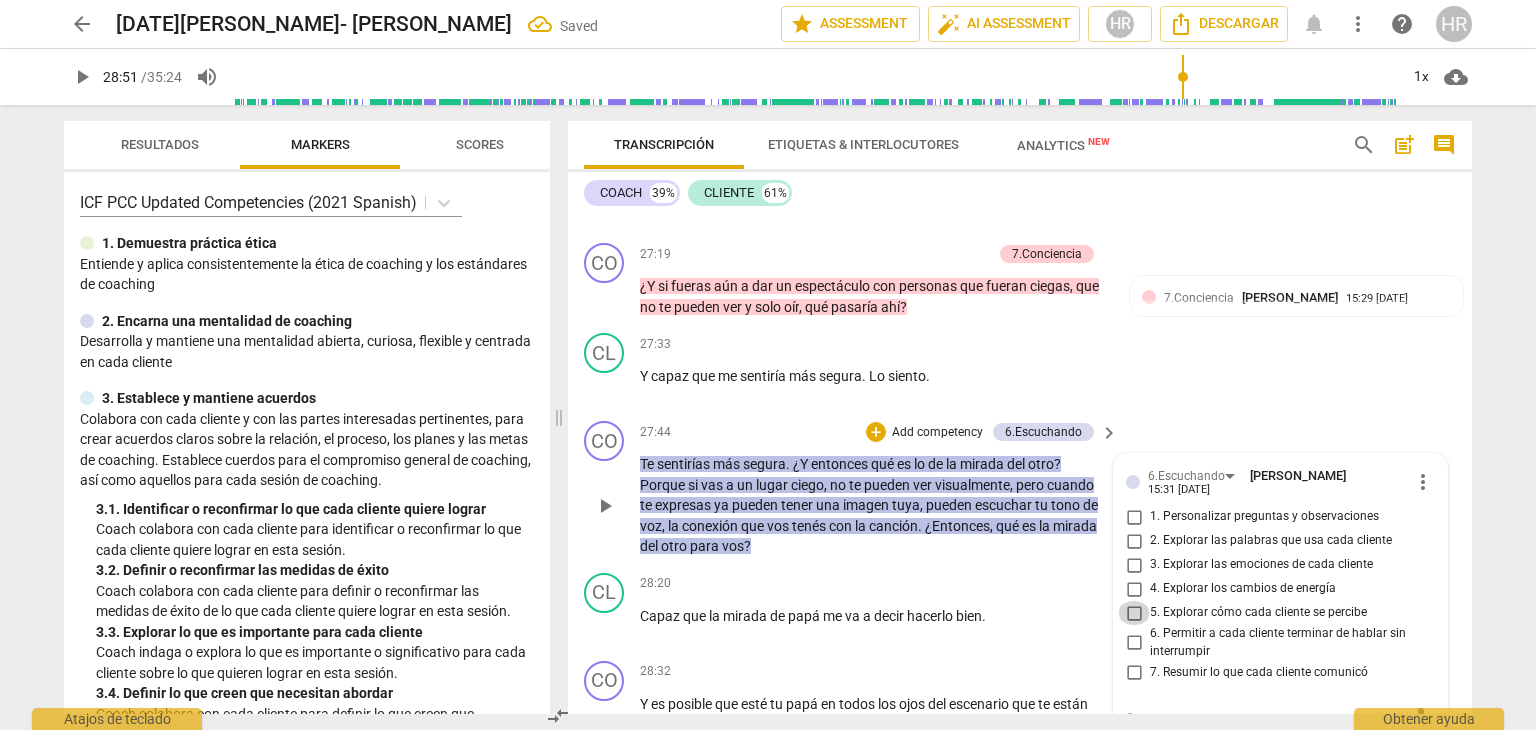 click on "5. Explorar cómo cada cliente se percibe" at bounding box center [1134, 613] 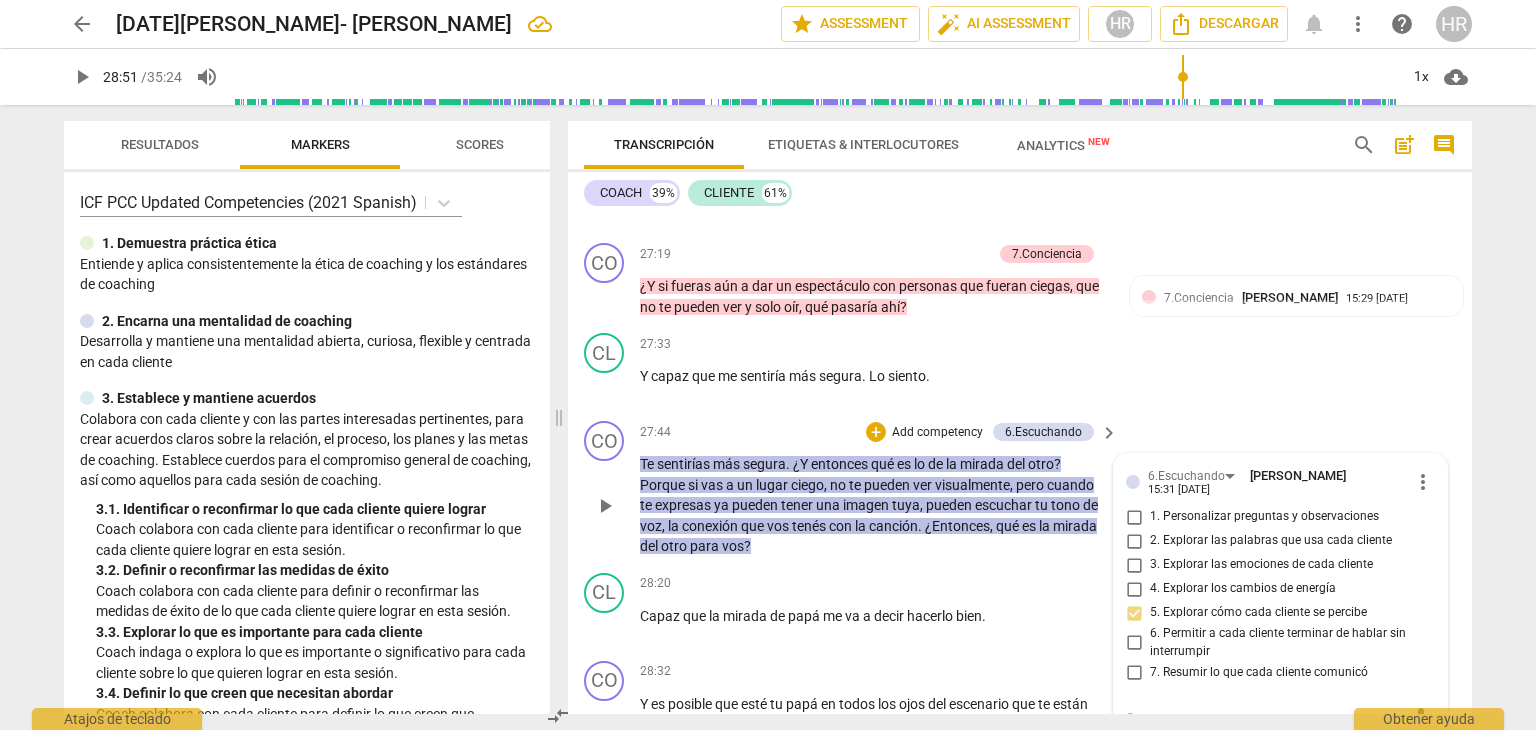 click on "Add competency" at bounding box center (937, 433) 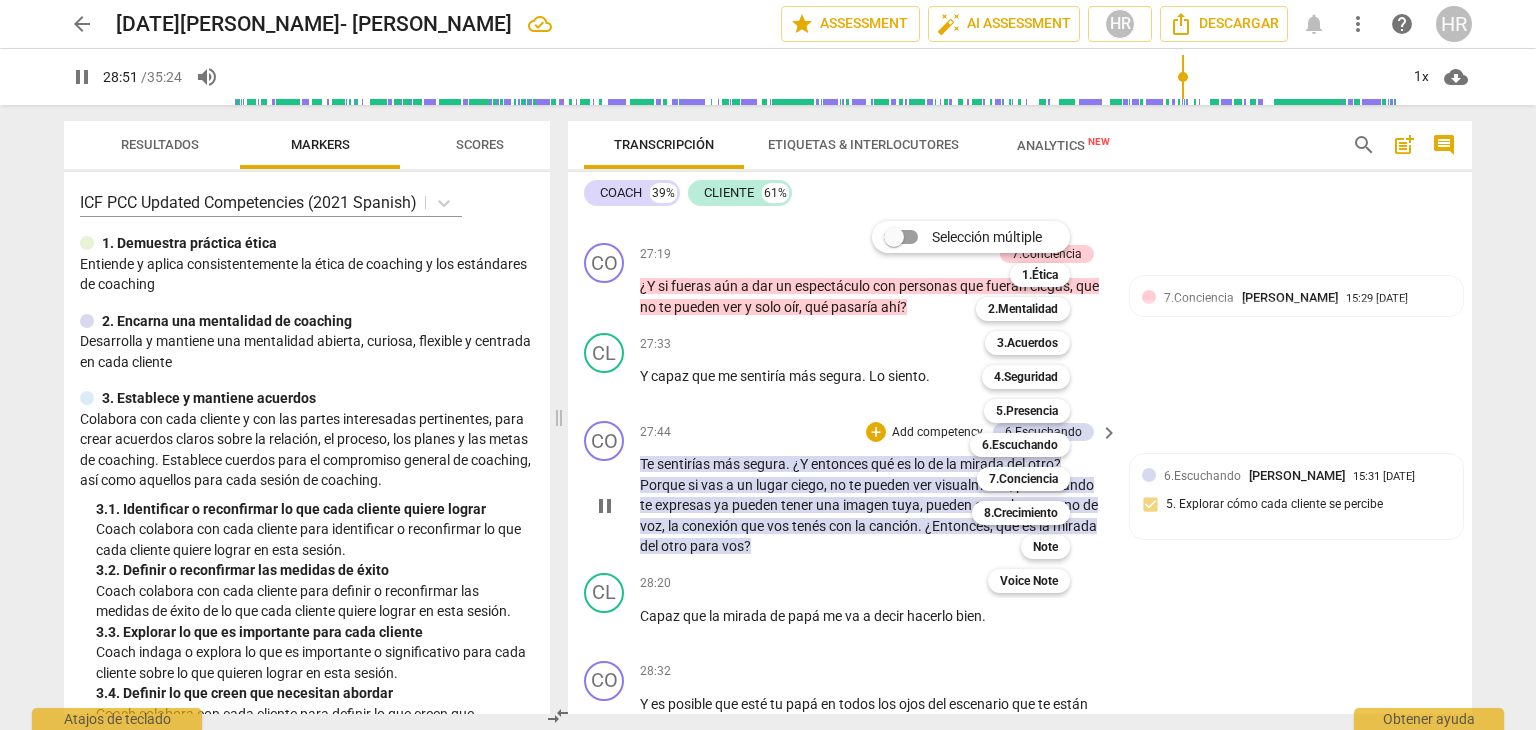 scroll, scrollTop: 11008, scrollLeft: 0, axis: vertical 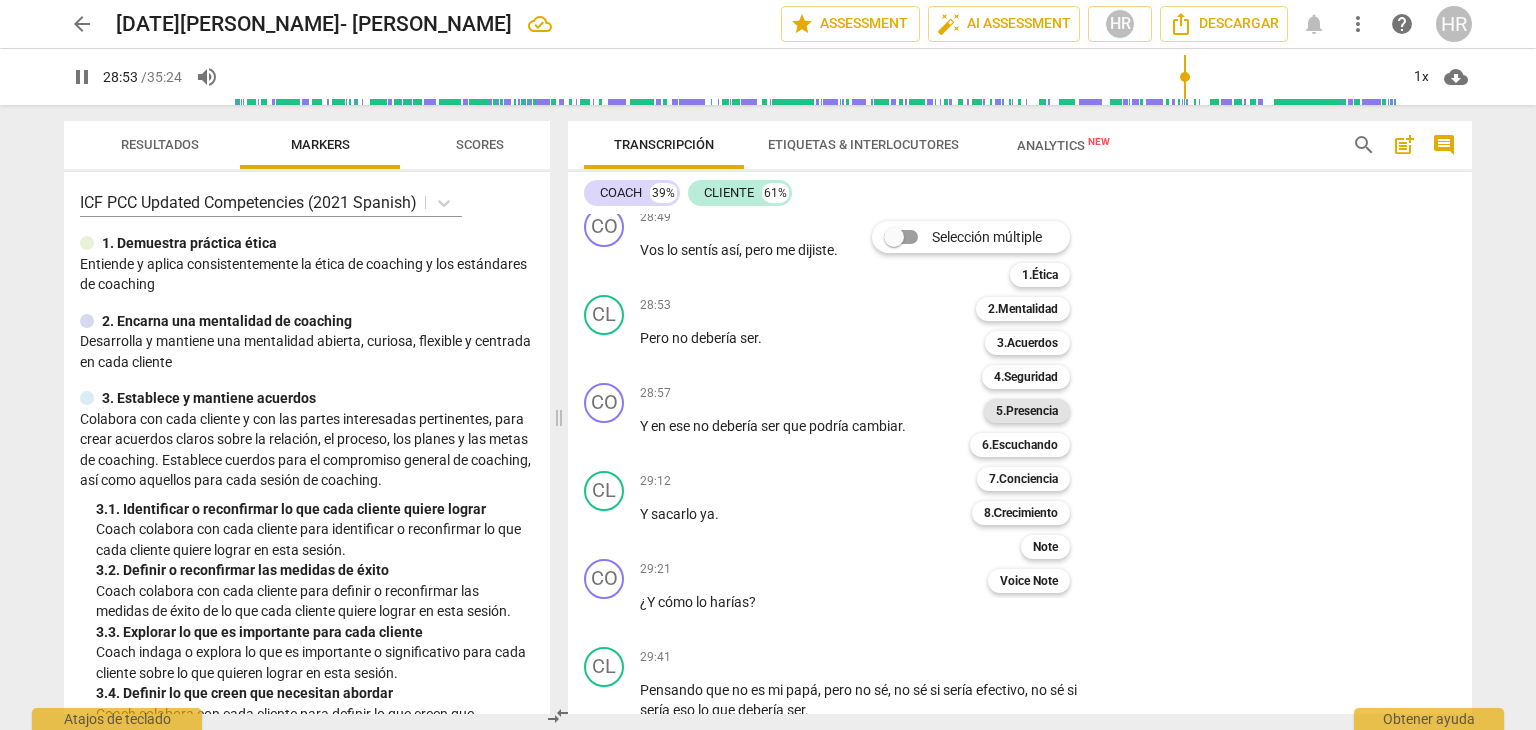 click on "5.Presencia" at bounding box center [1027, 411] 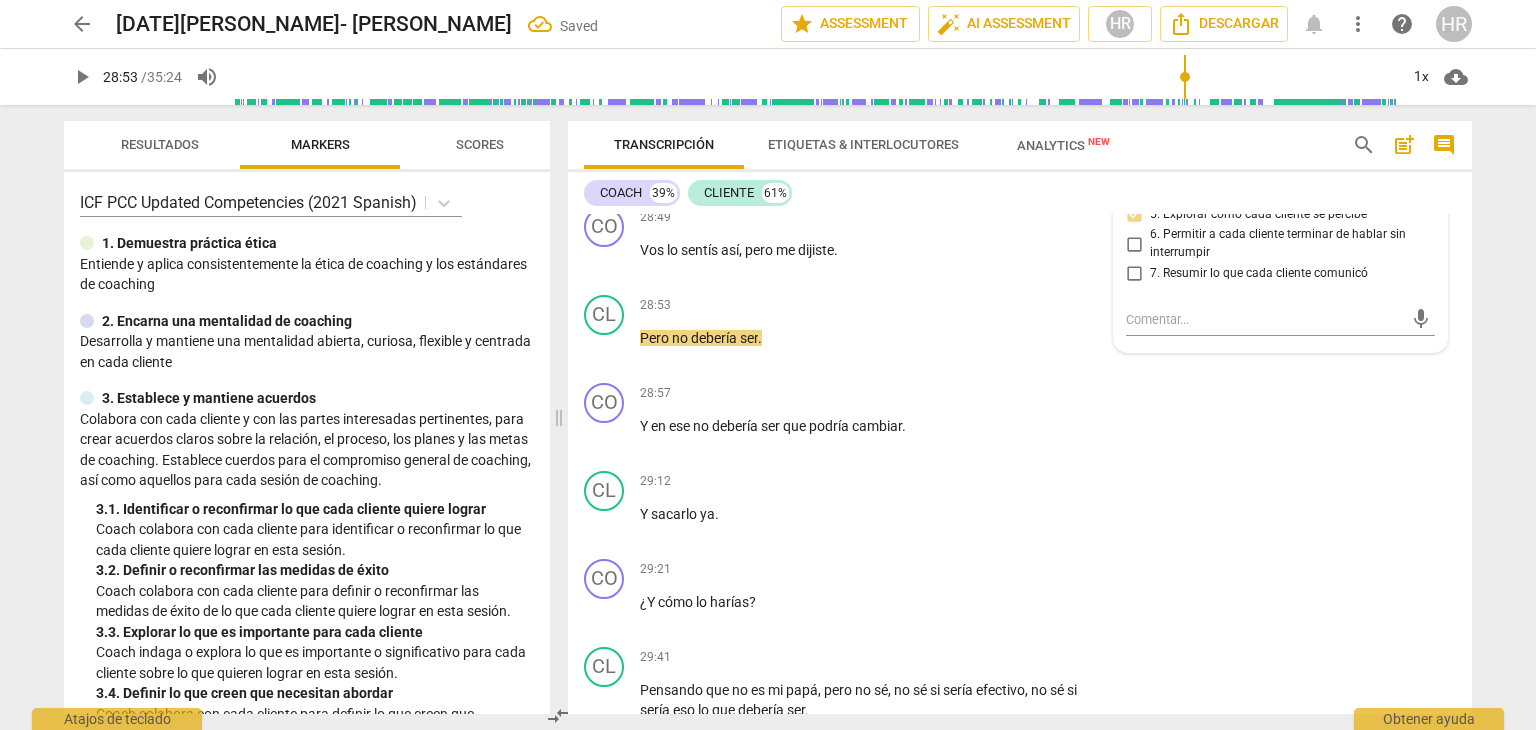 scroll, scrollTop: 10536, scrollLeft: 0, axis: vertical 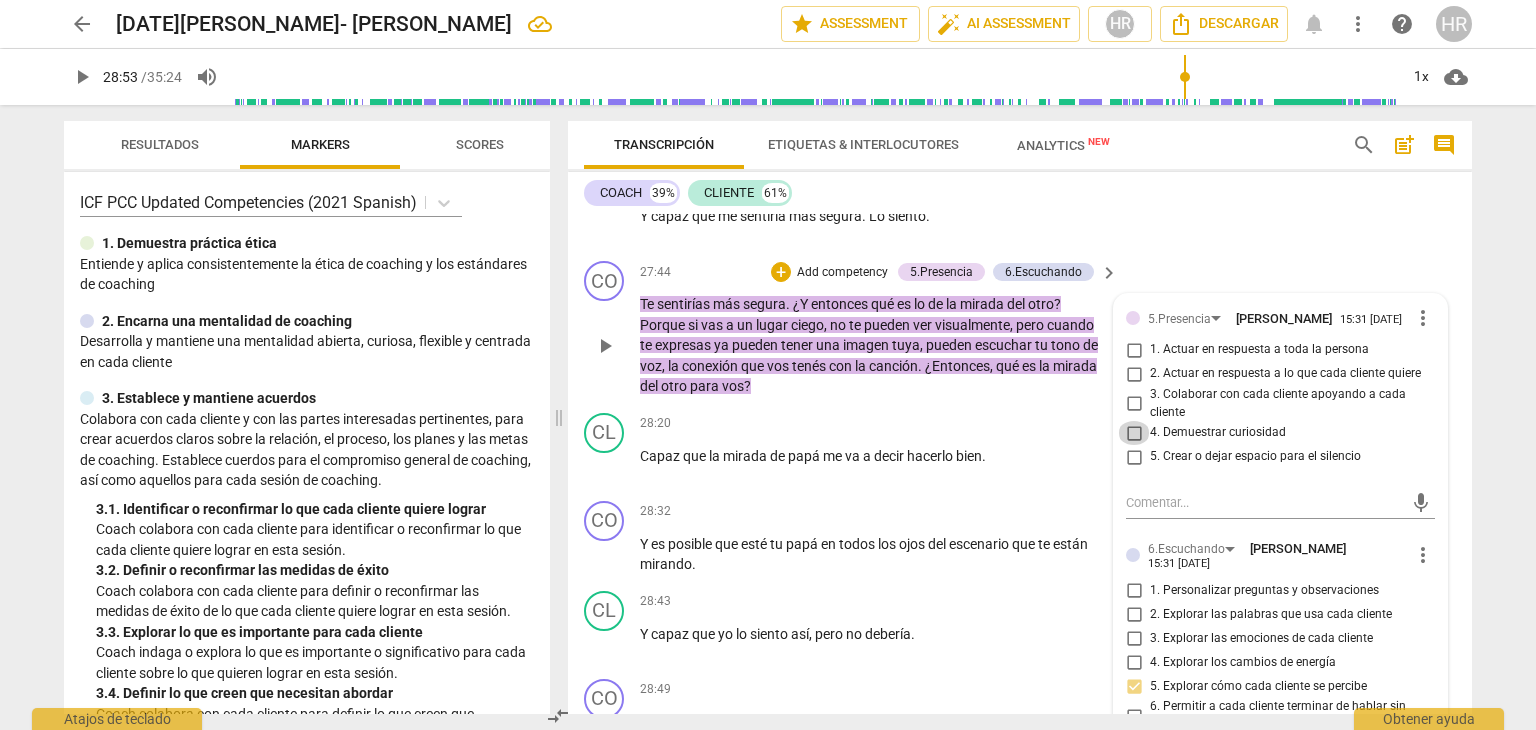 click on "4. Demuestrar curiosidad" at bounding box center [1134, 433] 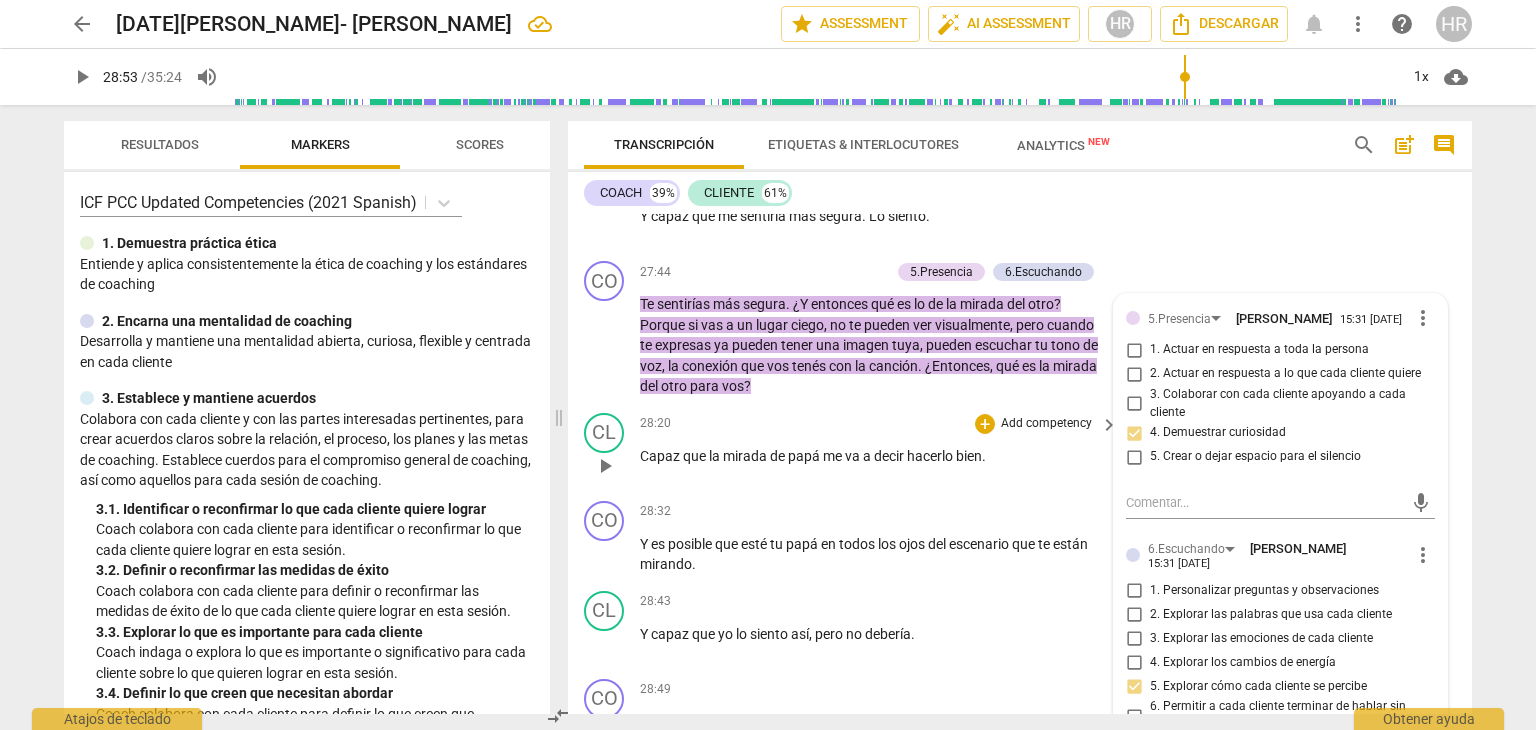 click on "28:20 + Add competency keyboard_arrow_right Capaz   que   la   mirada   de   papá   me   va   a   decir   hacerlo   bien ." at bounding box center [880, 449] 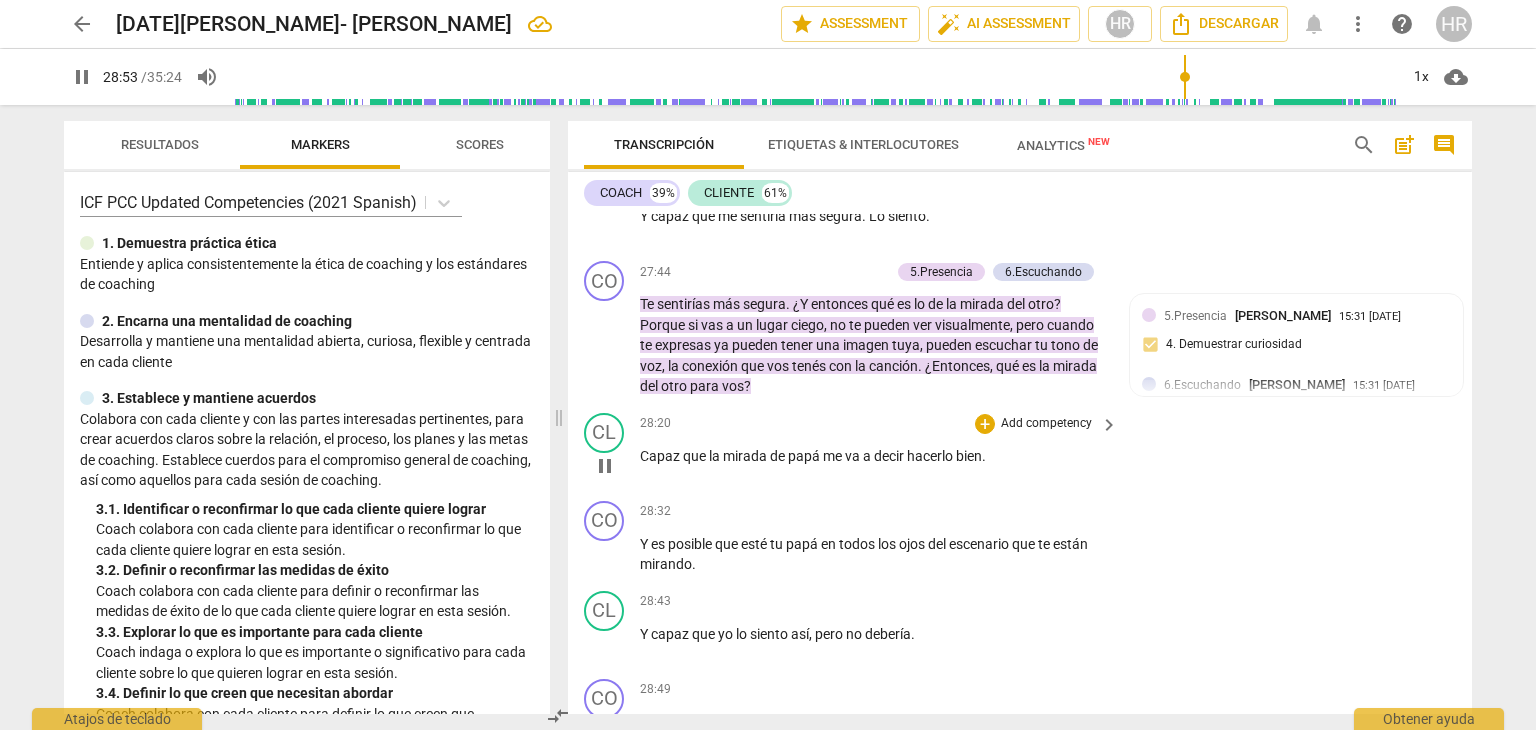 scroll, scrollTop: 11096, scrollLeft: 0, axis: vertical 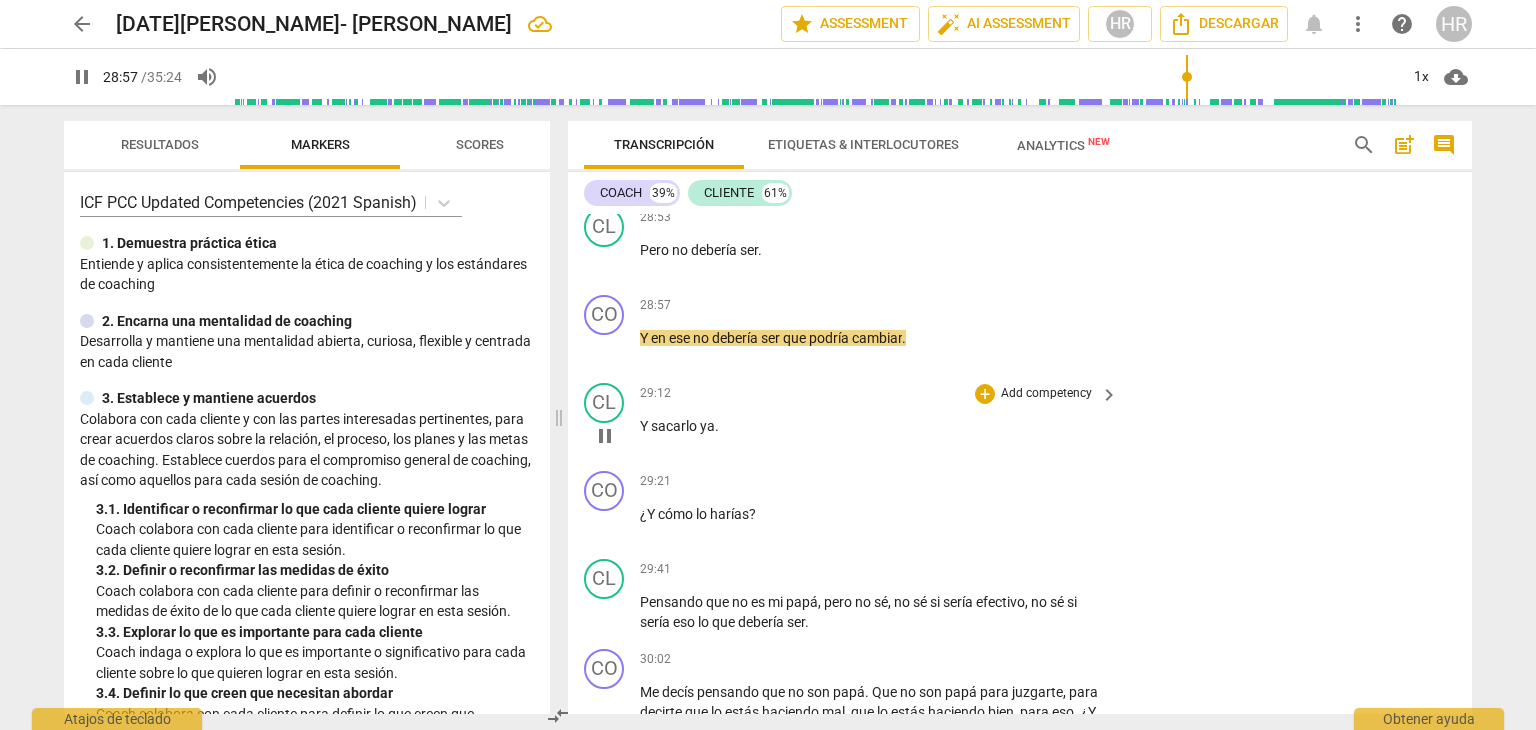 click on "CL play_arrow pause 29:12 + Add competency keyboard_arrow_right Y   sacarlo   ya ." at bounding box center (1020, 419) 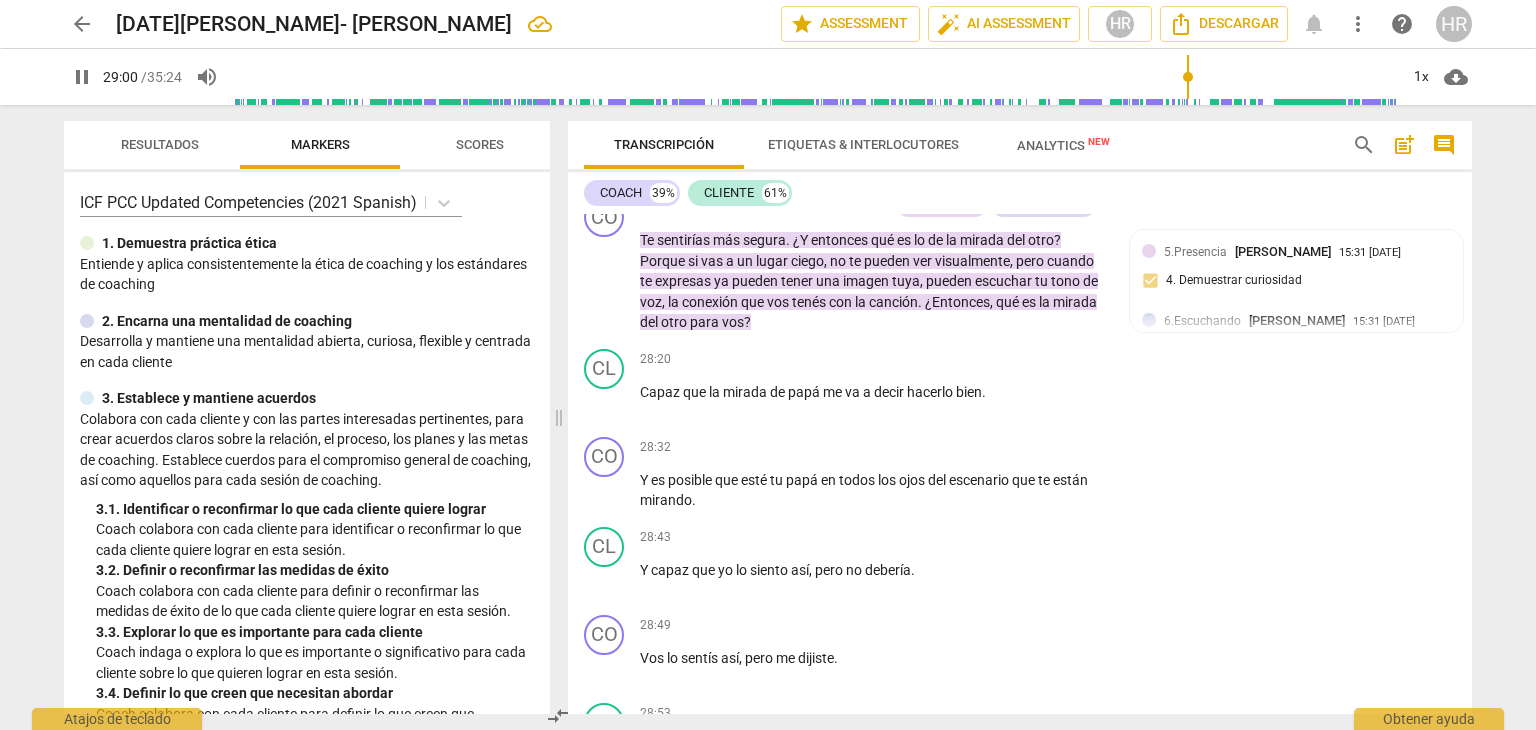 scroll, scrollTop: 10576, scrollLeft: 0, axis: vertical 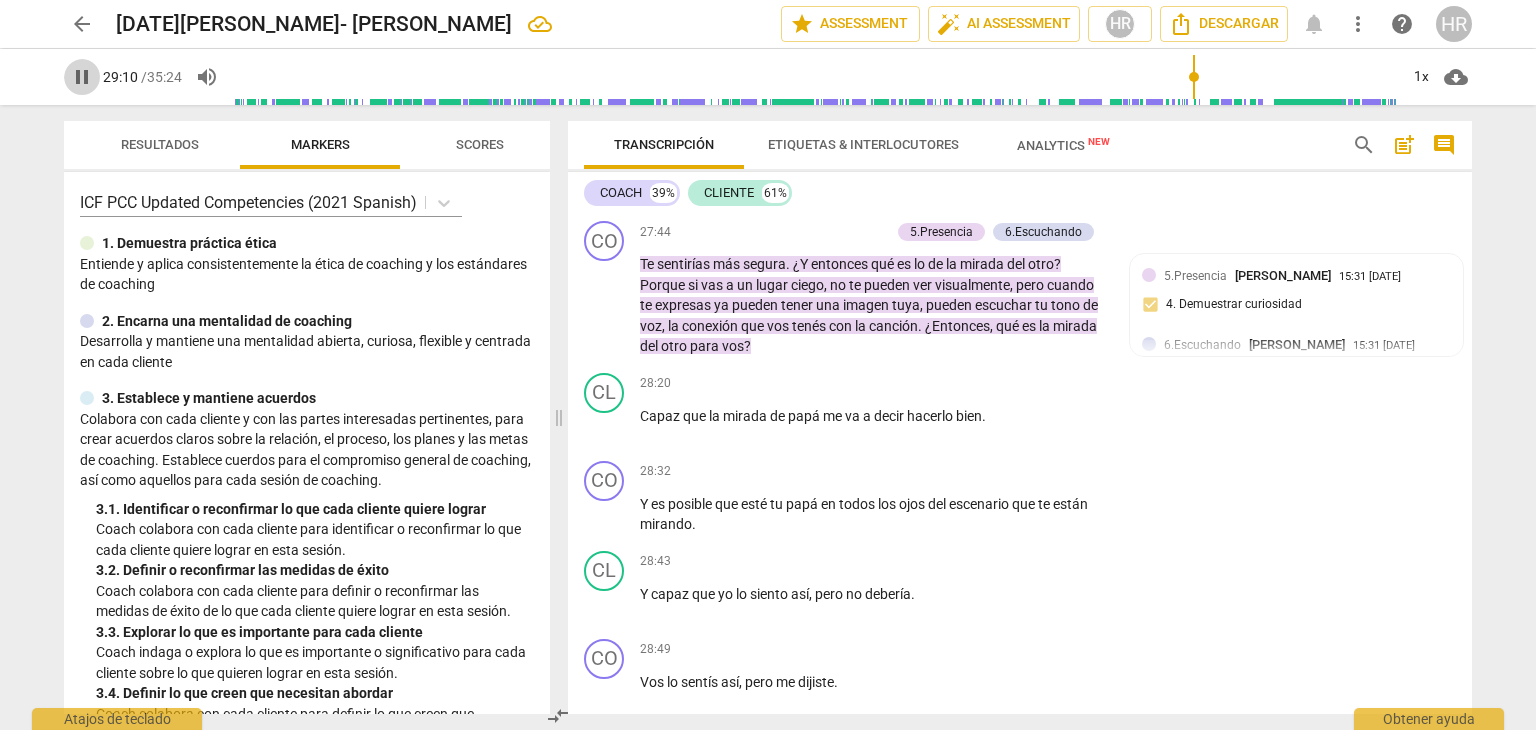 click on "pause" at bounding box center (82, 77) 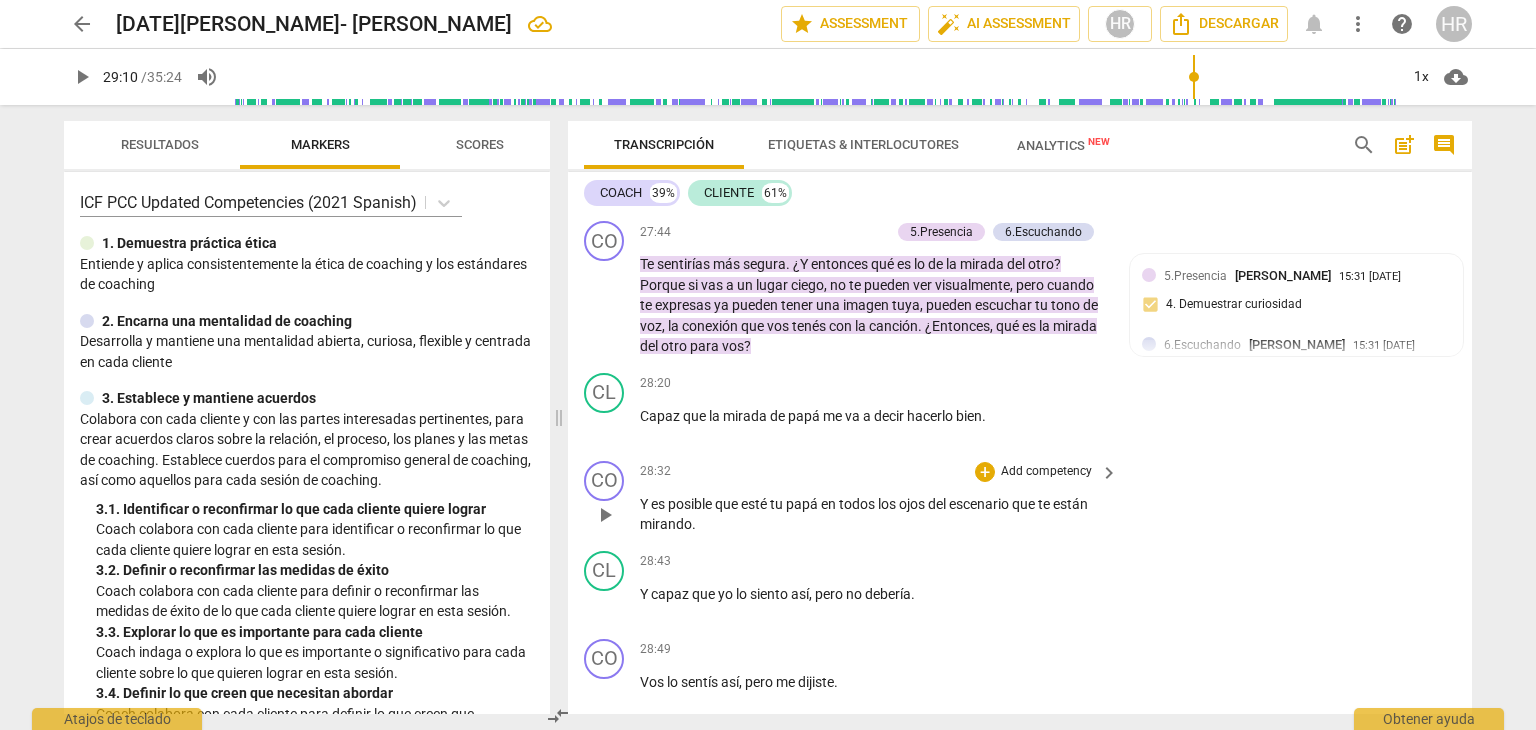 click on "Add competency" at bounding box center (1046, 472) 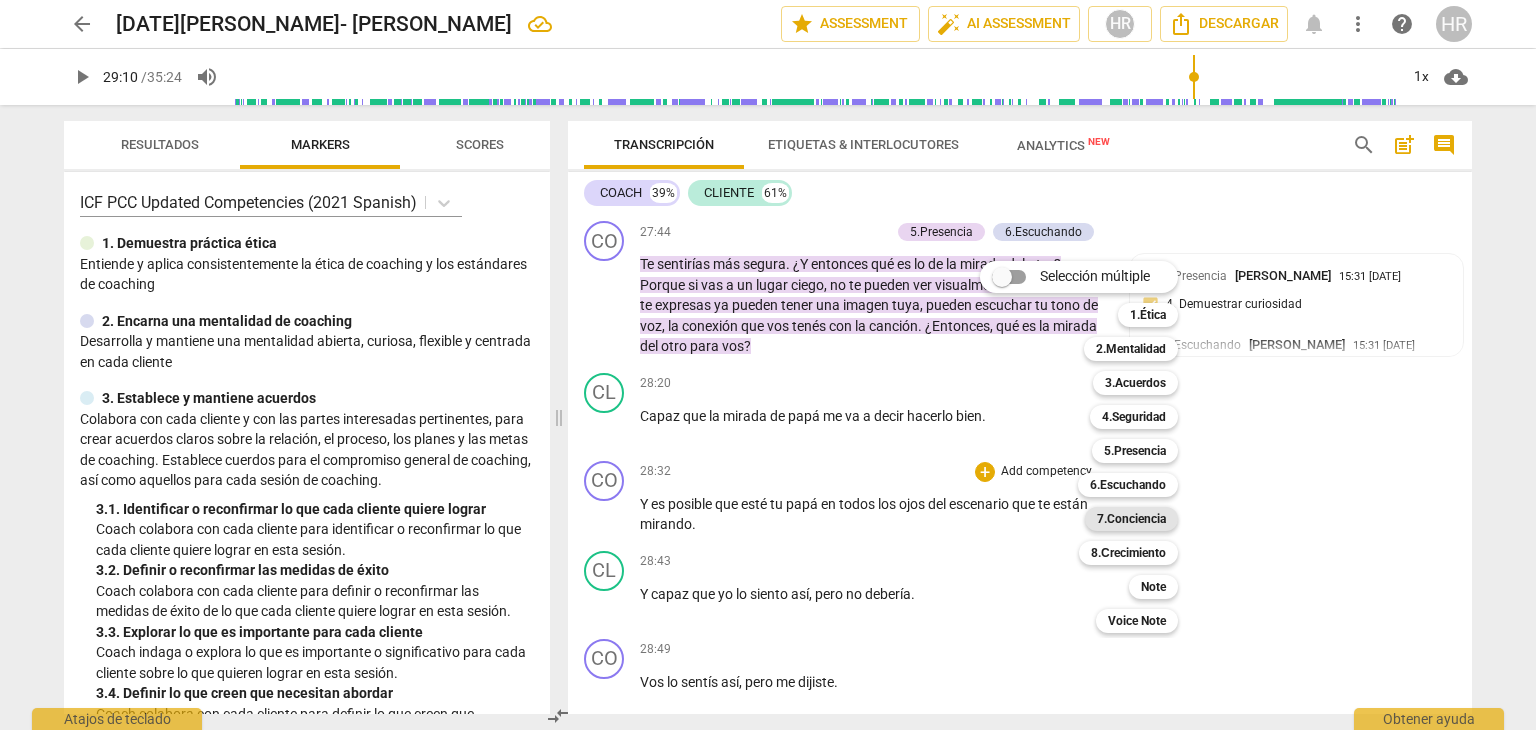 click on "7.Conciencia" at bounding box center [1131, 519] 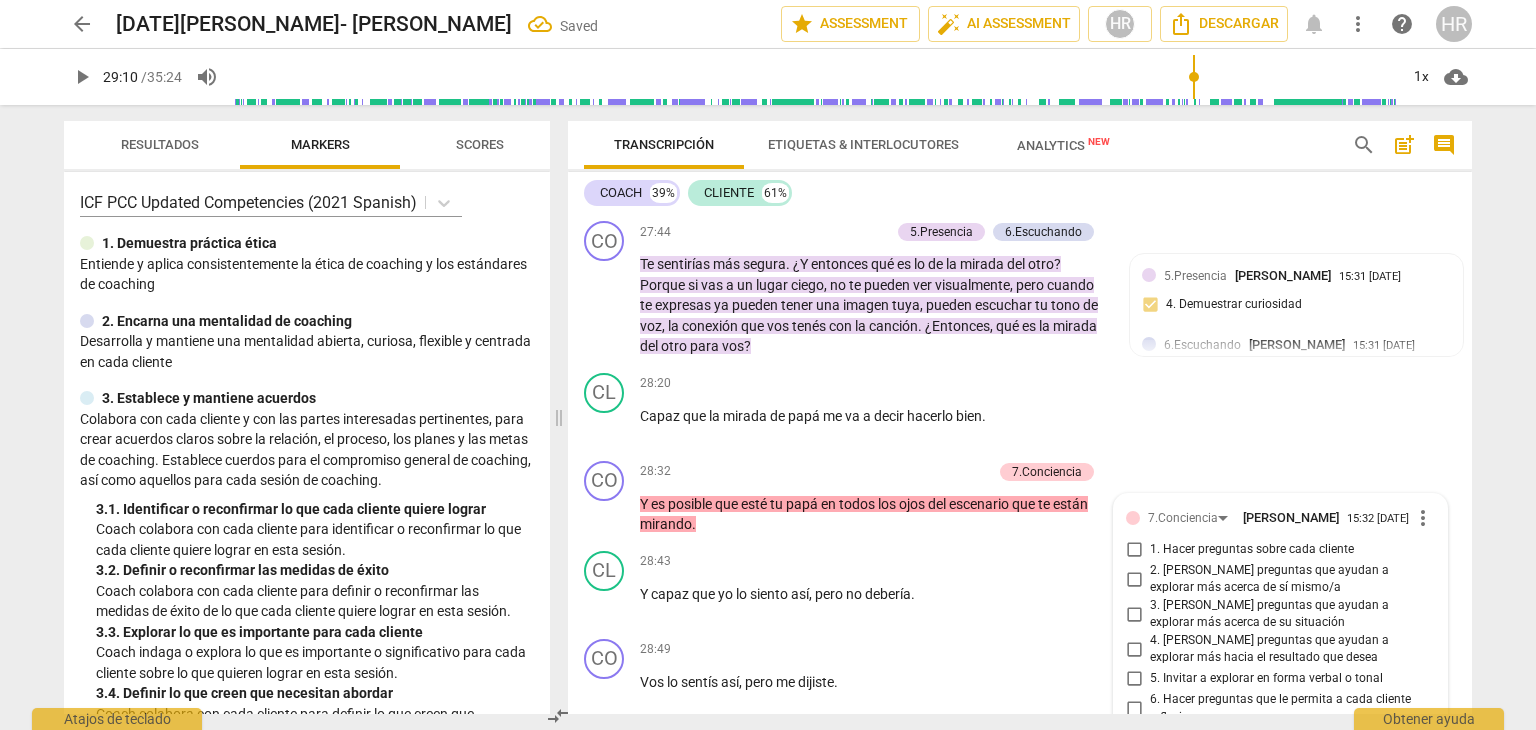 scroll, scrollTop: 10924, scrollLeft: 0, axis: vertical 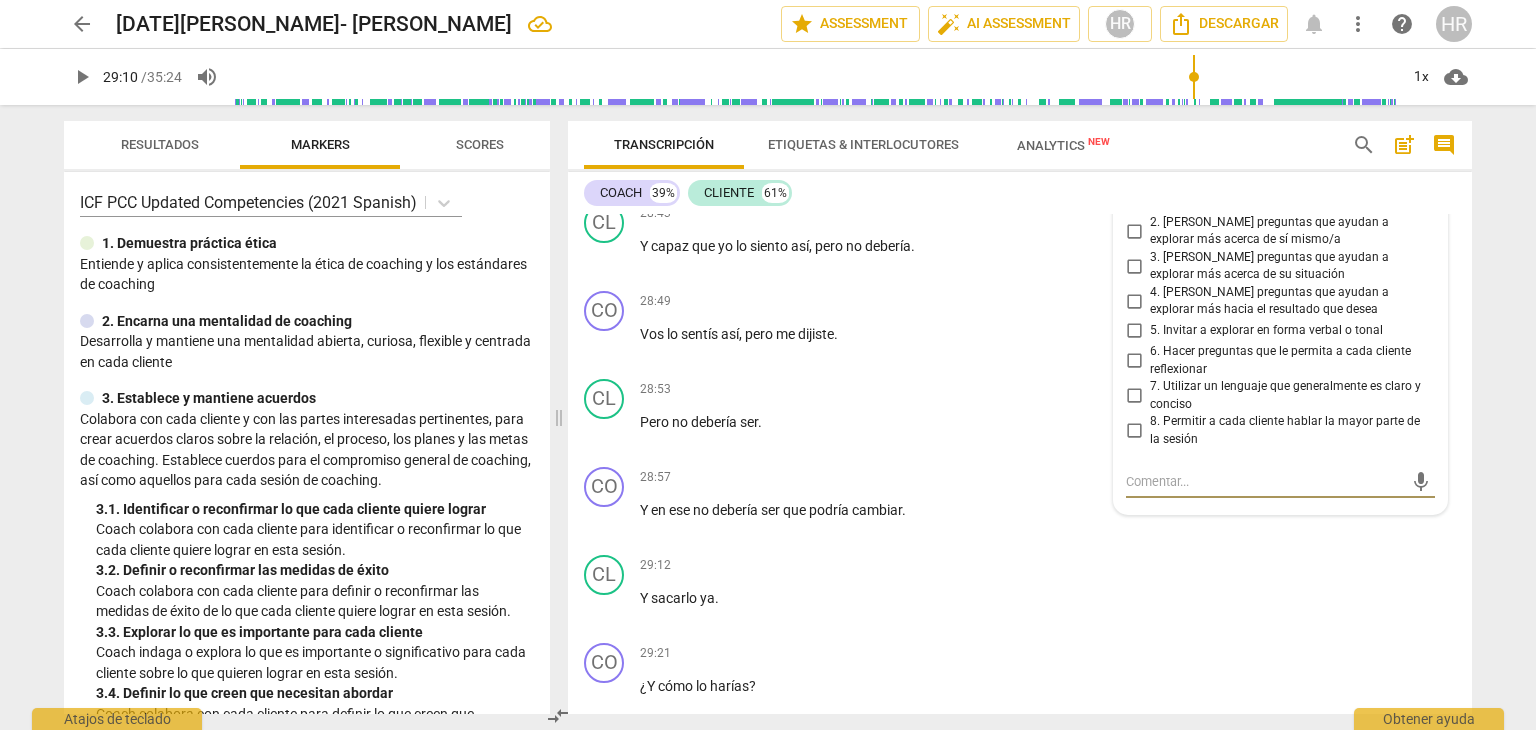 click on "6. Hacer preguntas que le permita a cada cliente reflexionar" at bounding box center (1134, 361) 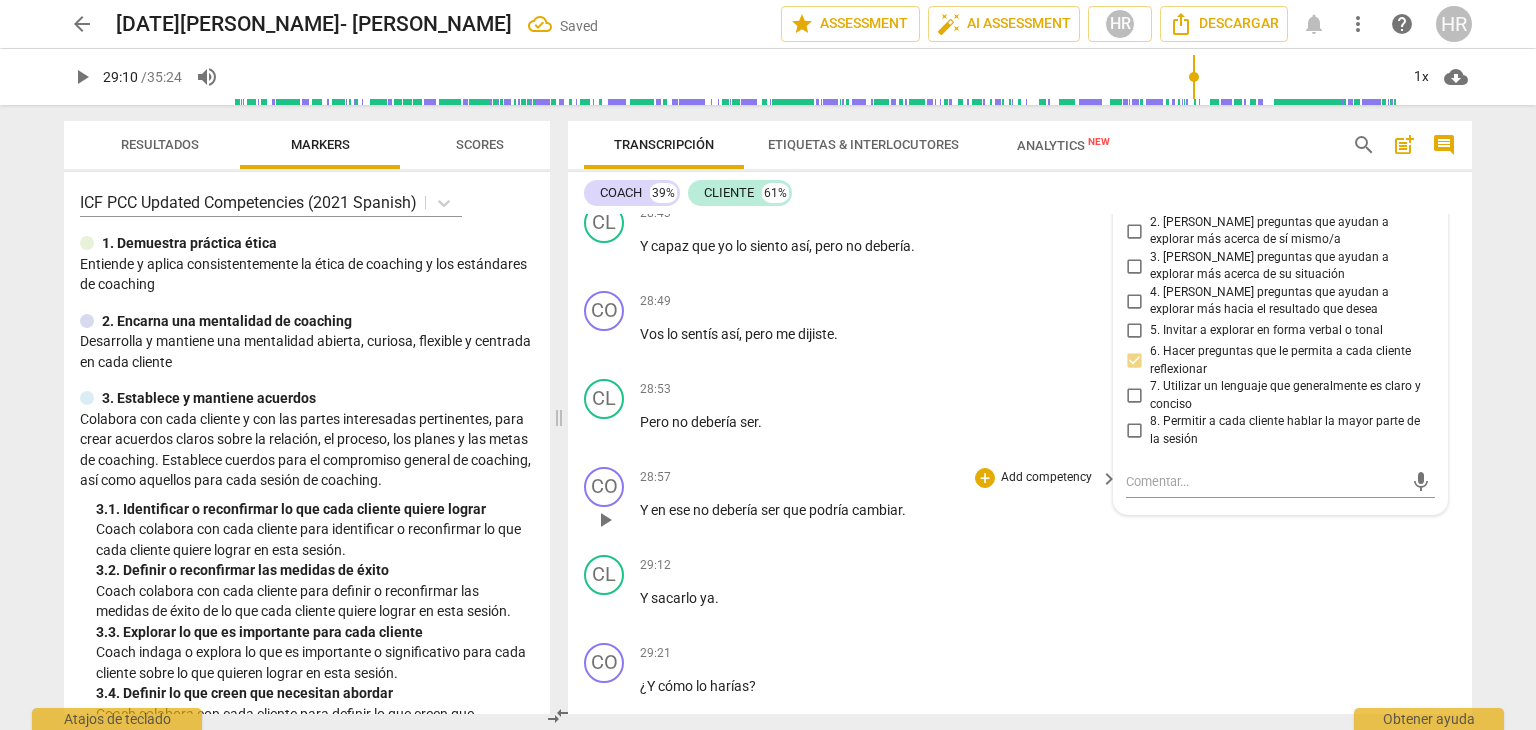click on "28:57 + Add competency keyboard_arrow_right" at bounding box center [880, 478] 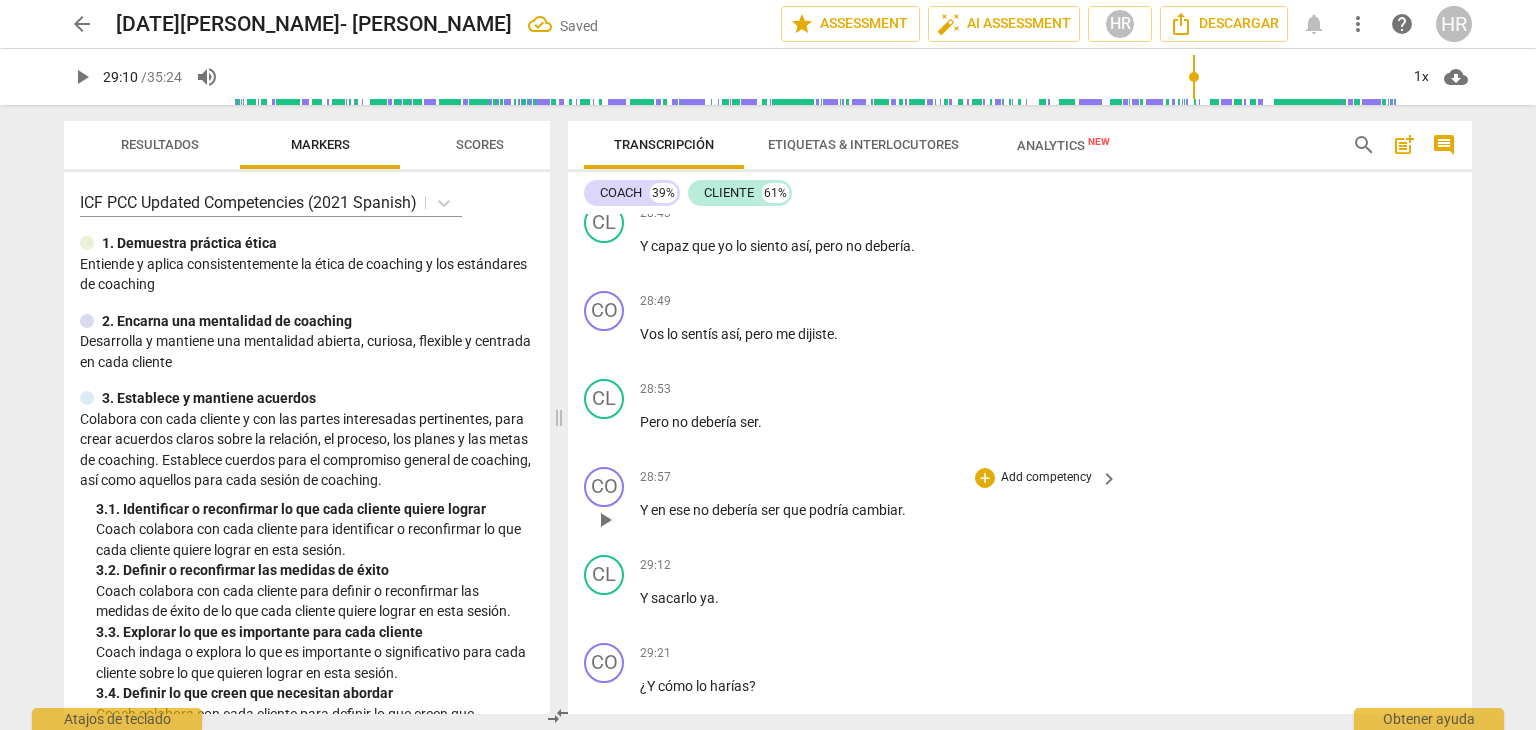 click on "CO play_arrow pause 28:57 + Add competency keyboard_arrow_right Y   en   ese   no   debería   ser   que   podría   cambiar ." at bounding box center (1020, 503) 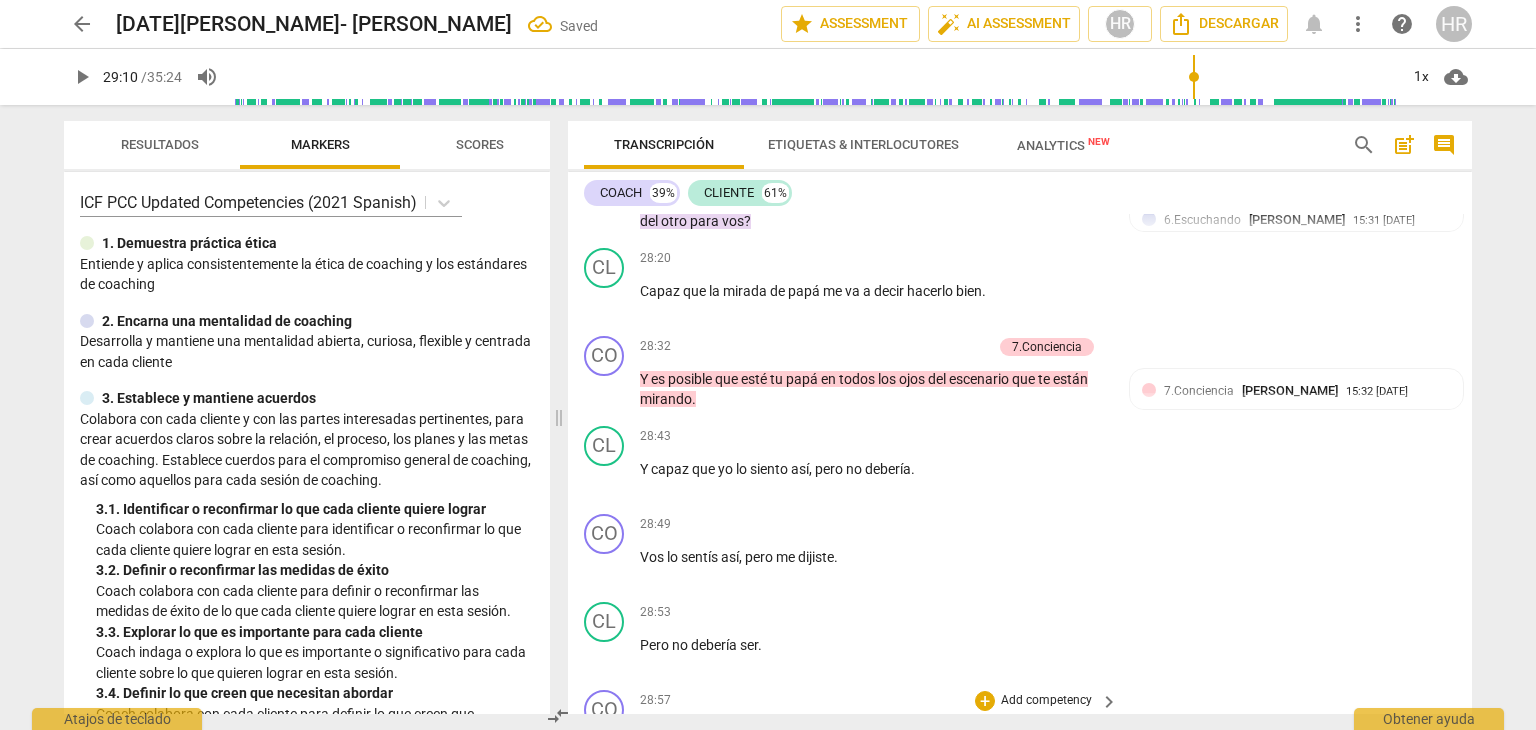 scroll, scrollTop: 10684, scrollLeft: 0, axis: vertical 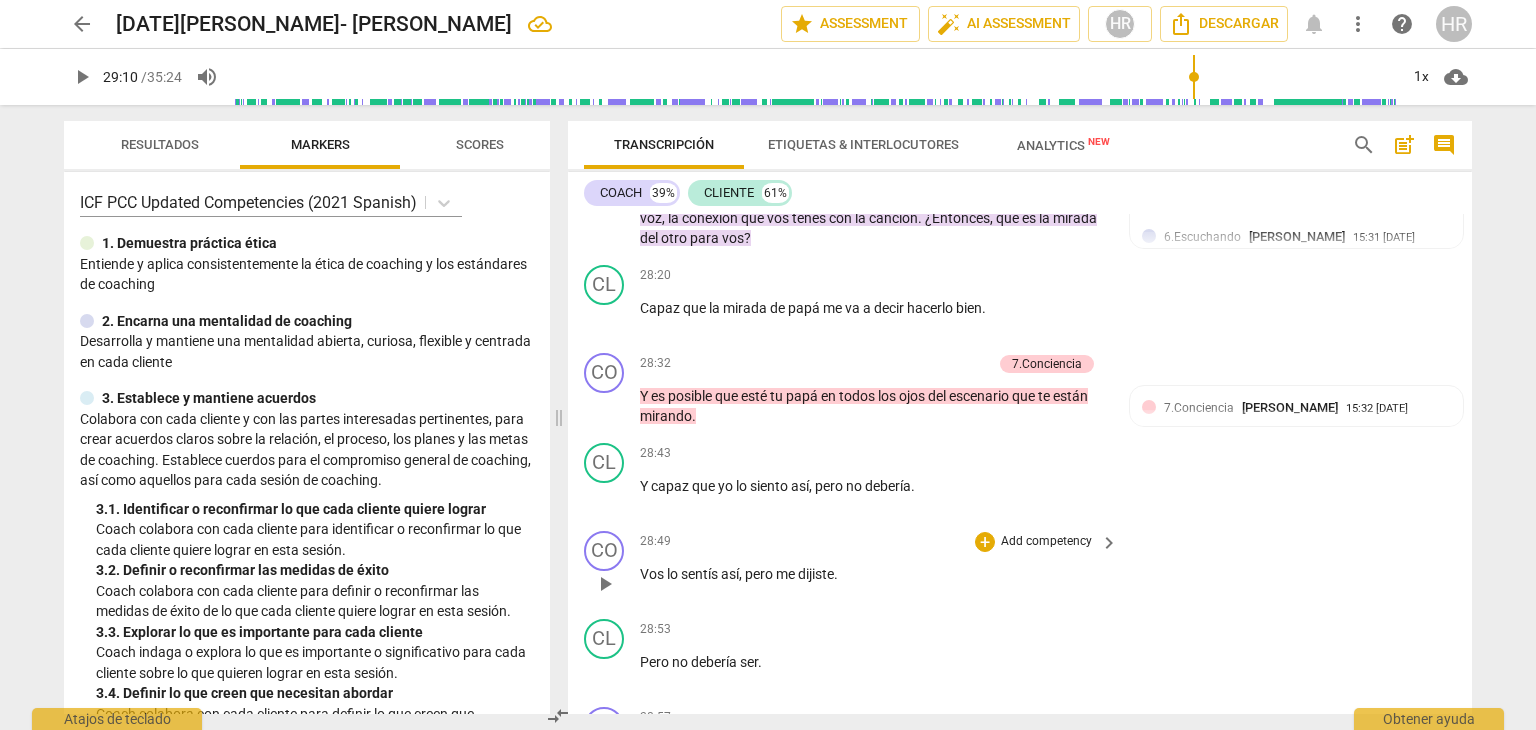 click on "[PERSON_NAME]   lo   sentís   así ,   pero   me   dijiste ." at bounding box center [874, 574] 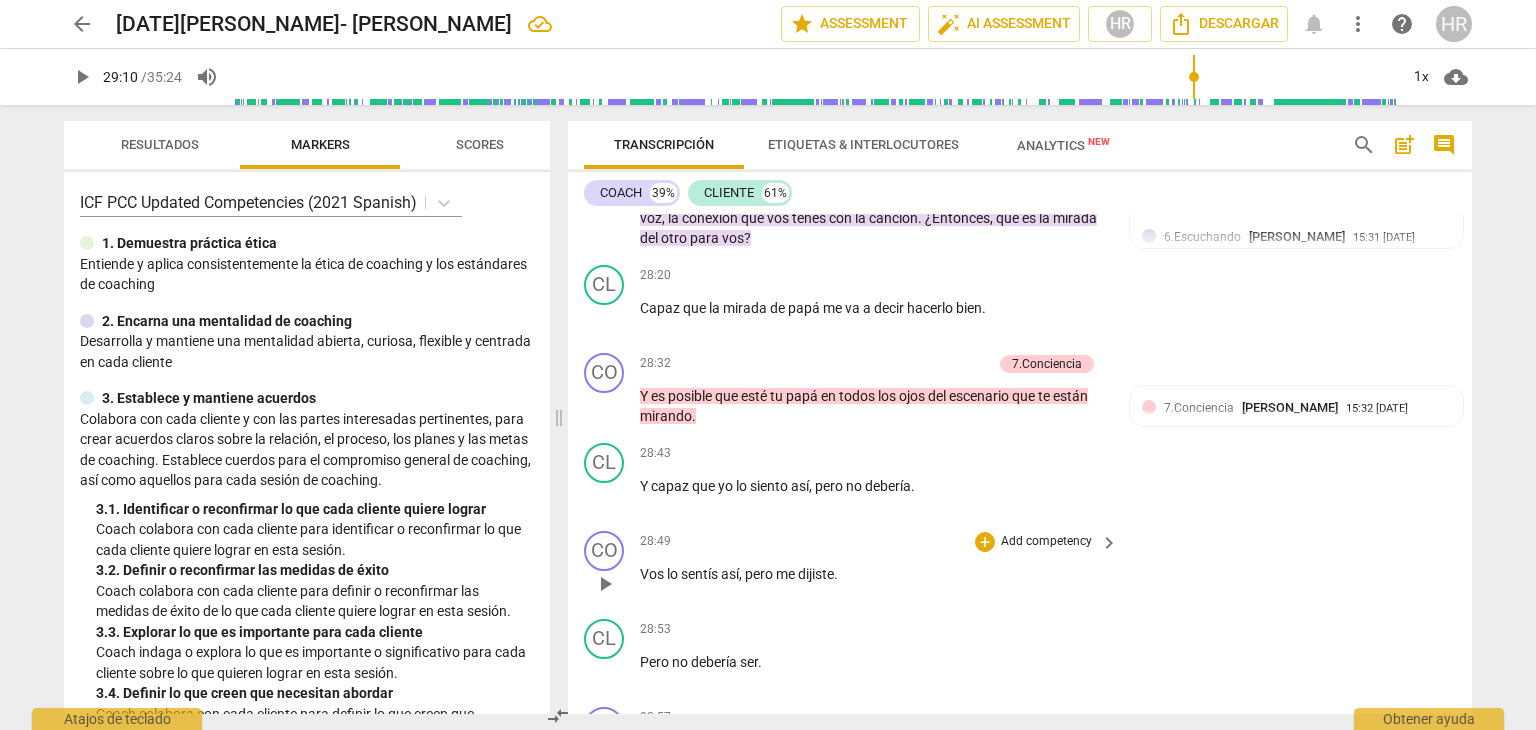 scroll, scrollTop: 10942, scrollLeft: 0, axis: vertical 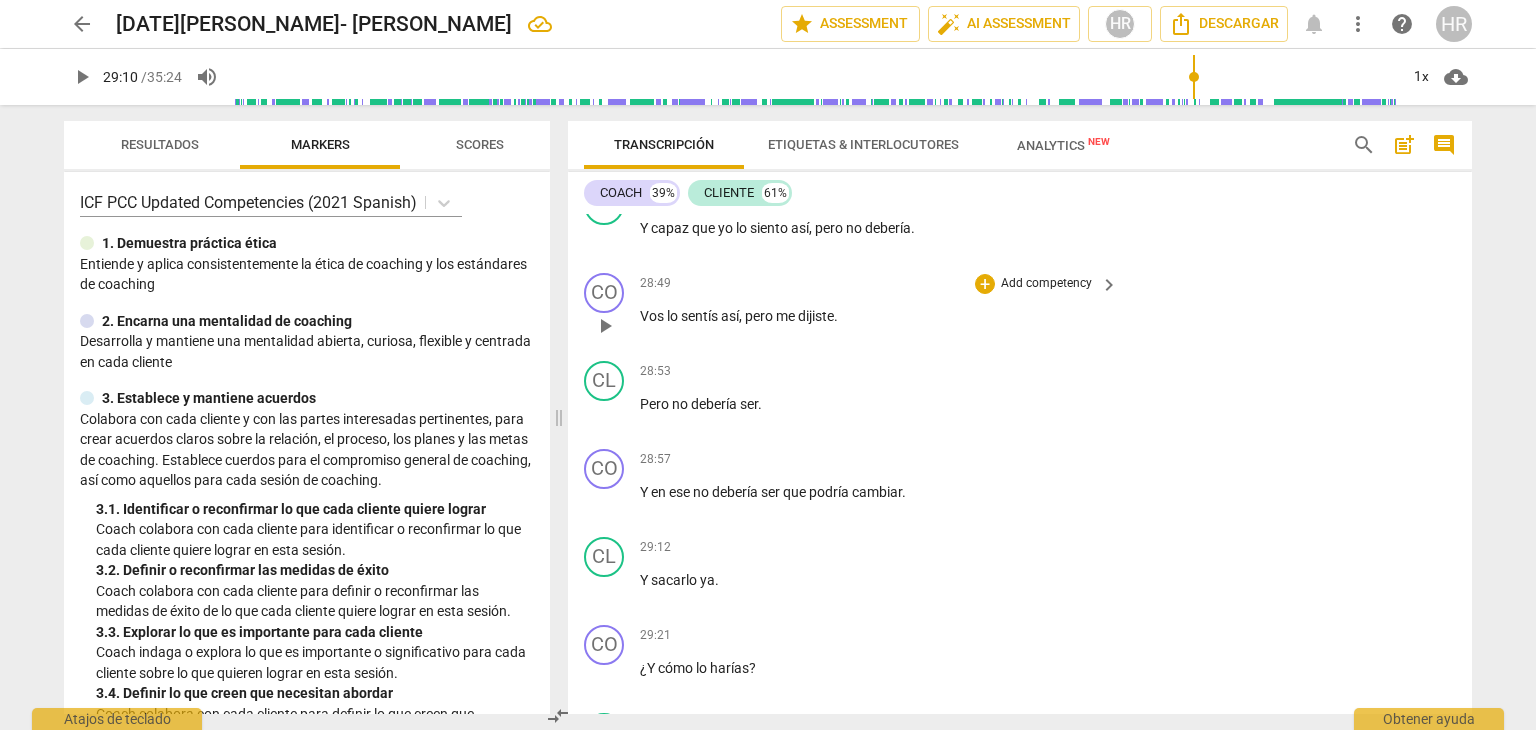 click on "play_arrow" at bounding box center (82, 77) 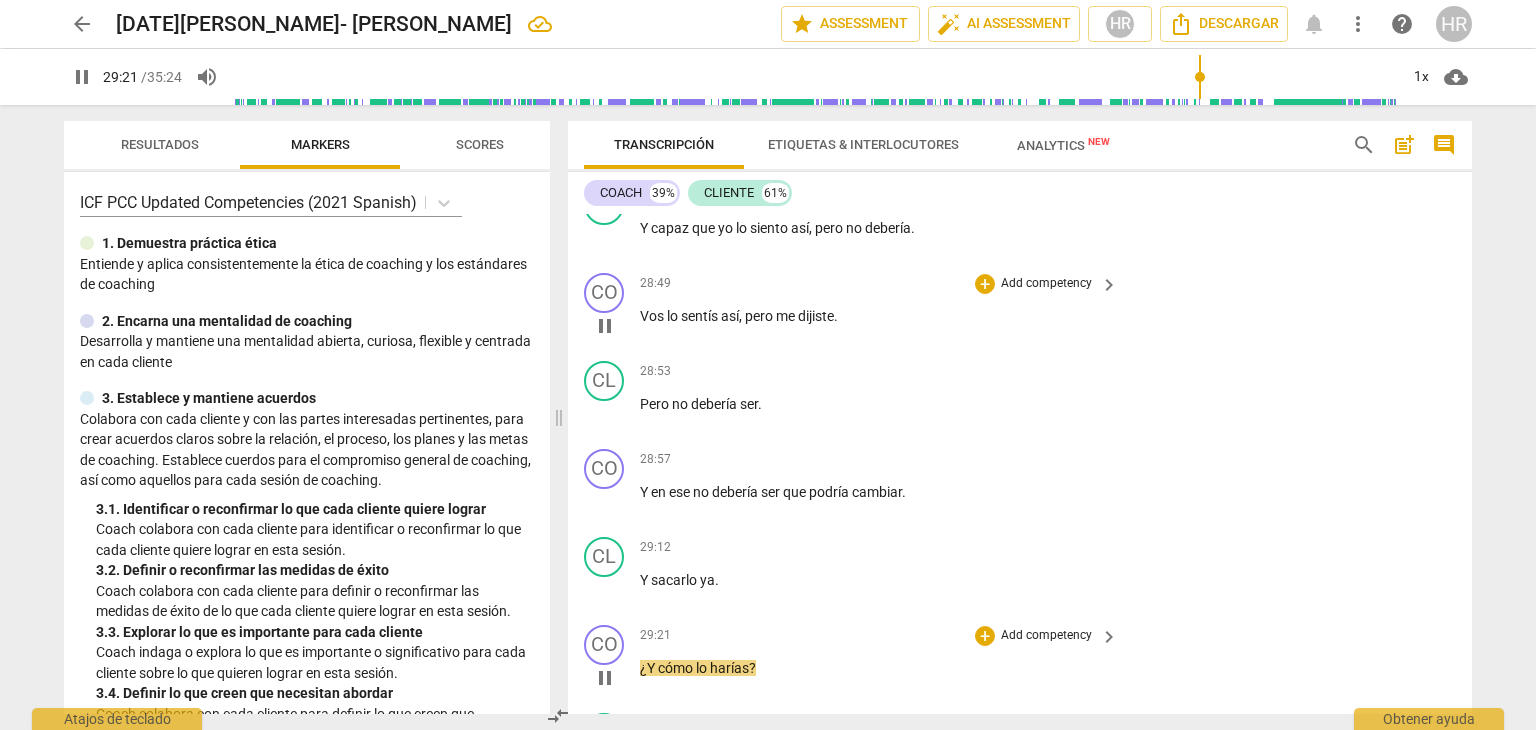 click on "CO play_arrow pause 29:21 + Add competency keyboard_arrow_right ¿Y   cómo   lo   harías ?" at bounding box center [1020, 661] 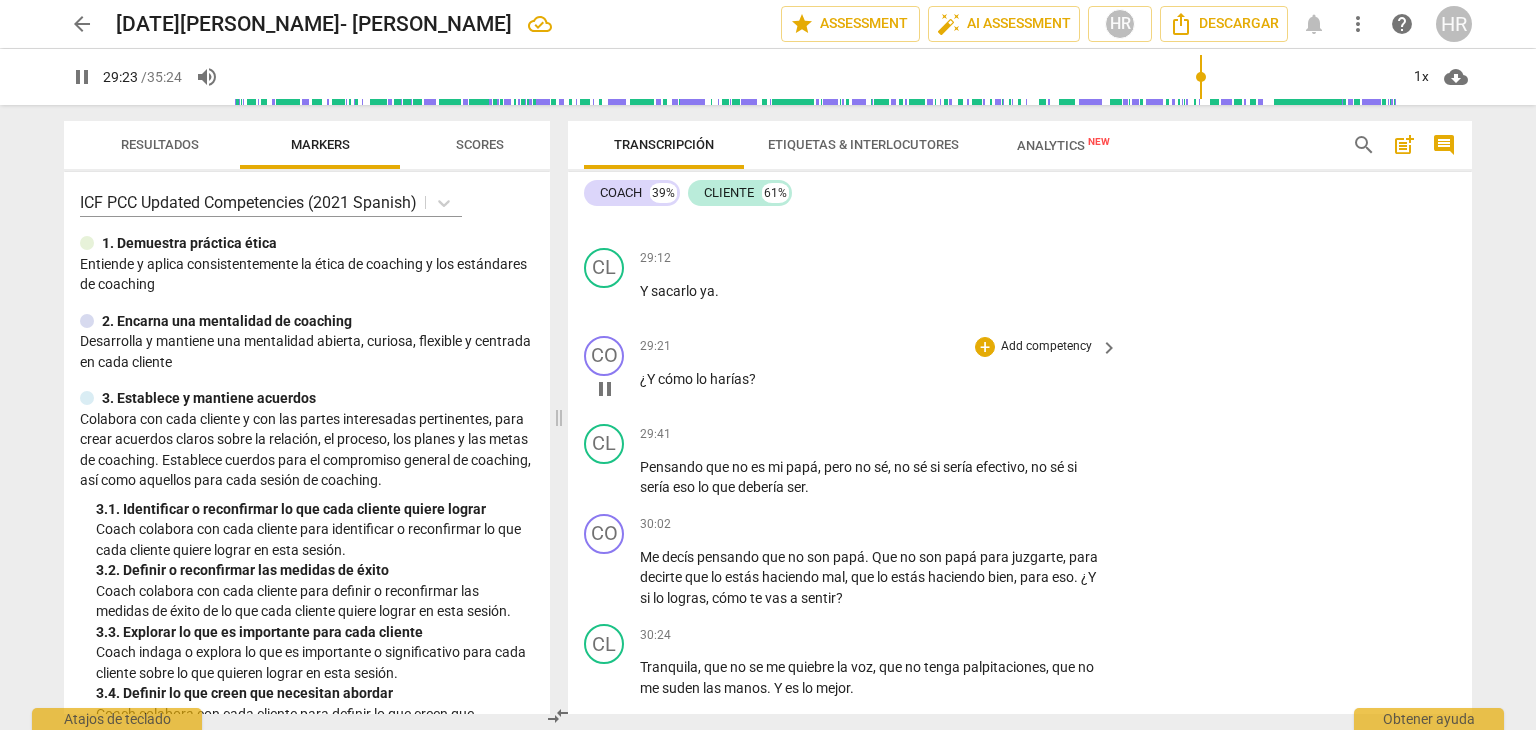 scroll, scrollTop: 11262, scrollLeft: 0, axis: vertical 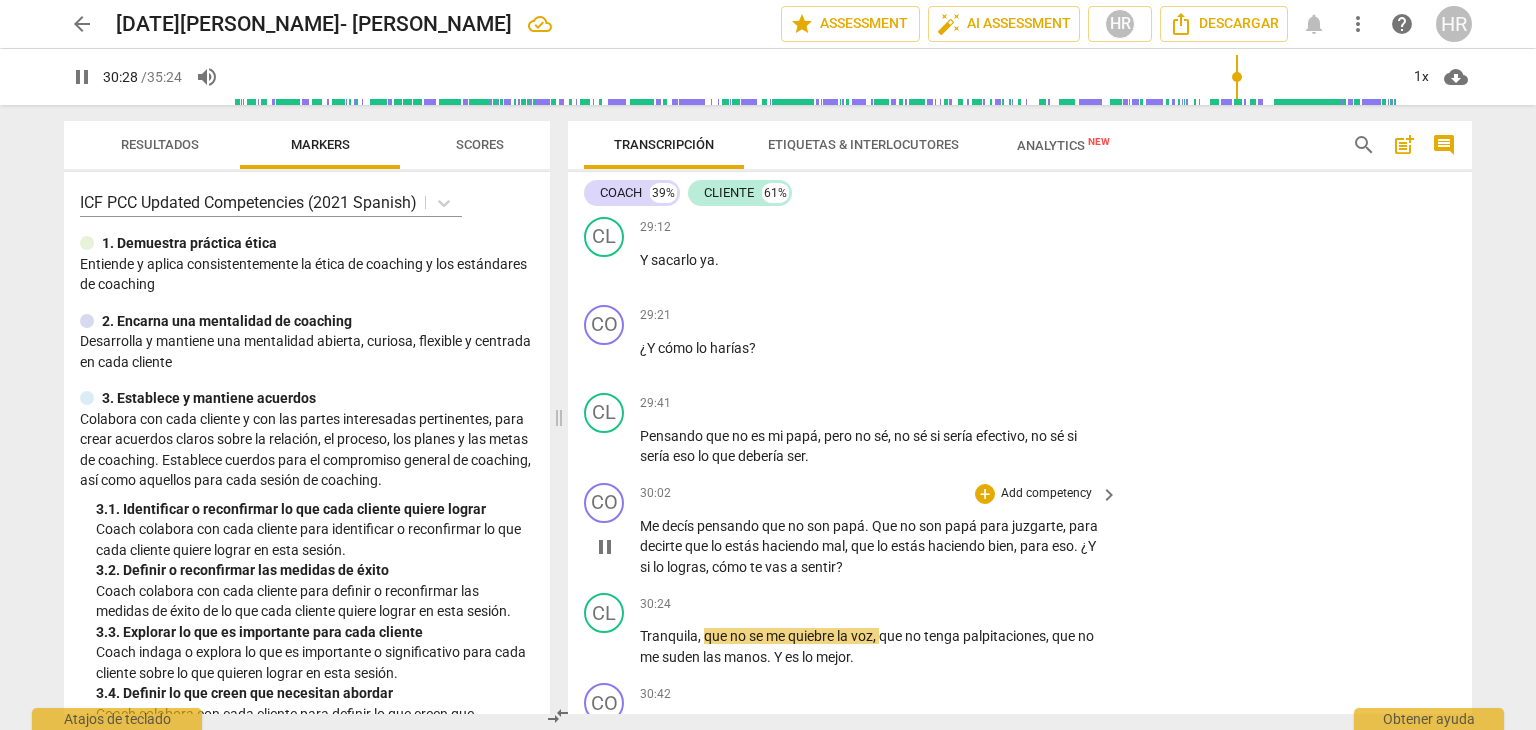 click on "Add competency" at bounding box center (1046, 494) 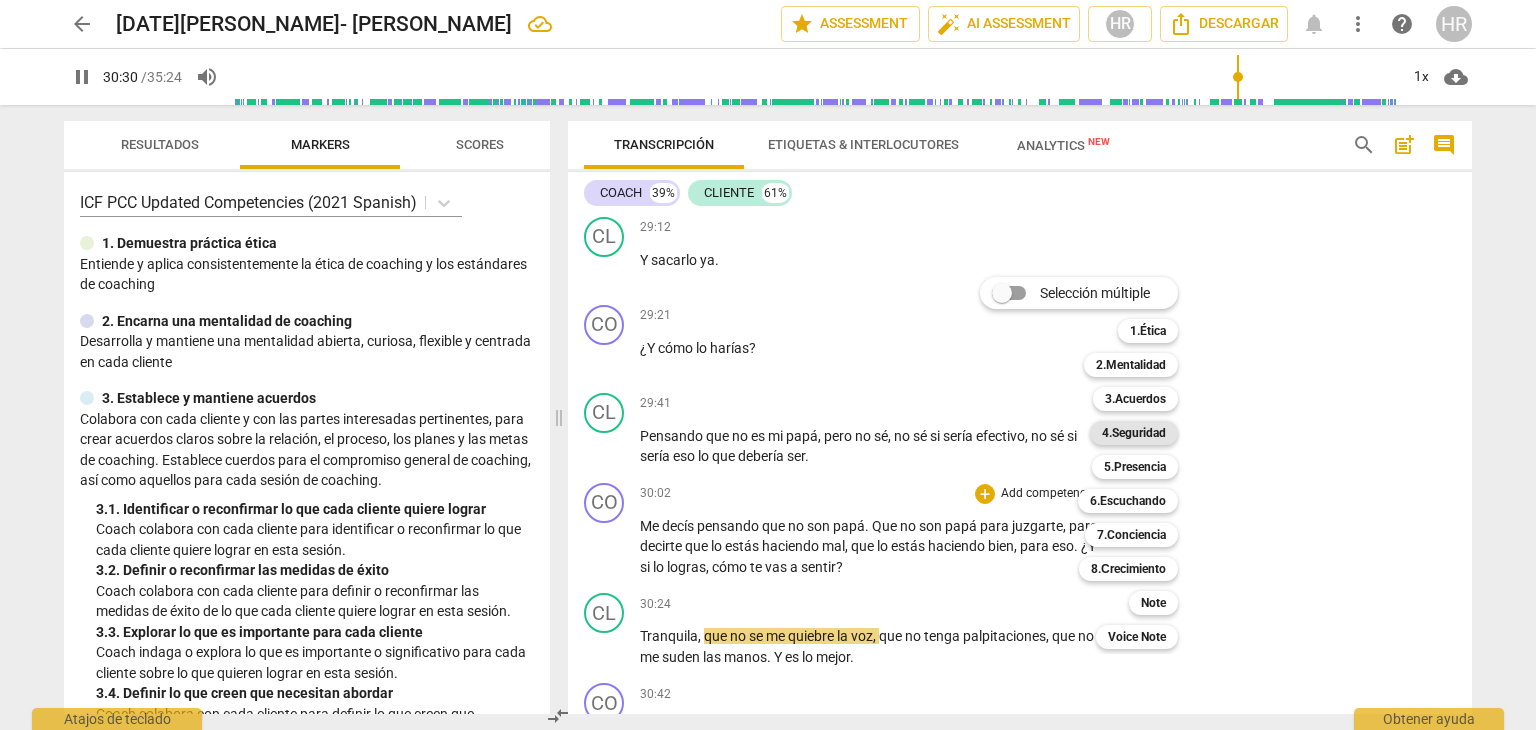 click on "4.Seguridad" at bounding box center [1134, 433] 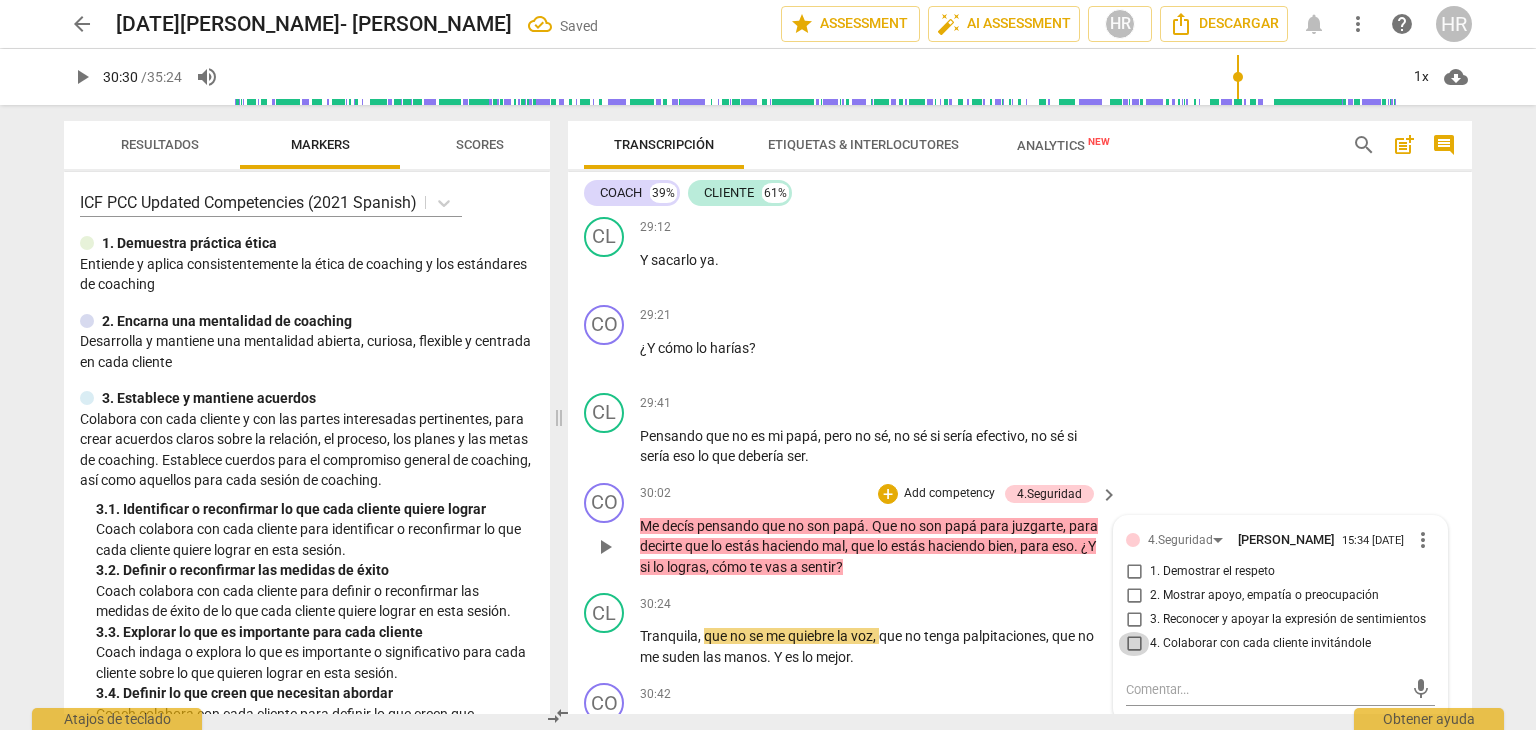 click on "4. Colaborar con cada cliente invitándole" at bounding box center [1134, 644] 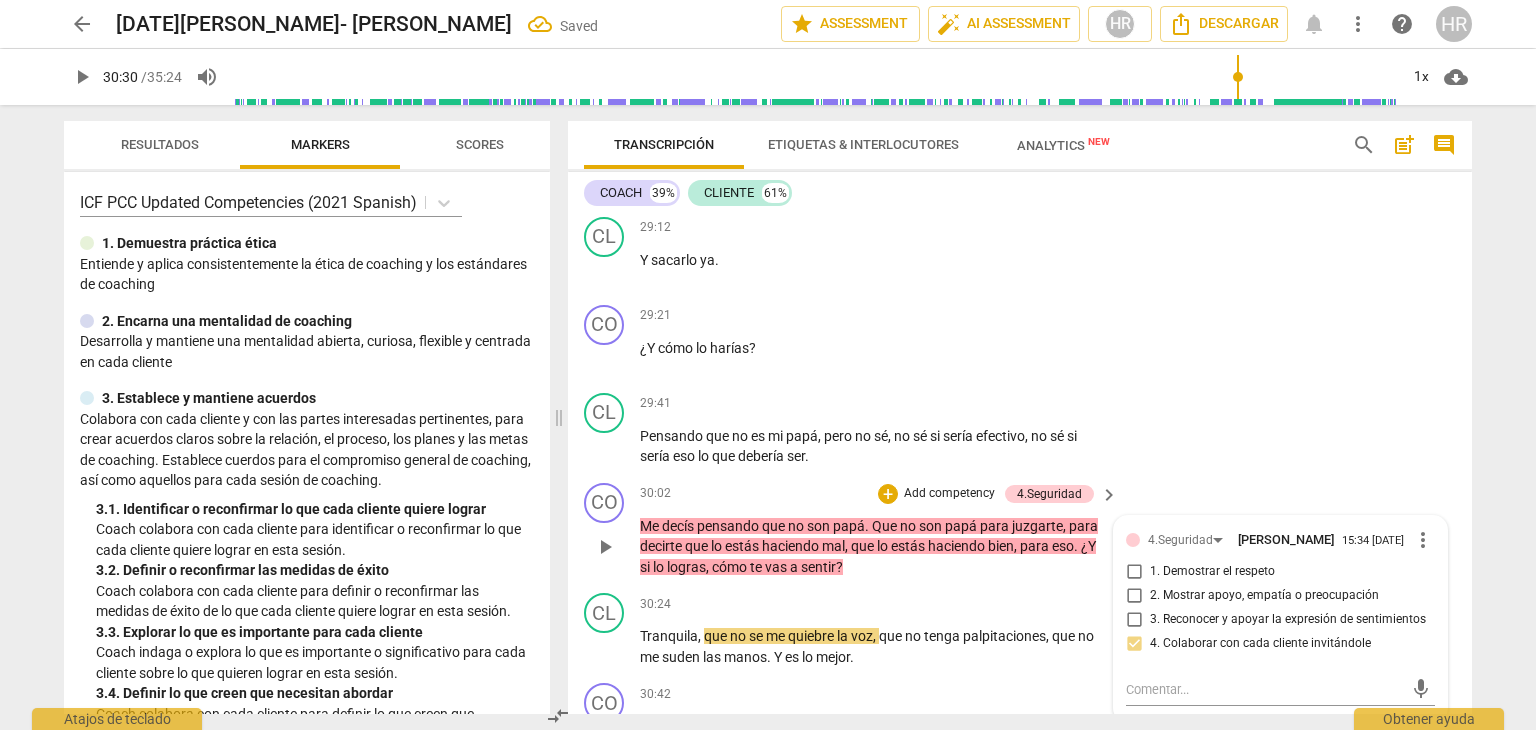 click on "CO play_arrow pause 30:02 + Add competency 4.Seguridad keyboard_arrow_right Me   decís   pensando   que   no   son   papá .   Que   no   son   papá   para   juzgarte ,   para   decirte   que   lo   estás   haciendo   mal ,   que   lo   estás   haciendo   bien ,   para   eso .   ¿Y   si   lo   logras ,   cómo   te   vas   a   sentir ? 4.Seguridad [PERSON_NAME] 15:34 [DATE] more_vert 1. Demostrar el respeto 2. Mostrar apoyo, empatía o preocupación 3. Reconocer y apoyar la expresión de sentimientos 4. Colaborar con cada cliente invitándole  mic" at bounding box center (1020, 530) 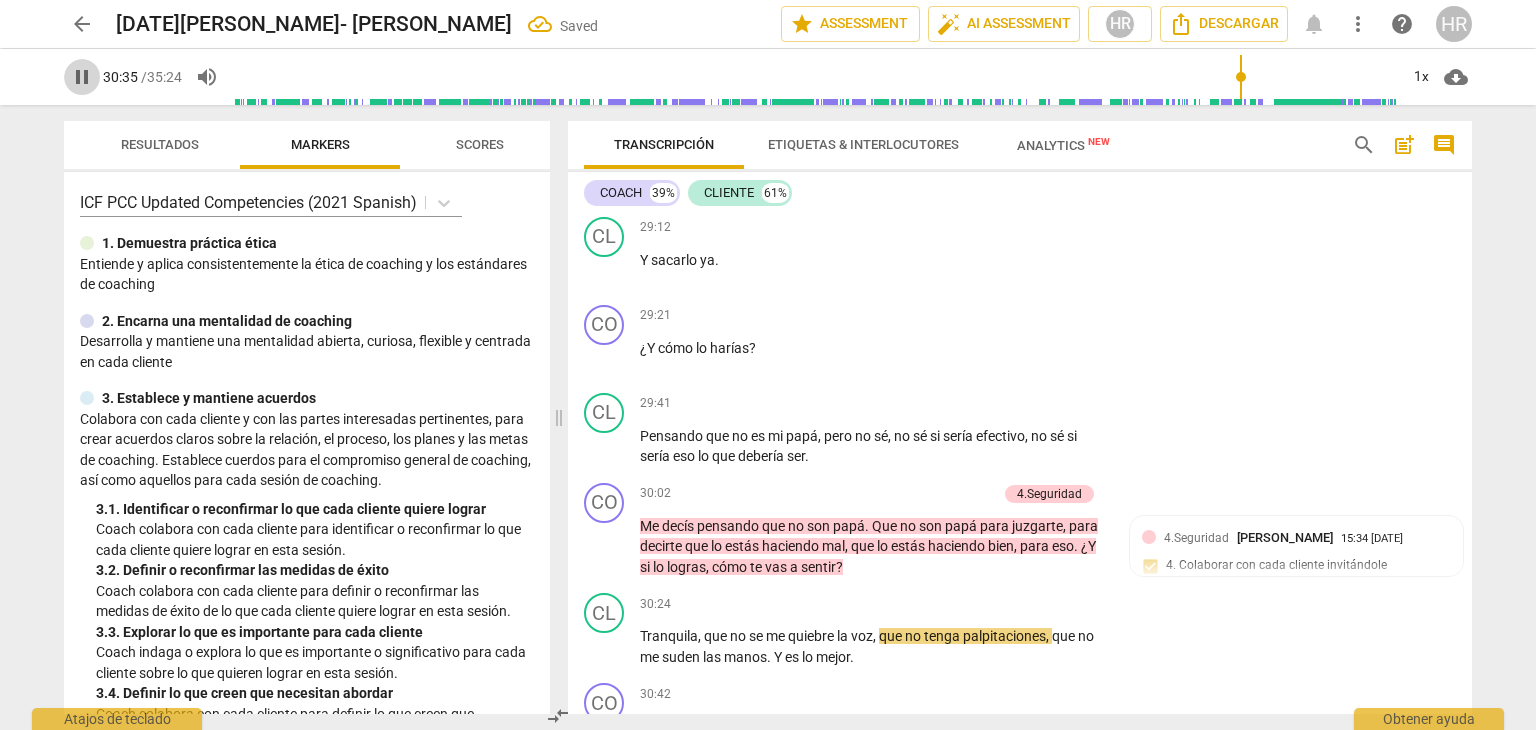 click on "pause" at bounding box center [82, 77] 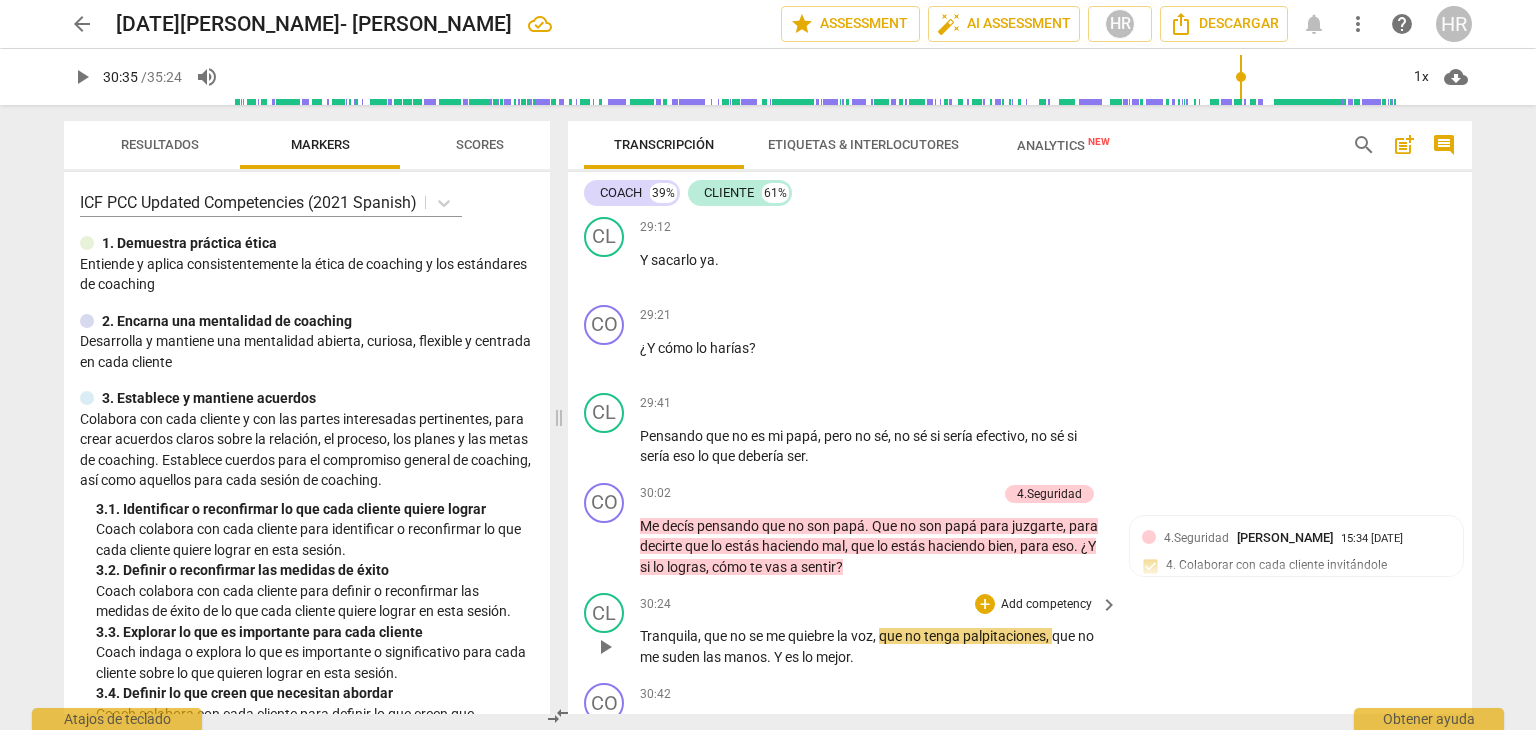 click on "CL play_arrow pause 30:24 + Add competency keyboard_arrow_right Tranquila ,   que   no   se   me   quiebre   la   voz ,   que   no   tenga   palpitaciones ,   que   no   me   suden   las   manos .   Y   es   lo   mejor ." at bounding box center (1020, 630) 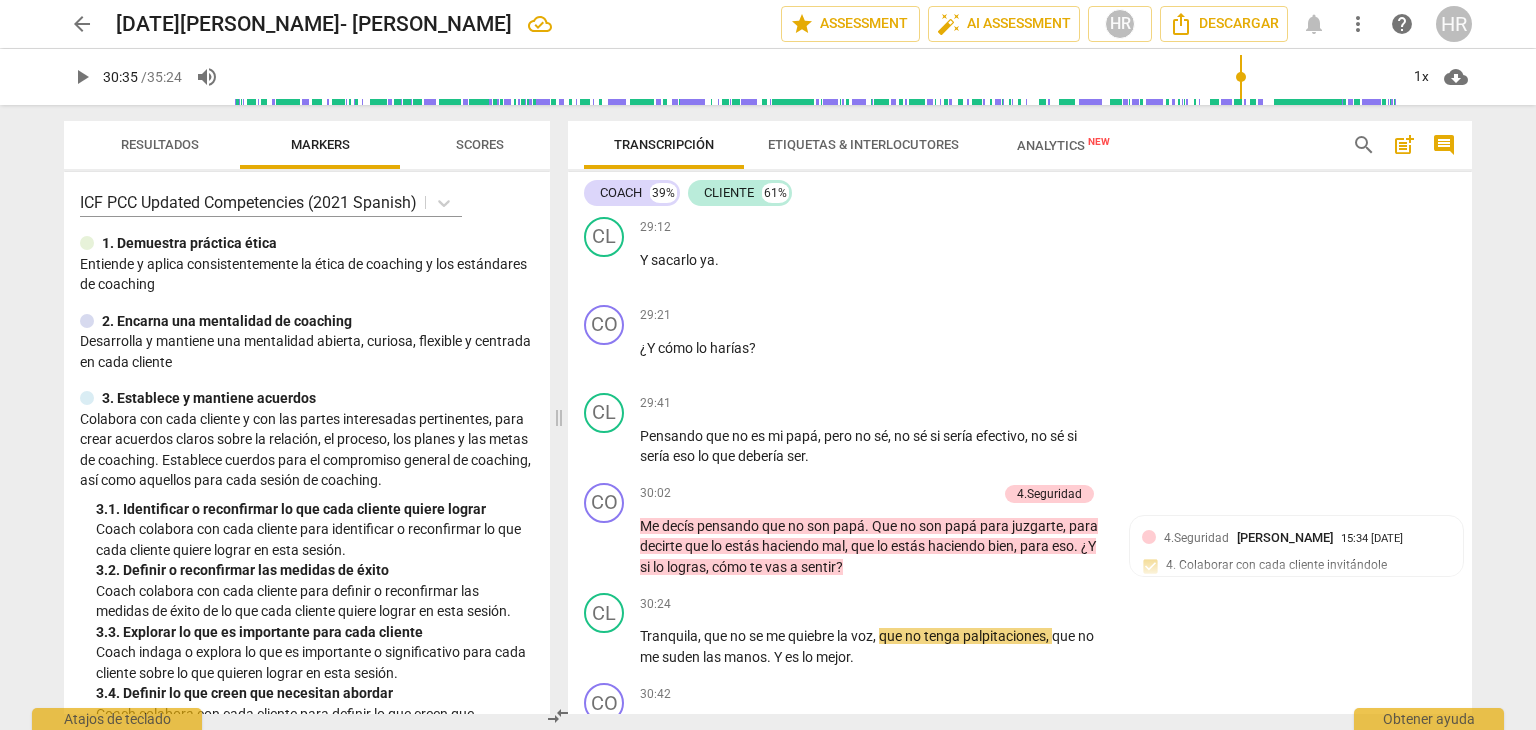 click on "play_arrow" at bounding box center (82, 77) 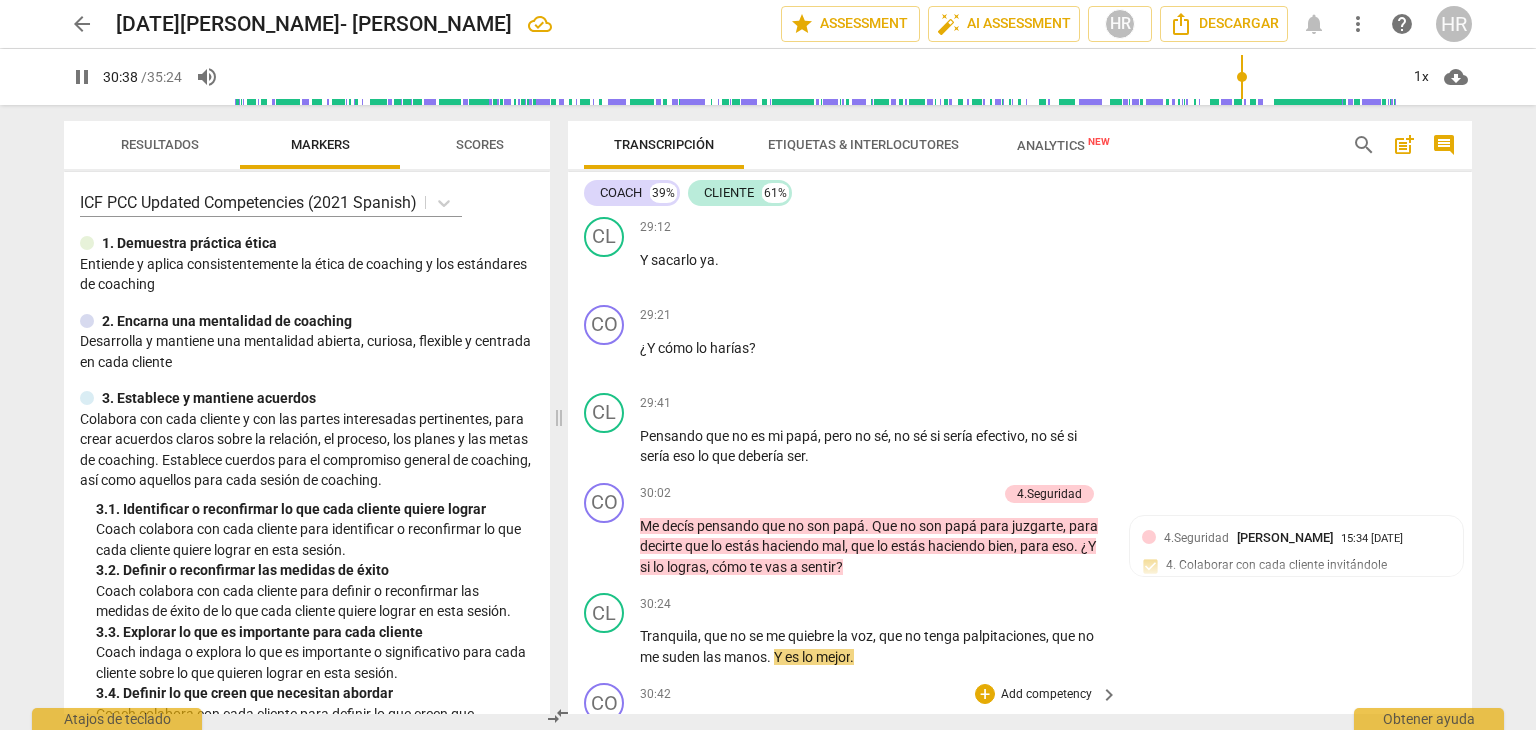 click on "30:42 + Add competency keyboard_arrow_right ¿Y   cuando   vos   podrías   empezar   a   realizar   esto ?" at bounding box center [880, 719] 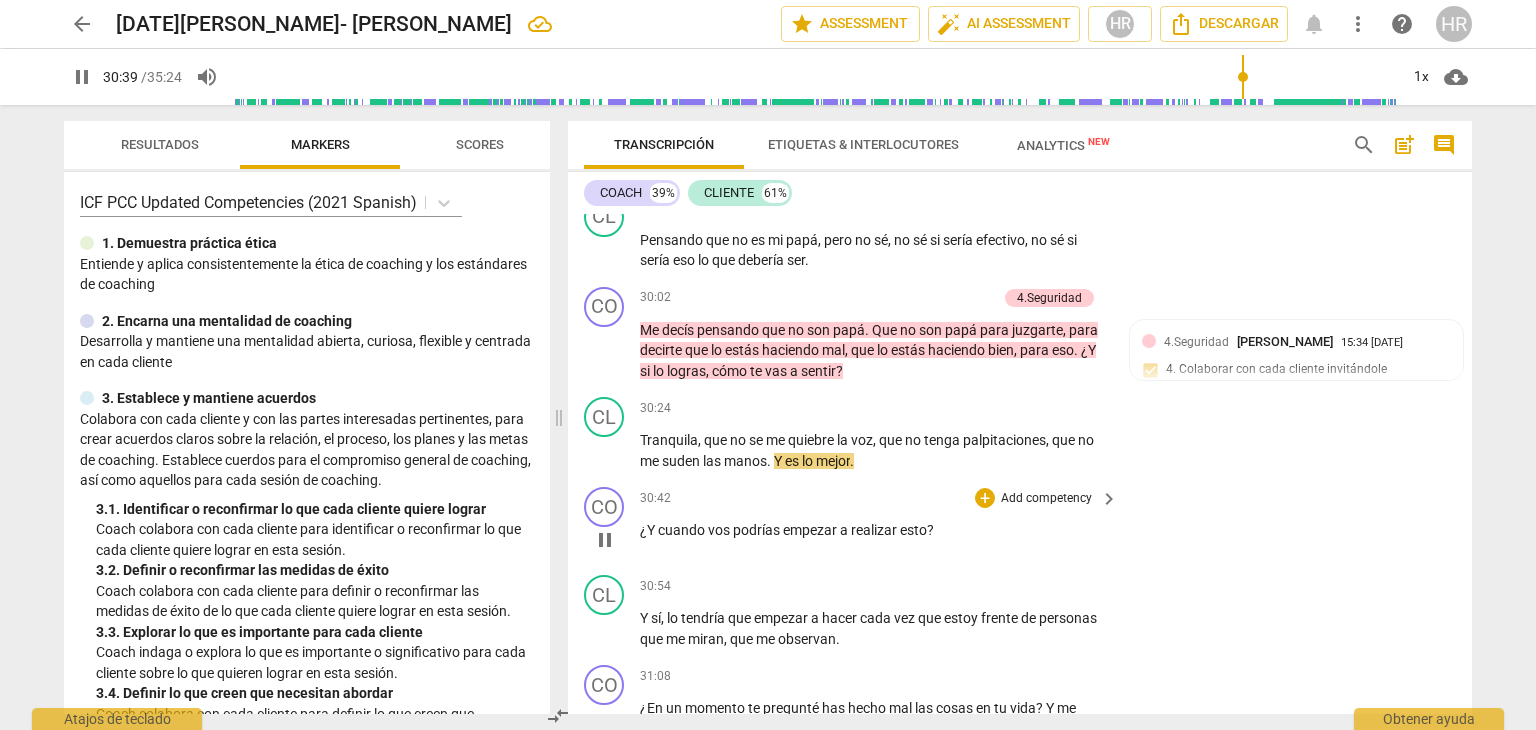 scroll, scrollTop: 11462, scrollLeft: 0, axis: vertical 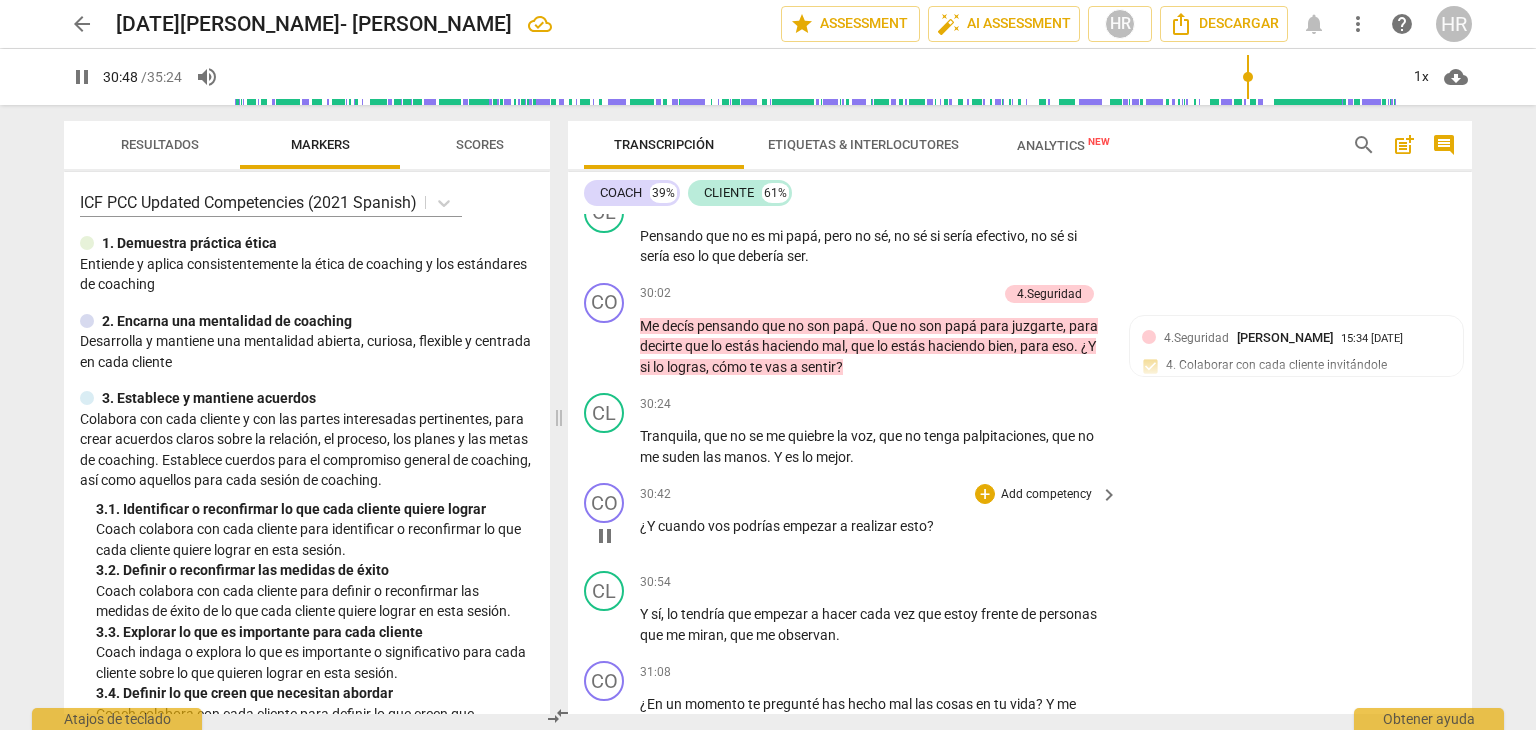 click on "Add competency" at bounding box center (1046, 495) 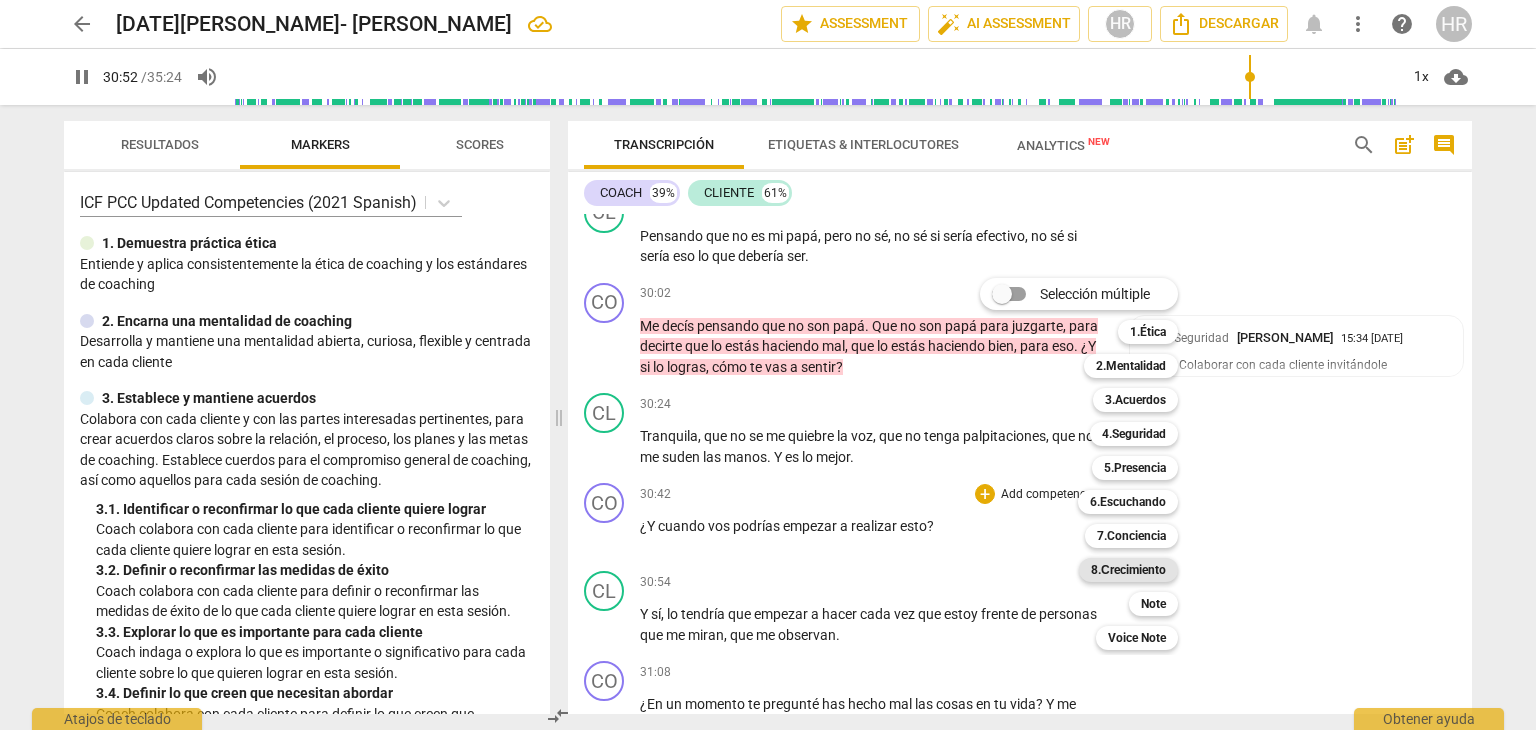click on "8.Сrecimiento" at bounding box center [1128, 570] 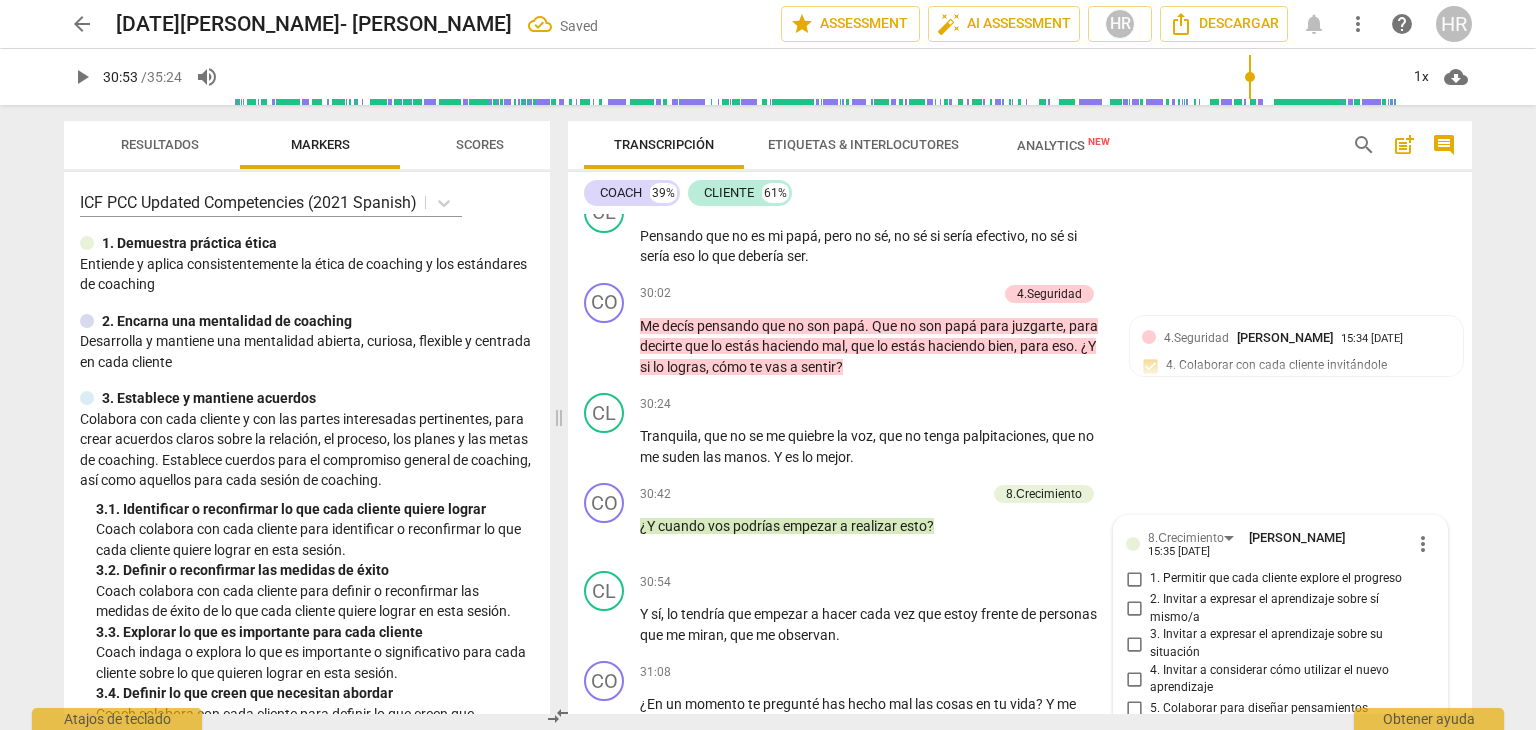 scroll, scrollTop: 11840, scrollLeft: 0, axis: vertical 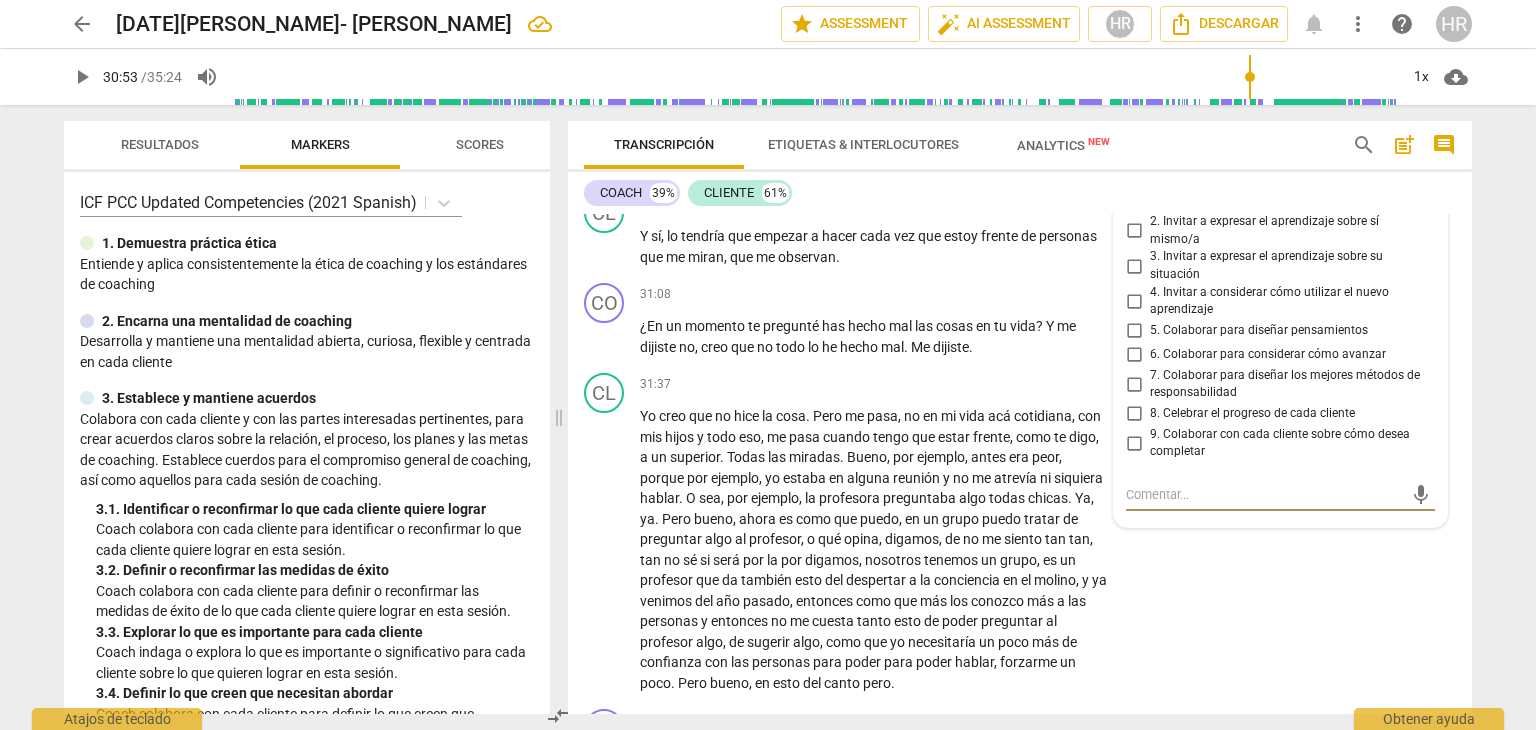 click on "8.Сrecimiento [PERSON_NAME] 15:35 [DATE] more_vert 1. Permitir que cada cliente explore el progreso 2. Invitar a expresar el aprendizaje sobre sí mismo/a 3. Invitar a expresar el aprendizaje sobre su situación  4. Invitar a considerar cómo utilizar el nuevo aprendizaje 5. Colaborar para diseñar pensamientos 6. Colaborar para considerar cómo avanzar 7. Colaborar para diseñar los mejores métodos de responsabilidad 8. Celebrar el progreso de cada cliente 9. Colaborar con cada cliente sobre cómo desea completar mic" at bounding box center [1280, 332] 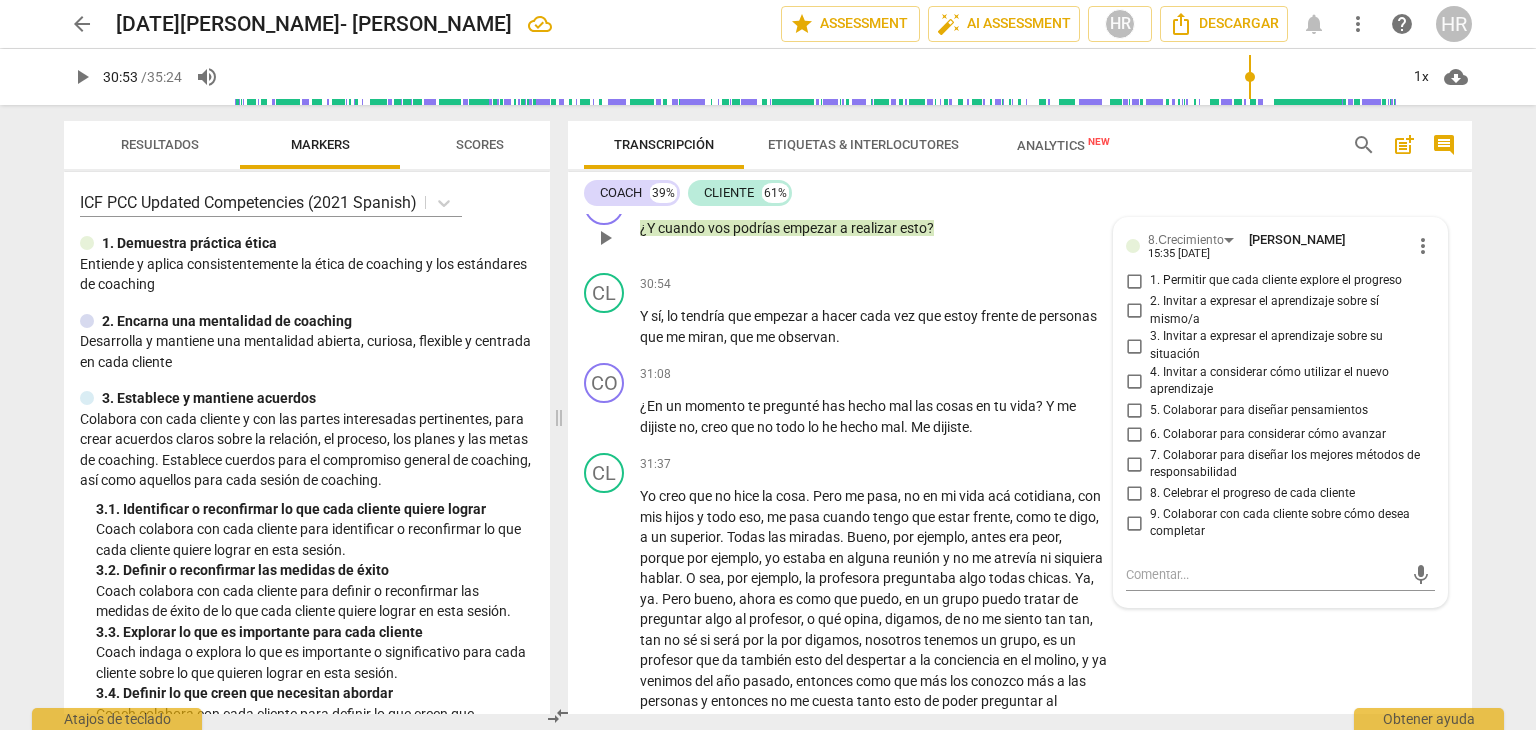 scroll, scrollTop: 11720, scrollLeft: 0, axis: vertical 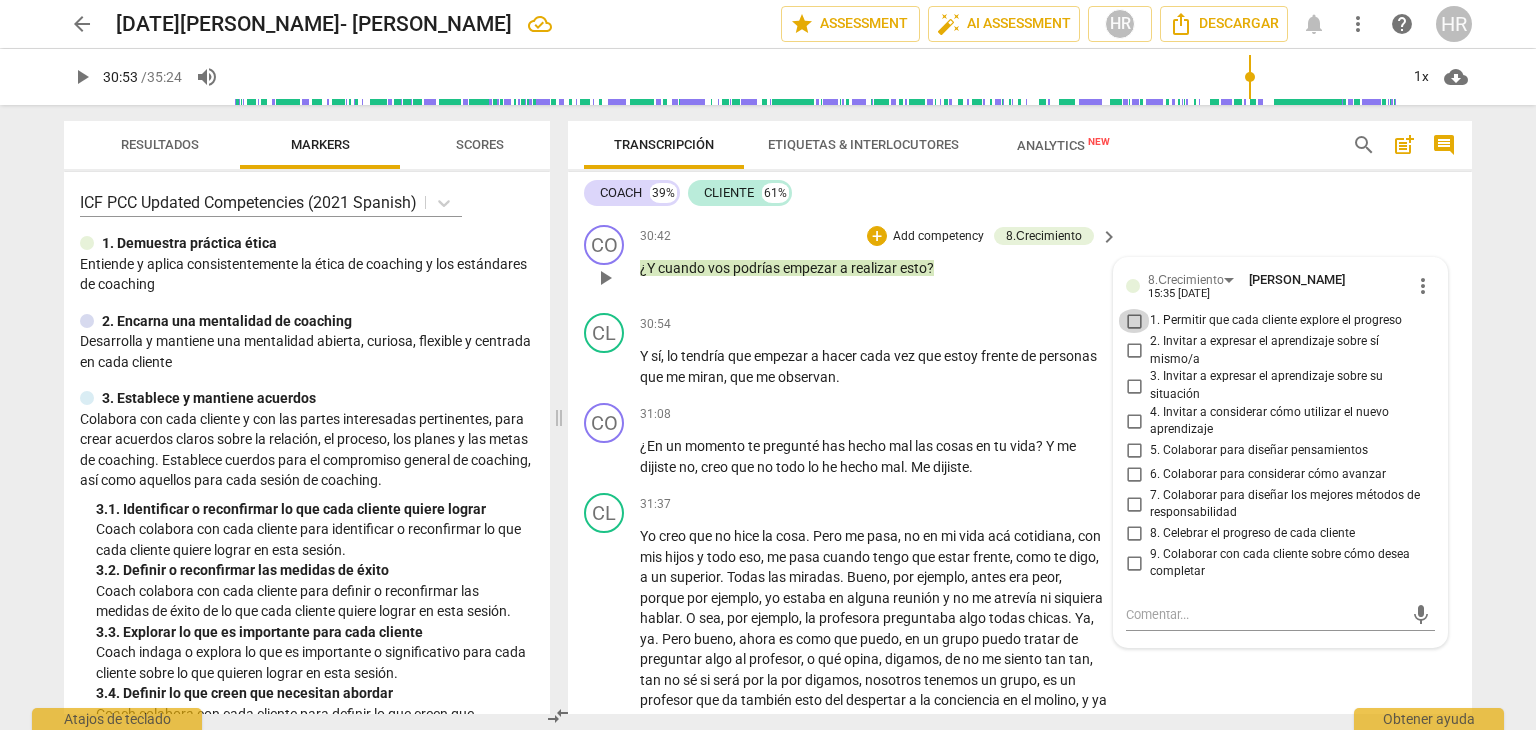 click on "1. Permitir que cada cliente explore el progreso" at bounding box center (1134, 321) 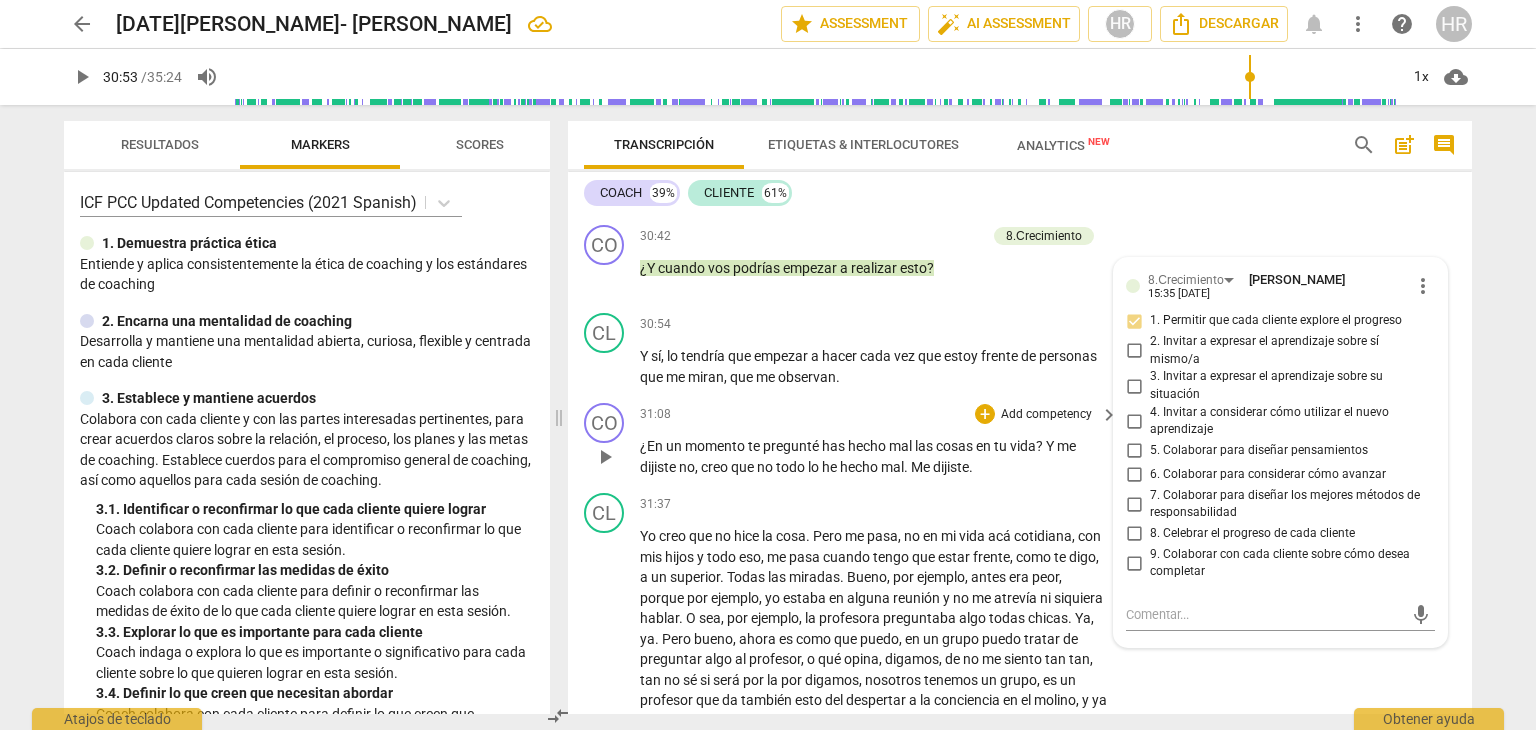 click on "31:08 + Add competency keyboard_arrow_right" at bounding box center [880, 414] 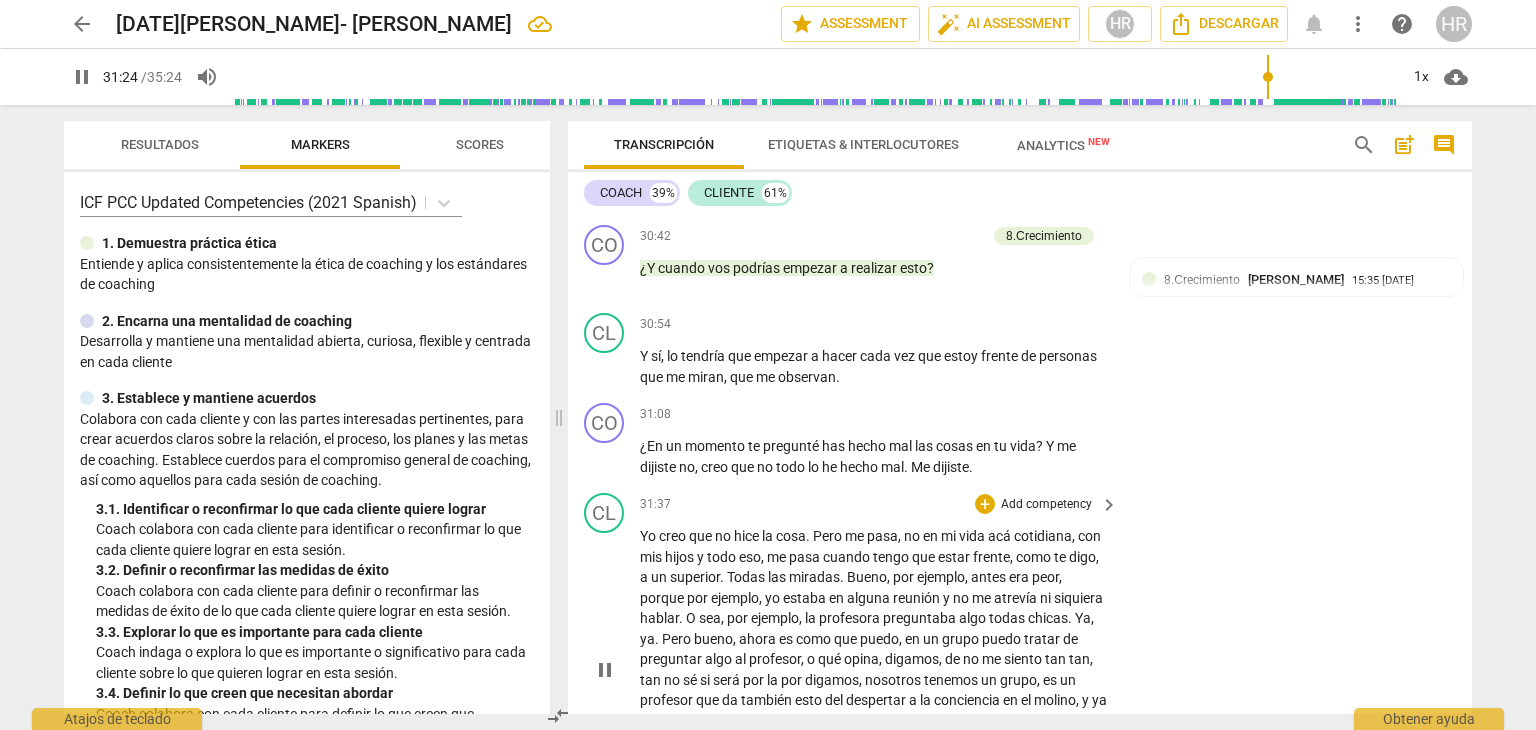 click on "CL play_arrow pause 31:37 + Add competency keyboard_arrow_right Yo   creo   que   no   hice   la   cosa .   Pero   me   pasa ,   no   en   mi   vida   acá   cotidiana ,   con   mis   hijos   y   todo   eso ,   me   pasa   cuando   tengo   que   estar   frente ,   como   te   digo ,   a   un   superior .   Todas   las   miradas .   [PERSON_NAME] ,   por   ejemplo ,   antes   era   peor ,   porque   por   ejemplo ,   yo   estaba   en   alguna   reunión   y   no   me   atrevía   ni   siquiera   hablar .   O   sea ,   por   ejemplo ,   la   profesora   preguntaba   algo   todas   chicas .   Ya ,   ya .   Pero   bueno ,   ahora   es   como   que   puedo ,   en   un   grupo   puedo   tratar   de   preguntar   algo   al   profesor ,   o   qué   opina ,   digamos ,   de   no   me   siento   tan   tan ,   tan   no   sé   si   será   por   la   por   digamos ,   nosotros   tenemos   un   grupo ,   es   un   profesor   que   da   también   esto   del   despertar   a   la   conciencia   en   el   molino ,   y   ya     del" at bounding box center (1020, 653) 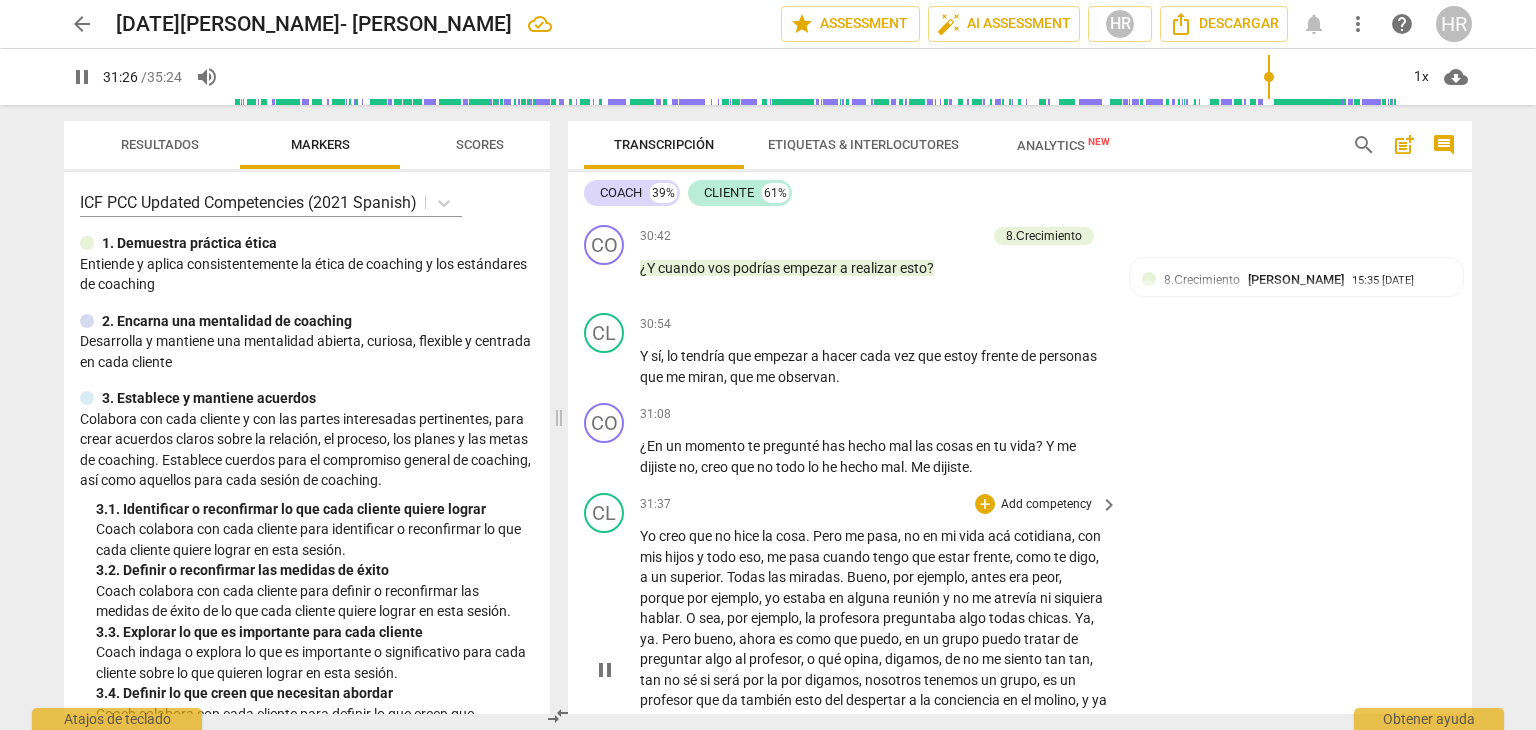click on "Yo   creo   que   no   hice   la   cosa .   Pero   me   pasa ,   no   en   mi   vida   acá   cotidiana ,   con   mis   hijos   y   todo   eso ,   me   pasa   cuando   tengo   que   estar   frente ,   como   te   digo ,   a   un   superior .   Todas   las   miradas .   [PERSON_NAME] ,   por   ejemplo ,   antes   era   peor ,   porque   por   ejemplo ,   yo   estaba   en   alguna   reunión   y   no   me   atrevía   ni   siquiera   hablar .   O   sea ,   por   ejemplo ,   la   profesora   preguntaba   algo   todas   chicas .   Ya ,   ya .   Pero   bueno ,   ahora   es   como   que   puedo ,   en   un   grupo   puedo   tratar   de   preguntar   algo   al   profesor ,   o   qué   opina ,   digamos ,   de   no   me   siento   tan   tan ,   tan   no   sé   si   será   por   la   por   digamos ,   nosotros   tenemos   un   grupo ,   es   un   profesor   que   da   también   esto   del   despertar   a   la   conciencia   en   el   molino ,   y   ya   venimos   del   año   pasado ,   entonces   como   que   más   los" at bounding box center [880, 669] 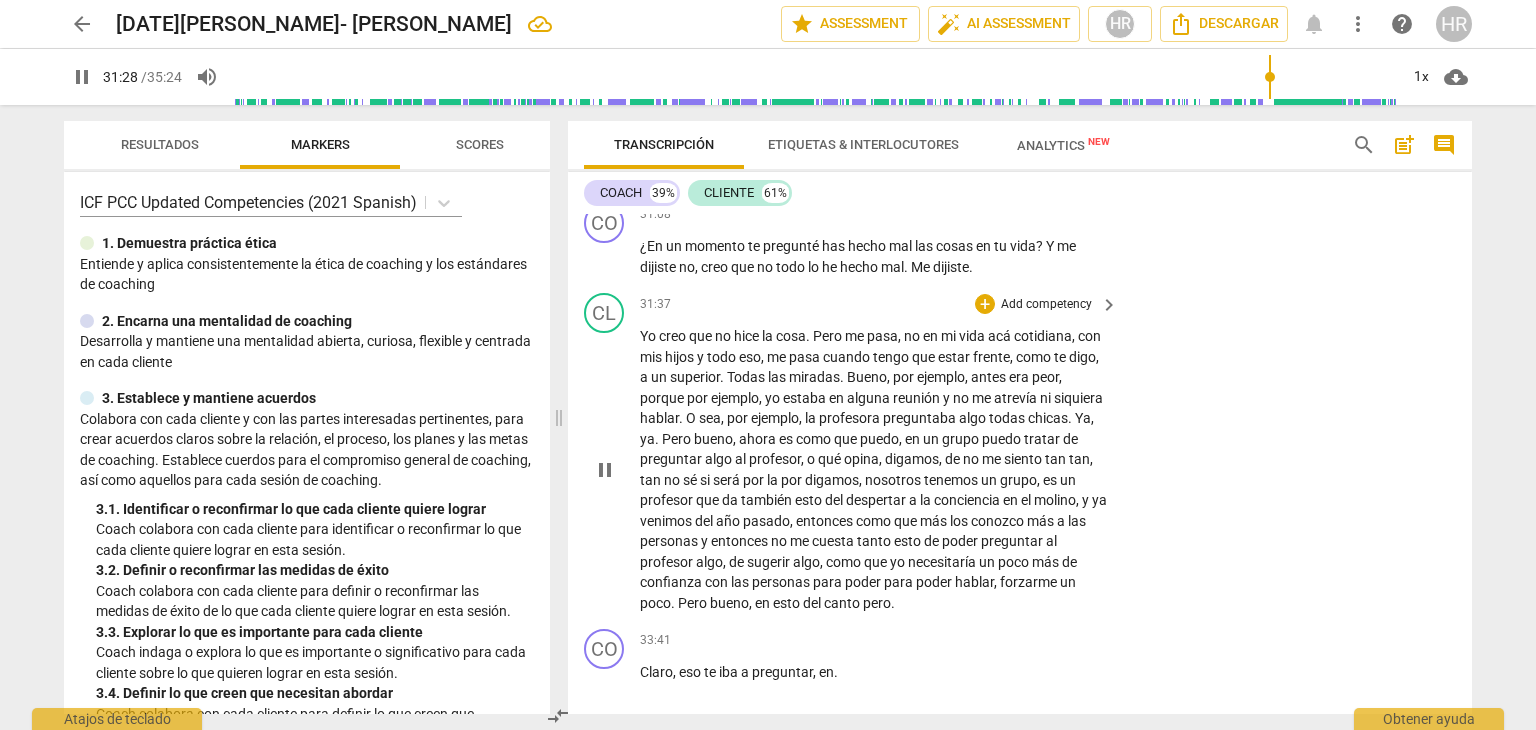 scroll, scrollTop: 11920, scrollLeft: 0, axis: vertical 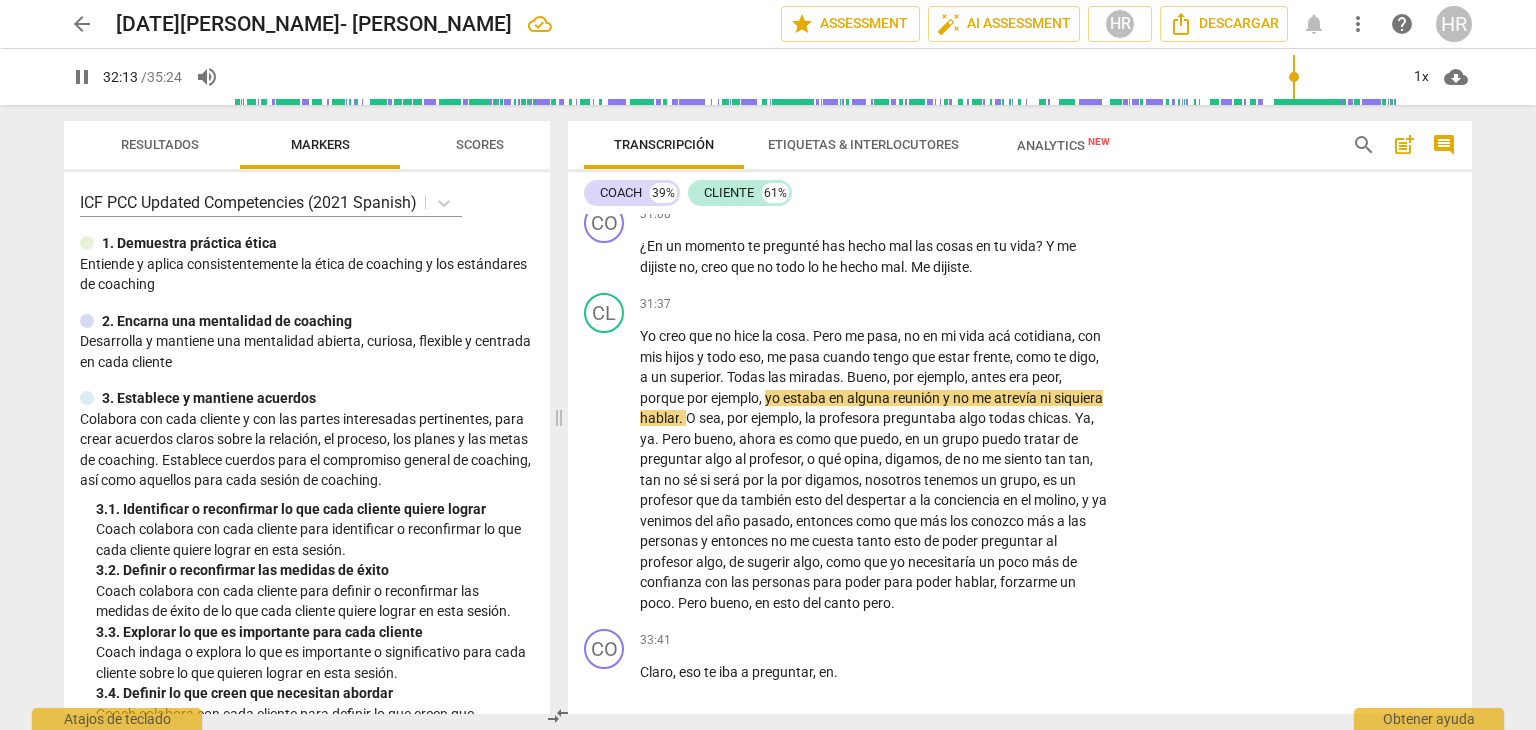 click on "pause" at bounding box center (82, 77) 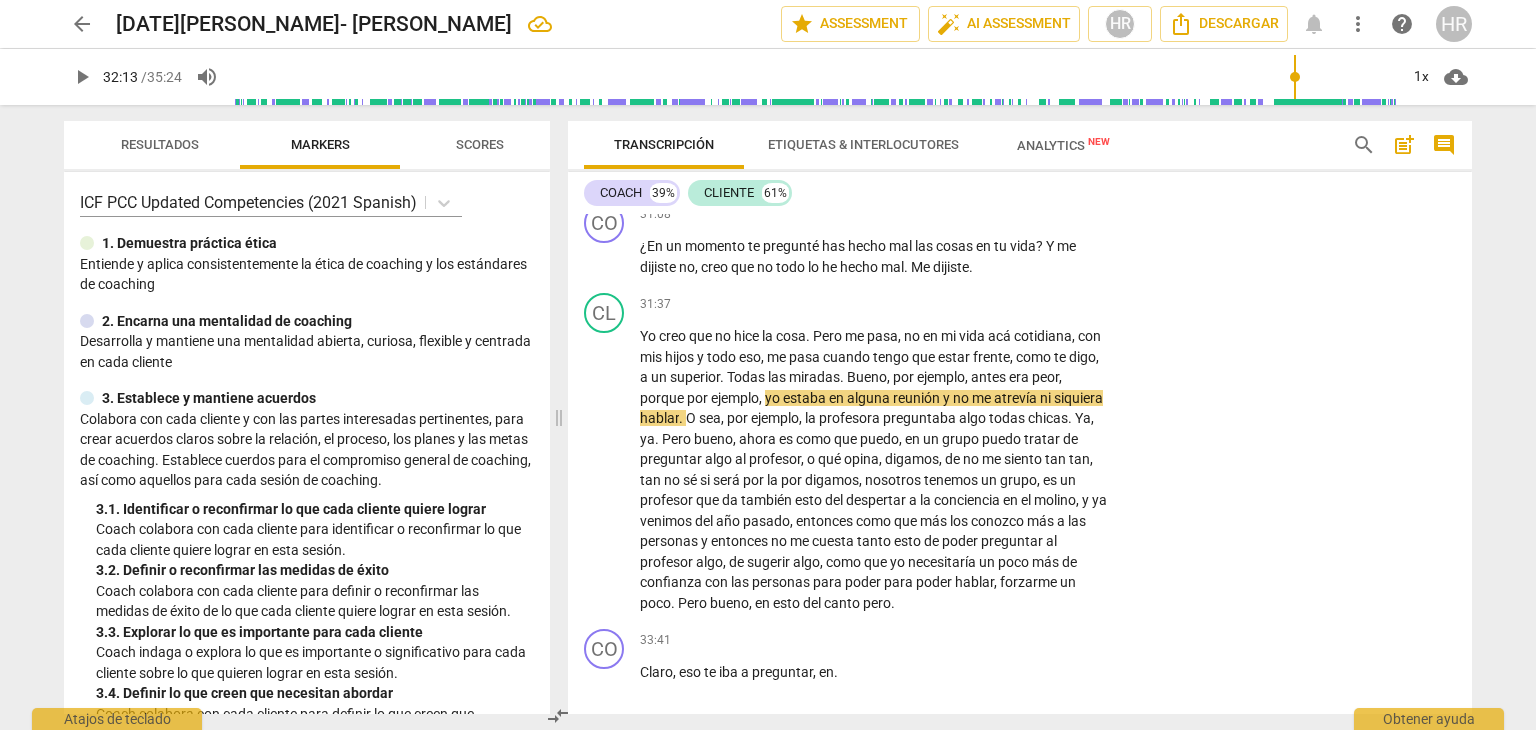 click on "play_arrow" at bounding box center [82, 77] 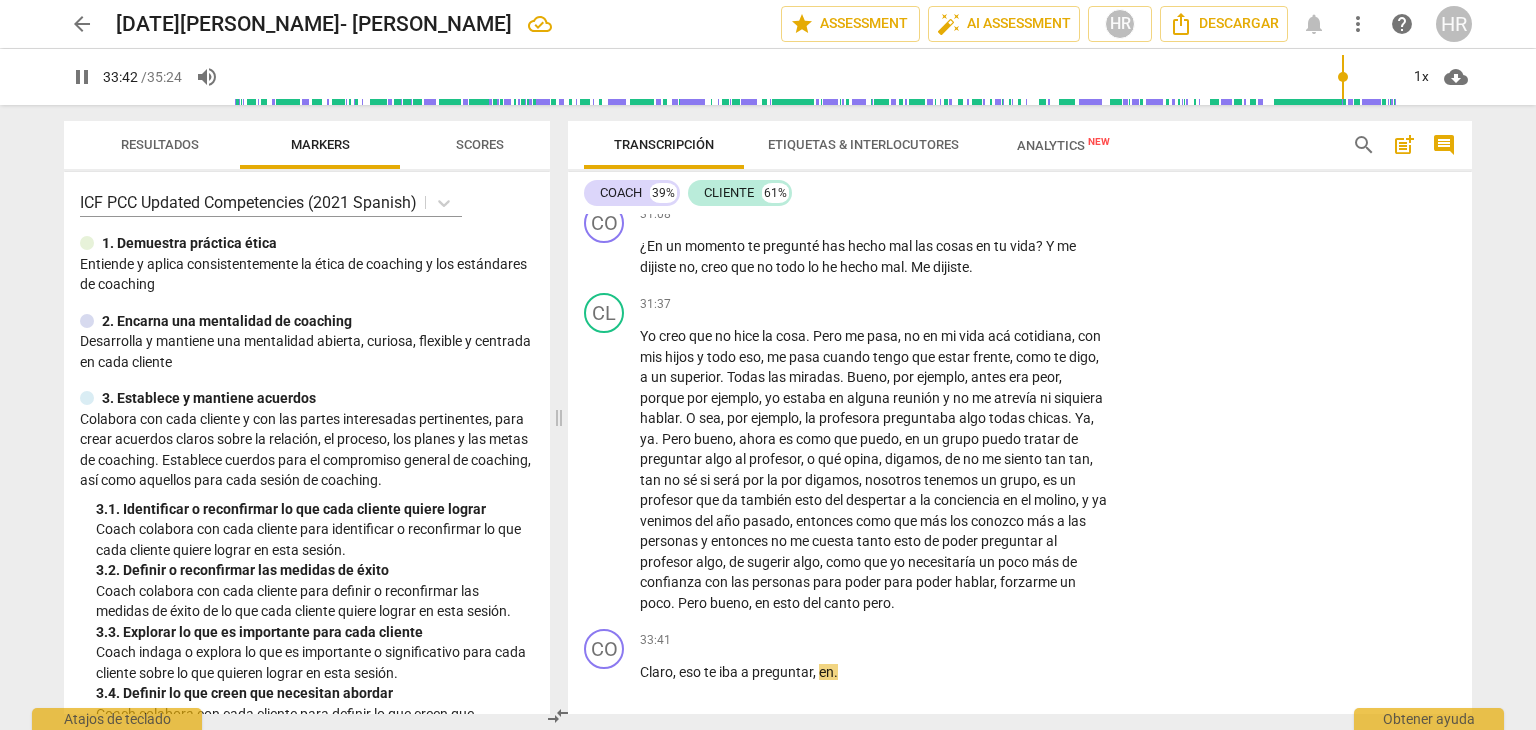 scroll, scrollTop: 12425, scrollLeft: 0, axis: vertical 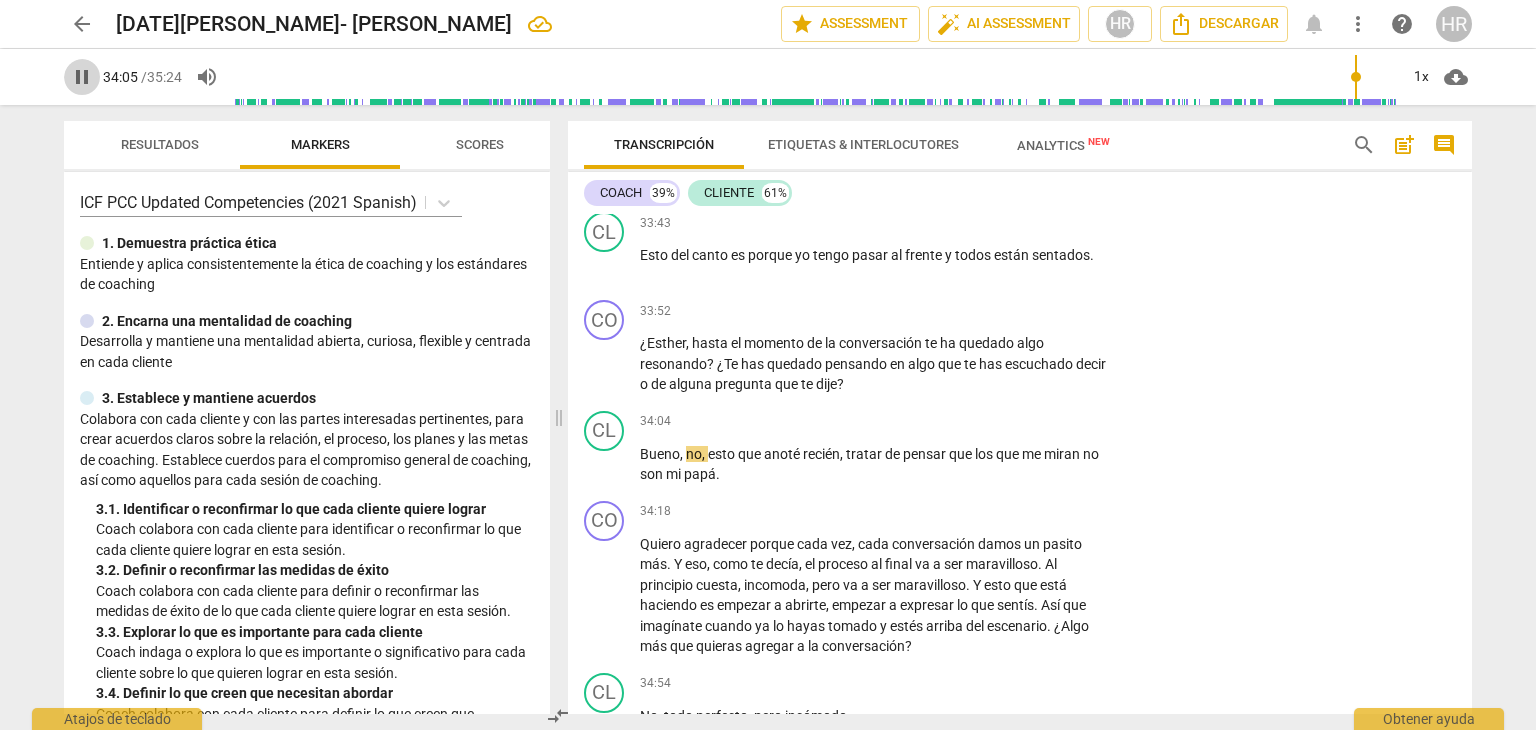 click on "pause" at bounding box center (82, 77) 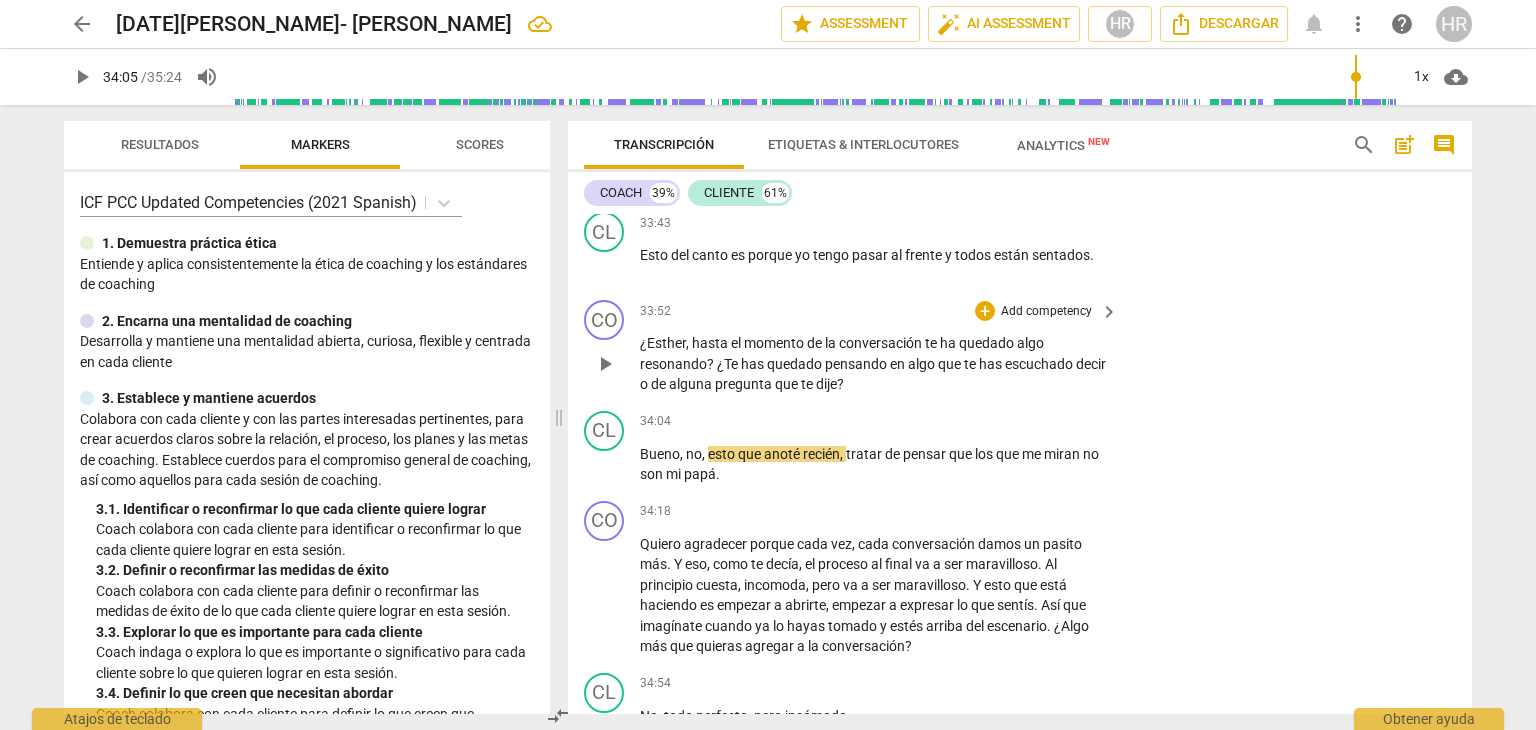 click on "Add competency" at bounding box center (1046, 312) 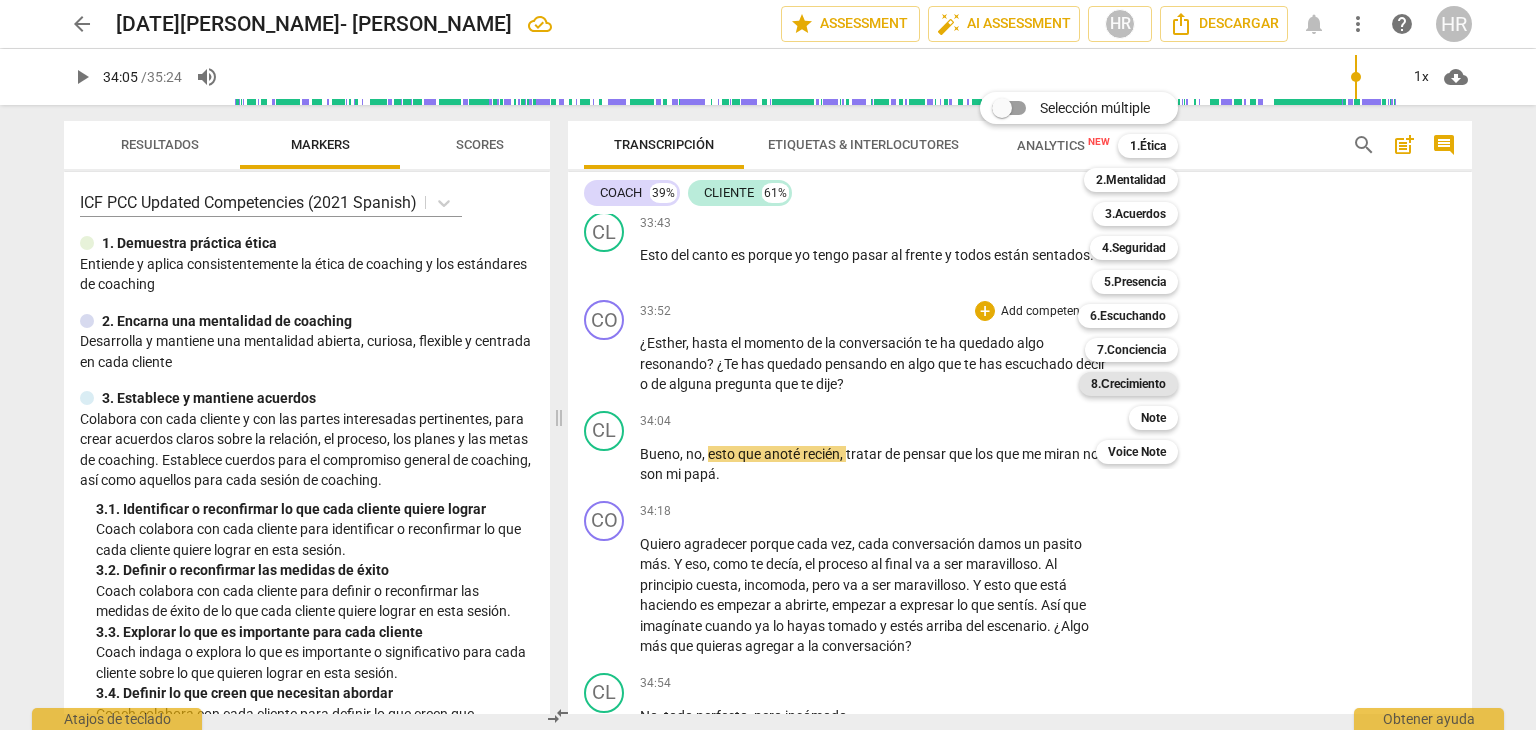 click on "8.Сrecimiento" at bounding box center [1128, 384] 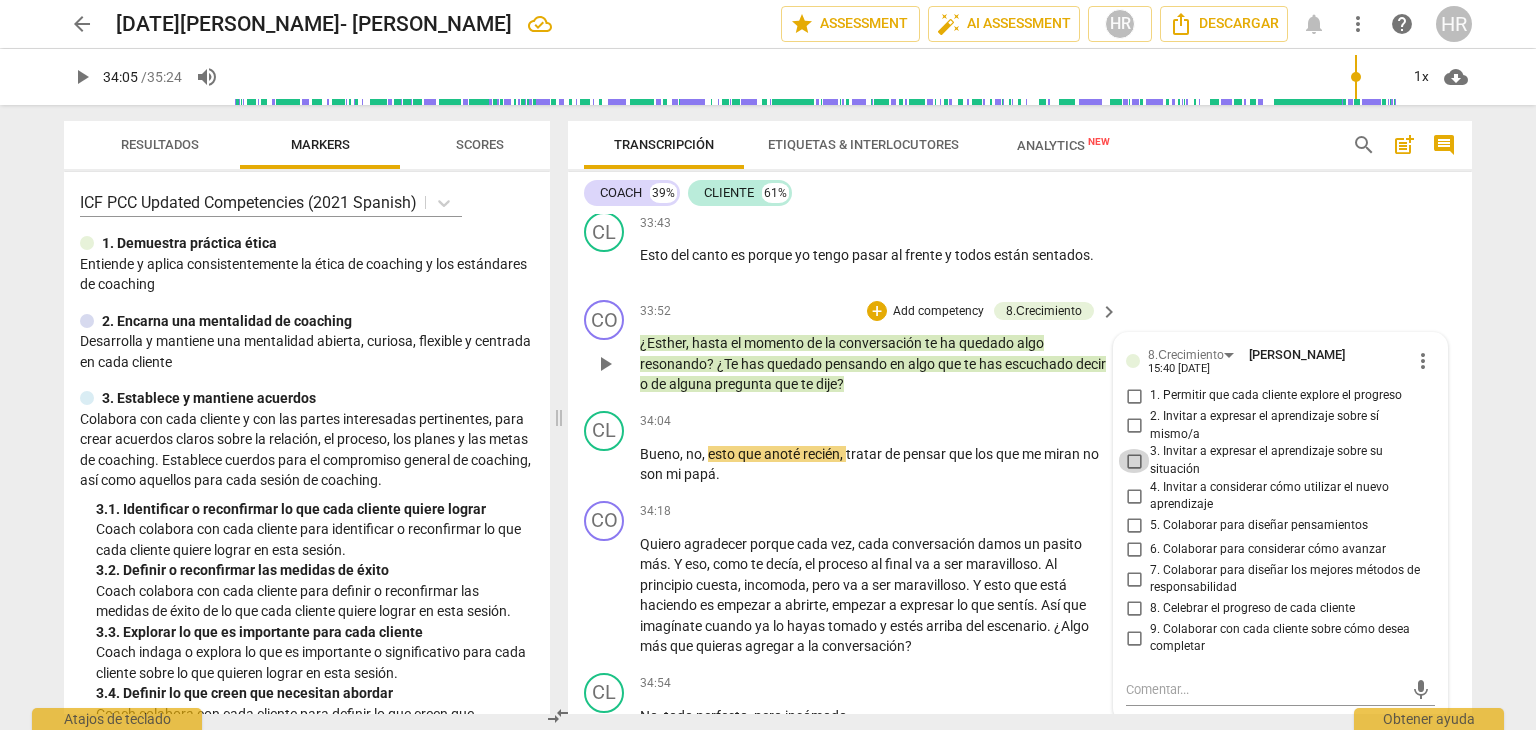 click on "3. Invitar a expresar el aprendizaje sobre su situación" at bounding box center (1134, 461) 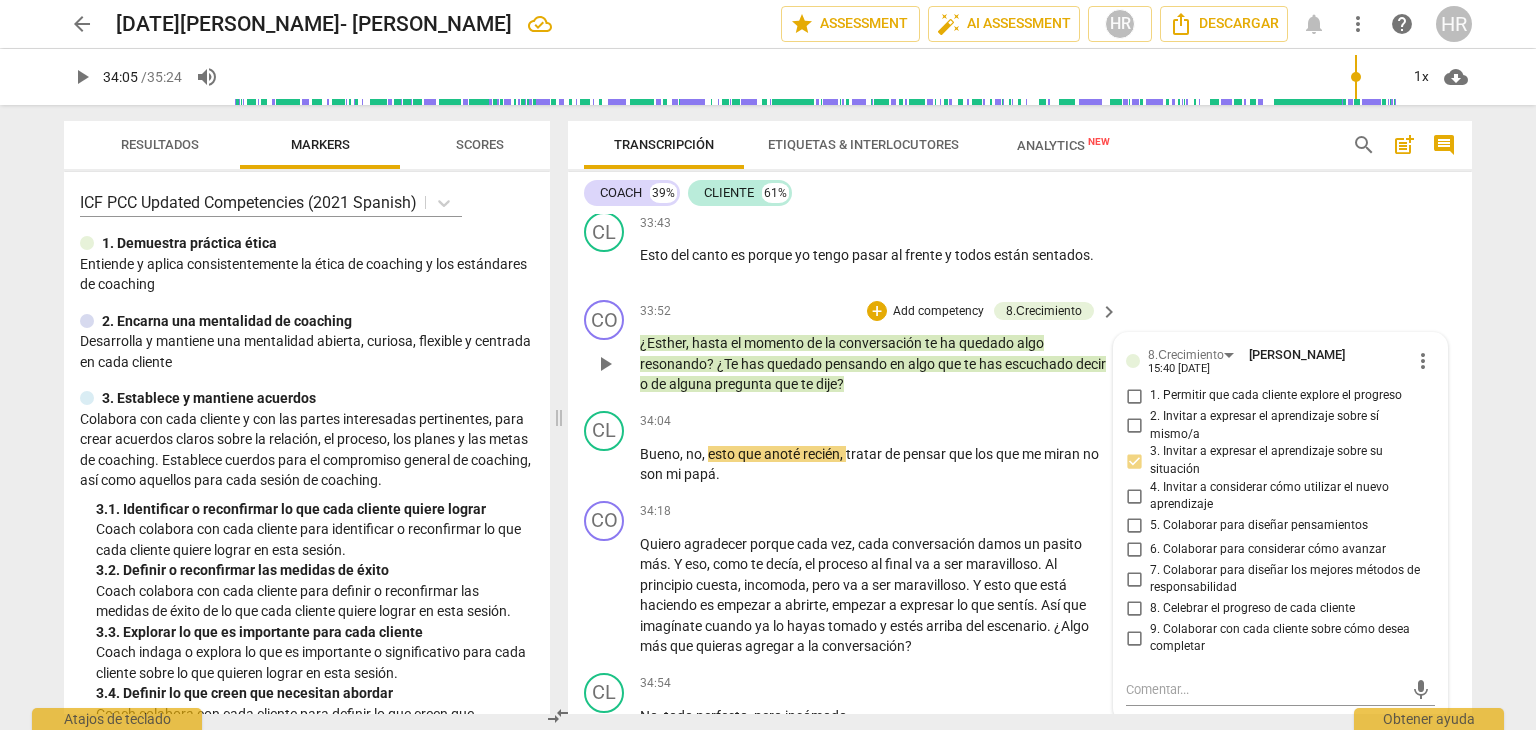 click on "CO play_arrow pause 33:52 + Add competency 8.Сrecimiento keyboard_arrow_right ¿[PERSON_NAME] ,   hasta   el   momento   de   la   conversación   te   ha   quedado   algo   resonando ?   ¿Te   has   quedado   pensando   en   algo   que   te   has   escuchado   decir   o   de   alguna   pregunta   que   te   dije ? 8.Сrecimiento [PERSON_NAME] 15:40 [DATE] more_vert 1. Permitir que cada cliente explore el progreso 2. Invitar a expresar el aprendizaje sobre sí mismo/a 3. Invitar a expresar el aprendizaje sobre su situación  4. Invitar a considerar cómo utilizar el nuevo aprendizaje 5. Colaborar para diseñar pensamientos 6. Colaborar para considerar cómo avanzar 7. Colaborar para diseñar los mejores métodos de responsabilidad 8. Celebrar el progreso de cada cliente 9. Colaborar con cada cliente sobre cómo desea completar mic" at bounding box center [1020, 347] 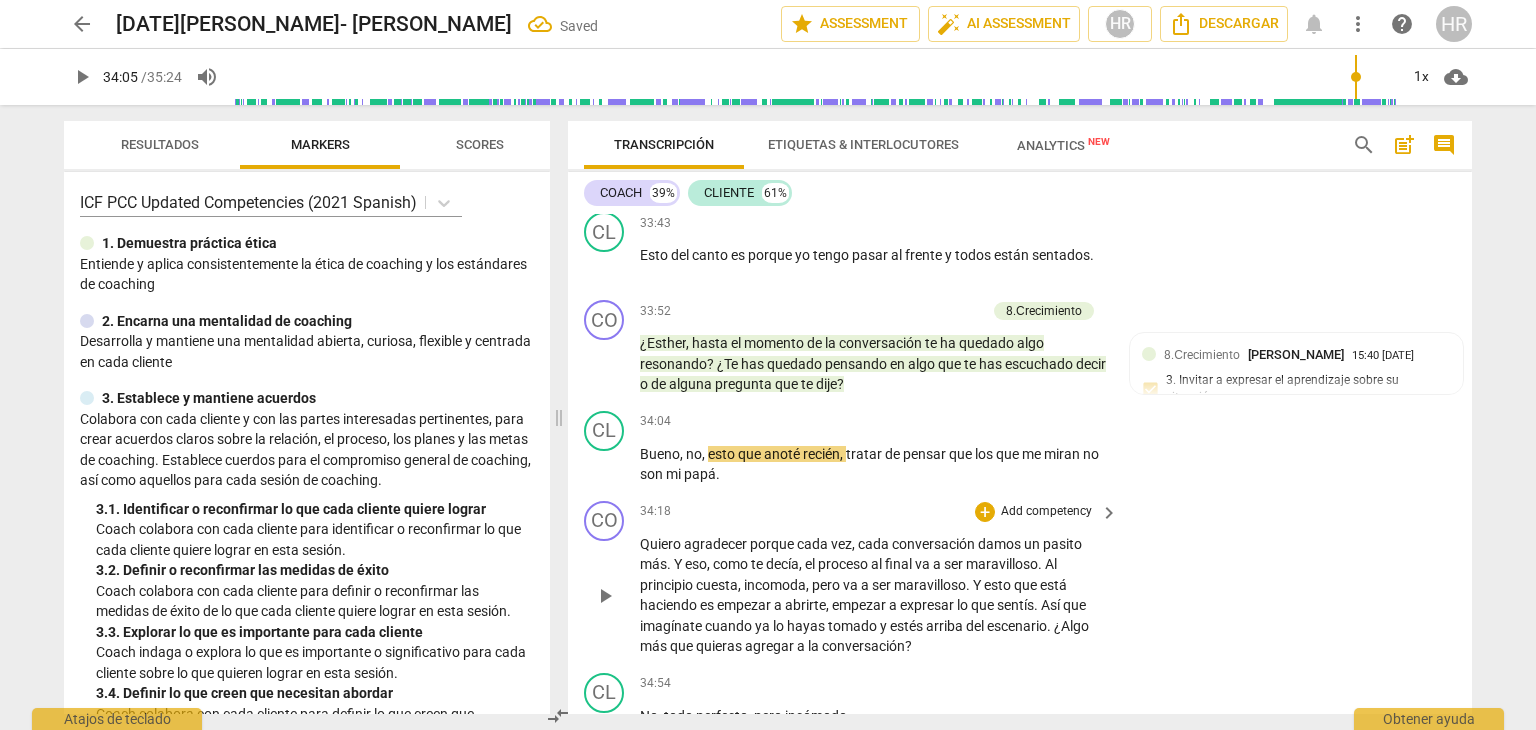 click on "Quiero   agradecer   porque   cada   vez ,   cada   conversación   damos   un   pasito   más .   Y   eso ,   como   te   decía ,   el   proceso   al   final   va   a   ser   maravilloso .   Al   principio   cuesta ,   incomoda ,   pero   va   a   ser   maravilloso .   Y   esto   que   está   haciendo   es   empezar   a   abrirte ,   empezar   a   expresar   lo   que   sentís .   Así   que   imagínate   cuando   ya   lo   hayas   tomado   y   estés   arriba   del   escenario .   ¿Algo   más   que   quieras   agregar   a   la   conversación ?" at bounding box center [880, 595] 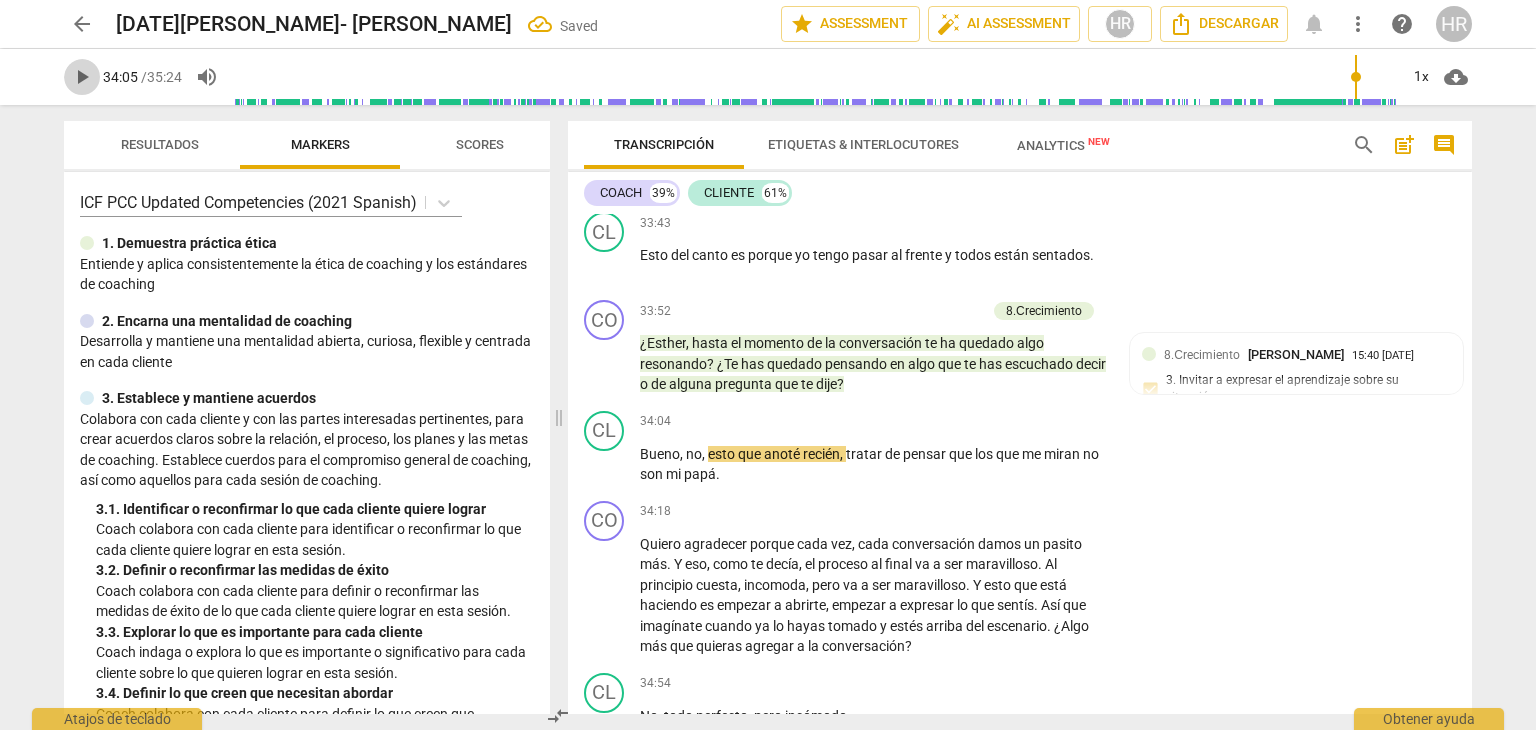 click on "play_arrow" at bounding box center (82, 77) 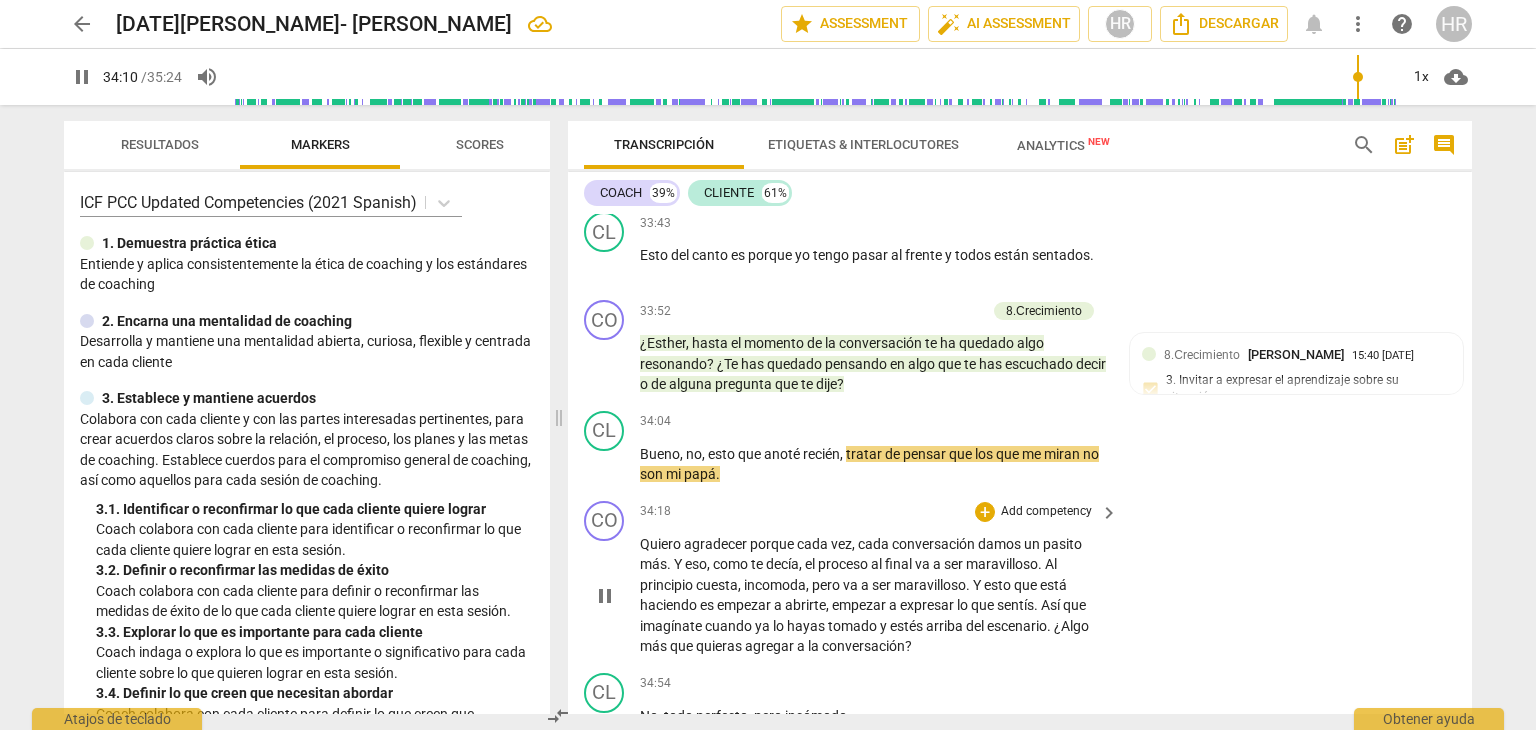 click on "Quiero   agradecer   porque   cada   vez ,   cada   conversación   damos   un   pasito   más .   Y   eso ,   como   te   decía ,   el   proceso   al   final   va   a   ser   maravilloso .   Al   principio   cuesta ,   incomoda ,   pero   va   a   ser   maravilloso .   Y   esto   que   está   haciendo   es   empezar   a   abrirte ,   empezar   a   expresar   lo   que   sentís .   Así   que   imagínate   cuando   ya   lo   hayas   tomado   y   estés   arriba   del   escenario .   ¿Algo   más   que   quieras   agregar   a   la   conversación ?" at bounding box center (880, 595) 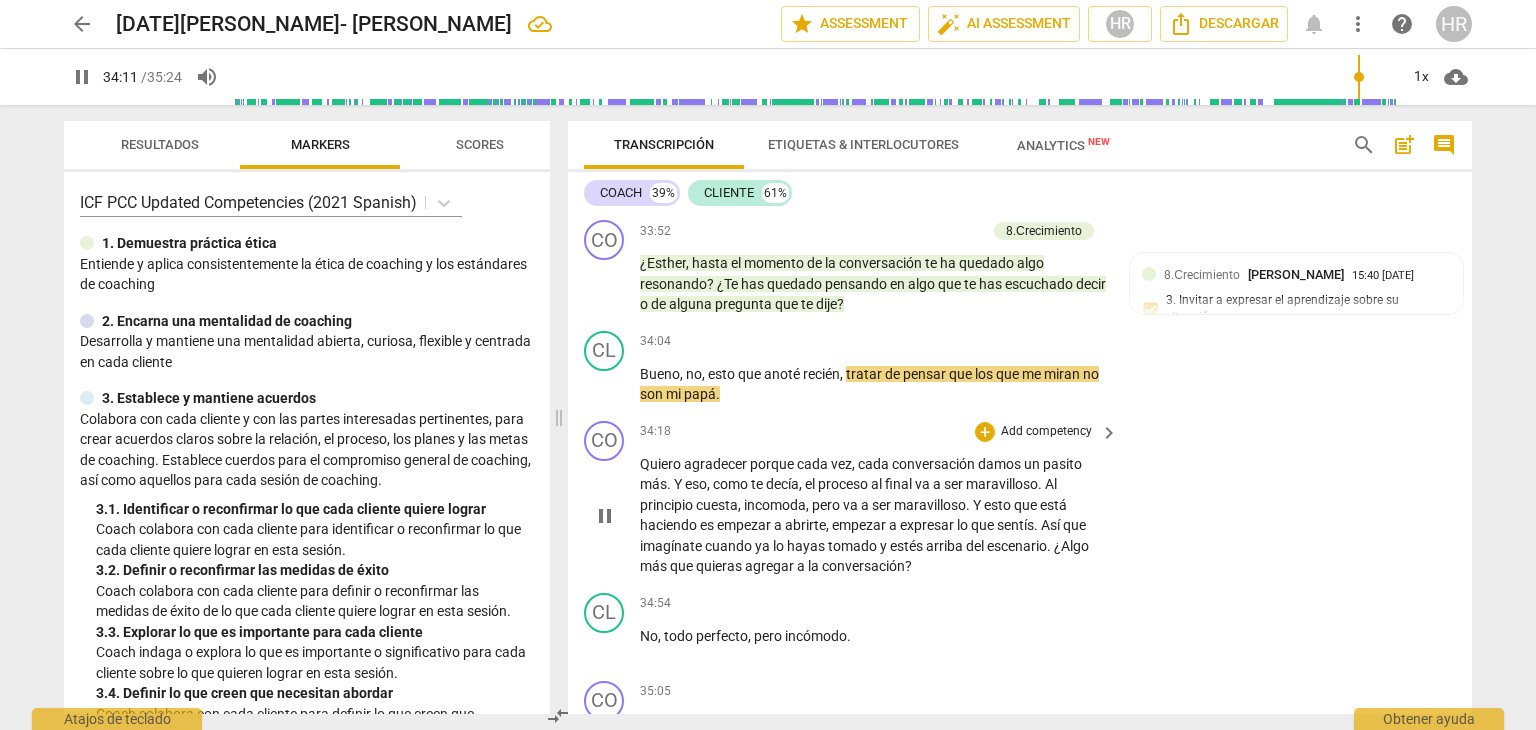 scroll, scrollTop: 12545, scrollLeft: 0, axis: vertical 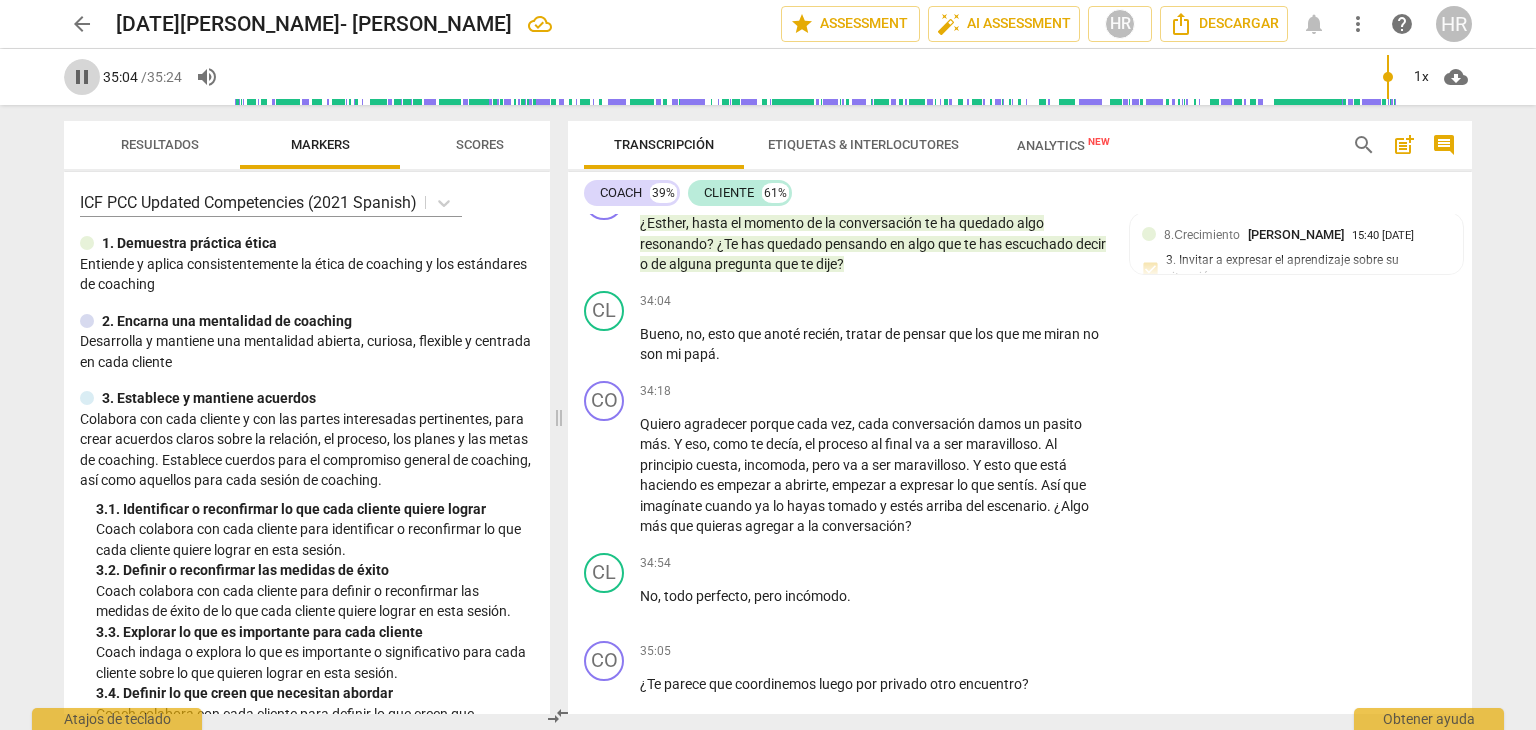 click on "pause" at bounding box center [82, 77] 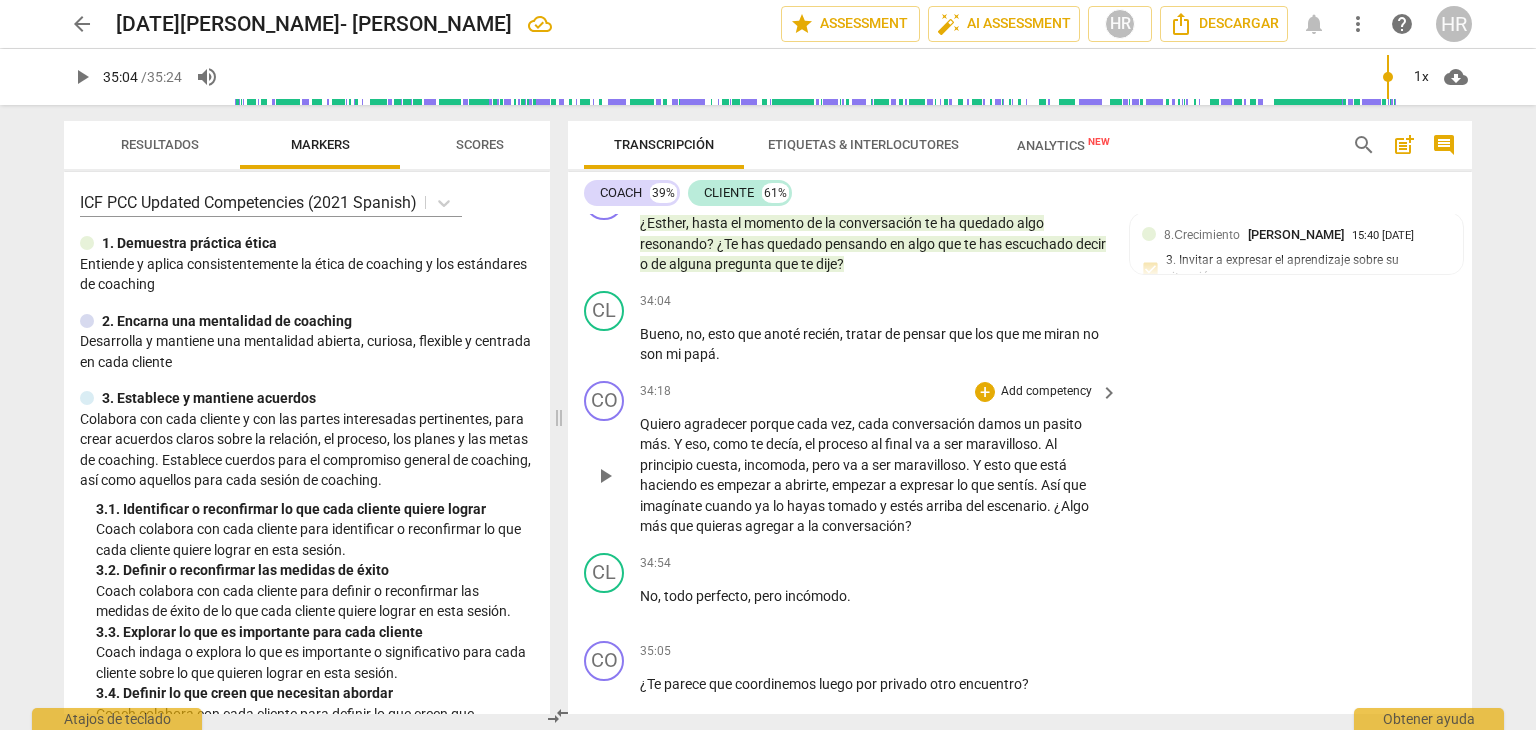 click on "Add competency" at bounding box center [1046, 392] 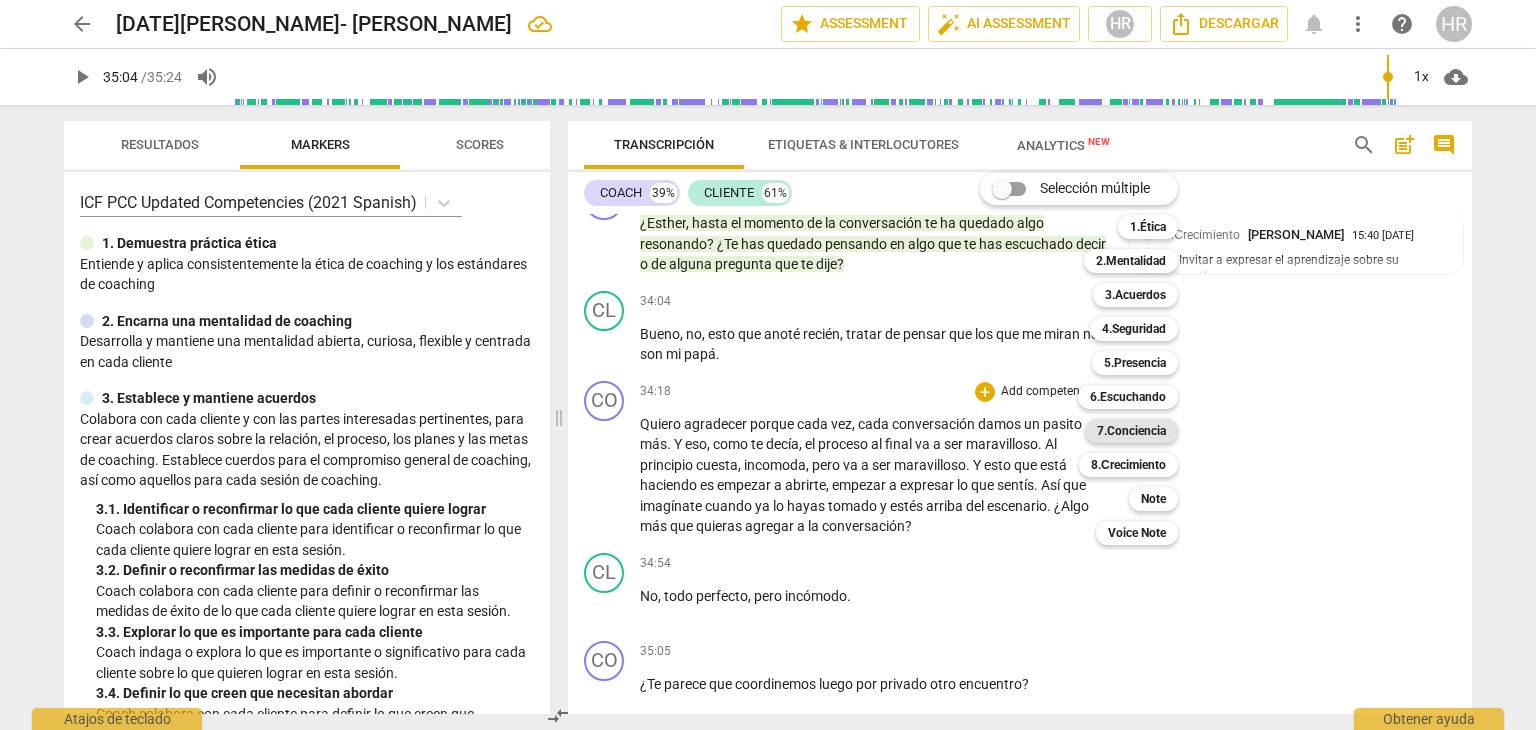 click on "7.Conciencia" at bounding box center (1131, 431) 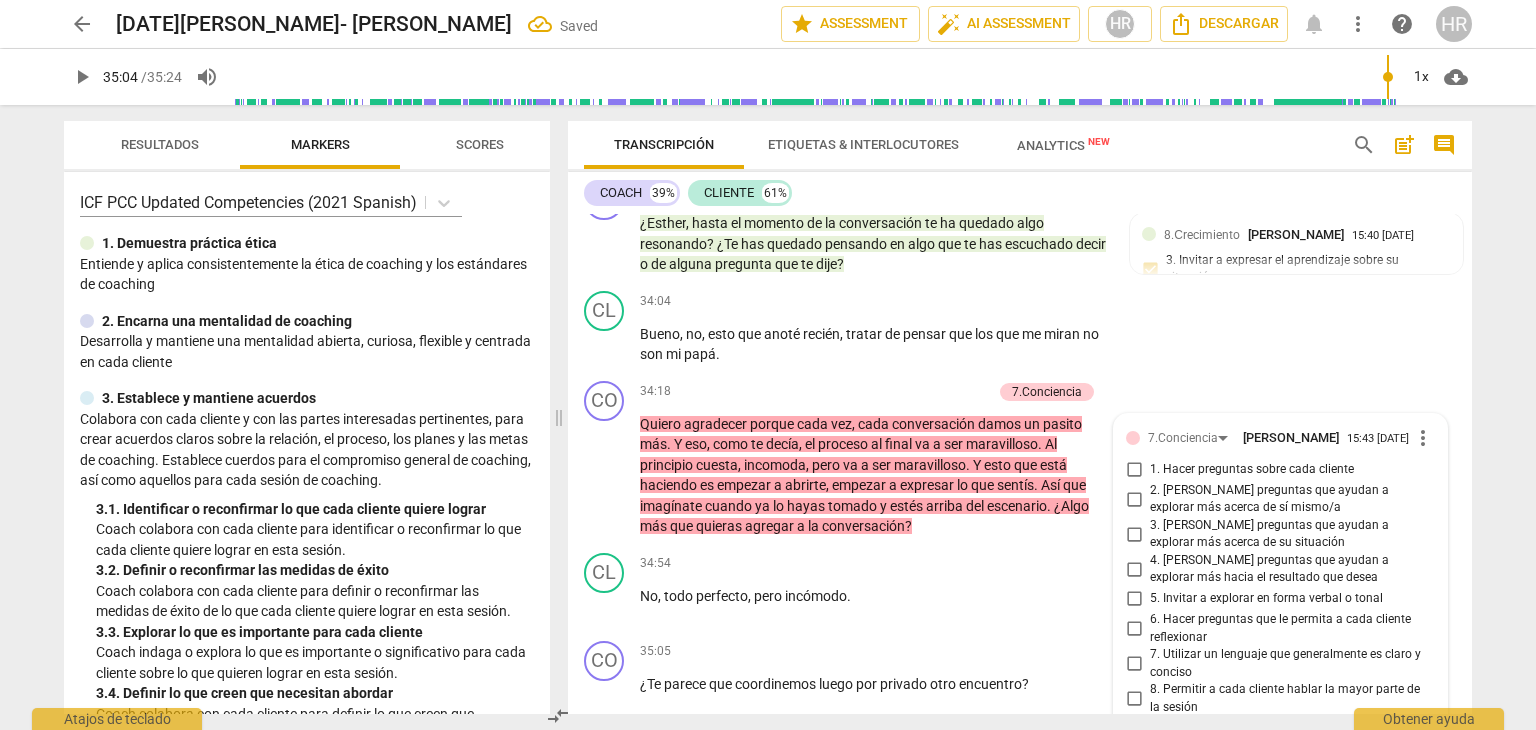 scroll, scrollTop: 12805, scrollLeft: 0, axis: vertical 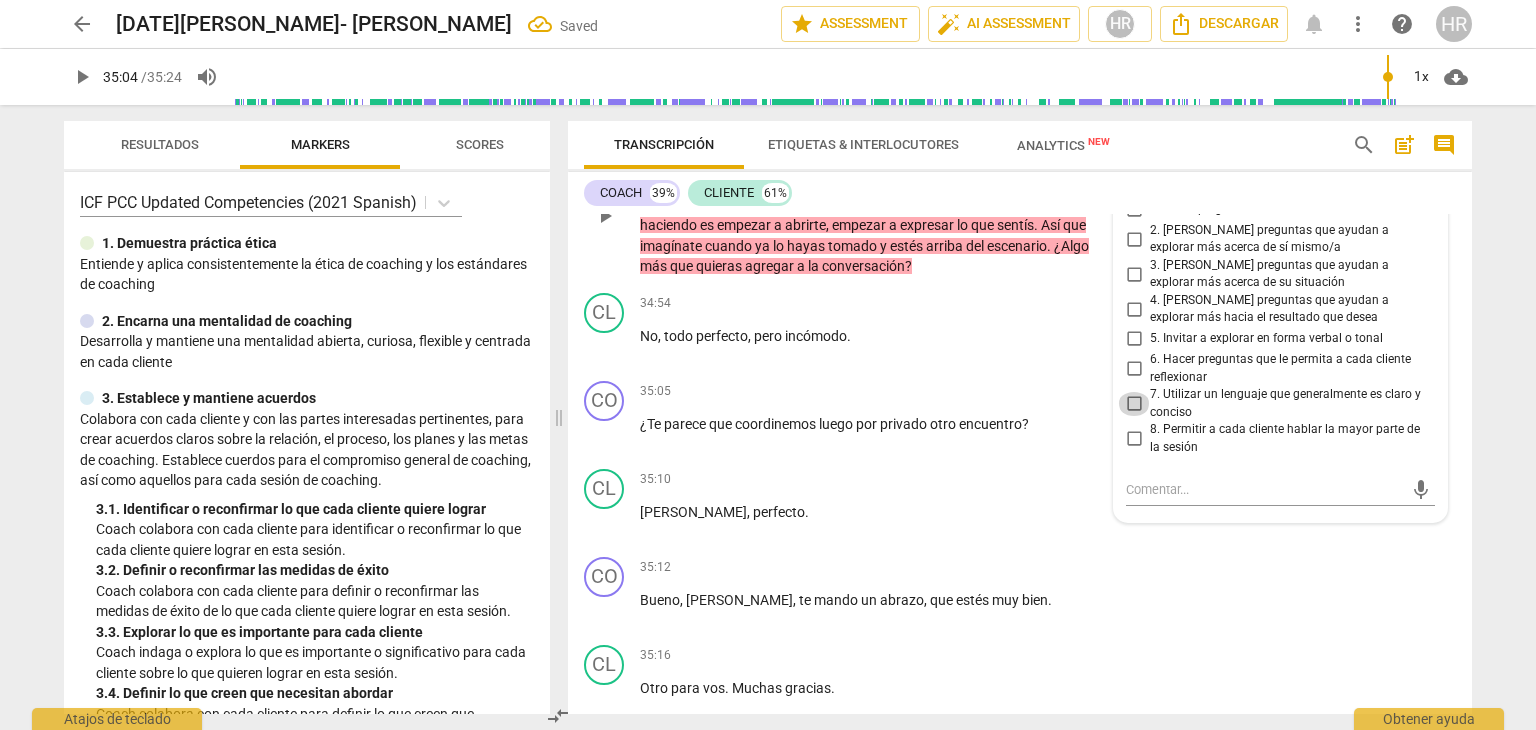 click on "7. Utilizar un lenguaje que generalmente es claro y conciso" at bounding box center (1134, 404) 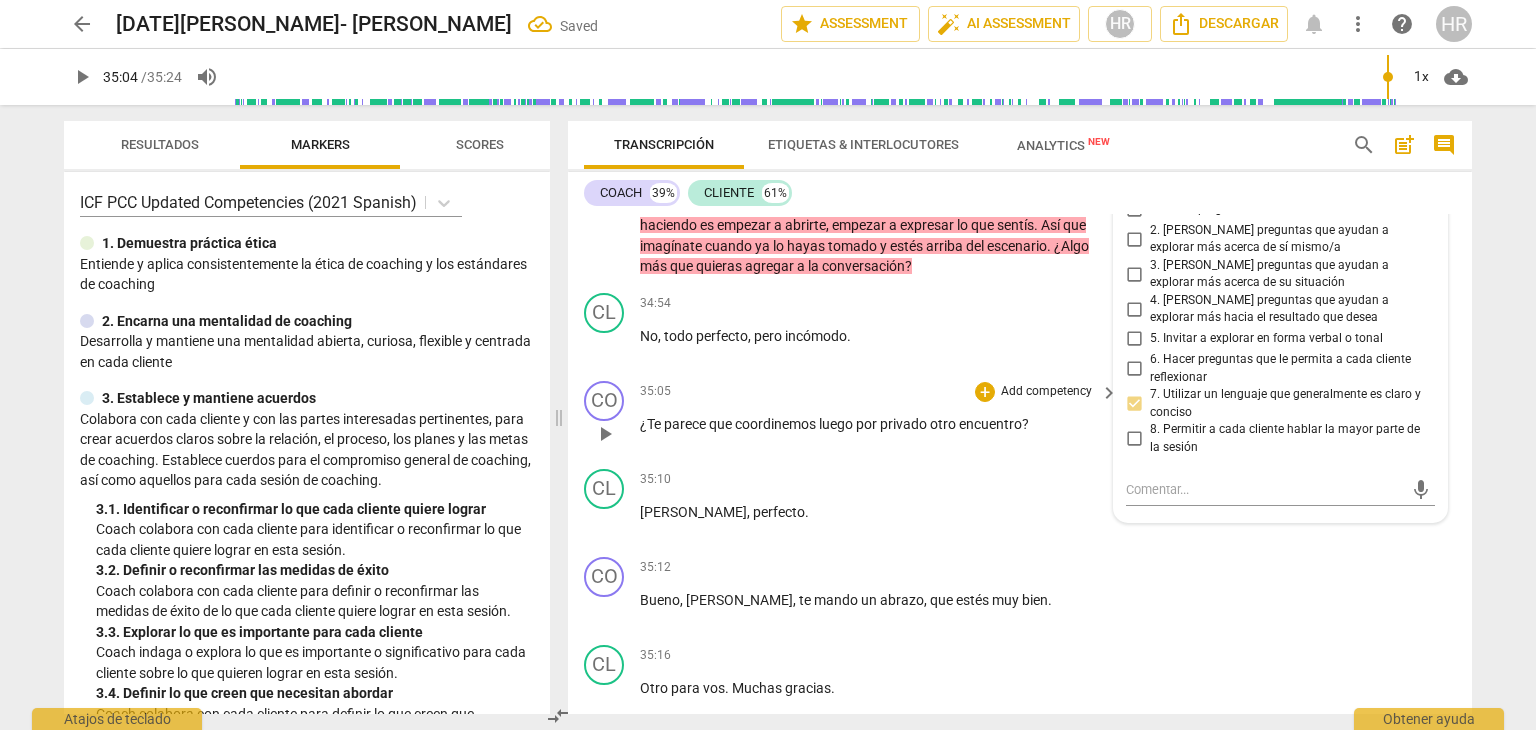 click on "CO play_arrow pause 35:05 + Add competency keyboard_arrow_right ¿Te   parece   que   coordinemos   luego   por   privado   otro   encuentro ?" at bounding box center (1020, 417) 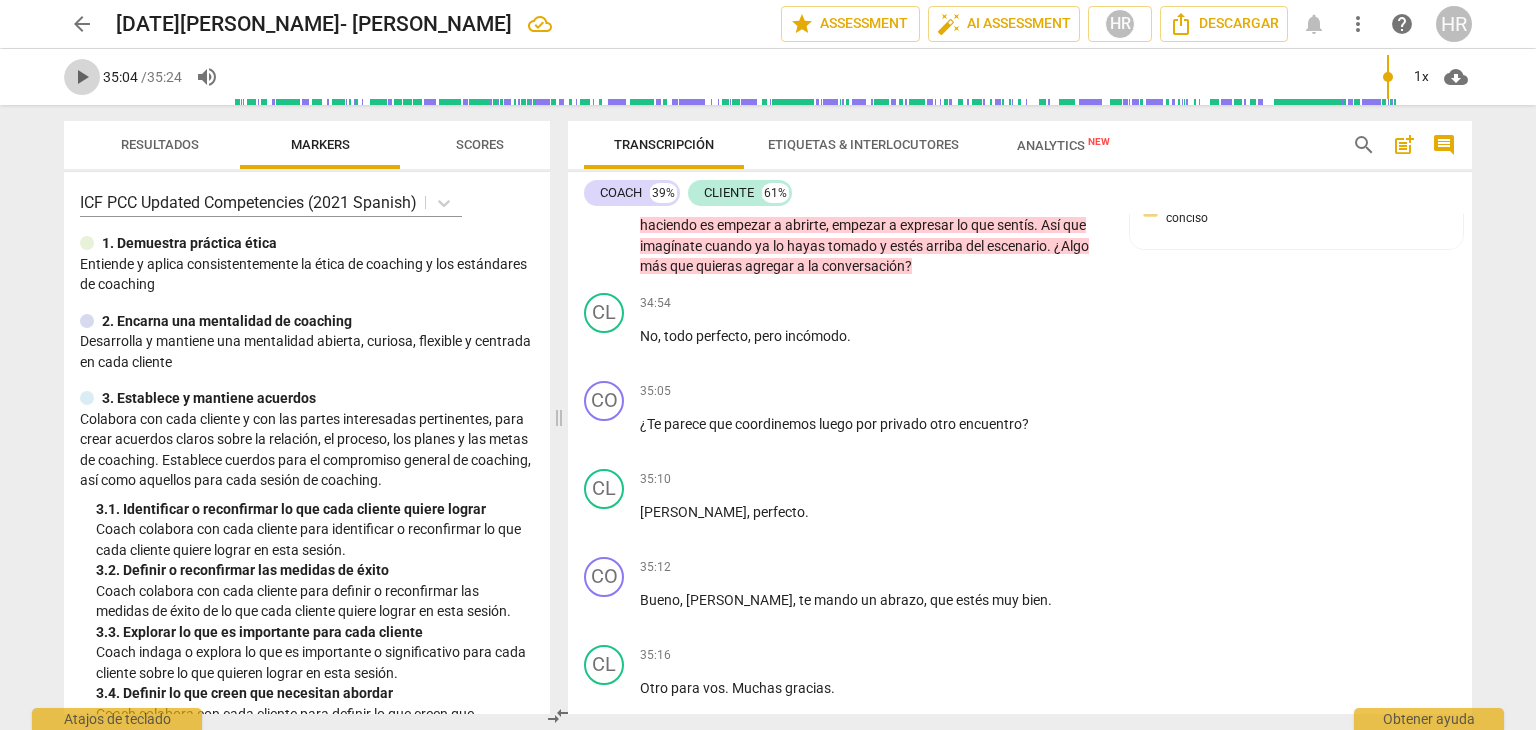 click on "play_arrow" at bounding box center (82, 77) 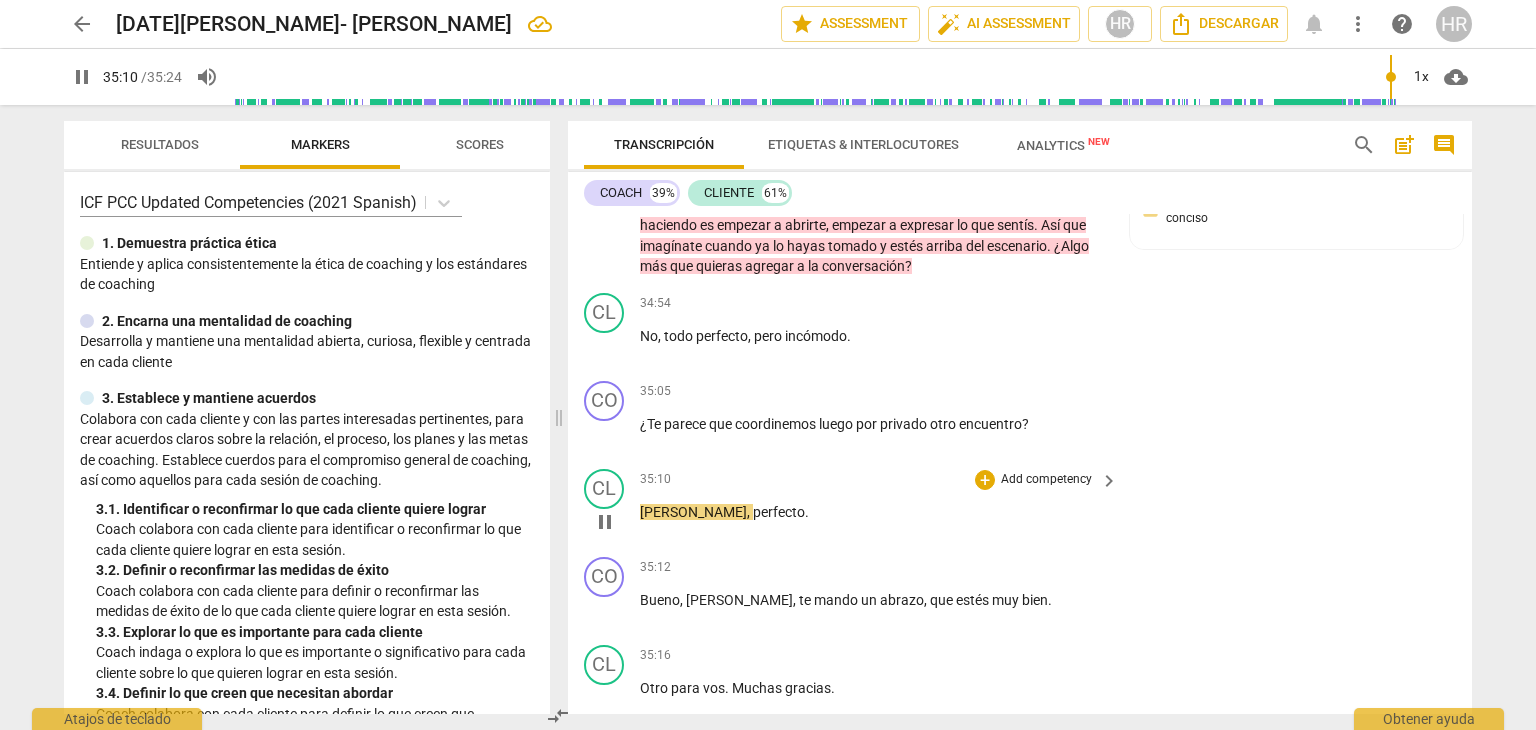 click on "CL play_arrow pause 35:10 + Add competency keyboard_arrow_right Dale ,   perfecto ." at bounding box center (1020, 505) 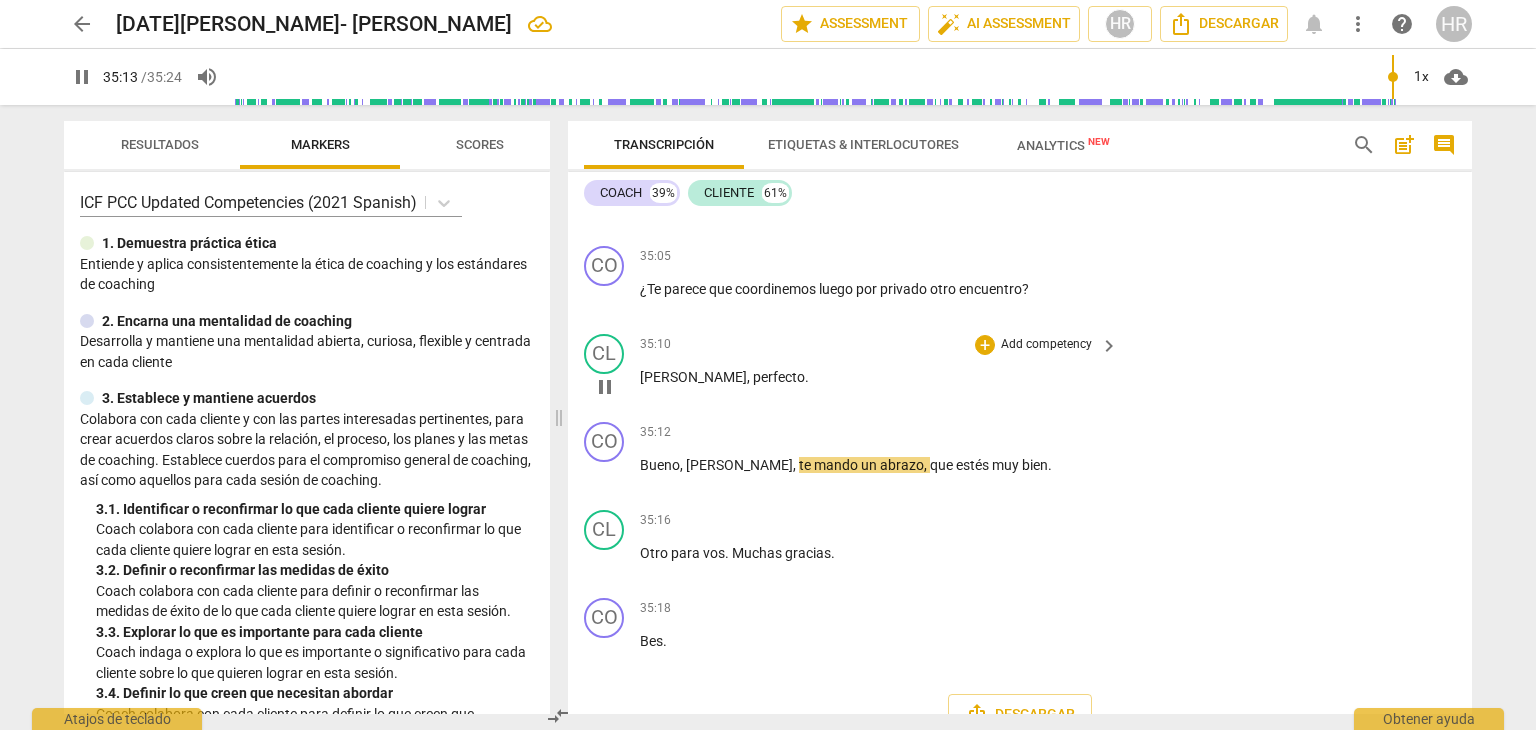scroll, scrollTop: 12940, scrollLeft: 0, axis: vertical 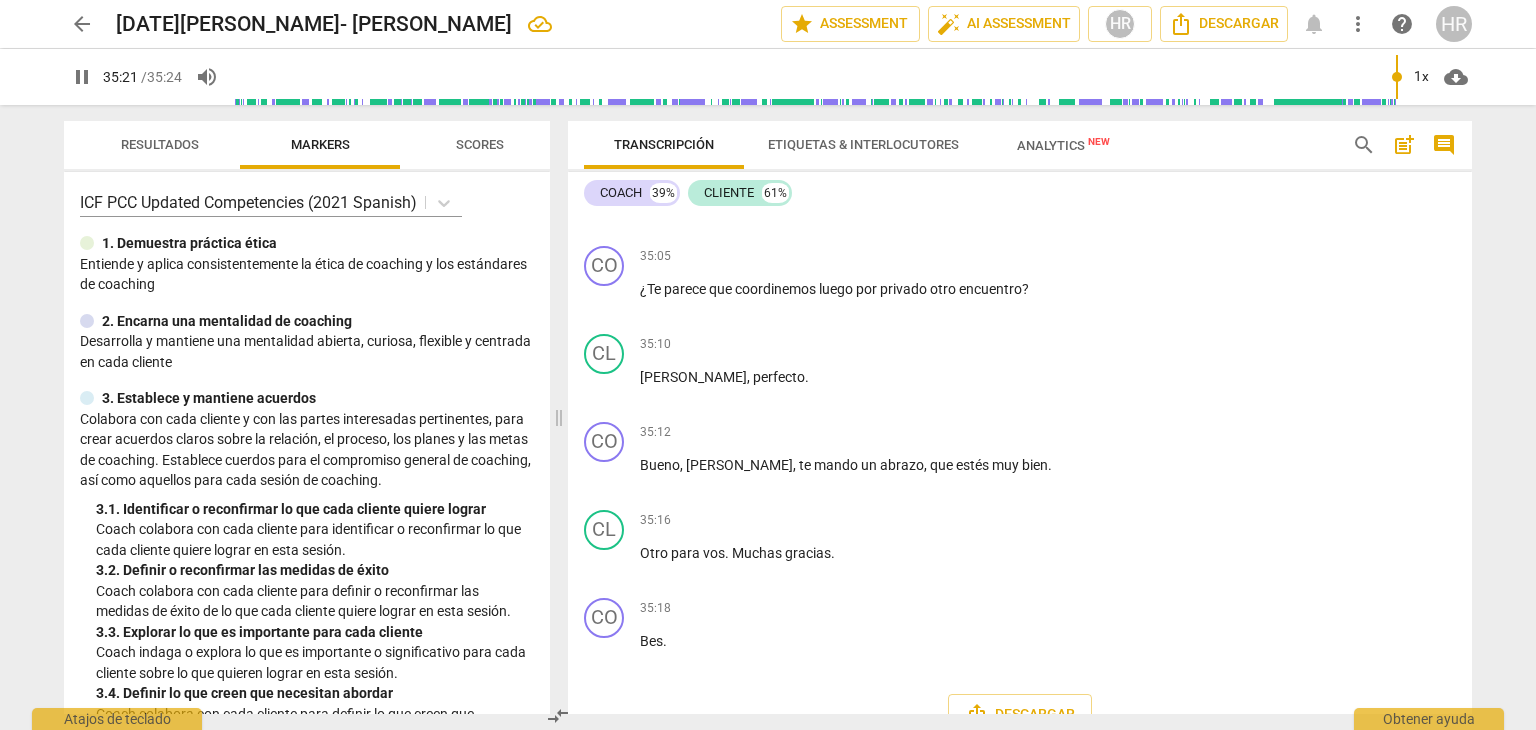 click on "Transcripción Etiquetas & Interlocutores Analytics   New search post_add comment COACH 39% CLIENTE 61% CO play_arrow pause 00:02 + Add competency 1.Ética keyboard_arrow_right ¿[PERSON_NAME] ,   buen   día ,   cómo   estás ? 1.Ética [PERSON_NAME] 14:24 [DATE] La Coach demuestra [PERSON_NAME] y Principios con el saludo a la clienta. CL play_arrow pause 00:05 + Add competency 2.Mentalidad keyboard_arrow_right Hola ,   buen   día ,   bien   todo   y   muy   bien . 2.Mentalidad [PERSON_NAME] 14:26 [DATE] La Coach inicia centrándose en la cliente, de manera curiosa y flexible. CO play_arrow pause 00:10 + Add competency keyboard_arrow_right ¿Cómo   te   sentís   para   la   conversación ? CL play_arrow pause 00:14 + Add competency keyboard_arrow_right Bien .   Vamos   para   adelante . CO play_arrow pause 00:18 + Add competency 3.Acuerdos keyboard_arrow_right ¿De   qué   te   gustaría   trabajar   en   este   espacio ? 3.Acuerdos [PERSON_NAME] 14:26 [DATE] CL play_arrow + Y" at bounding box center (1024, 417) 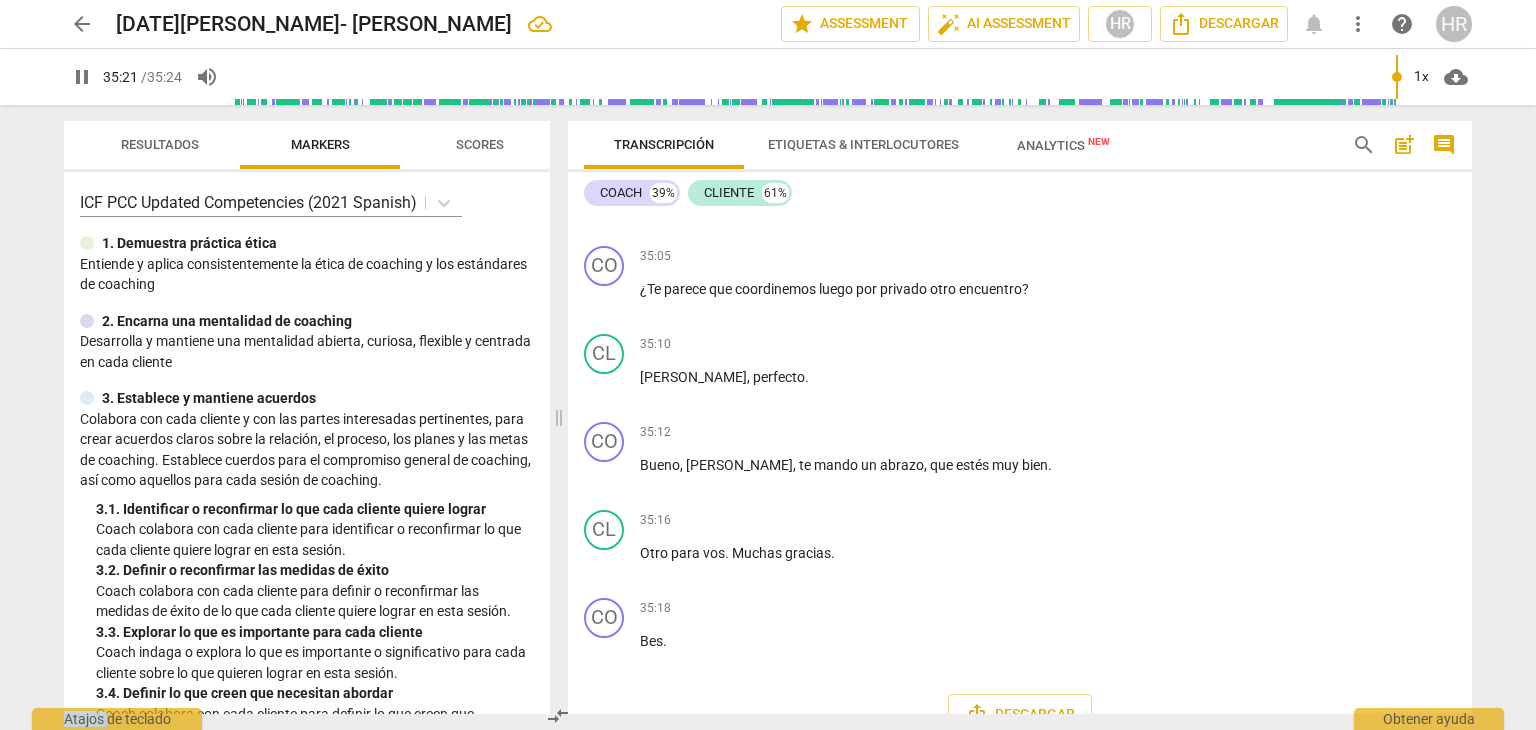 click on "Transcripción Etiquetas & Interlocutores Analytics   New search post_add comment COACH 39% CLIENTE 61% CO play_arrow pause 00:02 + Add competency 1.Ética keyboard_arrow_right ¿[PERSON_NAME] ,   buen   día ,   cómo   estás ? 1.Ética [PERSON_NAME] 14:24 [DATE] La Coach demuestra [PERSON_NAME] y Principios con el saludo a la clienta. CL play_arrow pause 00:05 + Add competency 2.Mentalidad keyboard_arrow_right Hola ,   buen   día ,   bien   todo   y   muy   bien . 2.Mentalidad [PERSON_NAME] 14:26 [DATE] La Coach inicia centrándose en la cliente, de manera curiosa y flexible. CO play_arrow pause 00:10 + Add competency keyboard_arrow_right ¿Cómo   te   sentís   para   la   conversación ? CL play_arrow pause 00:14 + Add competency keyboard_arrow_right Bien .   Vamos   para   adelante . CO play_arrow pause 00:18 + Add competency 3.Acuerdos keyboard_arrow_right ¿De   qué   te   gustaría   trabajar   en   este   espacio ? 3.Acuerdos [PERSON_NAME] 14:26 [DATE] CL play_arrow + Y" at bounding box center (1024, 417) 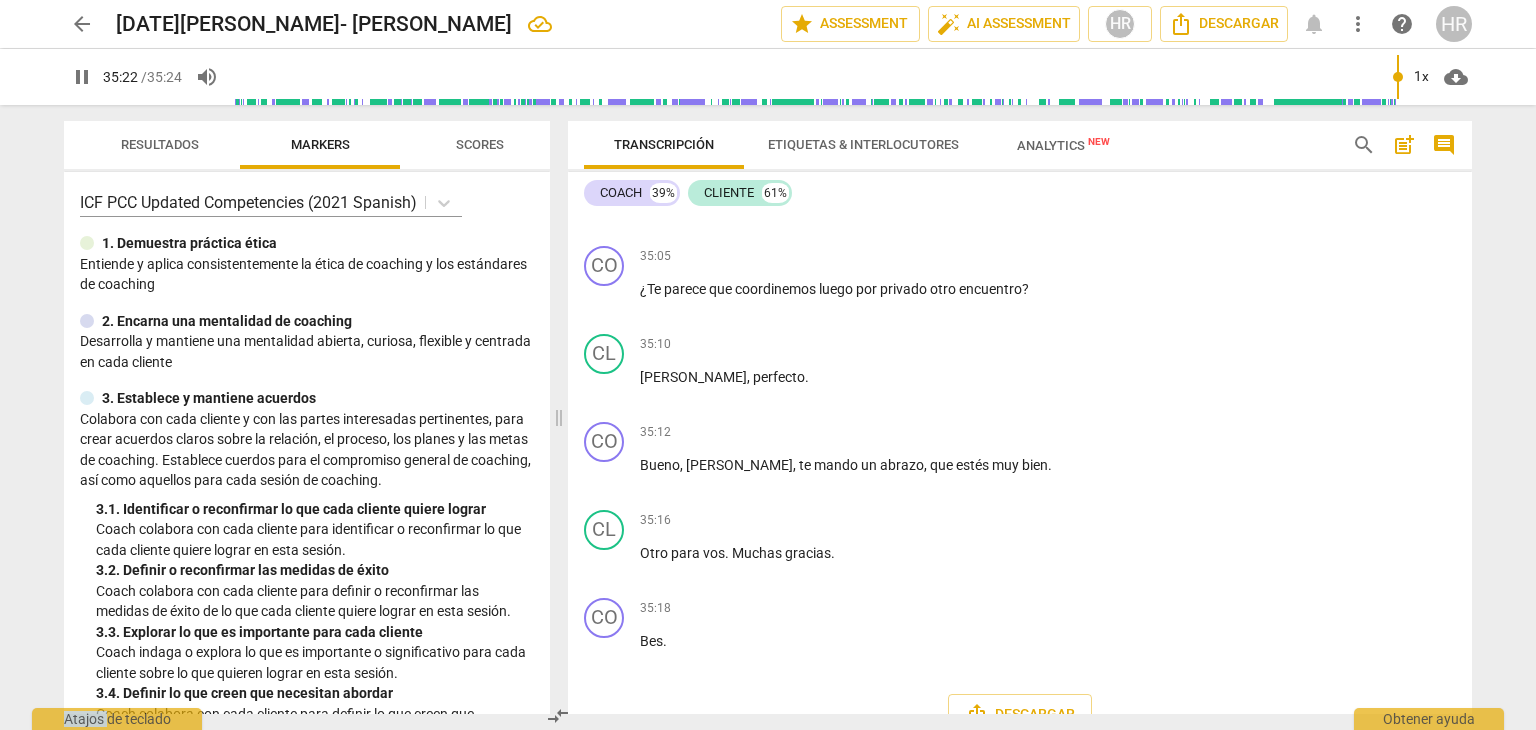 scroll, scrollTop: 12504, scrollLeft: 0, axis: vertical 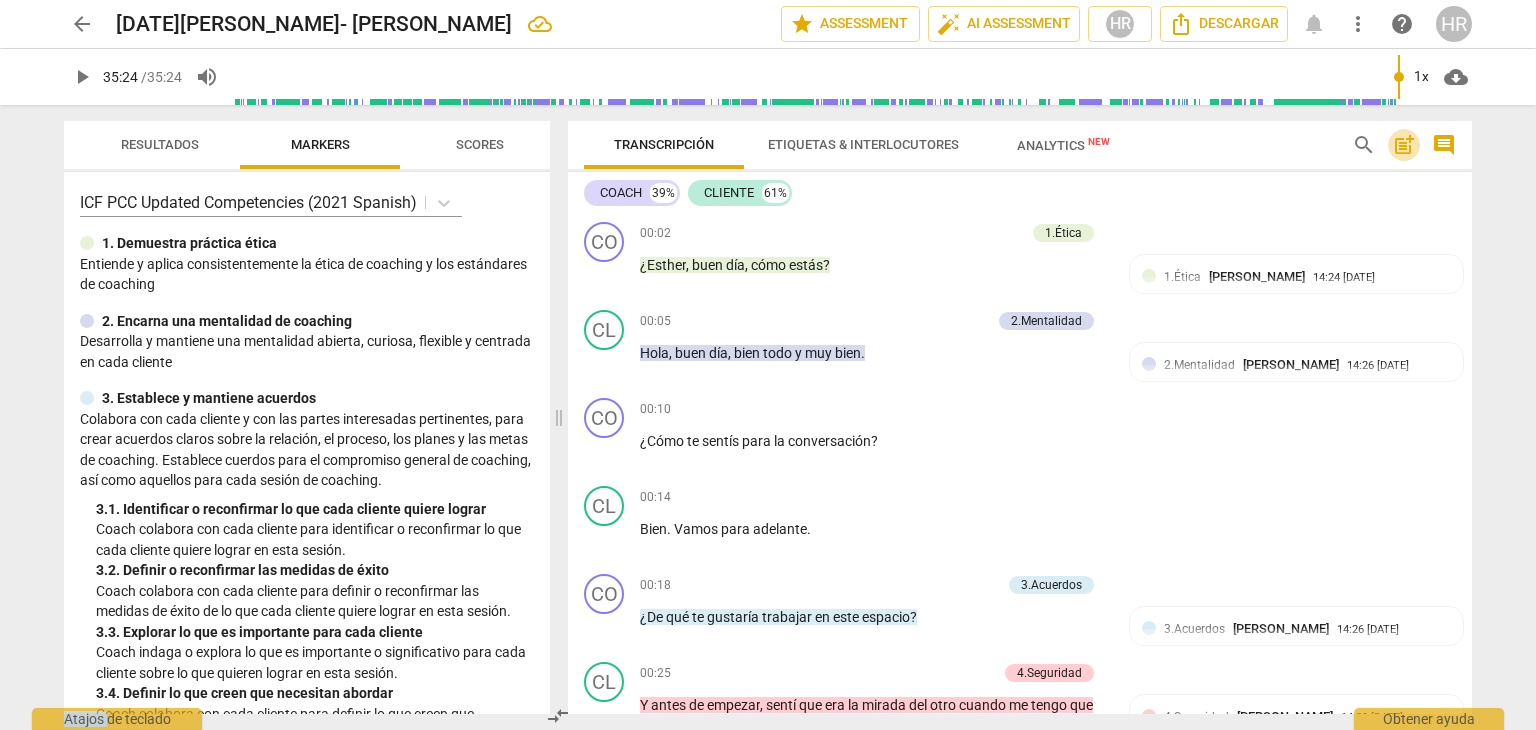 click on "post_add" at bounding box center (1404, 145) 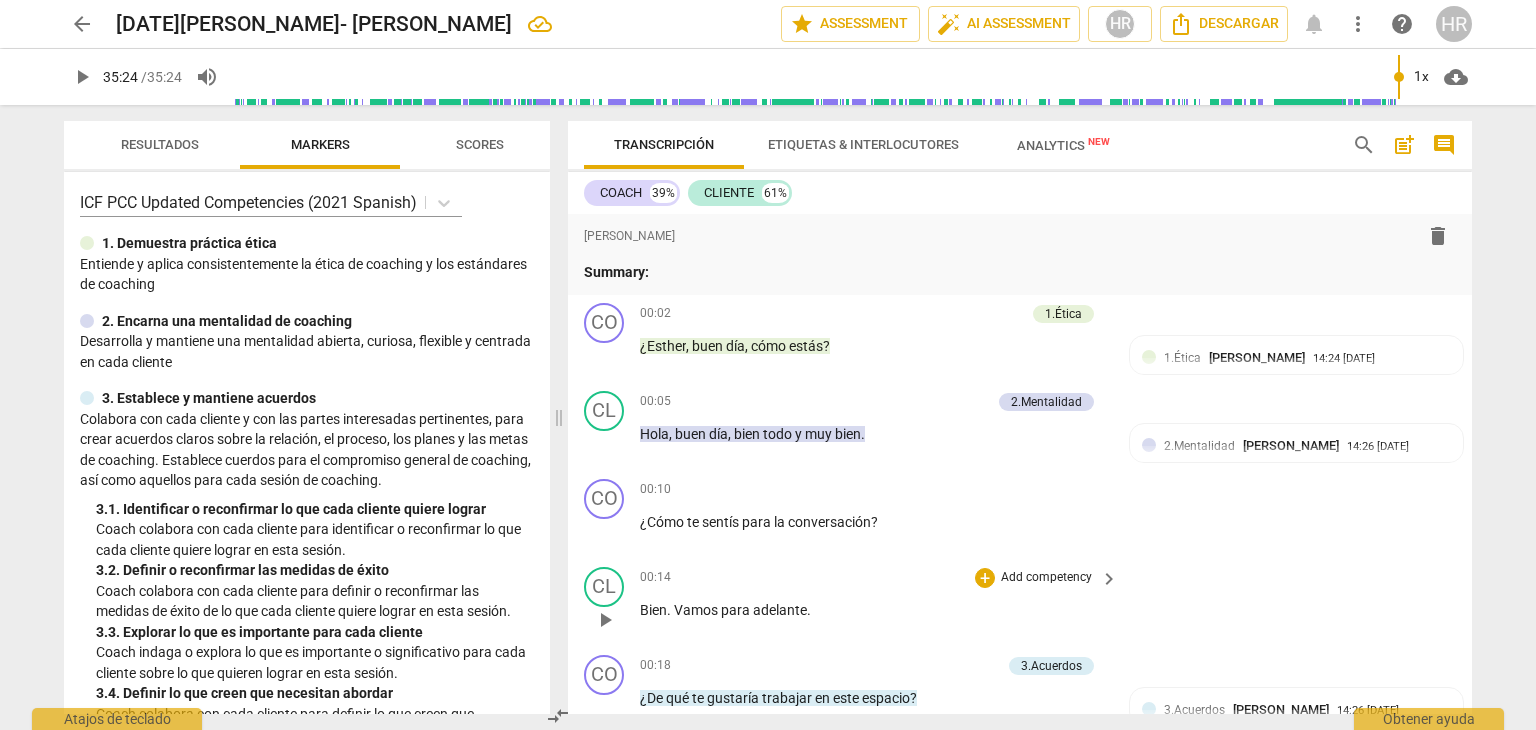 click on "CL play_arrow pause 00:14 + Add competency keyboard_arrow_right Bien .   Vamos   para   adelante ." at bounding box center (1020, 603) 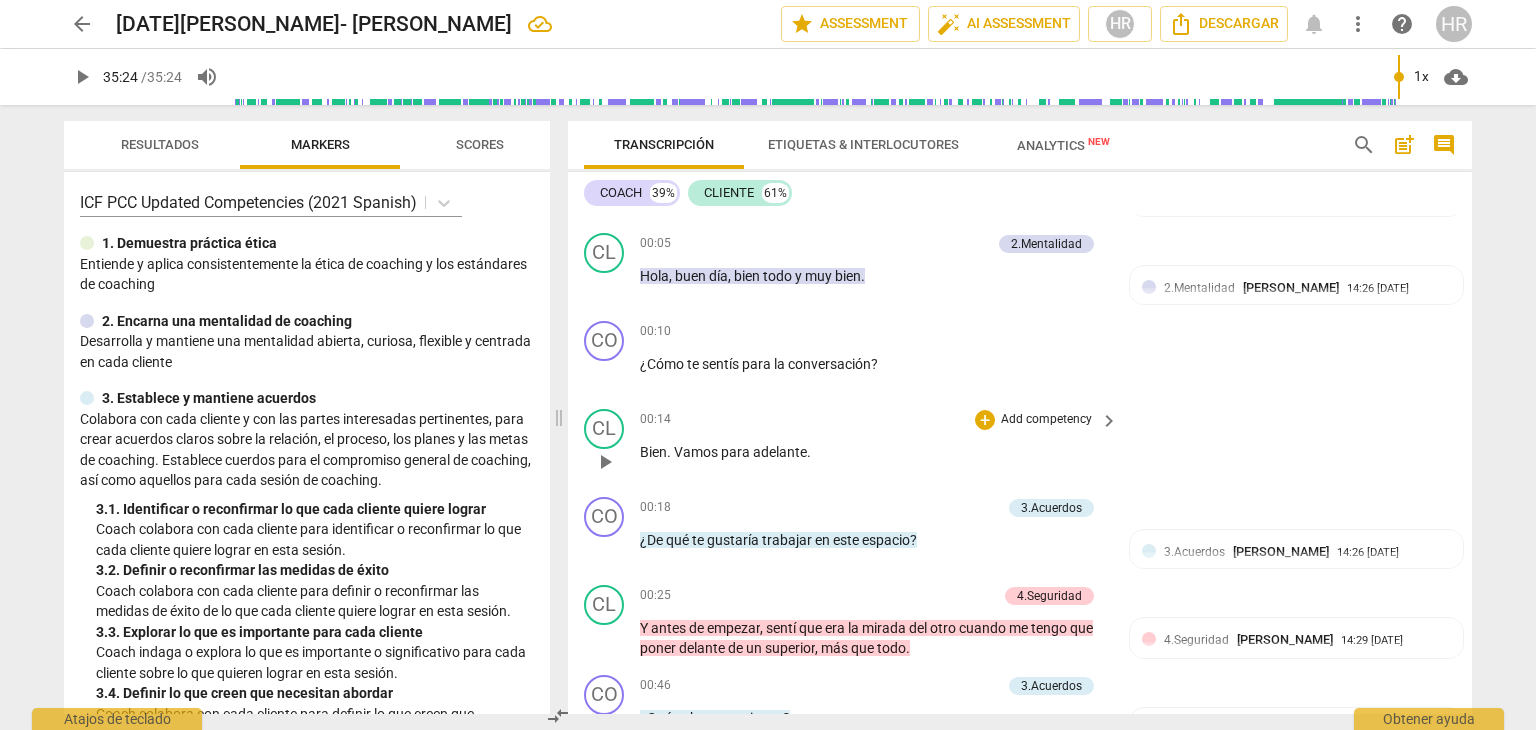 scroll, scrollTop: 0, scrollLeft: 0, axis: both 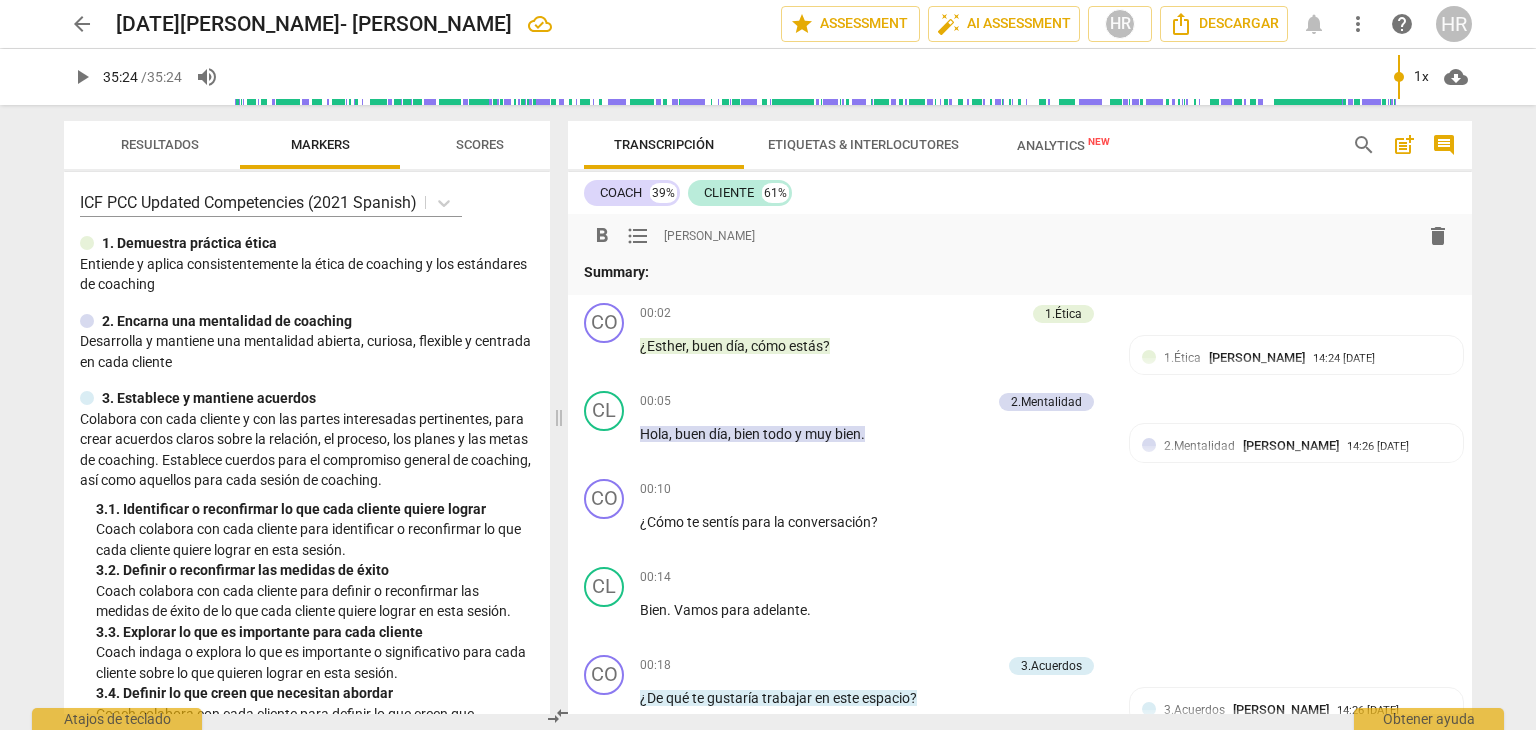 click on "Summary:" at bounding box center (1020, 272) 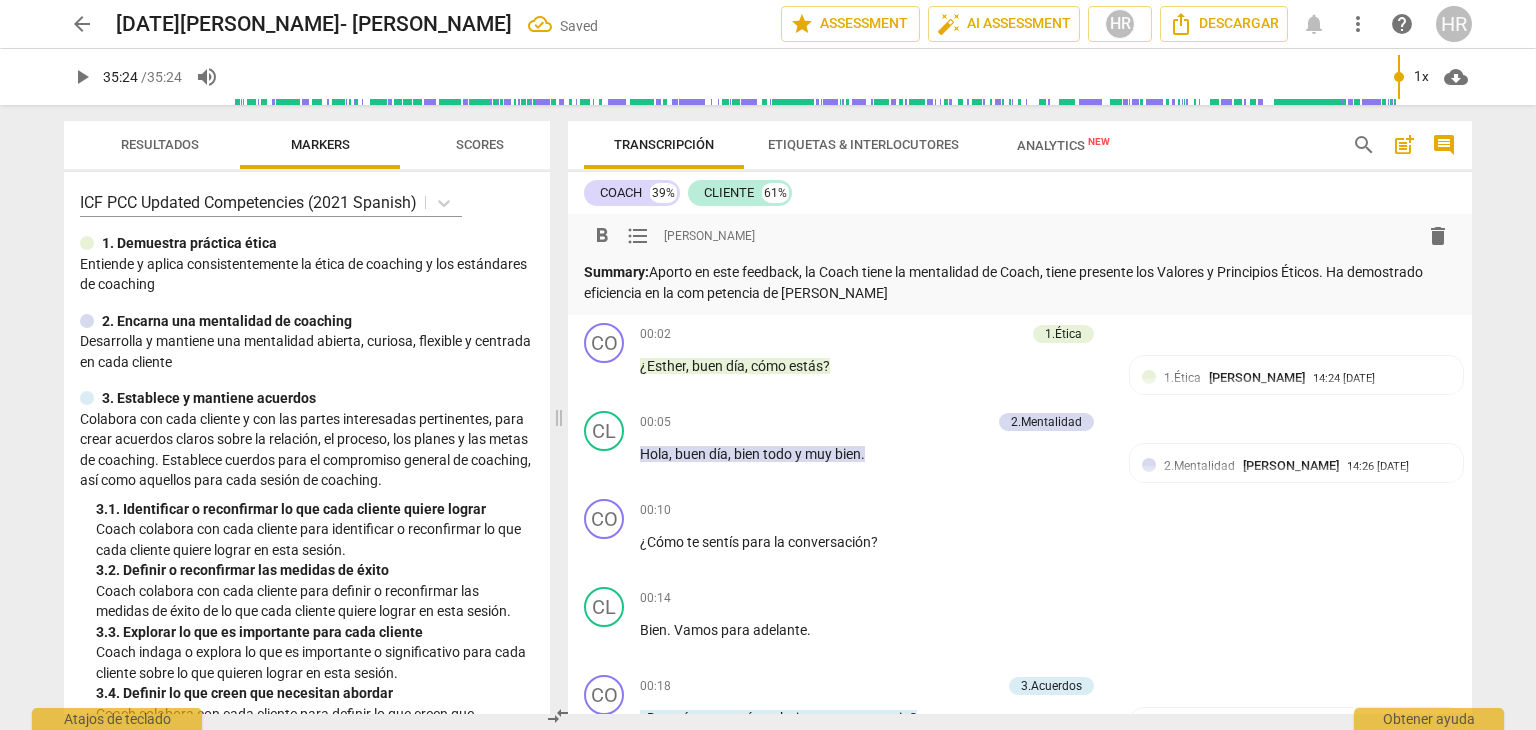 click on "Summary:   Aporto en este feedback, la Coach tiene la mentalidad de Coach, tiene presente los Valores y Principios Éticos. Ha demostrado eficiencia en la com petencia de [PERSON_NAME]" at bounding box center [1020, 282] 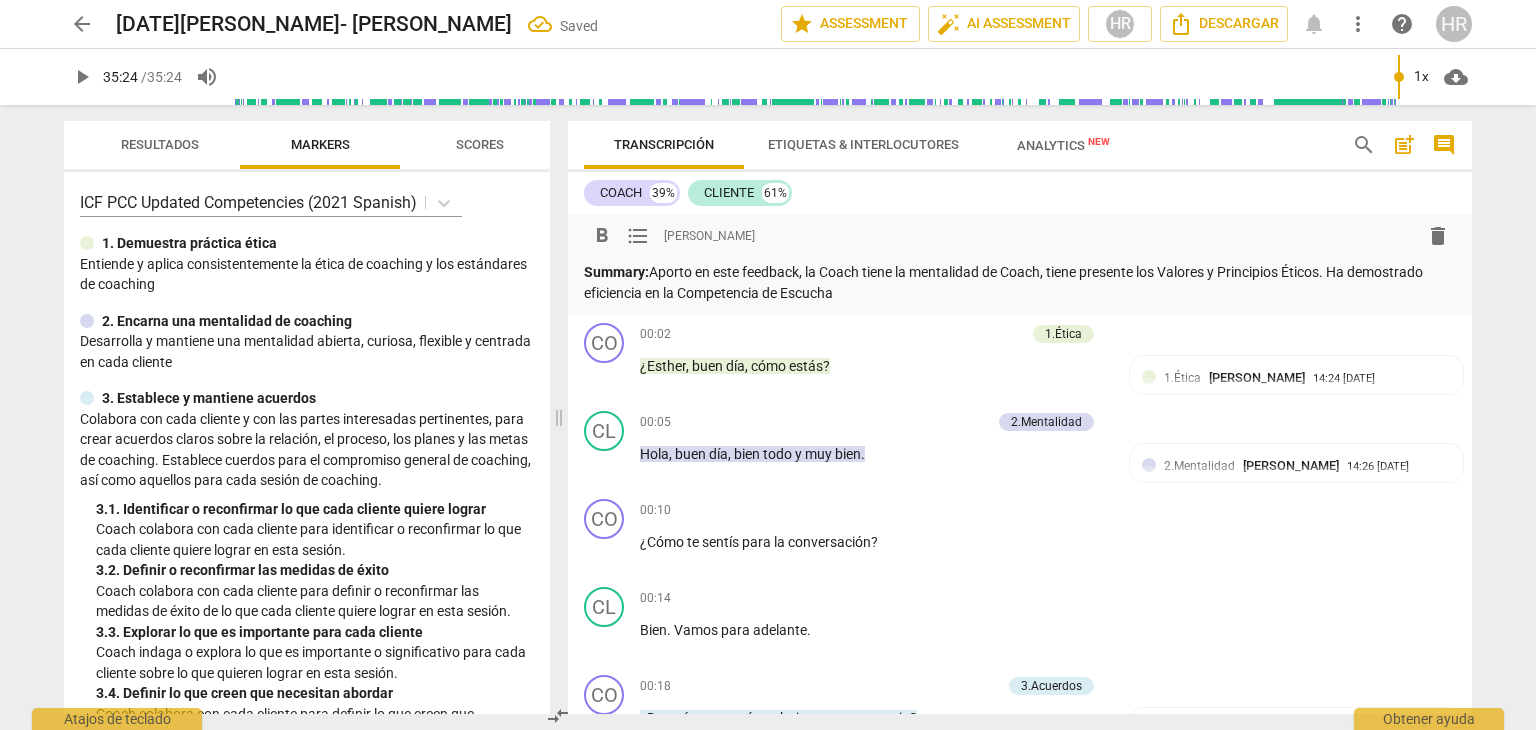 click on "Summary:   Aporto en este feedback, la Coach tiene la mentalidad de Coach, tiene presente los Valores y Principios Éticos. Ha demostrado eficiencia en la Competencia de Escucha" at bounding box center [1020, 282] 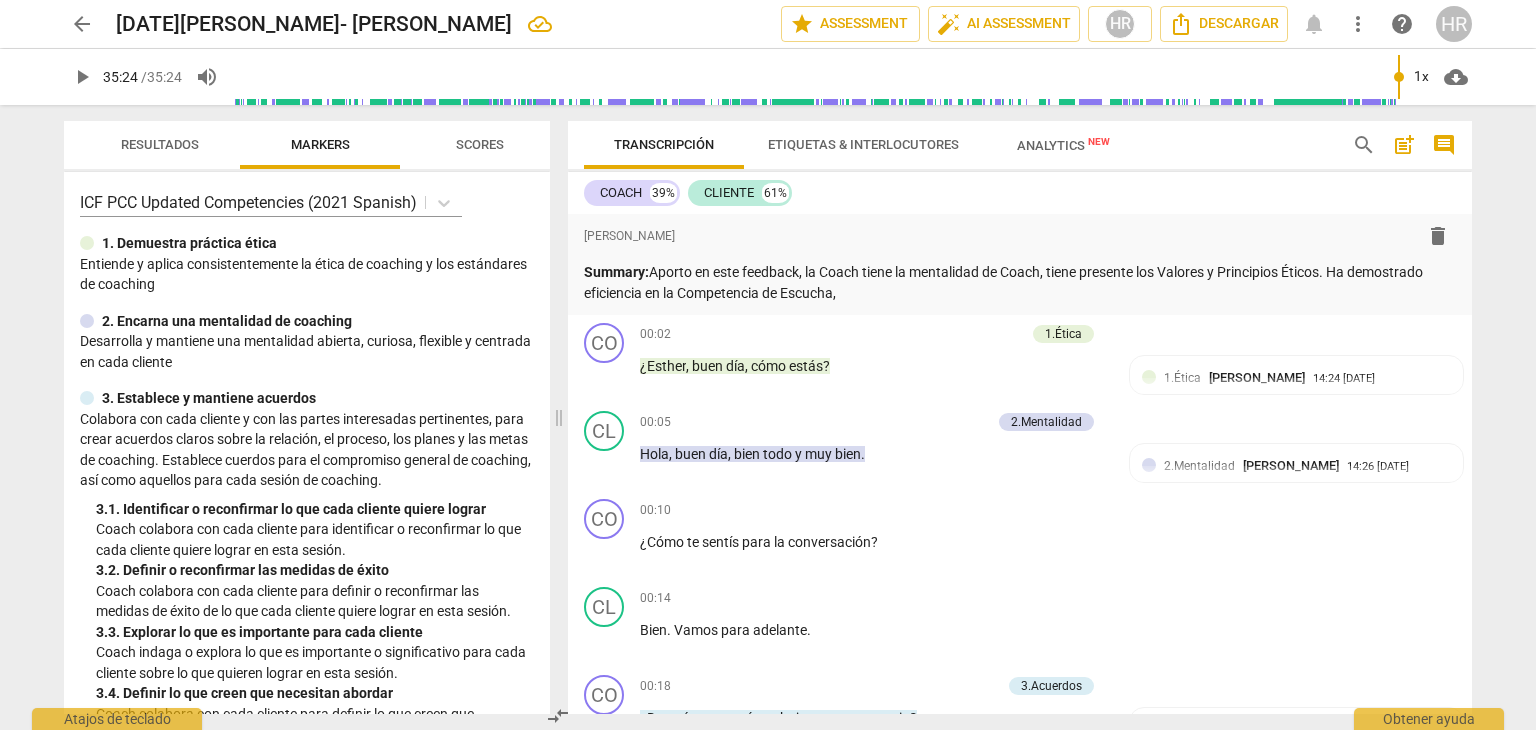 click on "Transcripción Etiquetas & Interlocutores Analytics   New search post_add comment COACH 39% CLIENTE 61% format_bold format_list_bulleted [PERSON_NAME] delete Summary:   Aporto en este feedback, la Coach tiene la mentalidad de Coach, tiene presente los Valores y Principios Éticos. Ha demostrado eficiencia en la Competencia de Escucha,  CO play_arrow pause 00:02 + Add competency 1.Ética keyboard_arrow_right ¿[PERSON_NAME] ,   buen   día ,   cómo   estás ? 1.Ética [PERSON_NAME] 14:24 [DATE] La Coach demuestra [PERSON_NAME] y Principios con el saludo a la clienta. CL play_arrow pause 00:05 + Add competency 2.Mentalidad keyboard_arrow_right Hola ,   buen   día ,   bien   todo   y   muy   bien . 2.Mentalidad [PERSON_NAME] 14:26 [DATE] La Coach inicia centrándose en la cliente, de manera curiosa y flexible. CO play_arrow pause 00:10 + Add competency keyboard_arrow_right ¿Cómo   te   sentís   para   la   conversación ? CL play_arrow pause 00:14 + Add competency keyboard_arrow_right" at bounding box center (1024, 417) 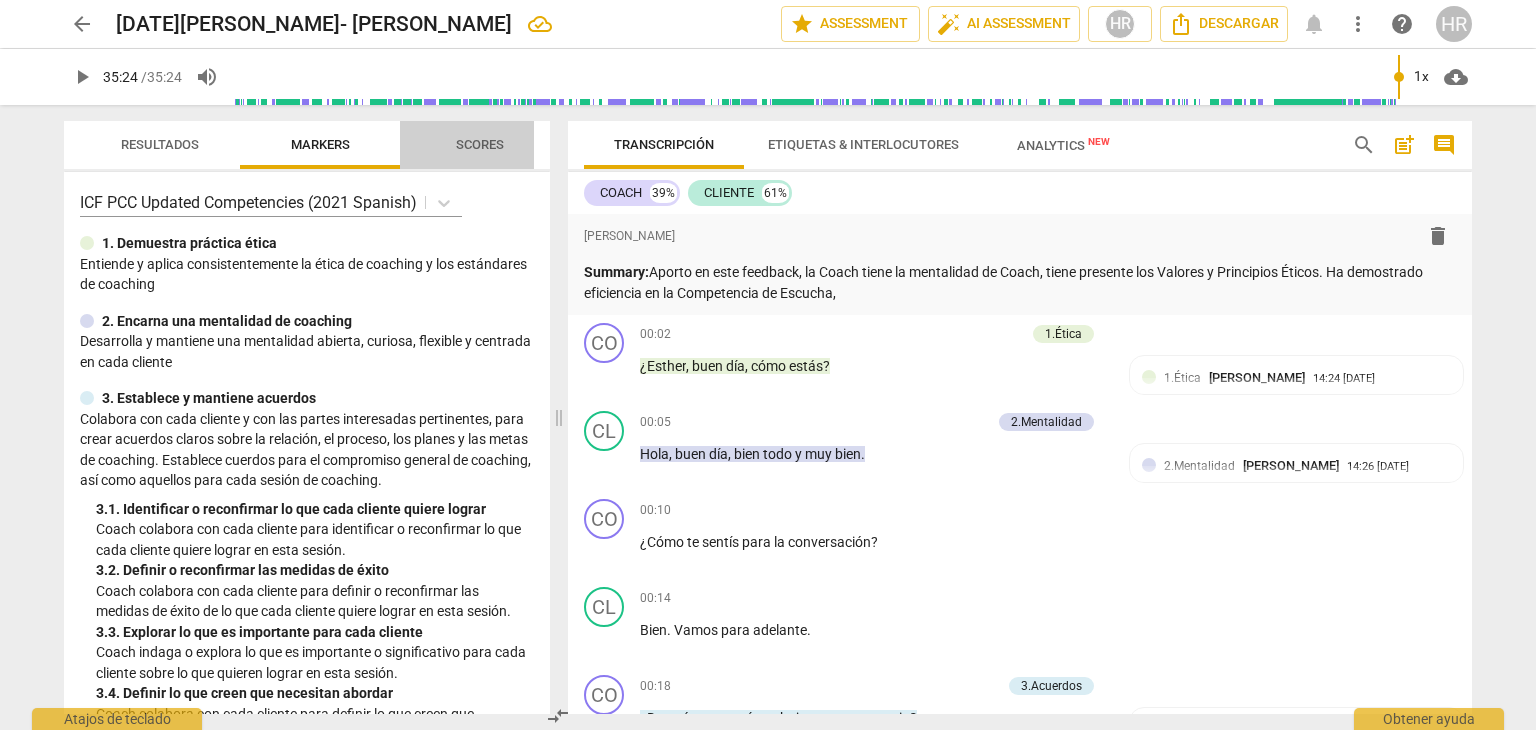 click on "Scores" at bounding box center [480, 144] 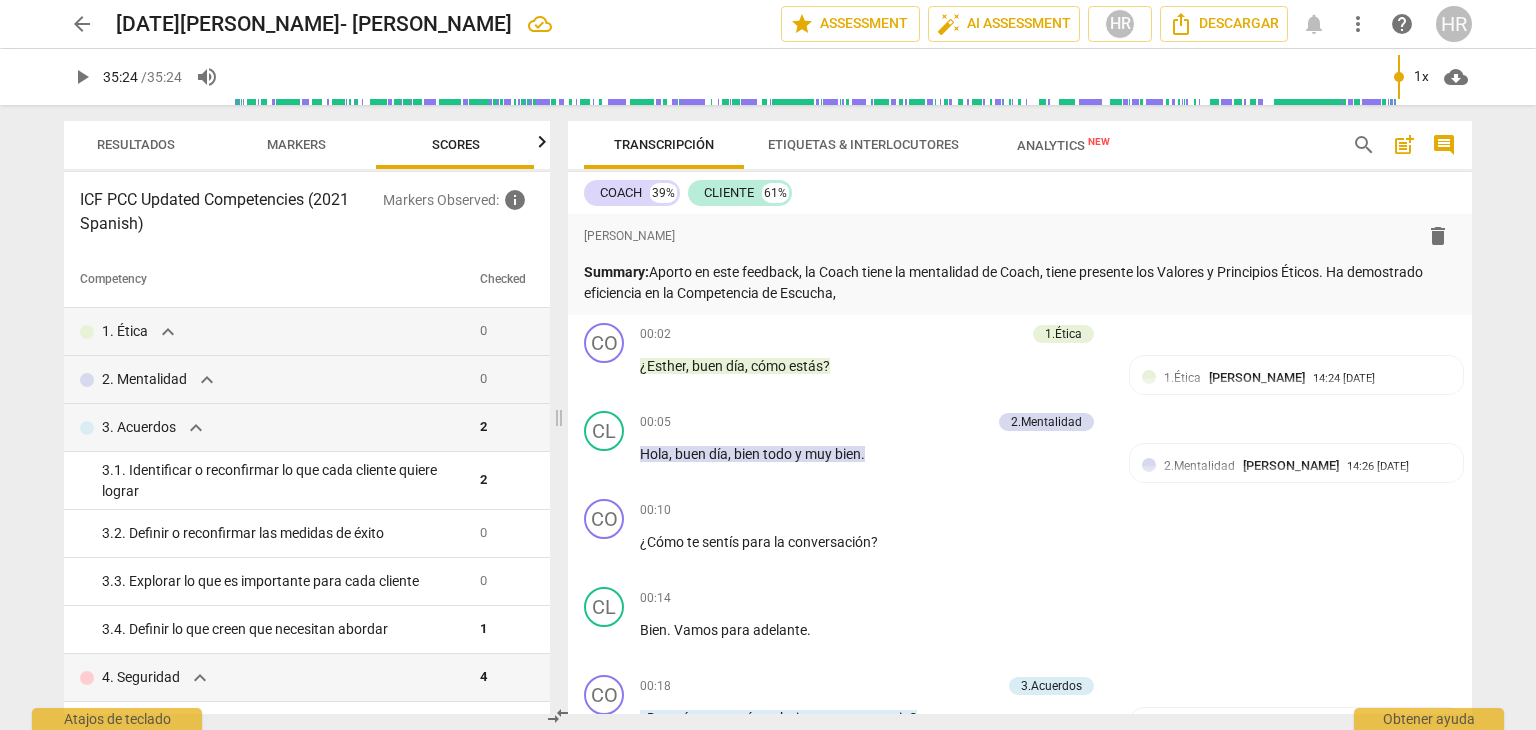 scroll, scrollTop: 0, scrollLeft: 25, axis: horizontal 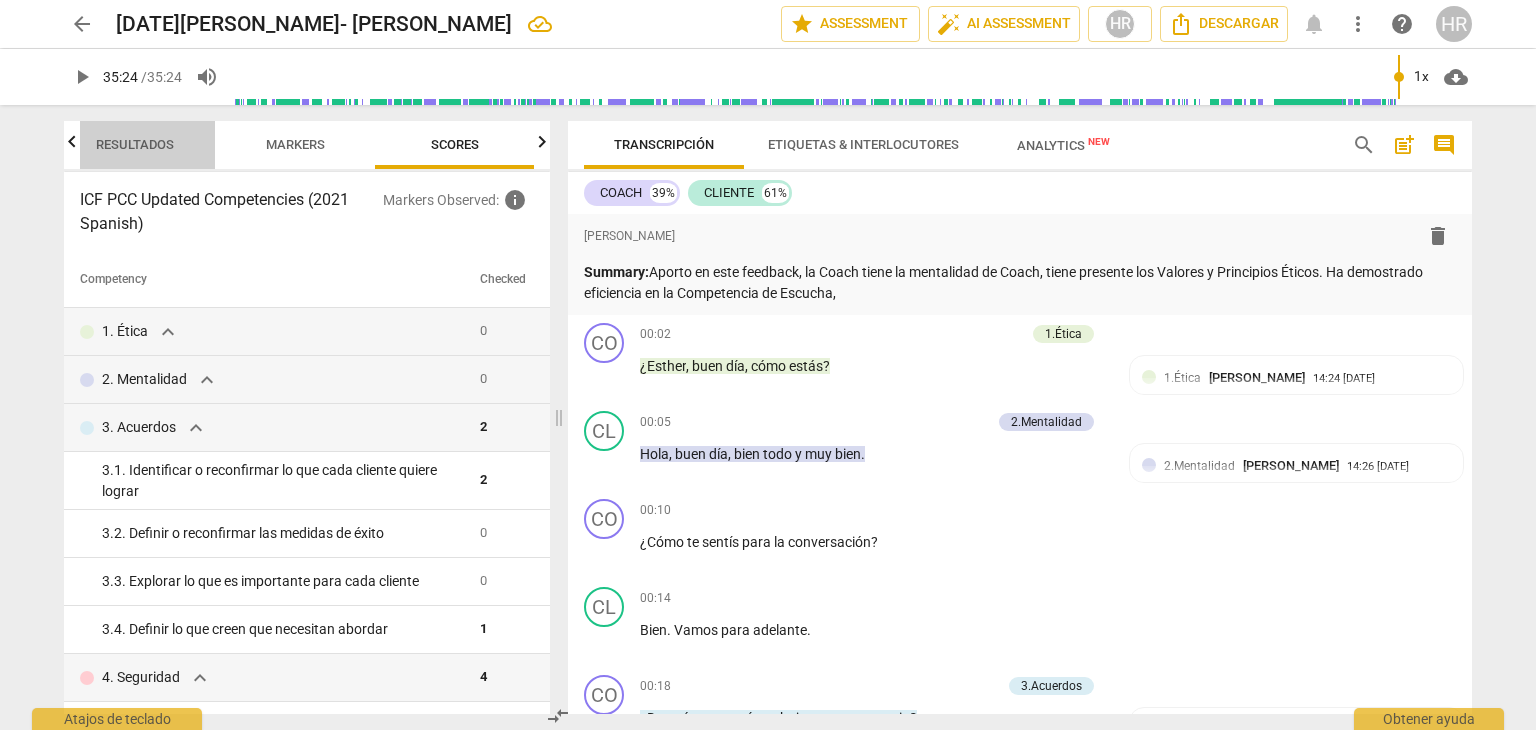 click on "Resultados" at bounding box center (135, 144) 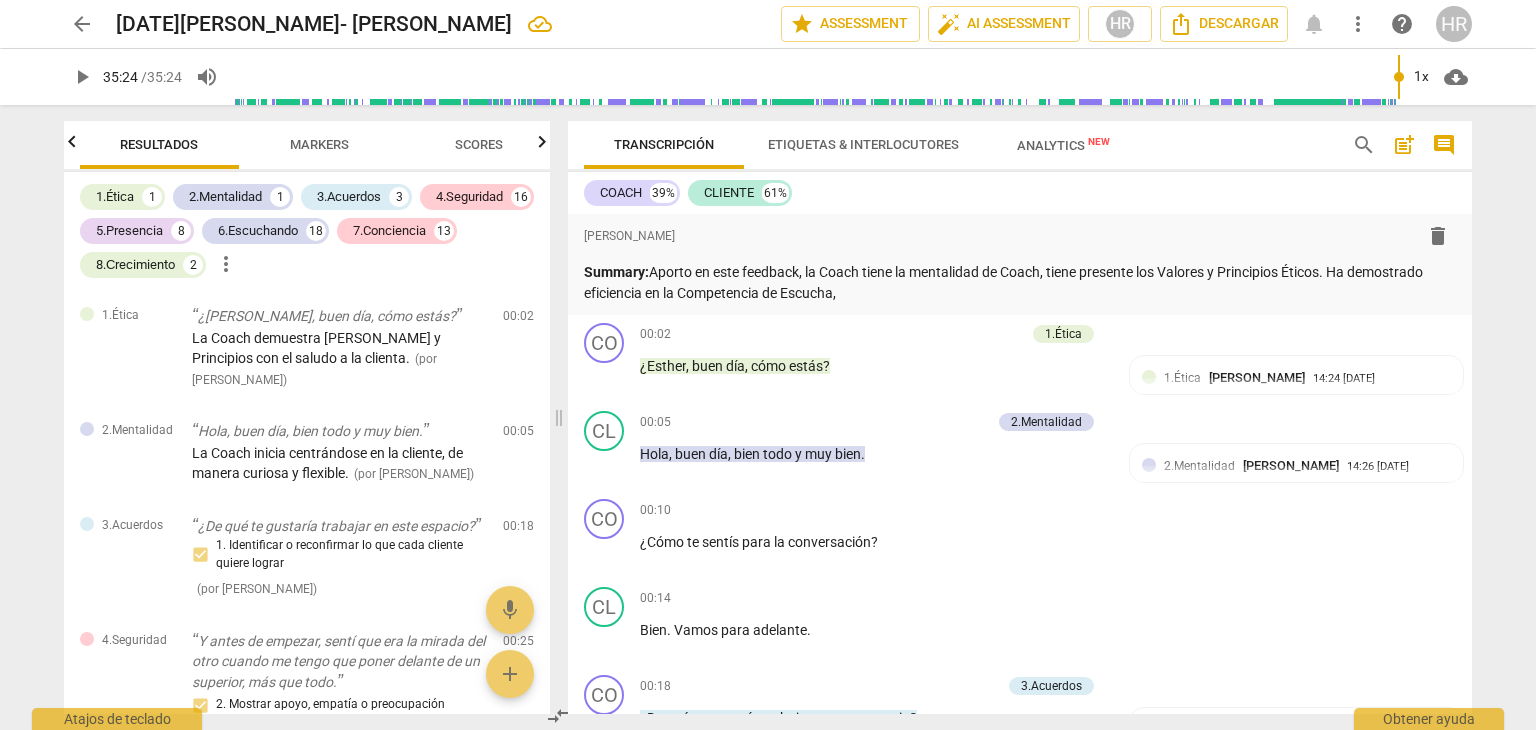 scroll, scrollTop: 0, scrollLeft: 0, axis: both 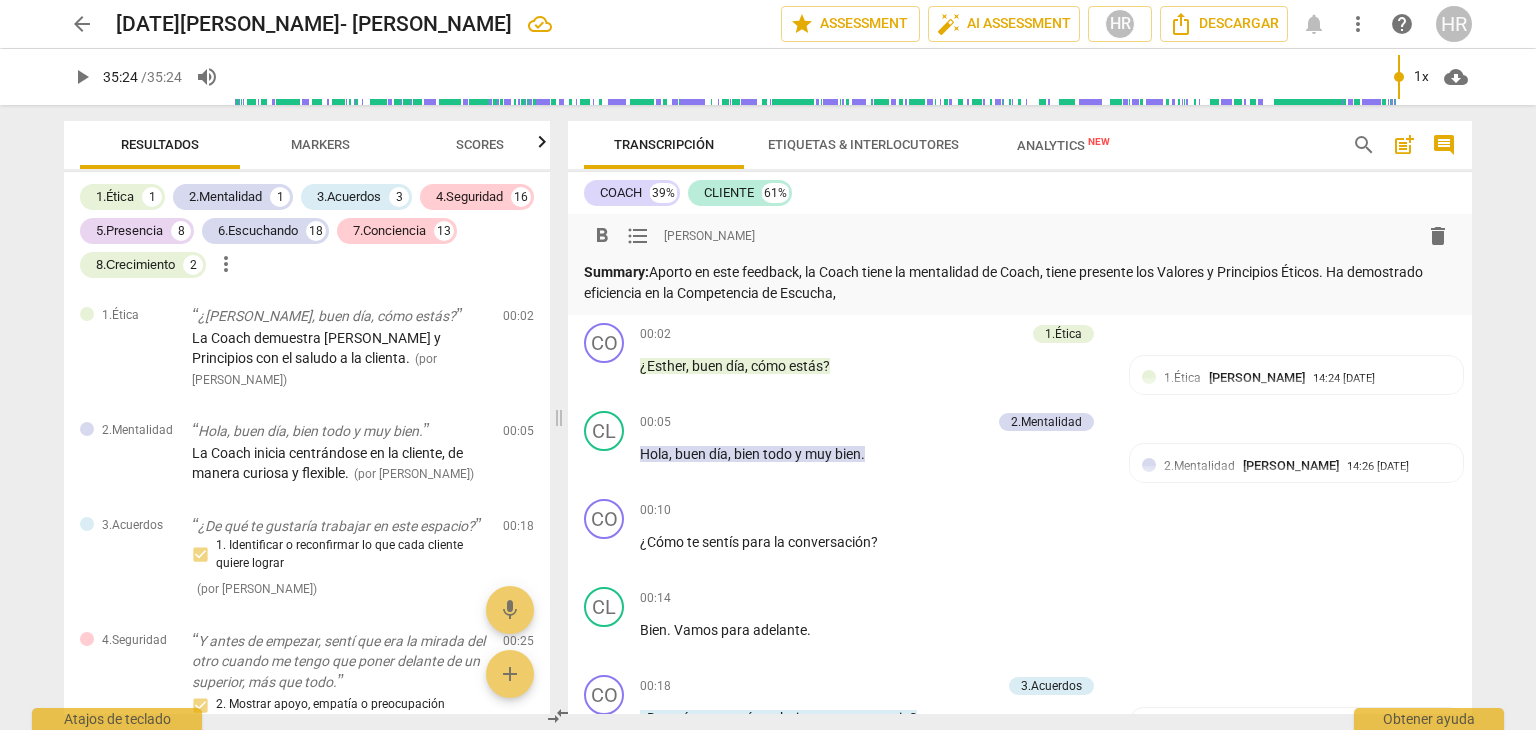 click on "Summary:   Aporto en este feedback, la Coach tiene la mentalidad de Coach, tiene presente los Valores y Principios Éticos. Ha demostrado eficiencia en la Competencia de Escucha," at bounding box center [1020, 282] 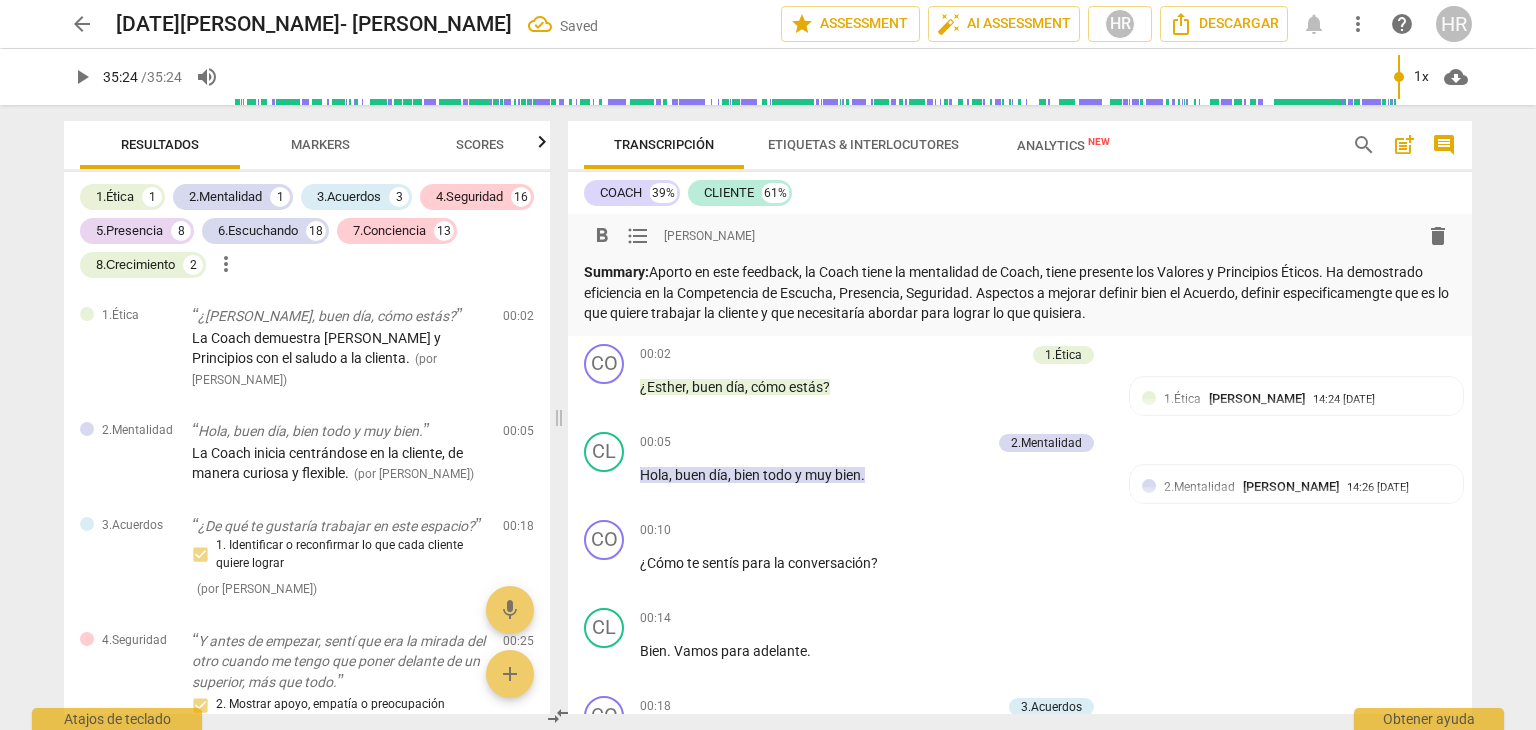 click on "Summary:   Aporto en este feedback, la Coach tiene la mentalidad de Coach, tiene presente los Valores y Principios Éticos. Ha demostrado eficiencia en la Competencia de Escucha, Presencia, Seguridad. Aspectos a mejorar definir bien el Acuerdo, definir especificamengte que es lo que quiere trabajar la cliente y que necesitaría abordar para lograr lo que quisiera." at bounding box center [1020, 293] 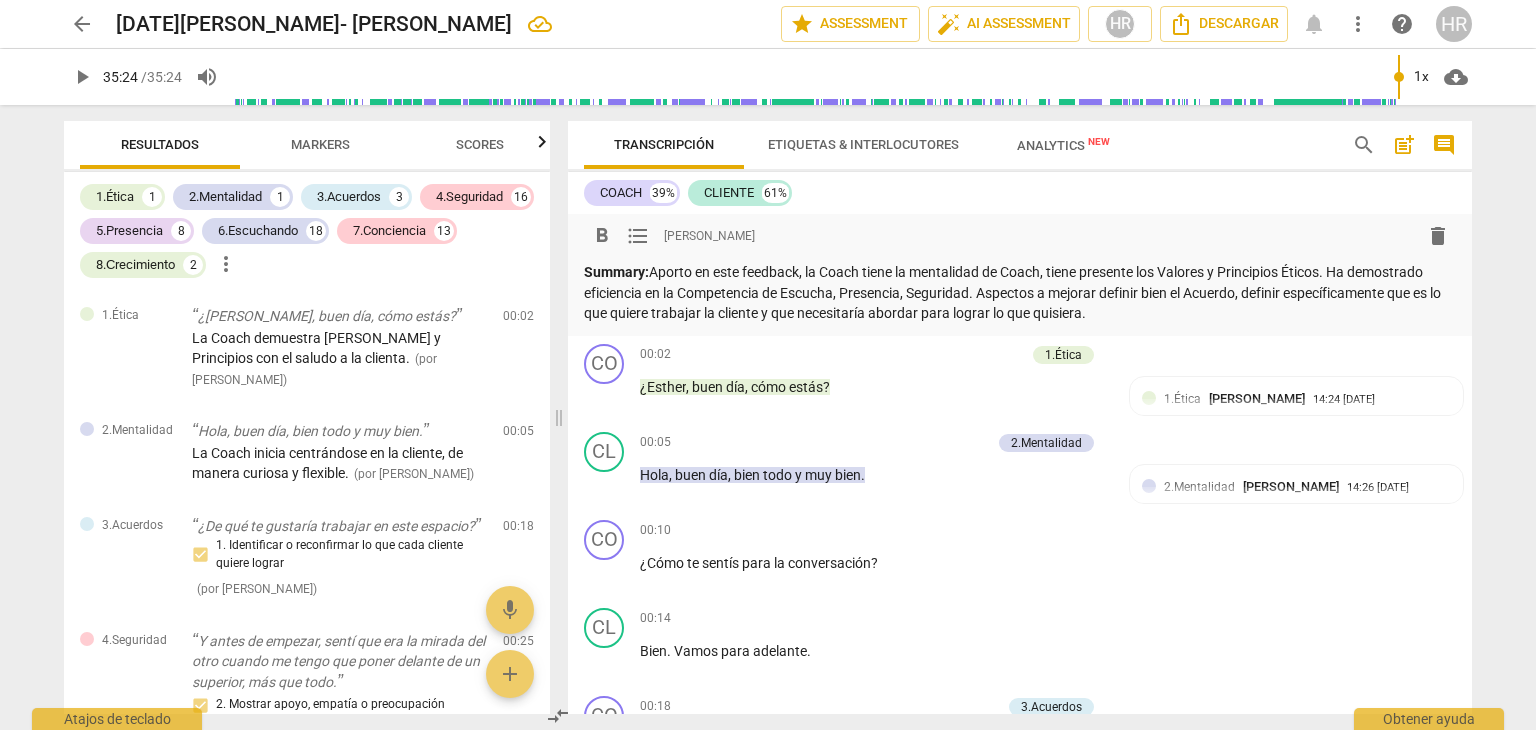 click on "Summary:   Aporto en este feedback, la Coach tiene la mentalidad de Coach, tiene presente los Valores y Principios Éticos. Ha demostrado eficiencia en la Competencia de Escucha, Presencia, Seguridad. Aspectos a mejorar definir bien el Acuerdo, definir específicamente que es lo que quiere trabajar la cliente y que necesitaría abordar para lograr lo que quisiera." at bounding box center (1020, 293) 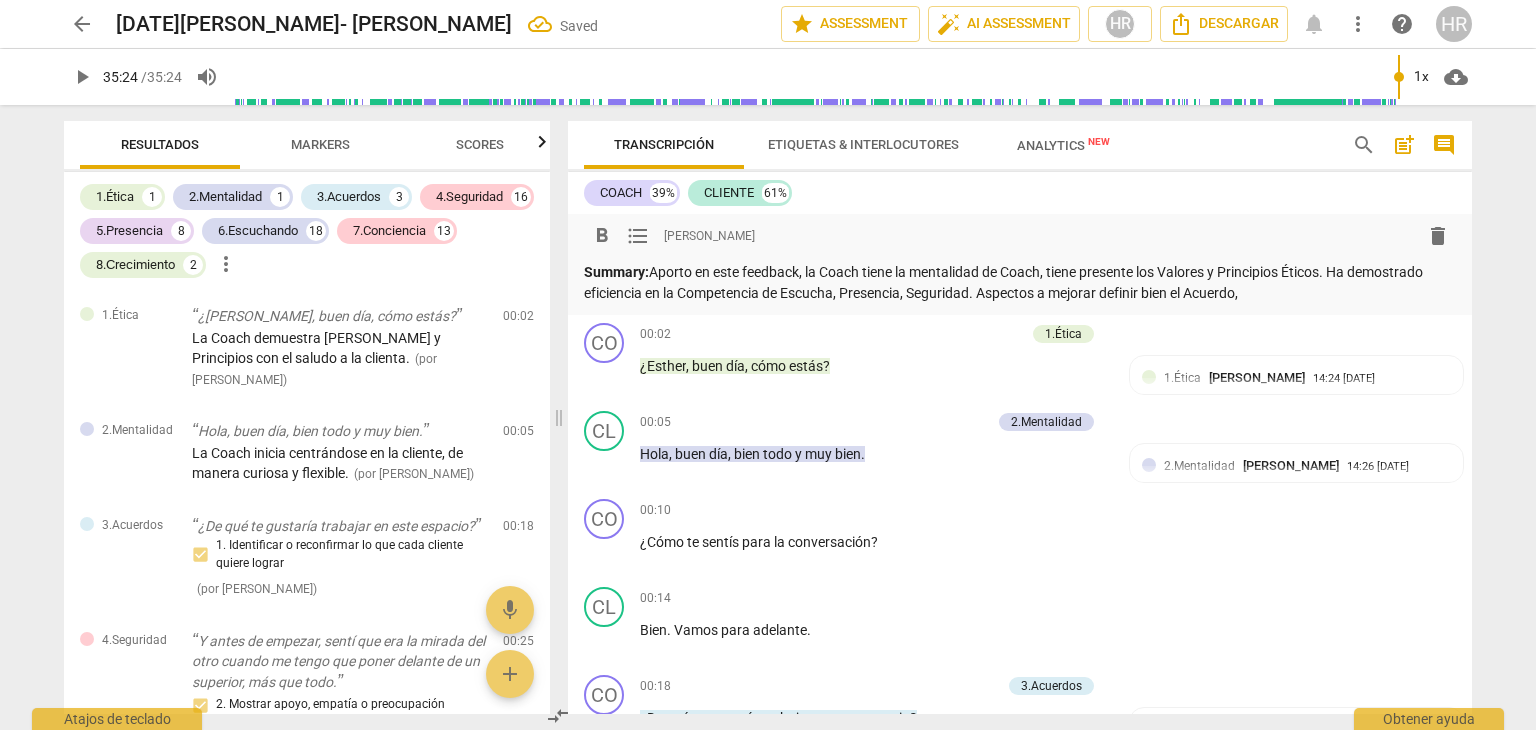 click on "Summary:   Aporto en este feedback, la Coach tiene la mentalidad de Coach, tiene presente los Valores y Principios Éticos. Ha demostrado eficiencia en la Competencia de Escucha, Presencia, Seguridad. Aspectos a mejorar definir bien el Acuerdo," at bounding box center [1020, 282] 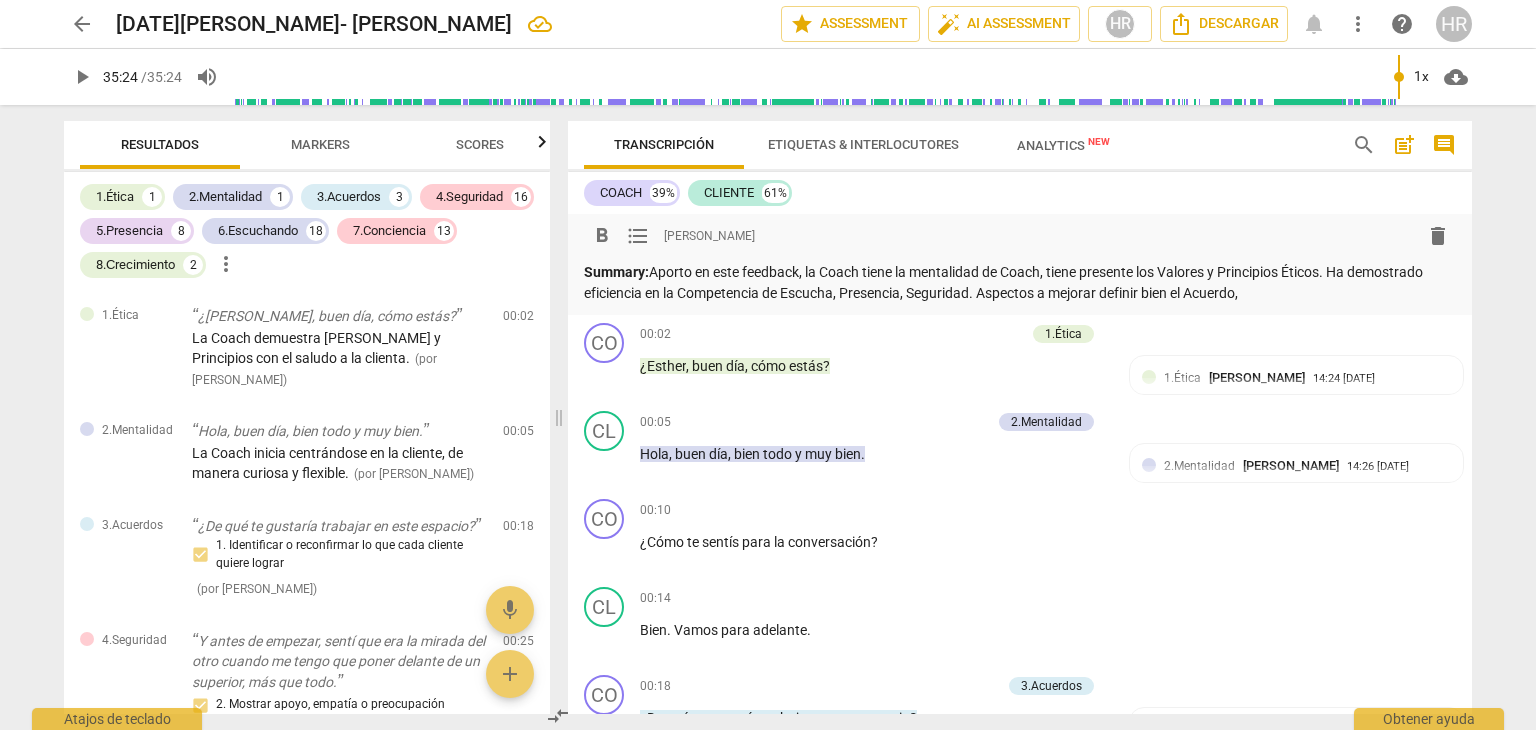 click on "Summary:   Aporto en este feedback, la Coach tiene la mentalidad de Coach, tiene presente los Valores y Principios Éticos. Ha demostrado eficiencia en la Competencia de Escucha, Presencia, Seguridad. Aspectos a mejorar definir bien el Acuerdo," at bounding box center [1020, 282] 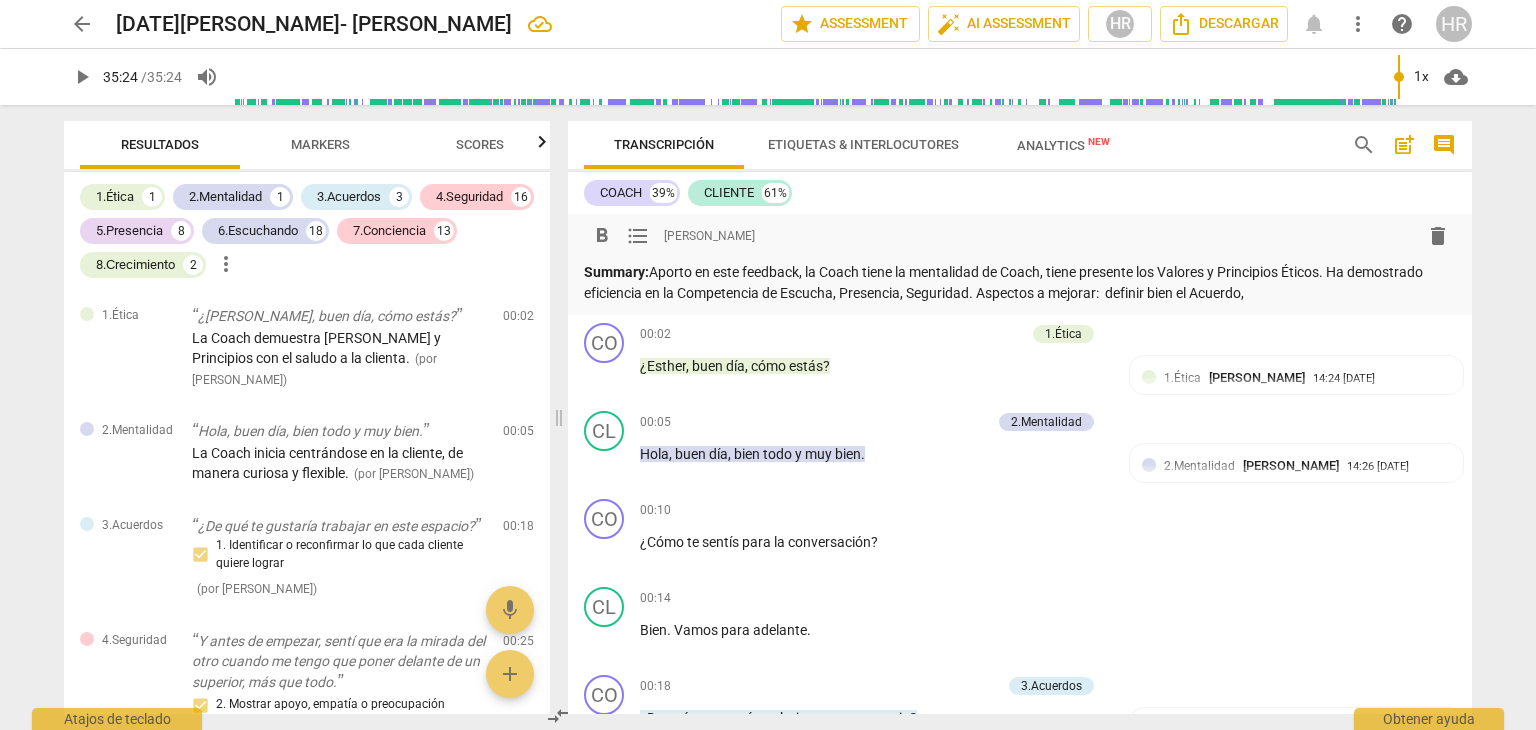 click on "Summary:   Aporto en este feedback, la Coach tiene la mentalidad de Coach, tiene presente los Valores y Principios Éticos. Ha demostrado eficiencia en la Competencia de Escucha, Presencia, Seguridad. Aspectos a mejorar:  definir bien el Acuerdo," at bounding box center (1020, 282) 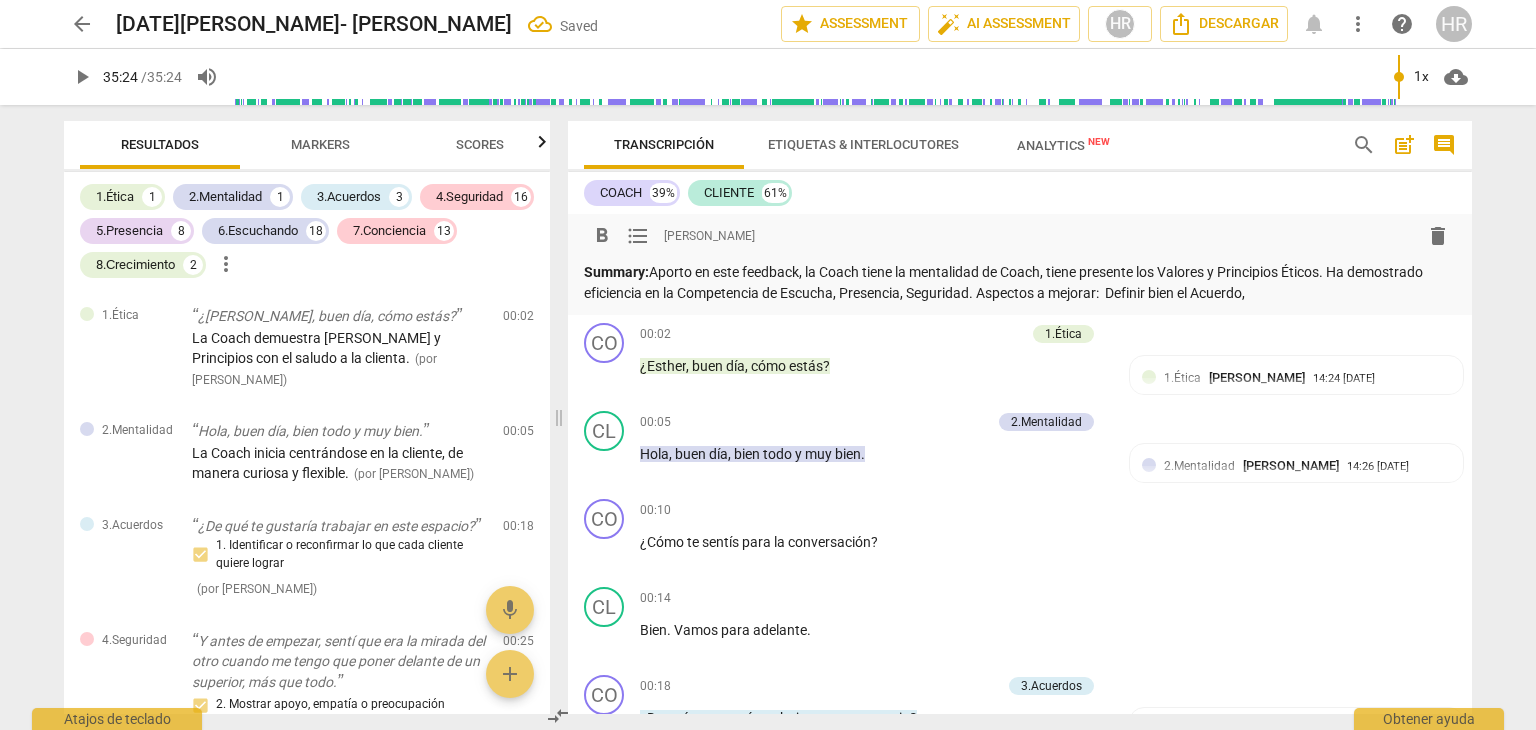 click on "Summary:   Aporto en este feedback, la Coach tiene la mentalidad de Coach, tiene presente los Valores y Principios Éticos. Ha demostrado eficiencia en la Competencia de Escucha, Presencia, Seguridad. Aspectos a mejorar:  Definir bien el Acuerdo," at bounding box center [1020, 282] 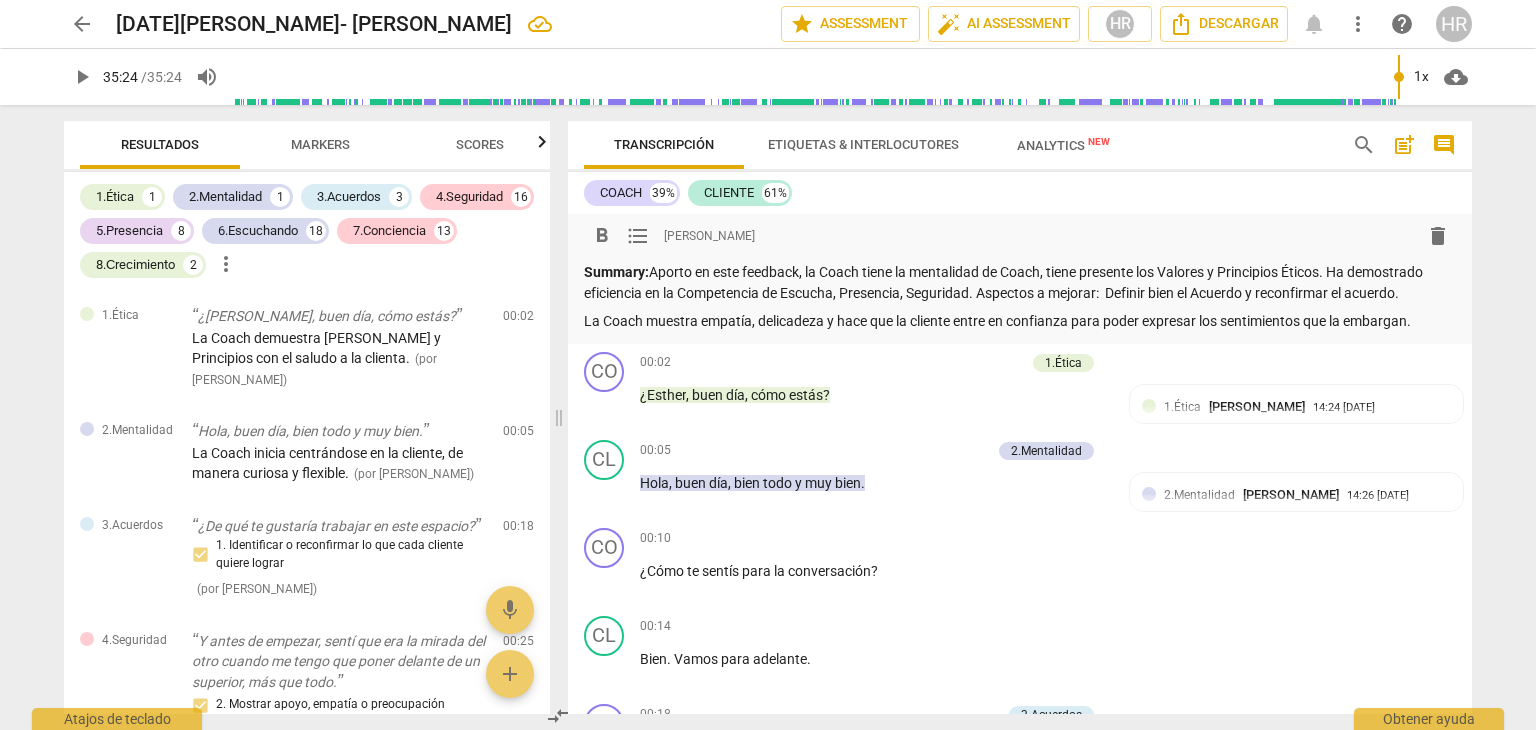 click on "Summary:   Aporto en este feedback, la Coach tiene la mentalidad de Coach, tiene presente los Valores y Principios Éticos. Ha demostrado eficiencia en la Competencia de Escucha, Presencia, Seguridad. Aspectos a mejorar:  Definir bien el Acuerdo y reconfirmar el acuerdo." at bounding box center (1020, 282) 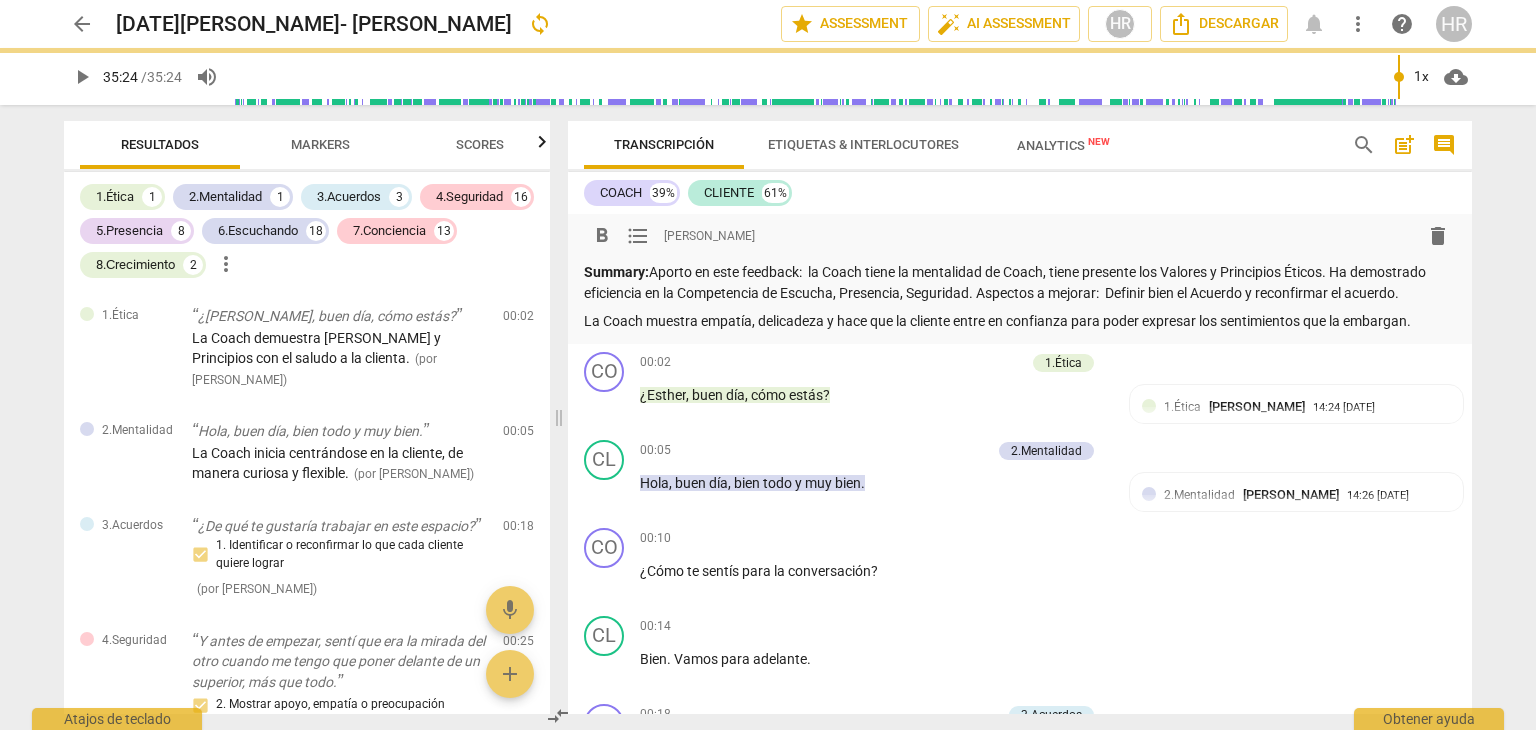 click on "Summary:   Aporto en este feedback:  la Coach tiene la mentalidad de Coach, tiene presente los Valores y Principios Éticos. Ha demostrado eficiencia en la Competencia de Escucha, Presencia, Seguridad. Aspectos a mejorar:  Definir bien el Acuerdo y reconfirmar el acuerdo." at bounding box center [1020, 282] 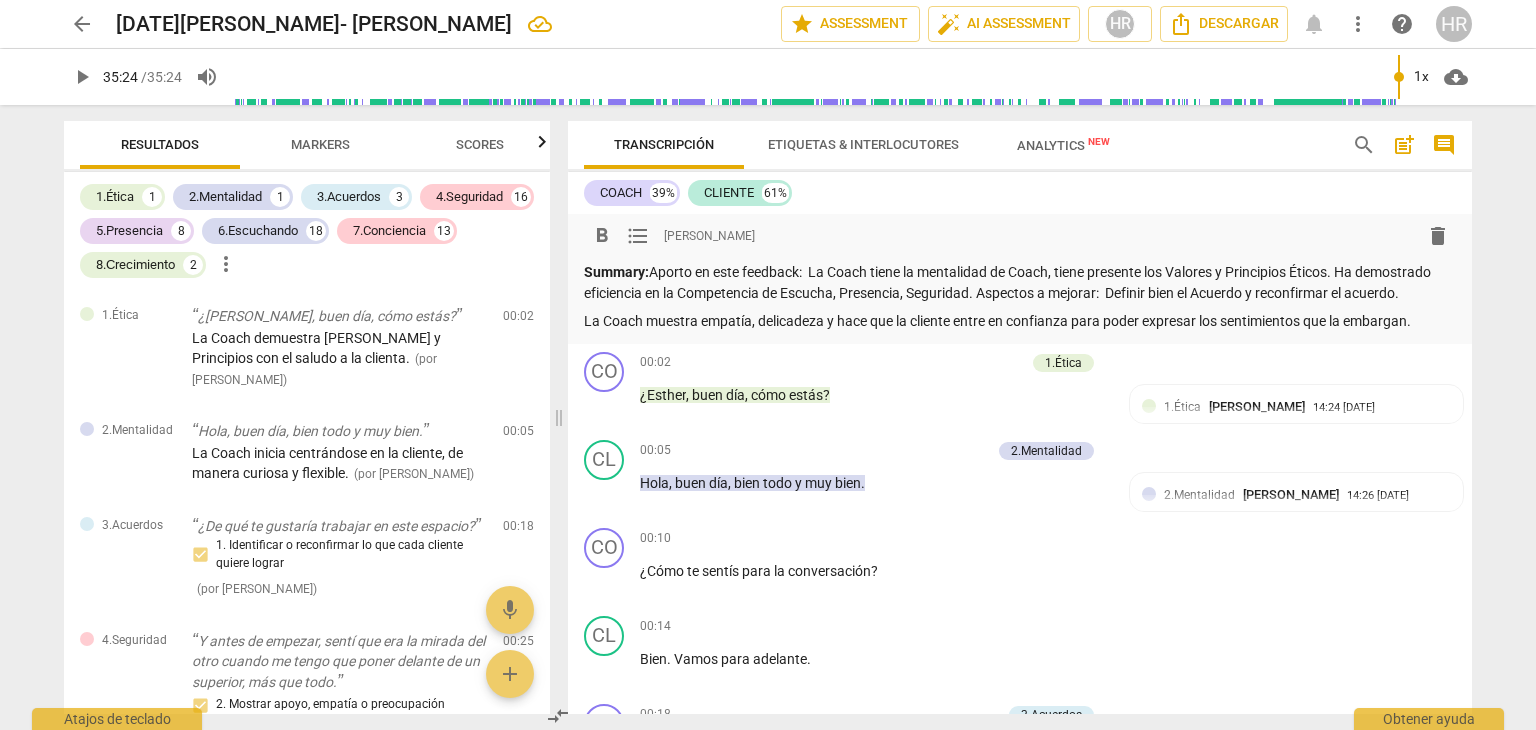 click on "Summary:   Aporto en este feedback:  La Coach tiene la mentalidad de Coach, tiene presente los Valores y Principios Éticos. Ha demostrado eficiencia en la Competencia de Escucha, Presencia, Seguridad. Aspectos a mejorar:  Definir bien el Acuerdo y reconfirmar el acuerdo. La Coach muestra empatía, delicadeza y hace que la cliente entre en confianza para poder expresar los sentimientos que la embargan." at bounding box center [1020, 297] 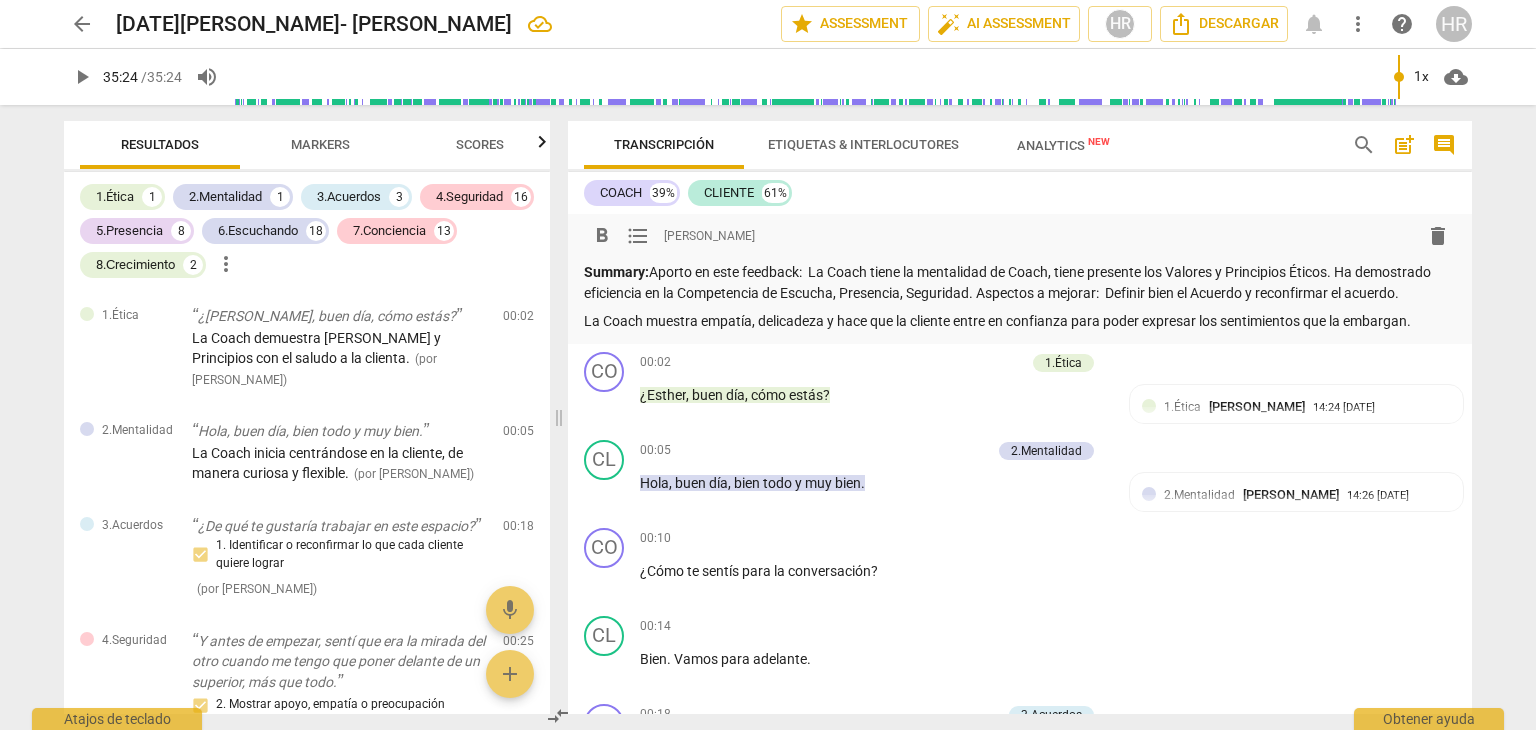 click on "La Coach muestra empatía, delicadeza y hace que la cliente entre en confianza para poder expresar los sentimientos que la embargan." at bounding box center (1020, 321) 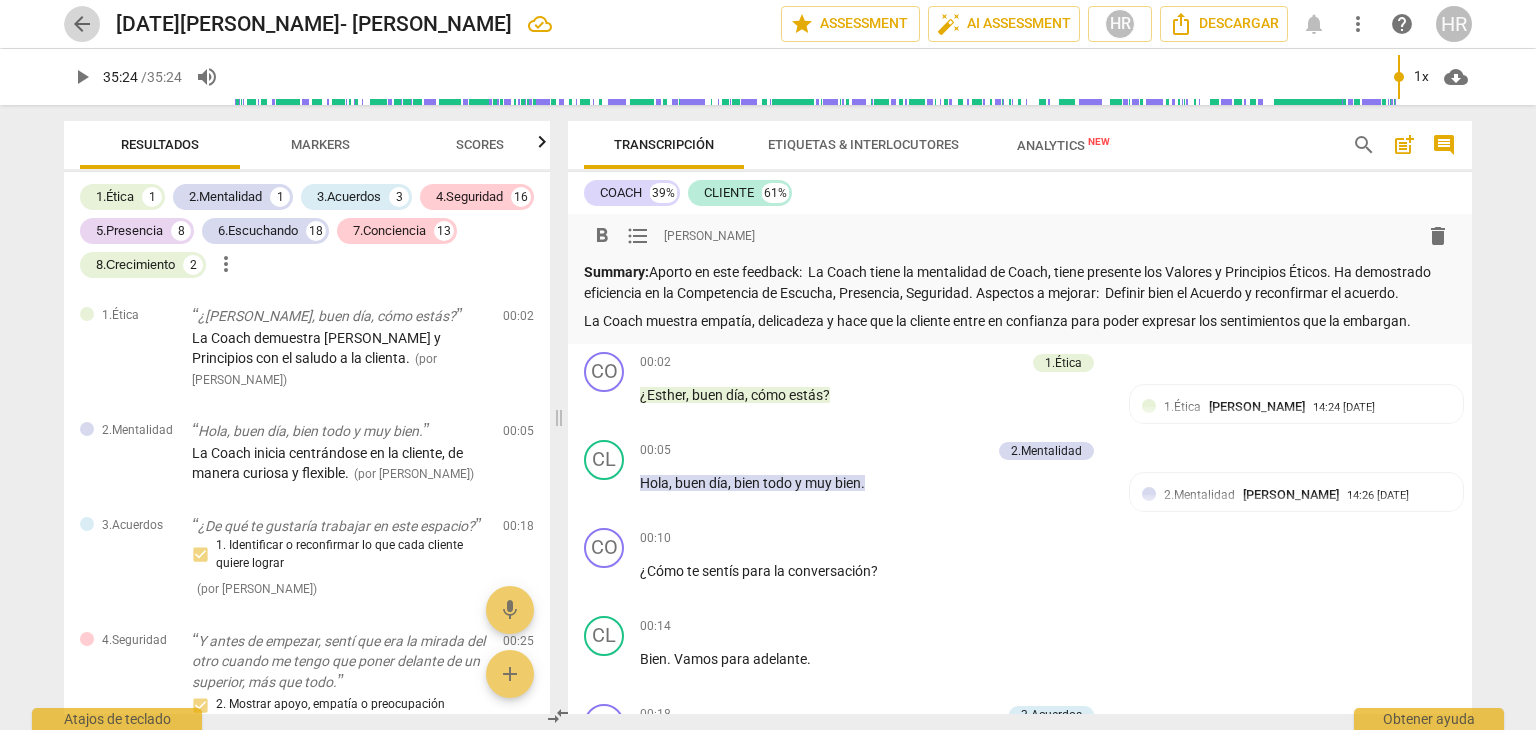 click on "arrow_back" at bounding box center [82, 24] 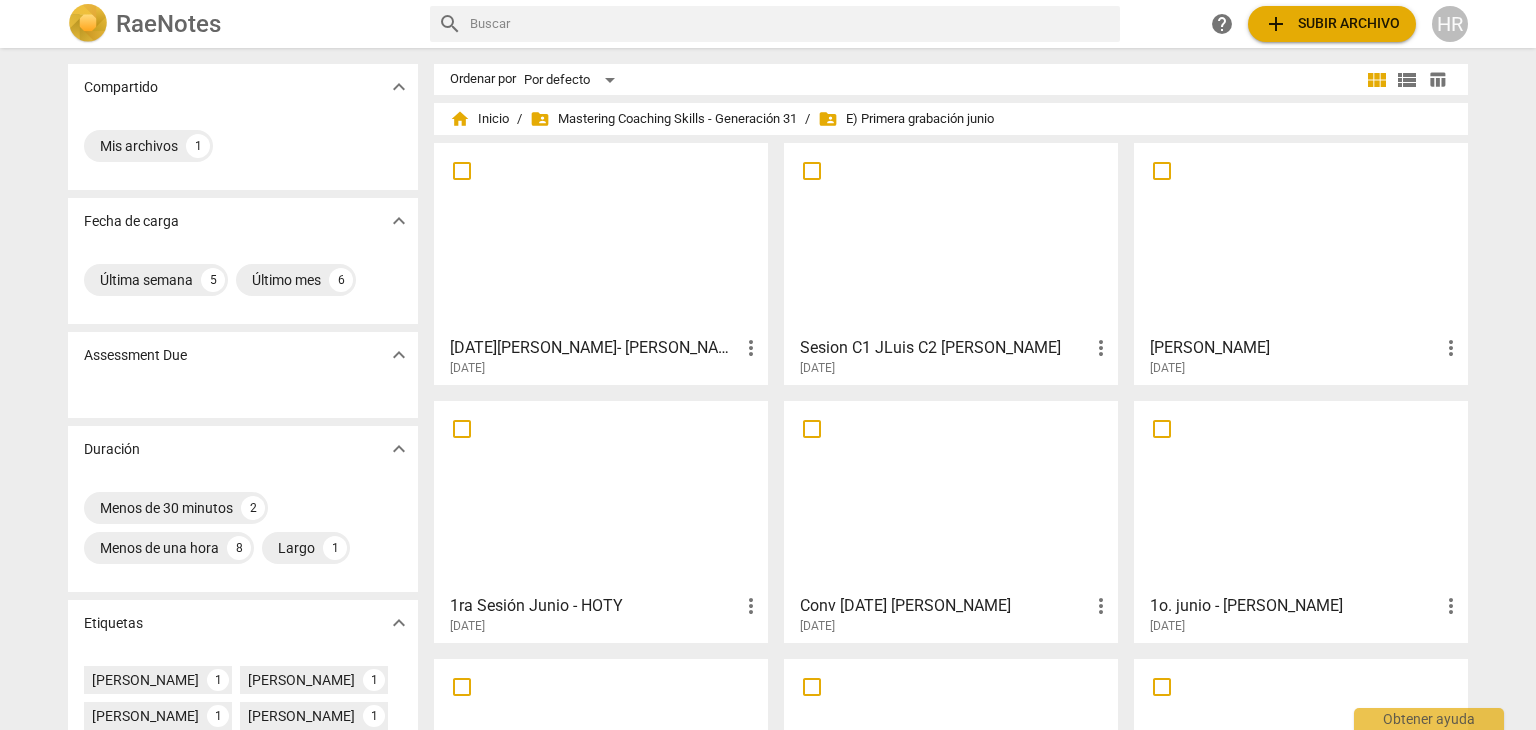 click at bounding box center (601, 238) 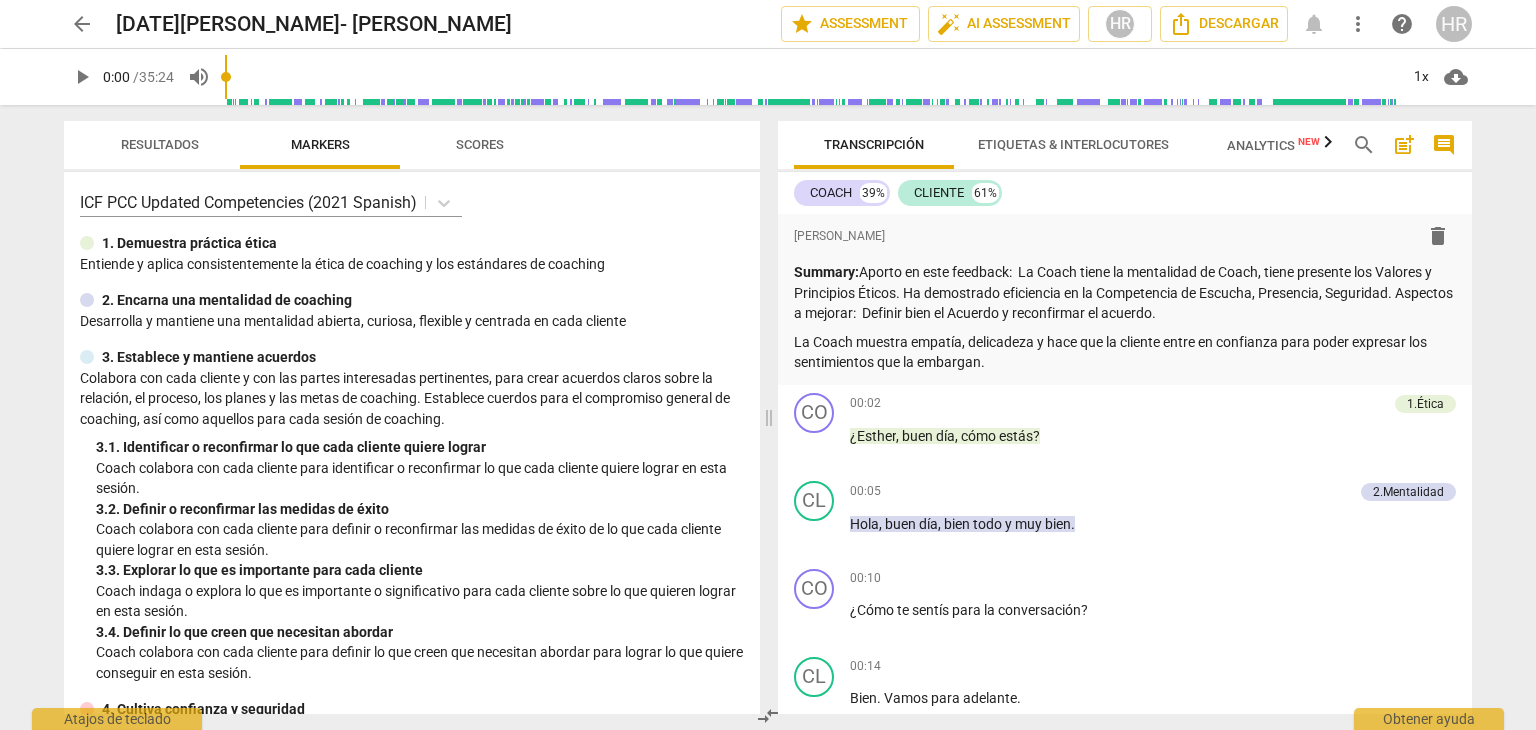 click on "arrow_back" at bounding box center [82, 24] 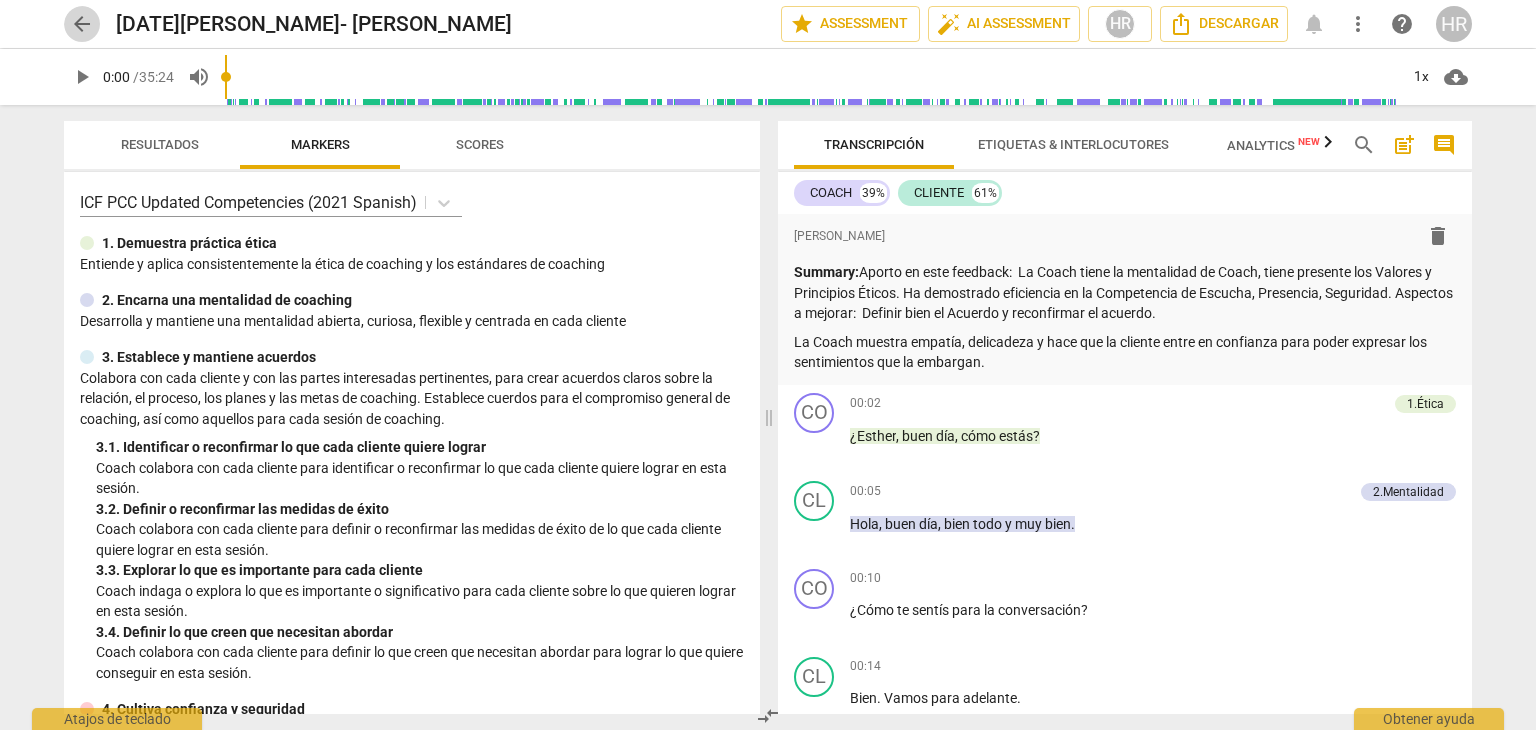 click on "arrow_back" at bounding box center [82, 24] 